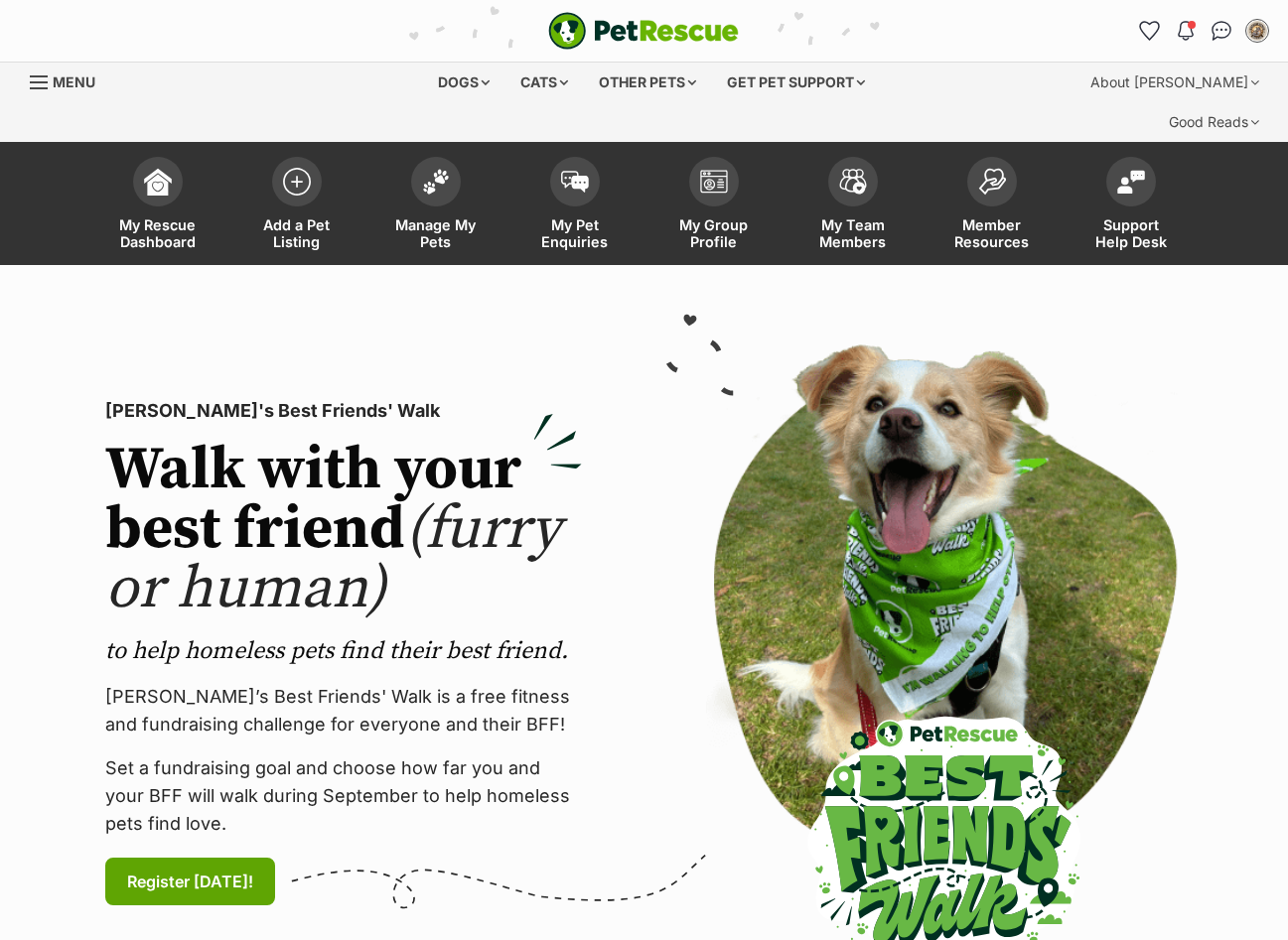 scroll, scrollTop: 0, scrollLeft: 0, axis: both 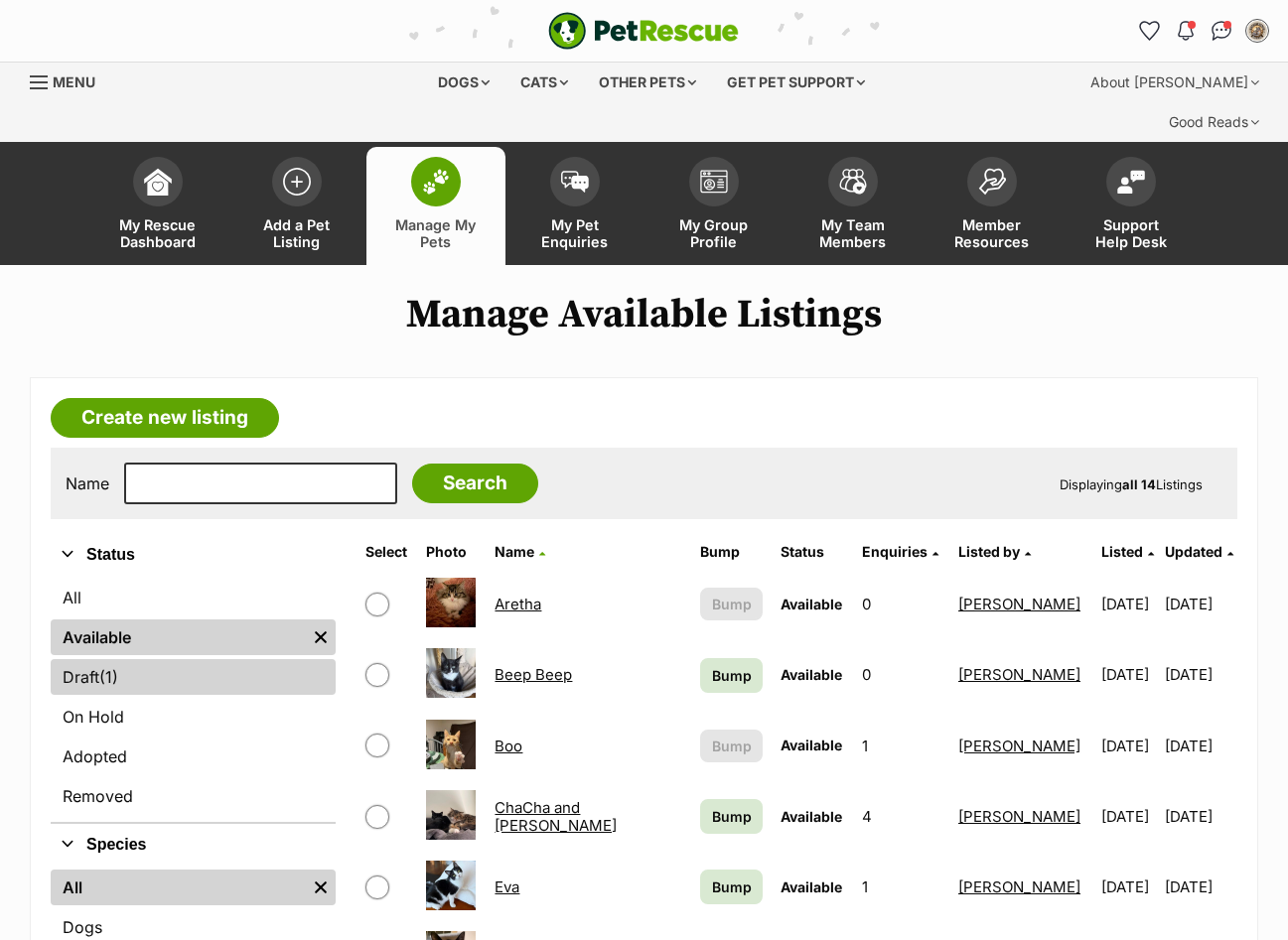 click on "Draft
(1)
Items" at bounding box center (193, 677) 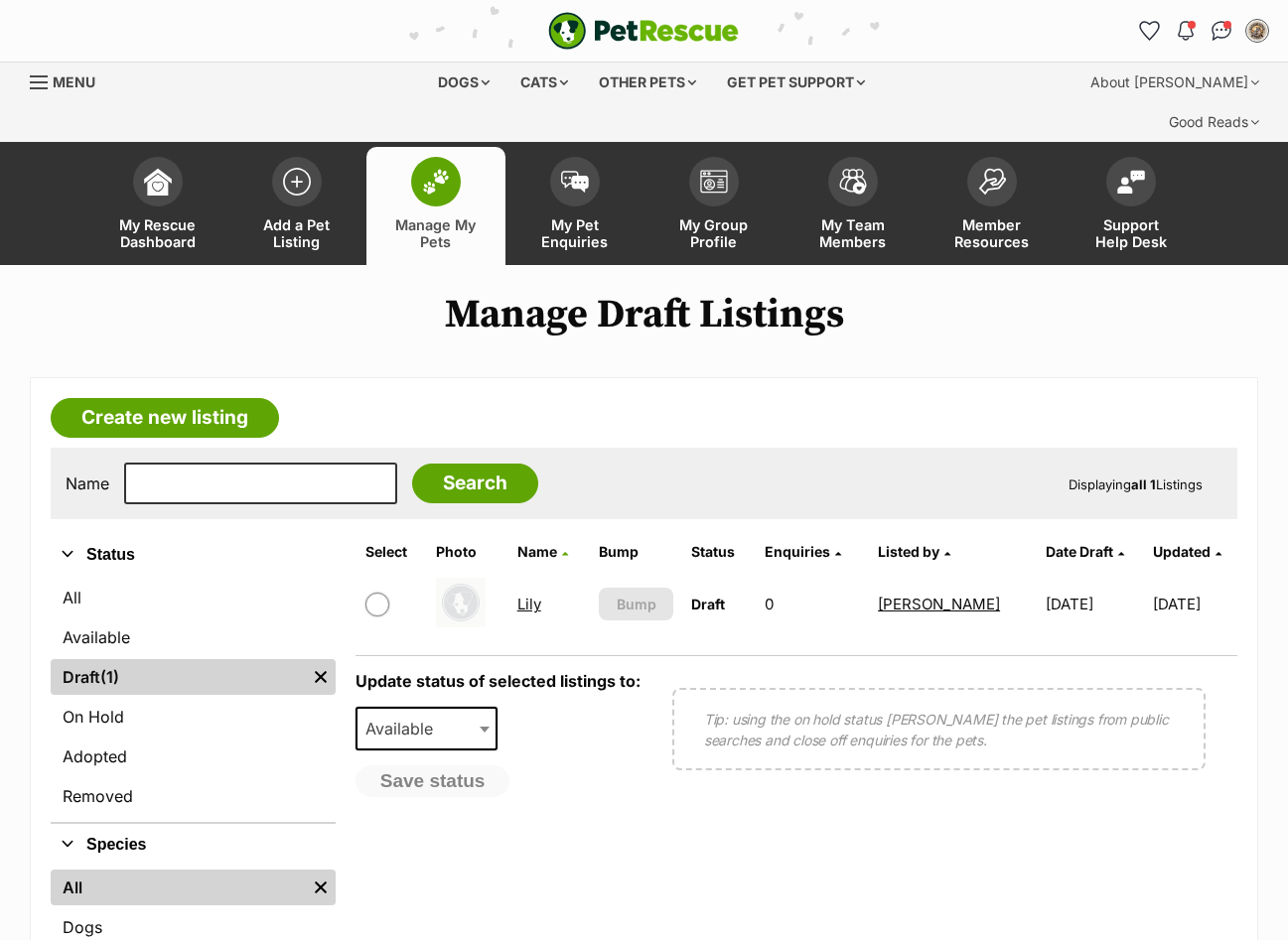 scroll, scrollTop: 0, scrollLeft: 0, axis: both 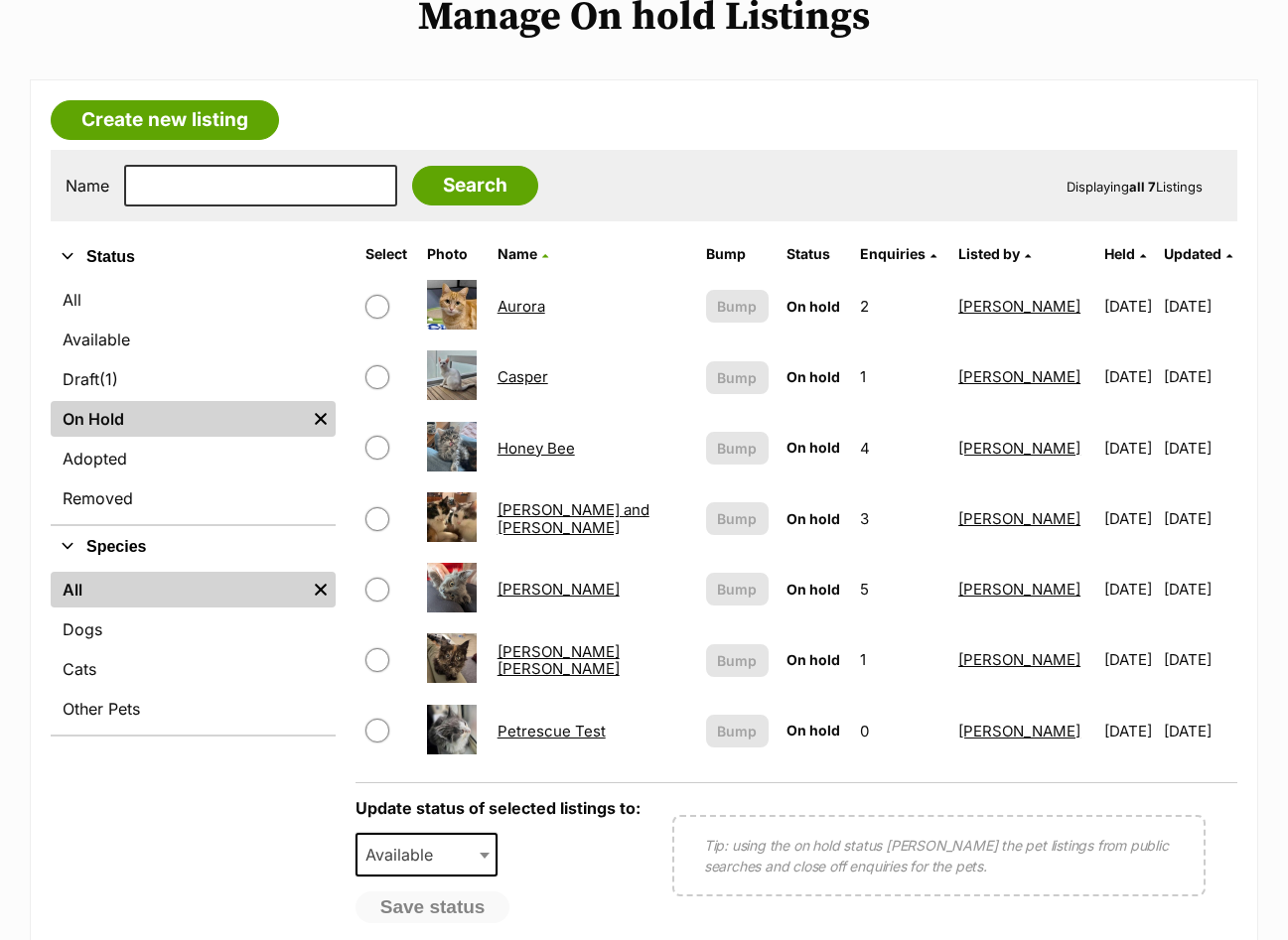 click at bounding box center [377, 448] 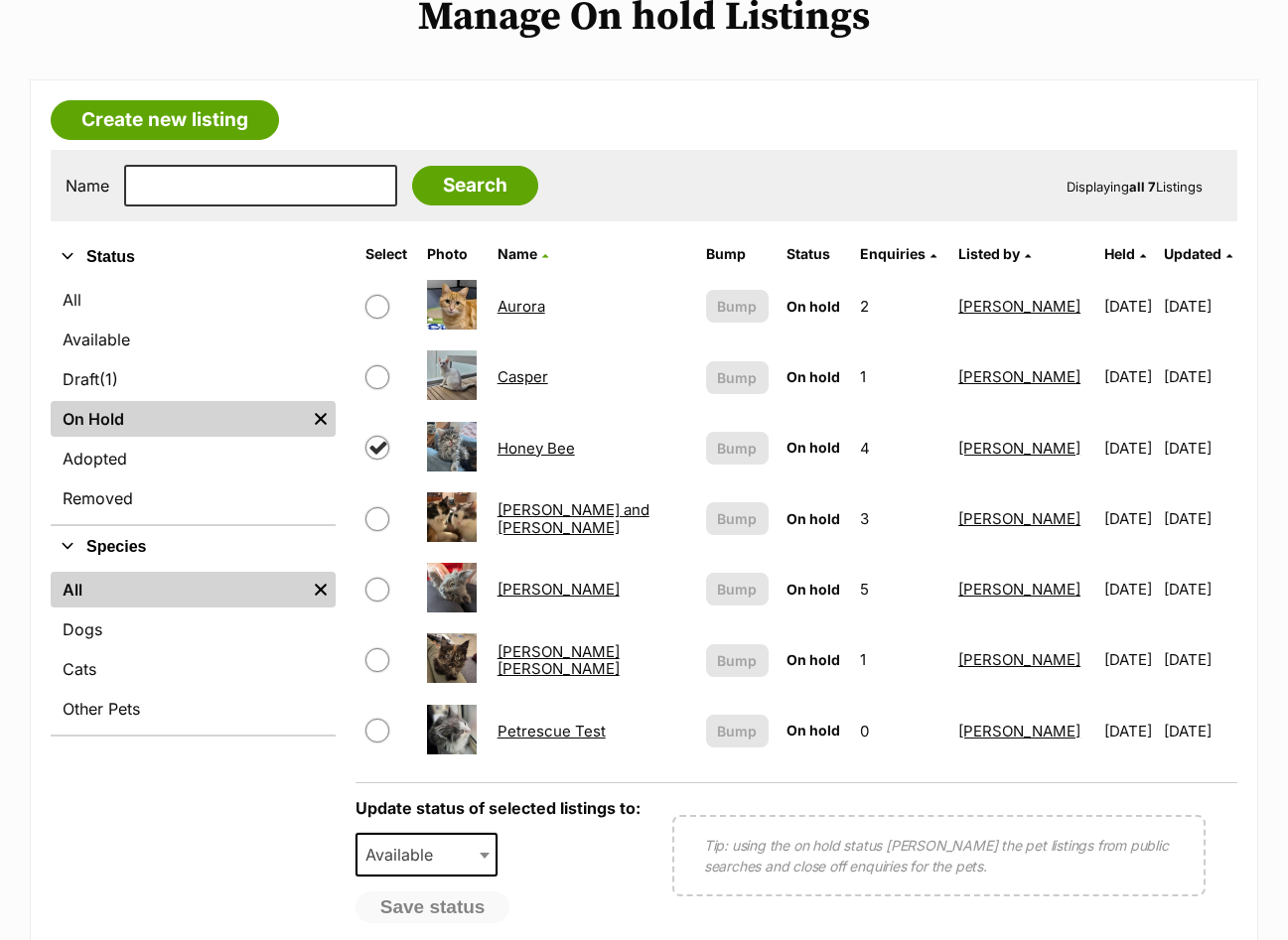 checkbox on "true" 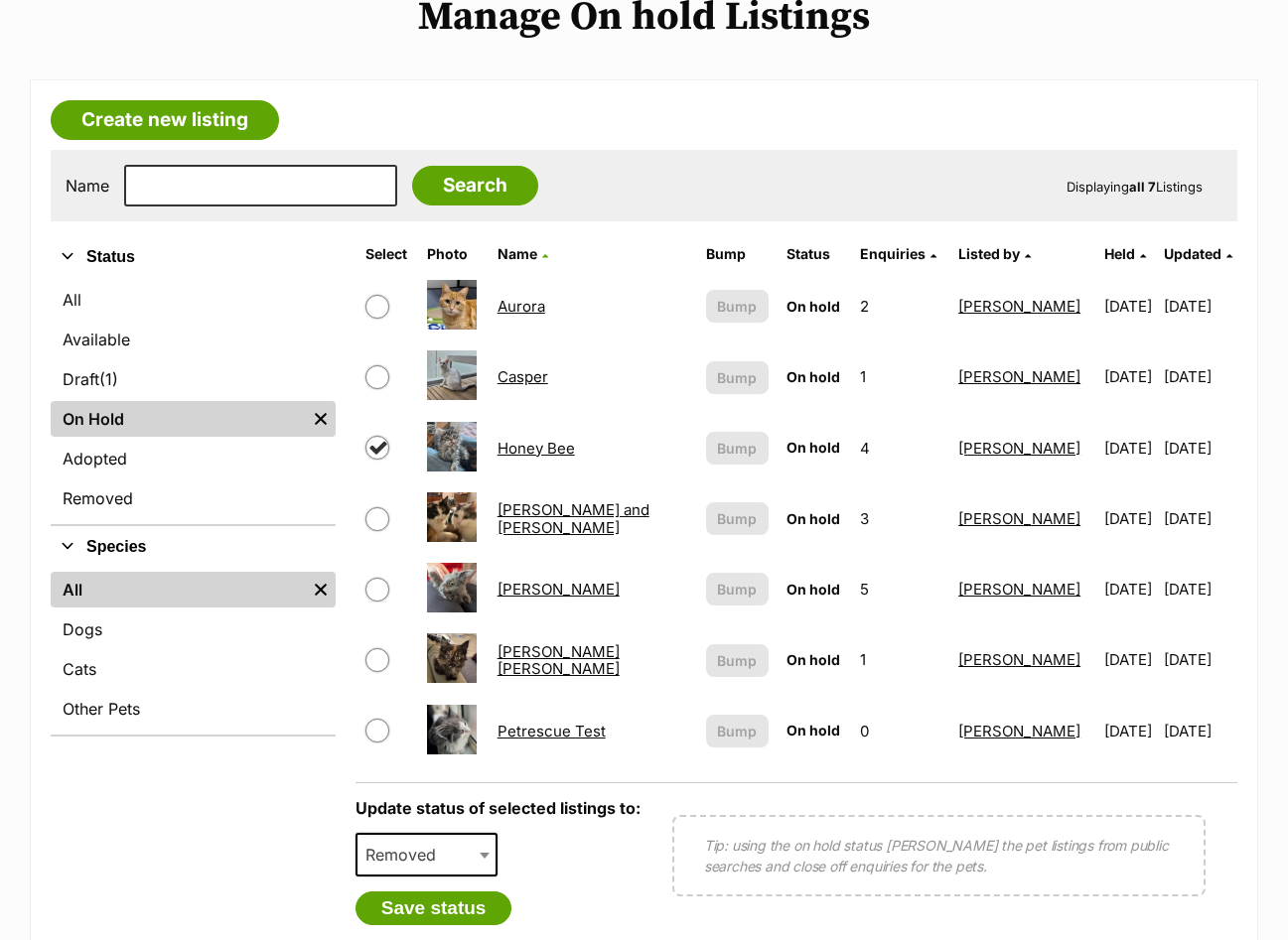 click on "Removed" at bounding box center [406, 855] 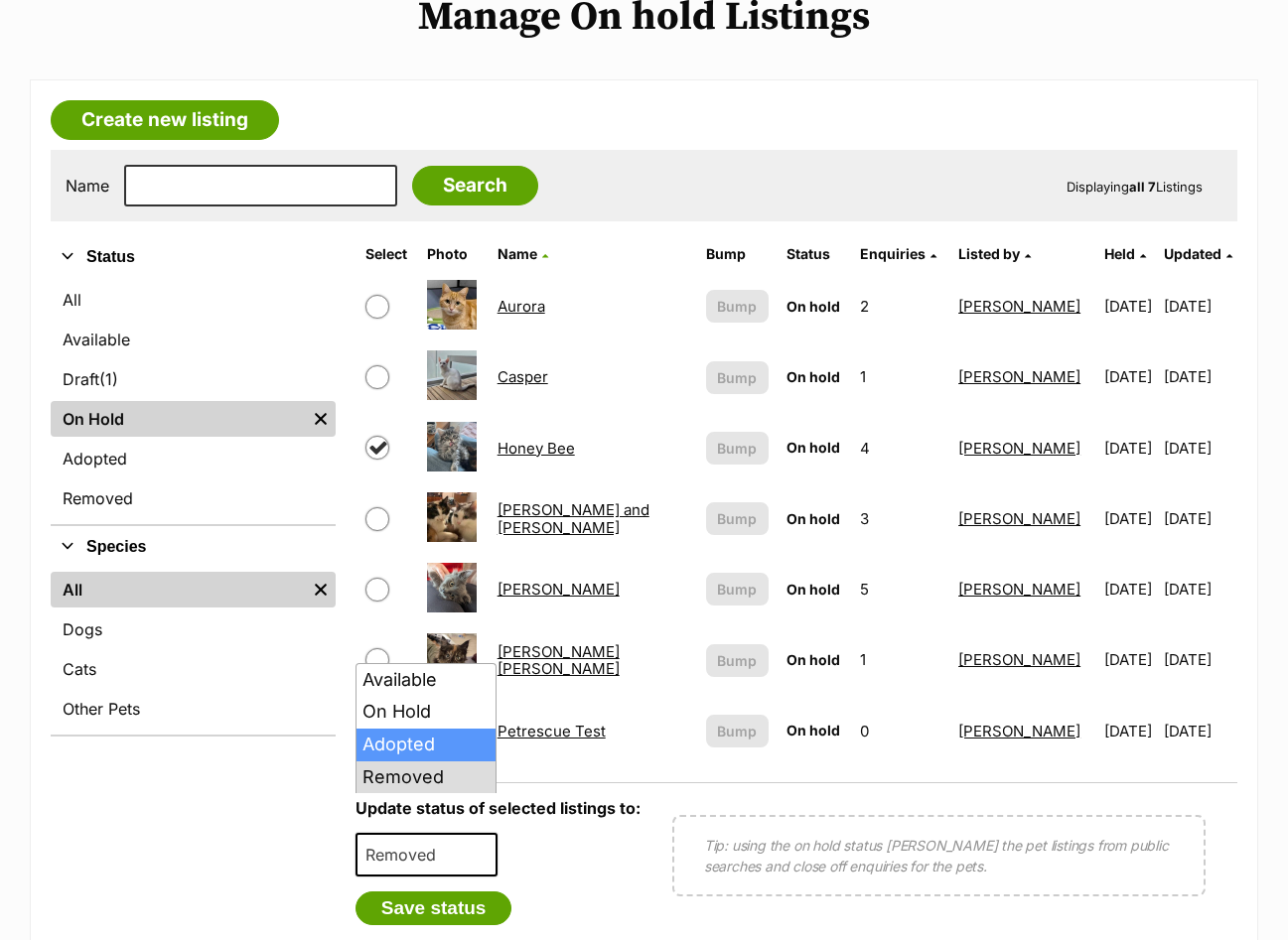 select on "rehomed" 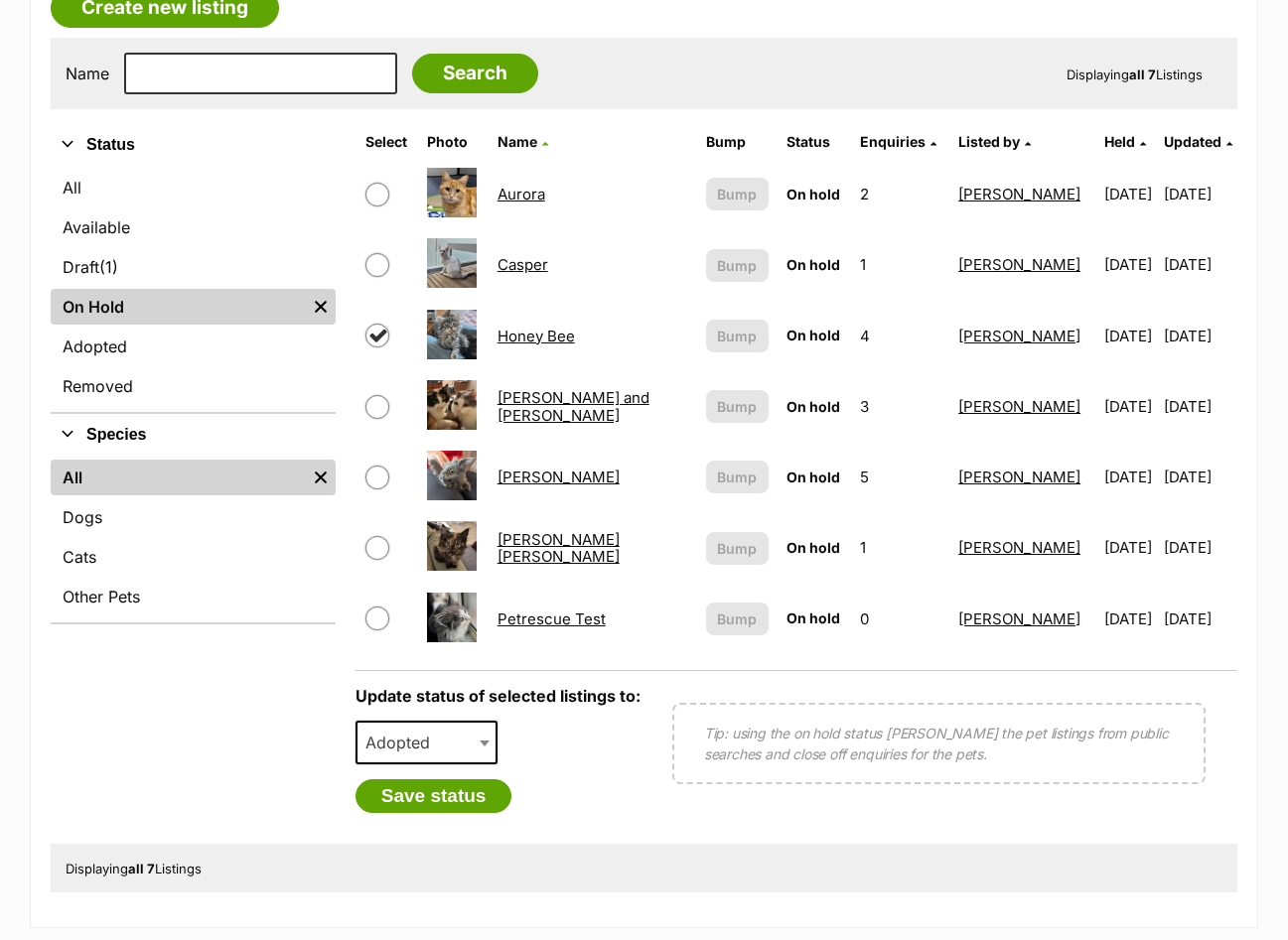 scroll, scrollTop: 596, scrollLeft: 0, axis: vertical 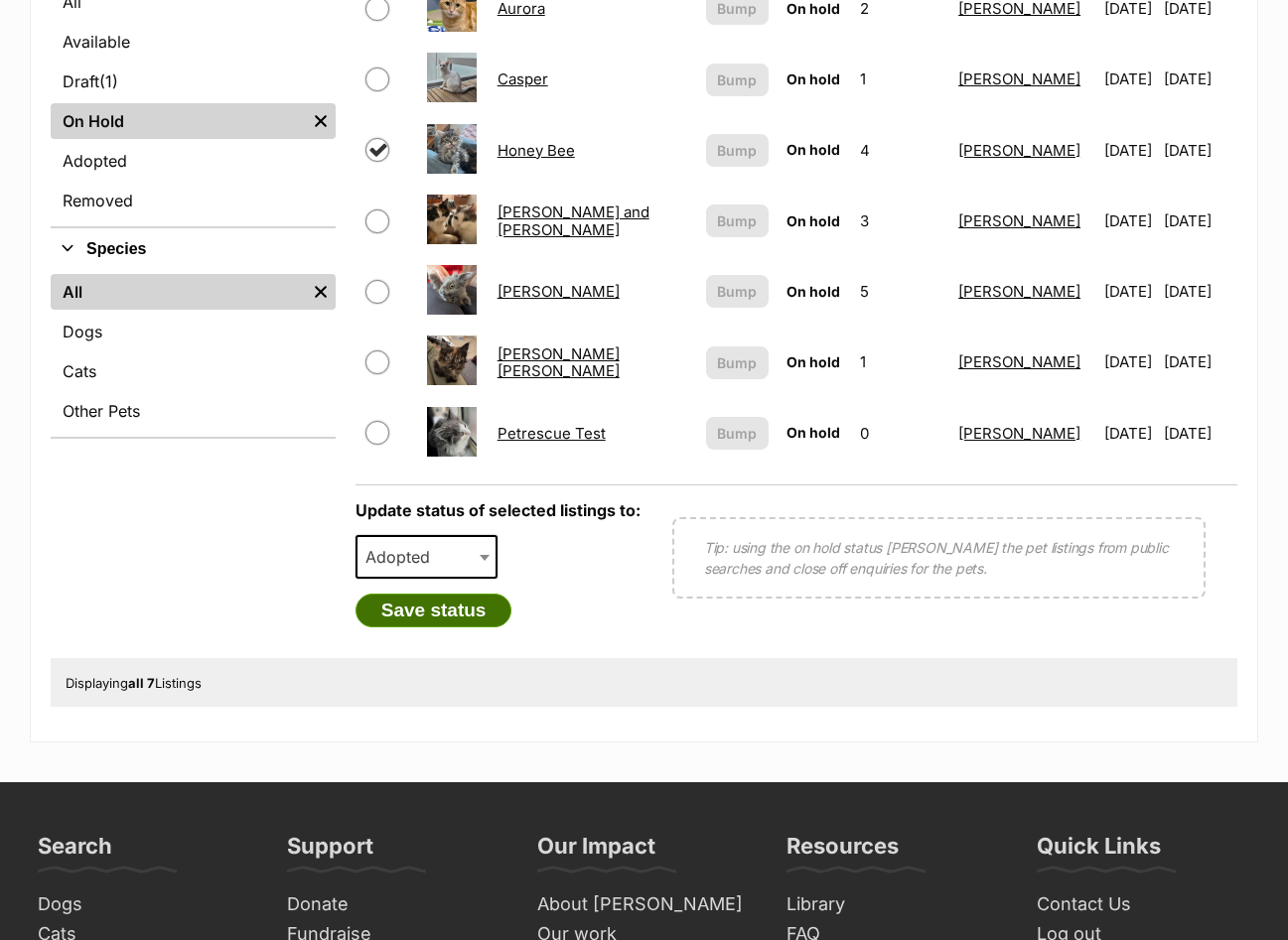 click on "Save status" at bounding box center (434, 610) 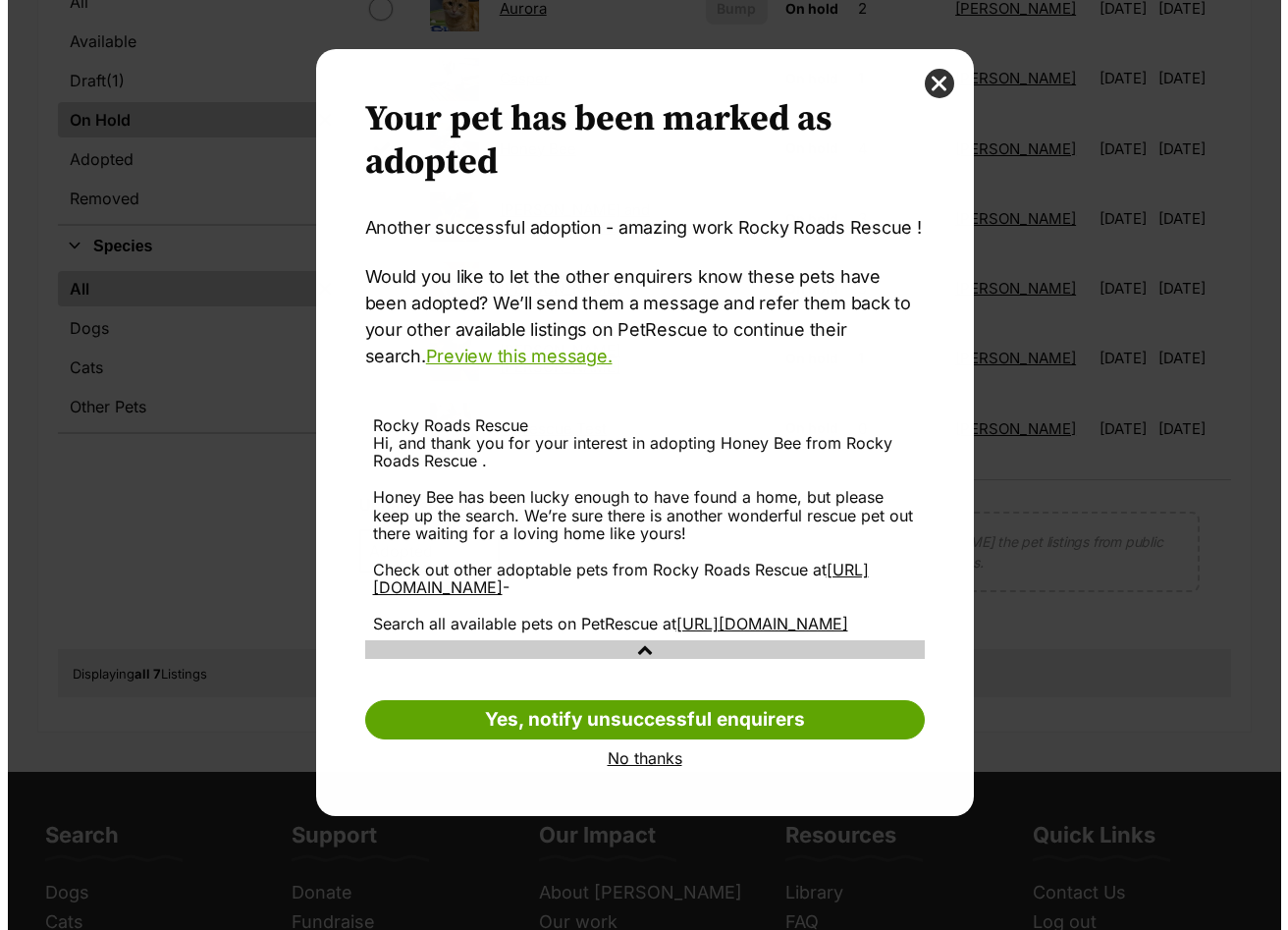scroll, scrollTop: 0, scrollLeft: 0, axis: both 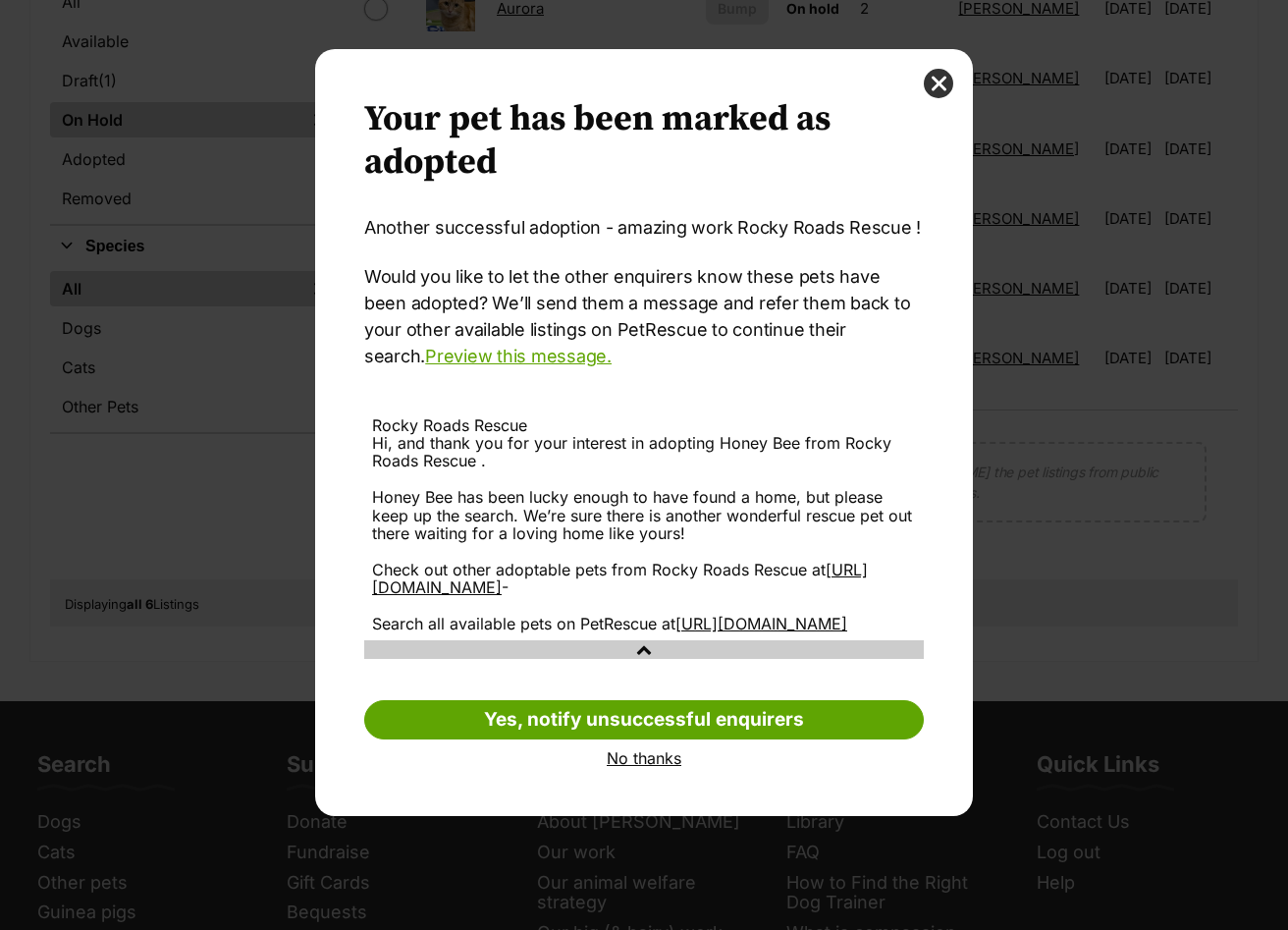 click on "No thanks" at bounding box center (644, 758) 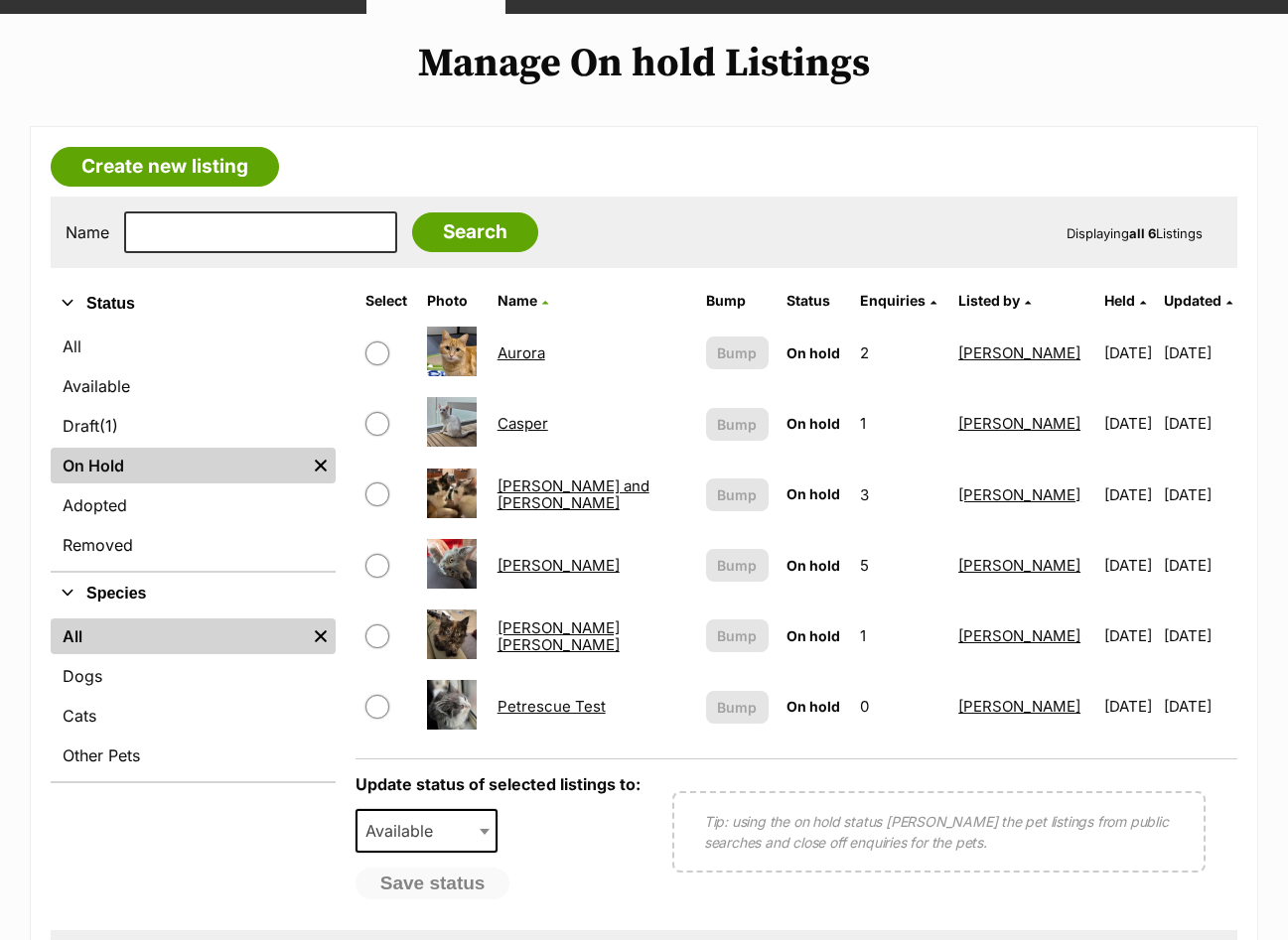 scroll, scrollTop: 199, scrollLeft: 0, axis: vertical 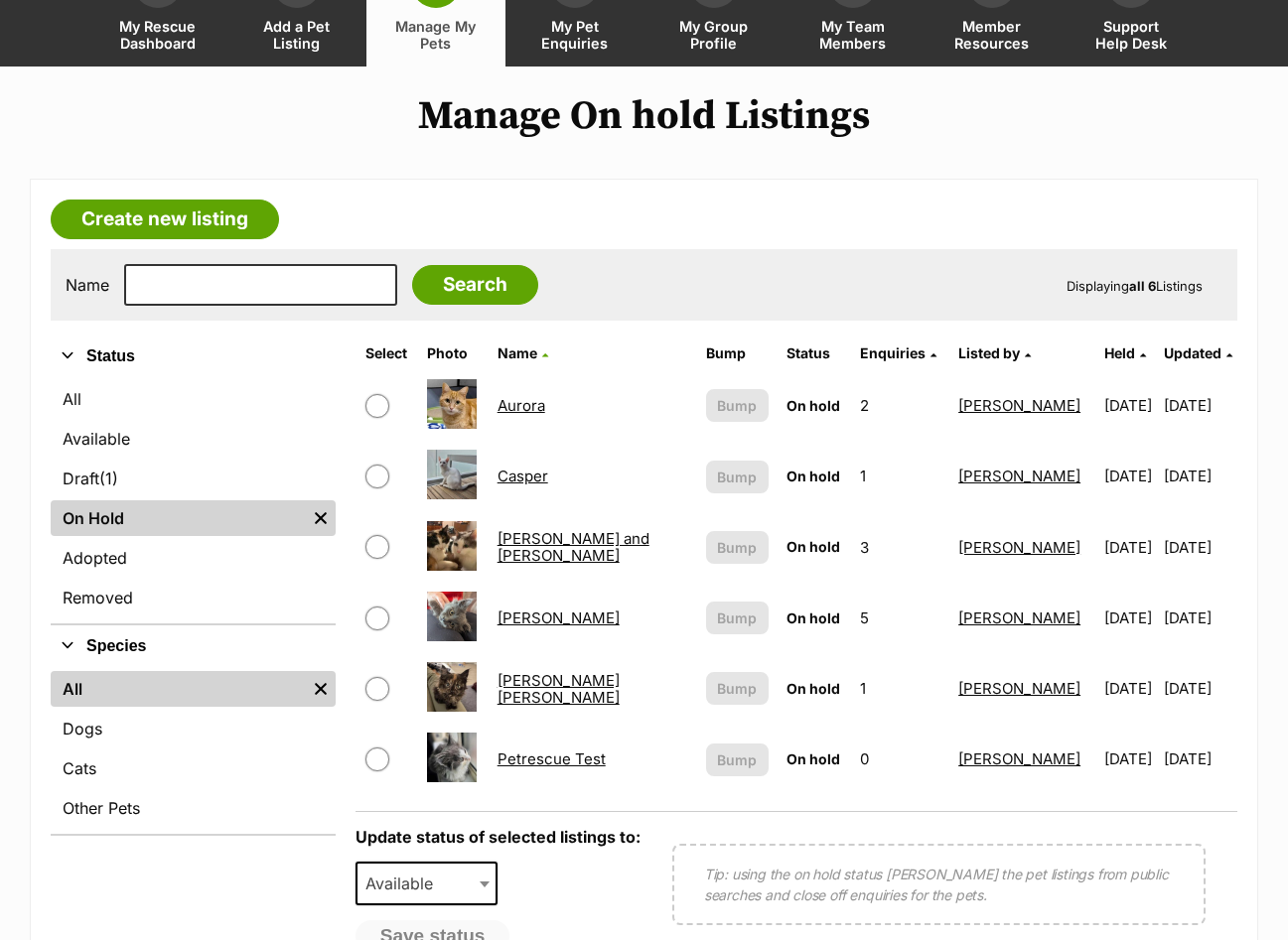 click at bounding box center [387, 689] 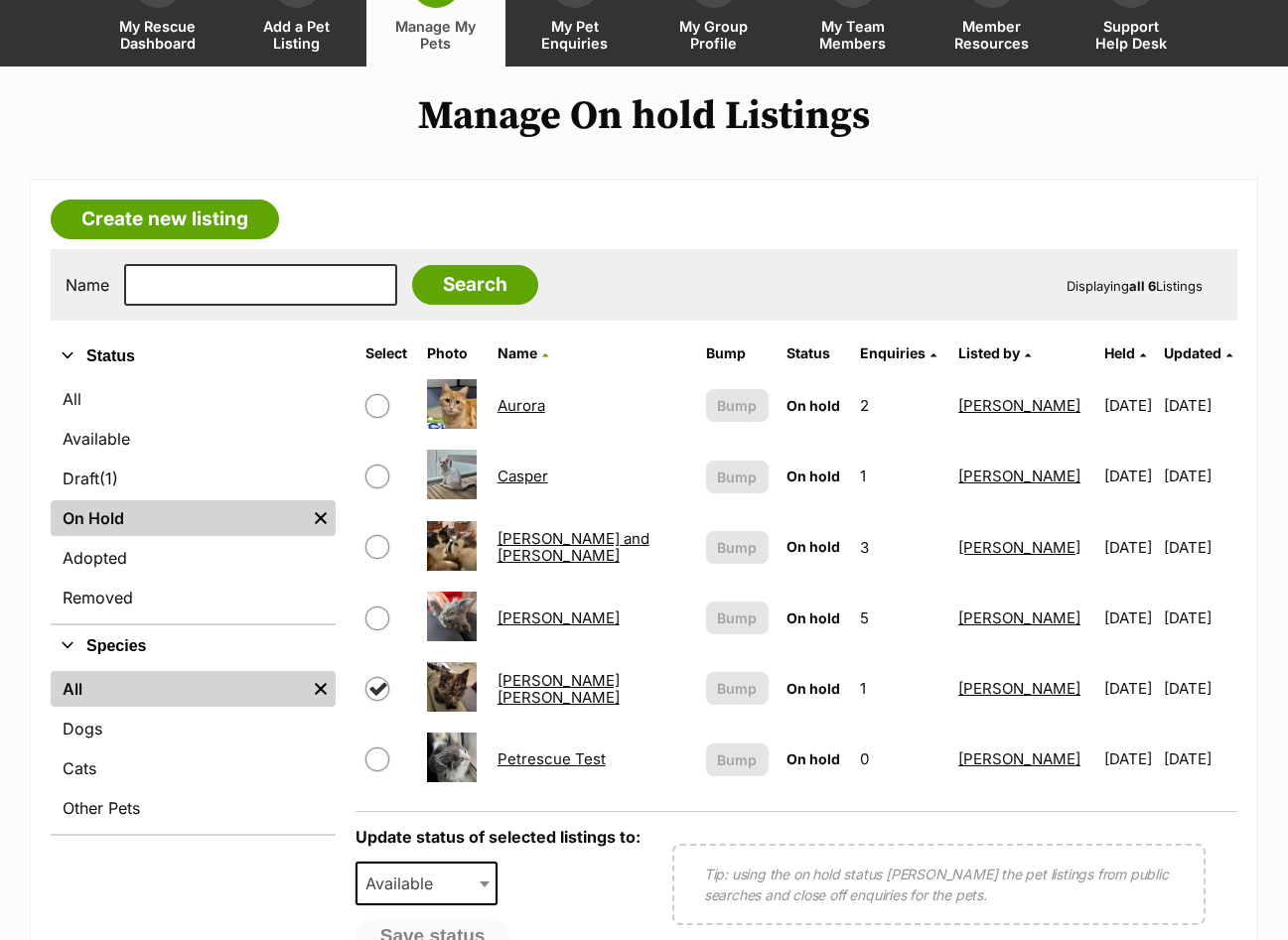 checkbox on "true" 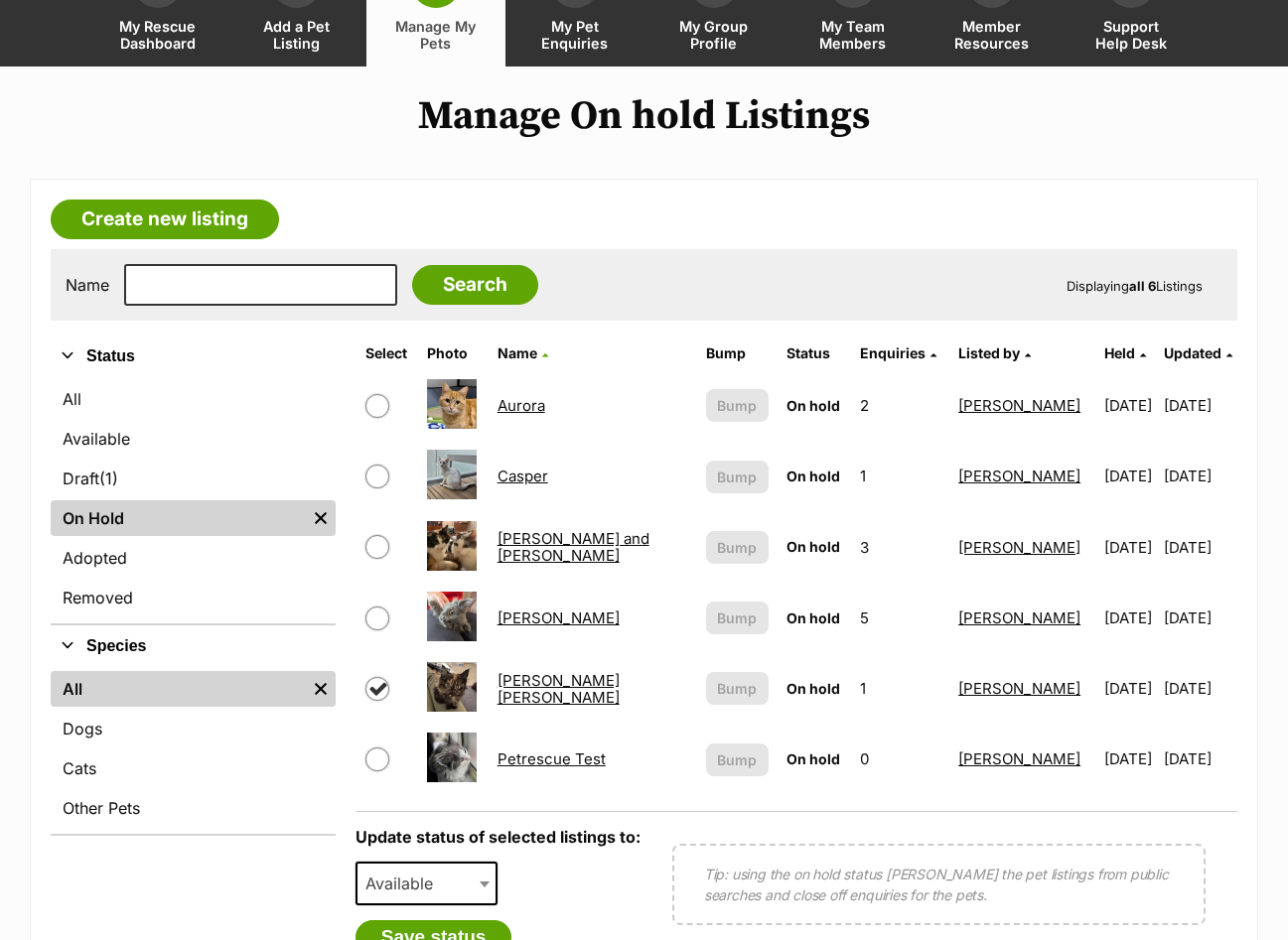 drag, startPoint x: 379, startPoint y: 577, endPoint x: 381, endPoint y: 590, distance: 13.152946 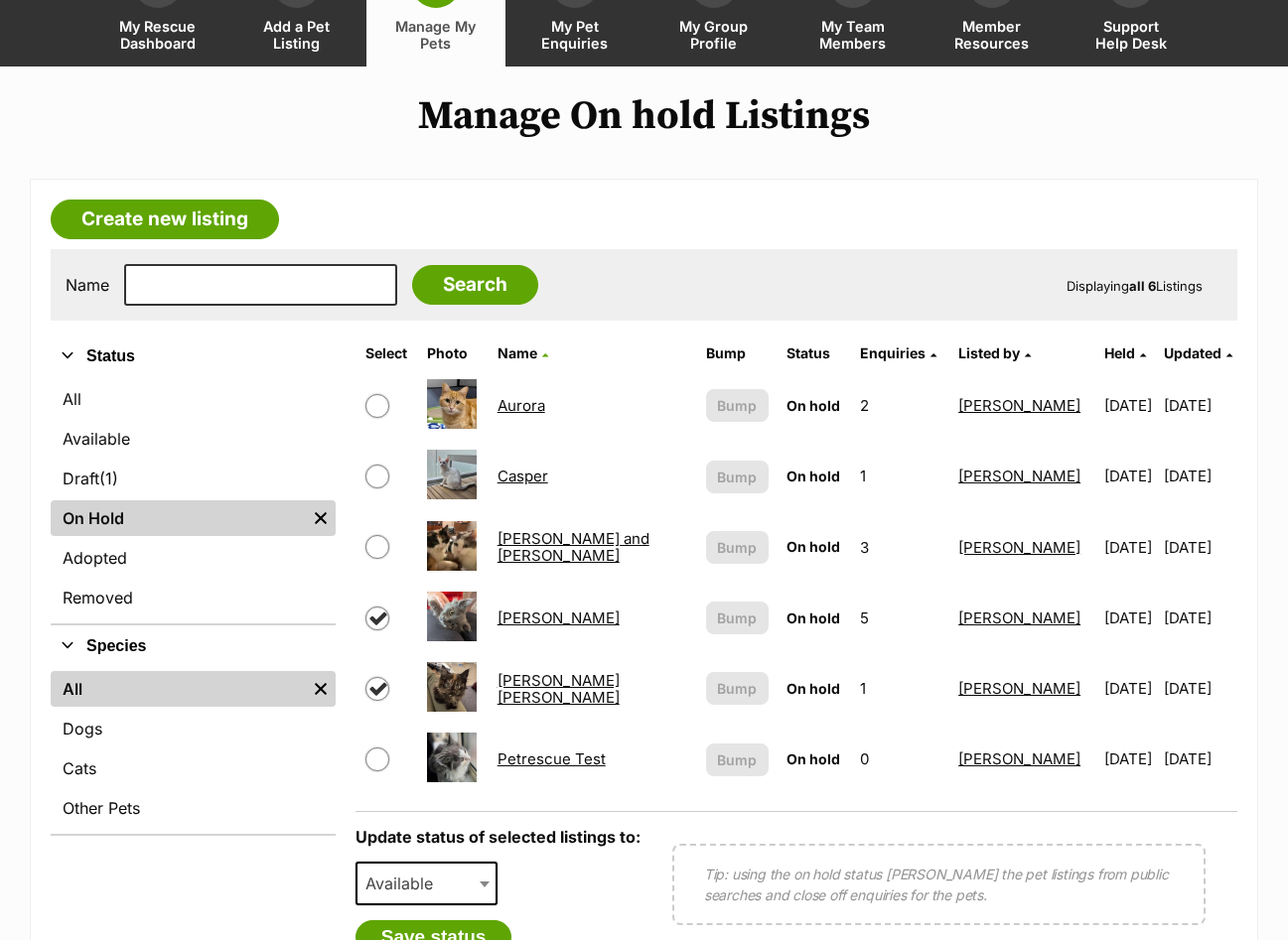 checkbox on "true" 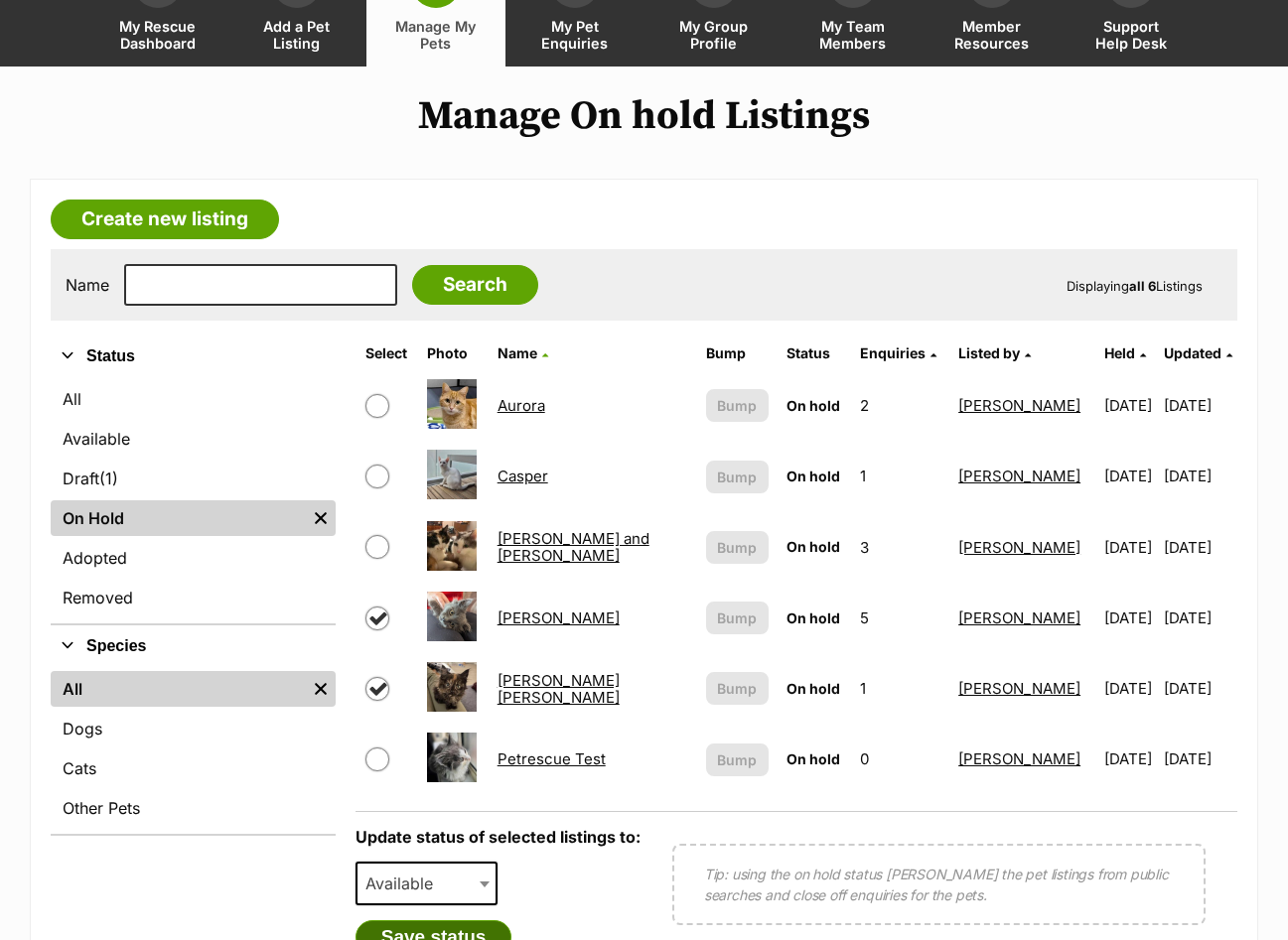 click on "Save status" at bounding box center (434, 937) 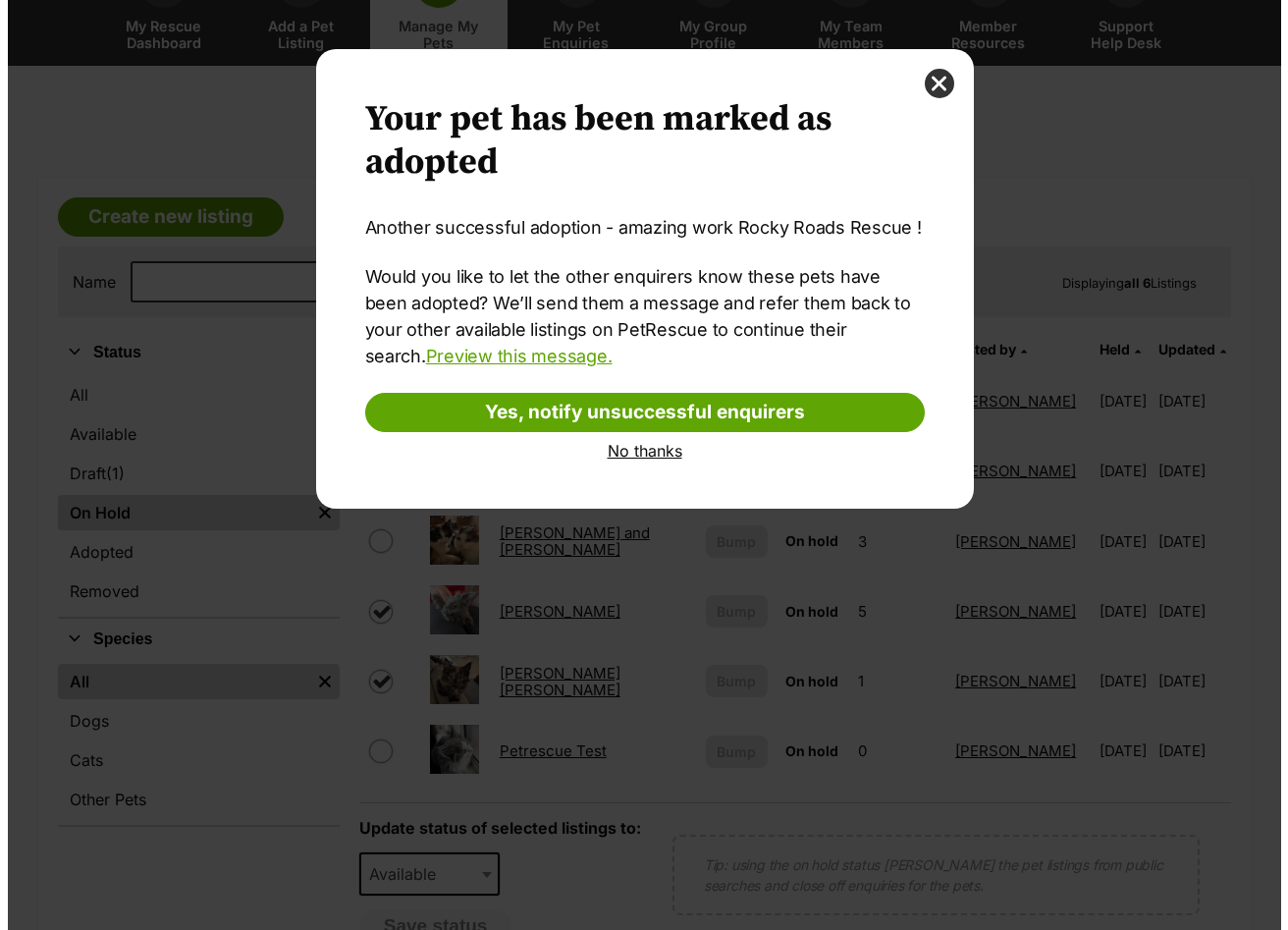 scroll, scrollTop: 0, scrollLeft: 0, axis: both 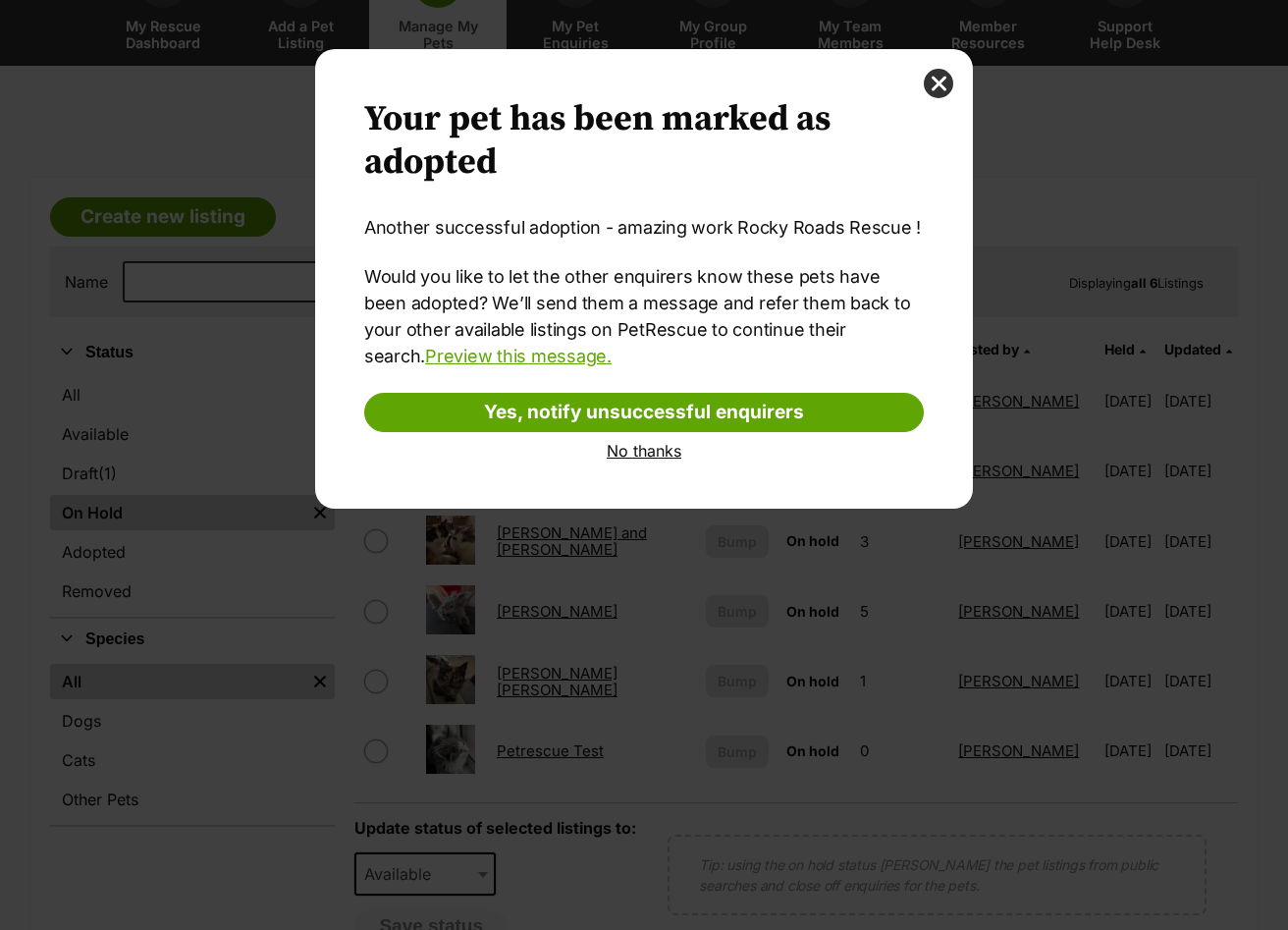 click on "No thanks" at bounding box center (644, 451) 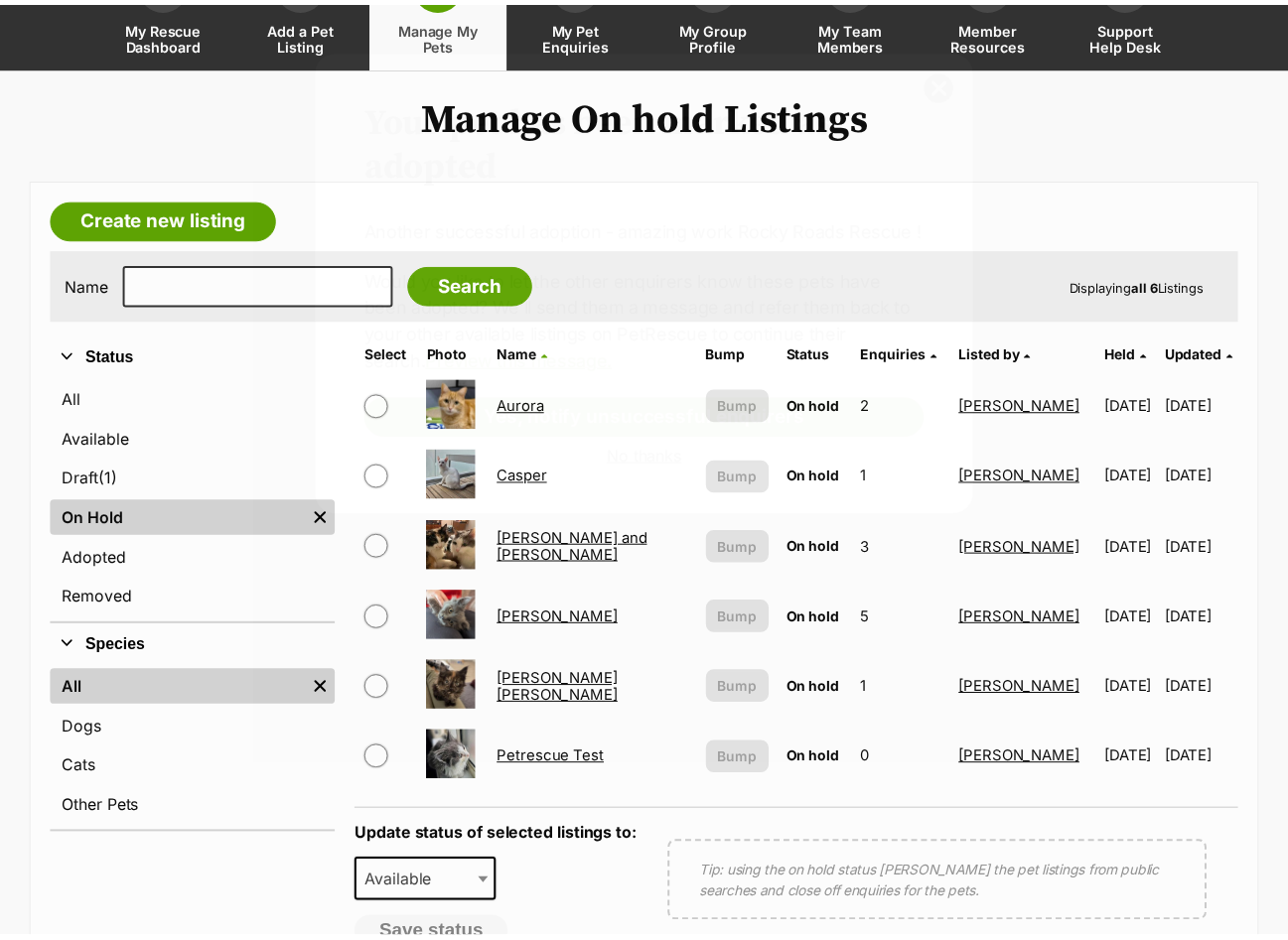 scroll, scrollTop: 199, scrollLeft: 0, axis: vertical 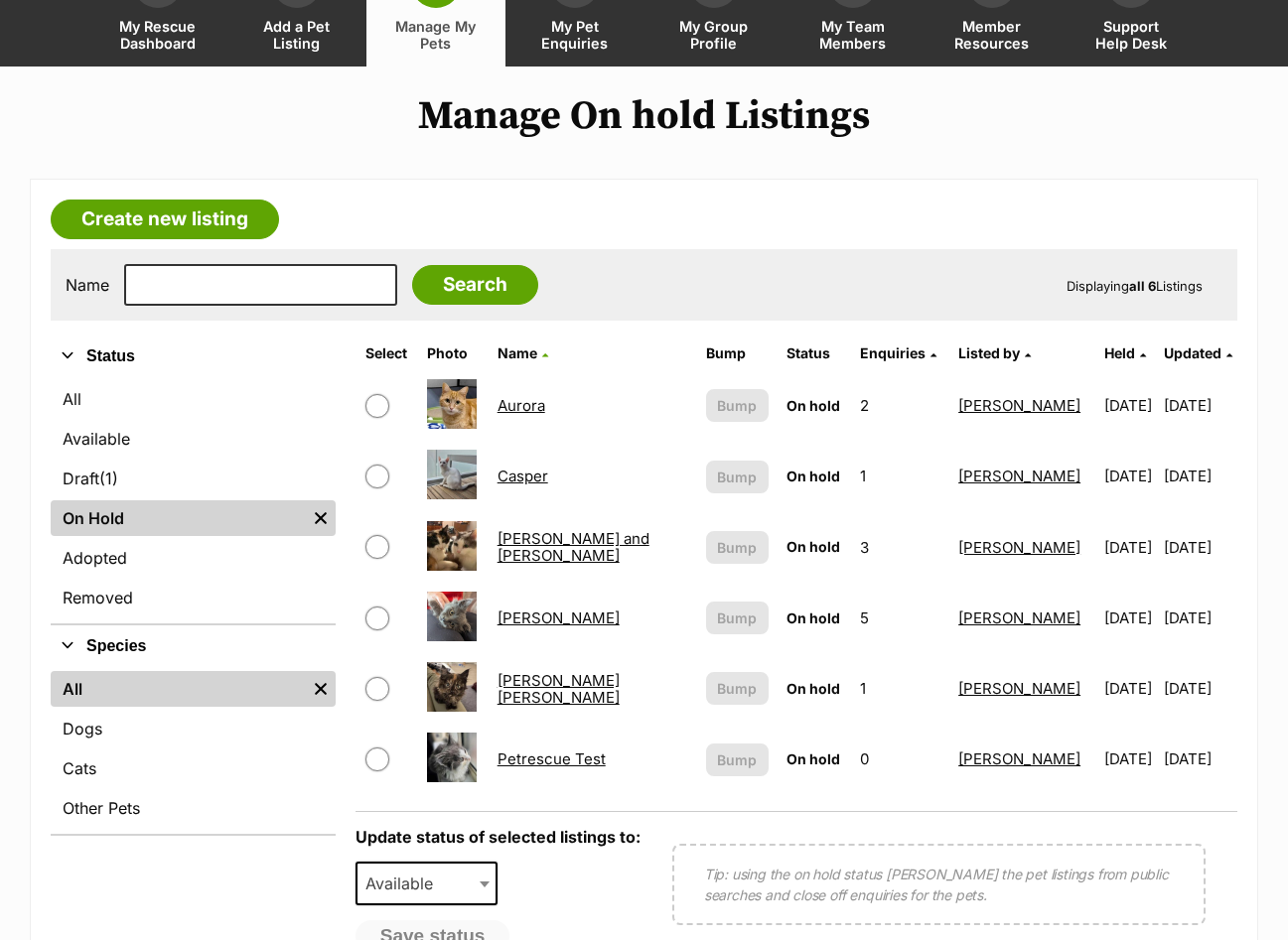 click at bounding box center (377, 618) 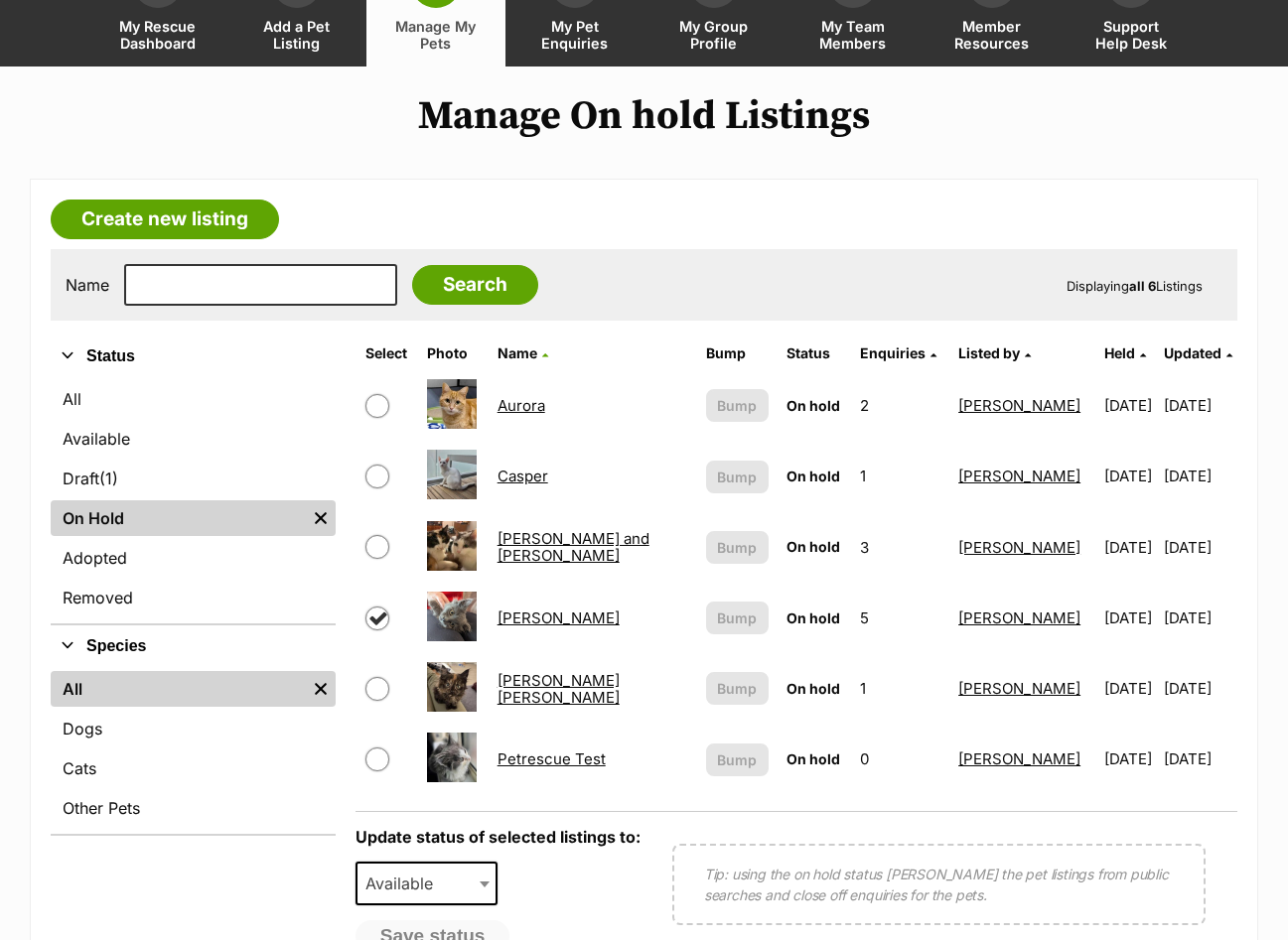 checkbox on "true" 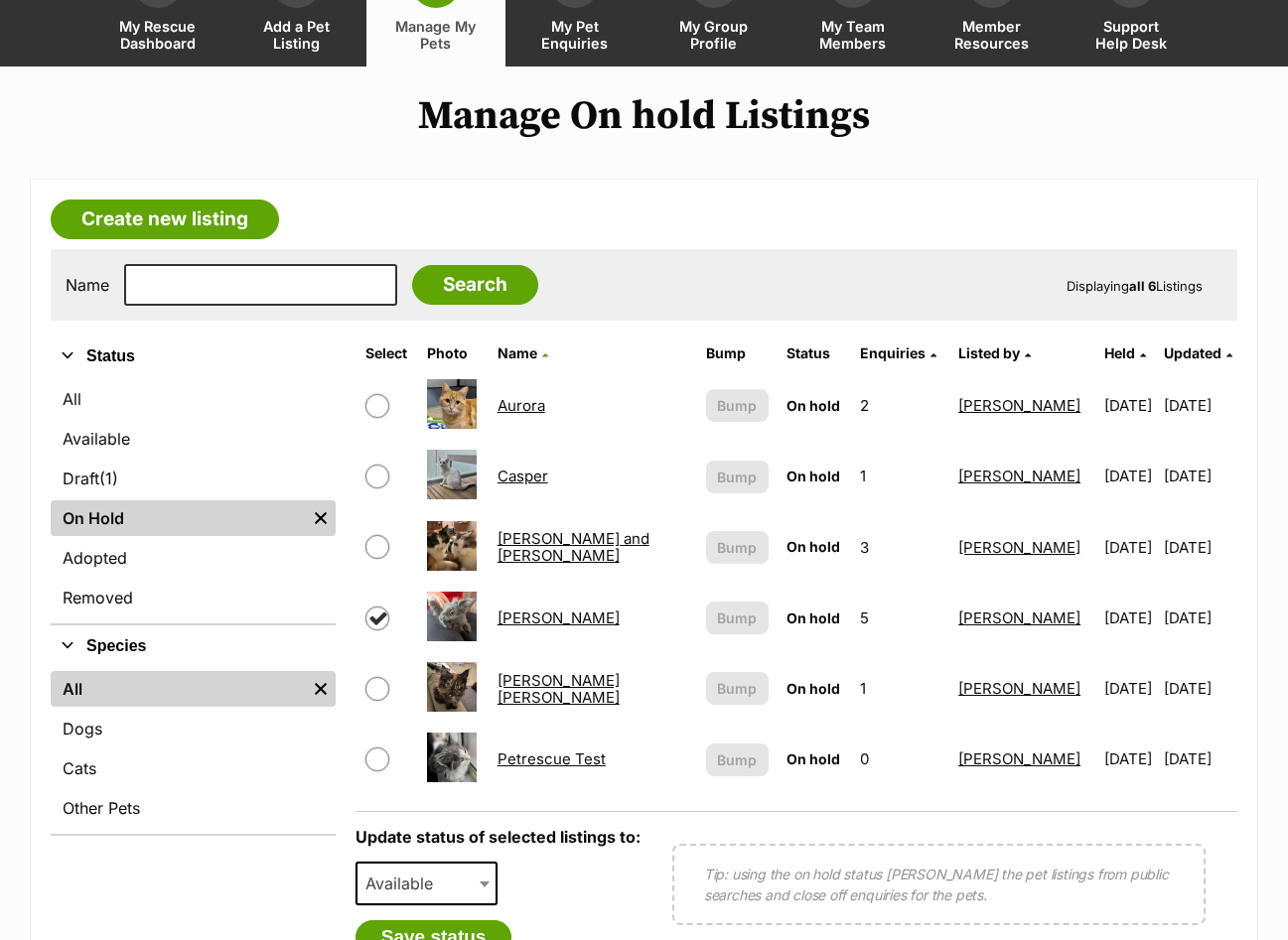 click at bounding box center (377, 689) 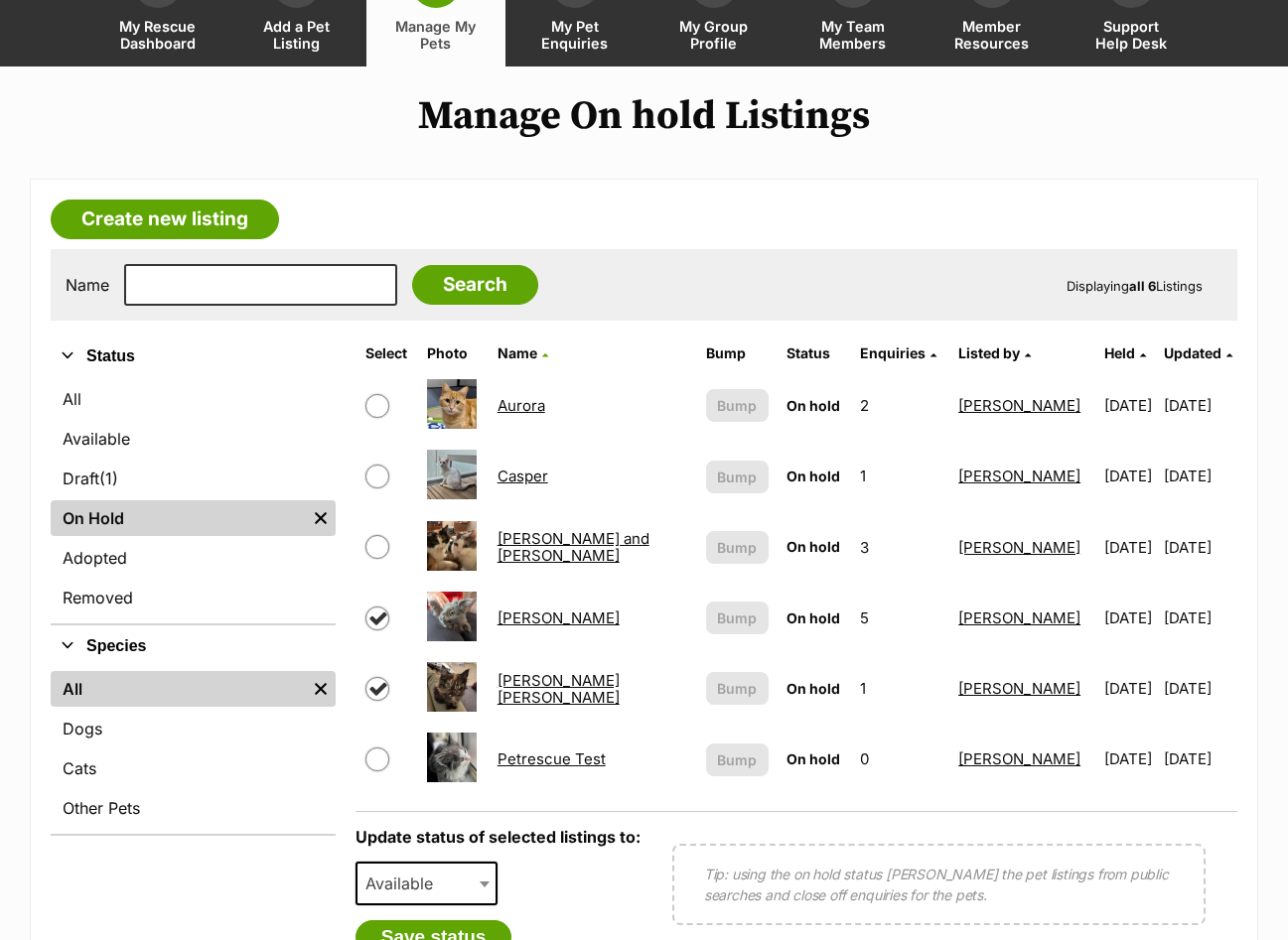 checkbox on "true" 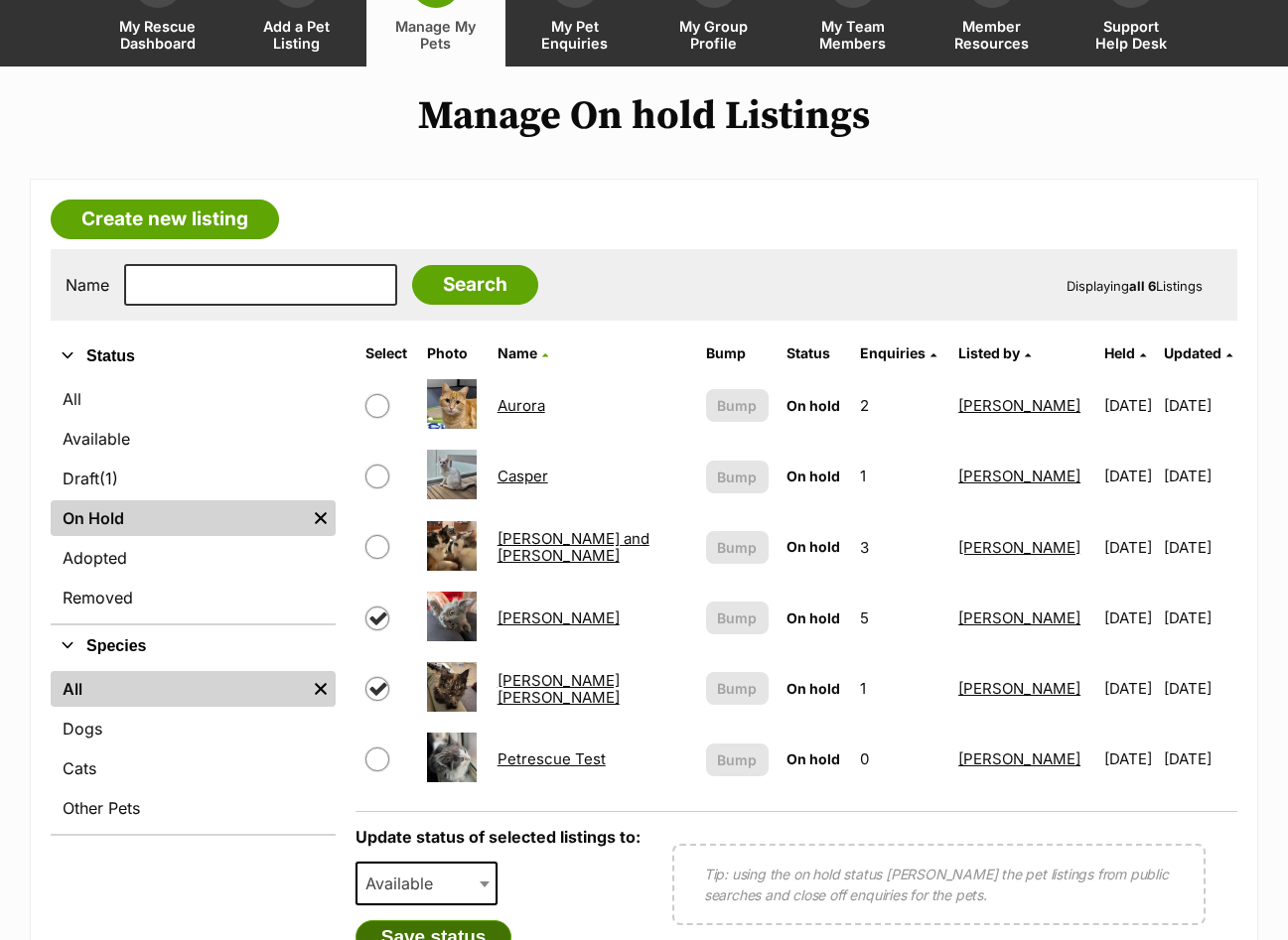 click on "Save status" at bounding box center [434, 937] 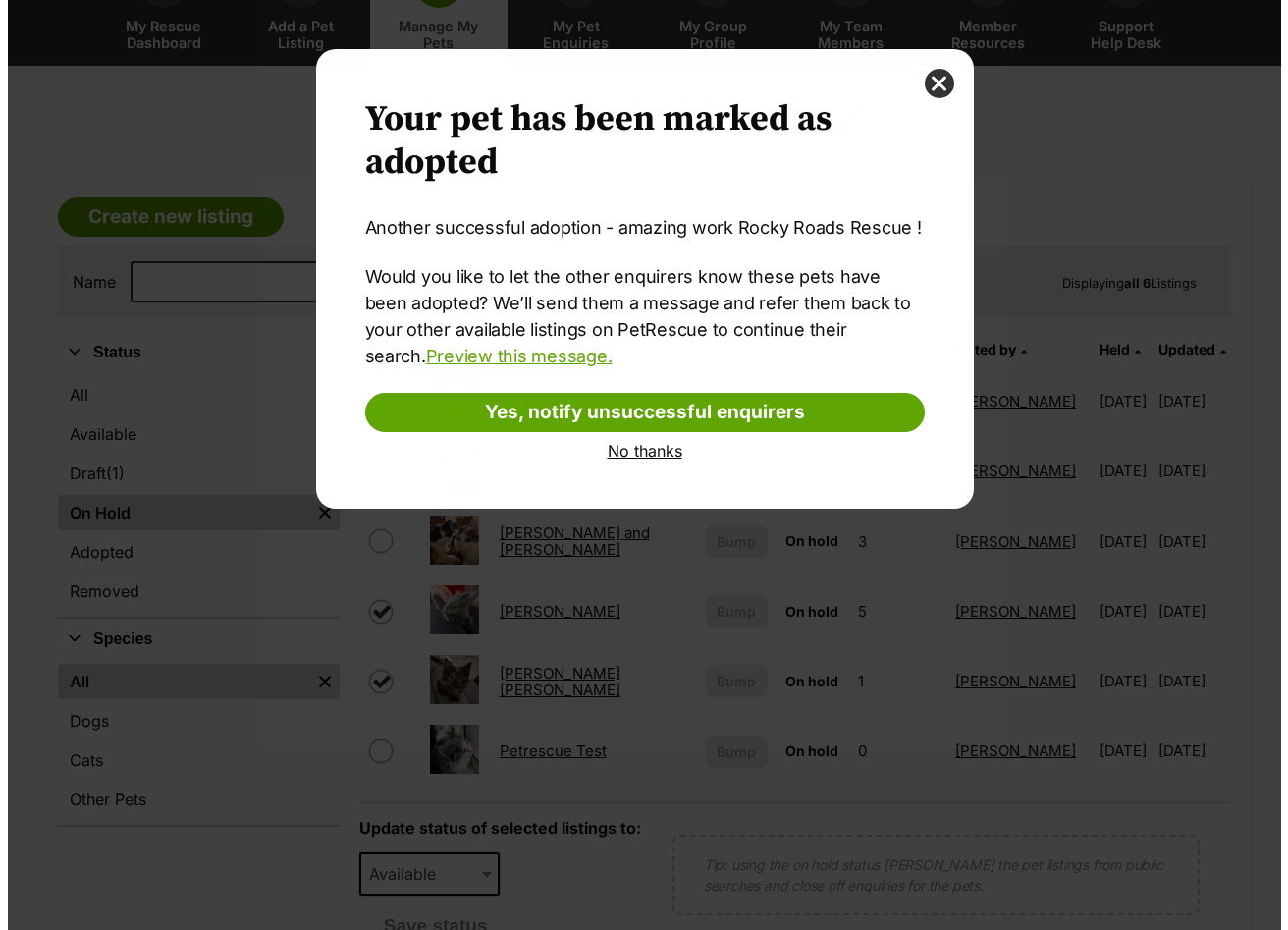 scroll, scrollTop: 0, scrollLeft: 0, axis: both 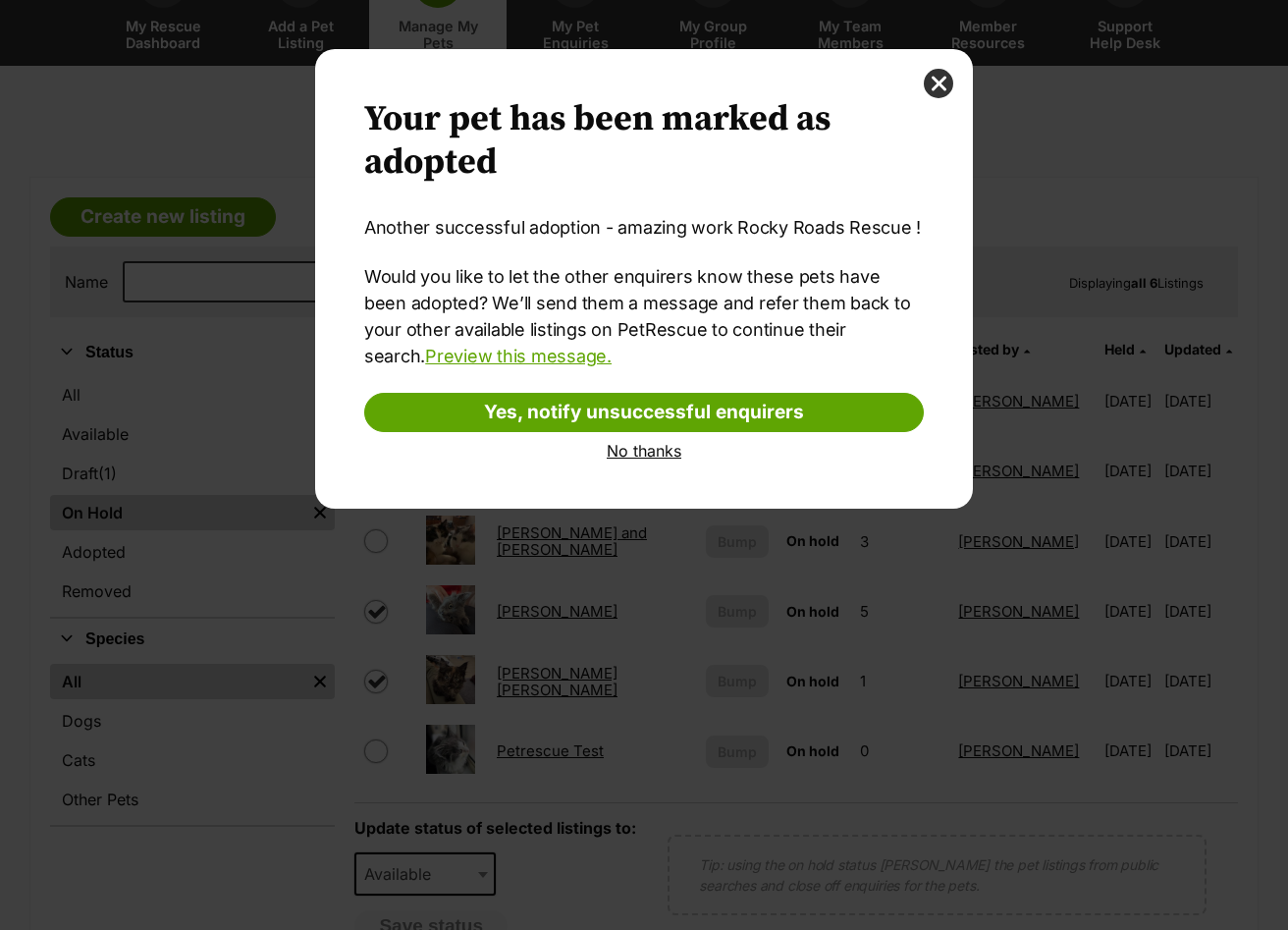 click on "No thanks" at bounding box center [644, 451] 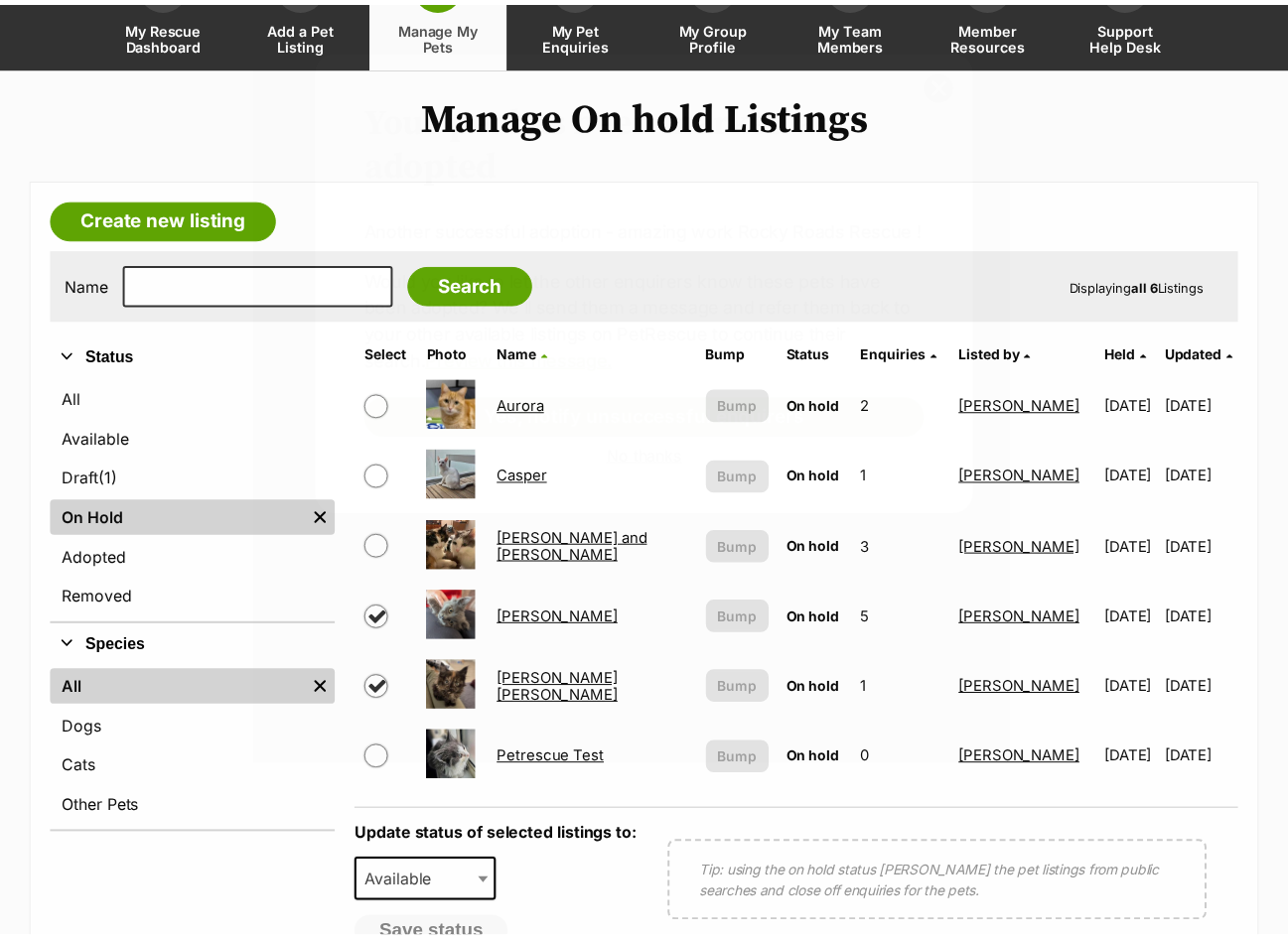 scroll, scrollTop: 199, scrollLeft: 0, axis: vertical 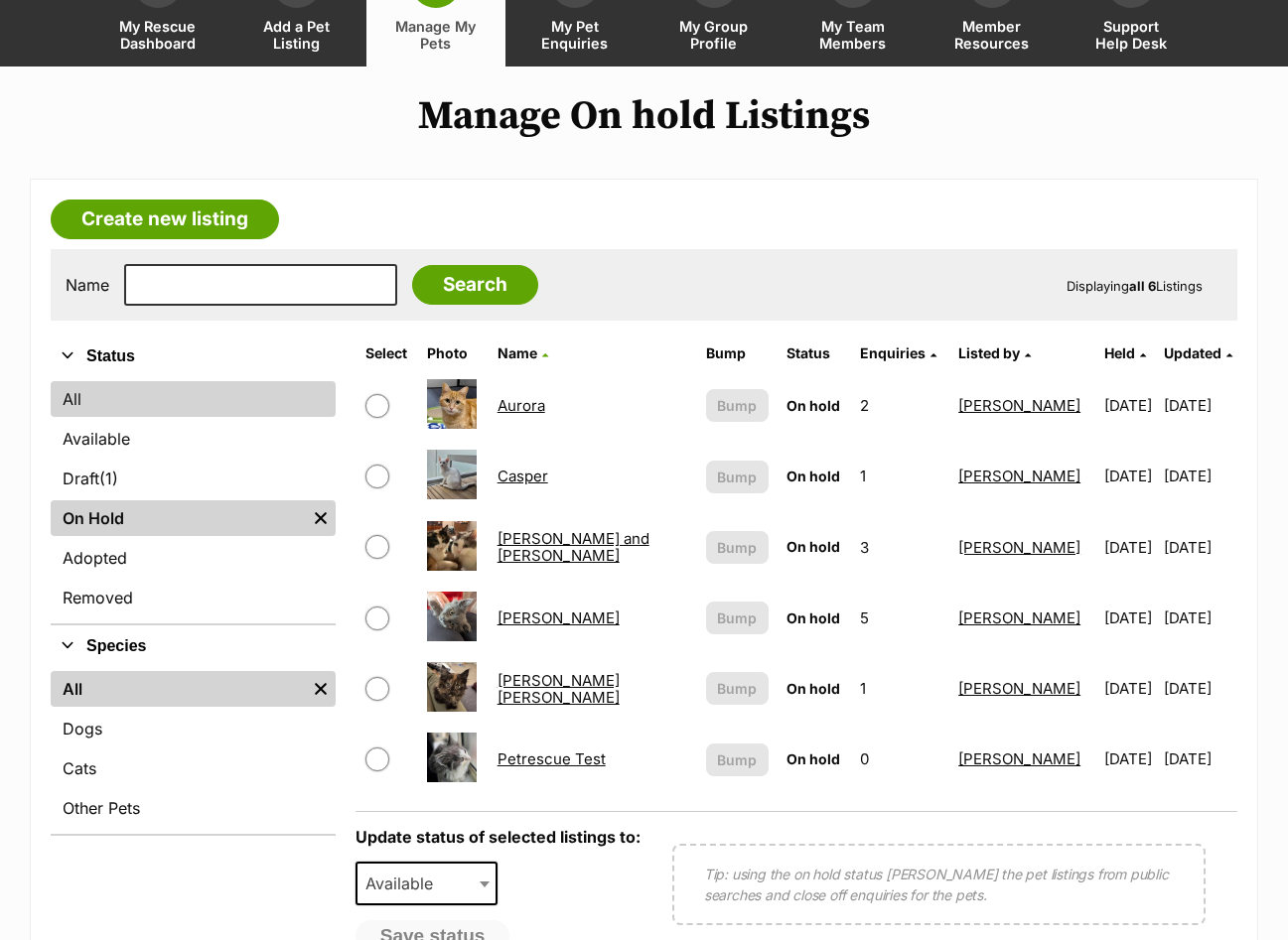click on "All" at bounding box center (193, 399) 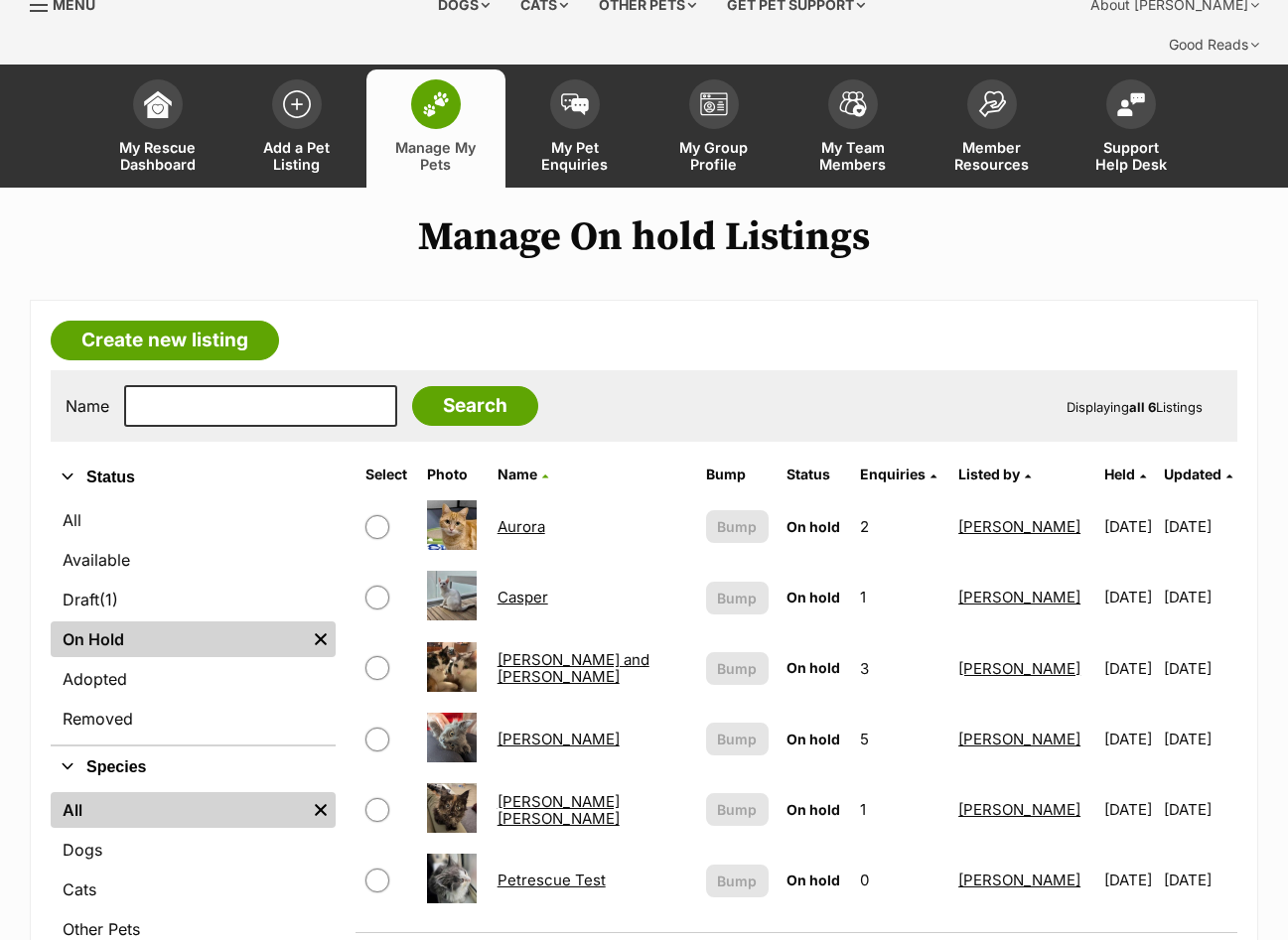scroll, scrollTop: 170, scrollLeft: 0, axis: vertical 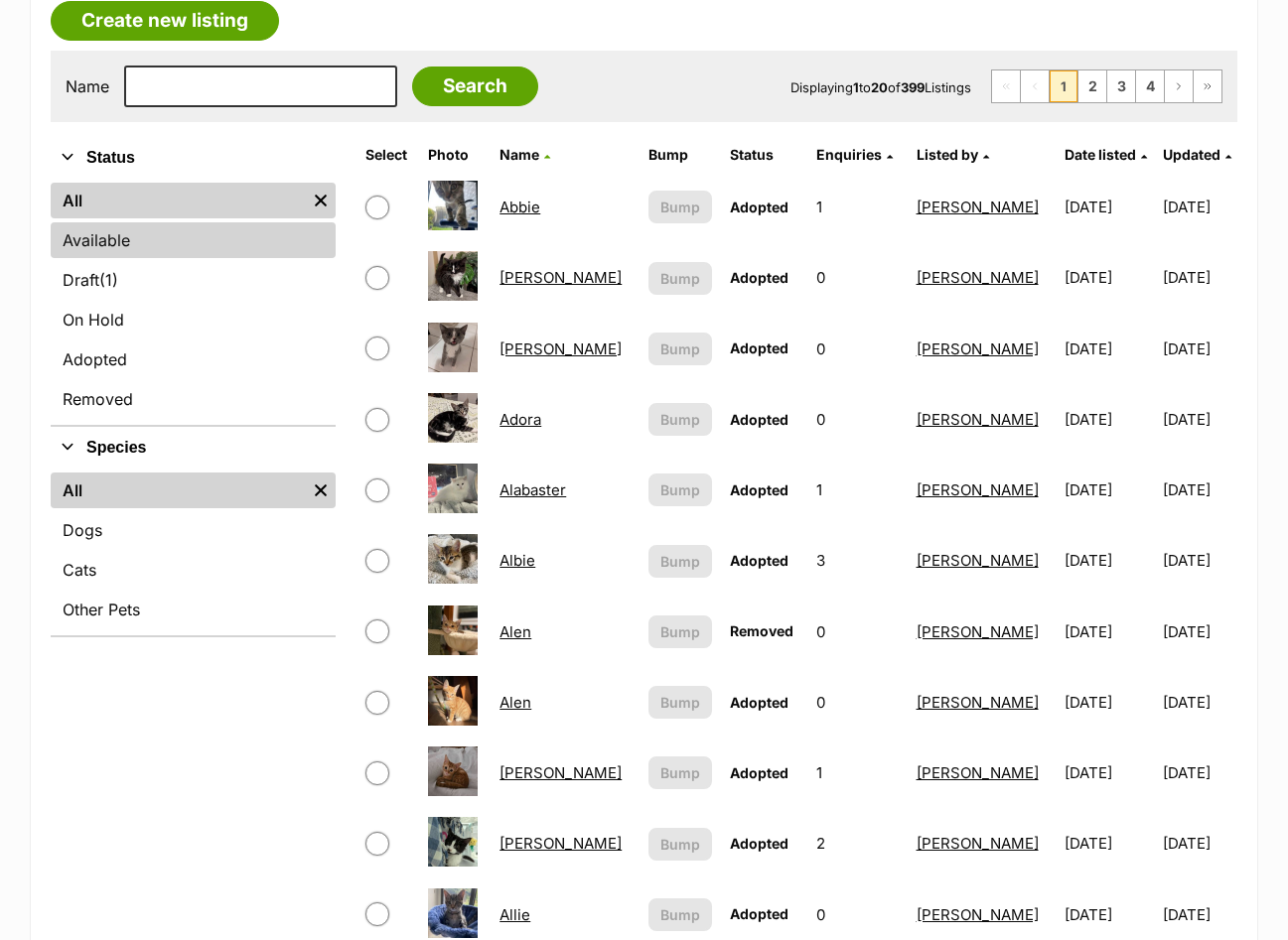 click on "Available" at bounding box center [193, 240] 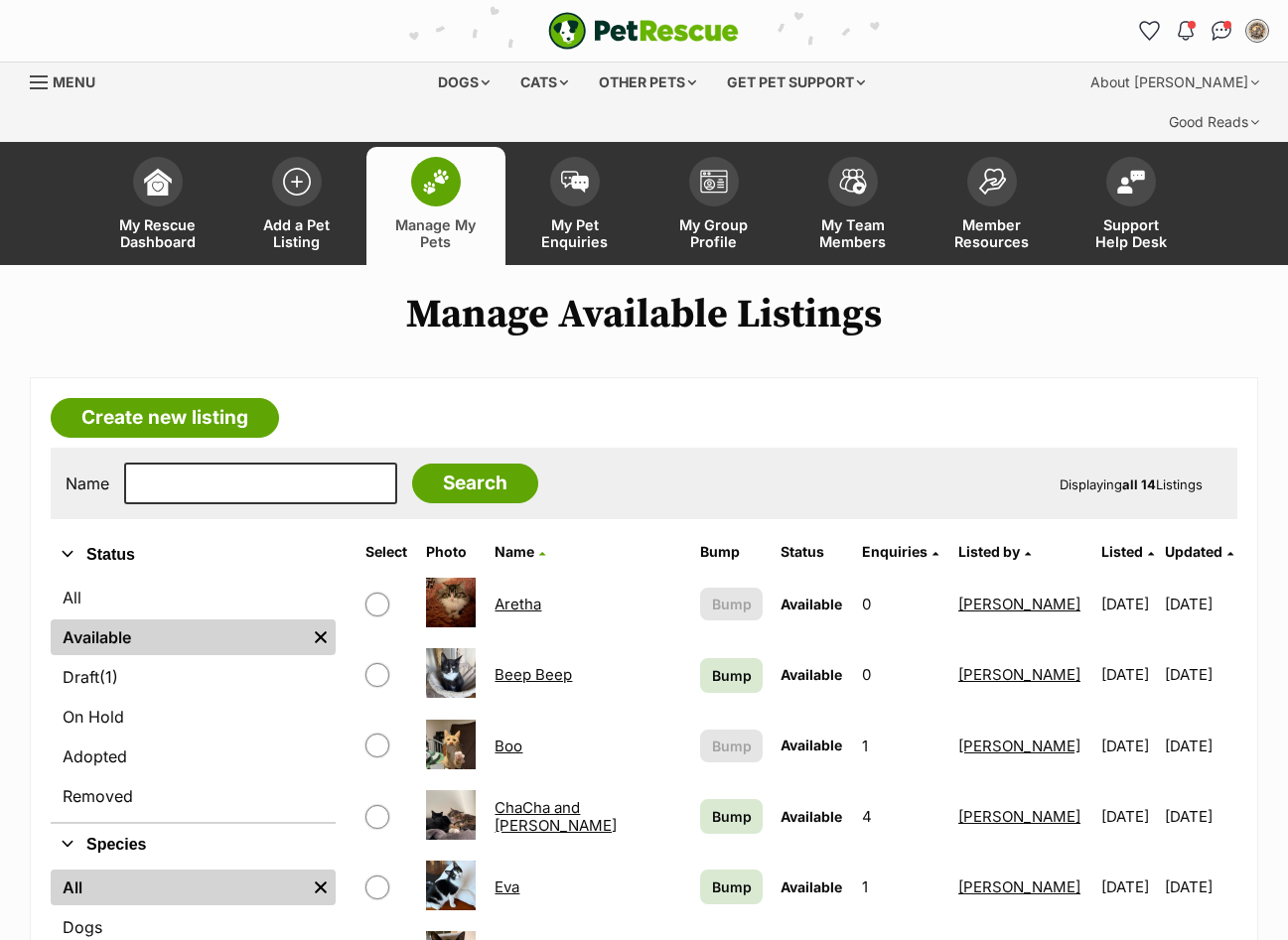 scroll, scrollTop: 397, scrollLeft: 0, axis: vertical 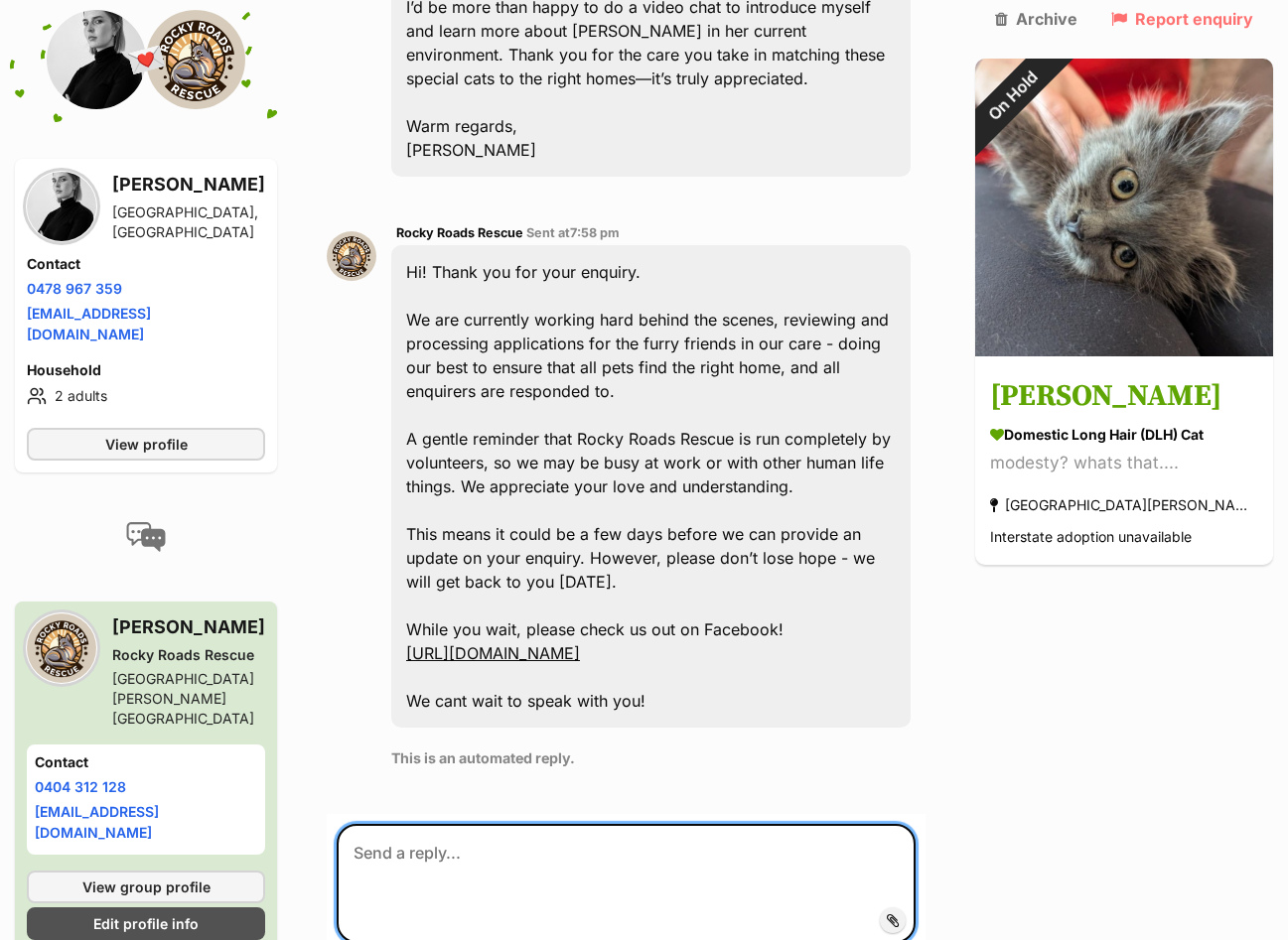 click at bounding box center [626, 883] 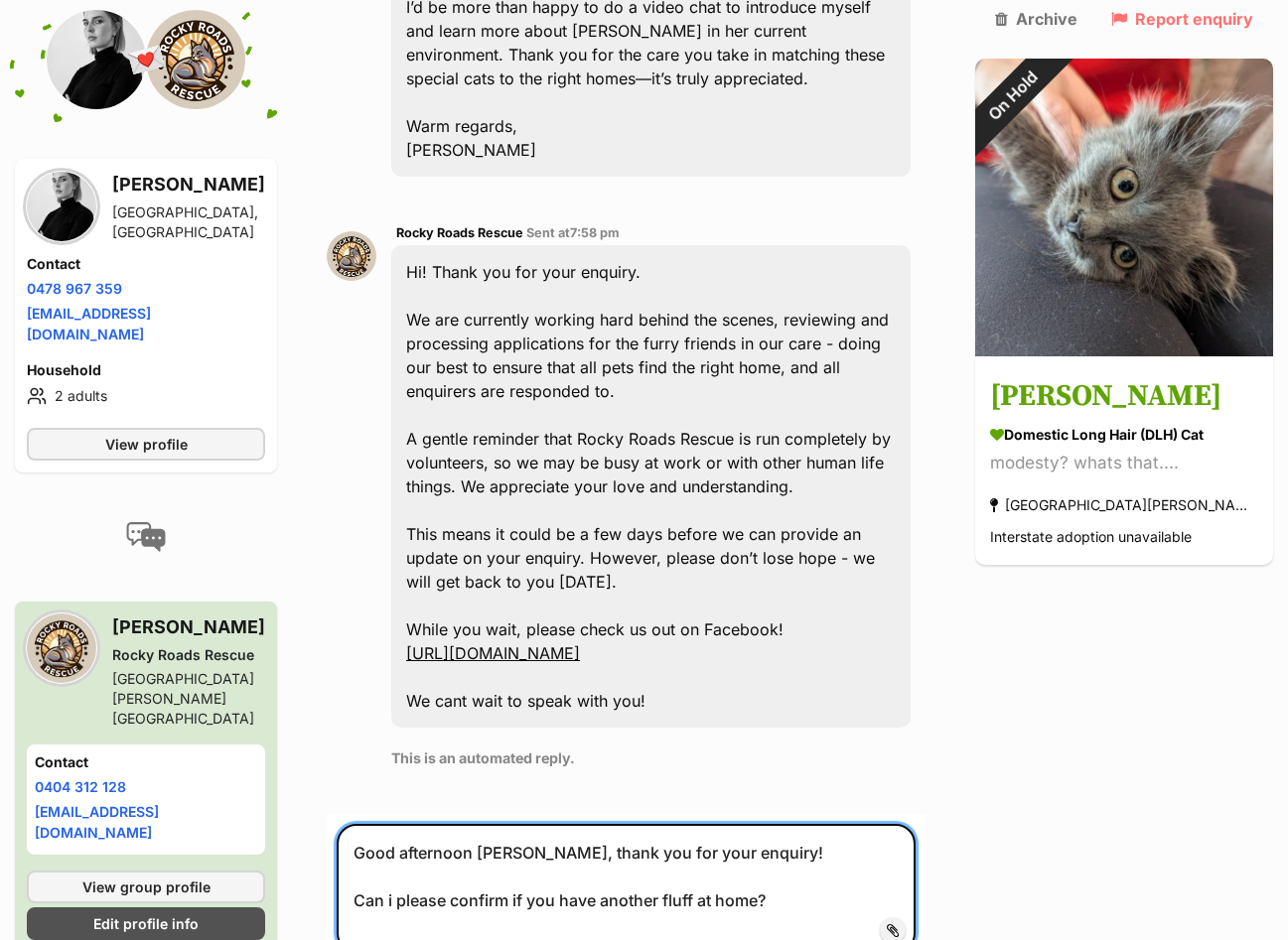 drag, startPoint x: 822, startPoint y: 735, endPoint x: 628, endPoint y: 735, distance: 194 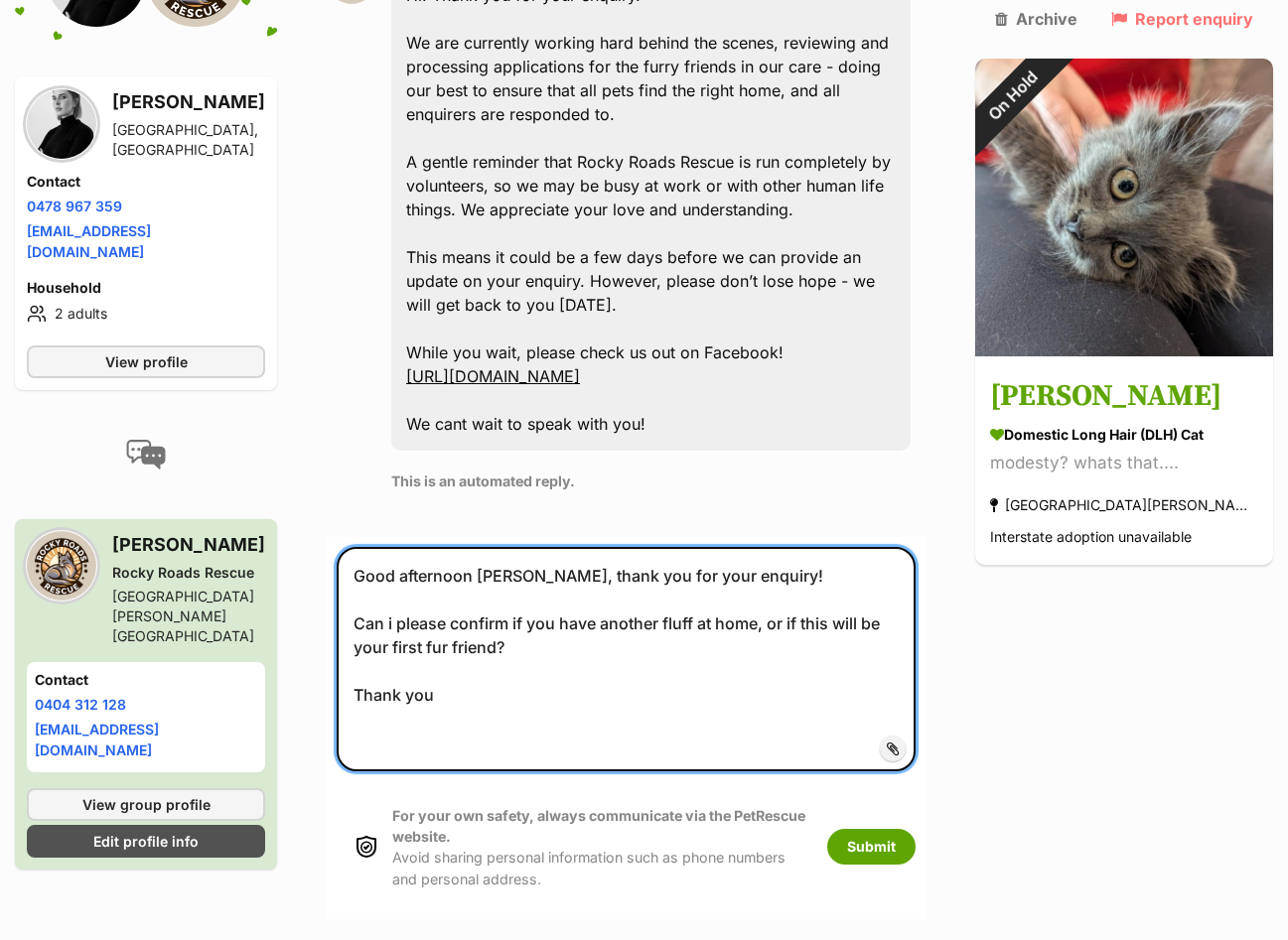 scroll, scrollTop: 1787, scrollLeft: 0, axis: vertical 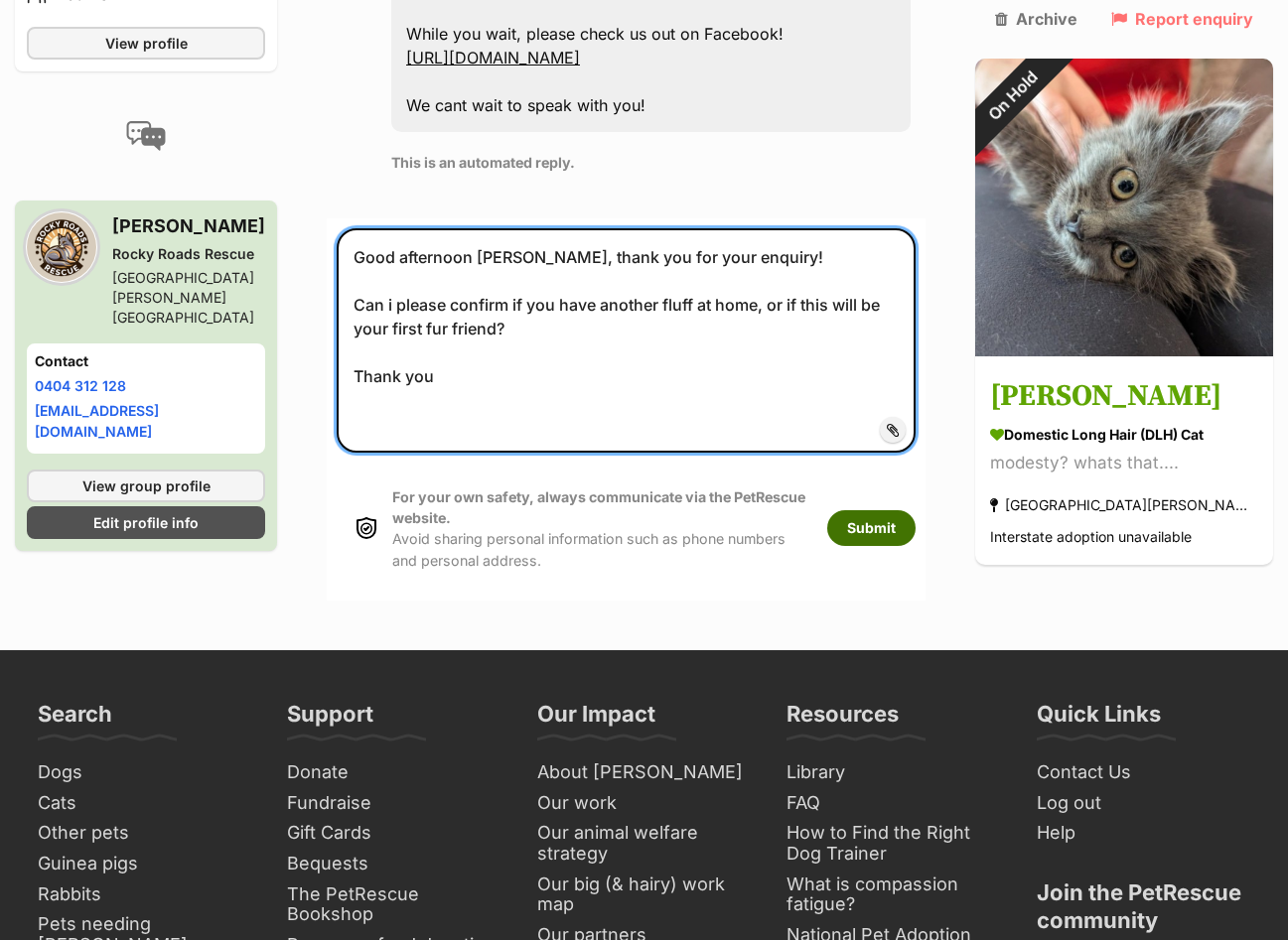 type on "Good afternoon Liz, thank you for your enquiry!
Can i please confirm if you have another fluff at home, or if this will be your first fur friend?
Thank you" 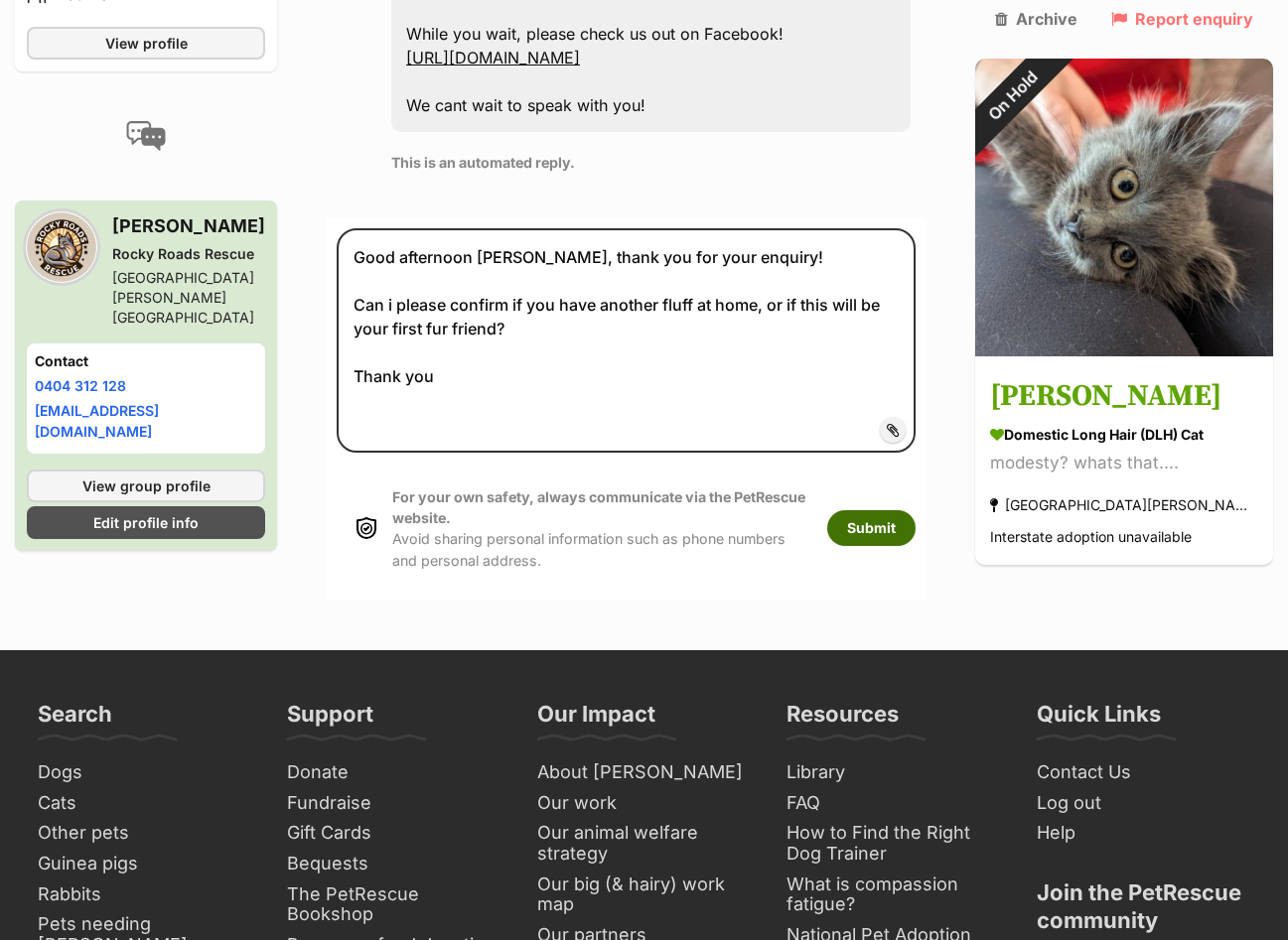 click on "Submit" at bounding box center [871, 528] 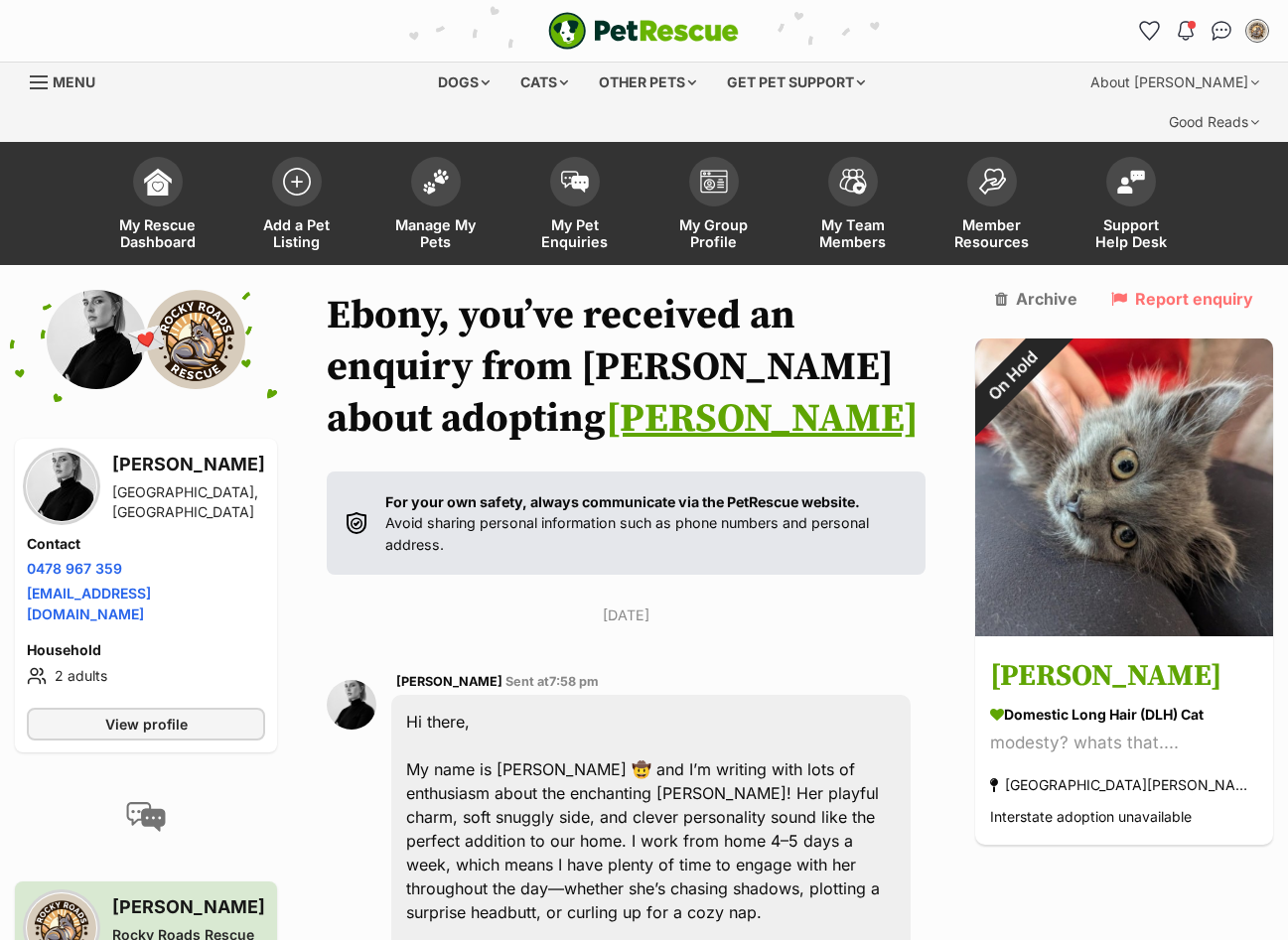scroll, scrollTop: 1784, scrollLeft: 0, axis: vertical 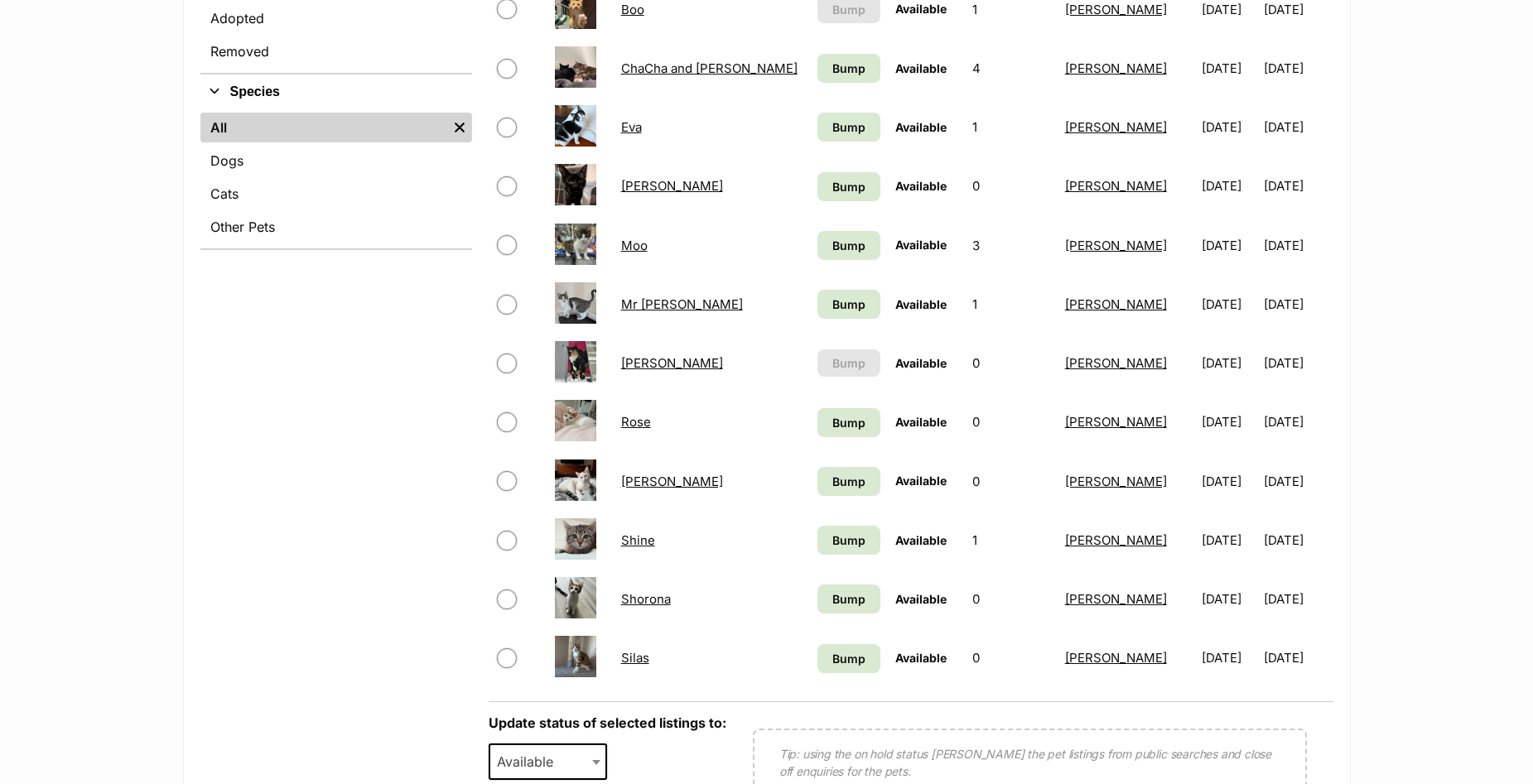 drag, startPoint x: 642, startPoint y: 433, endPoint x: 639, endPoint y: 421, distance: 12.369317 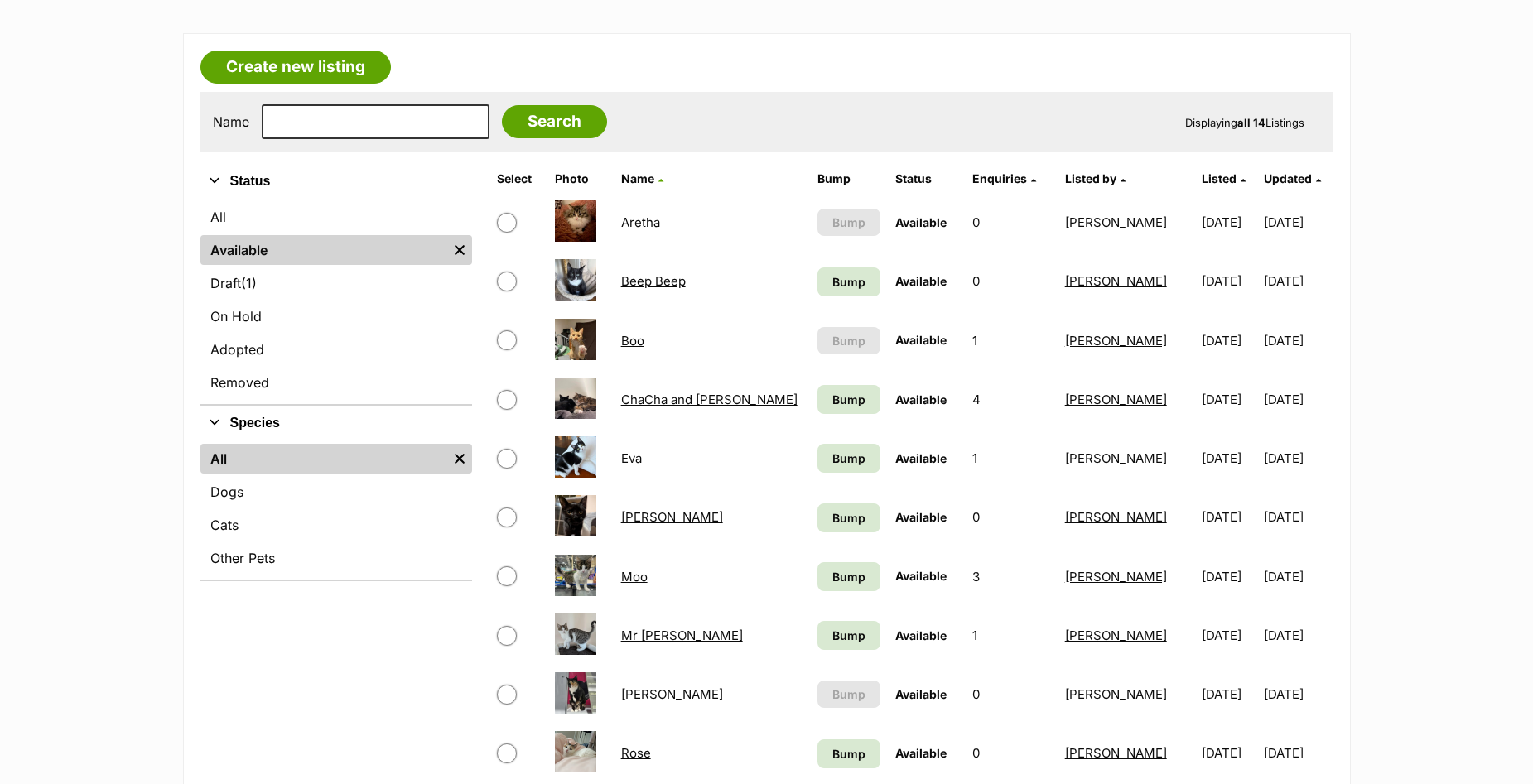 scroll, scrollTop: 0, scrollLeft: 0, axis: both 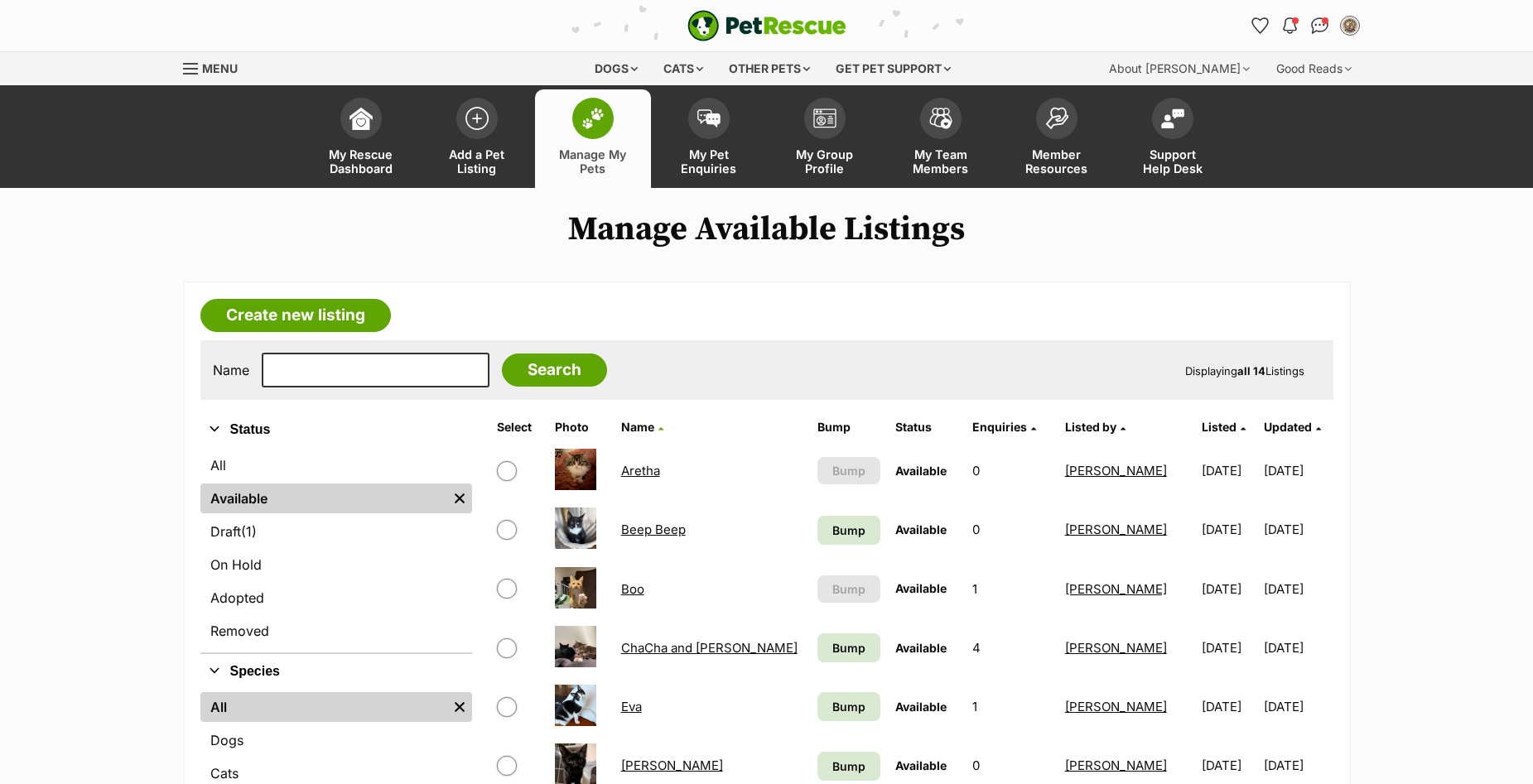 click on "Available" at bounding box center (324, 498) 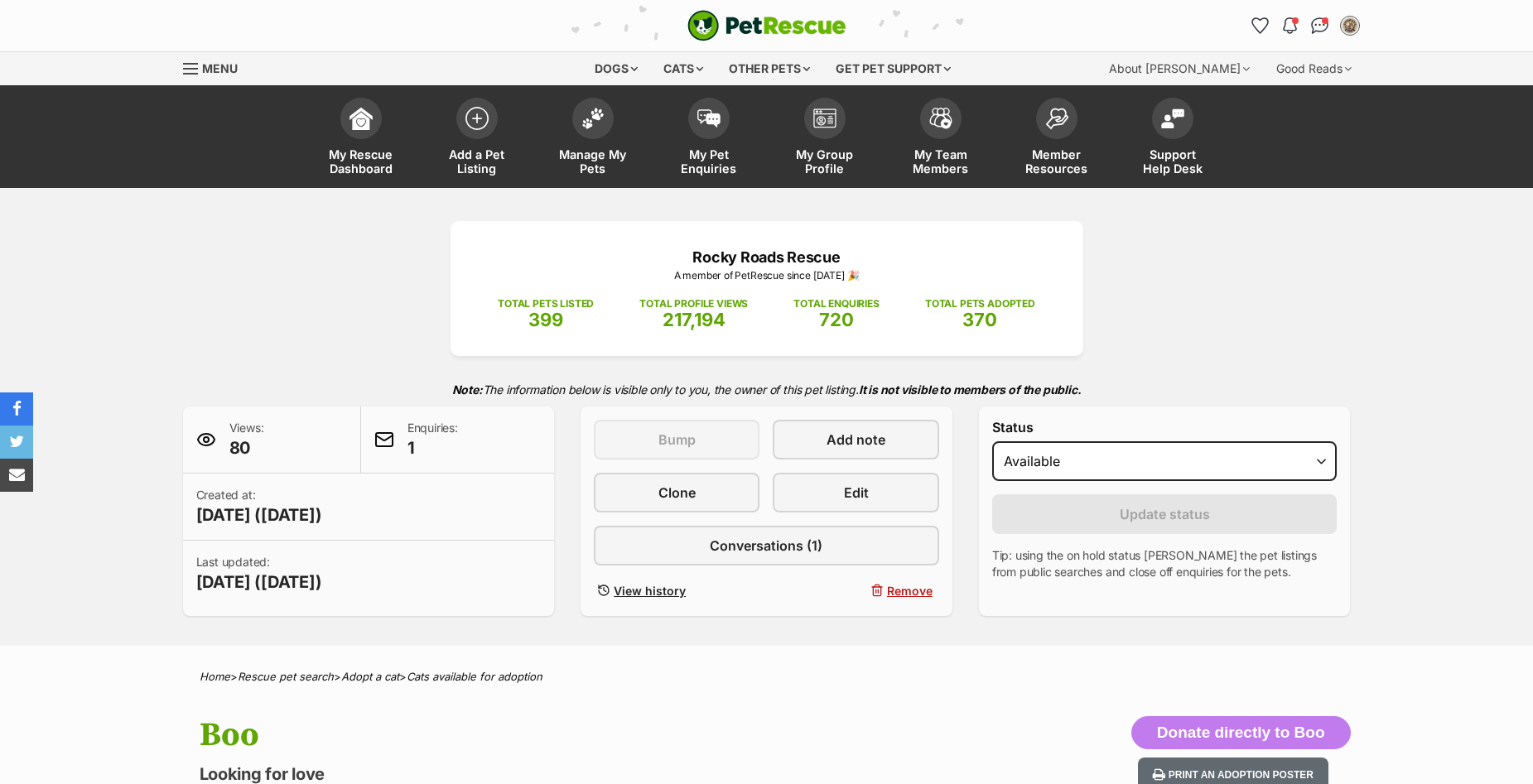 scroll, scrollTop: 0, scrollLeft: 0, axis: both 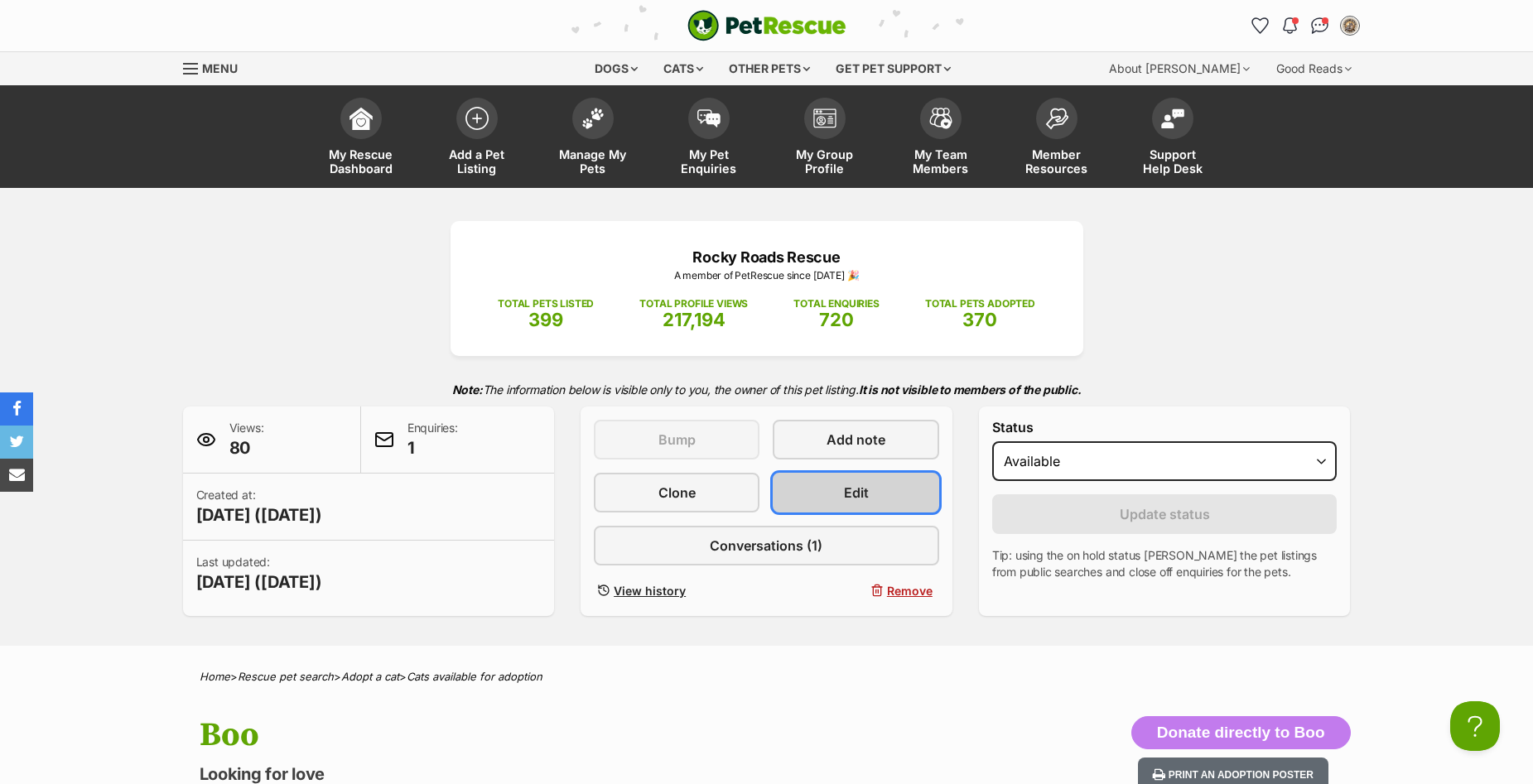 click on "Edit" at bounding box center (856, 493) 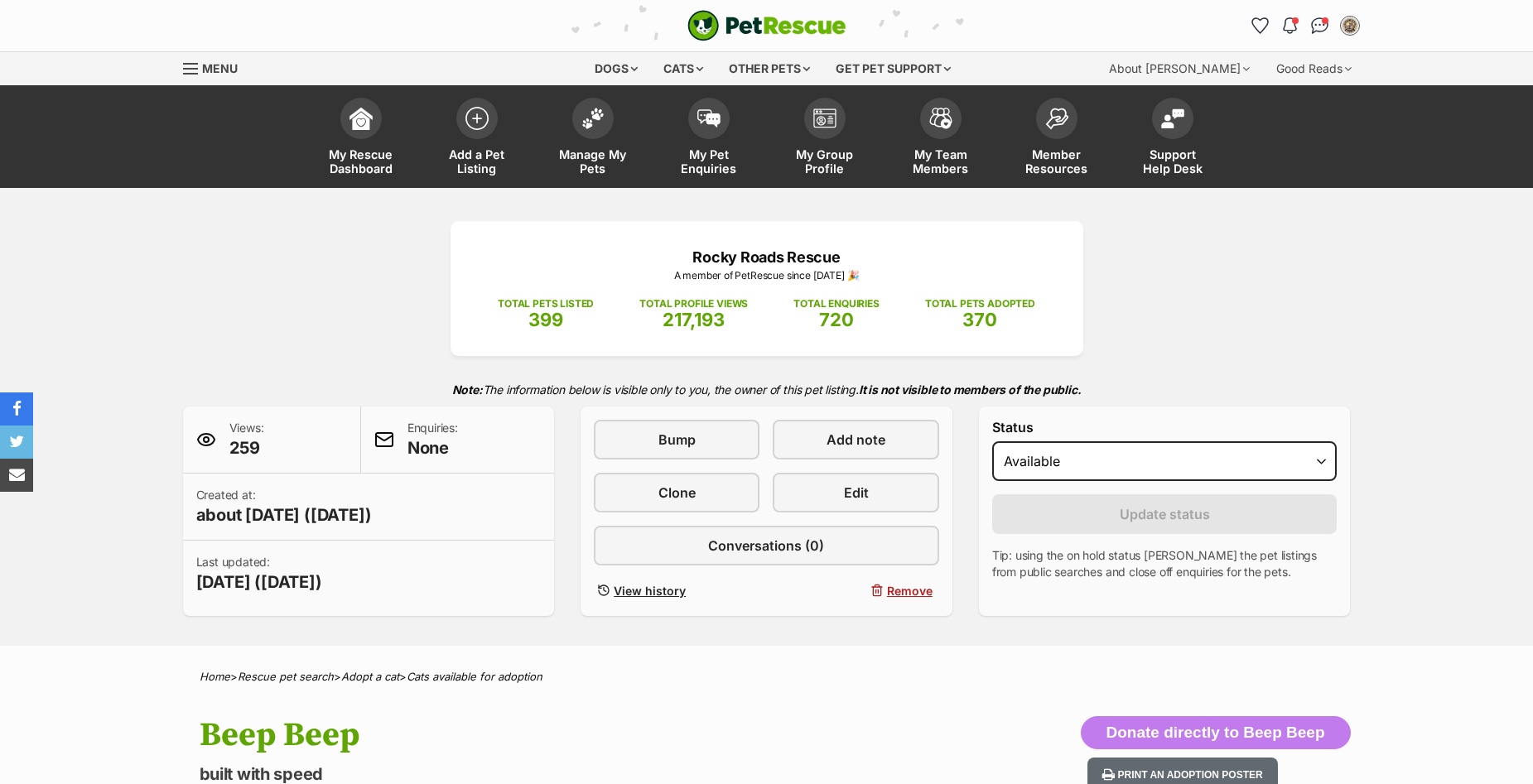 scroll, scrollTop: 0, scrollLeft: 0, axis: both 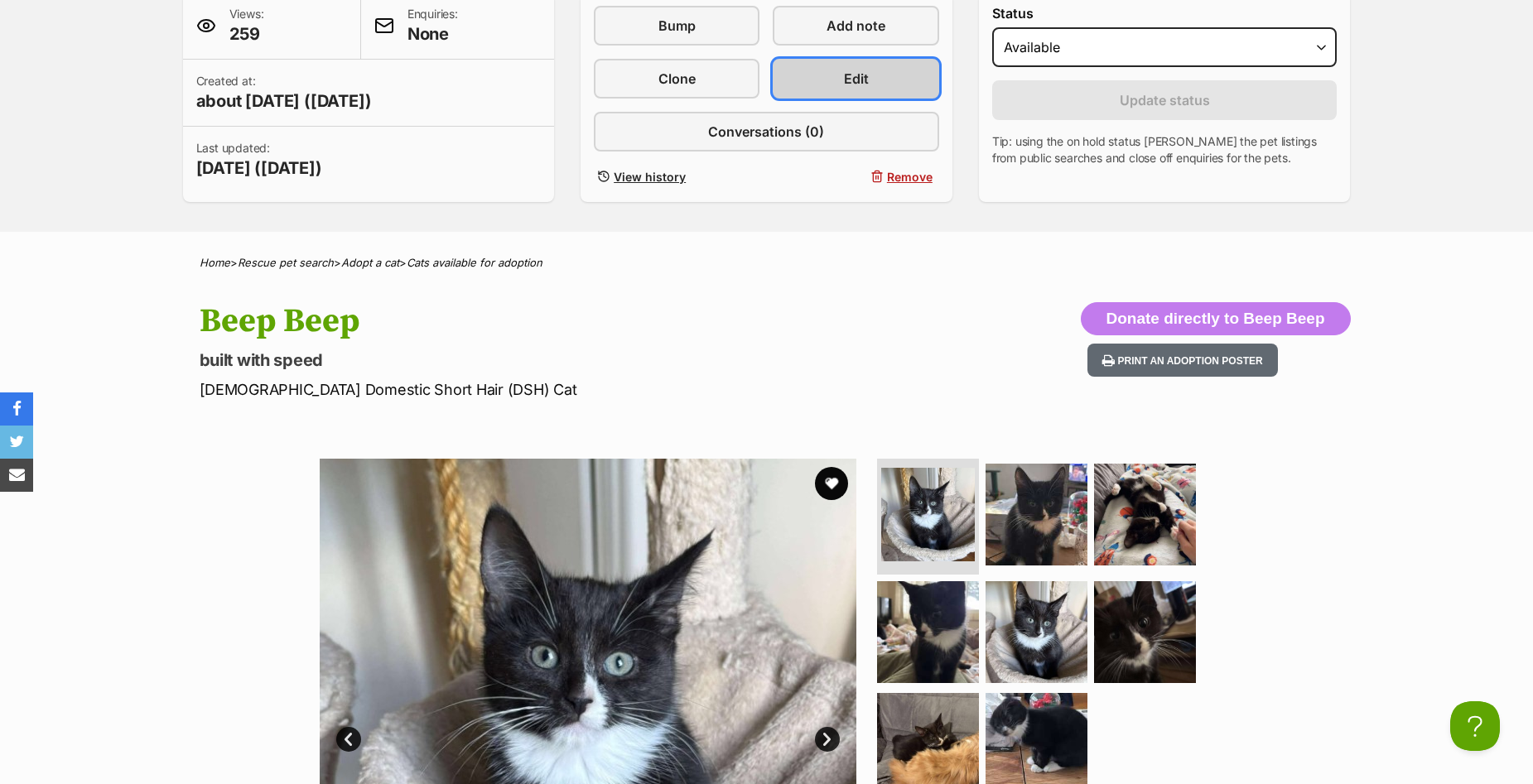 click on "Edit" at bounding box center (856, 79) 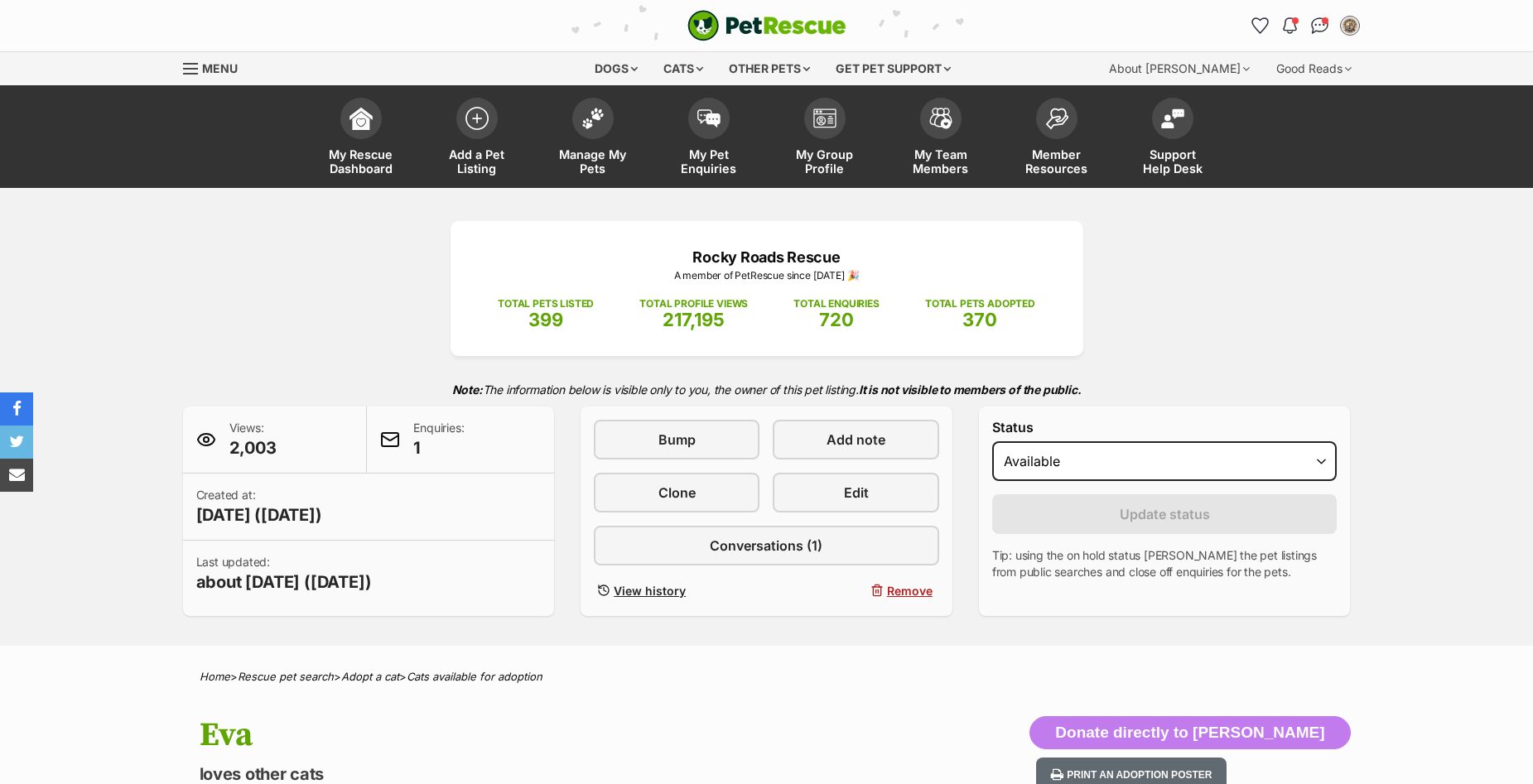 scroll, scrollTop: 0, scrollLeft: 0, axis: both 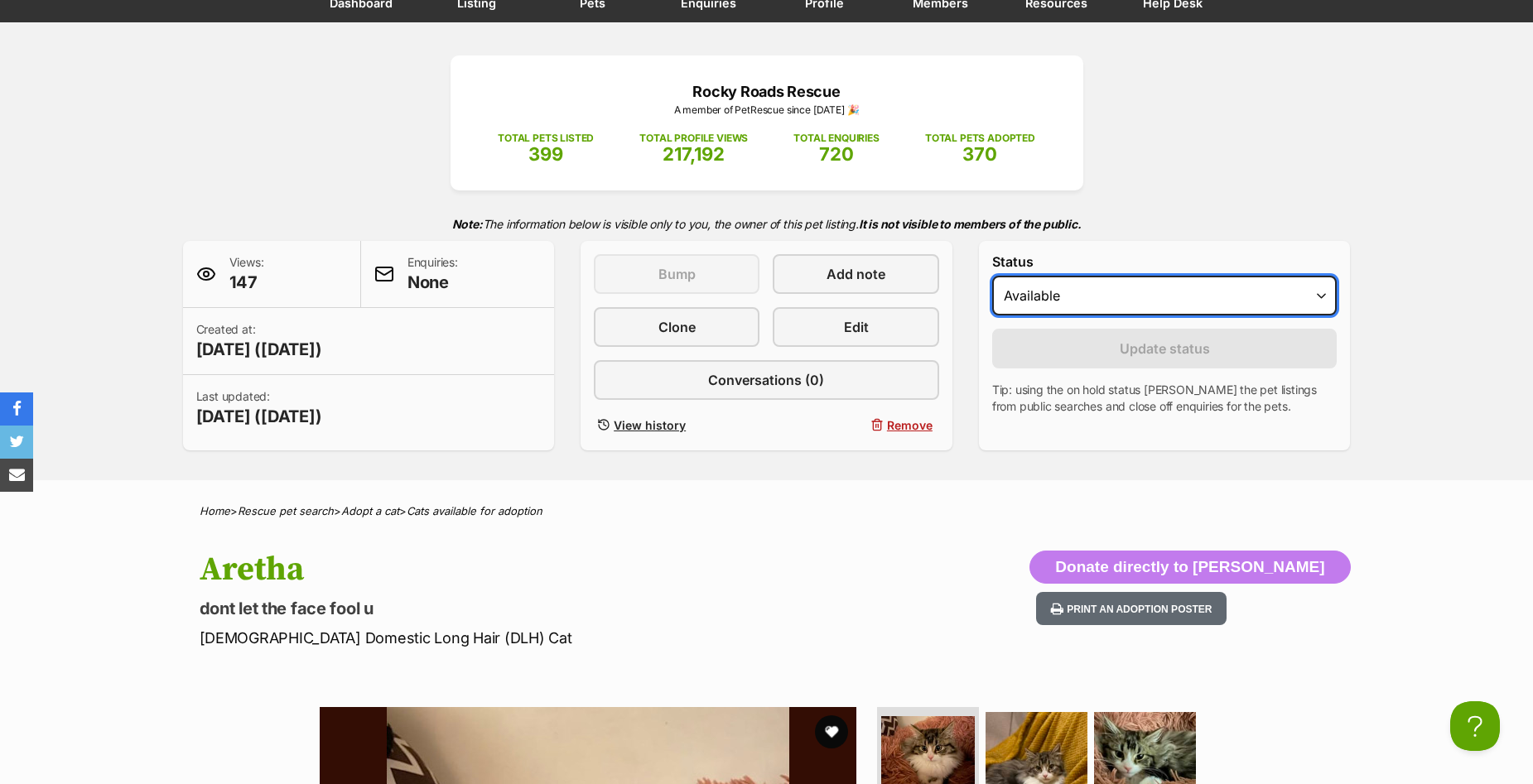 click on "Draft
Available
On hold
Adopted" at bounding box center [1164, 296] 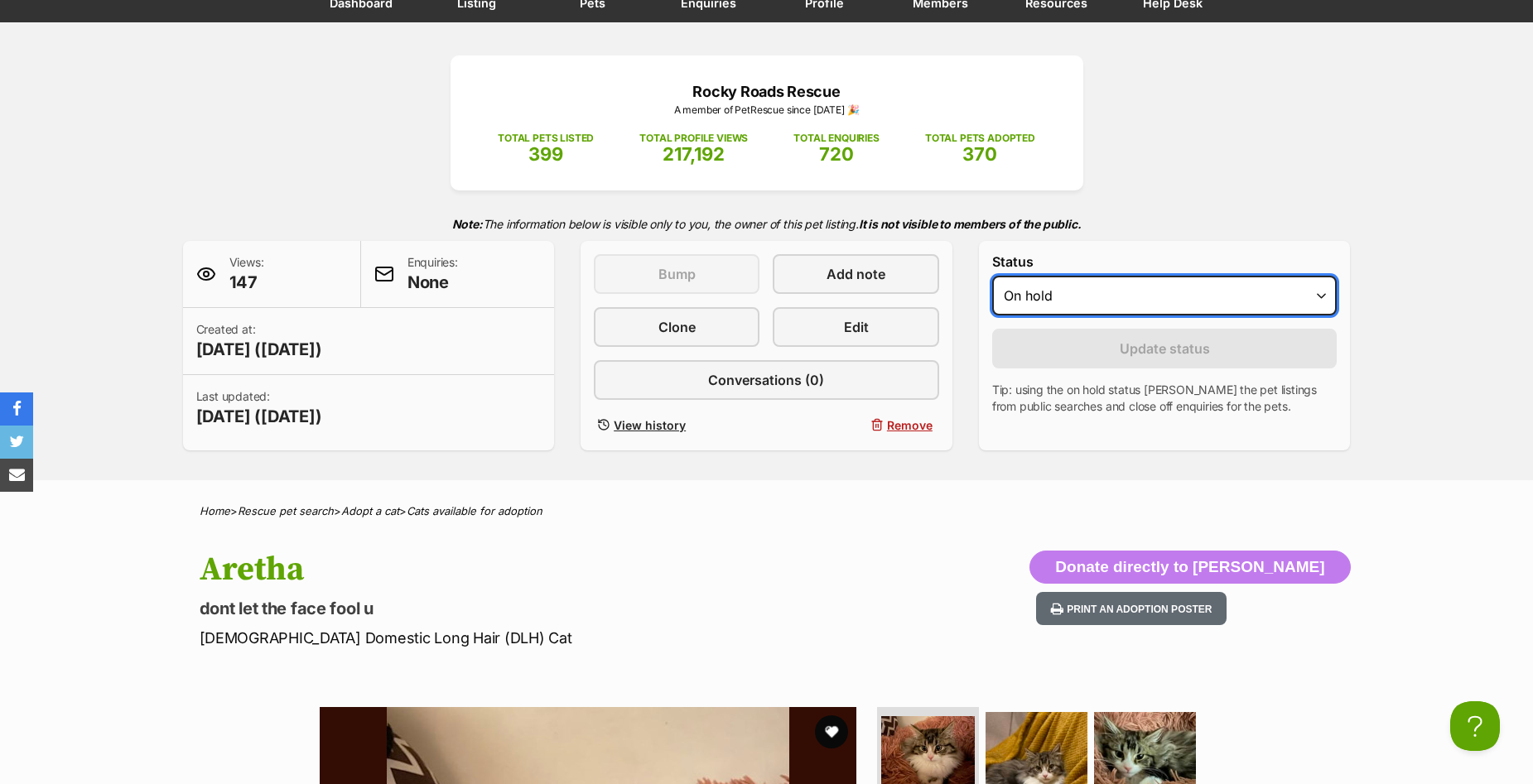 click on "Draft
Available
On hold
Adopted" at bounding box center [1164, 296] 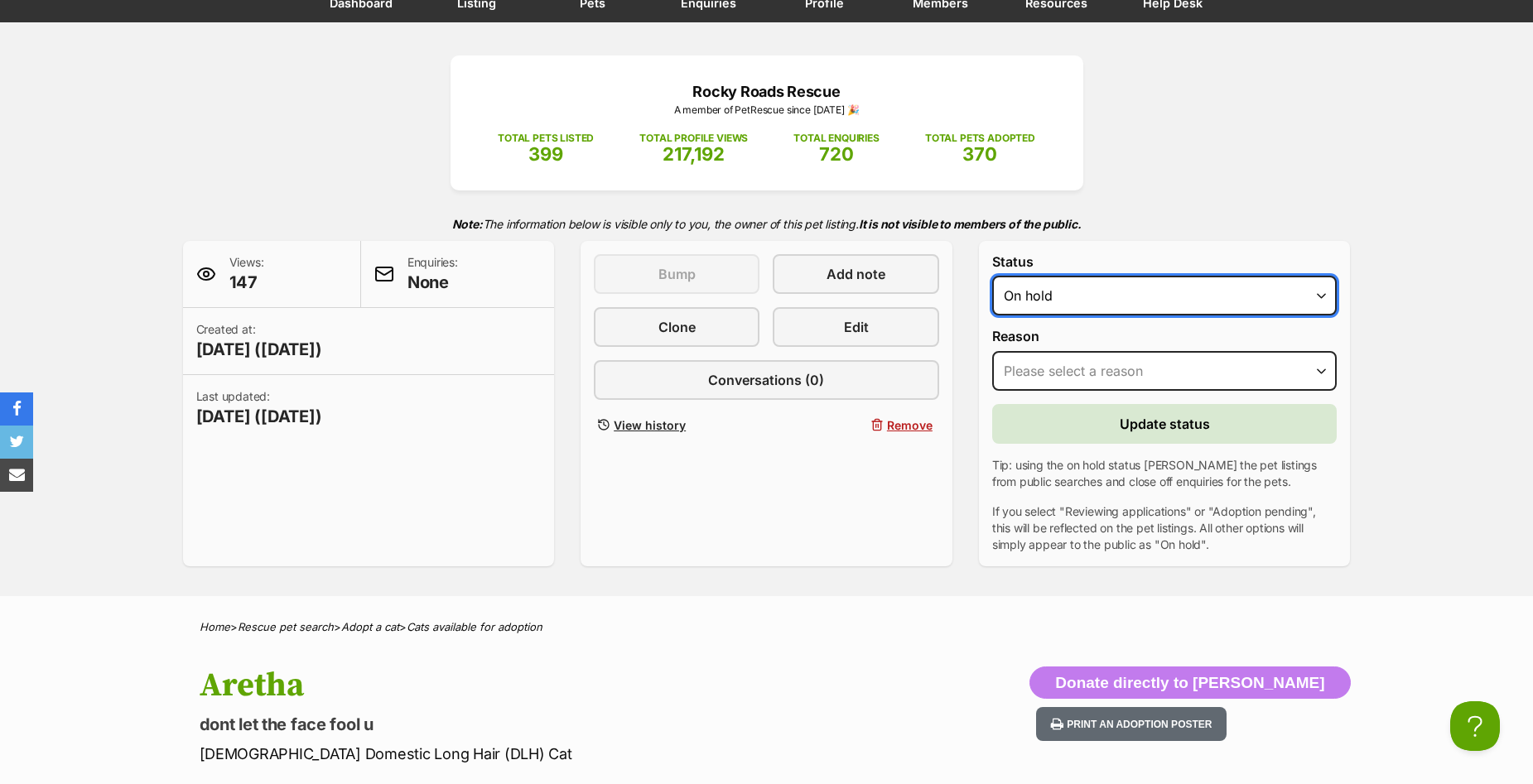 scroll, scrollTop: 0, scrollLeft: 0, axis: both 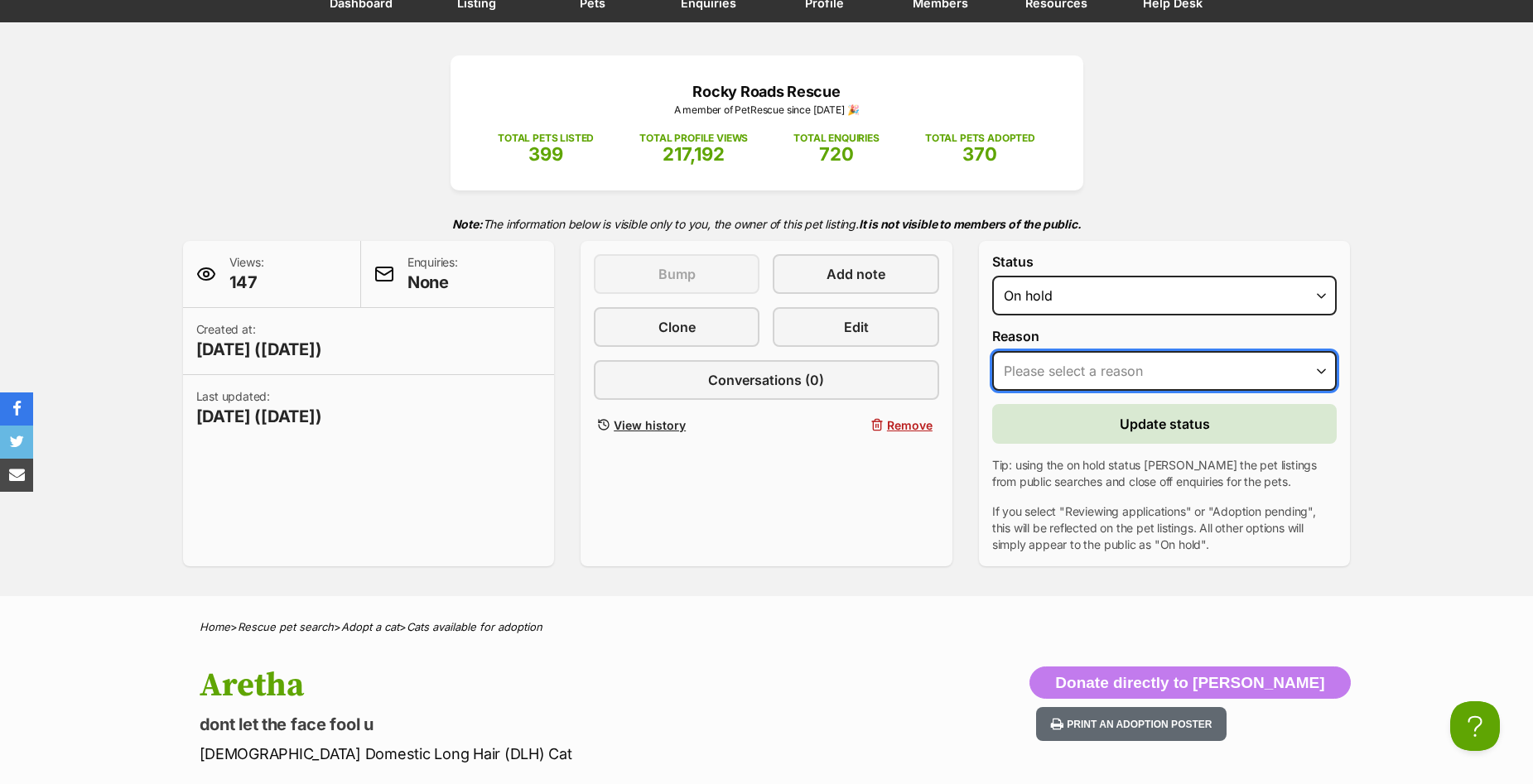 click on "Please select a reason
Medical reasons
Reviewing applications
Adoption pending
Other" at bounding box center (1164, 371) 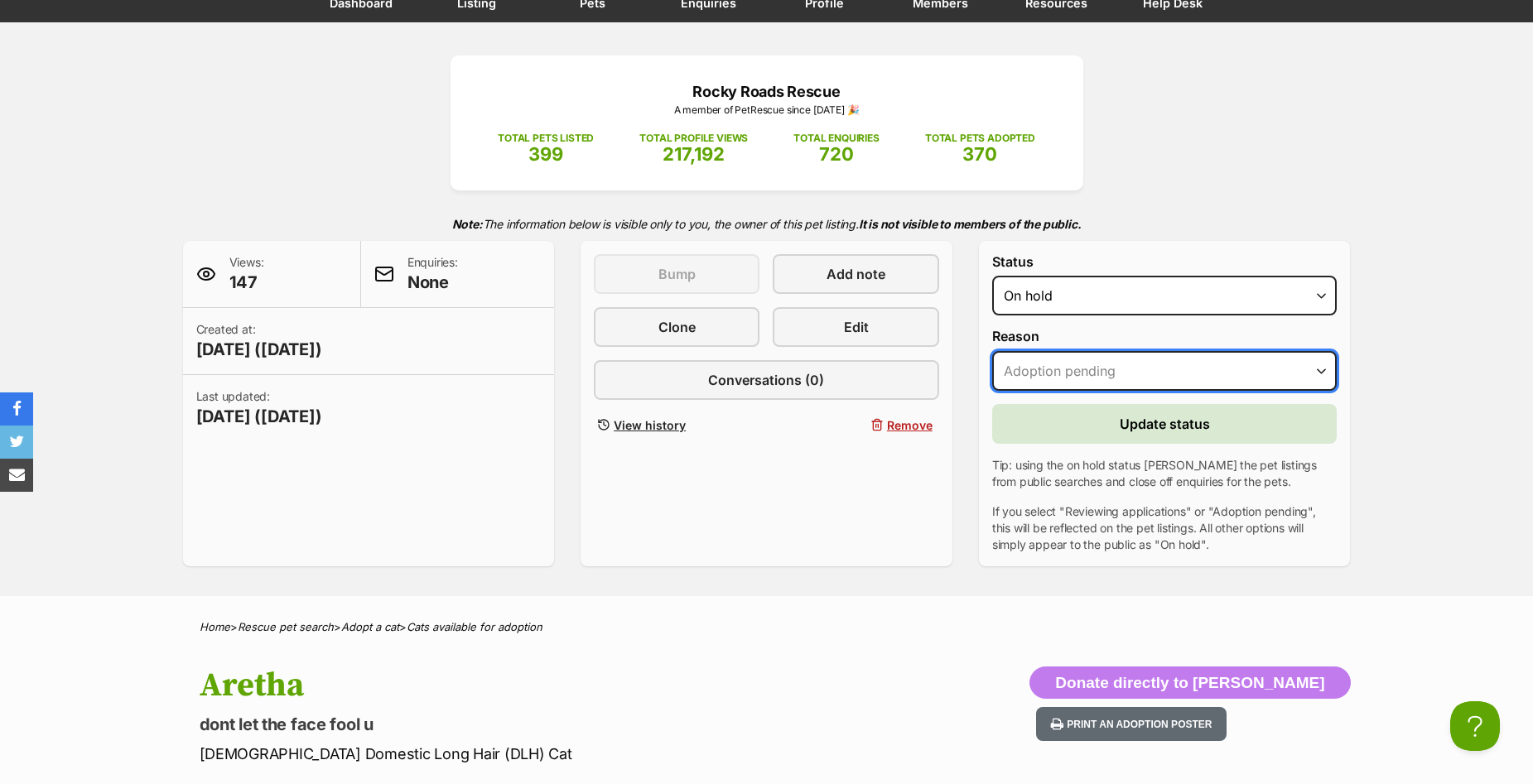 click on "Please select a reason
Medical reasons
Reviewing applications
Adoption pending
Other" at bounding box center [1164, 371] 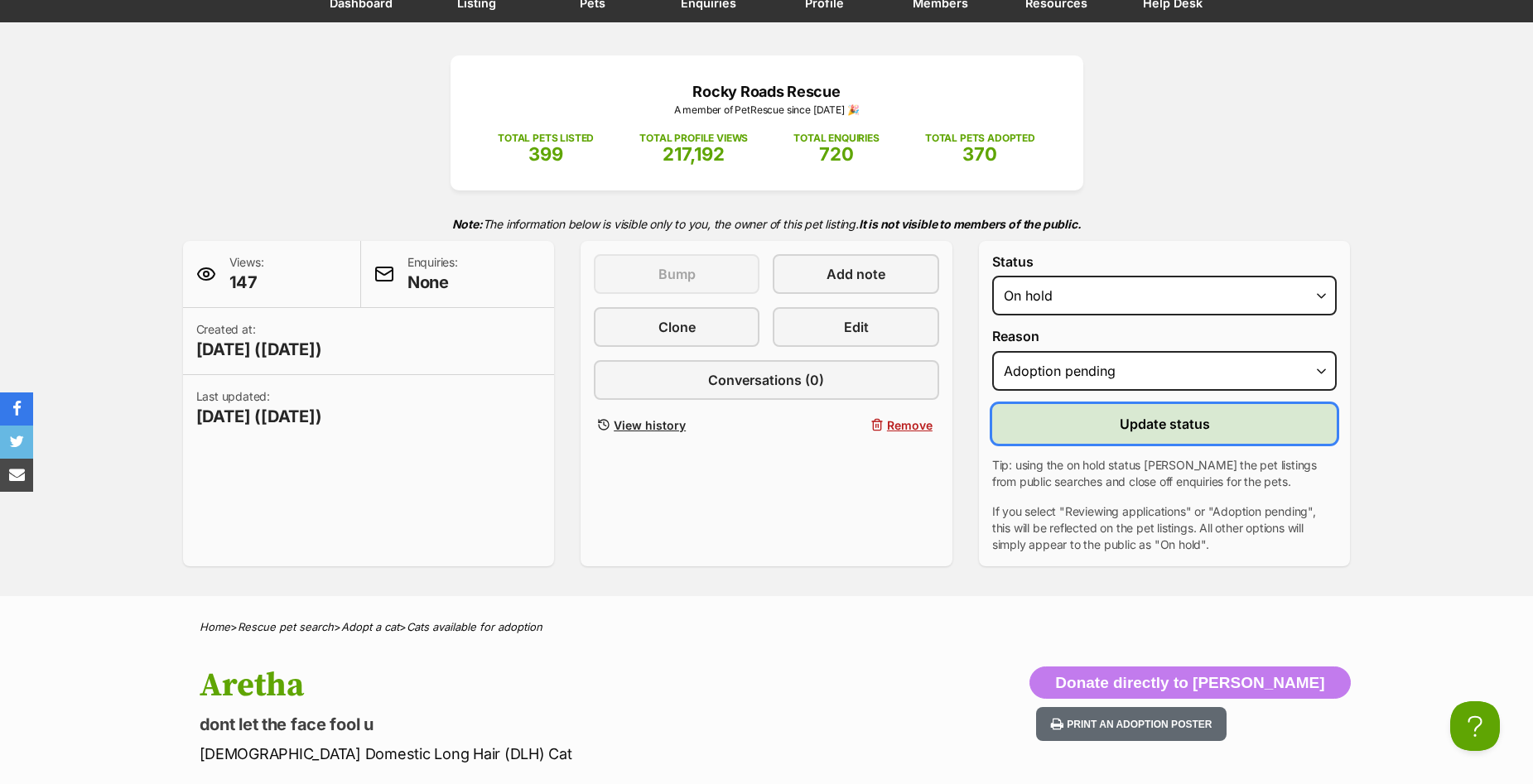 click on "Update status" at bounding box center [1164, 424] 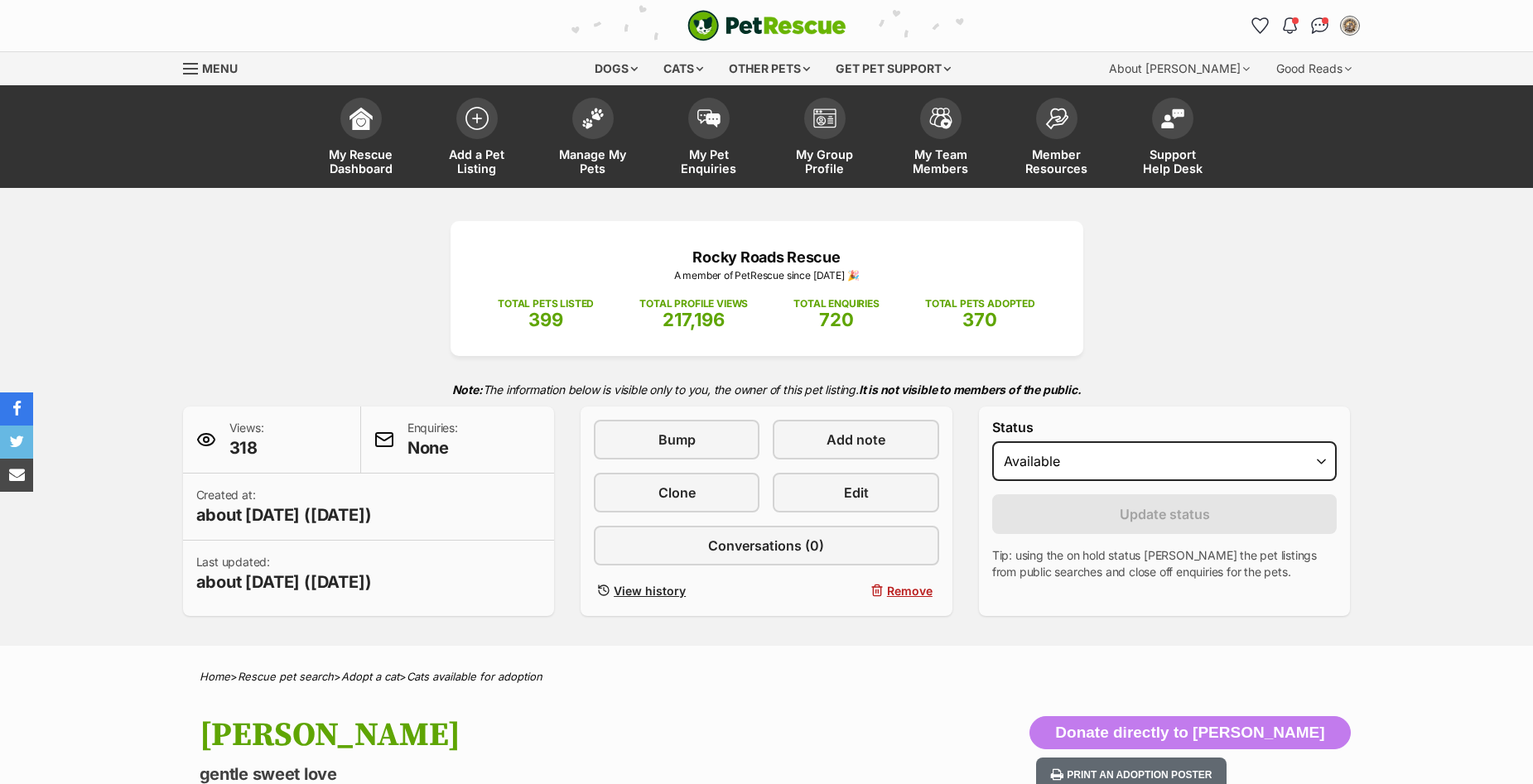 scroll, scrollTop: 0, scrollLeft: 0, axis: both 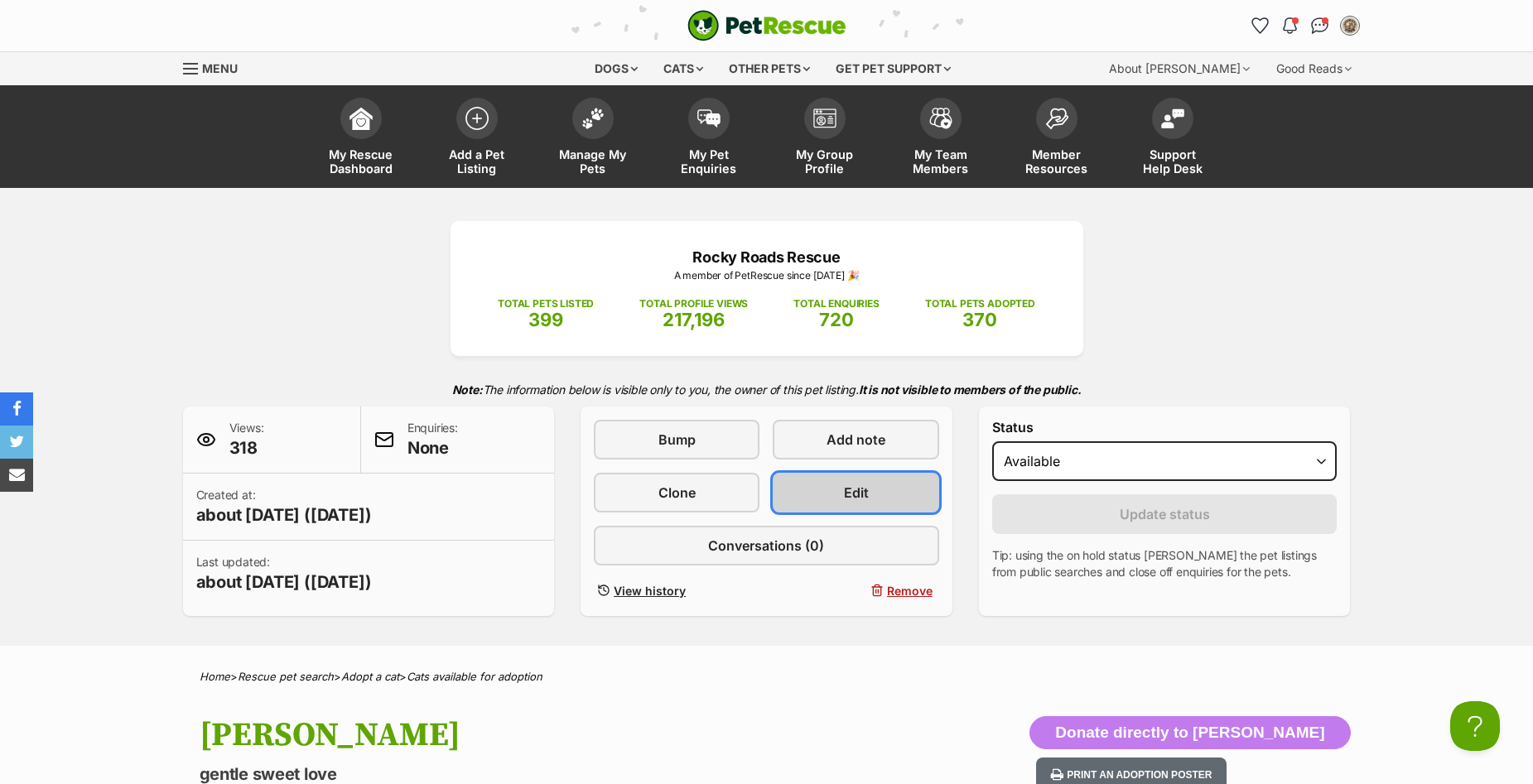 click on "Edit" at bounding box center (856, 493) 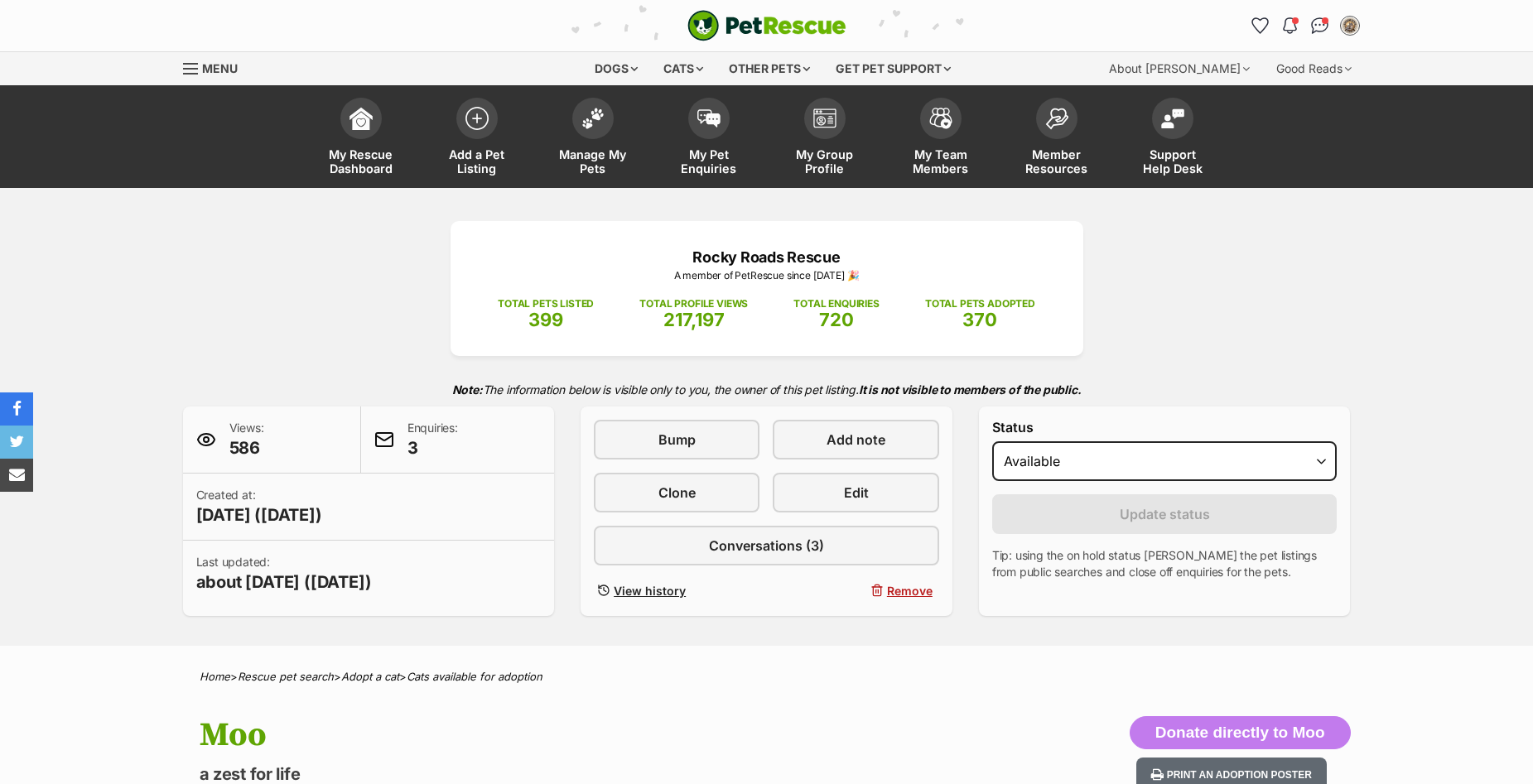 scroll, scrollTop: 0, scrollLeft: 0, axis: both 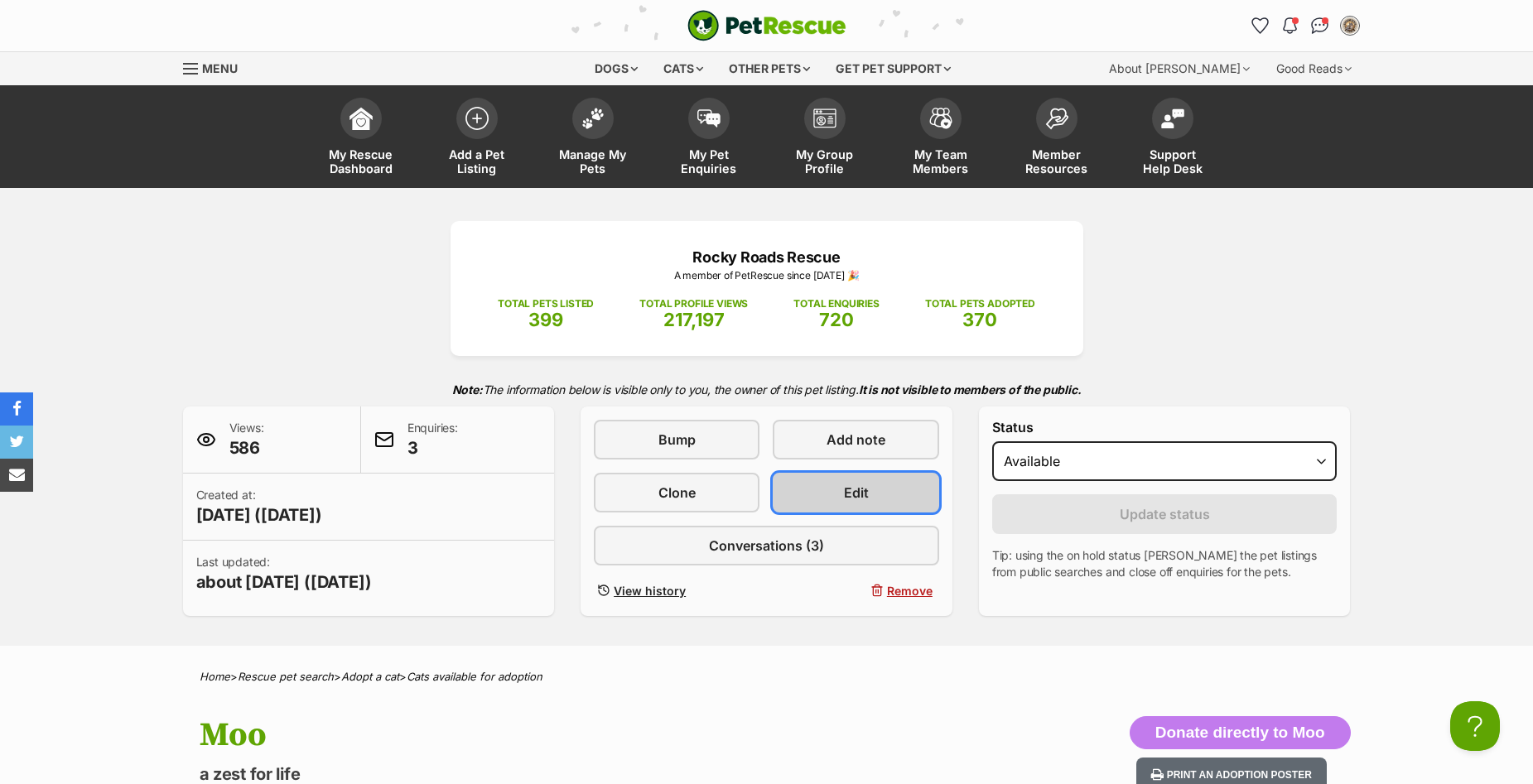click on "Edit" at bounding box center [856, 493] 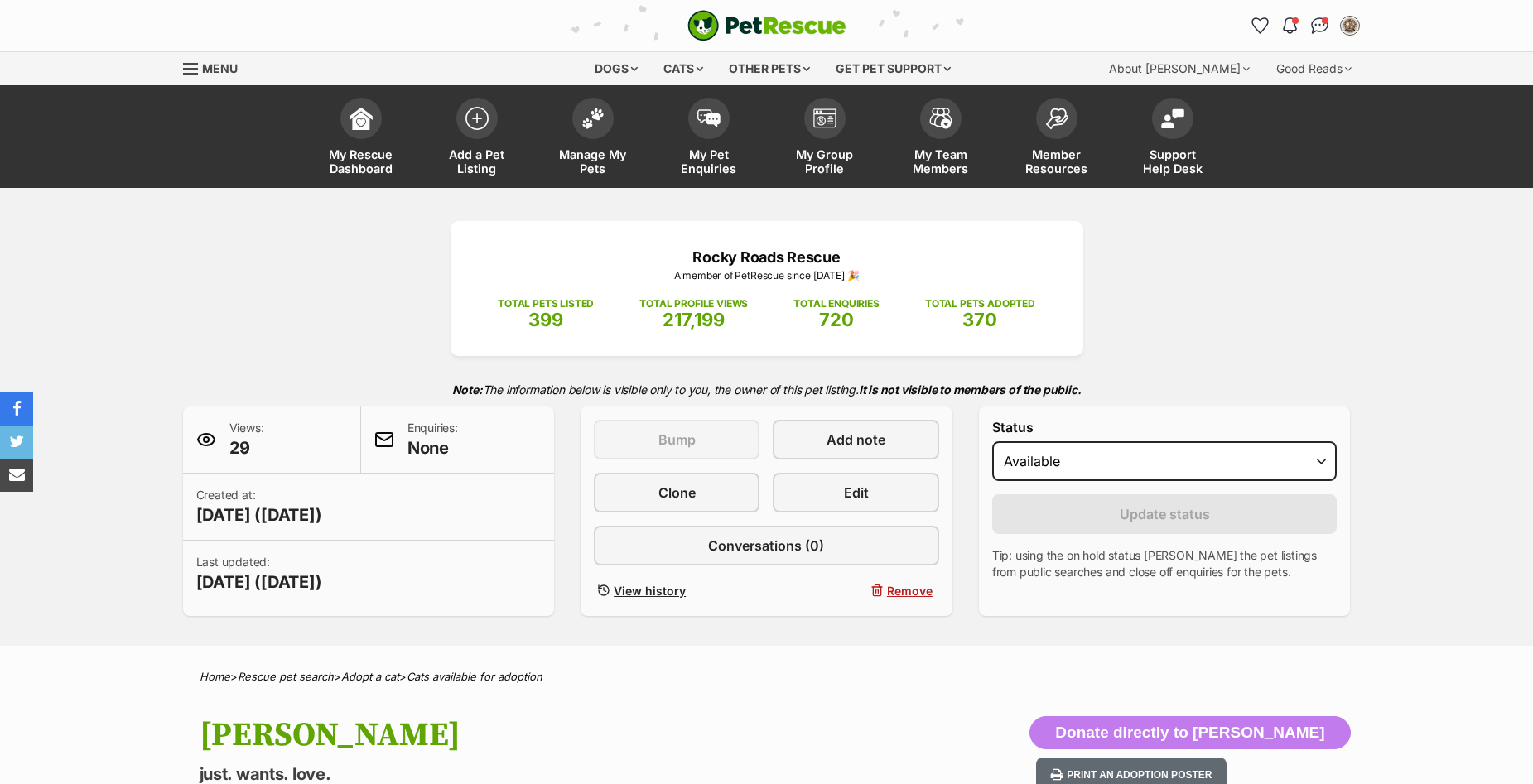 scroll, scrollTop: 0, scrollLeft: 0, axis: both 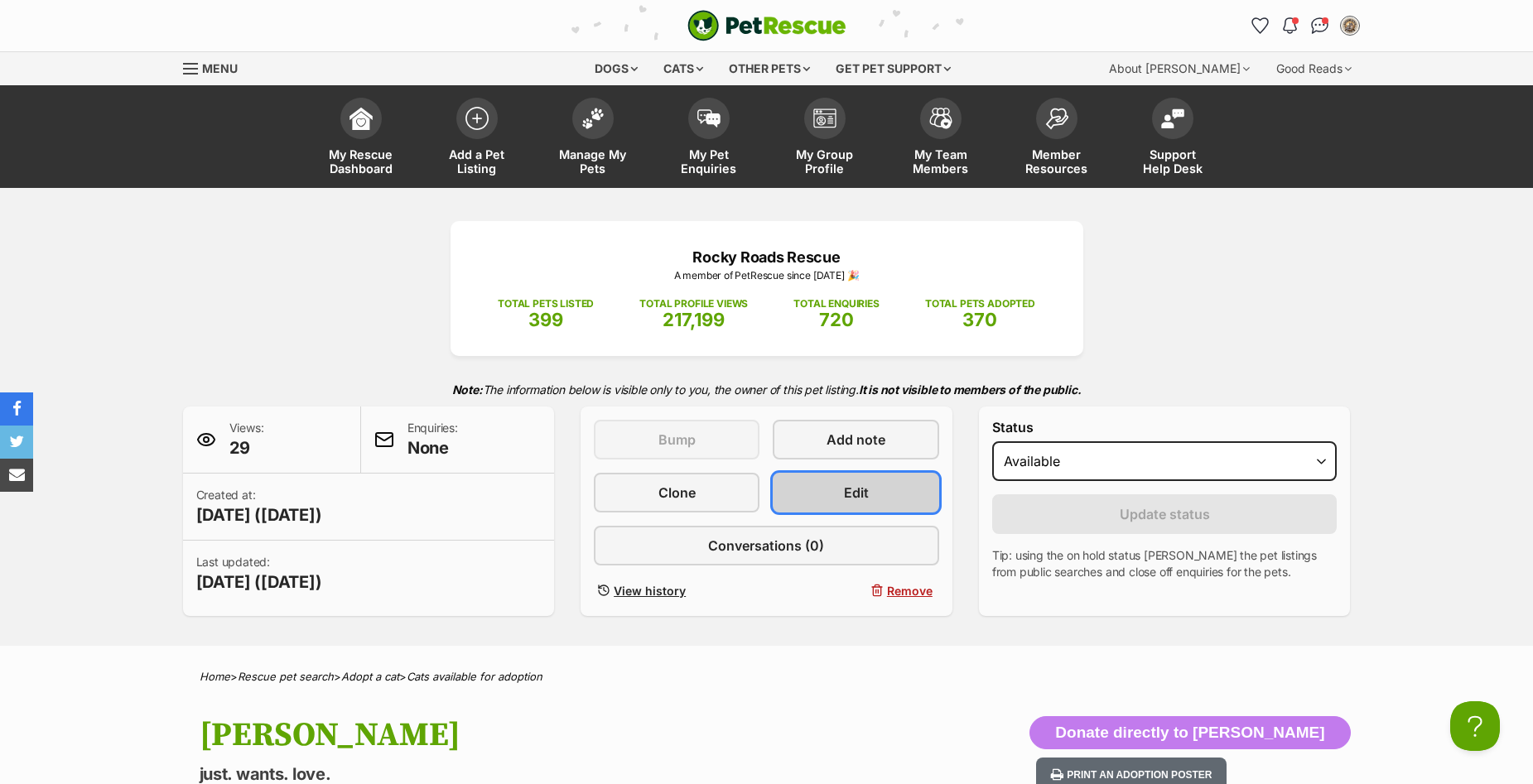 click on "Edit" at bounding box center [856, 493] 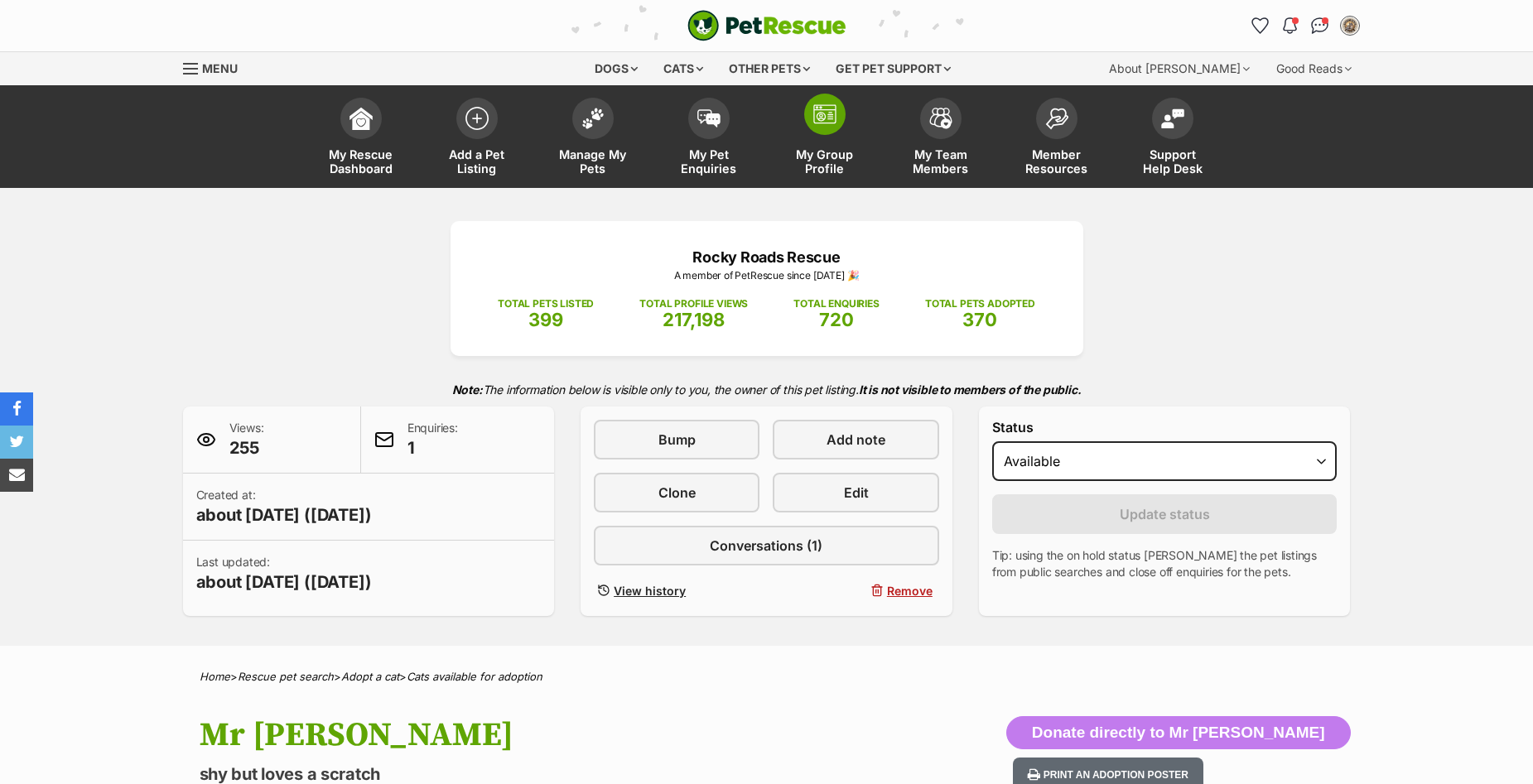 scroll, scrollTop: 0, scrollLeft: 0, axis: both 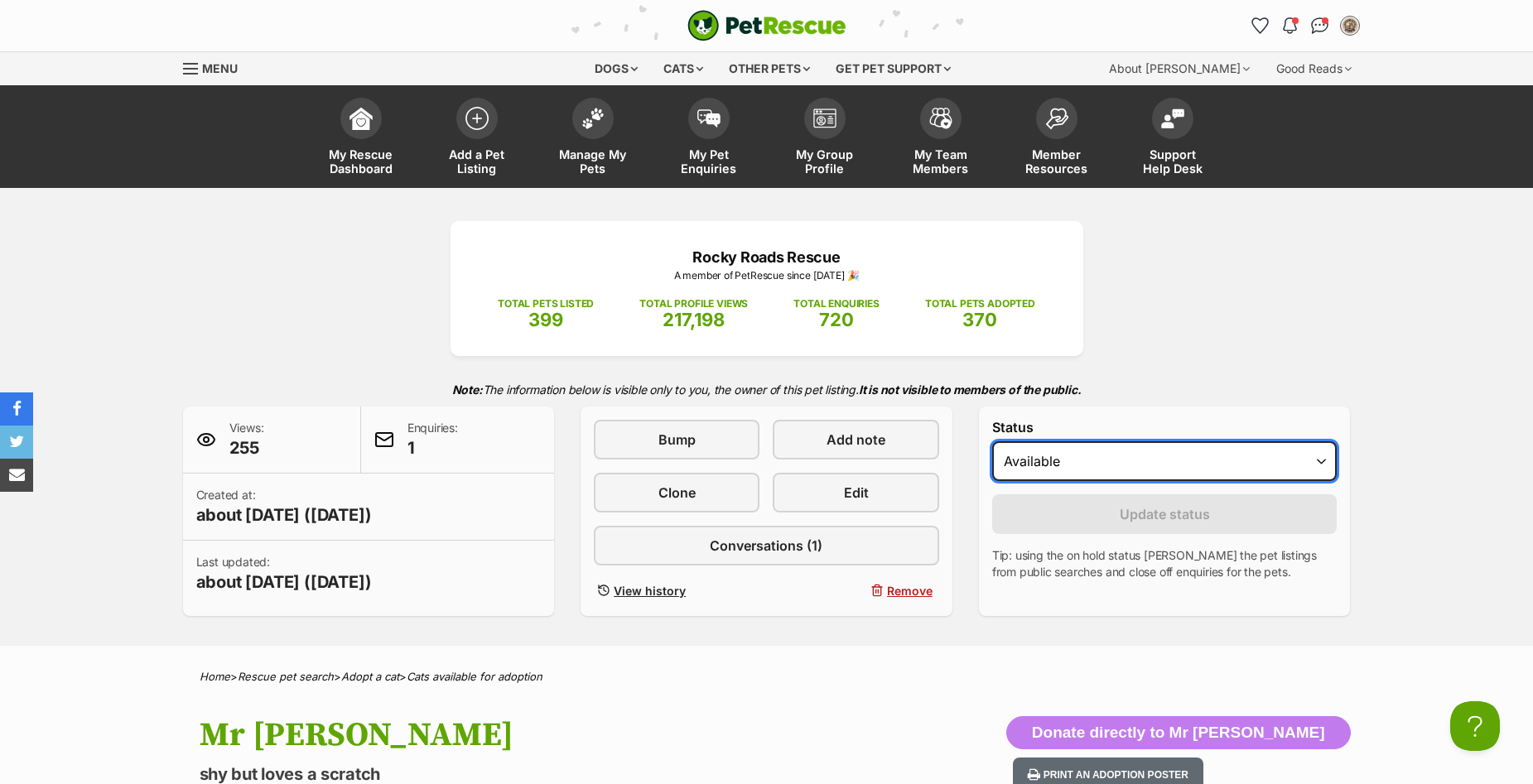 drag, startPoint x: 1034, startPoint y: 466, endPoint x: 1029, endPoint y: 476, distance: 11.18034 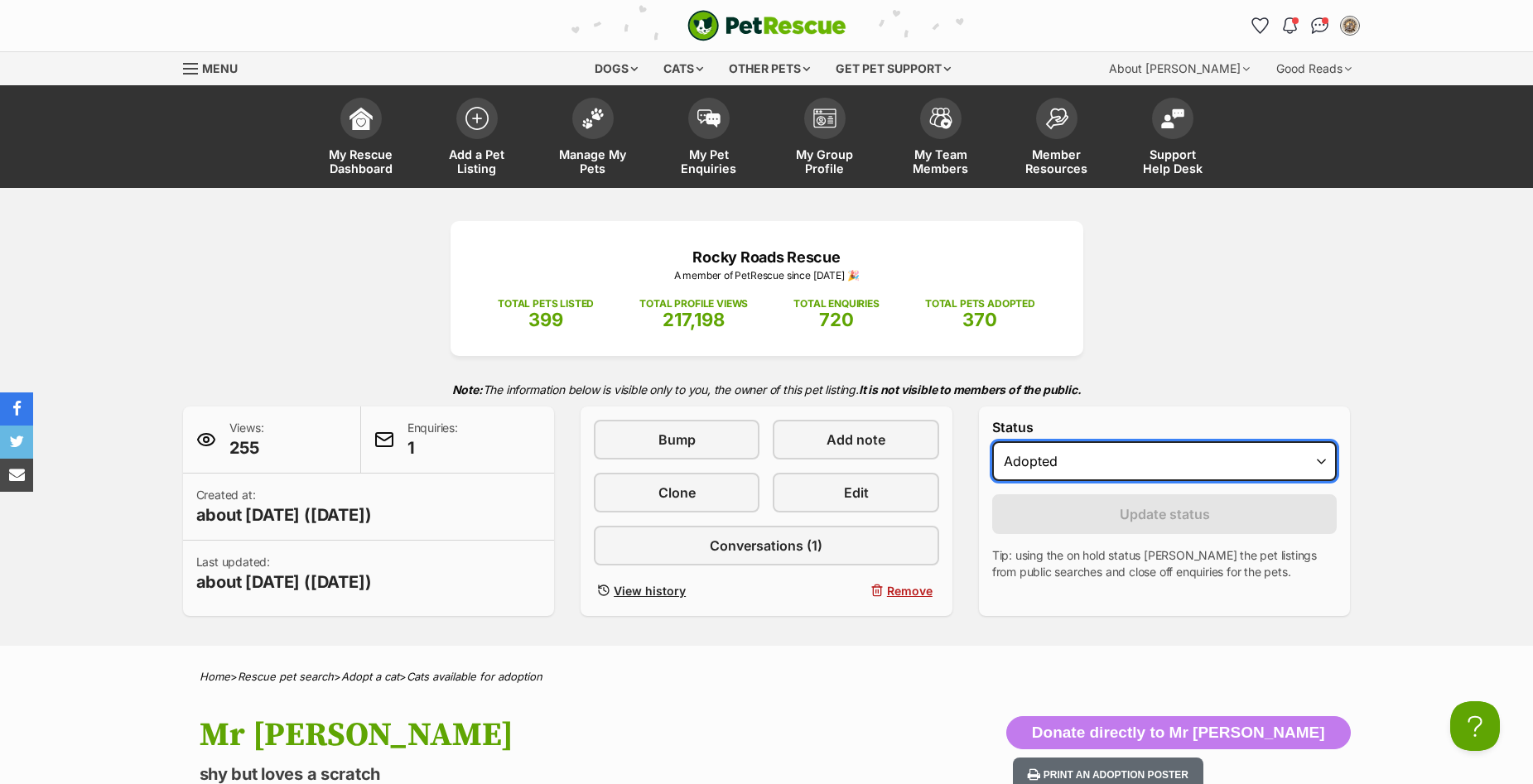 click on "Draft - not available as listing has enquires
Available
On hold
Adopted" at bounding box center (1164, 461) 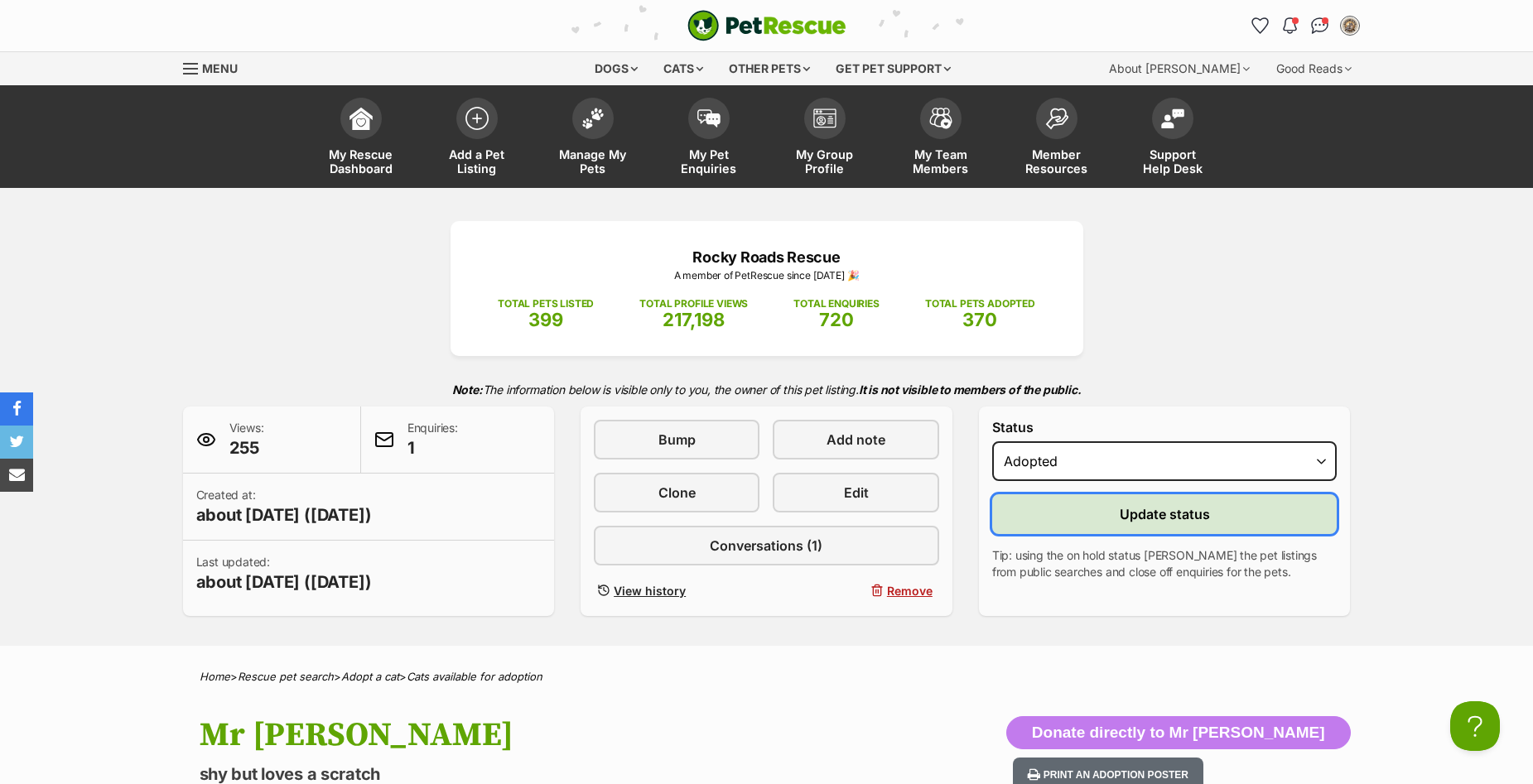 click on "Update status" at bounding box center (1164, 514) 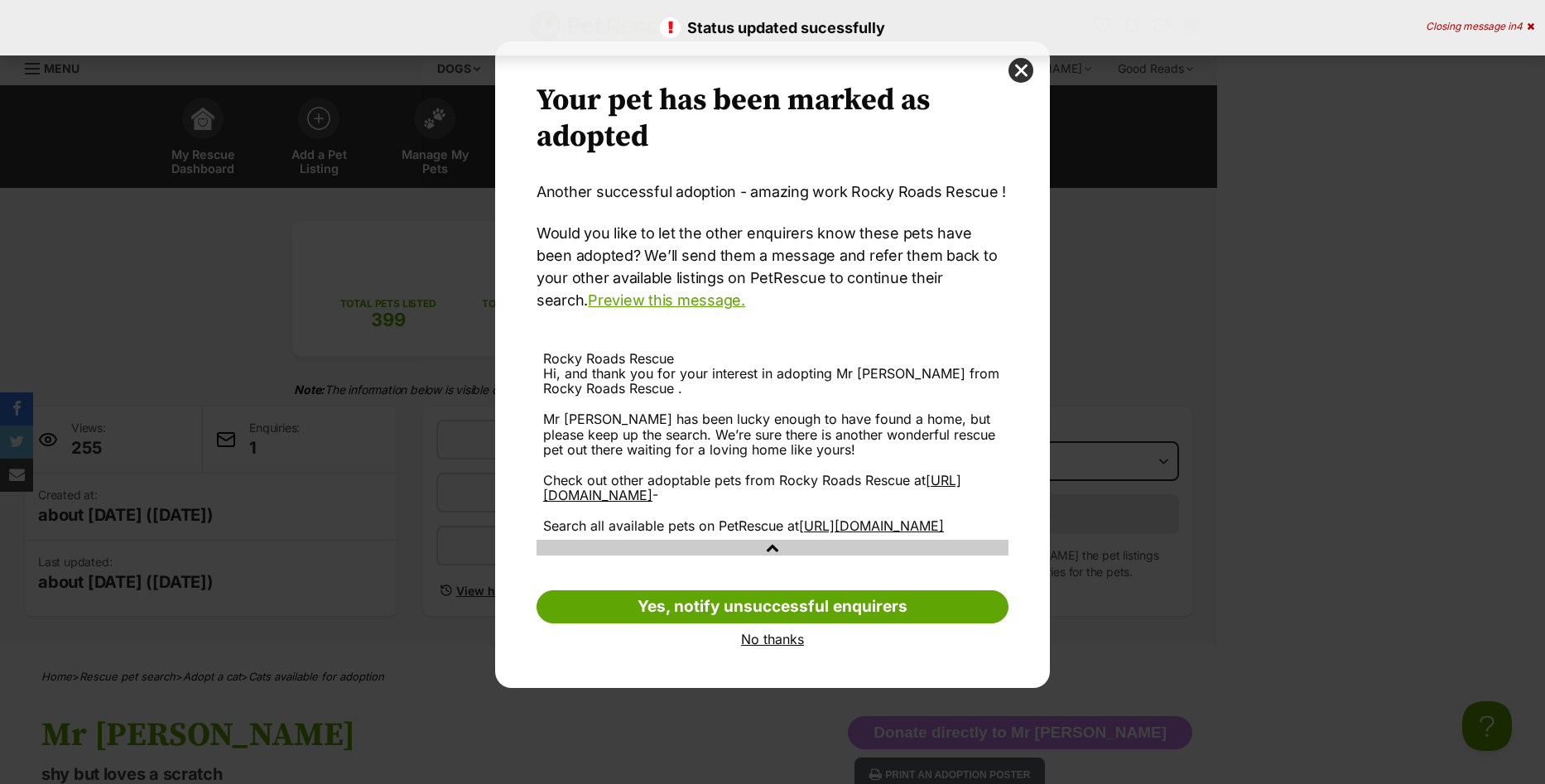 click on "No thanks" at bounding box center (772, 639) 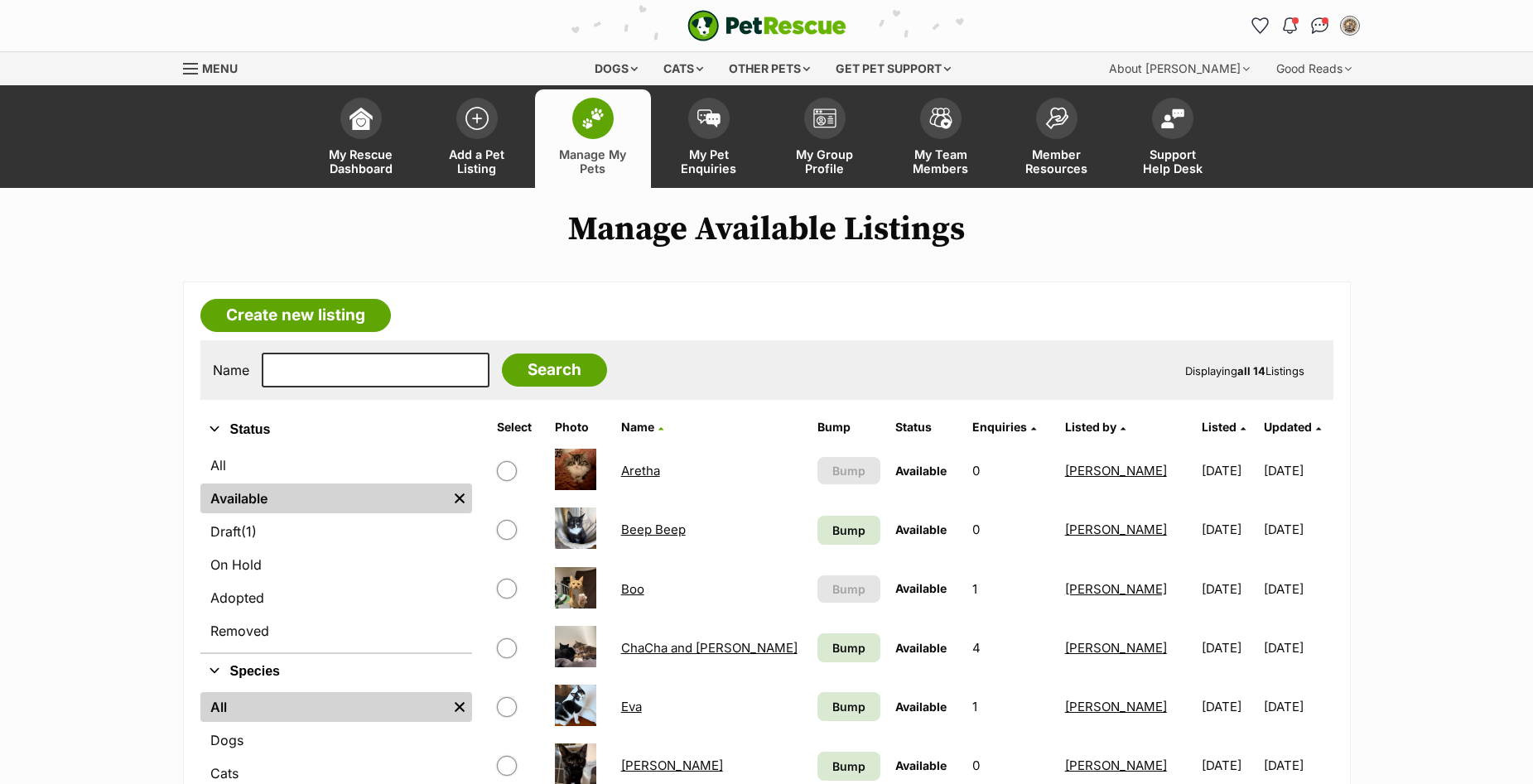 scroll, scrollTop: 0, scrollLeft: 0, axis: both 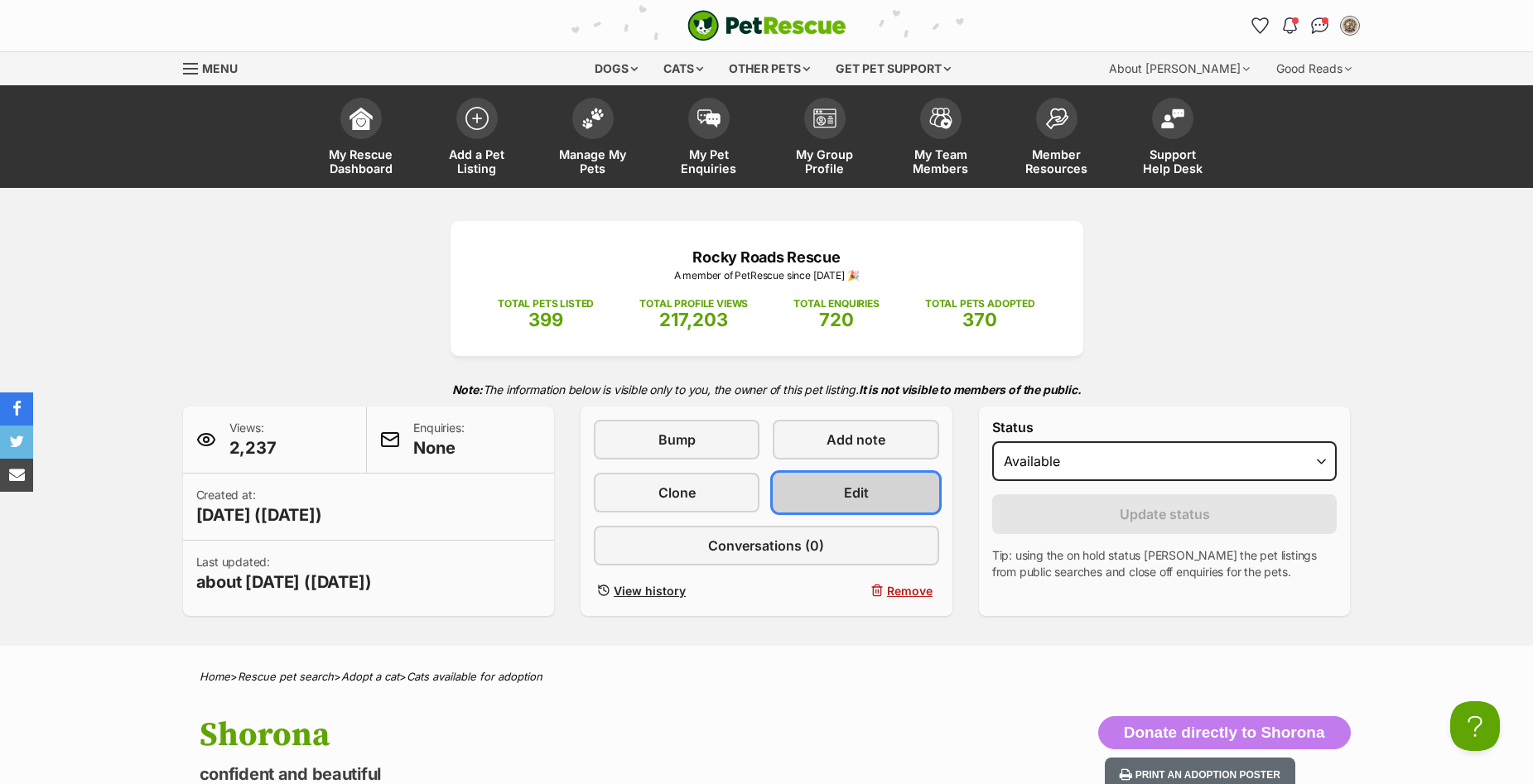 click on "Edit" at bounding box center [856, 493] 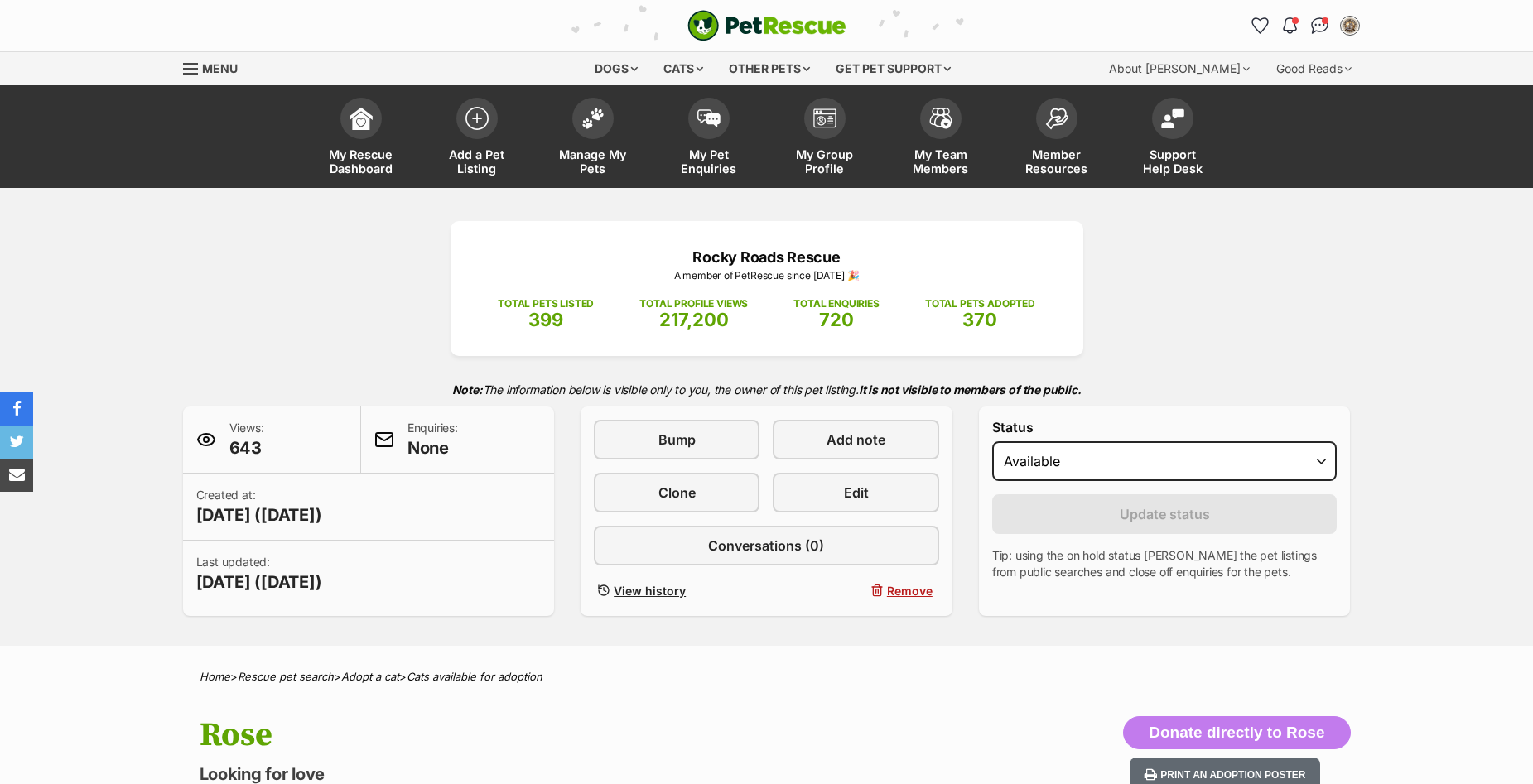 scroll, scrollTop: 0, scrollLeft: 0, axis: both 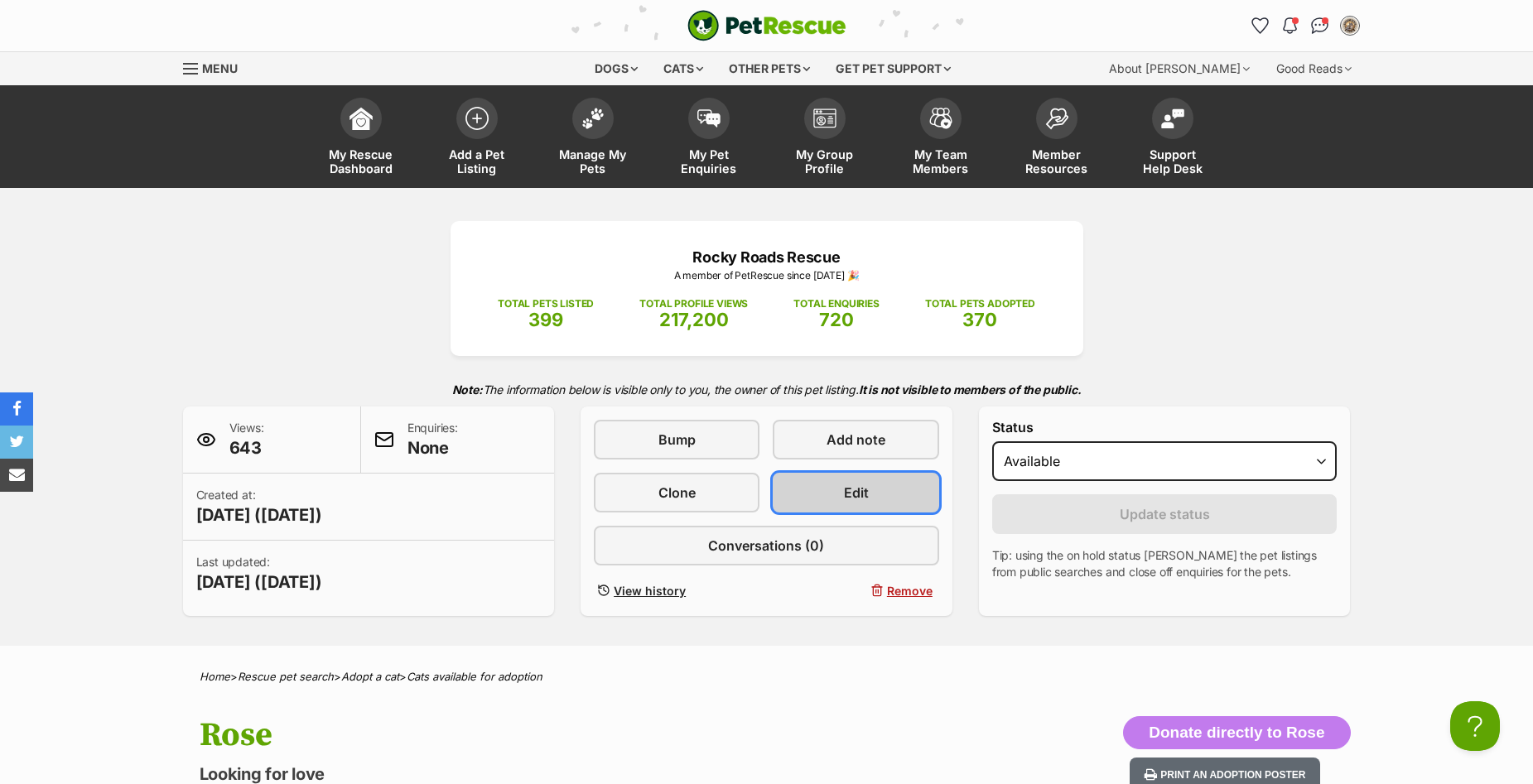 click on "Edit" at bounding box center [856, 493] 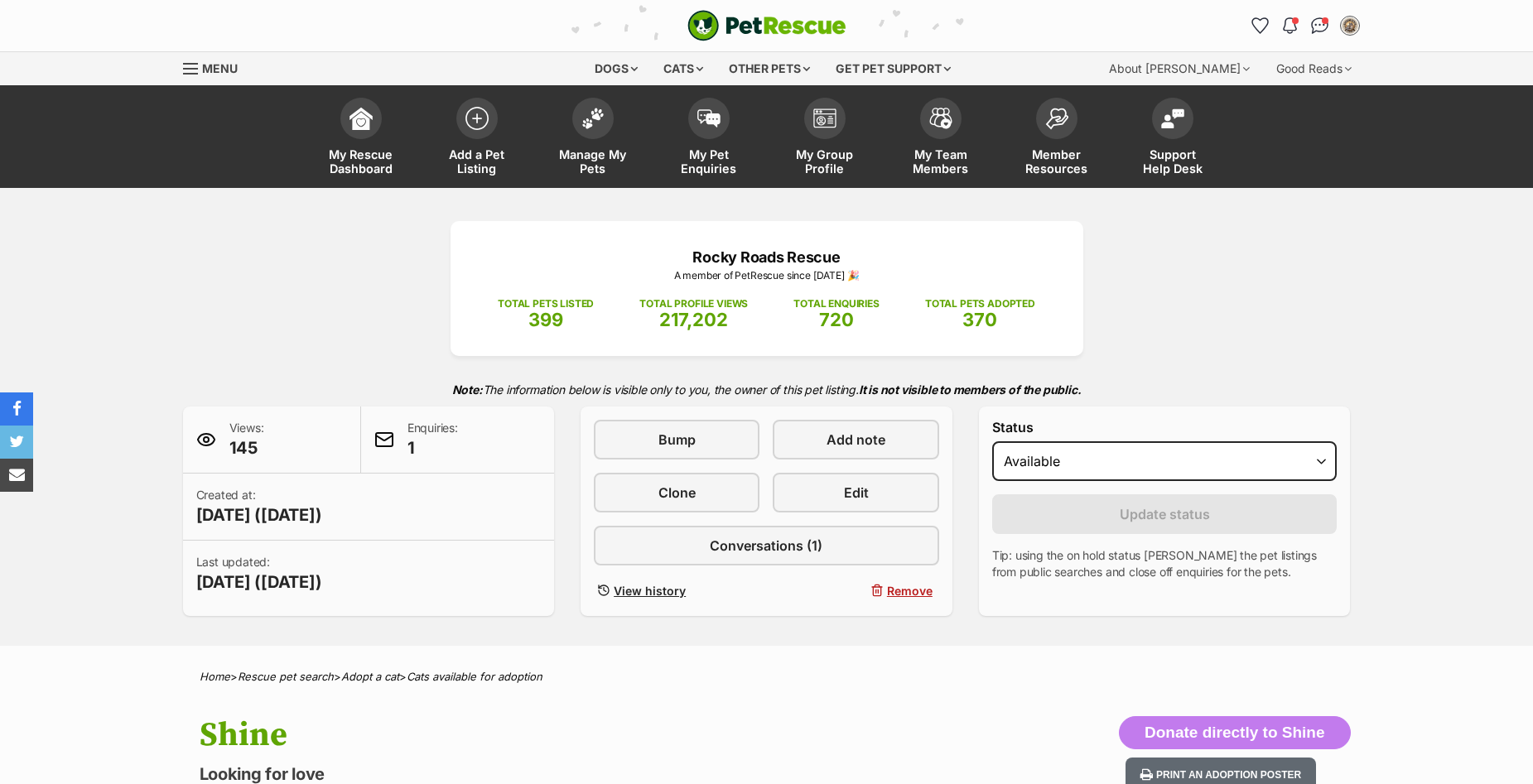 scroll, scrollTop: 0, scrollLeft: 0, axis: both 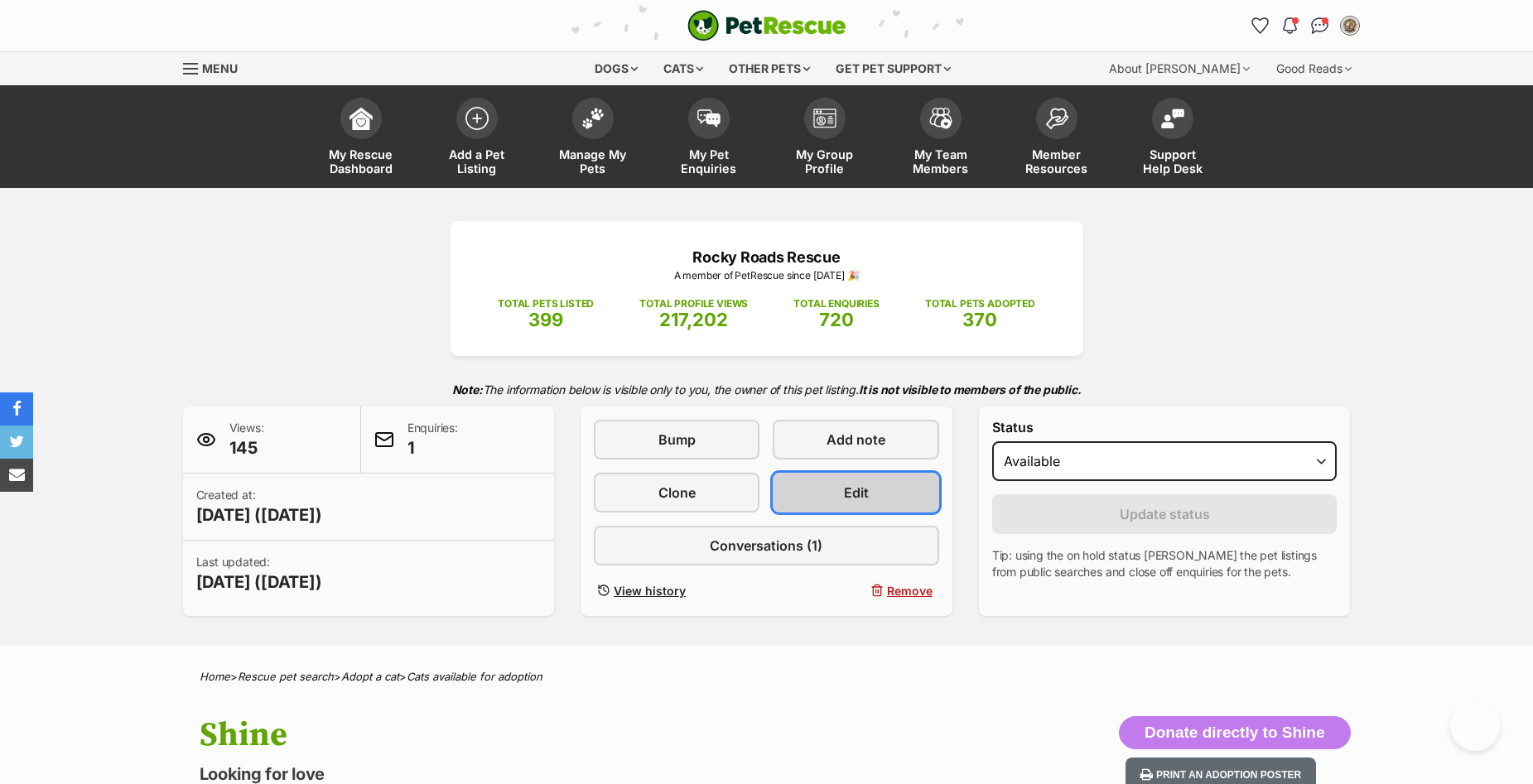 click on "Edit" at bounding box center (856, 493) 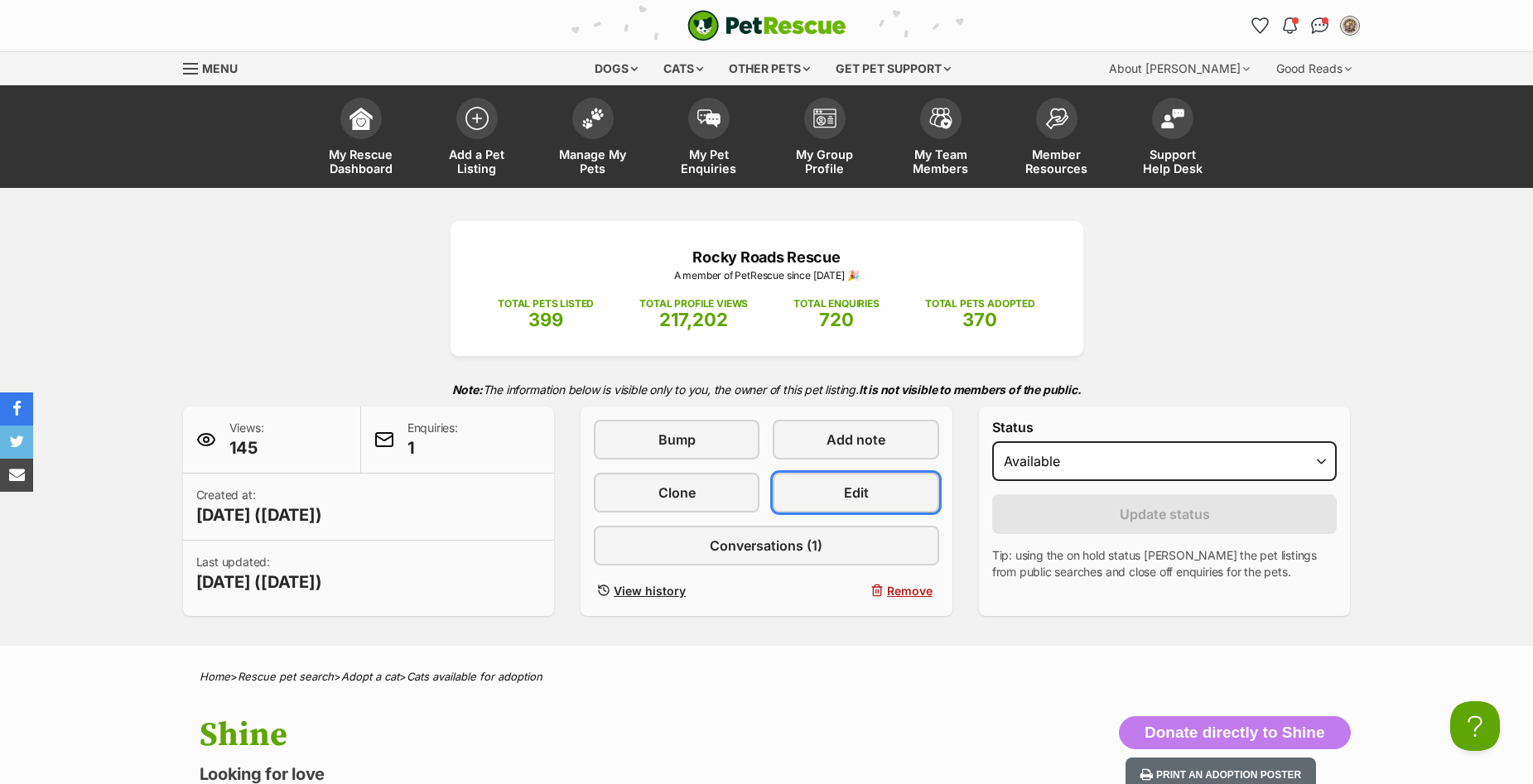 scroll, scrollTop: 0, scrollLeft: 0, axis: both 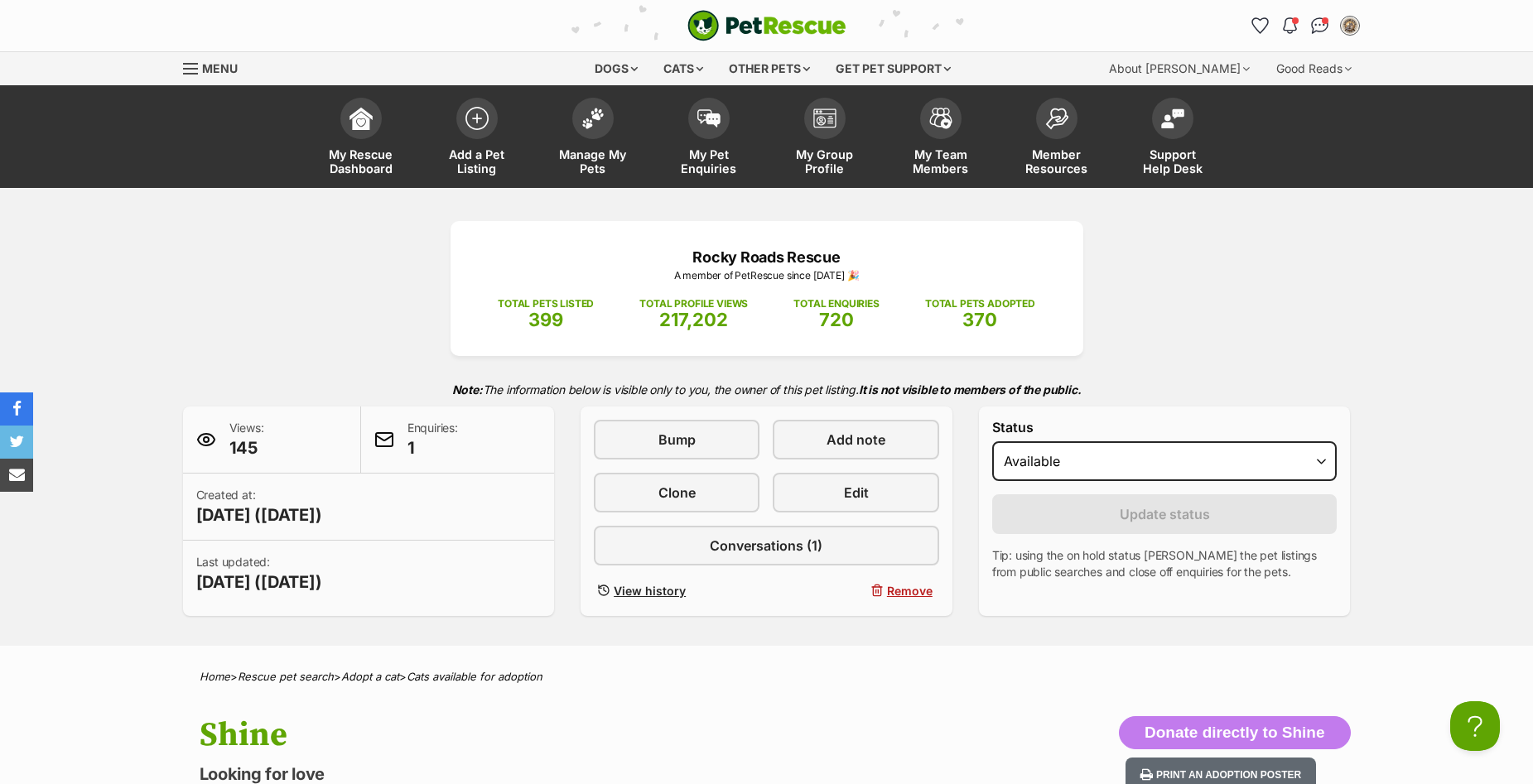 click on "Status
Draft - not available as listing has enquires
Available
On hold
Adopted
Reason
Please select a reason
Medical reasons
Reviewing applications
Adoption pending
Other
Update status
Tip: using the on hold status will hide the pet listings from public searches and close off enquiries for the pets.
If you select "Reviewing applications" or "Adoption pending", this will be reflected on the pet listings. All other options will simply appear to the public as "On hold"." at bounding box center (1164, 500) 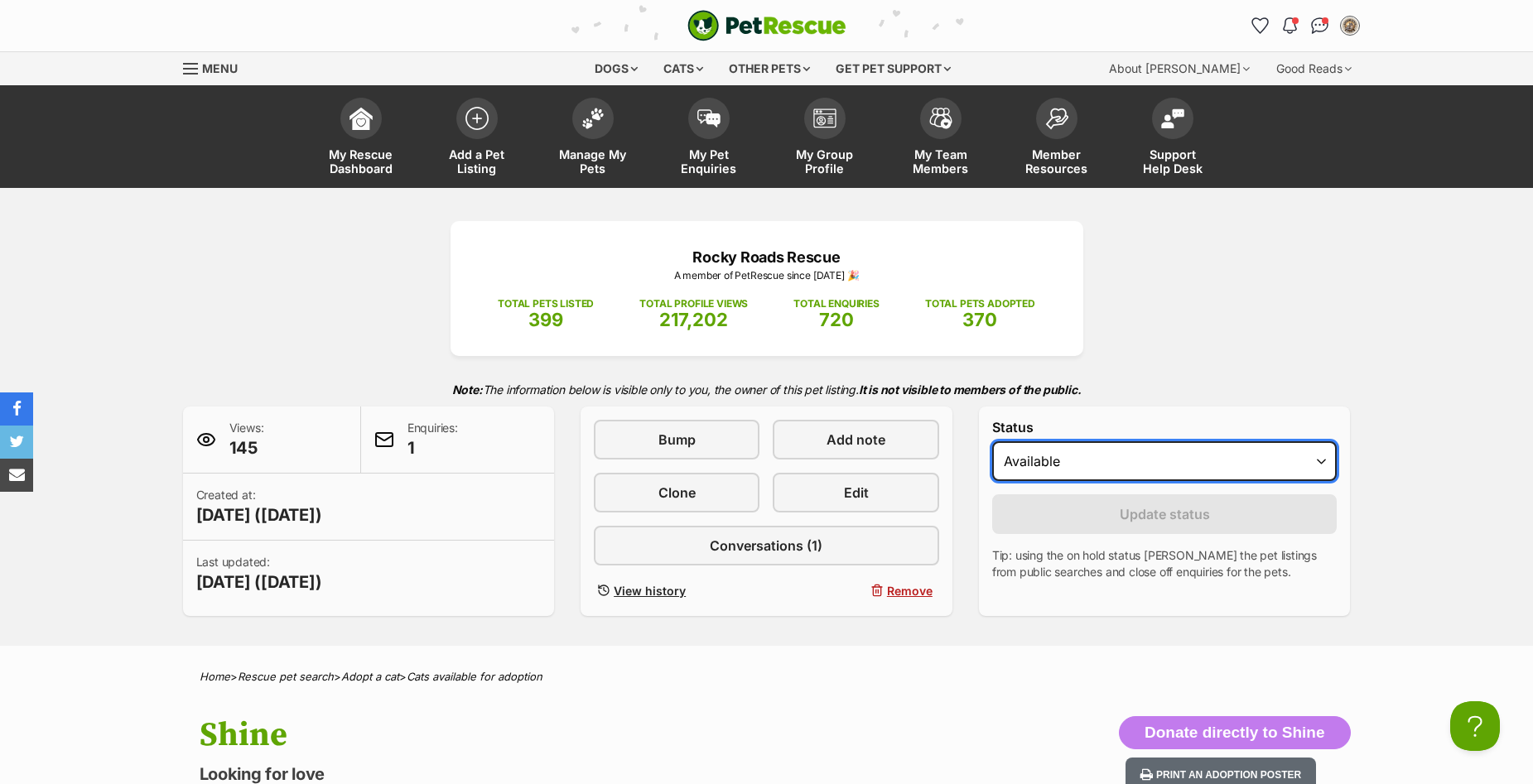 click on "Draft - not available as listing has enquires
Available
On hold
Adopted" at bounding box center [1164, 461] 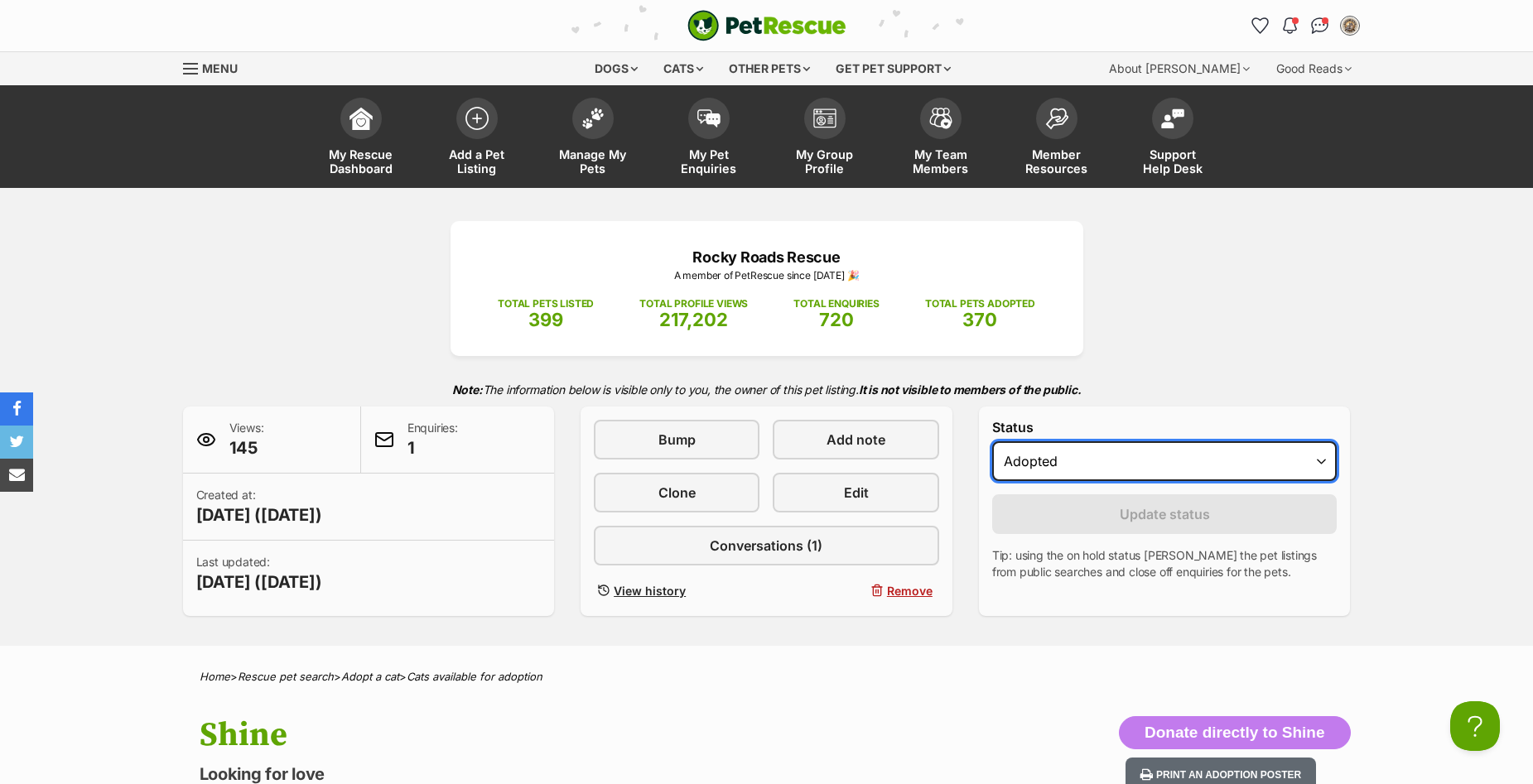 click on "Draft - not available as listing has enquires
Available
On hold
Adopted" at bounding box center [1164, 461] 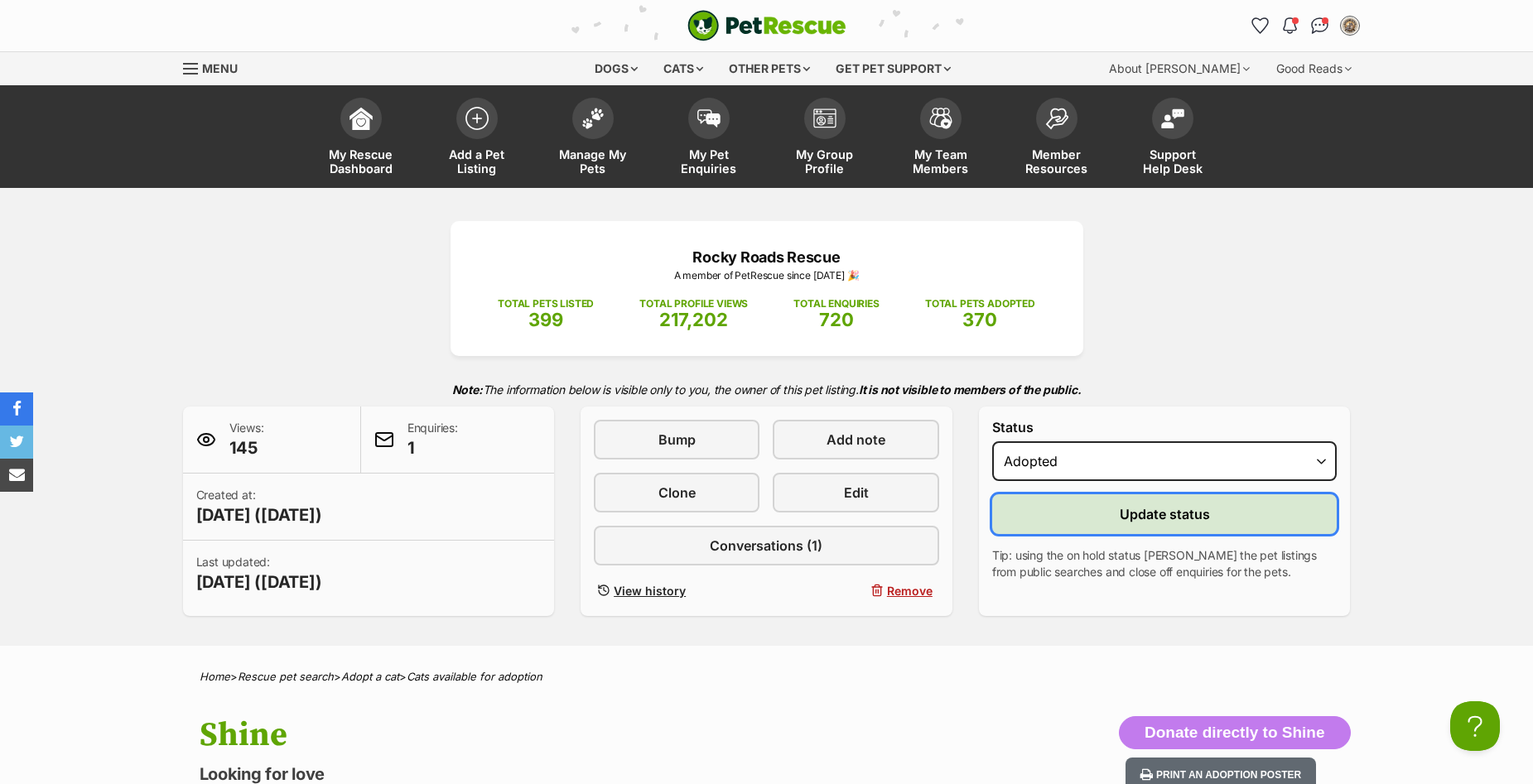click on "Update status" at bounding box center (1164, 514) 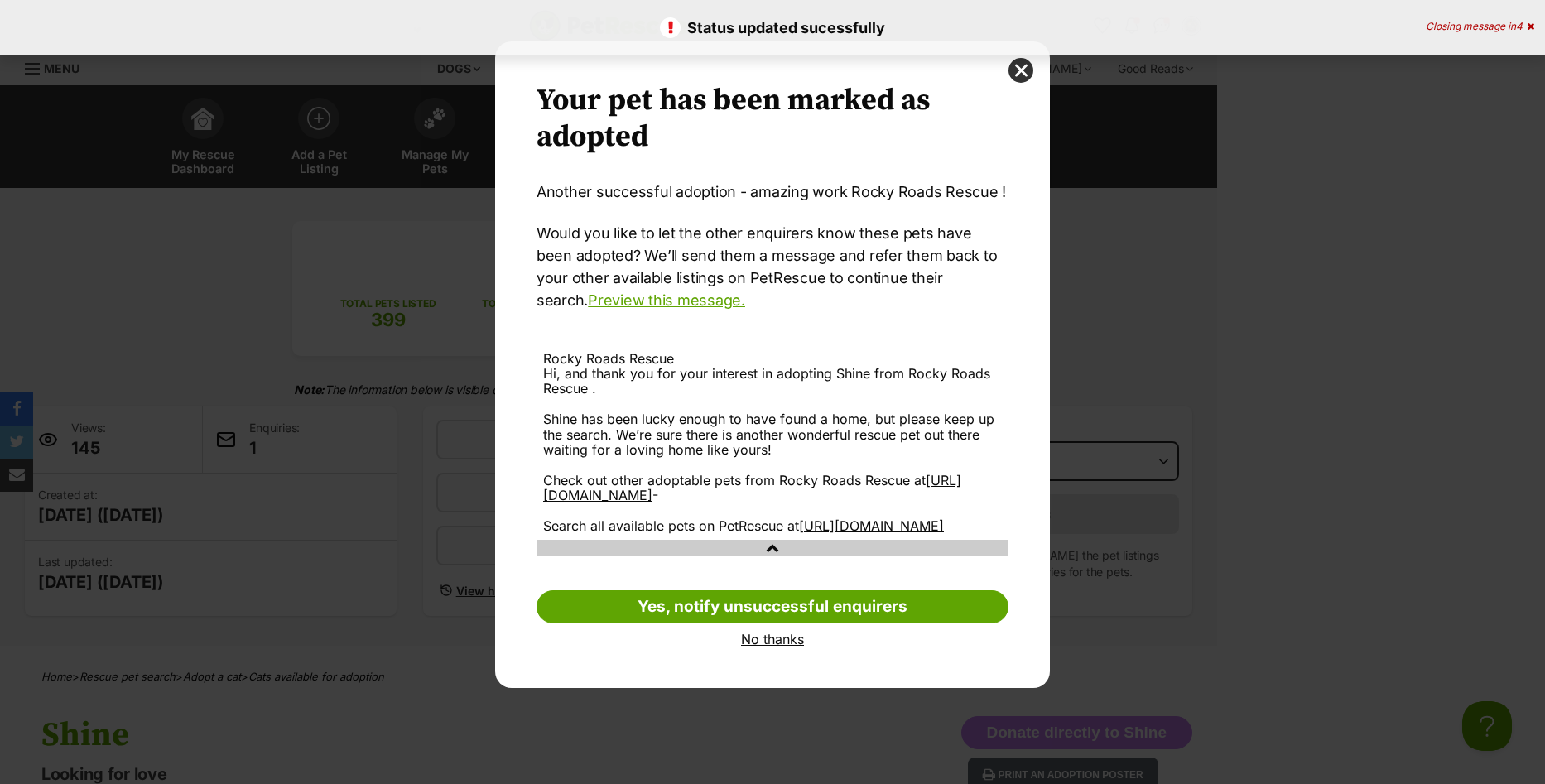 click on "Your pet has been marked as adopted
Another successful adoption - amazing work Rocky Roads Rescue !
Your pets have been marked as adopted
More successful adoptions - amazing work Rocky Roads Rescue !
Would you like to let the other enquirers know these pets have been adopted? We’ll send them a message and refer them back to your other available listings on PetRescue to continue their search.
Preview this message.
Rocky Roads Rescue
Hi, and thank you for your interest in adopting Shine from Rocky Roads Rescue . Shine has been lucky enough to have found a home, but please keep up the search. We’re sure there is another wonderful rescue pet out there waiting for a loving home like yours! Check out other adoptable pets from Rocky Roads Rescue  at  https://www.petrescue.com.au/groups/12160/Rocky-Roads-Rescue - Search all available pets on PetRescue at  https://www.petrescue.com.au/listings/search
Yes, notify unsuccessful enquirers" at bounding box center (772, 364) 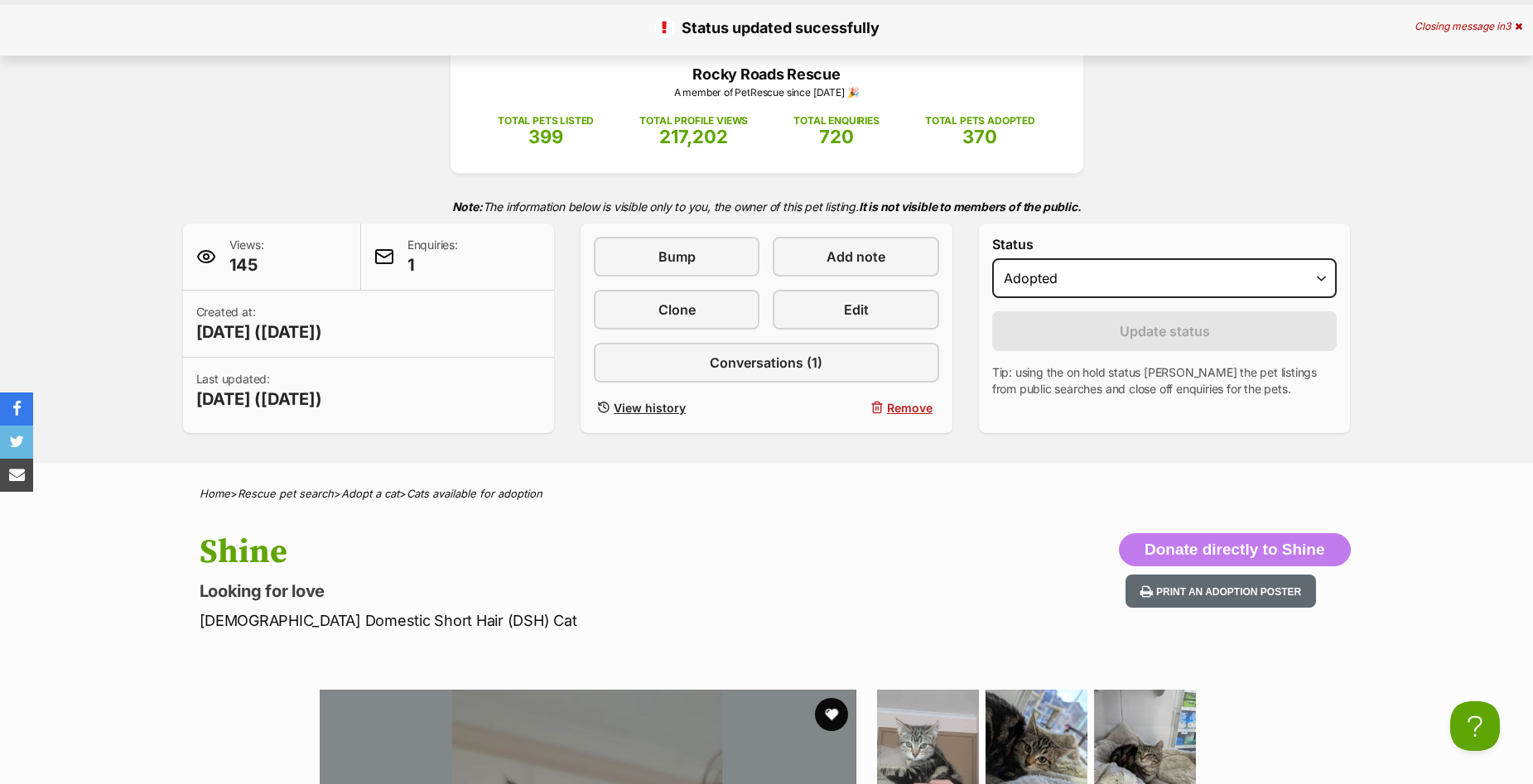 scroll, scrollTop: 0, scrollLeft: 0, axis: both 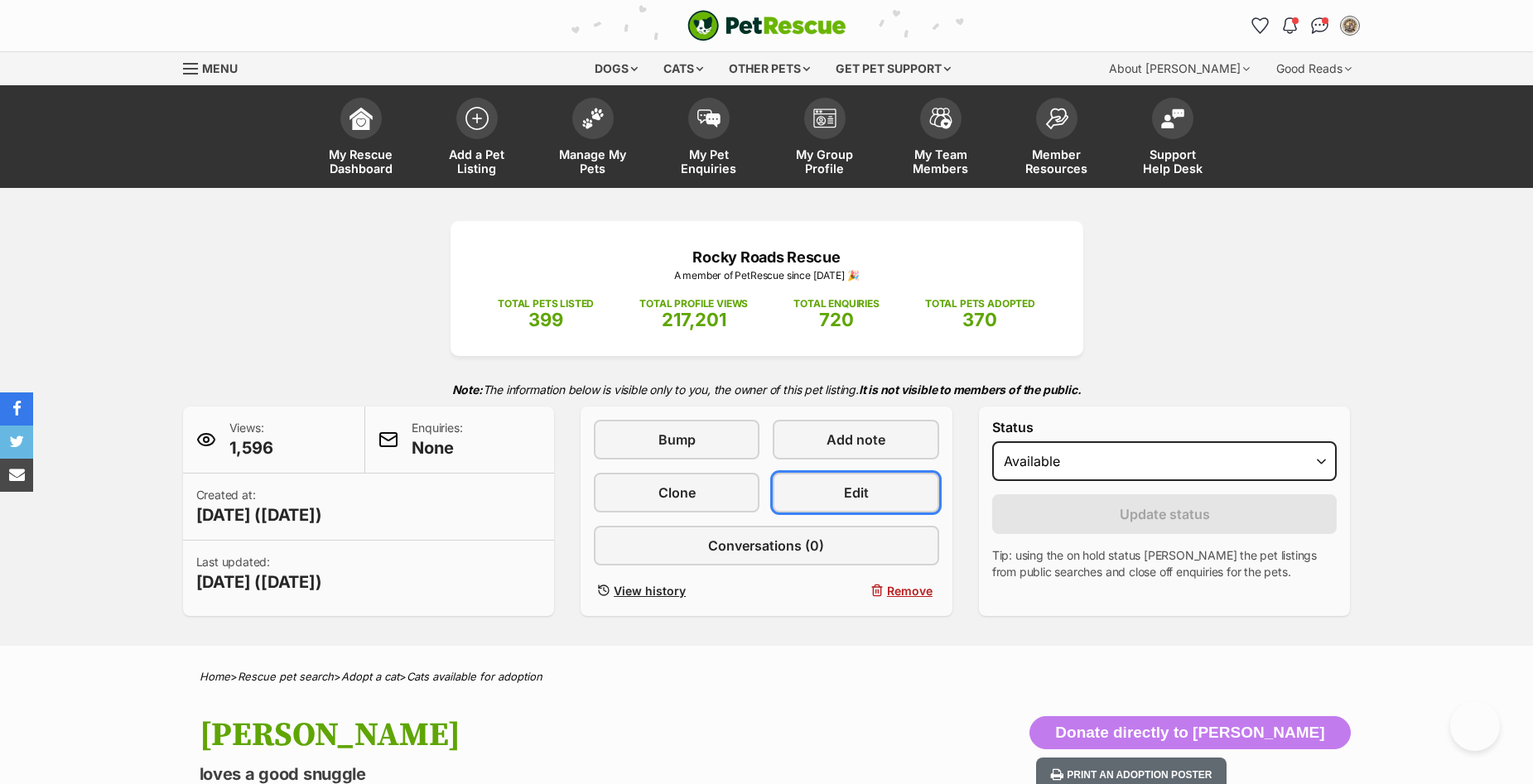 click on "Edit" at bounding box center [856, 493] 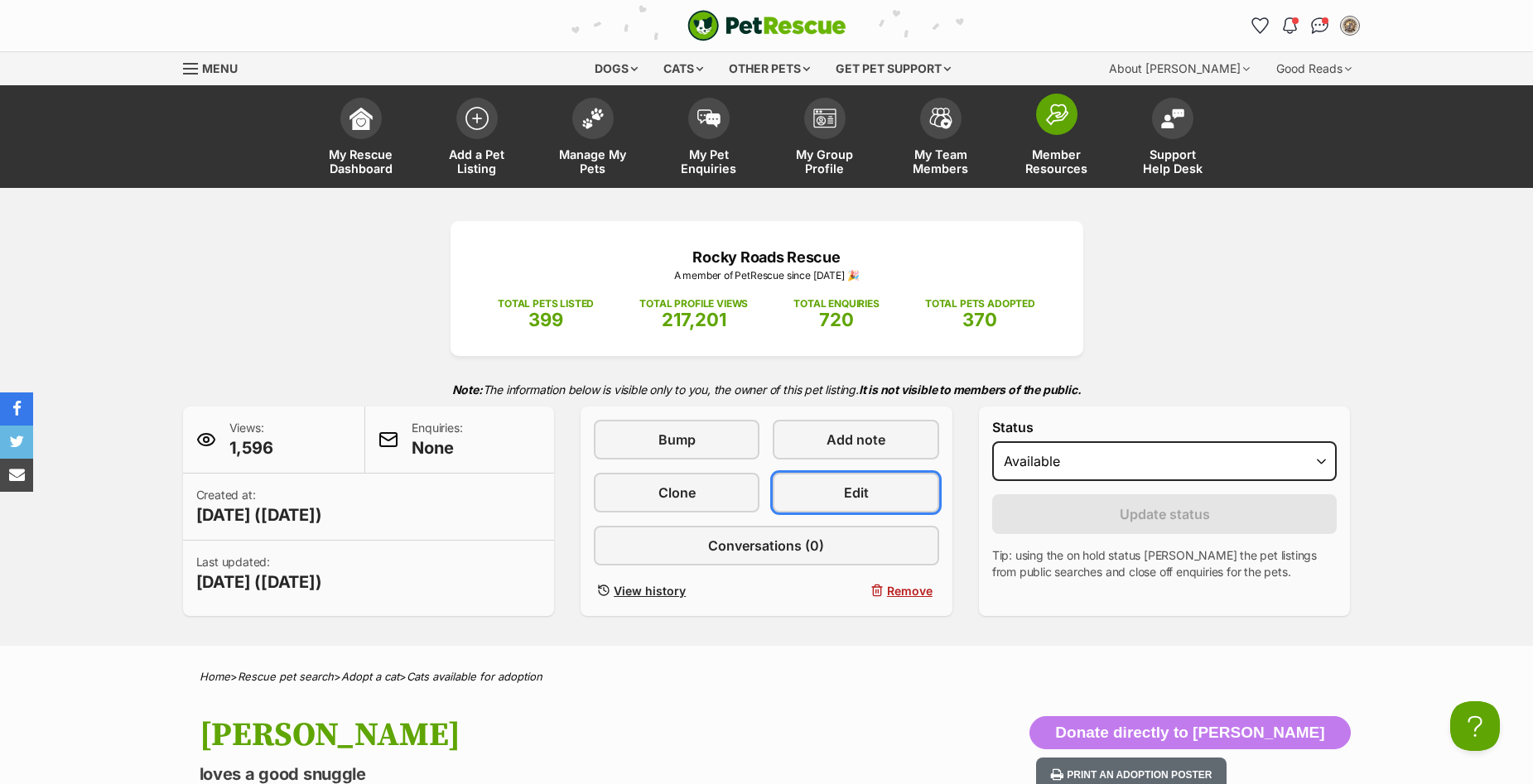 scroll, scrollTop: 0, scrollLeft: 0, axis: both 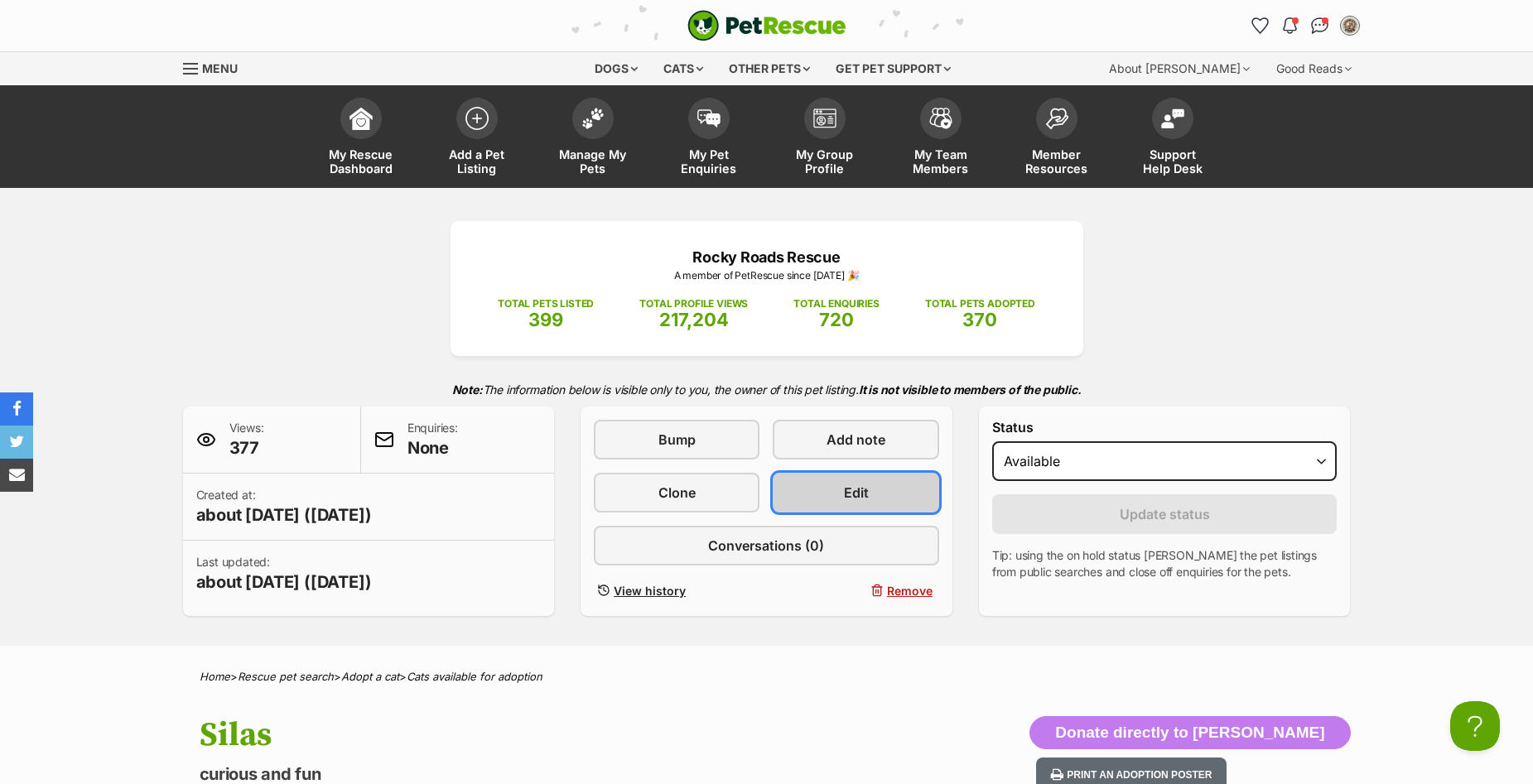 click on "Edit" at bounding box center [856, 493] 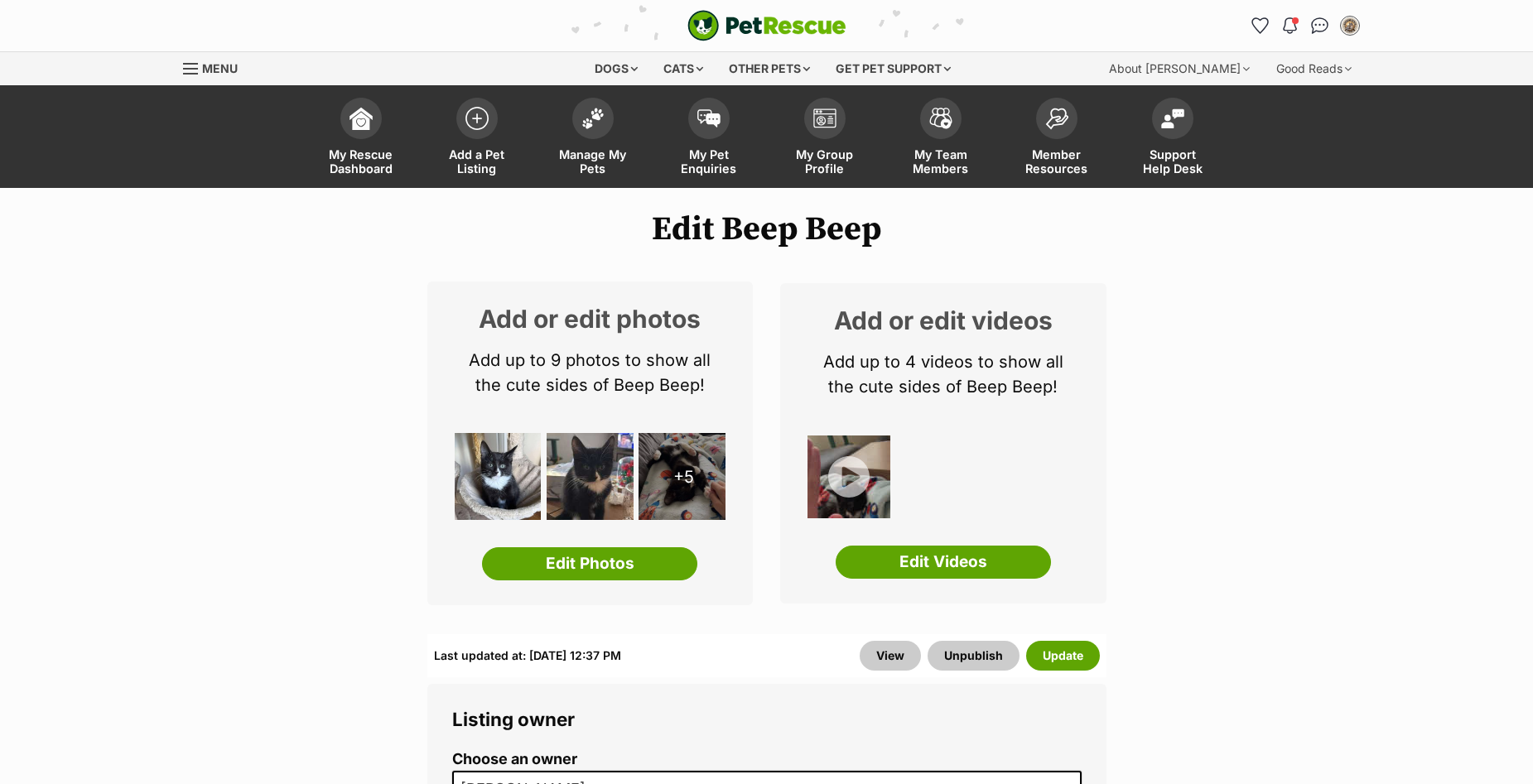 scroll, scrollTop: 1076, scrollLeft: 0, axis: vertical 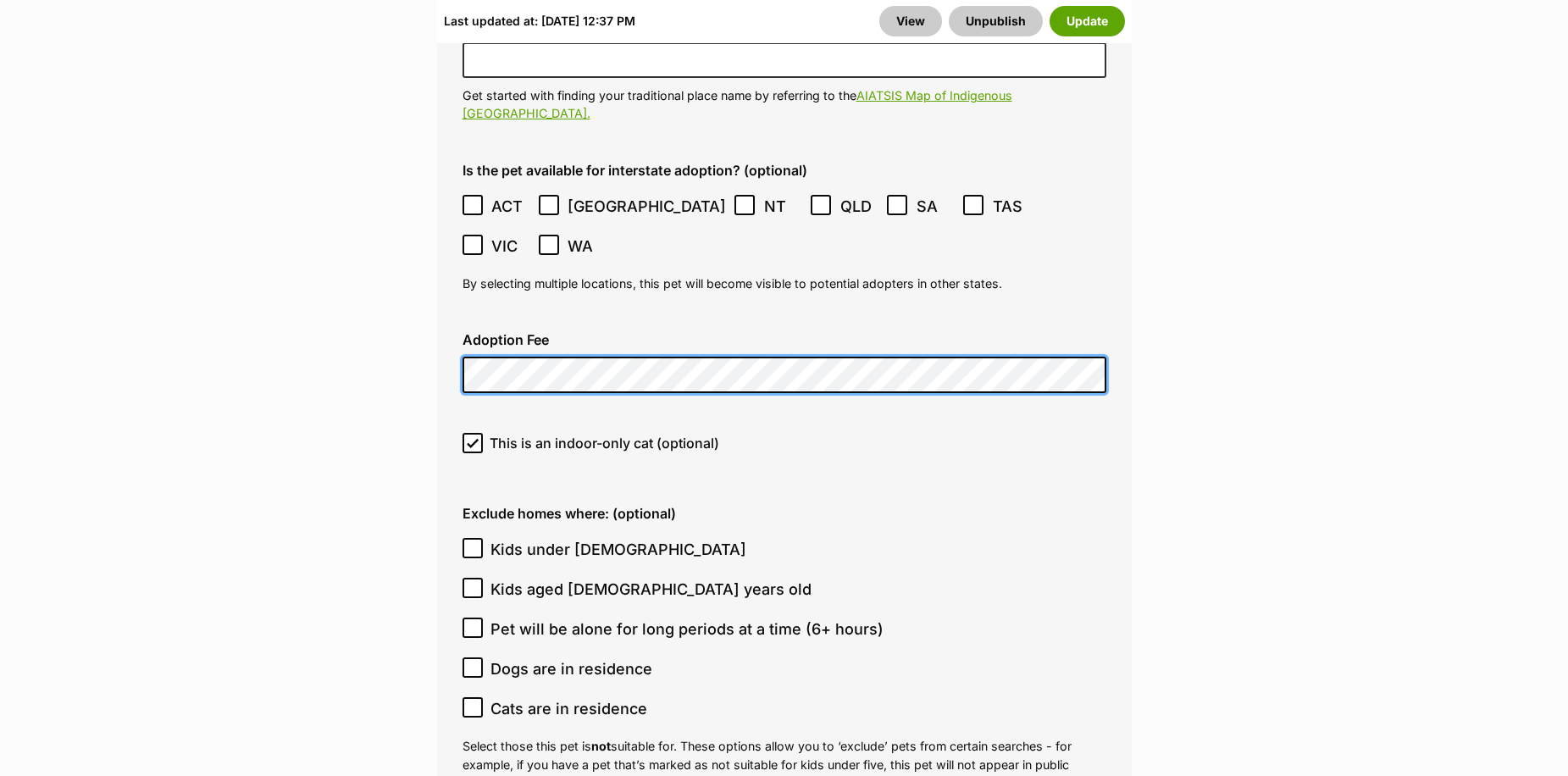click on "Edit Beep Beep
Add or edit photos
Add up to 9 photos to show all
the cute sides of Beep Beep!
+5
Edit Photos
Add or edit videos
Add up to 4 videos to show all
the cute sides of Beep Beep!
Edit Videos
Listing owner Choose an owner Ebony Easterbrook
The owner of the pet listing is able to edit the listing and manage enquiries with potential adopters. Note:
Group Admins
are also able to edit this pet listing and manage all it's enquiries.
Any time this pet receives new enquiries or messages from potential adopters, we'll also send you an email notification. Members can opt out of receiving these emails via their
notification settings .
About This Pet Name
Henlo there, it looks like you might be using the pet name field to indicate that this pet is now on hold - we recommend updating the status to on hold from the  listing page  instead!
Species Cat
Best feature (optional)
Personality" at bounding box center (784, -656) 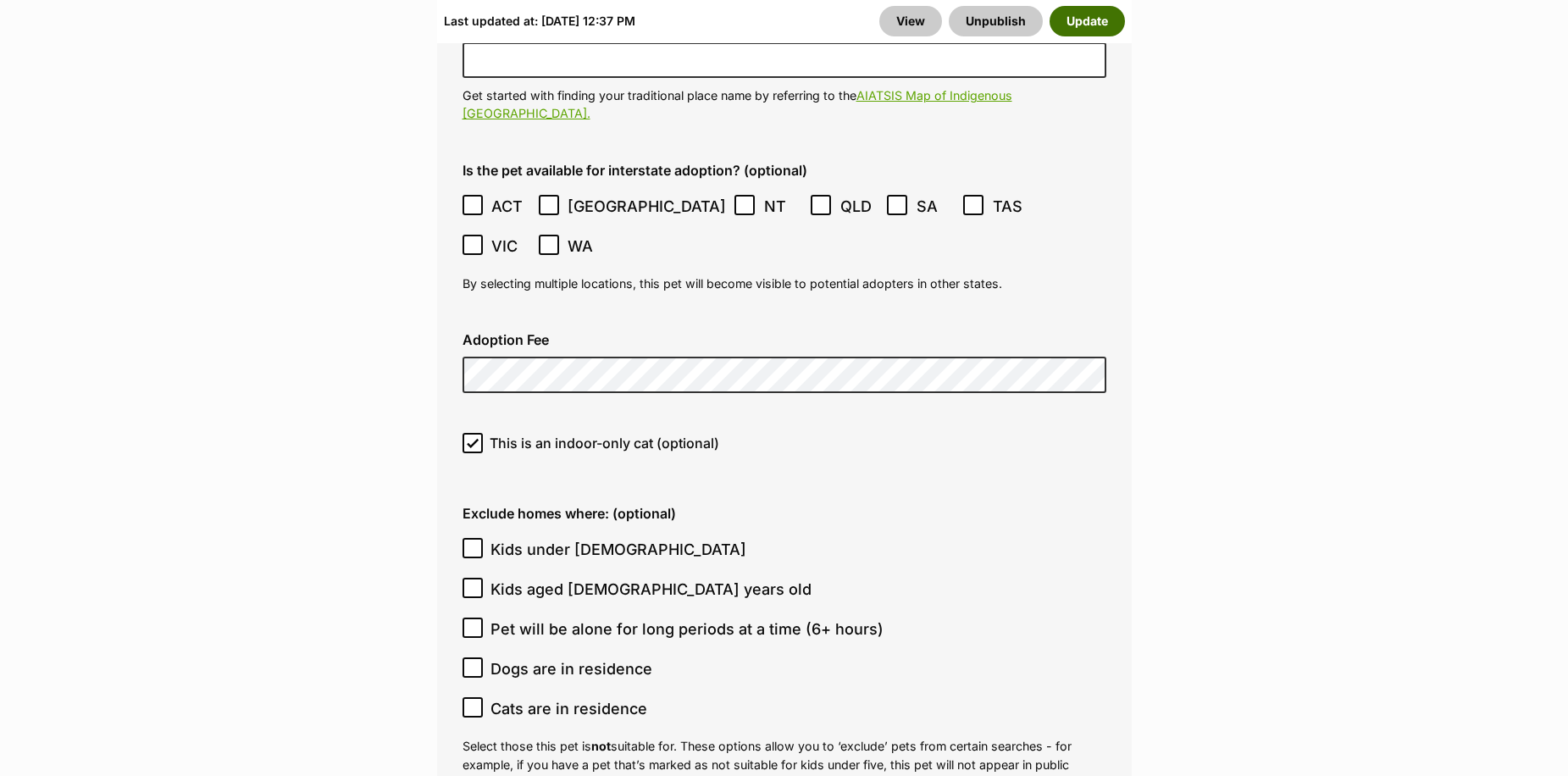 click on "Update" at bounding box center (1087, 21) 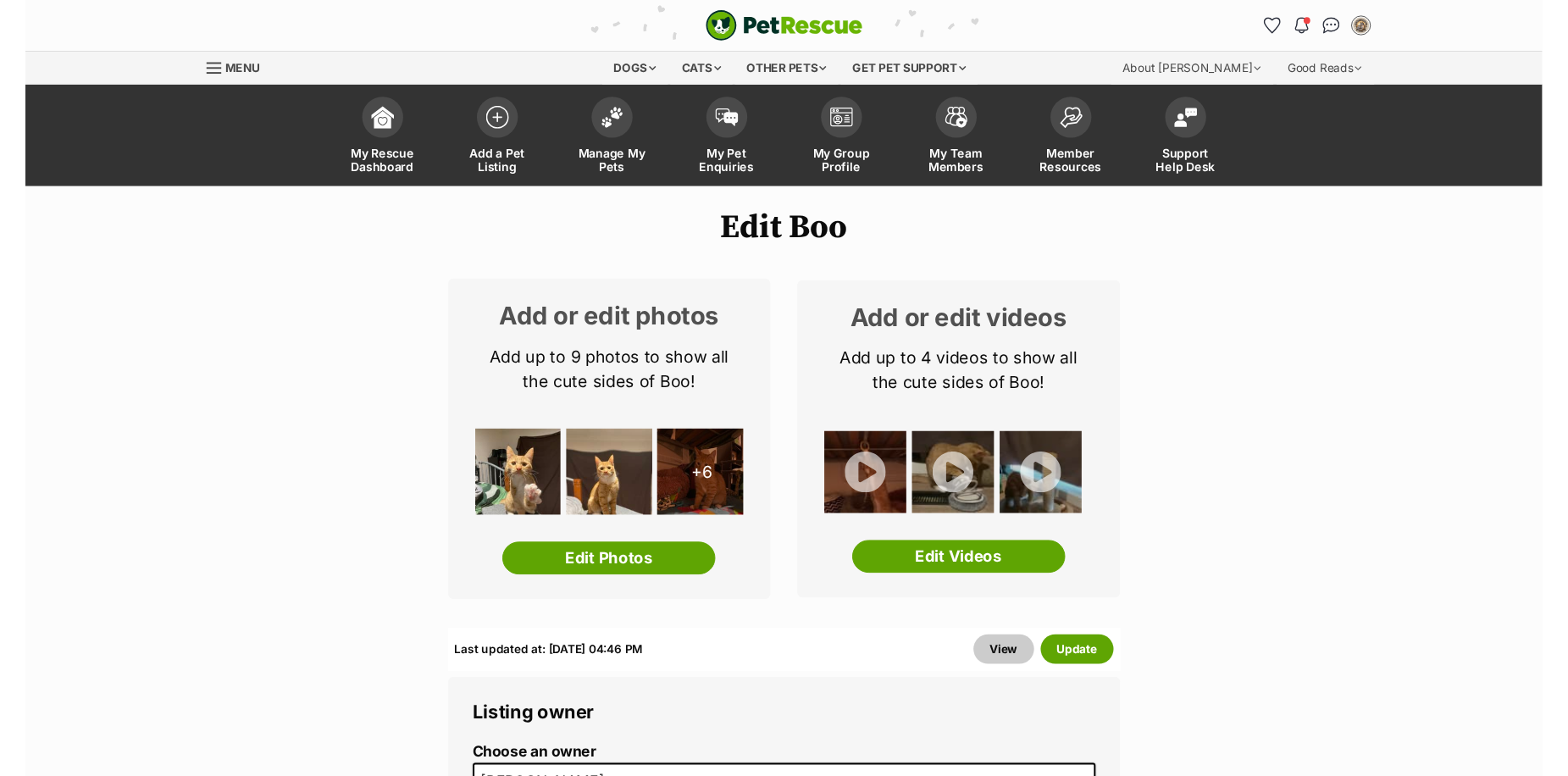 scroll, scrollTop: 0, scrollLeft: 0, axis: both 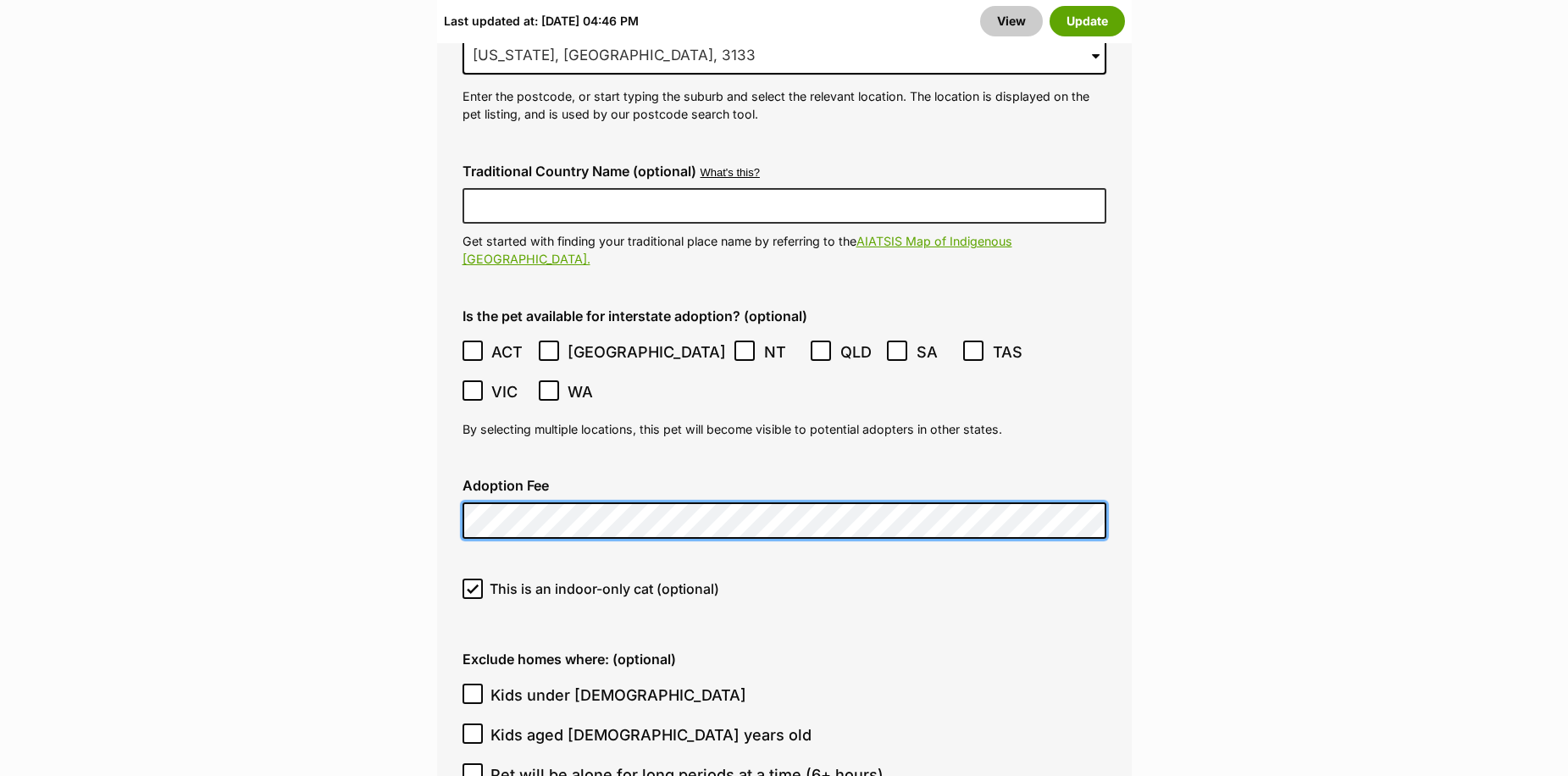 click on "Edit Boo
Add or edit photos
Add up to 9 photos to show all
the cute sides of Boo!
+6
Edit Photos
Add or edit videos
Add up to 4 videos to show all
the cute sides of Boo!
Edit Videos
Listing owner Choose an owner [PERSON_NAME]
The owner of the pet listing is able to edit the listing and manage enquiries with potential adopters. Note:
Group Admins
are also able to edit this pet listing and manage all it's enquiries.
Any time this pet receives new enquiries or messages from potential adopters, we'll also send you an email notification. Members can opt out of receiving these emails via their
notification settings .
About This Pet Name
Henlo there, it looks like you might be using the pet name field to indicate that this pet is now on hold - we recommend updating the status to on hold from the  listing page  instead!
Species Cat
Best feature (optional)
Personality 6714" at bounding box center [784, -518] 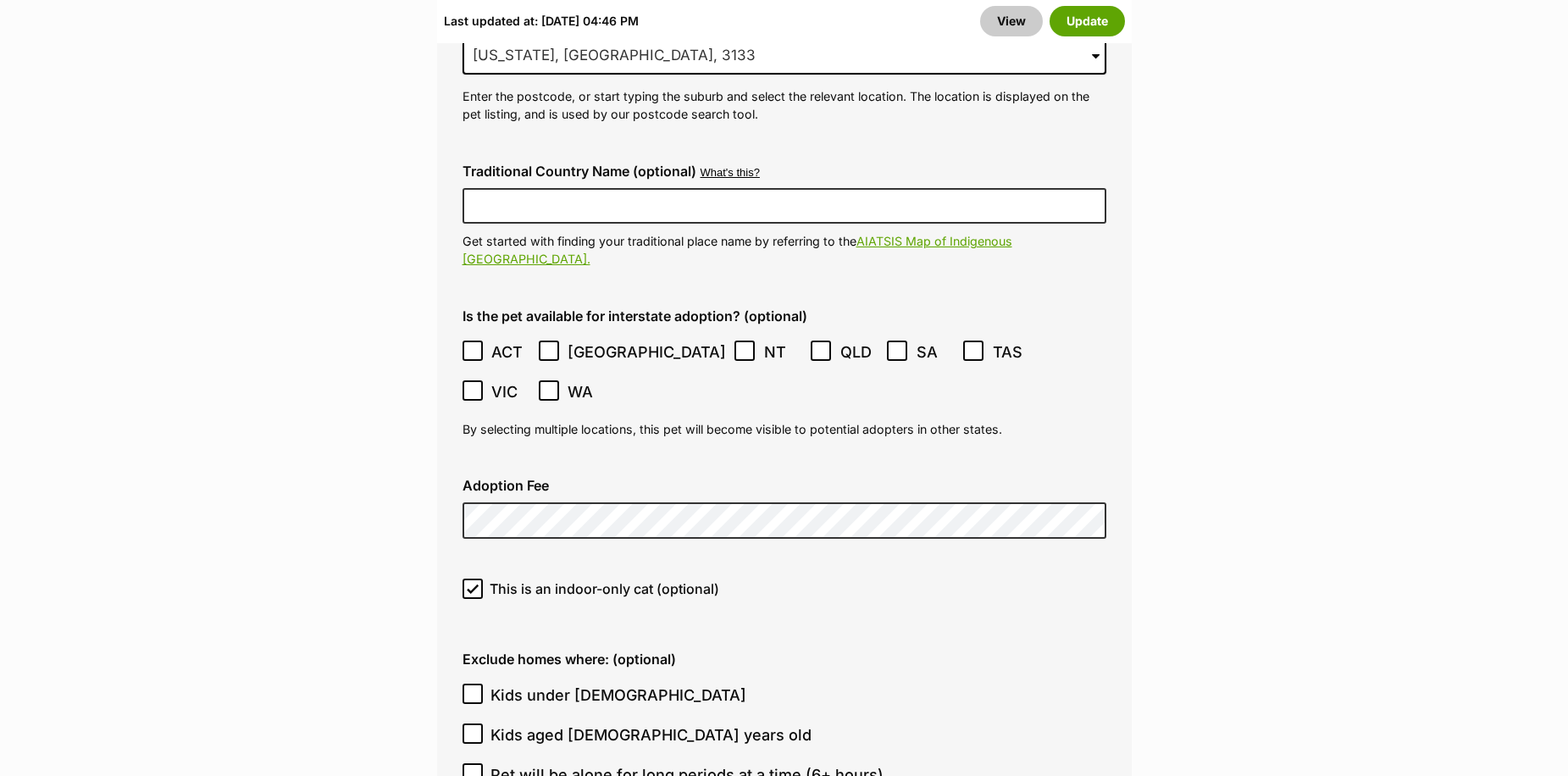 click on "Edit Boo
Add or edit photos
Add up to 9 photos to show all
the cute sides of Boo!
+6
Edit Photos
Add or edit videos
Add up to 4 videos to show all
the cute sides of Boo!
Edit Videos
Listing owner Choose an owner [PERSON_NAME]
The owner of the pet listing is able to edit the listing and manage enquiries with potential adopters. Note:
Group Admins
are also able to edit this pet listing and manage all it's enquiries.
Any time this pet receives new enquiries or messages from potential adopters, we'll also send you an email notification. Members can opt out of receiving these emails via their
notification settings .
About This Pet Name
Henlo there, it looks like you might be using the pet name field to indicate that this pet is now on hold - we recommend updating the status to on hold from the  listing page  instead!
Species Cat
Best feature (optional)
Personality 6714" at bounding box center [784, -518] 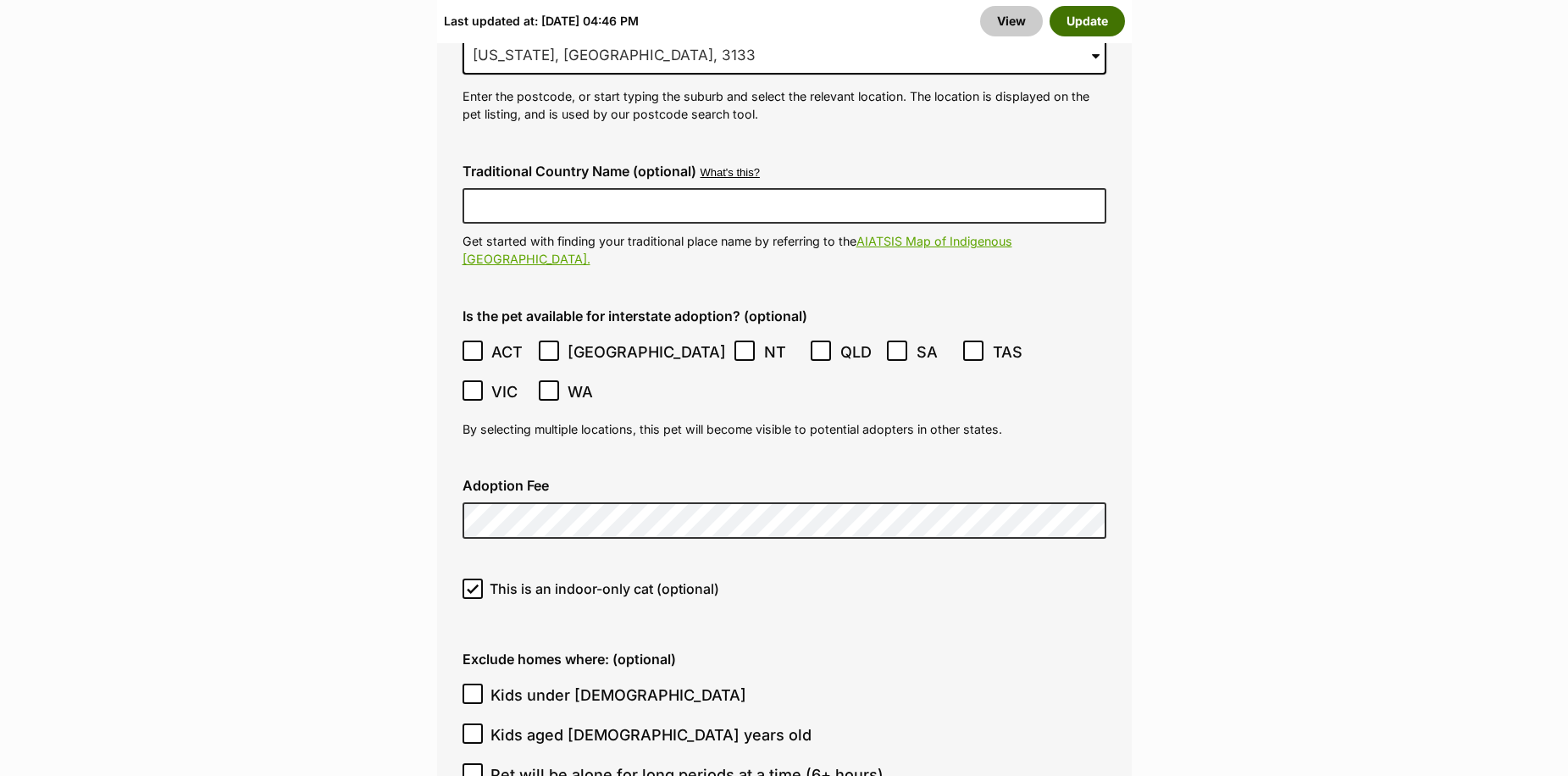 click on "Update" at bounding box center (1087, 21) 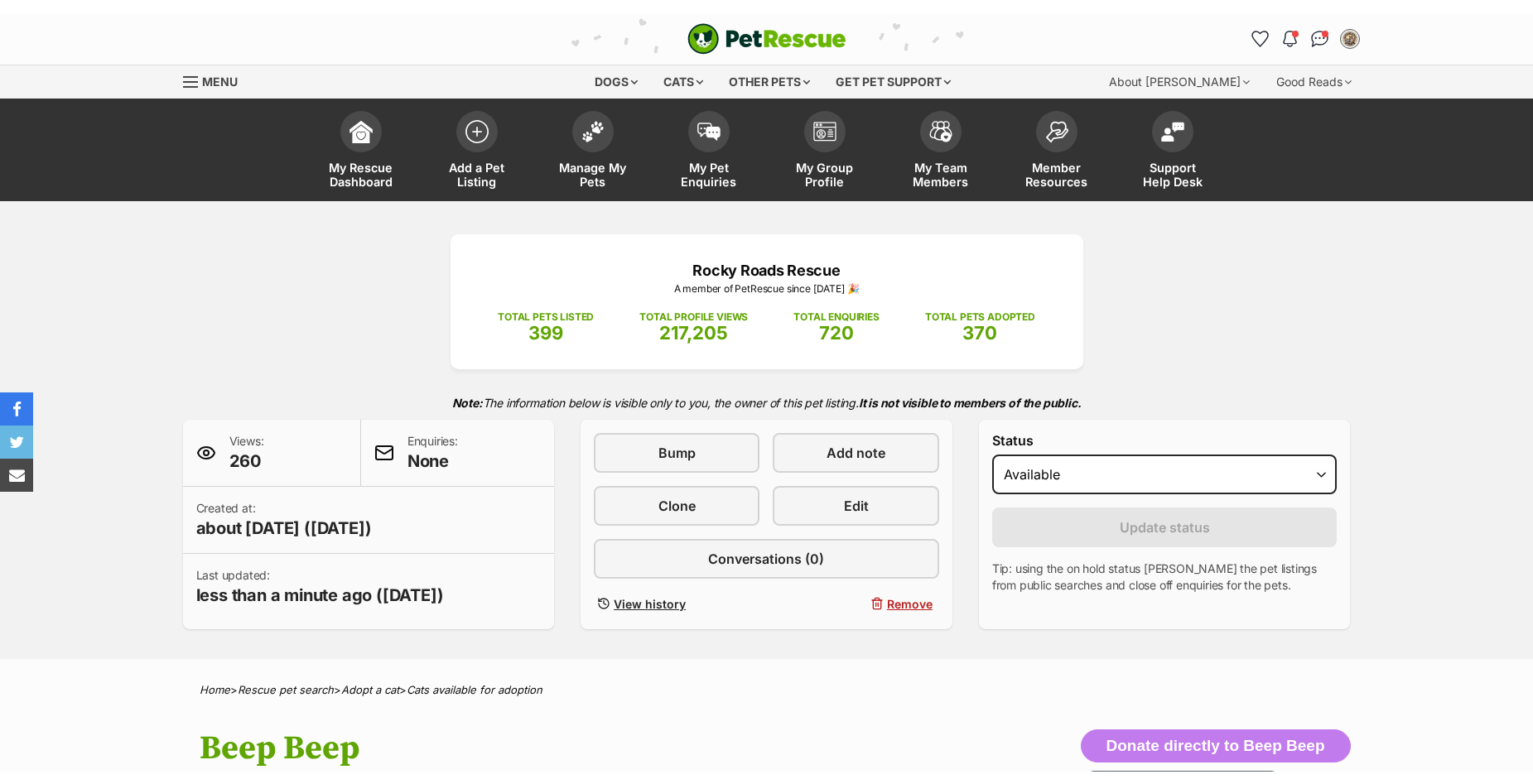 scroll, scrollTop: 0, scrollLeft: 0, axis: both 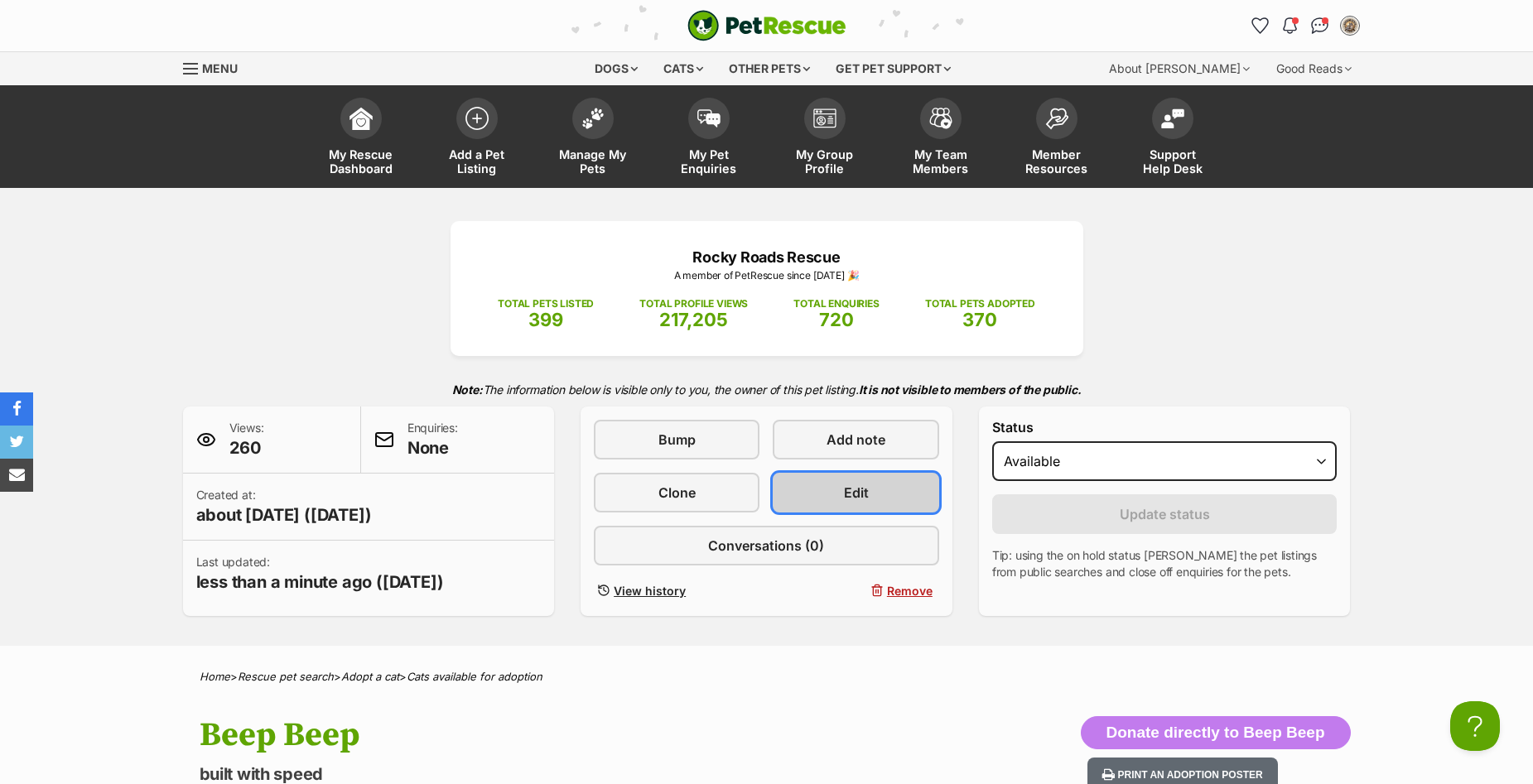 click on "Edit" at bounding box center (856, 493) 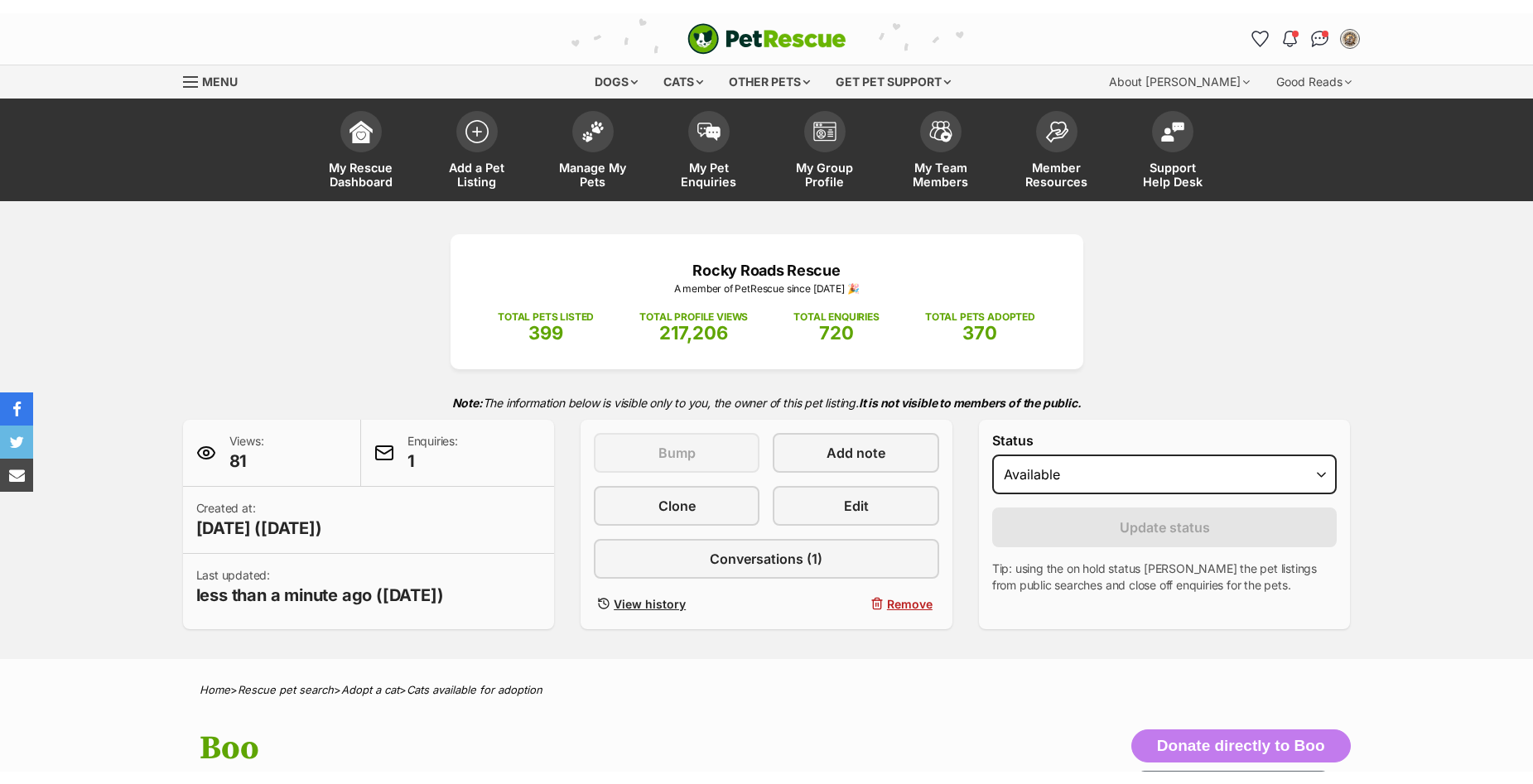 scroll, scrollTop: 0, scrollLeft: 0, axis: both 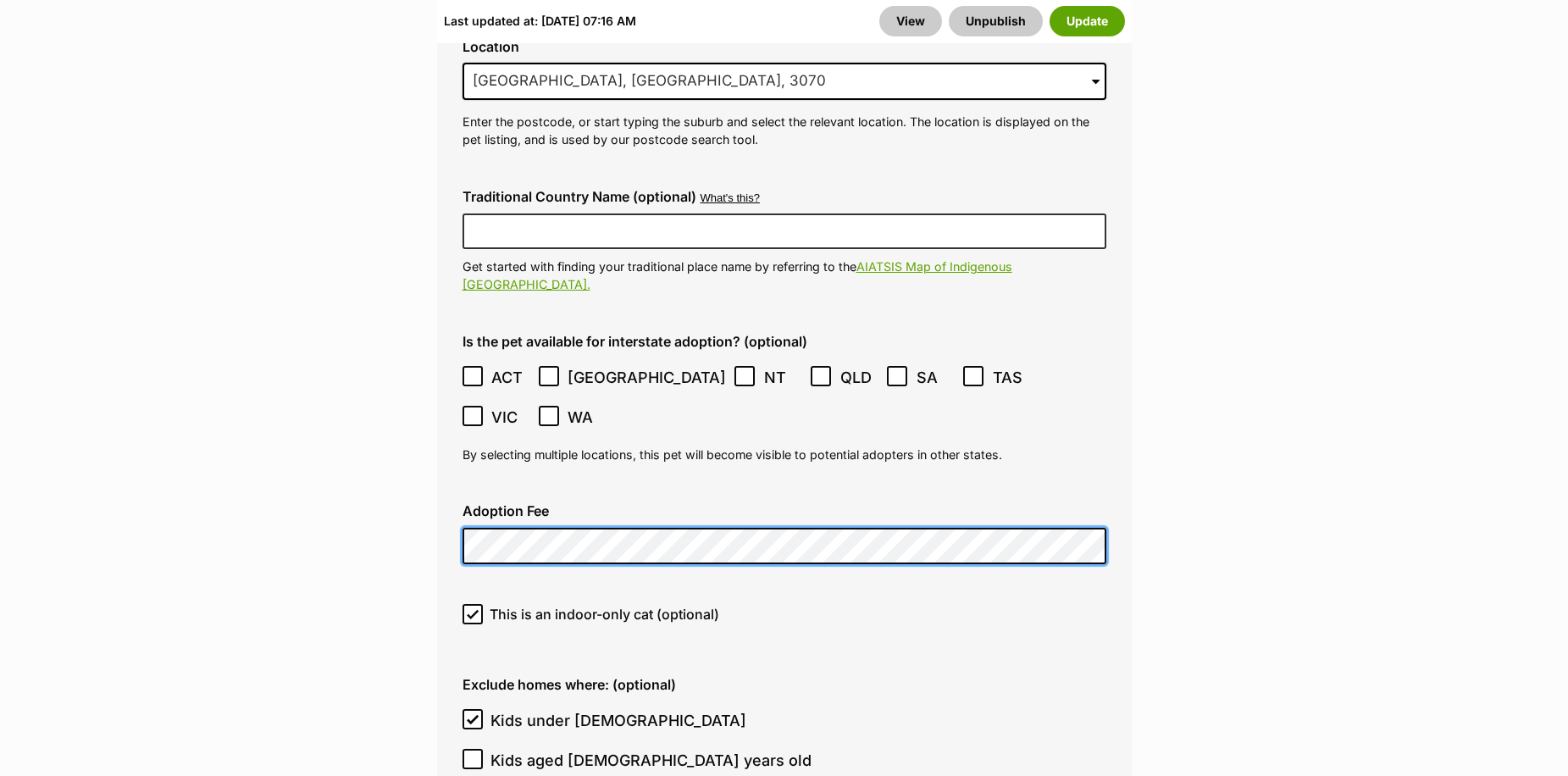 click on "Edit Juliette
Add or edit photos
Add up to 9 photos to show all
the cute sides of Juliette !
+3
Edit Photos
Add or edit videos
Add up to 4 videos to show all
the cute sides of Juliette !
Edit Videos
Listing owner Choose an owner Ebony Easterbrook
The owner of the pet listing is able to edit the listing and manage enquiries with potential adopters. Note:
Group Admins
are also able to edit this pet listing and manage all it's enquiries.
Any time this pet receives new enquiries or messages from potential adopters, we'll also send you an email notification. Members can opt out of receiving these emails via their
notification settings .
About This Pet Name
Henlo there, it looks like you might be using the pet name field to indicate that this pet is now on hold - we recommend updating the status to on hold from the  listing page  instead!
Species Cat
Best feature (optional)
6606" at bounding box center (784, -559) 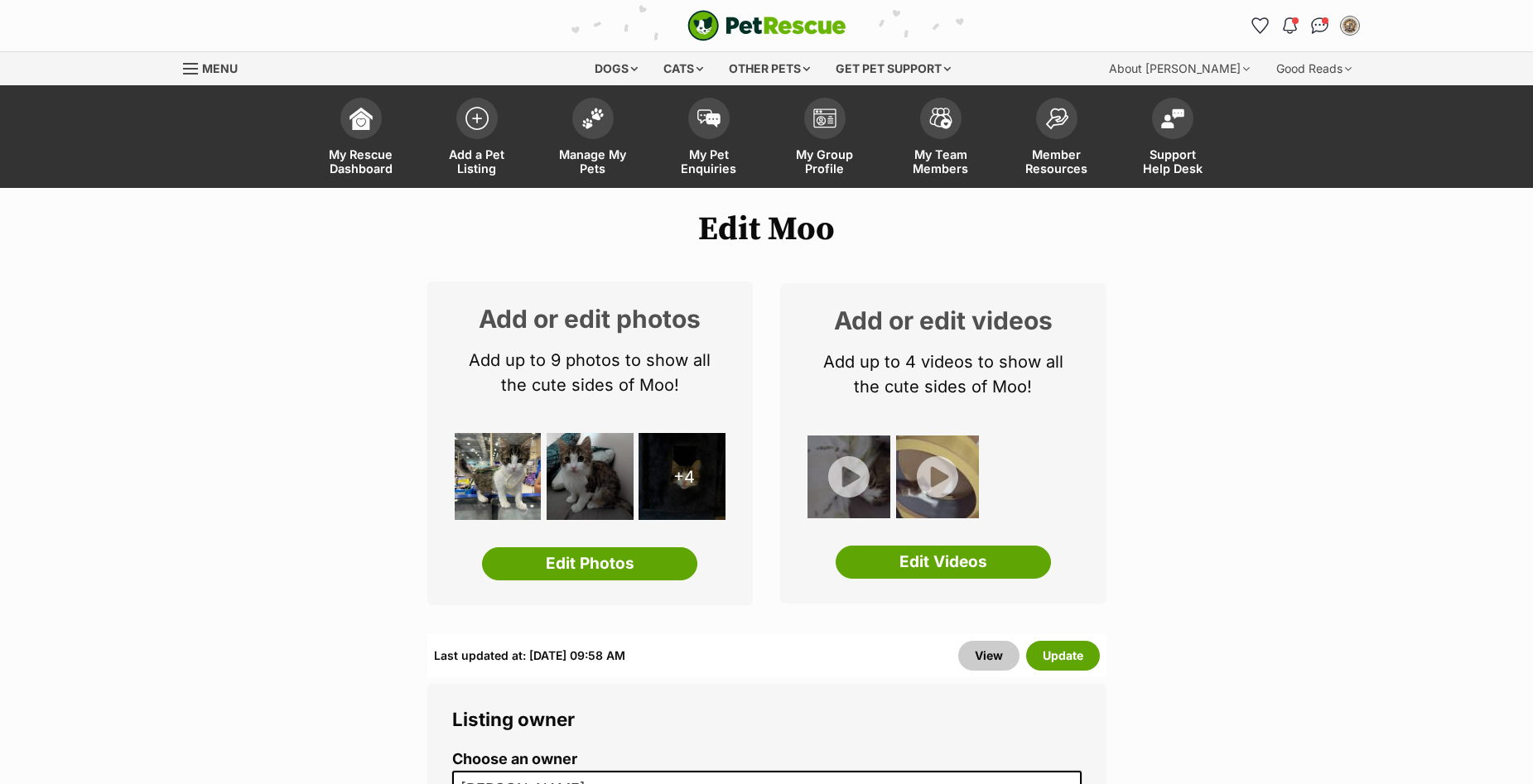 scroll, scrollTop: 0, scrollLeft: 0, axis: both 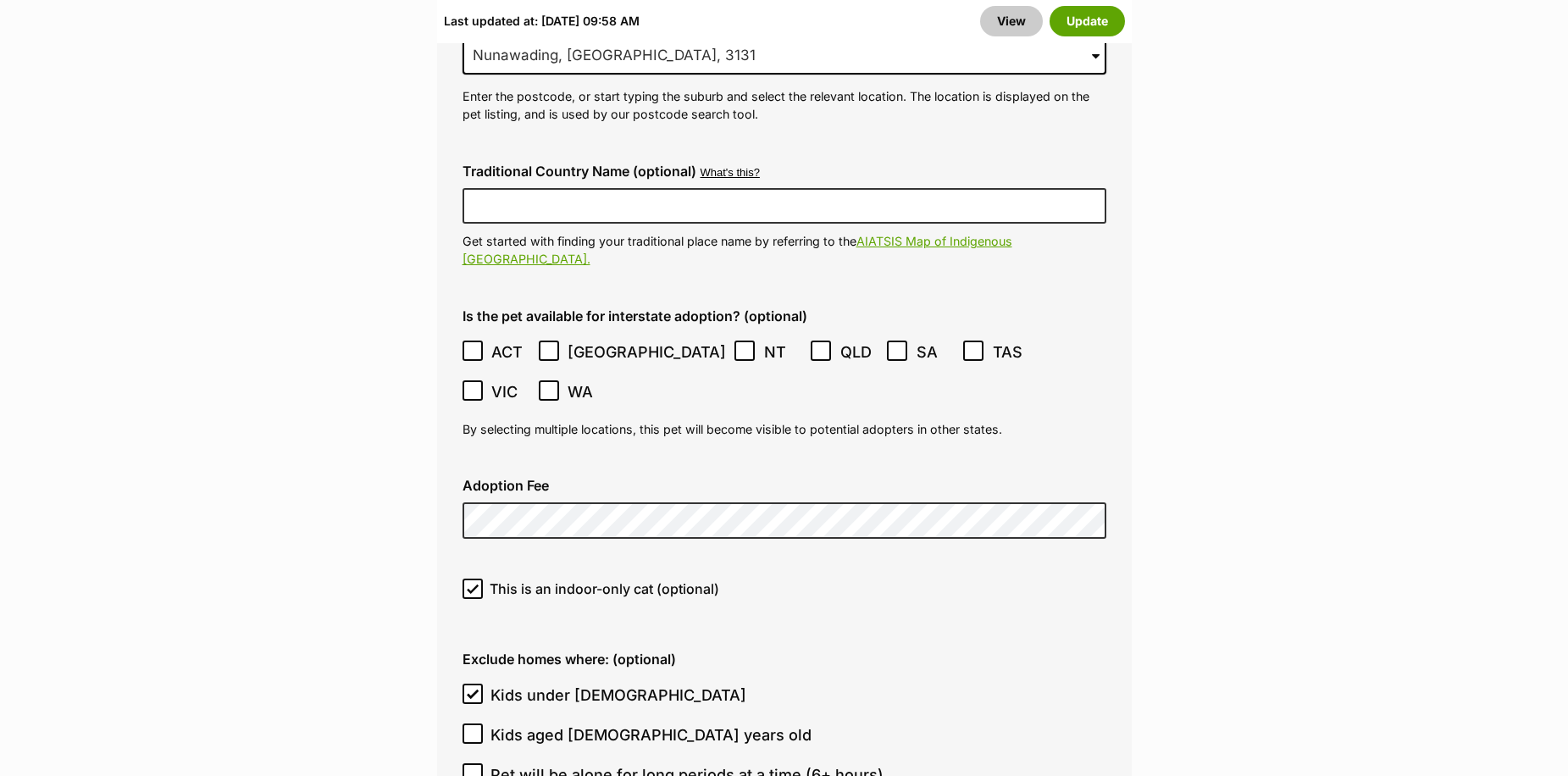 drag, startPoint x: 687, startPoint y: 396, endPoint x: 677, endPoint y: 400, distance: 10.77033 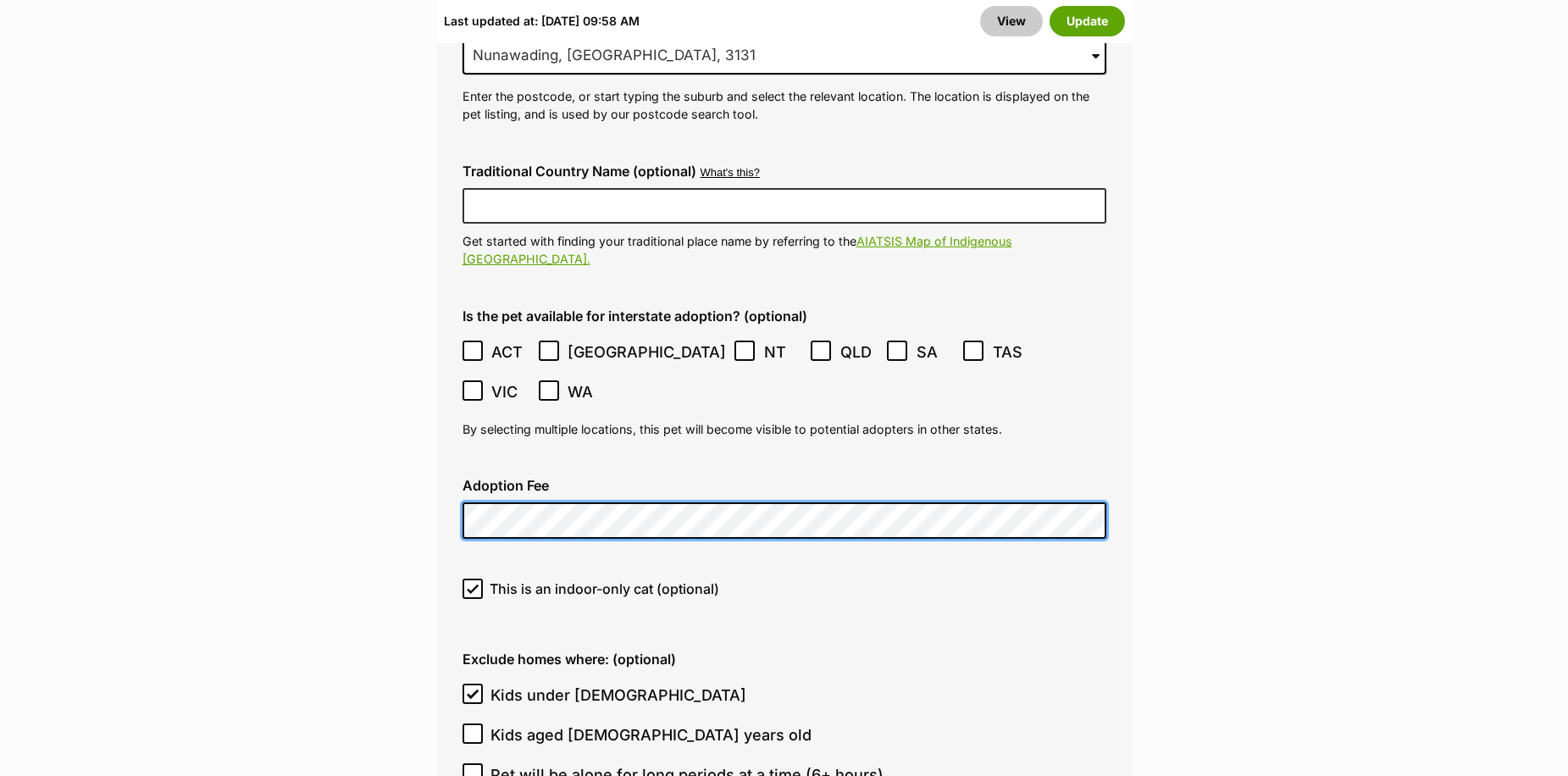 click on "Edit Moo
Add or edit photos
Add up to 9 photos to show all
the cute sides of Moo!
+4
Edit Photos
Add or edit videos
Add up to 4 videos to show all
the cute sides of Moo!
Edit Videos
Listing owner Choose an owner Ebony Easterbrook
The owner of the pet listing is able to edit the listing and manage enquiries with potential adopters. Note:
Group Admins
are also able to edit this pet listing and manage all it's enquiries.
Any time this pet receives new enquiries or messages from potential adopters, we'll also send you an email notification. Members can opt out of receiving these emails via their
notification settings .
About This Pet Name
Henlo there, it looks like you might be using the pet name field to indicate that this pet is now on hold - we recommend updating the status to on hold from the  listing page  instead!
Species Cat
Best feature (optional)
Personality 6010" at bounding box center (784, -712) 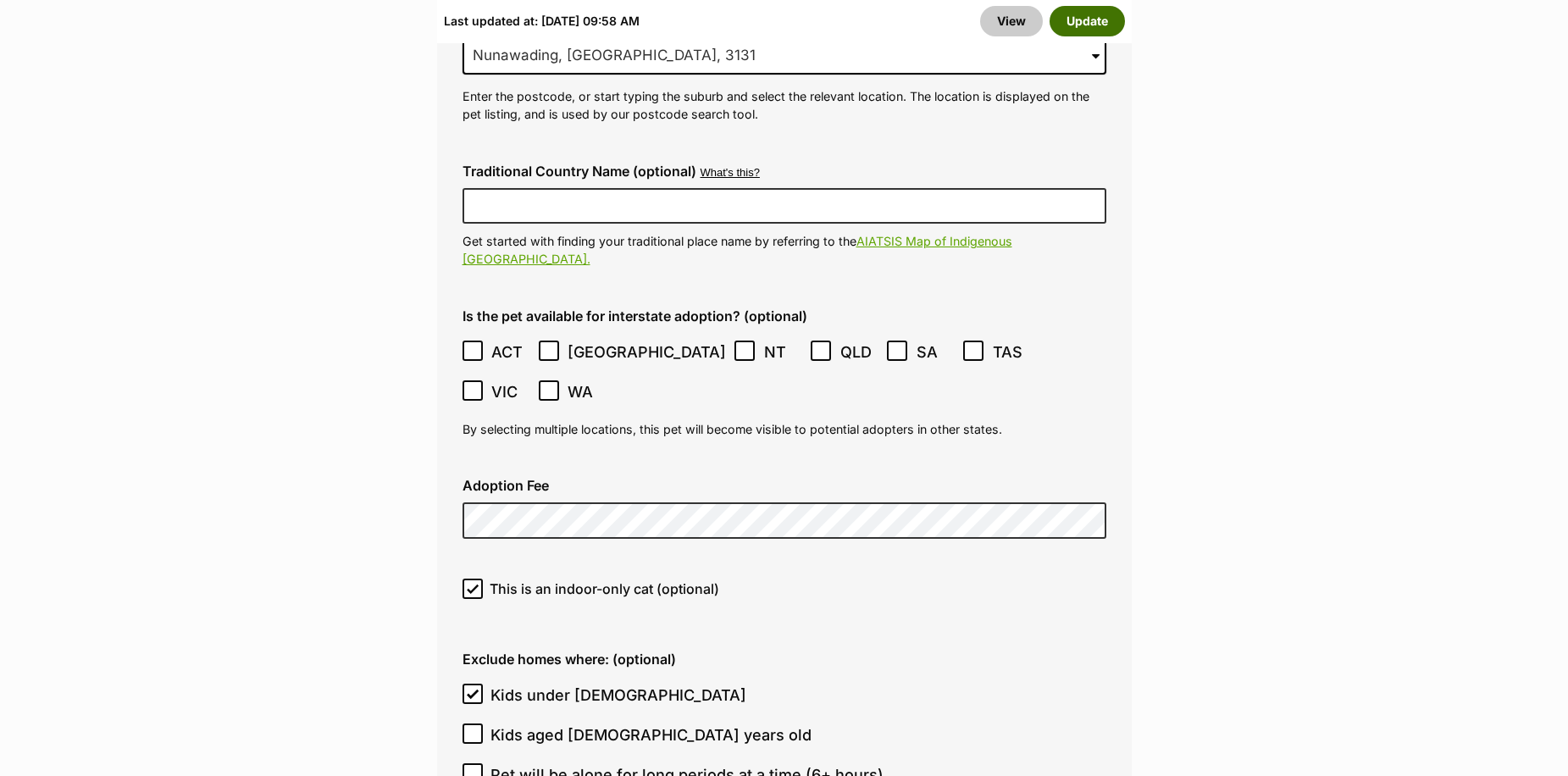 click on "Update" at bounding box center (1087, 21) 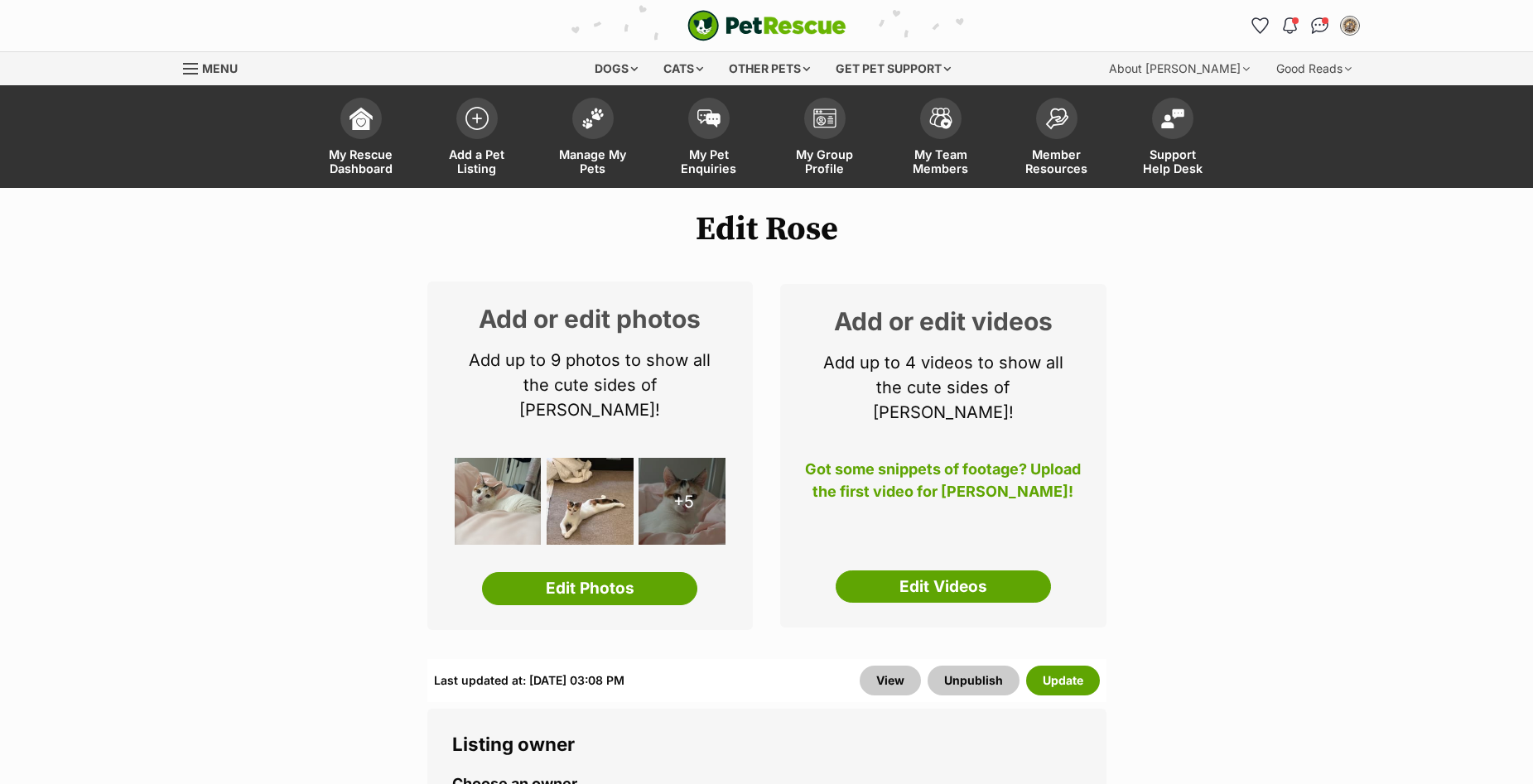 scroll, scrollTop: 0, scrollLeft: 0, axis: both 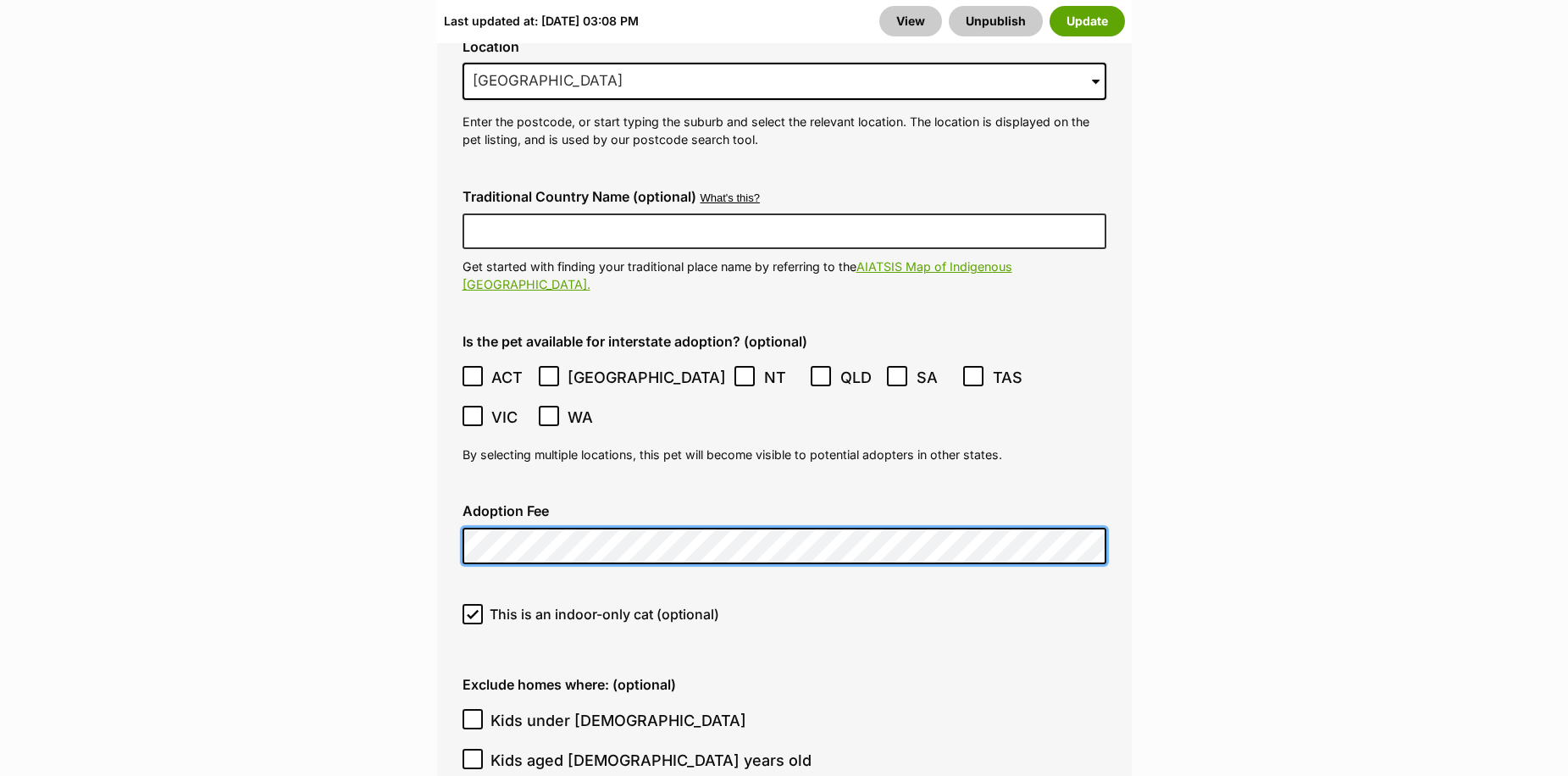 click on "Edit Rose
Add or edit photos
Add up to 9 photos to show all
the cute sides of Rose!
+5
Edit Photos
Add or edit videos
Add up to 4 videos to show all
the cute sides of Rose!
Got some snippets of footage? Upload the first video for Rose!
Edit Videos
Listing owner Choose an owner Benjamin
The owner of the pet listing is able to edit the listing and manage enquiries with potential adopters. Note:
Group Admins
are also able to edit this pet listing and manage all it's enquiries.
Any time this pet receives new enquiries or messages from potential adopters, we'll also send you an email notification. Members can opt out of receiving these emails via their
notification settings .
About This Pet Name
Henlo there, it looks like you might be using the pet name field to indicate that this pet is now on hold - we recommend updating the status to on hold from the  listing page  instead!
Species Cat
6929" at bounding box center [784, -497] 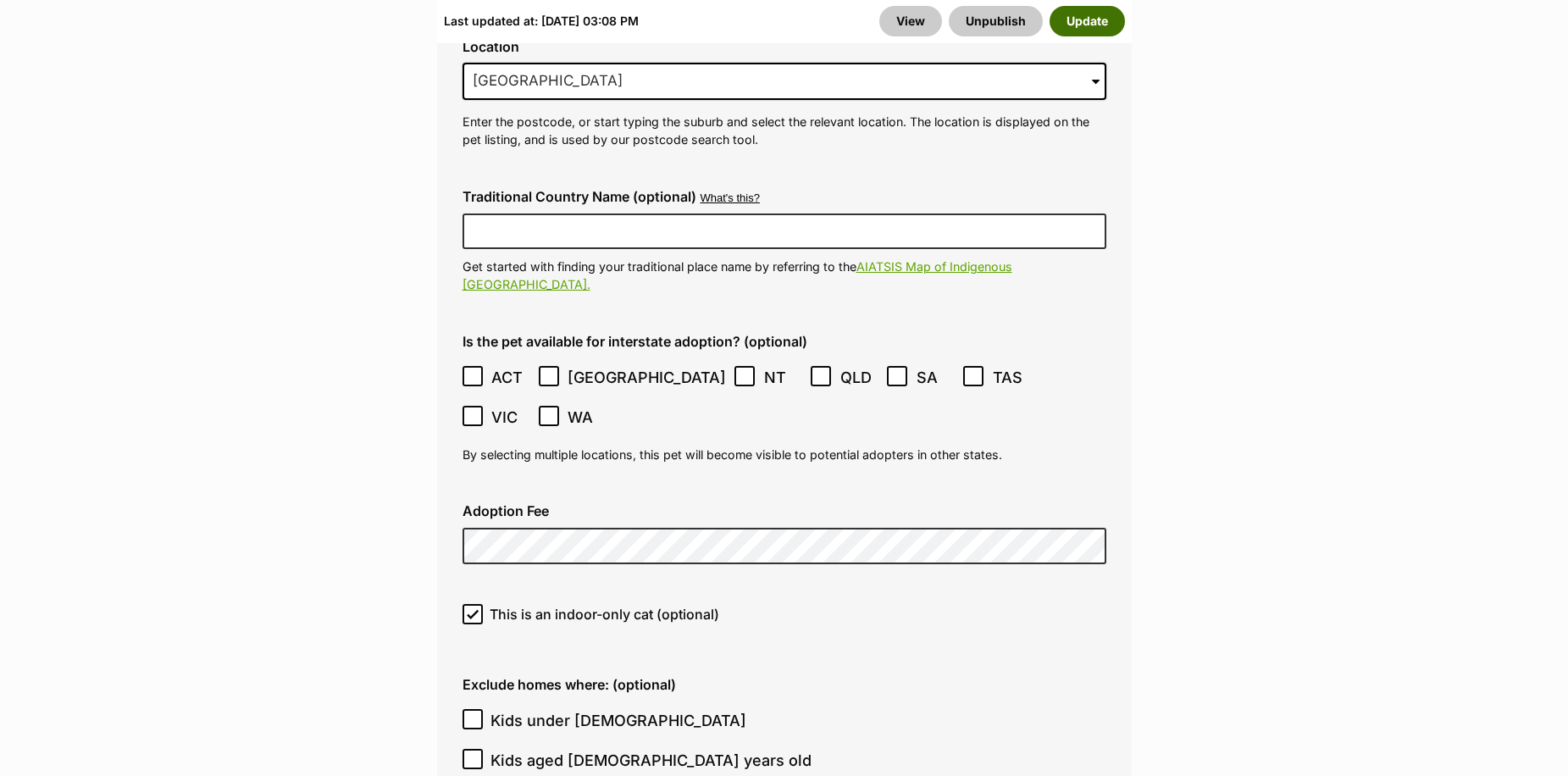 click on "Update" at bounding box center [1087, 21] 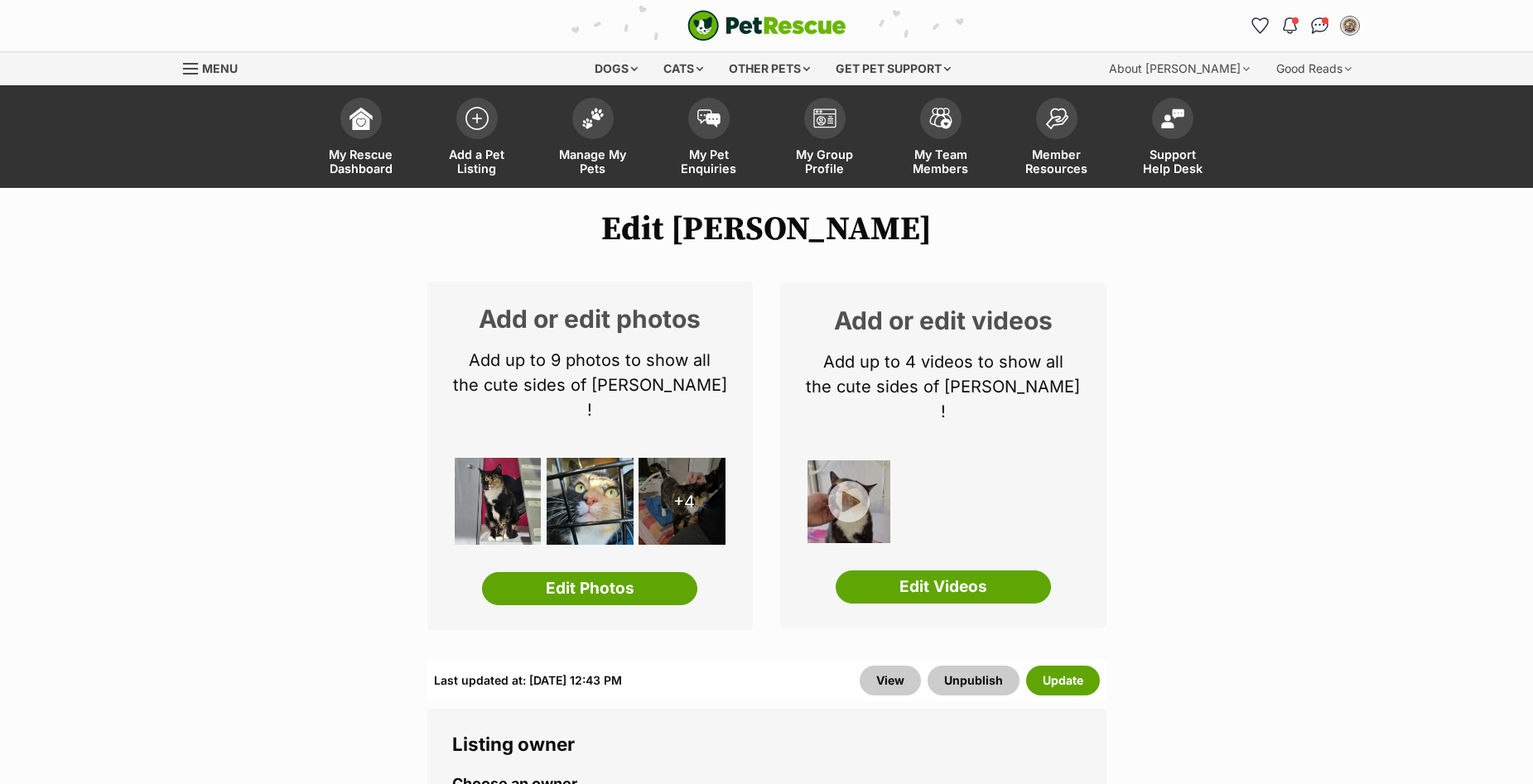scroll, scrollTop: 0, scrollLeft: 0, axis: both 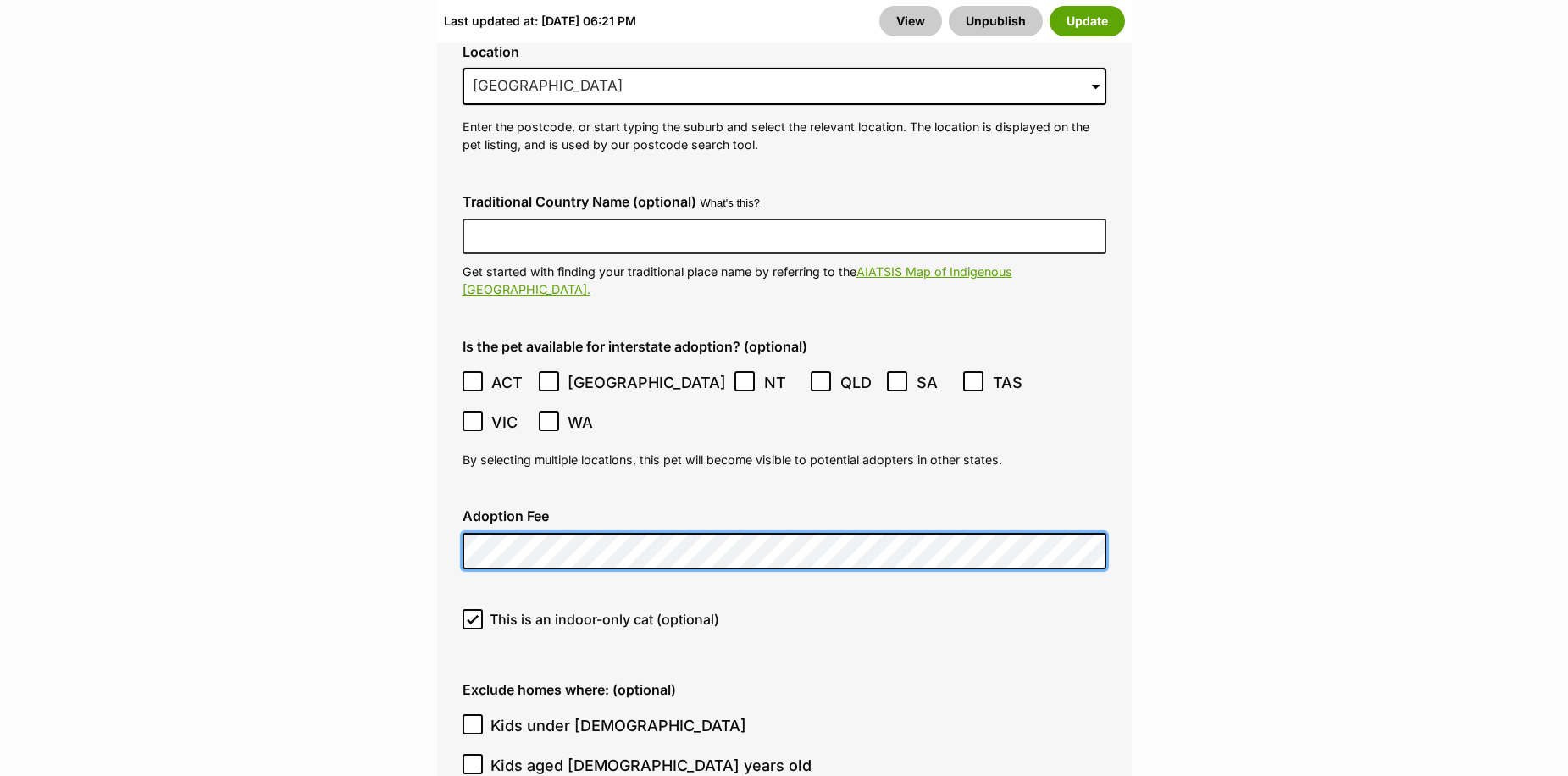 click on "Edit [PERSON_NAME]
Add or edit photos
Add up to 9 photos to show all
the cute sides of [PERSON_NAME]!
+5
Edit Photos
Add or edit videos
Add up to 4 videos to show all
the cute sides of [PERSON_NAME]!
Got some snippets of footage? Upload the first video for [PERSON_NAME]!
Edit Videos
Listing owner Choose an owner [PERSON_NAME]
The owner of the pet listing is able to edit the listing and manage enquiries with potential adopters. Note:
Group Admins
are also able to edit this pet listing and manage all it's enquiries.
Any time this pet receives new enquiries or messages from potential adopters, we'll also send you an email notification. Members can opt out of receiving these emails via their
notification settings .
About This Pet Name
Henlo there, it looks like you might be using the pet name field to indicate that this pet is now on hold - we recommend updating the status to on hold from the  listing page  instead!
Species Cat" at bounding box center [784, -510] 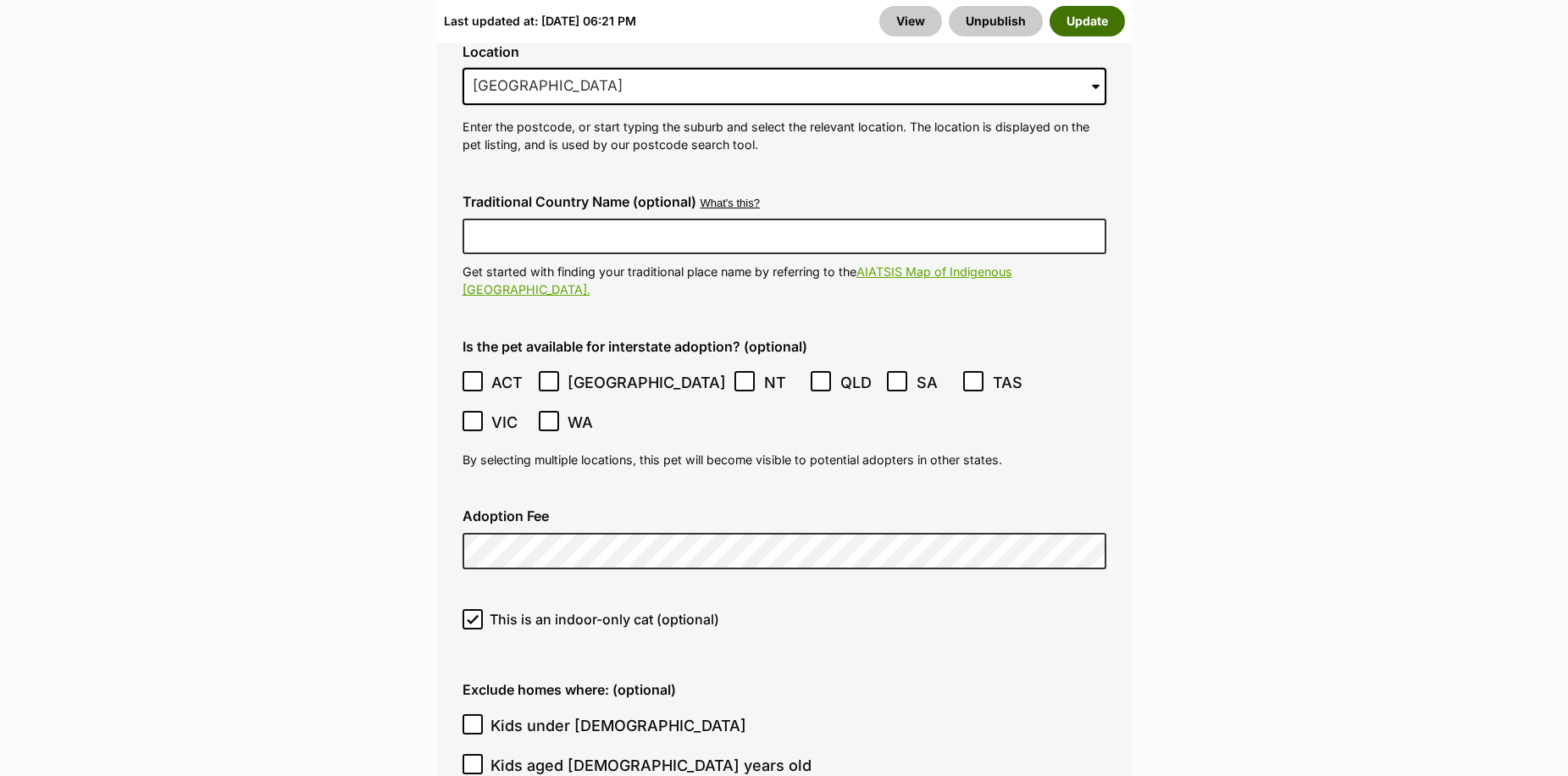 click on "Update" at bounding box center [1087, 21] 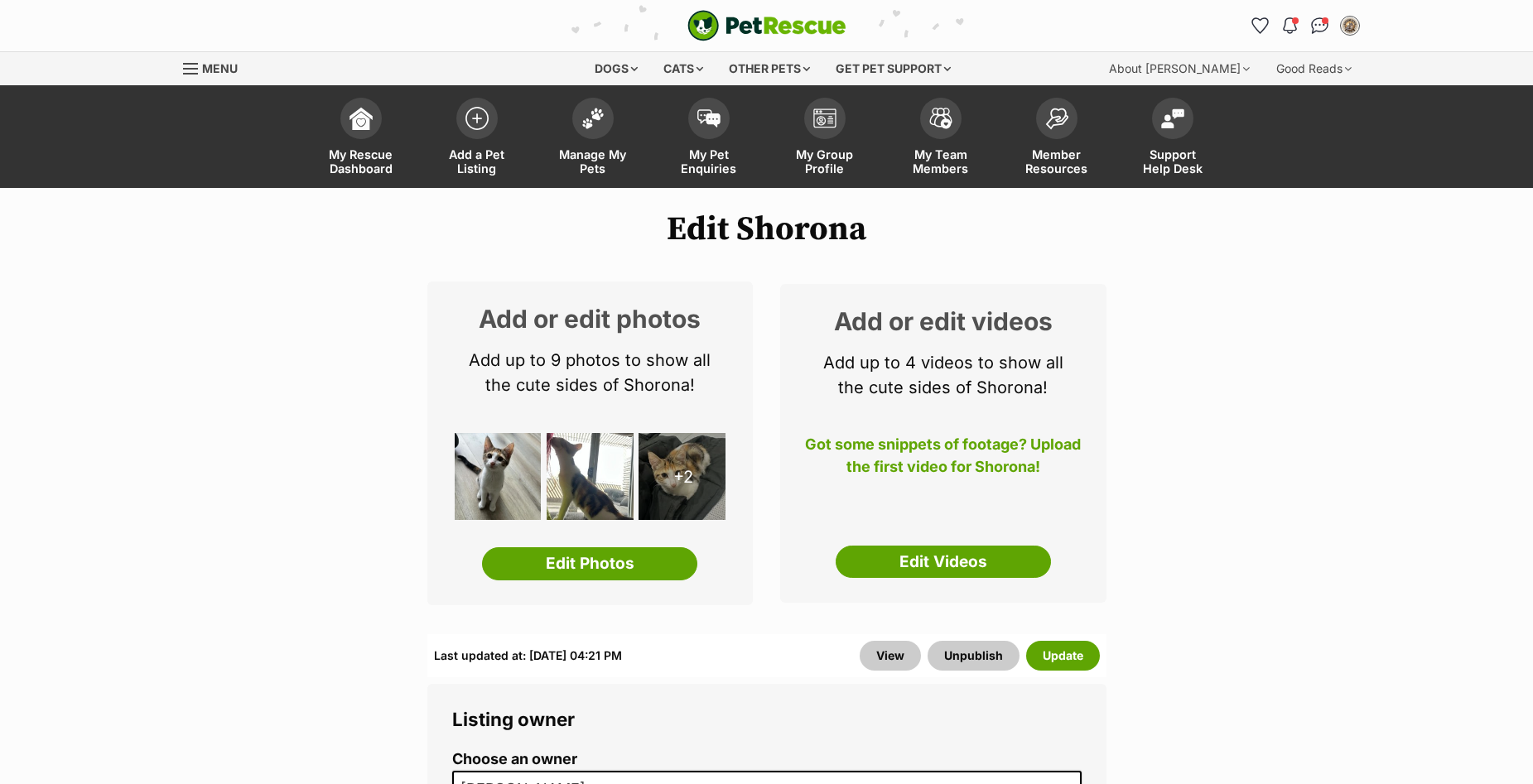 scroll, scrollTop: 0, scrollLeft: 0, axis: both 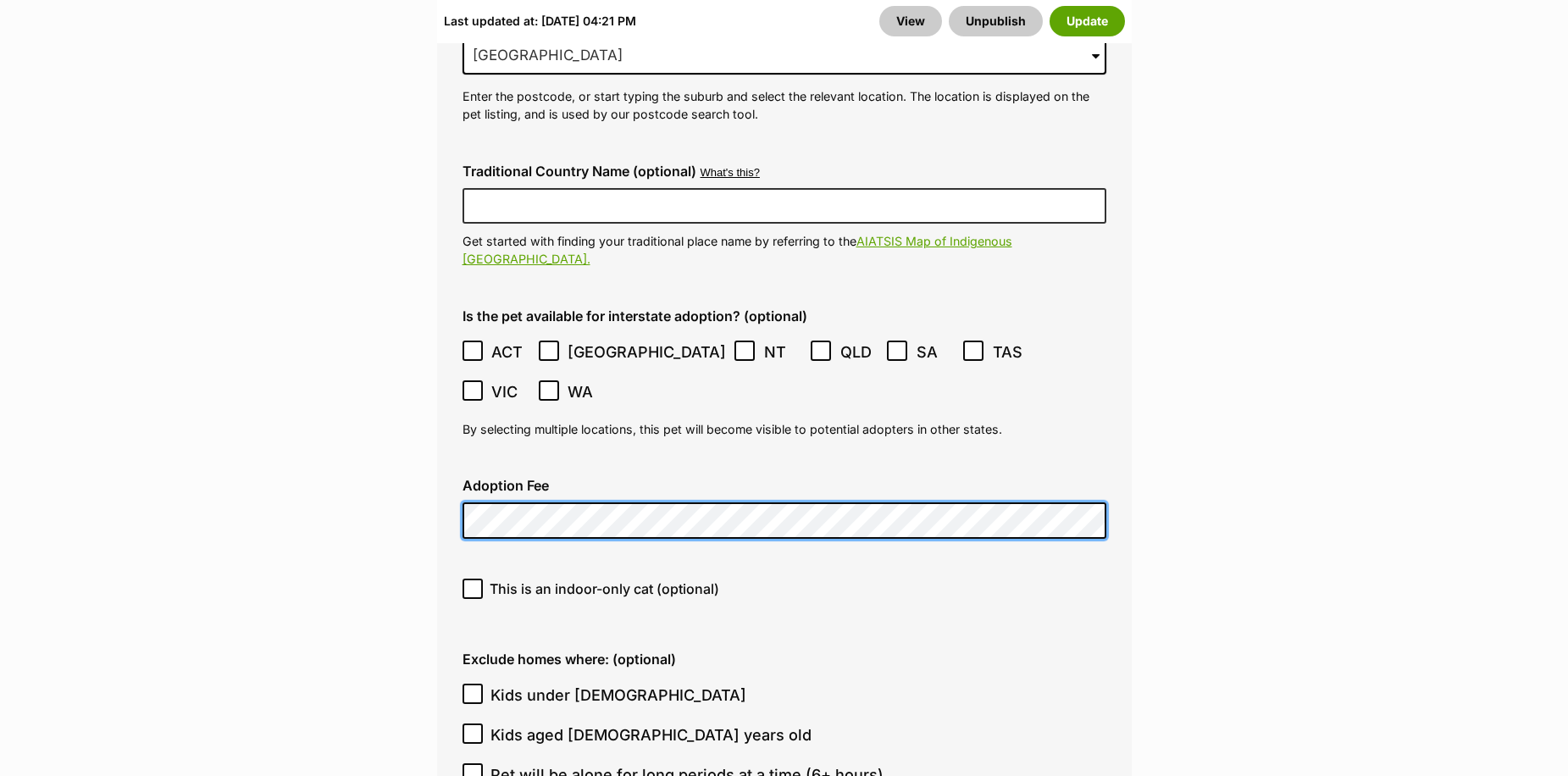 click on "Edit Shorona
Add or edit photos
Add up to 9 photos to show all
the cute sides of Shorona!
+2
Edit Photos
Add or edit videos
Add up to 4 videos to show all
the cute sides of Shorona!
Got some snippets of footage? Upload the first video for Shorona!
Edit Videos
Listing owner Choose an owner Ebony Easterbrook
The owner of the pet listing is able to edit the listing and manage enquiries with potential adopters. Note:
Group Admins
are also able to edit this pet listing and manage all it's enquiries.
Any time this pet receives new enquiries or messages from potential adopters, we'll also send you an email notification. Members can opt out of receiving these emails via their
notification settings .
About This Pet Name
Henlo there, it looks like you might be using the pet name field to indicate that this pet is now on hold - we recommend updating the status to on hold from the  listing page  instead!
Cat" at bounding box center [784, -563] 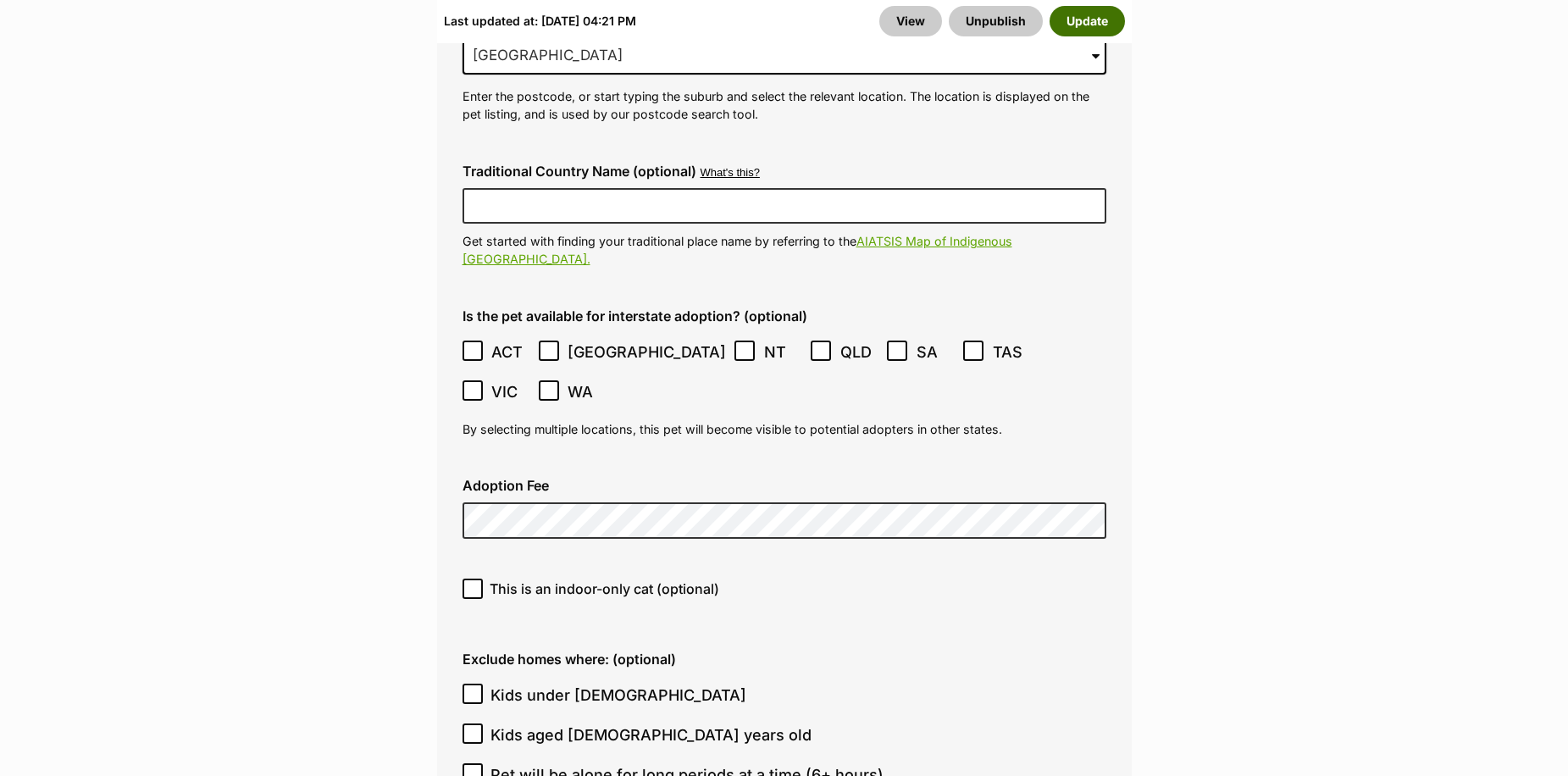 click on "Update" at bounding box center (1087, 21) 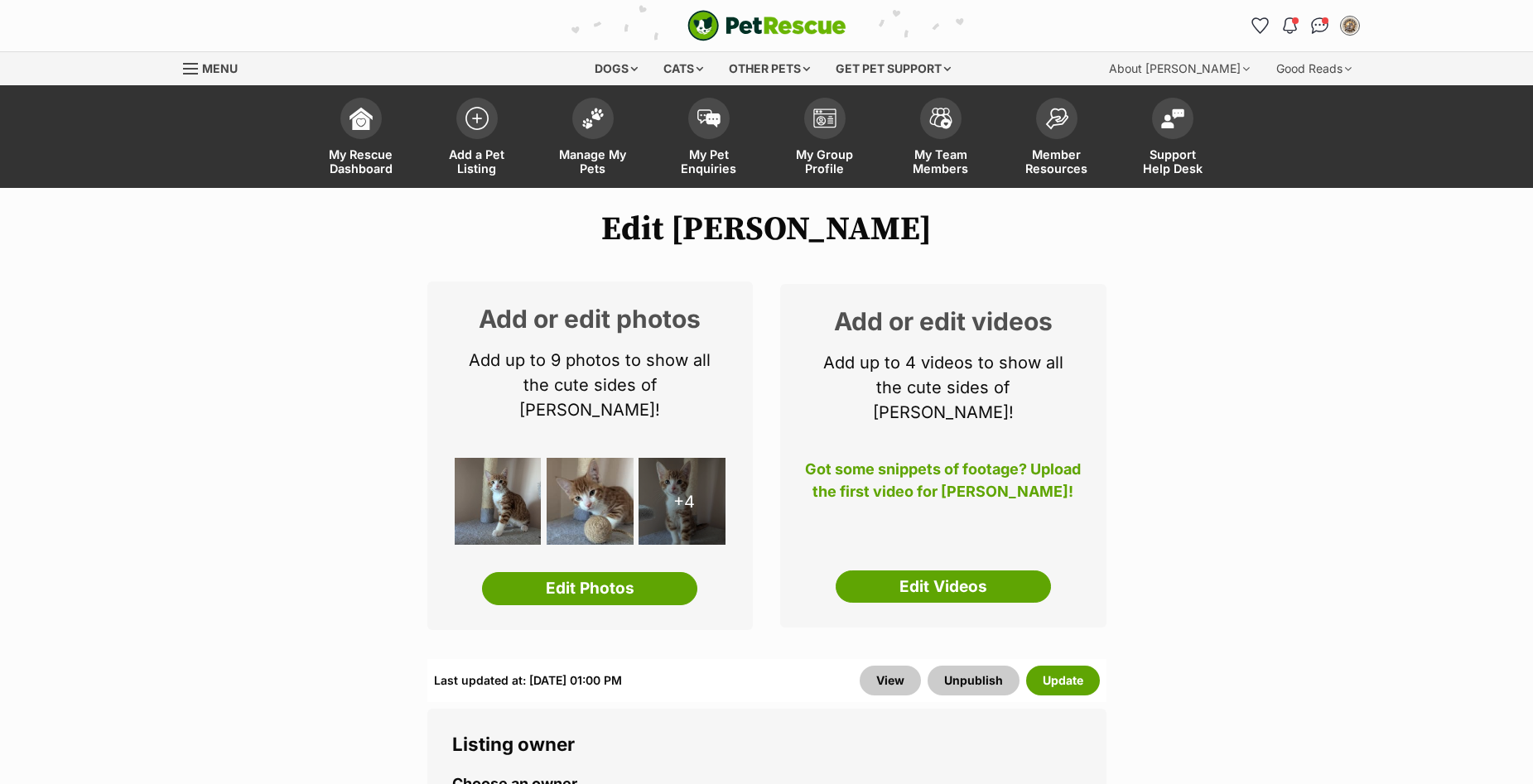 scroll, scrollTop: 0, scrollLeft: 0, axis: both 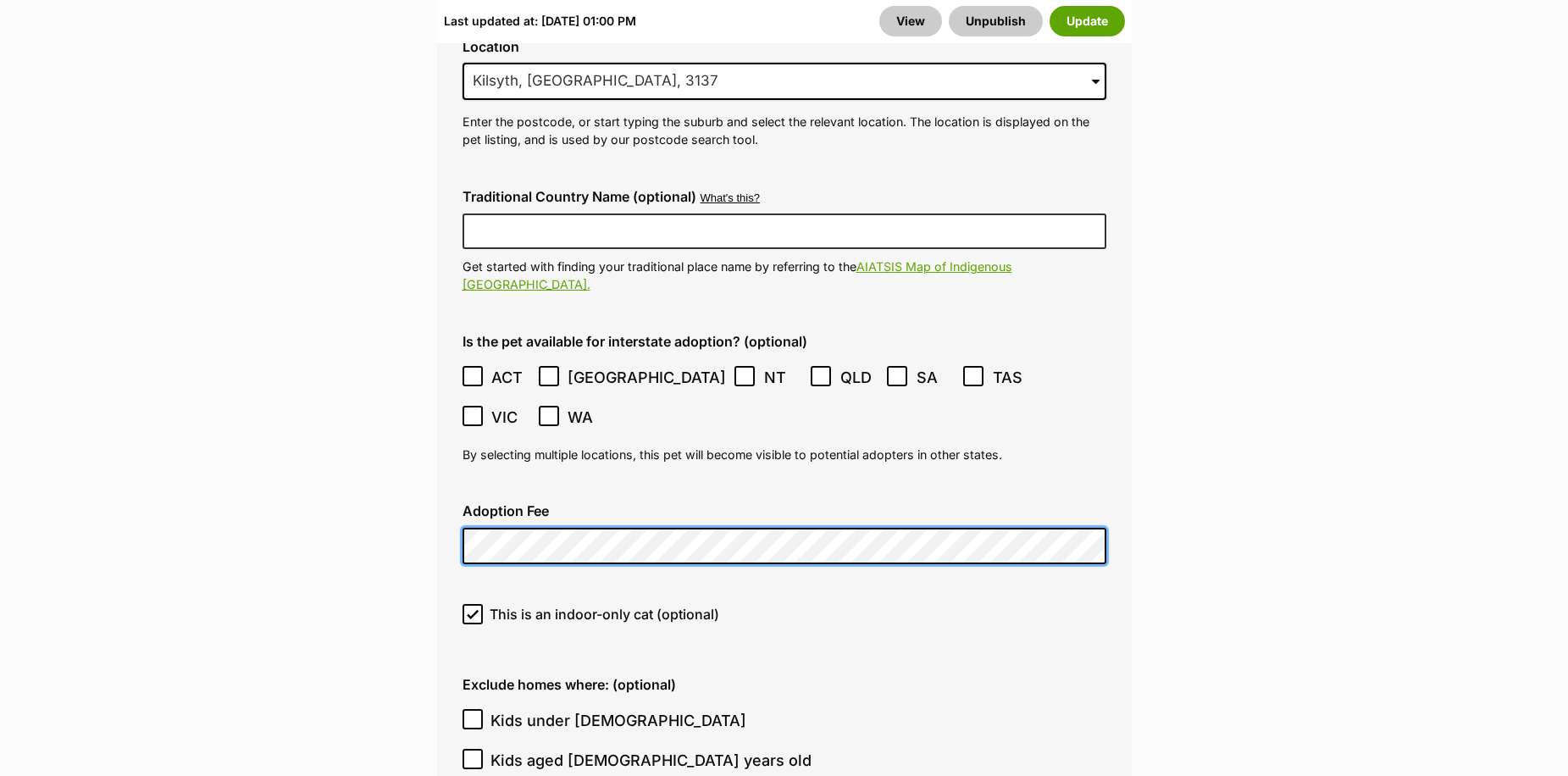 click on "Edit Silas
Add or edit photos
Add up to 9 photos to show all
the cute sides of Silas!
+4
Edit Photos
Add or edit videos
Add up to 4 videos to show all
the cute sides of Silas!
Got some snippets of footage? Upload the first video for Silas!
Edit Videos
Listing owner Choose an owner Ebony Easterbrook
The owner of the pet listing is able to edit the listing and manage enquiries with potential adopters. Note:
Group Admins
are also able to edit this pet listing and manage all it's enquiries.
Any time this pet receives new enquiries or messages from potential adopters, we'll also send you an email notification. Members can opt out of receiving these emails via their
notification settings .
About This Pet Name
Henlo there, it looks like you might be using the pet name field to indicate that this pet is now on hold - we recommend updating the status to on hold from the  listing page  instead!
Species Cat" at bounding box center [784, -551] 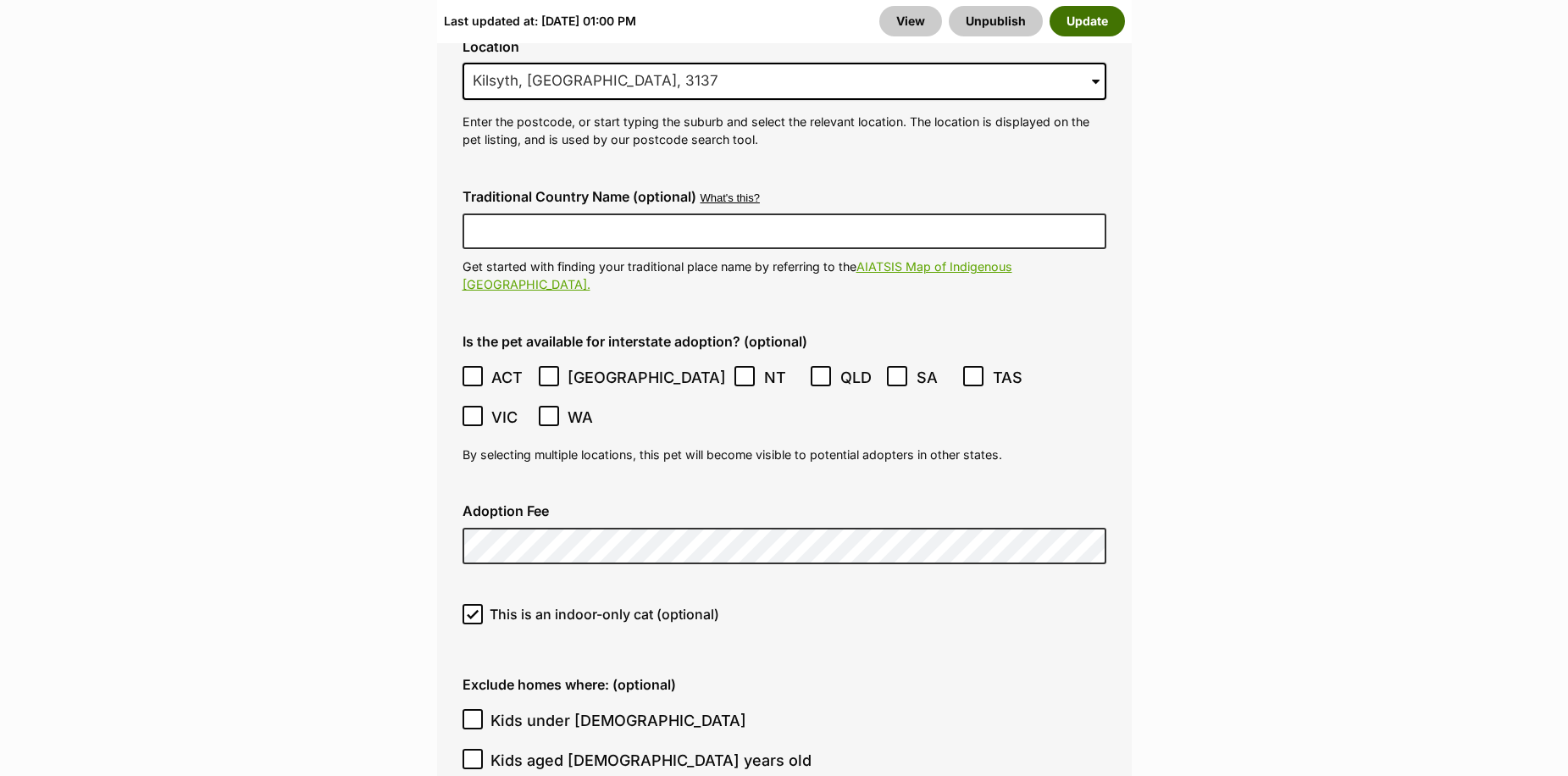 click on "Update" at bounding box center [1087, 21] 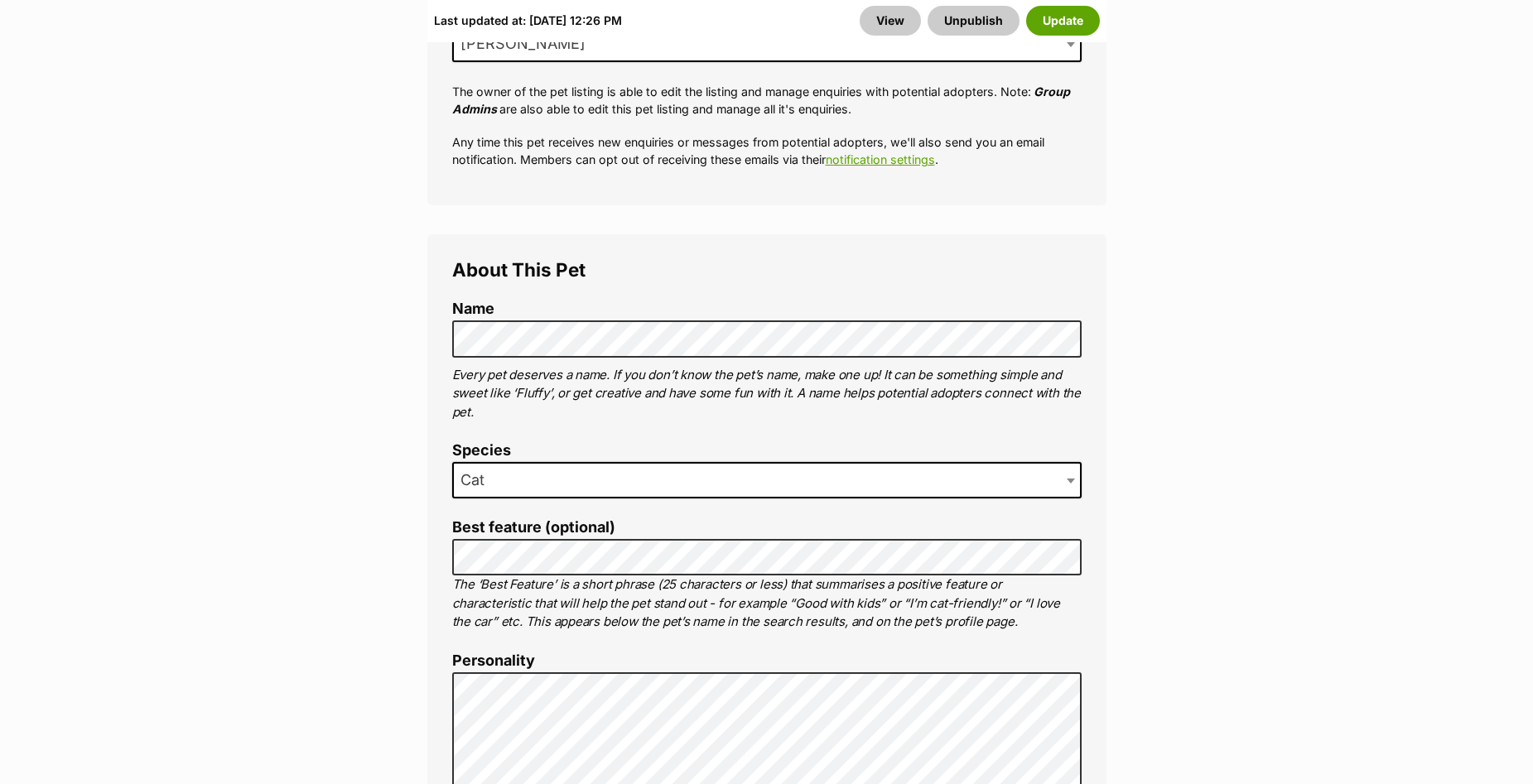 scroll, scrollTop: 745, scrollLeft: 0, axis: vertical 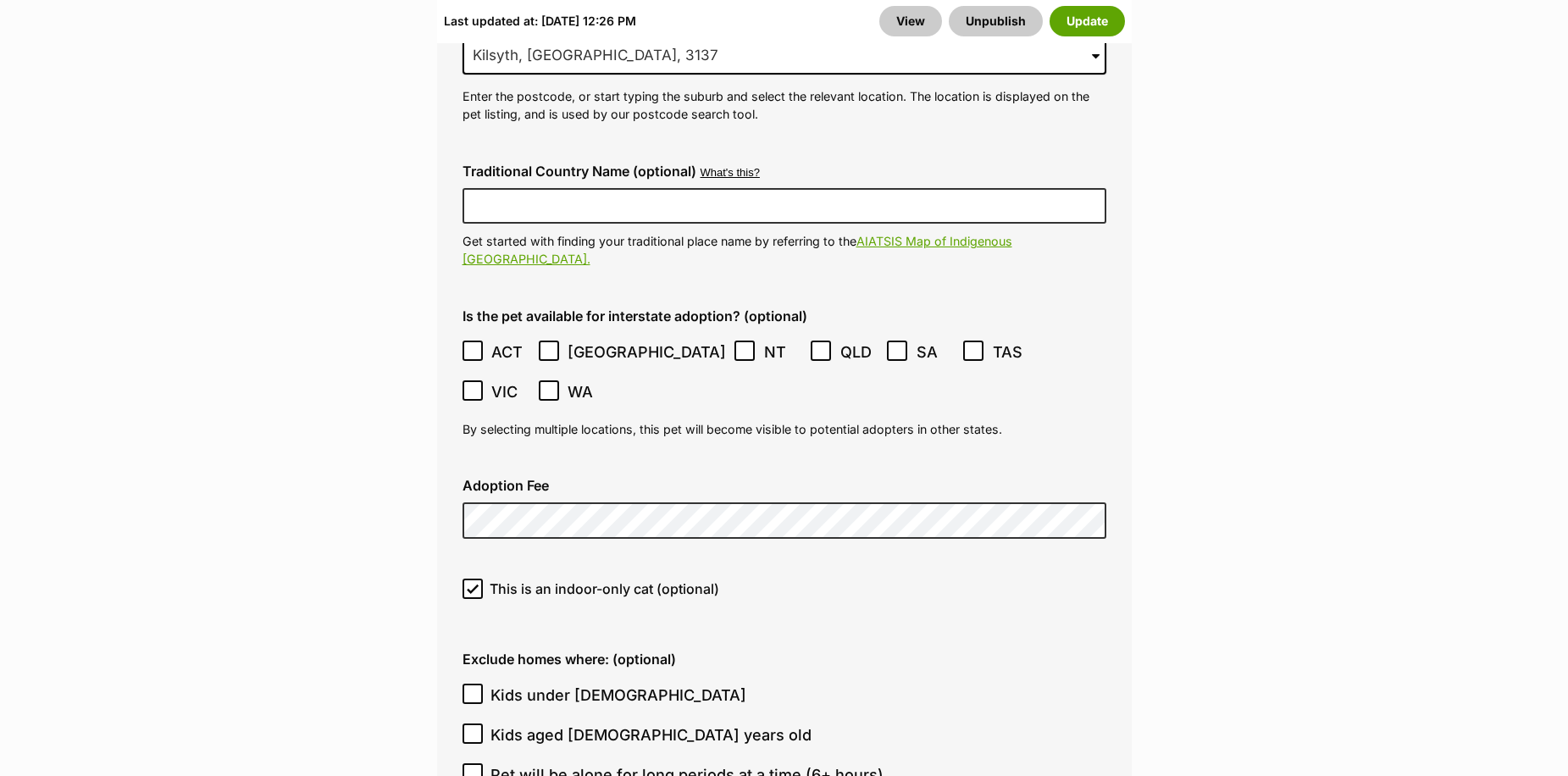 click on "Adoption Fee" at bounding box center (784, 508) 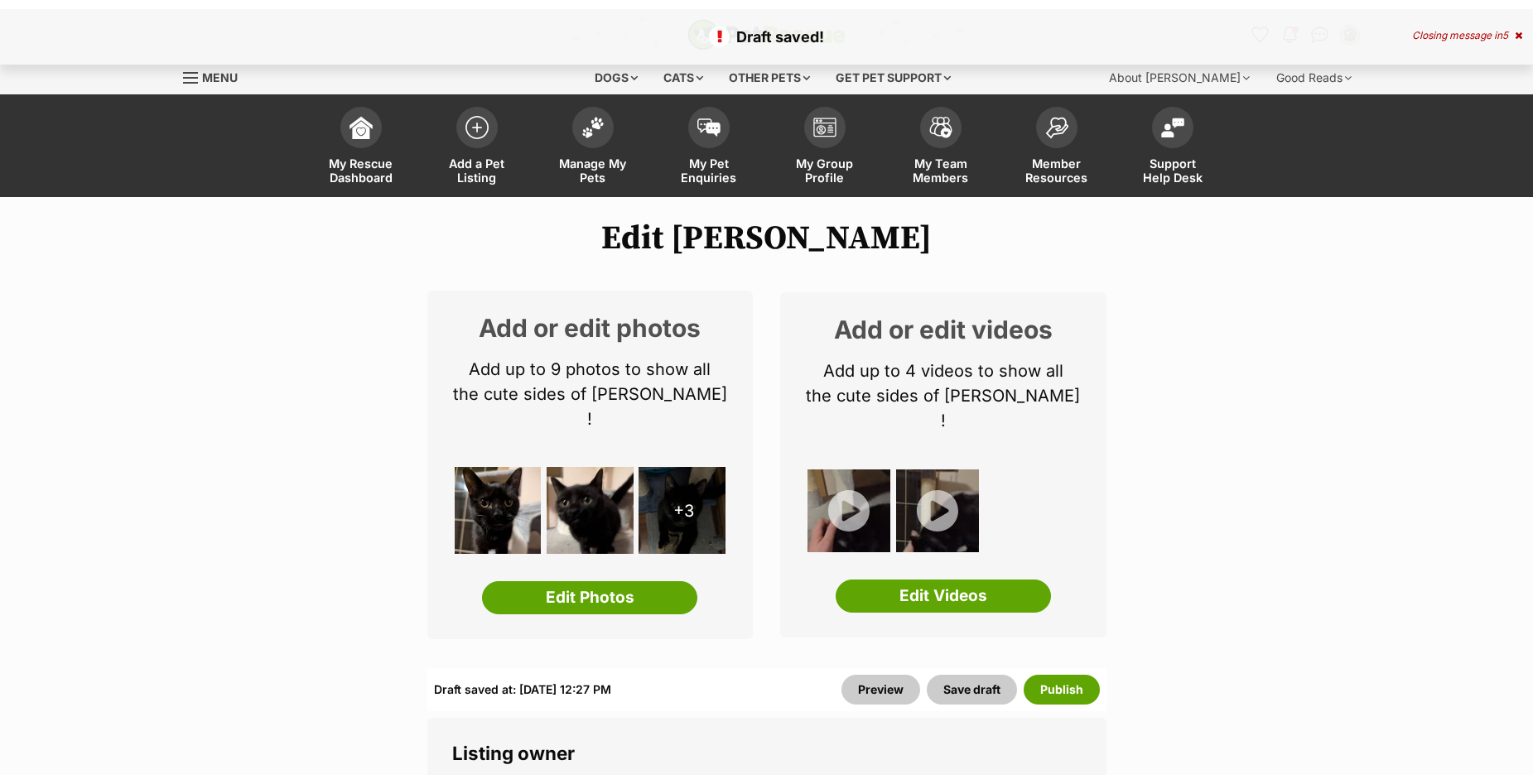 scroll, scrollTop: 0, scrollLeft: 0, axis: both 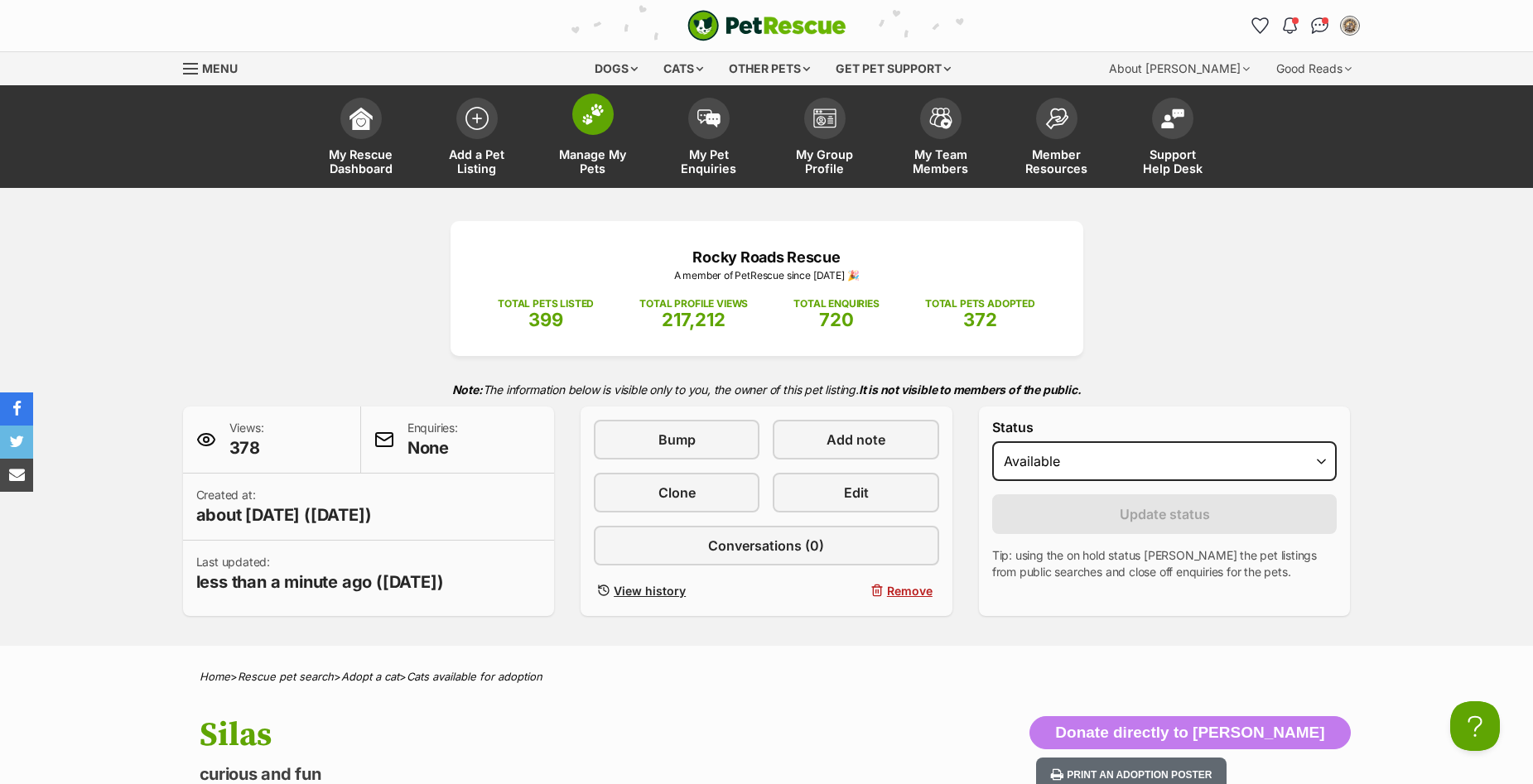 click at bounding box center [593, 114] 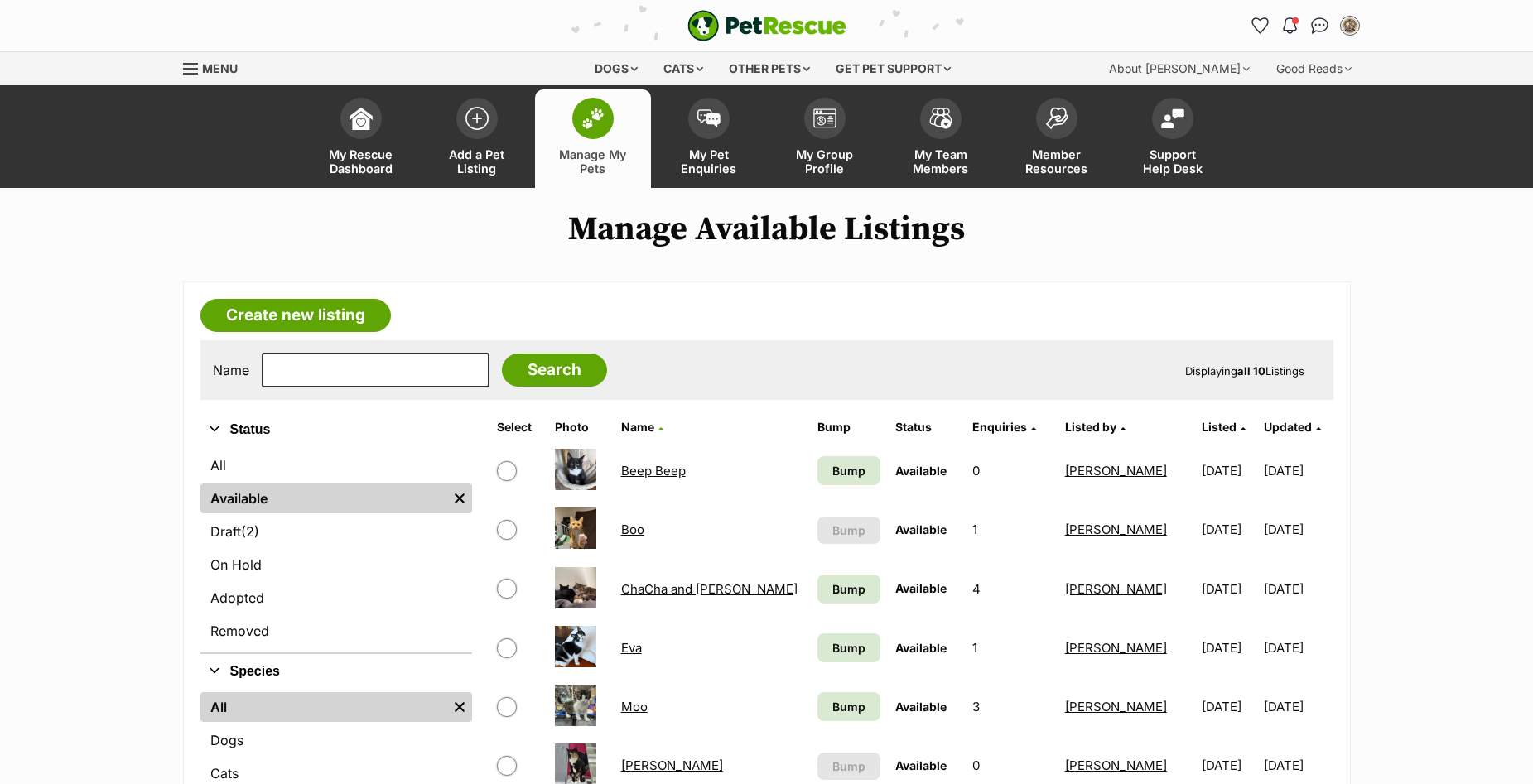 scroll, scrollTop: 0, scrollLeft: 0, axis: both 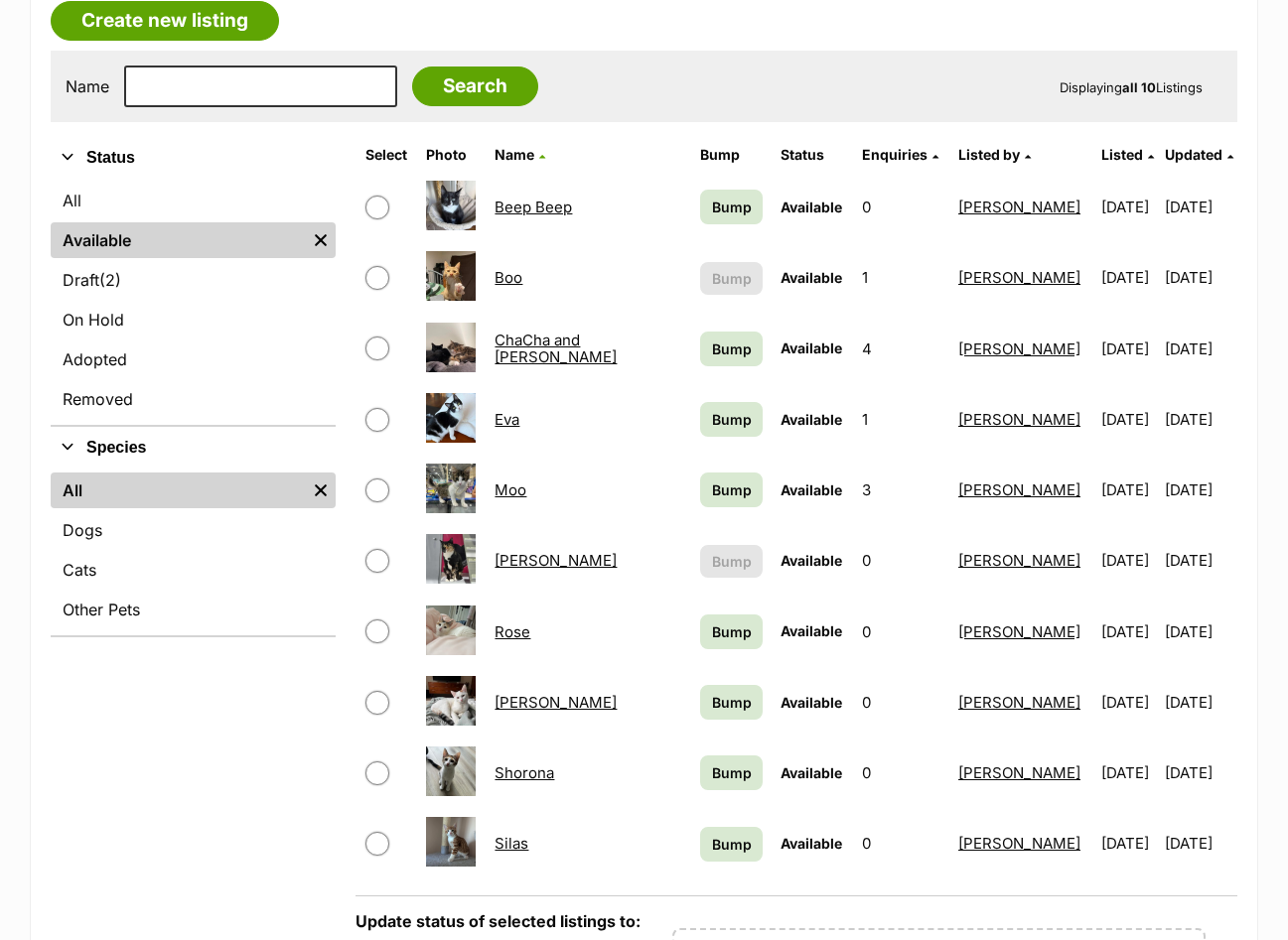 click at bounding box center (377, 278) 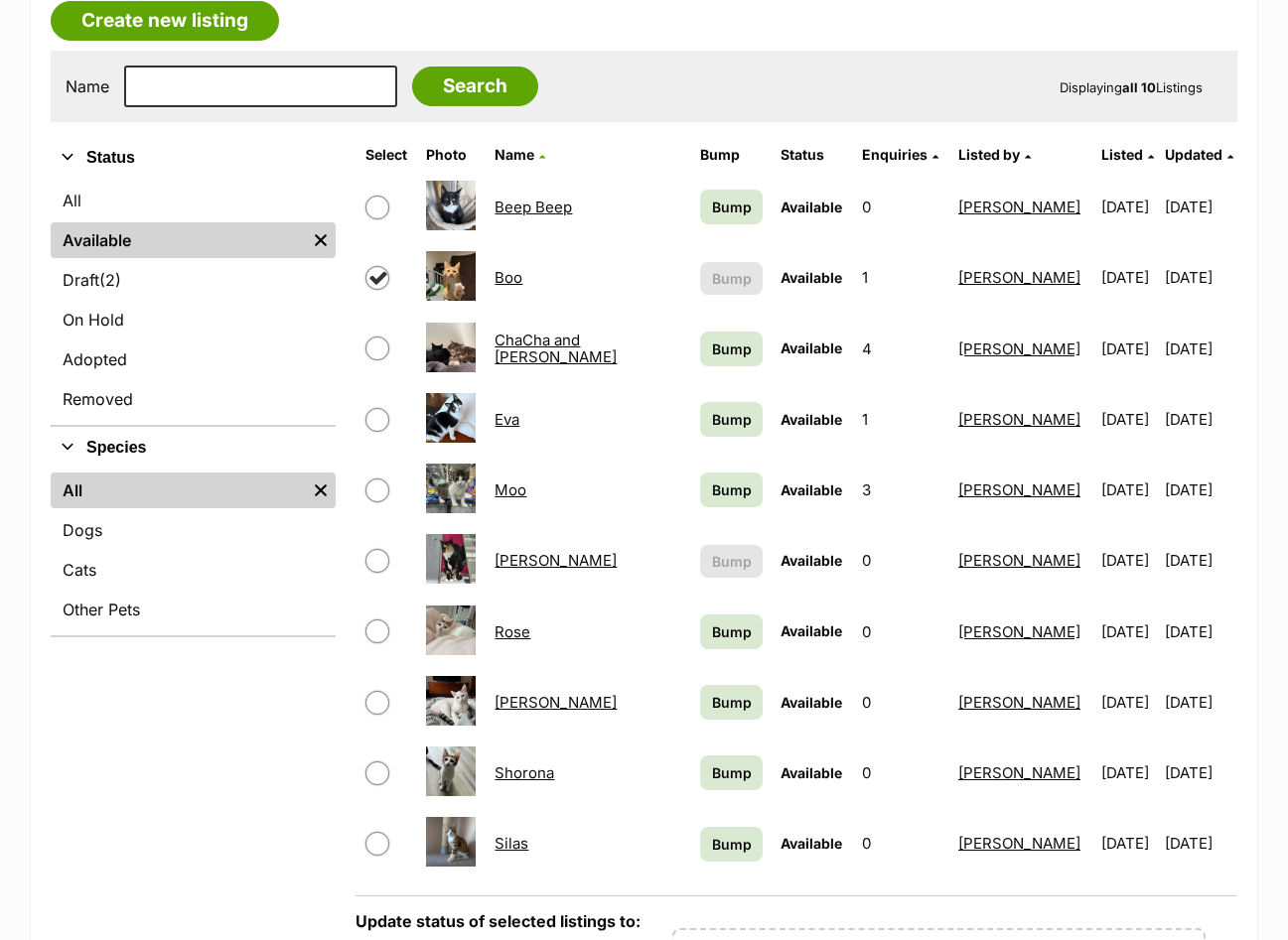checkbox on "true" 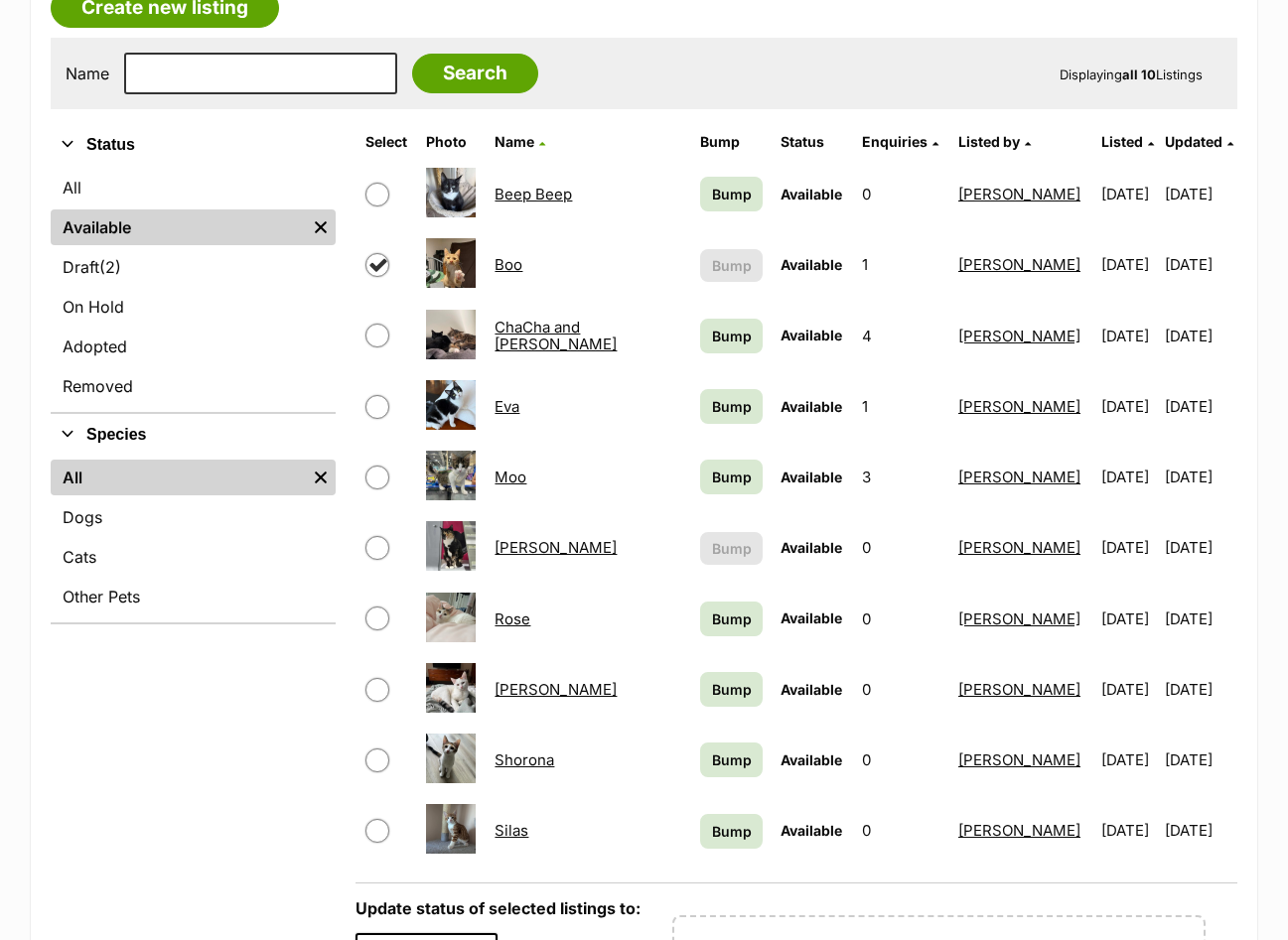 scroll, scrollTop: 596, scrollLeft: 0, axis: vertical 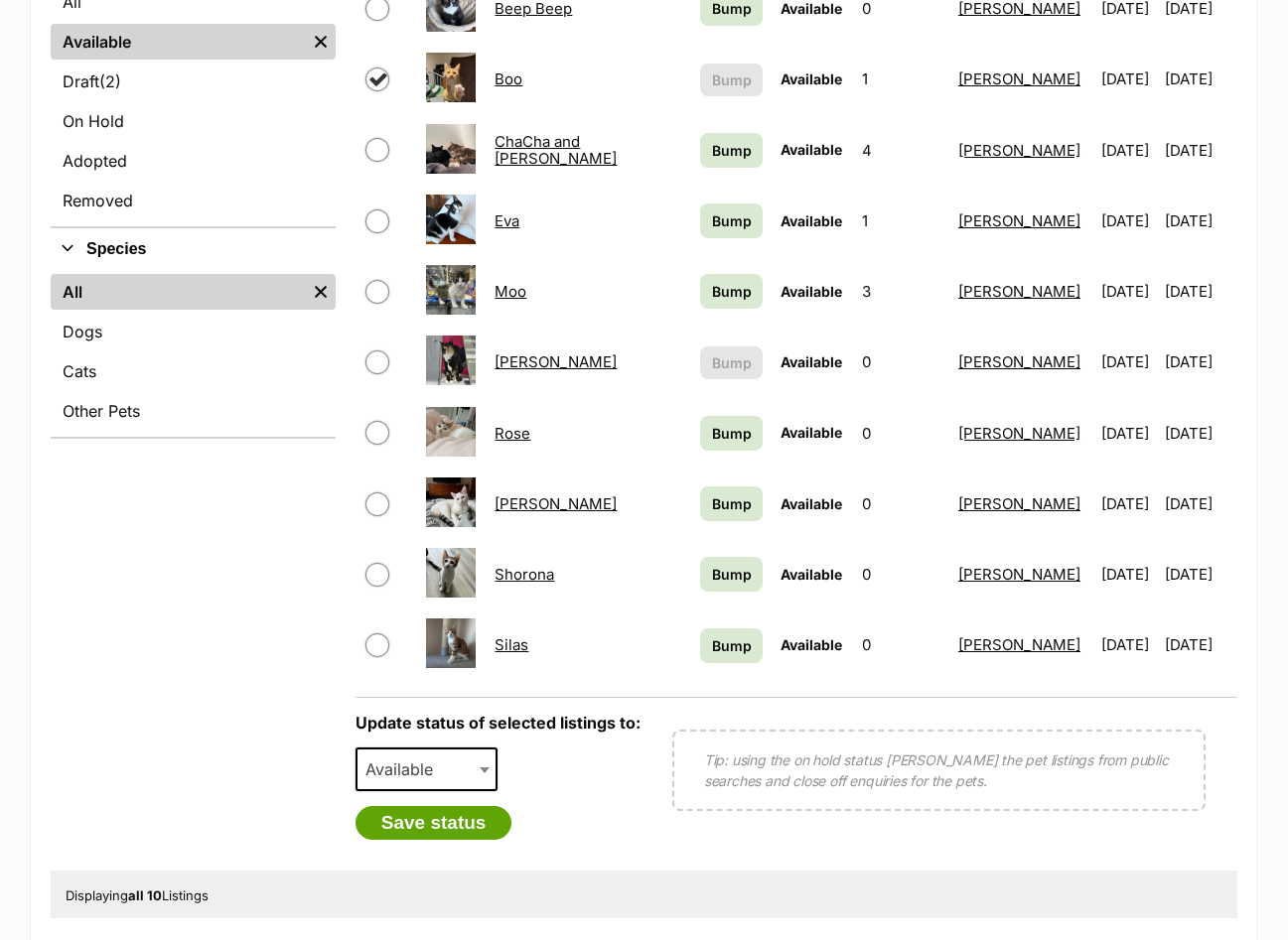 click on "Available" at bounding box center (405, 769) 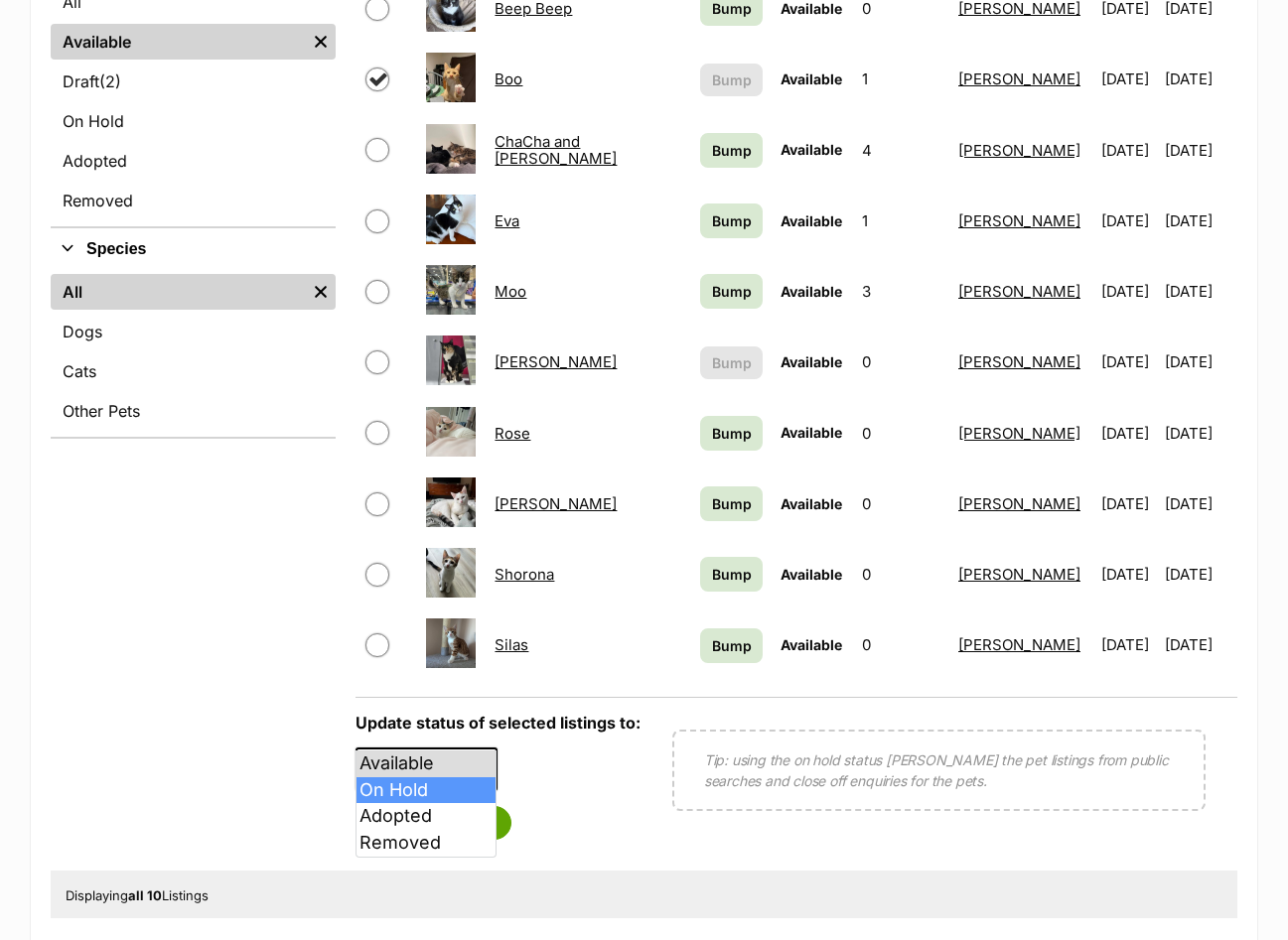 select on "on_hold" 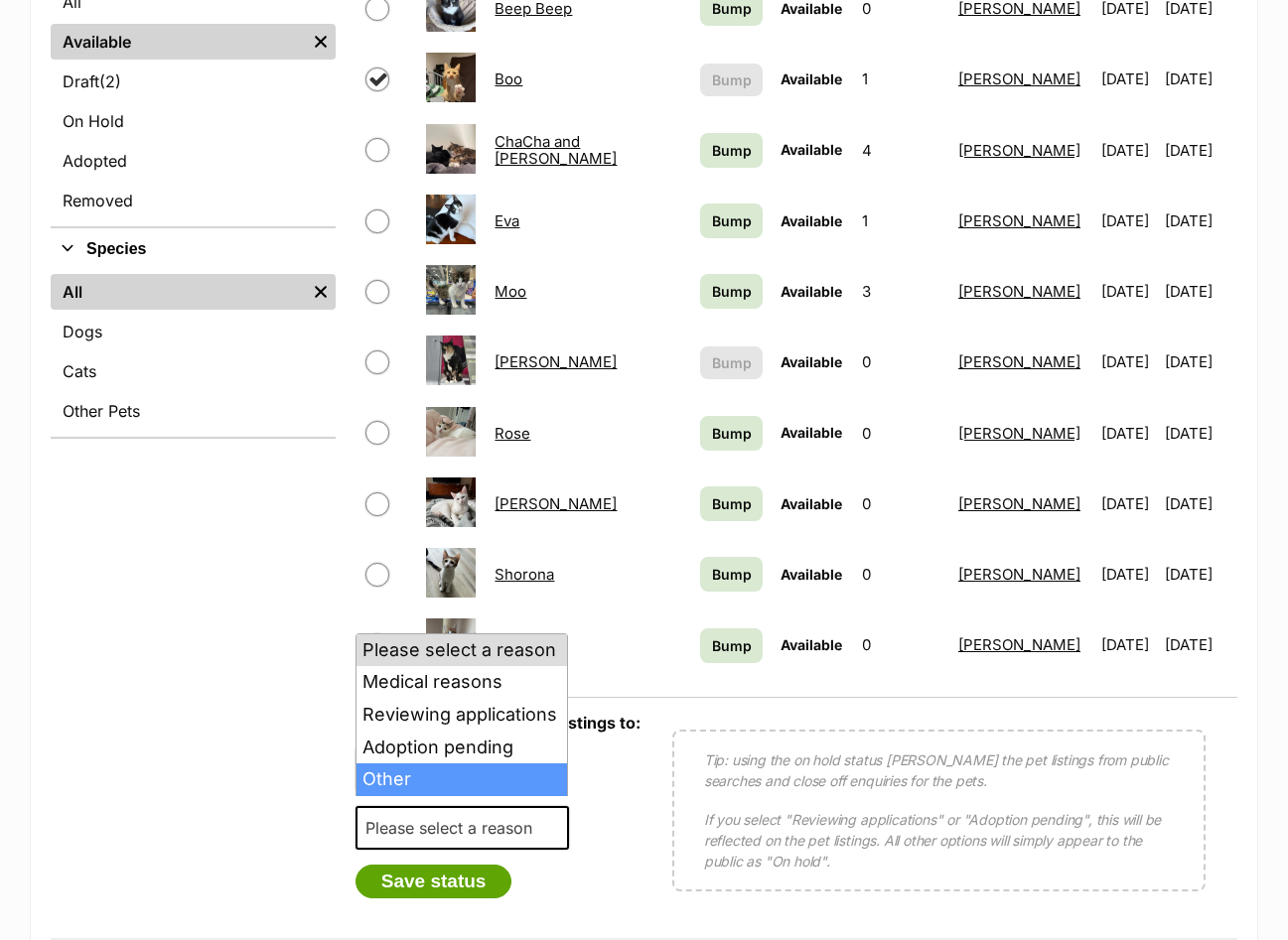 drag, startPoint x: 446, startPoint y: 782, endPoint x: 458, endPoint y: 805, distance: 25.942244 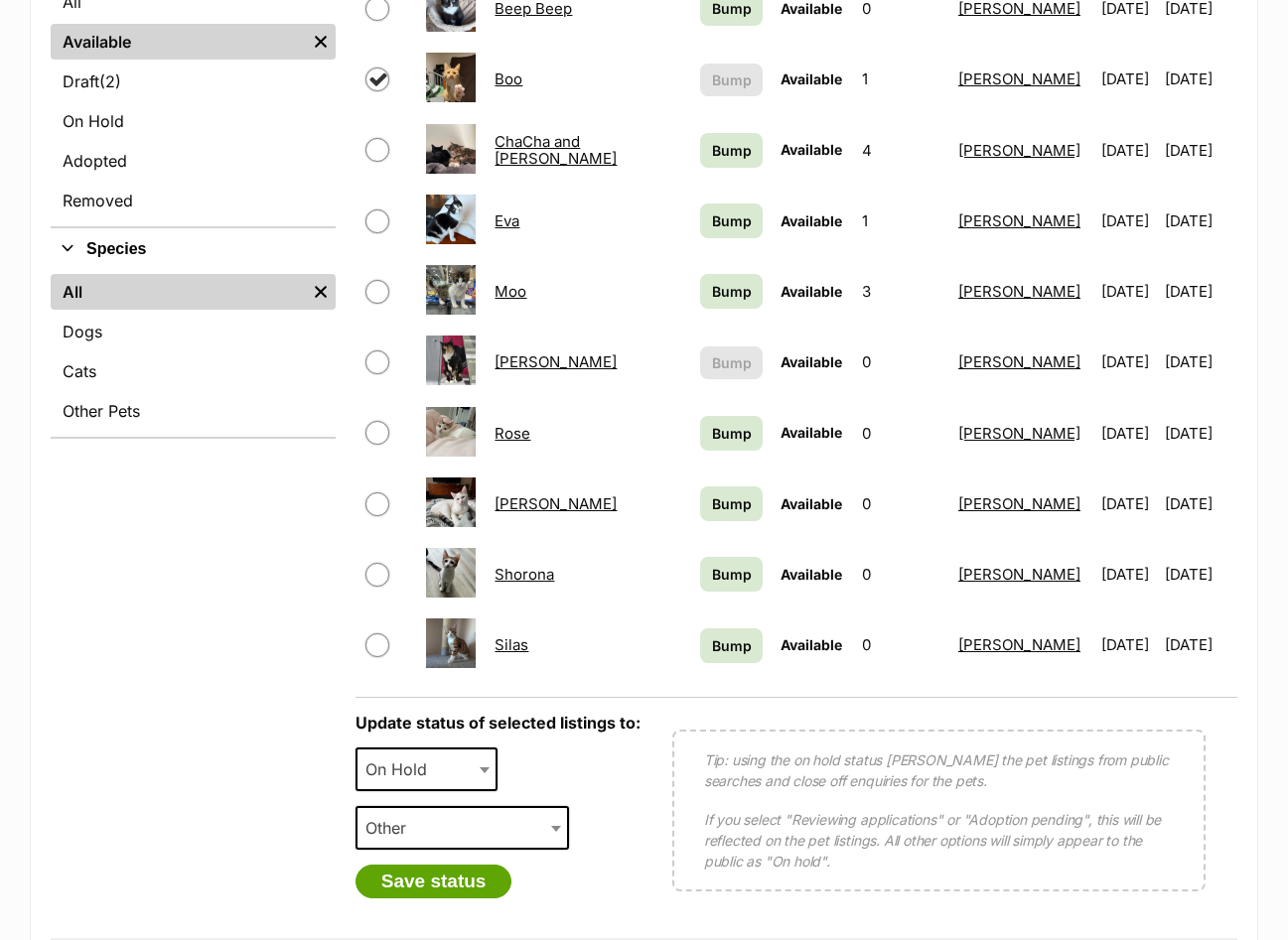click on "Other" at bounding box center (462, 828) 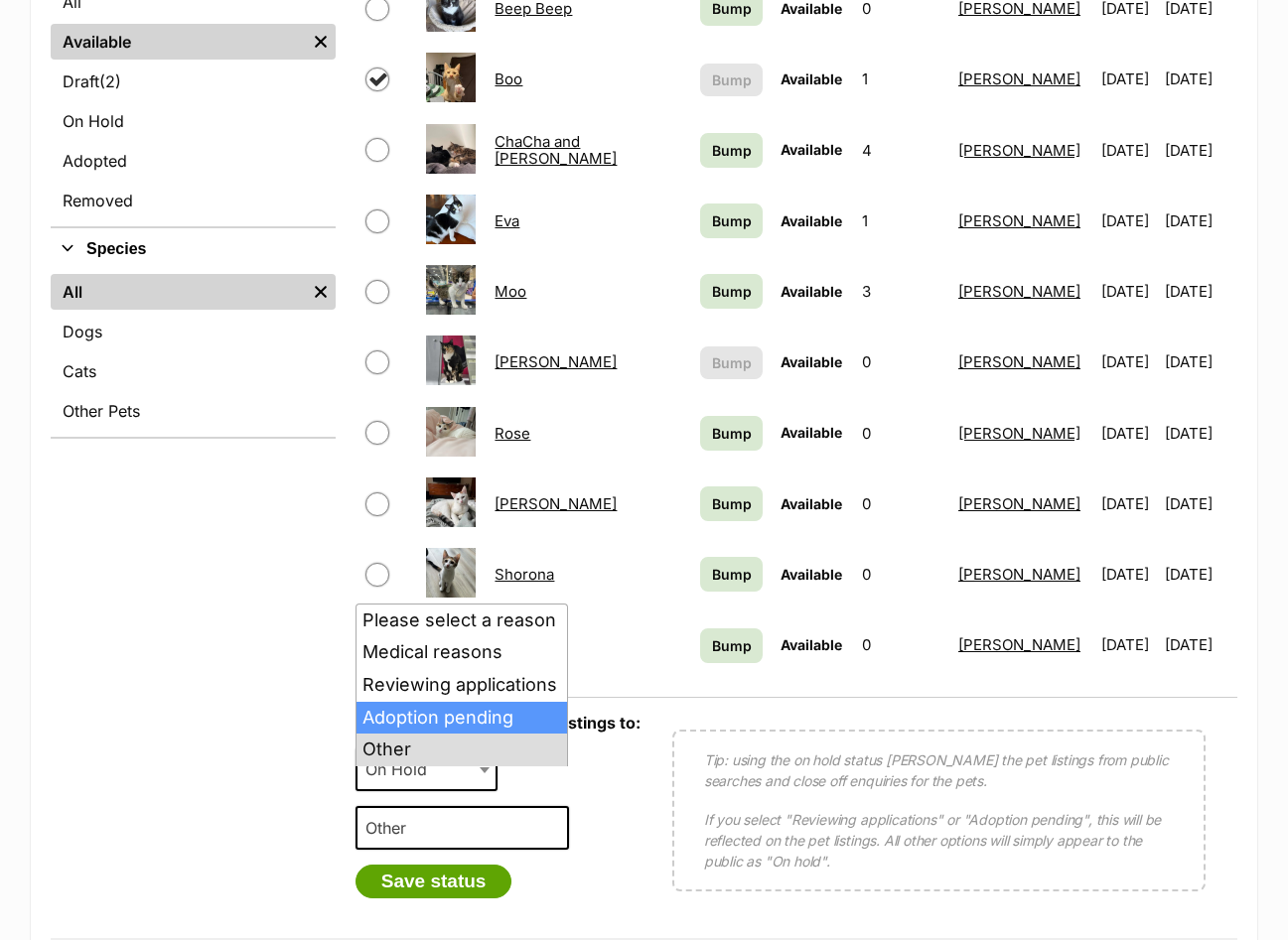 select on "adoption_pending" 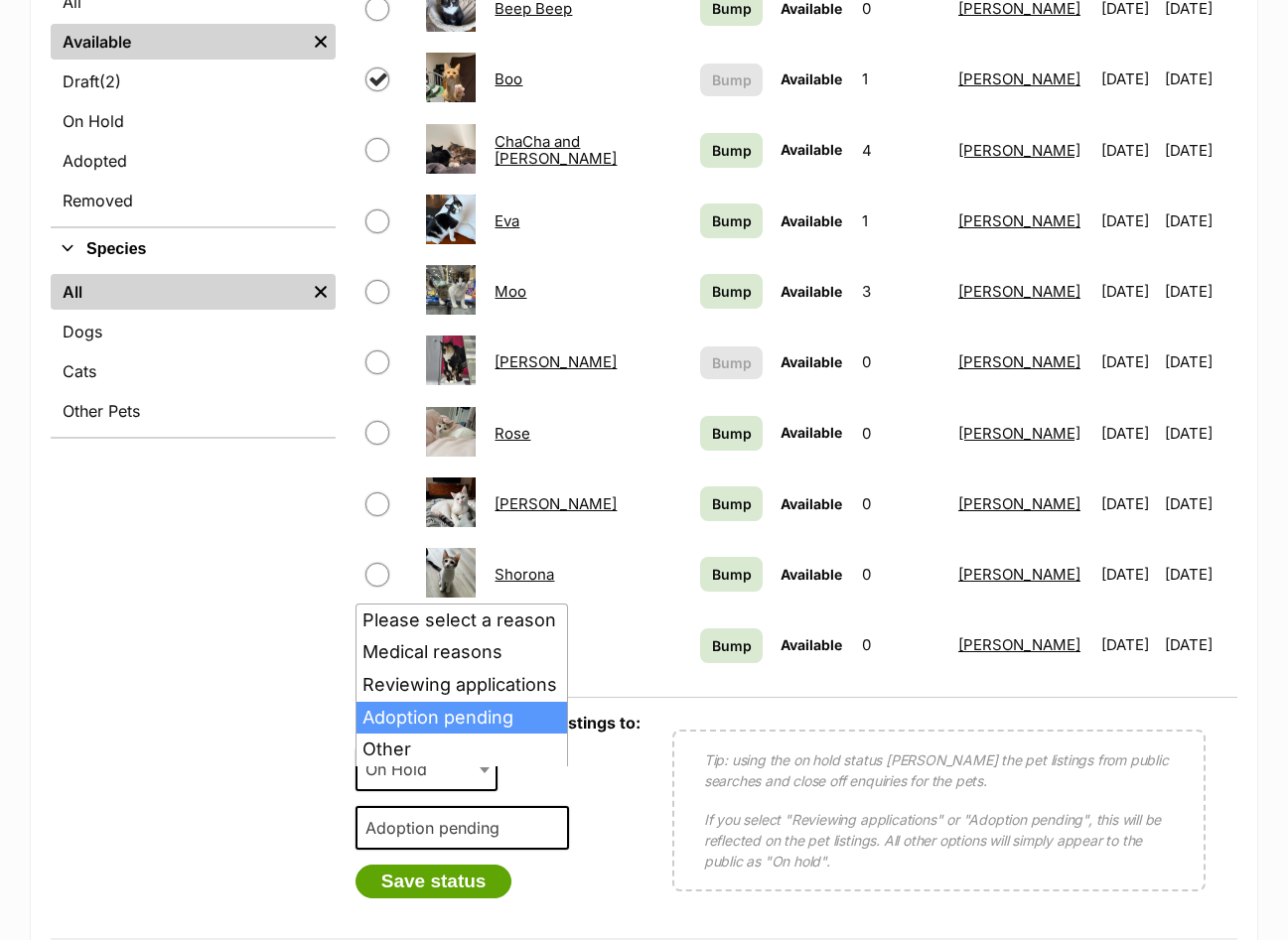 click on "Adoption pending" at bounding box center (438, 828) 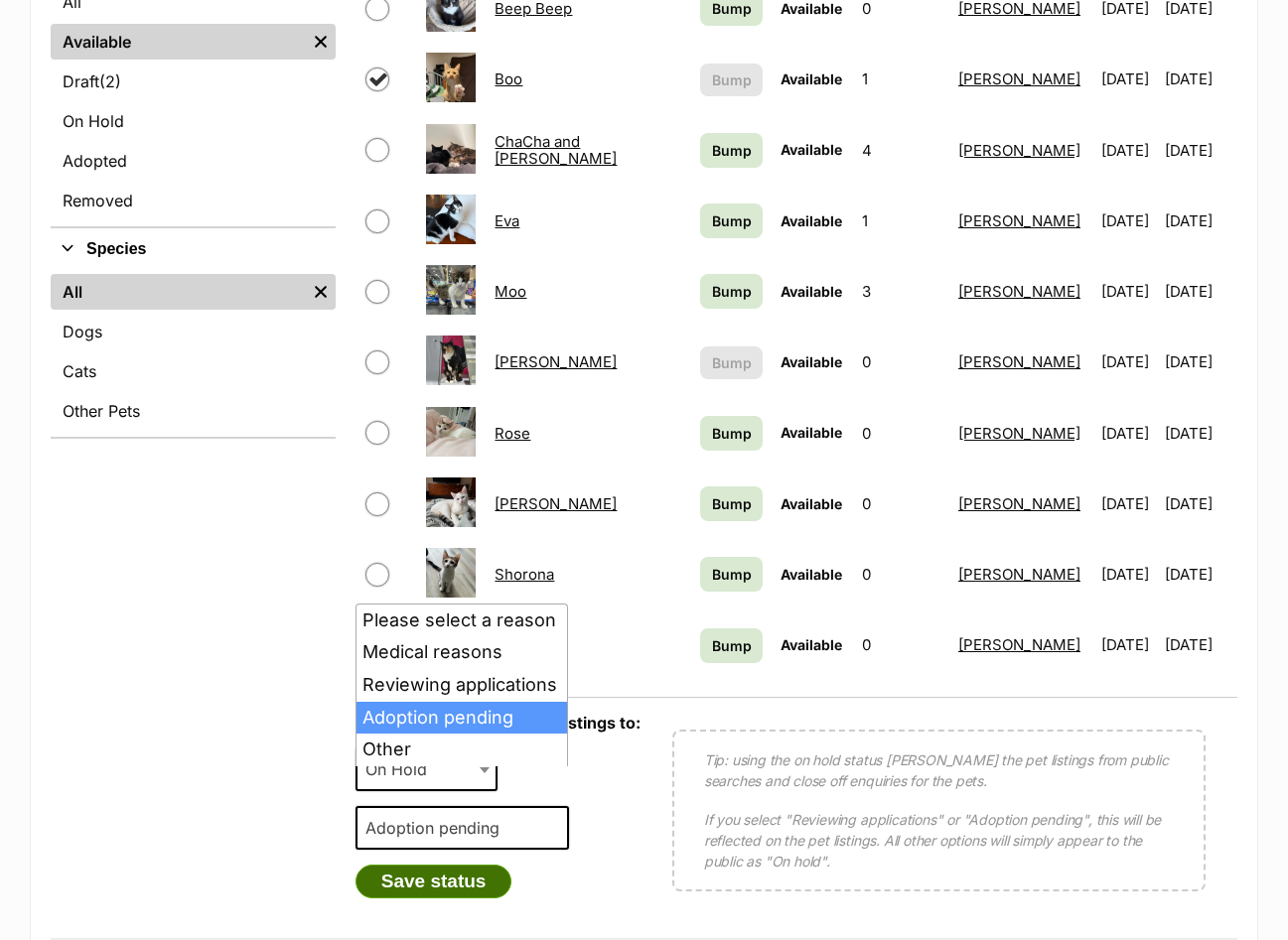 click on "Save status" at bounding box center [434, 881] 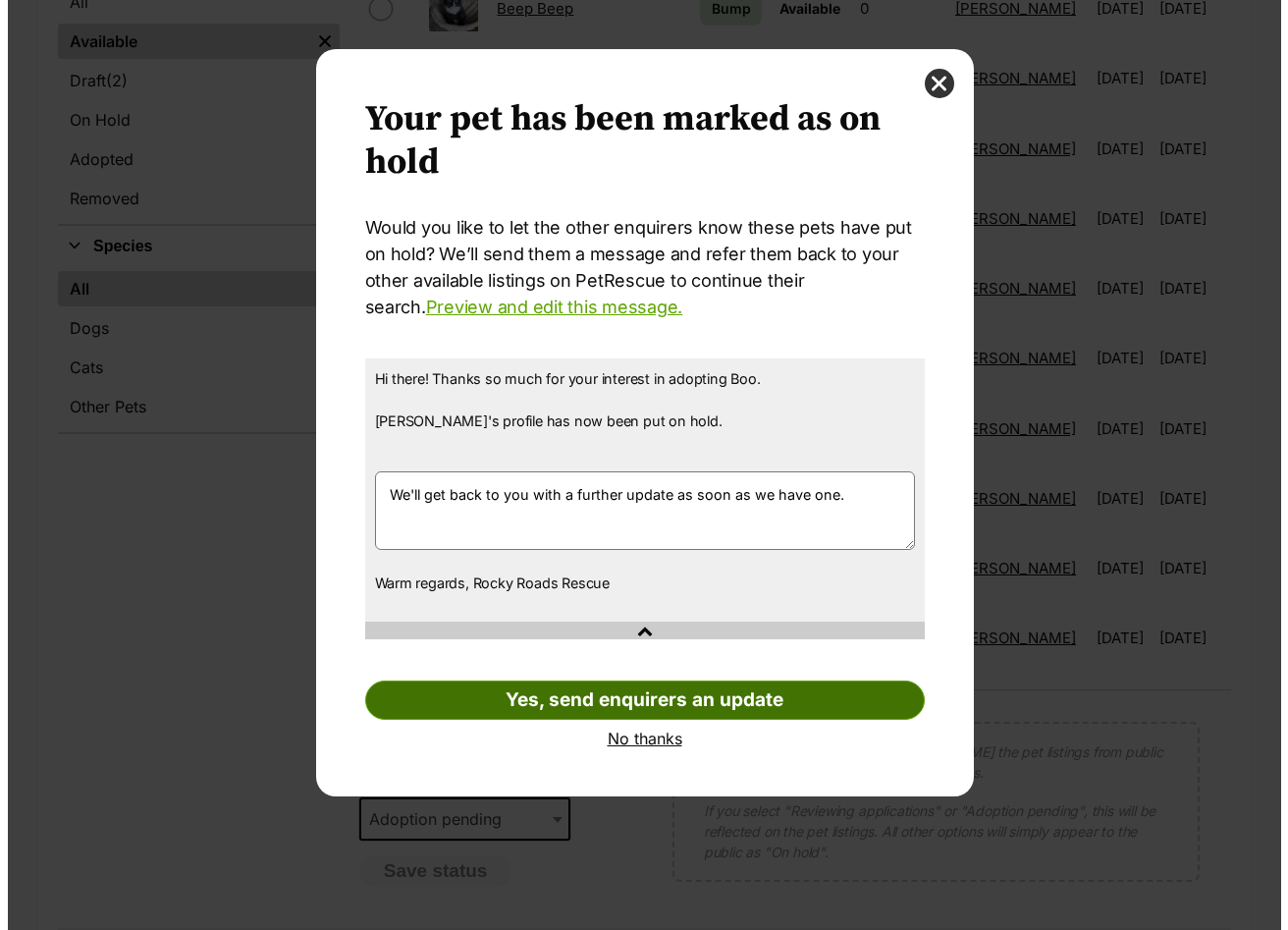 scroll, scrollTop: 0, scrollLeft: 0, axis: both 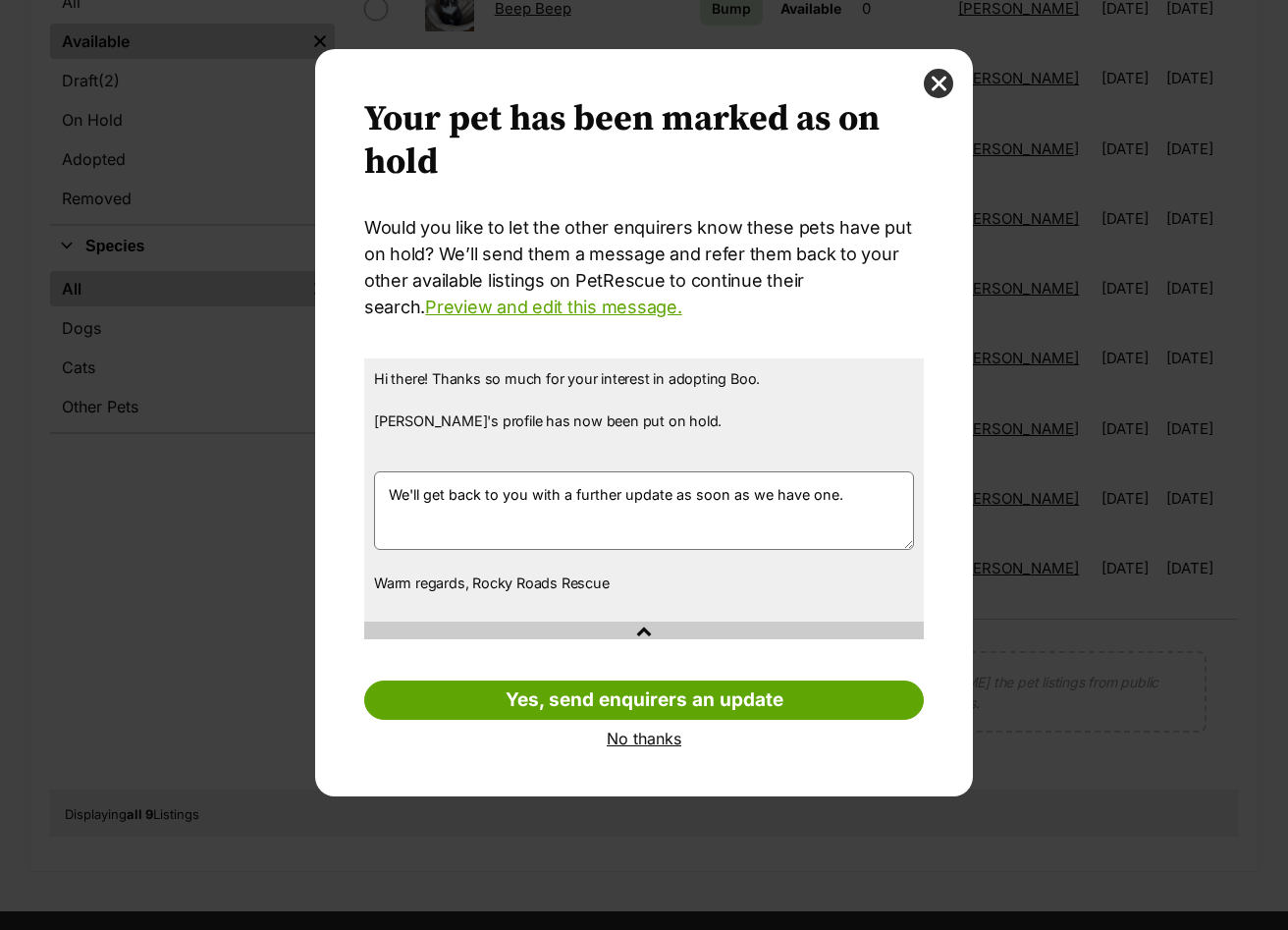 click on "No thanks" at bounding box center (644, 739) 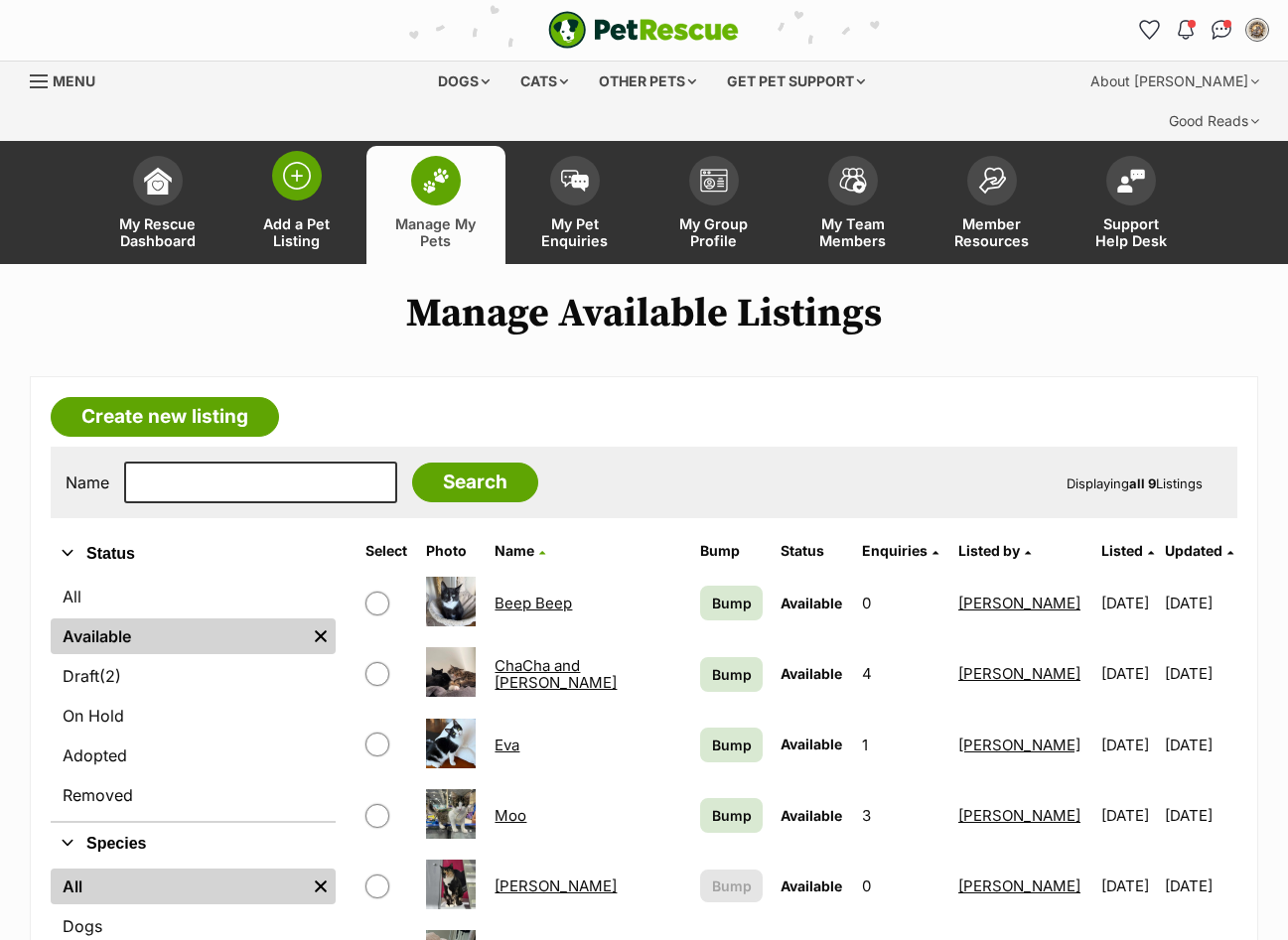 scroll, scrollTop: 0, scrollLeft: 0, axis: both 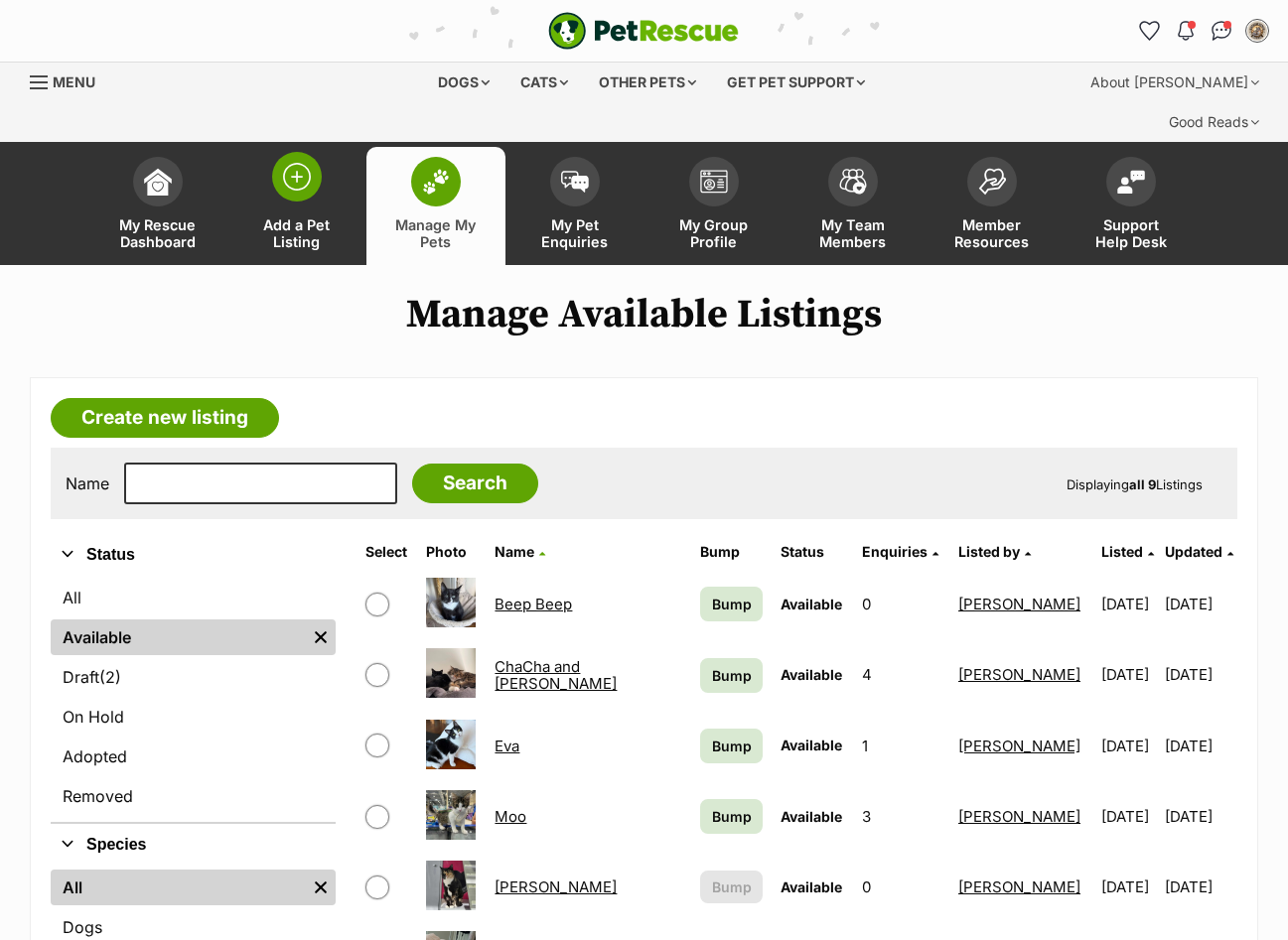 click at bounding box center (297, 177) 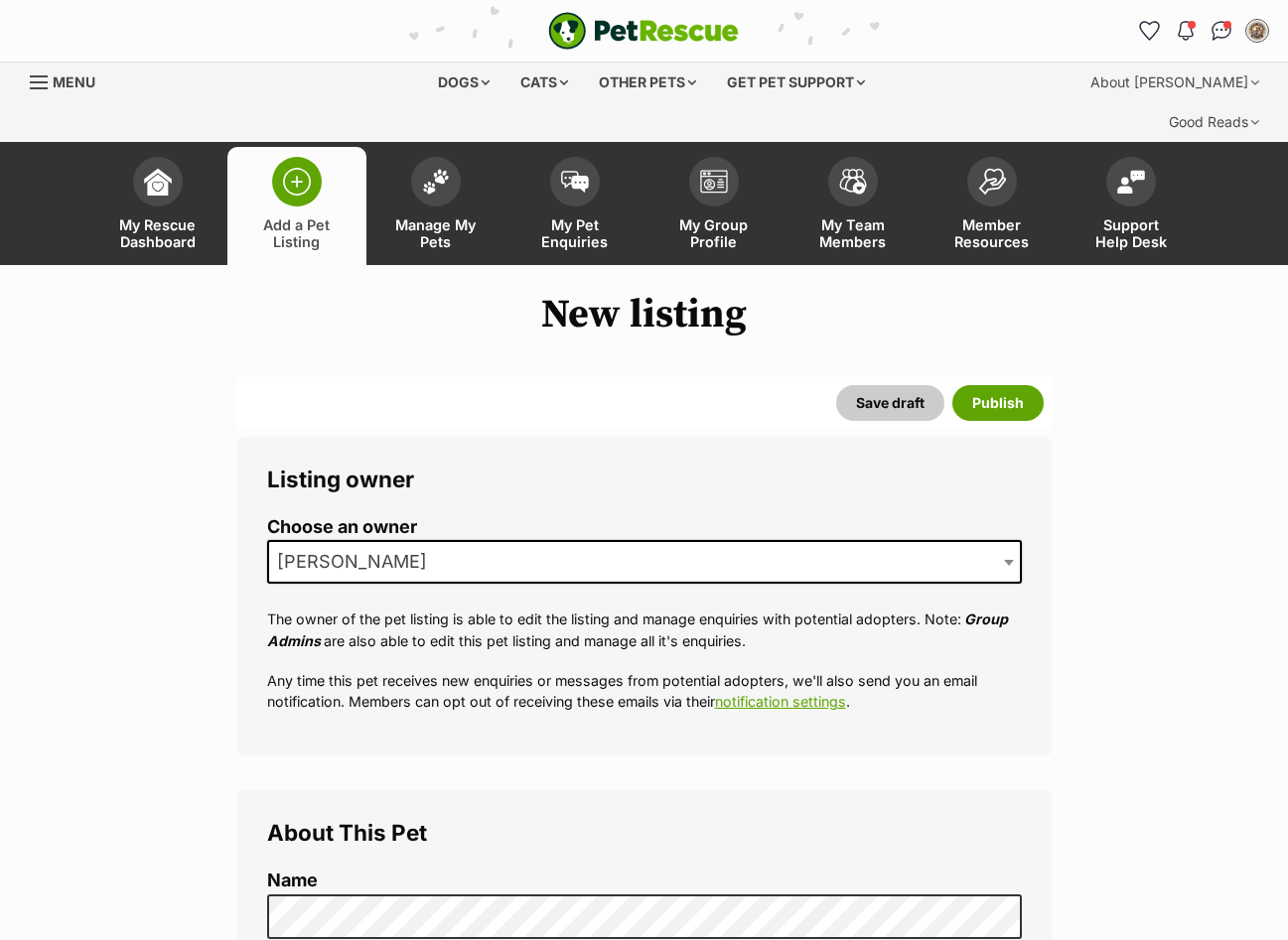scroll, scrollTop: 0, scrollLeft: 0, axis: both 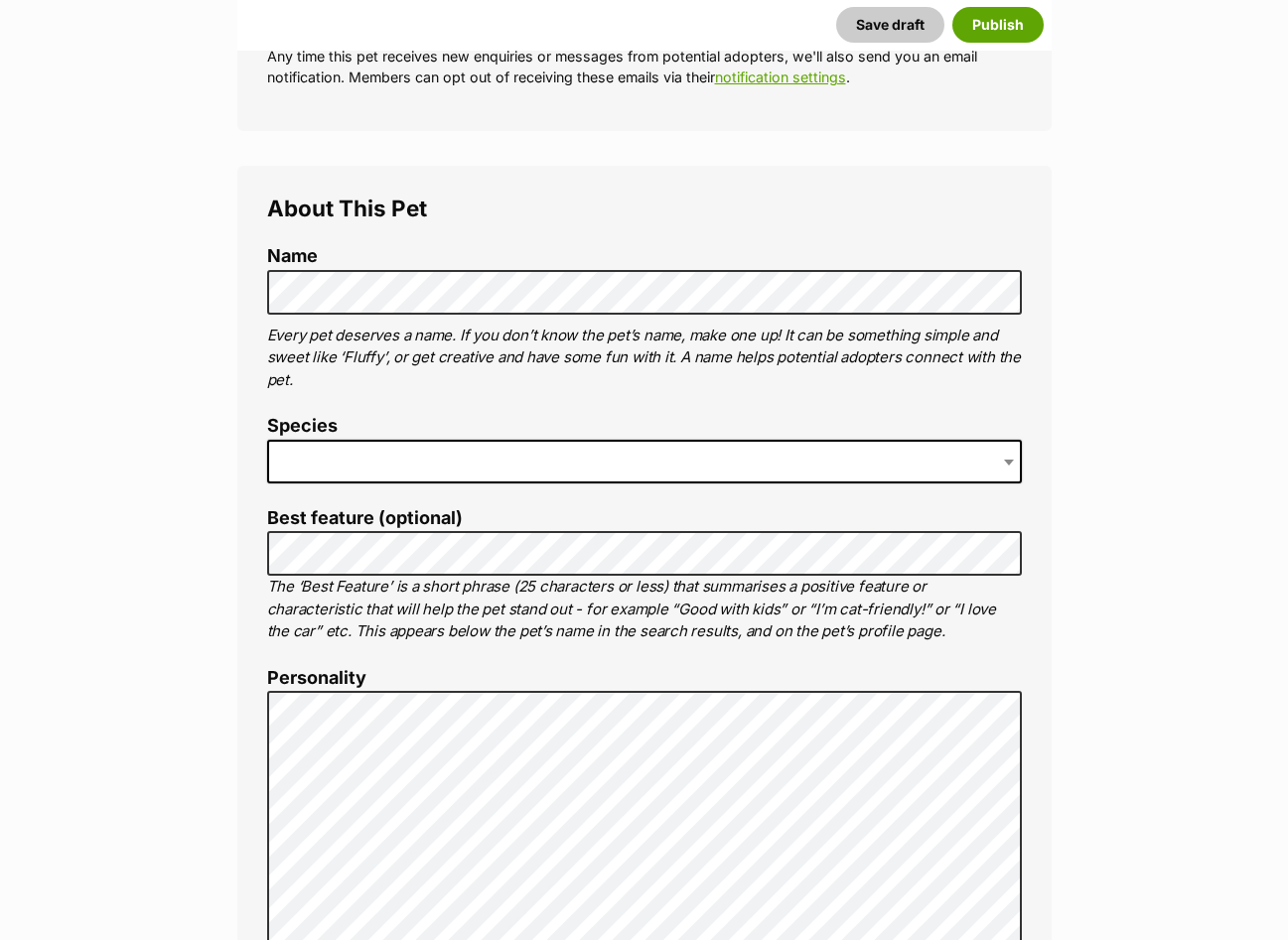 click at bounding box center (644, 462) 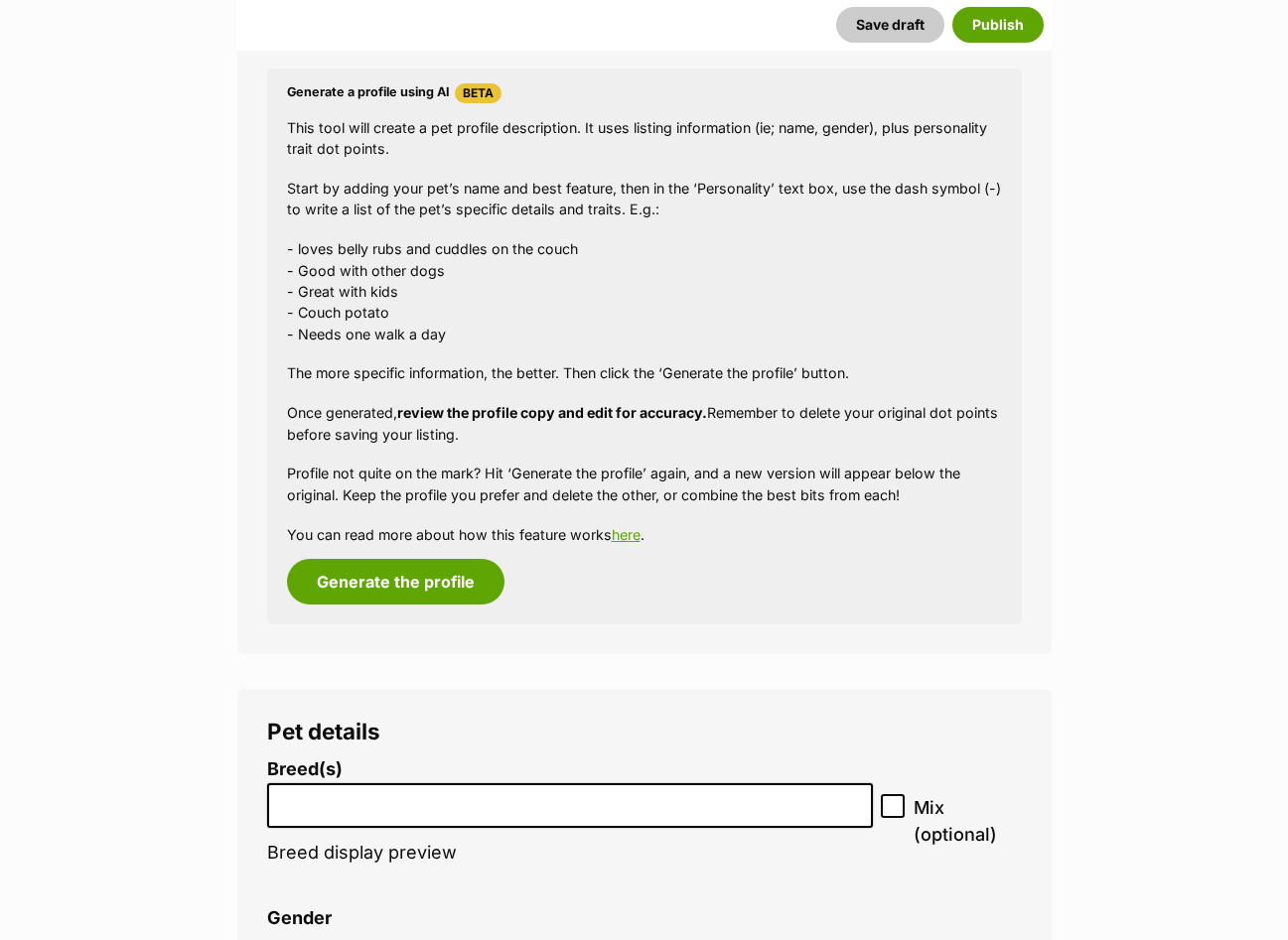 scroll, scrollTop: 1966, scrollLeft: 0, axis: vertical 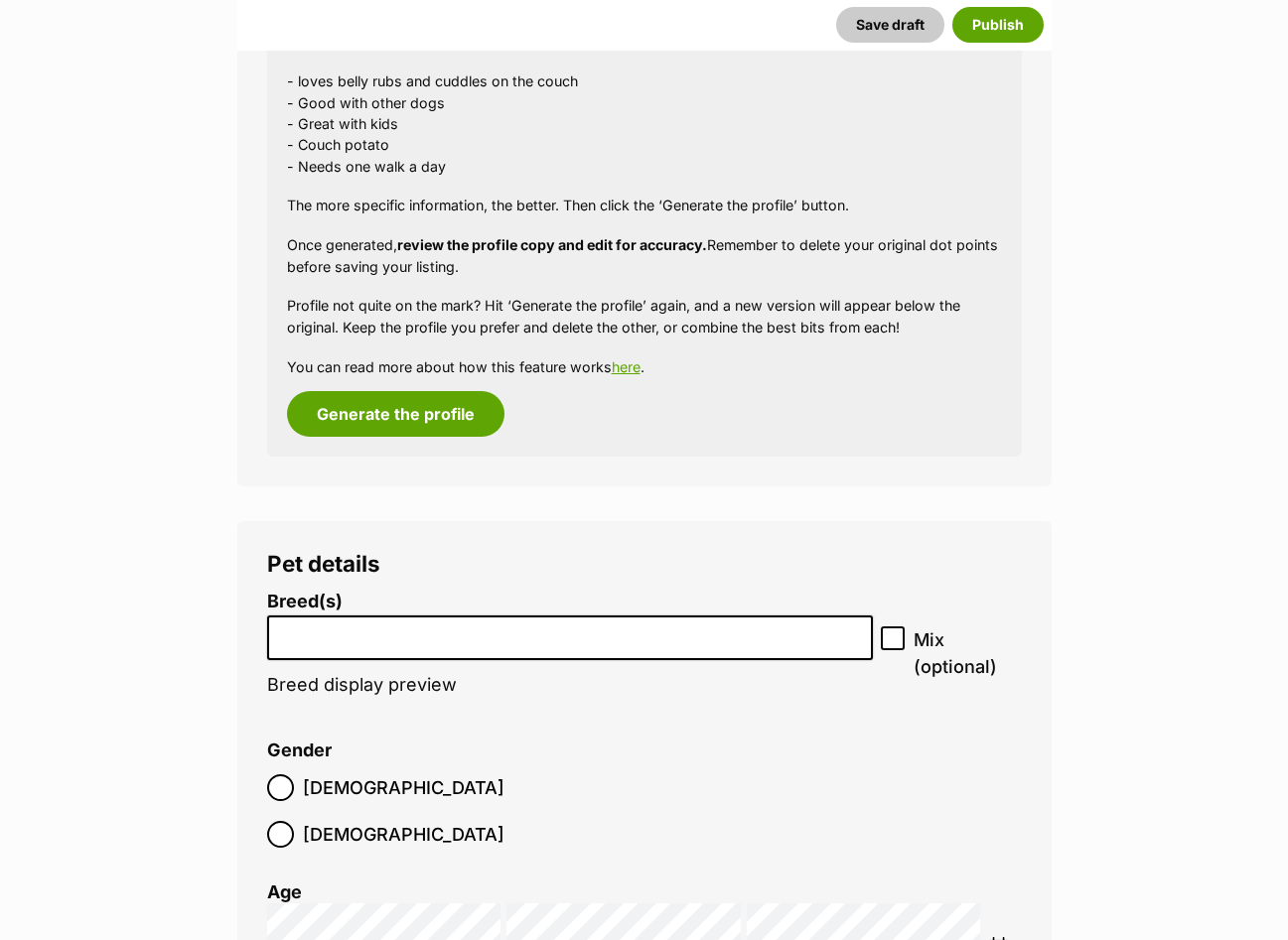 drag, startPoint x: 316, startPoint y: 621, endPoint x: 300, endPoint y: 617, distance: 16.492423 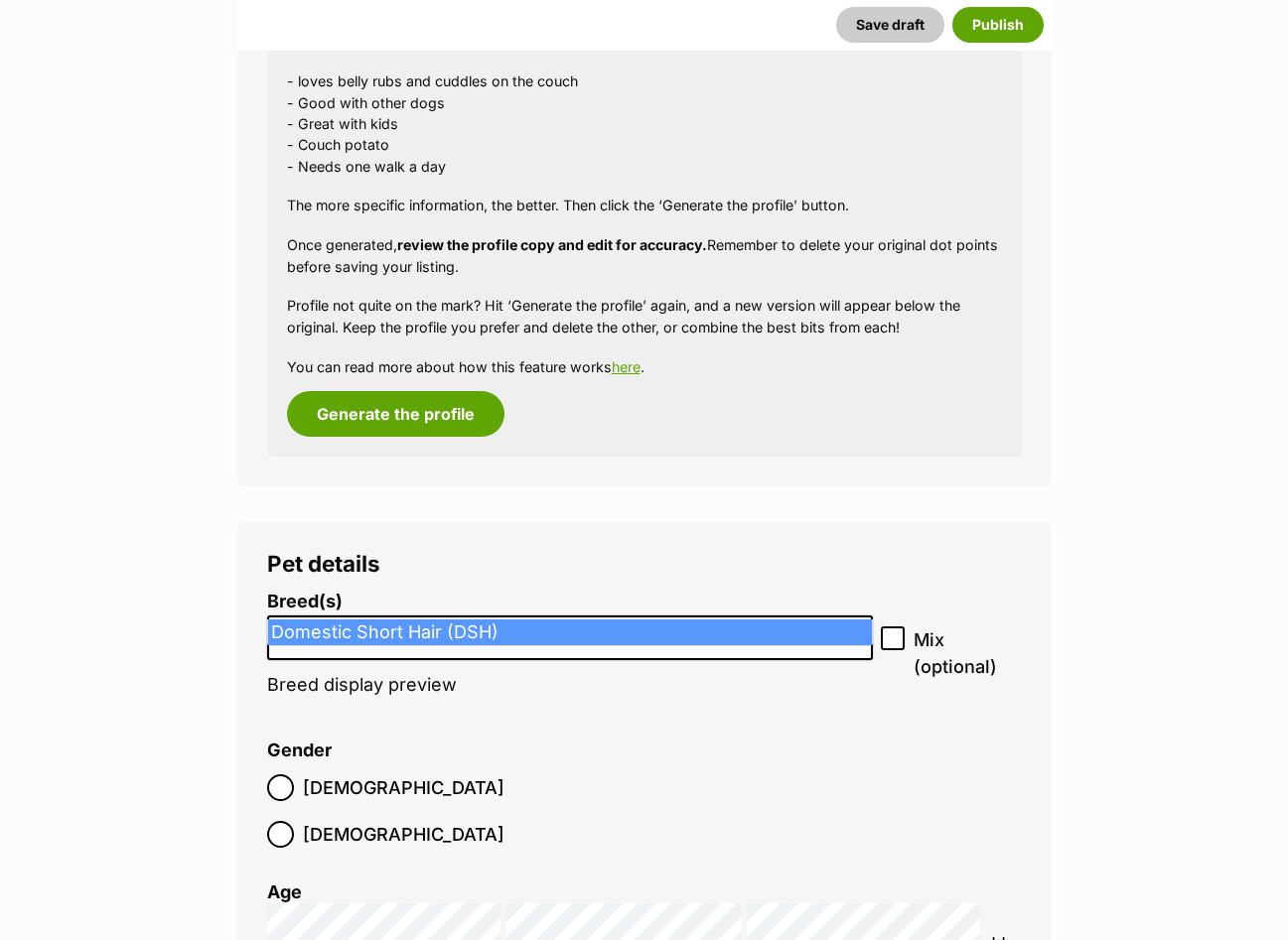 type on "domestic short" 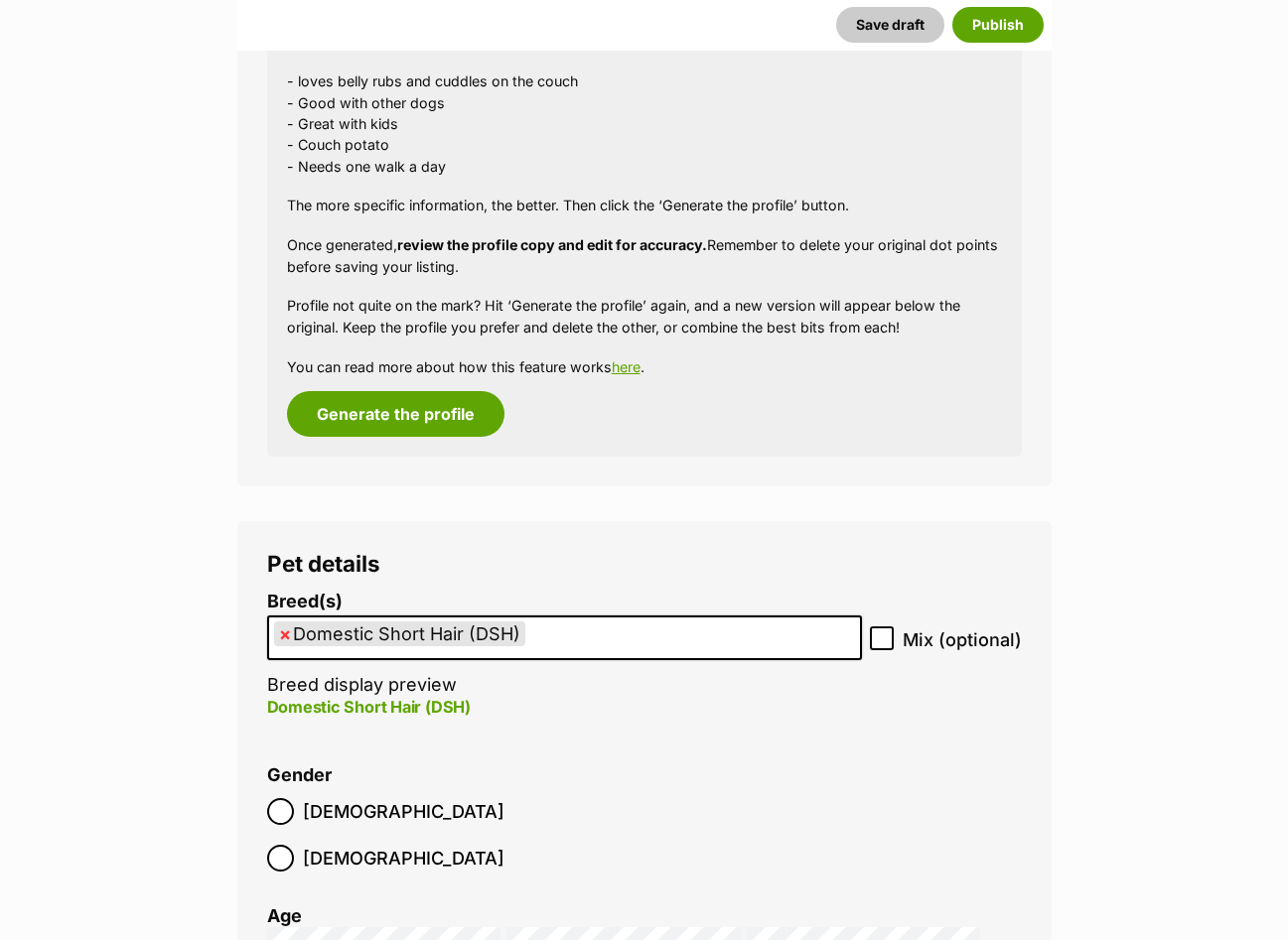 click on "Choose Date" at bounding box center (644, 968) 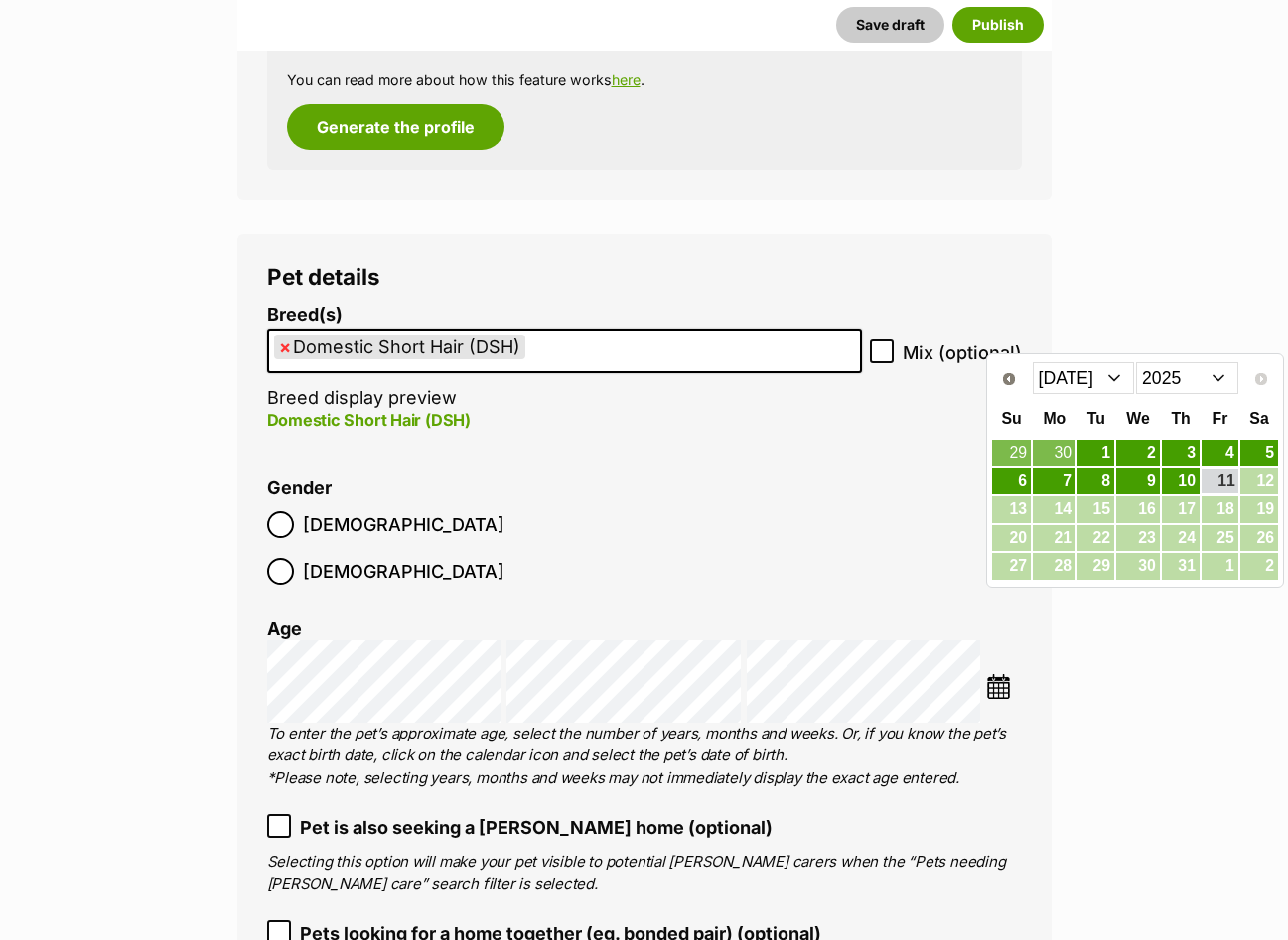 scroll, scrollTop: 2264, scrollLeft: 0, axis: vertical 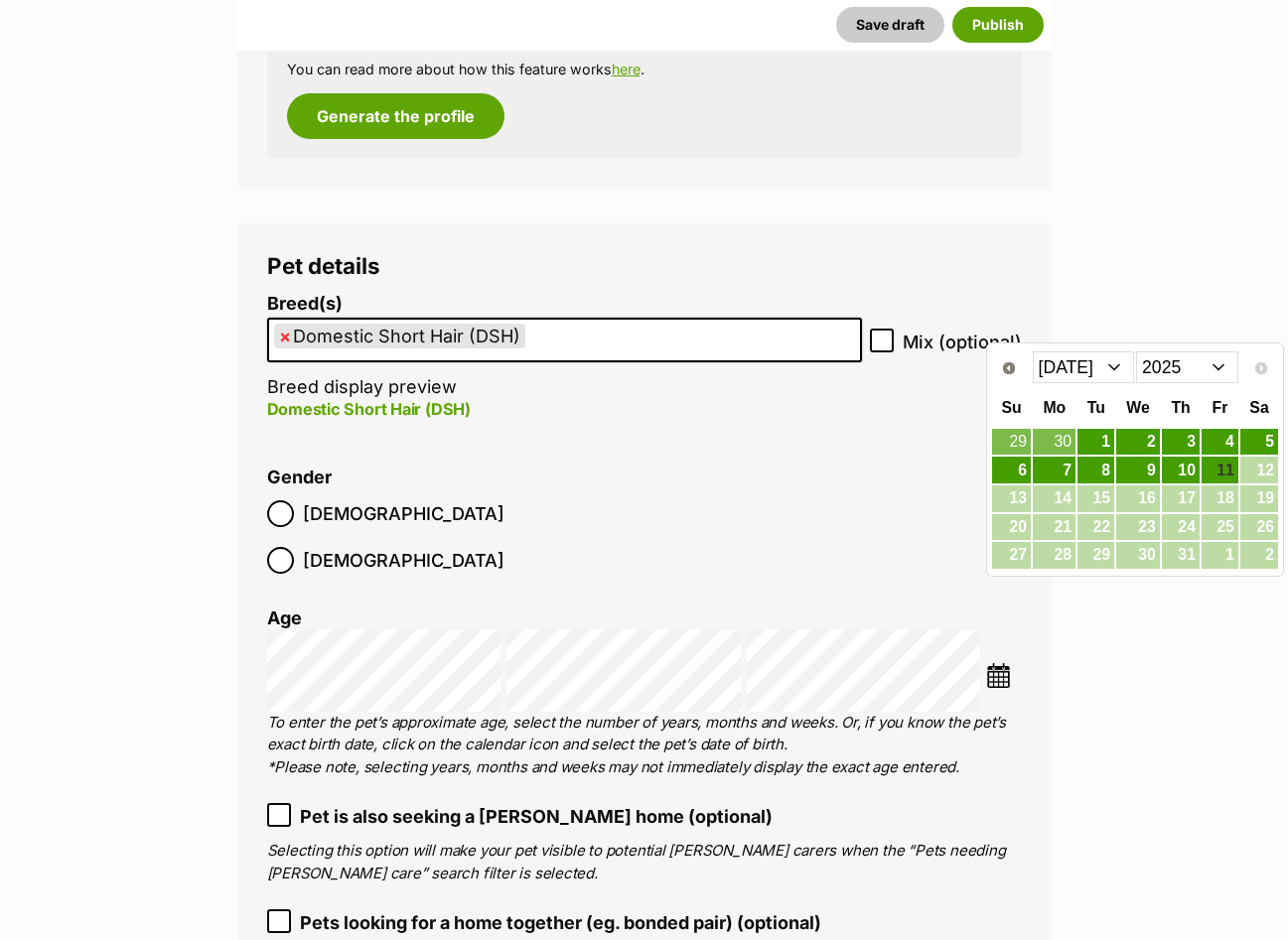 click on "Prev" at bounding box center [1009, 368] 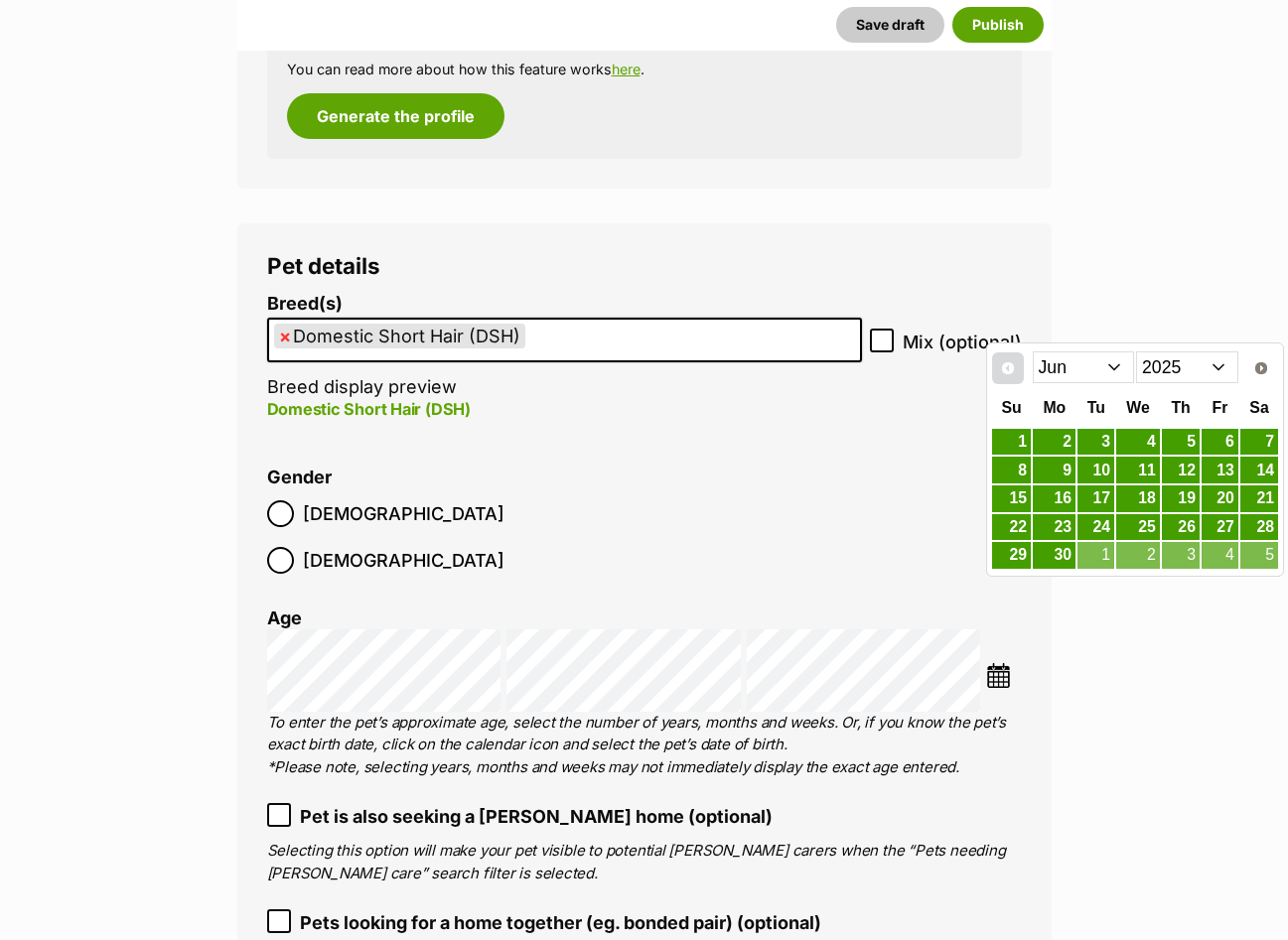 click on "Prev" at bounding box center [1008, 368] 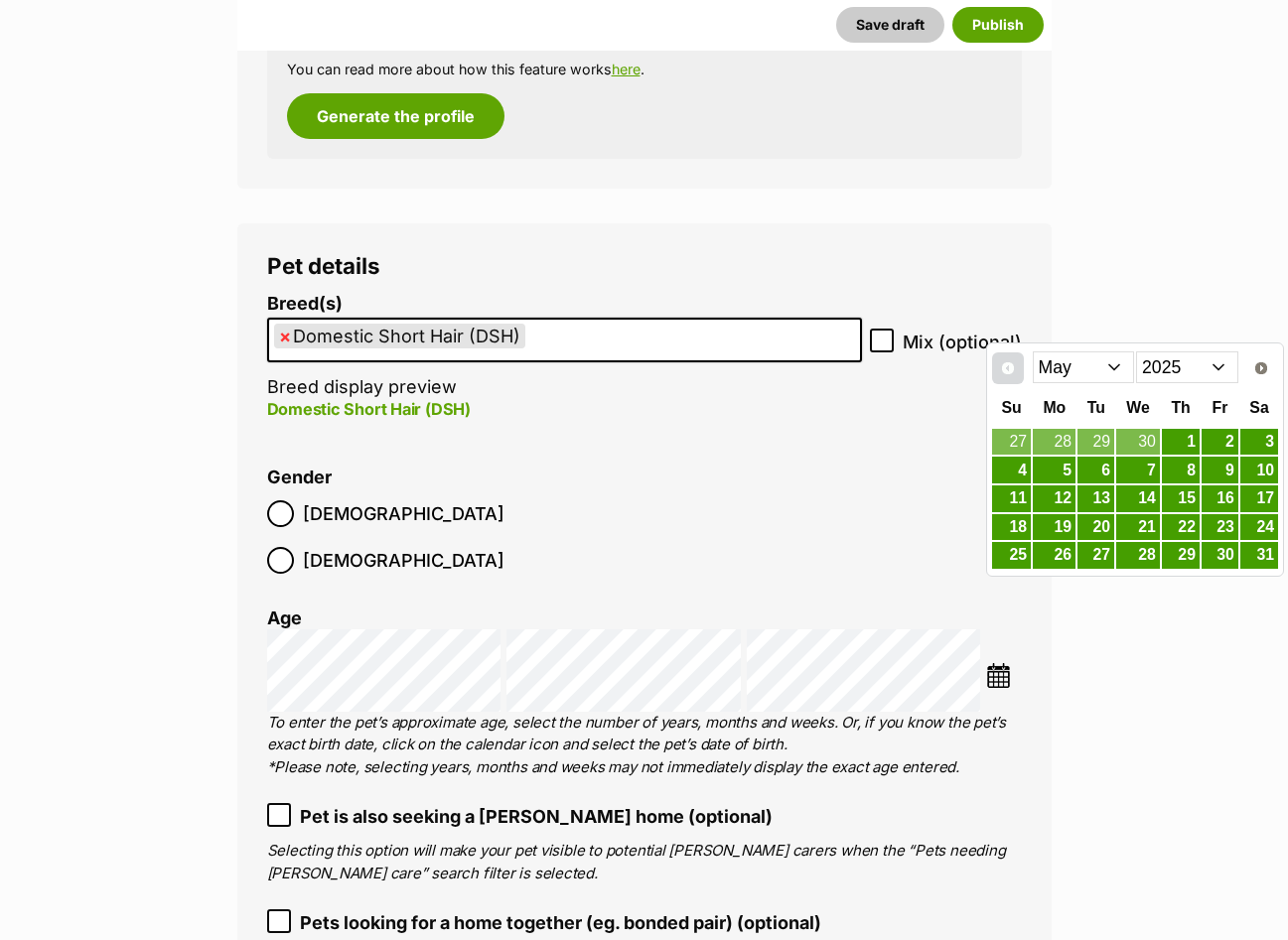 click on "Prev" at bounding box center (1008, 368) 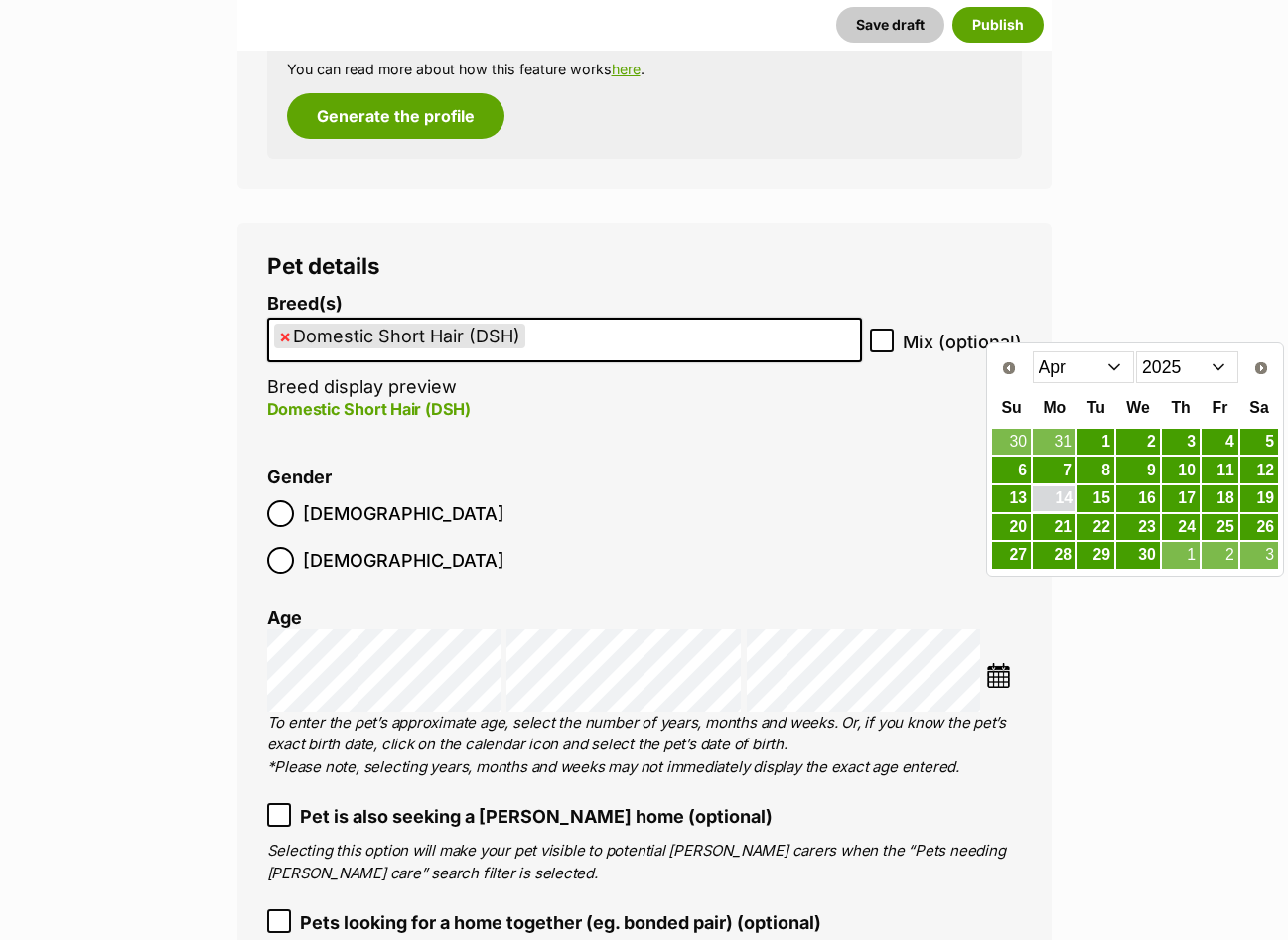 click on "14" at bounding box center (1054, 498) 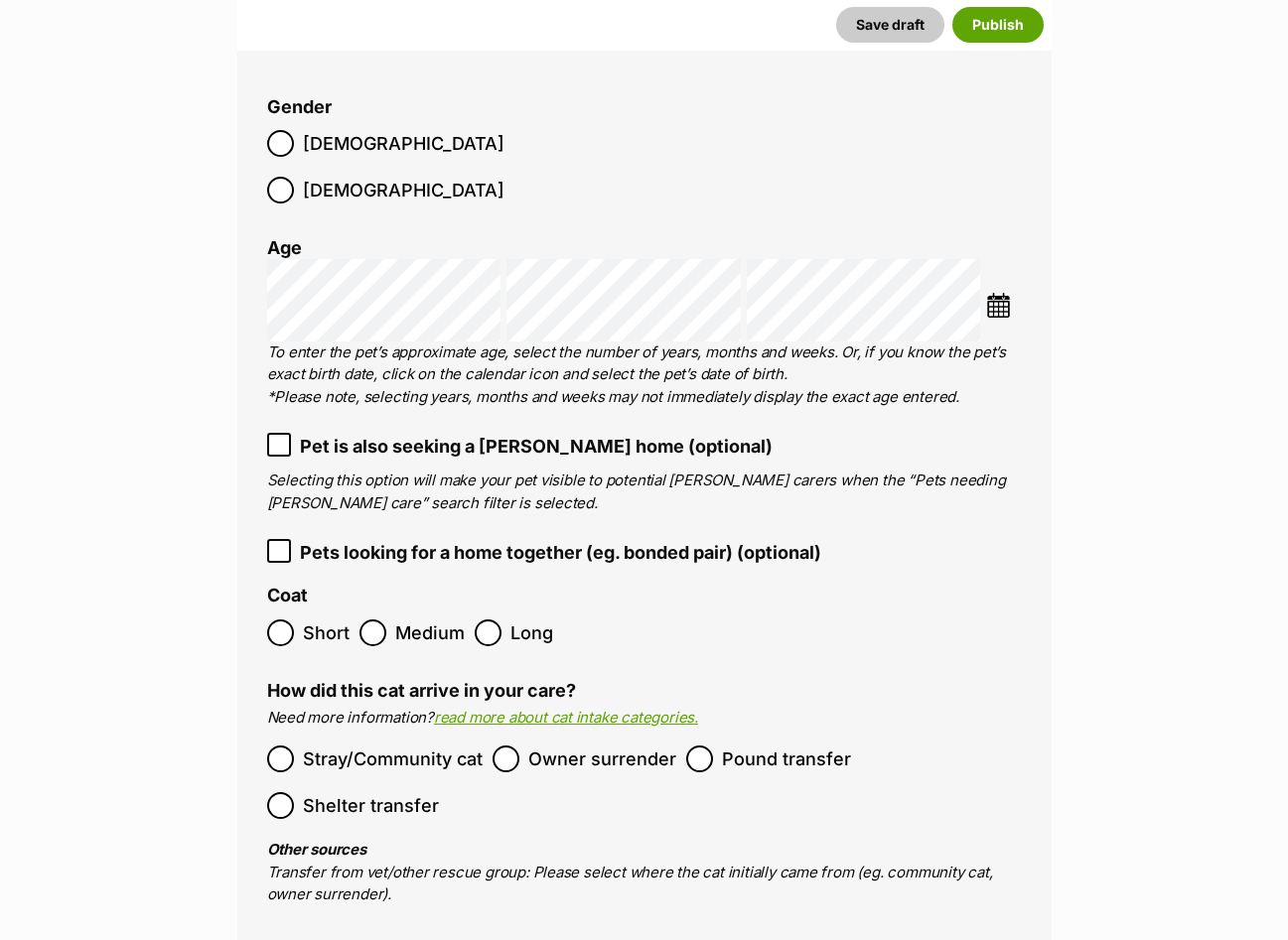 scroll, scrollTop: 2661, scrollLeft: 0, axis: vertical 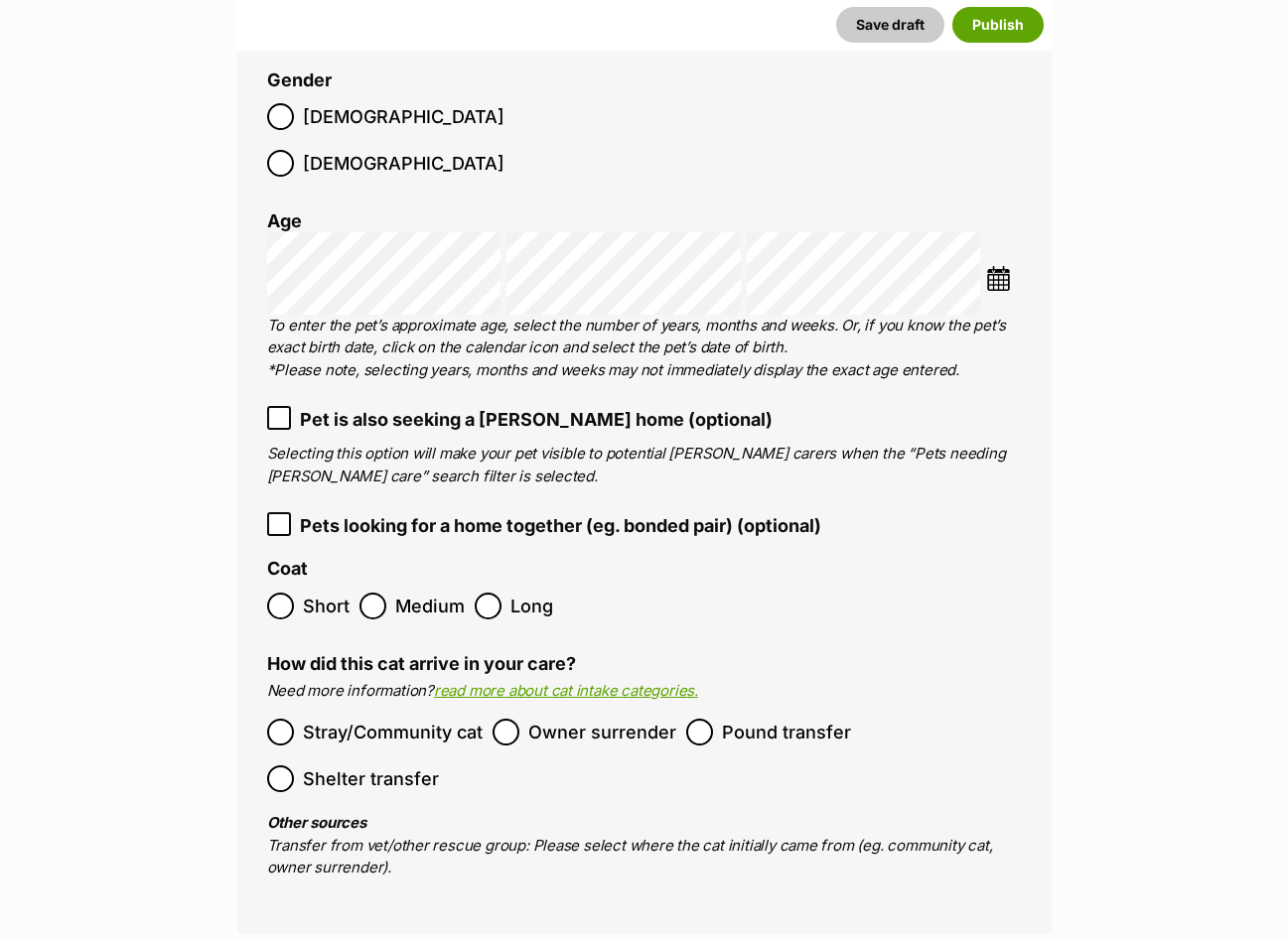 click on "Pound transfer" at bounding box center (787, 732) 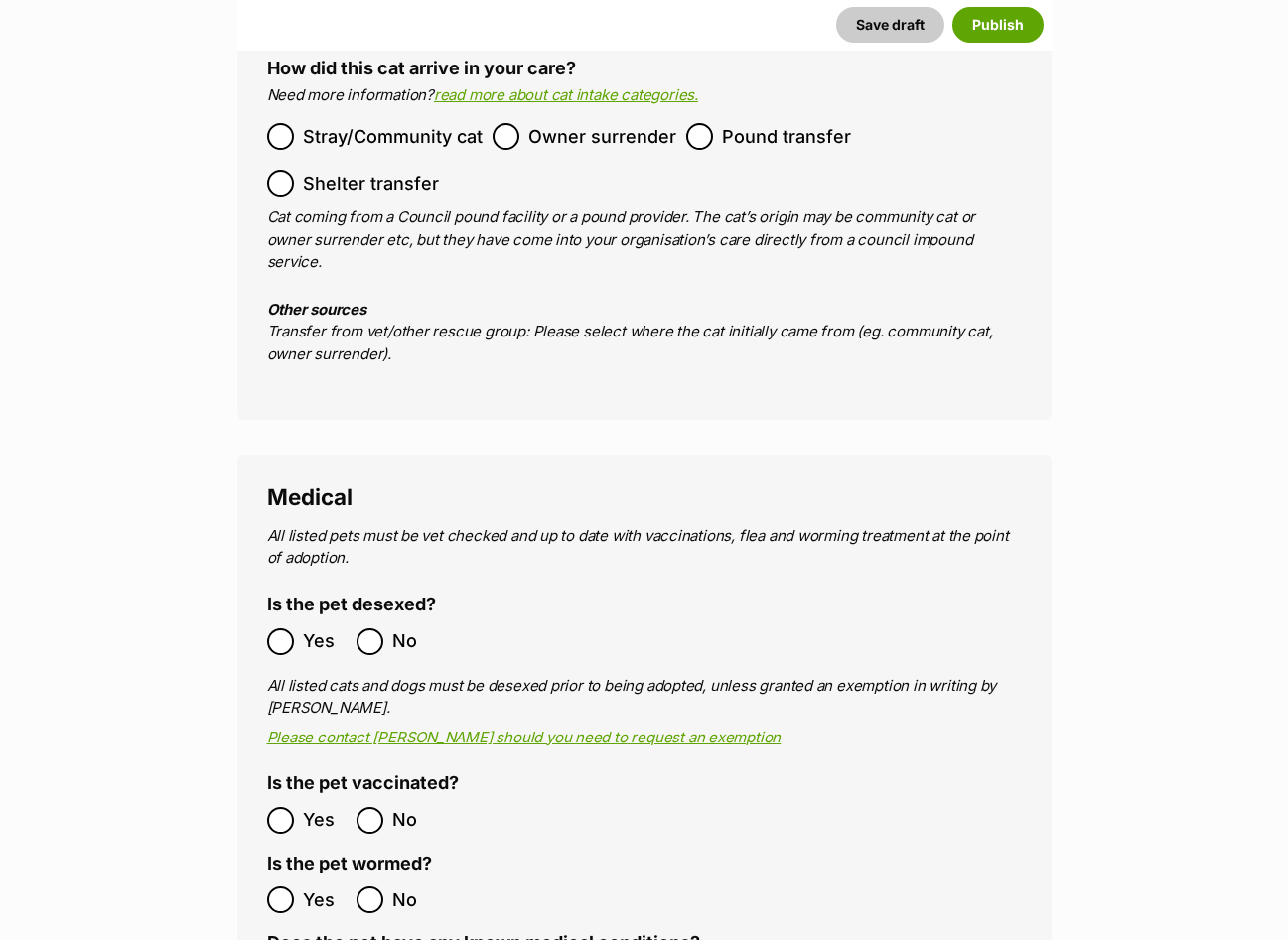 click on "Yes" at bounding box center [325, 641] 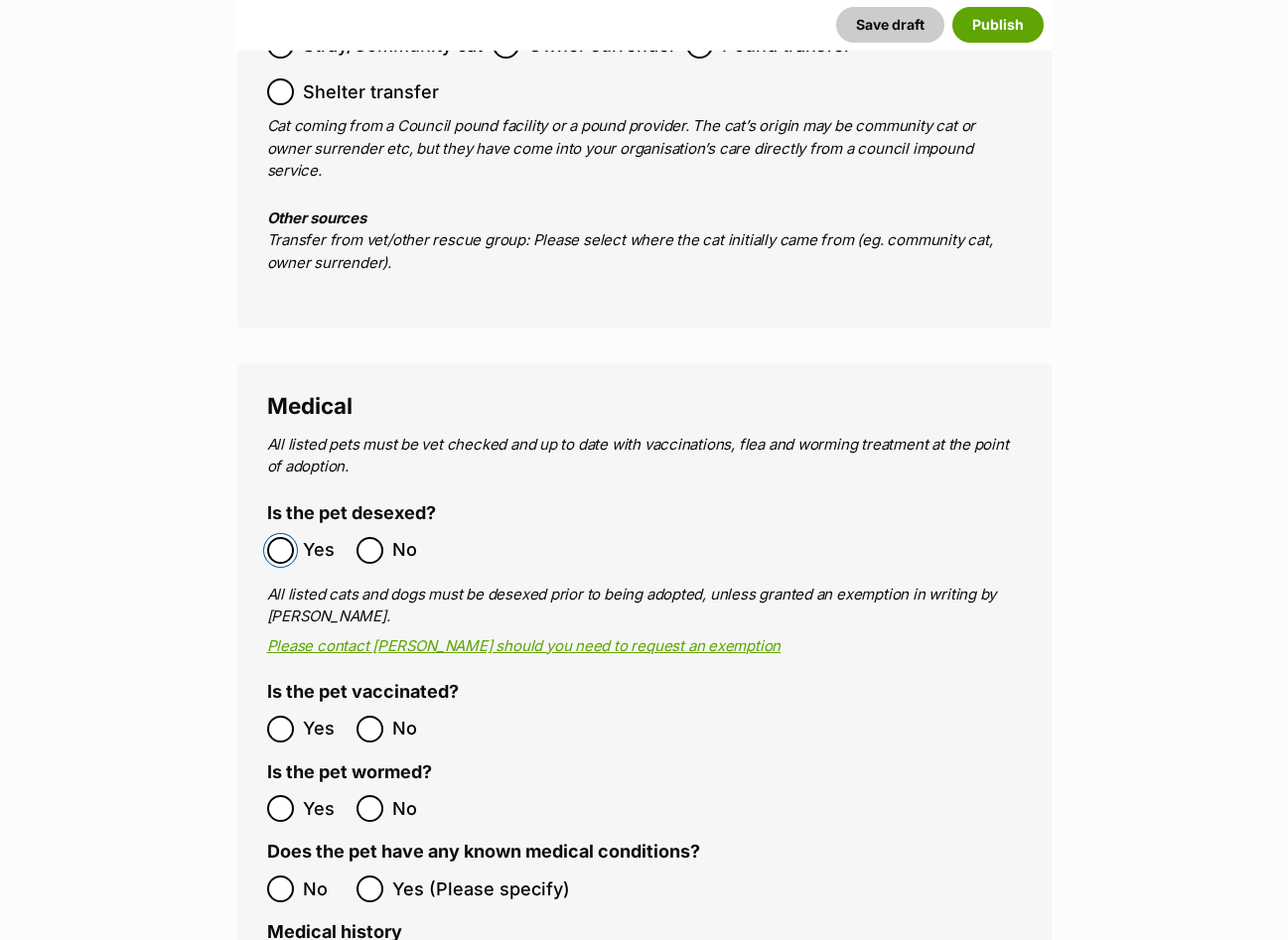 scroll, scrollTop: 3455, scrollLeft: 0, axis: vertical 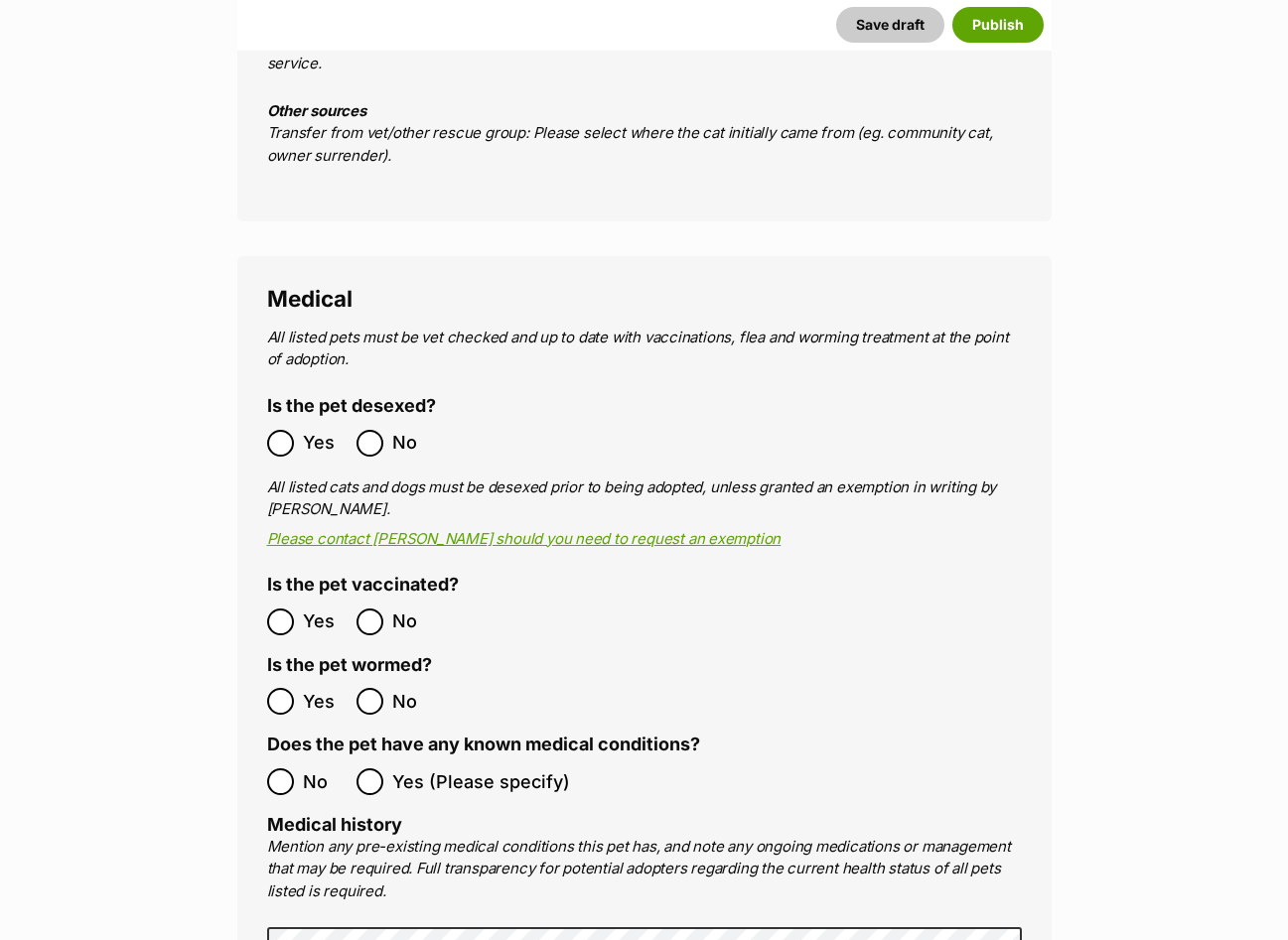 click on "Yes" at bounding box center [325, 621] 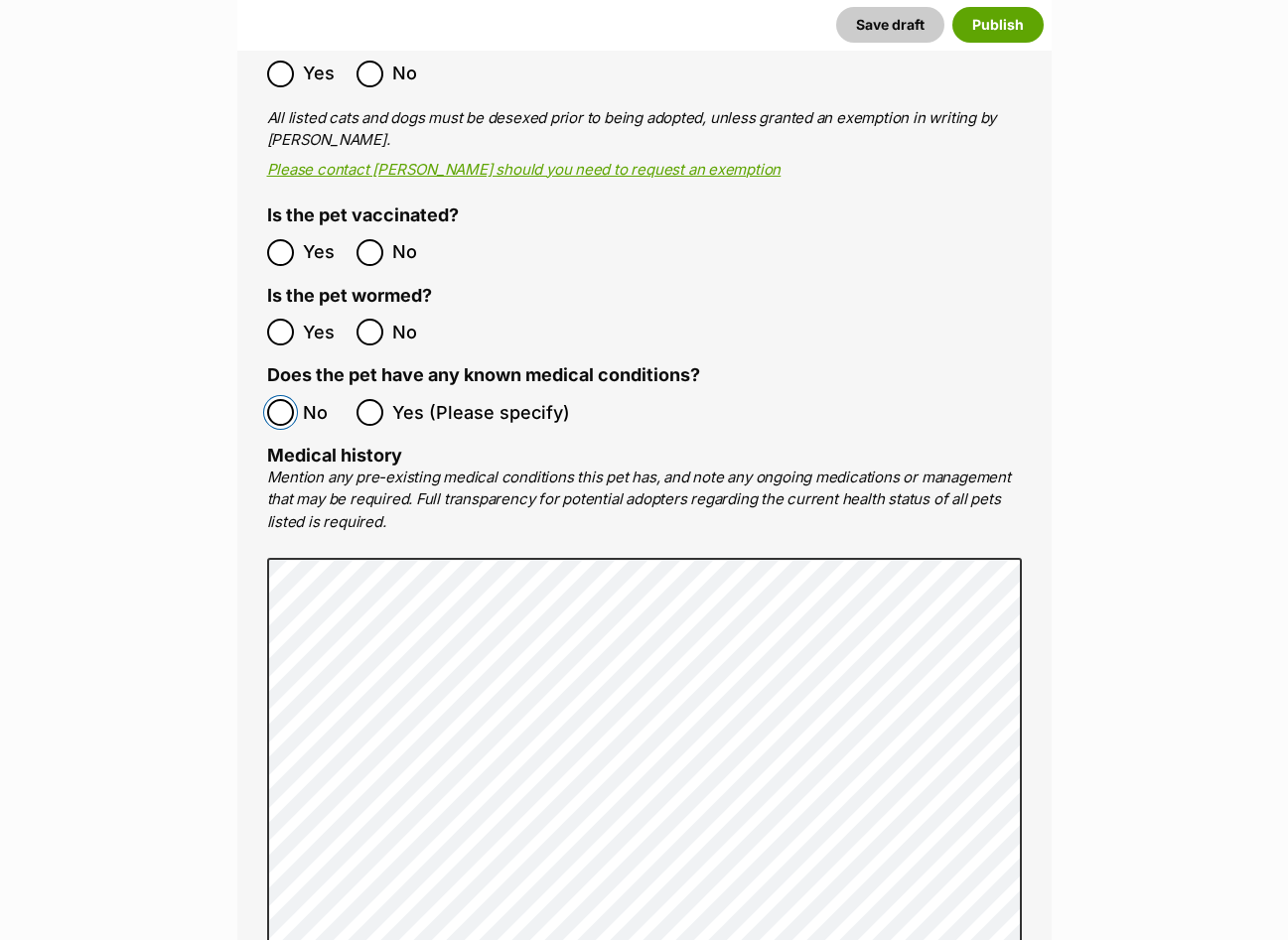 scroll, scrollTop: 4349, scrollLeft: 0, axis: vertical 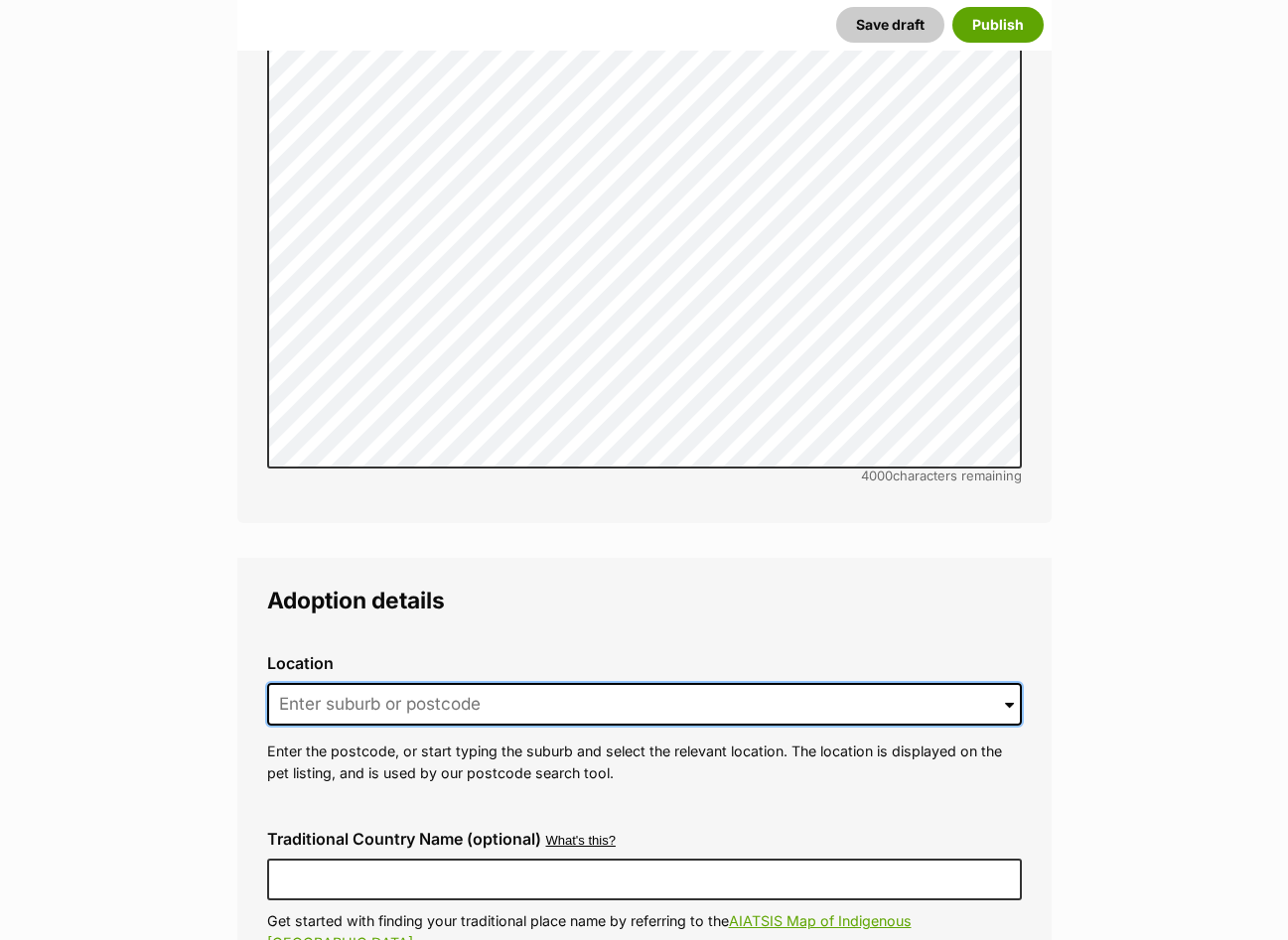 click at bounding box center [644, 705] 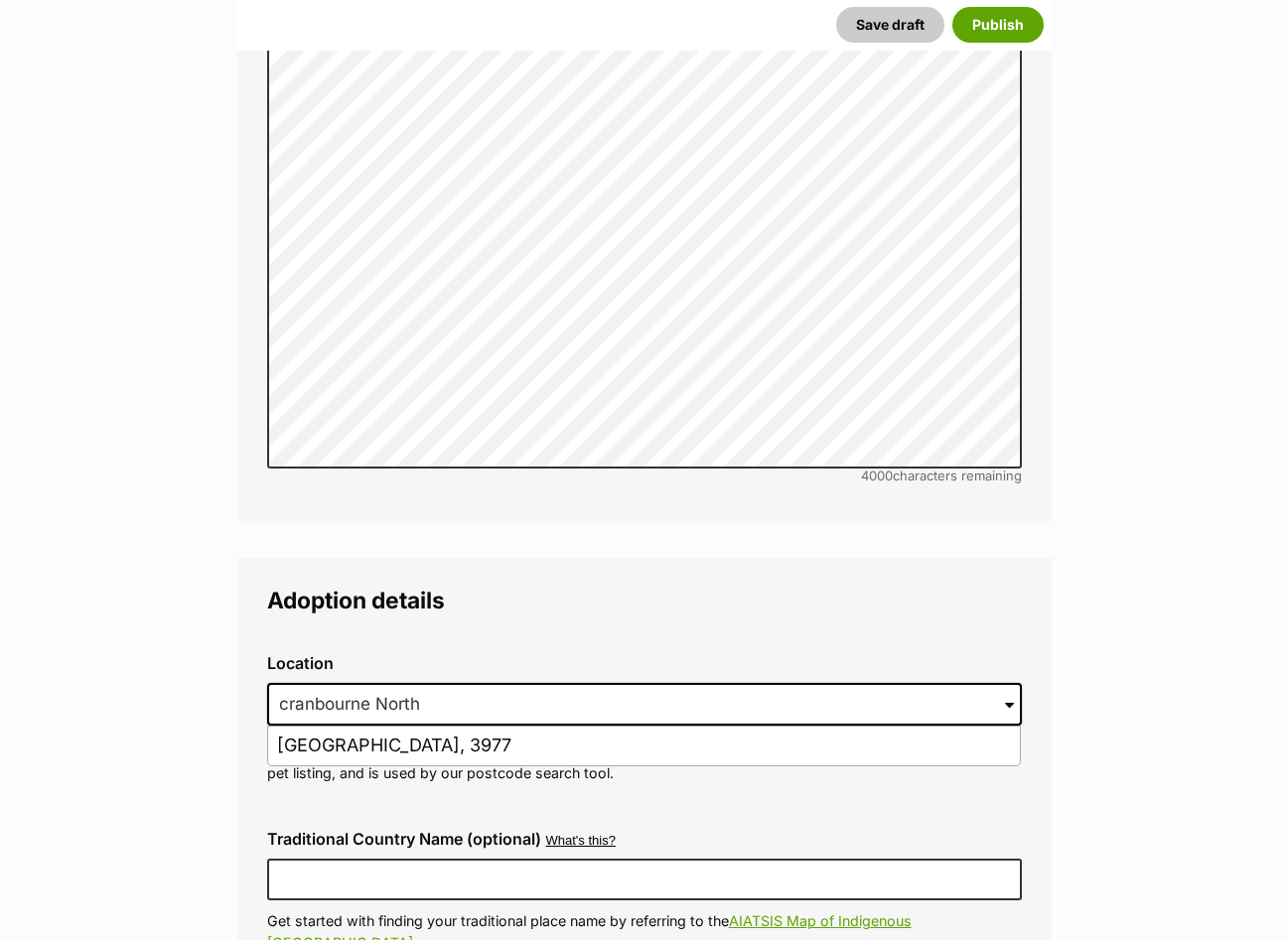 click on "Cranbourne North, Victoria, 3977" at bounding box center [644, 745] 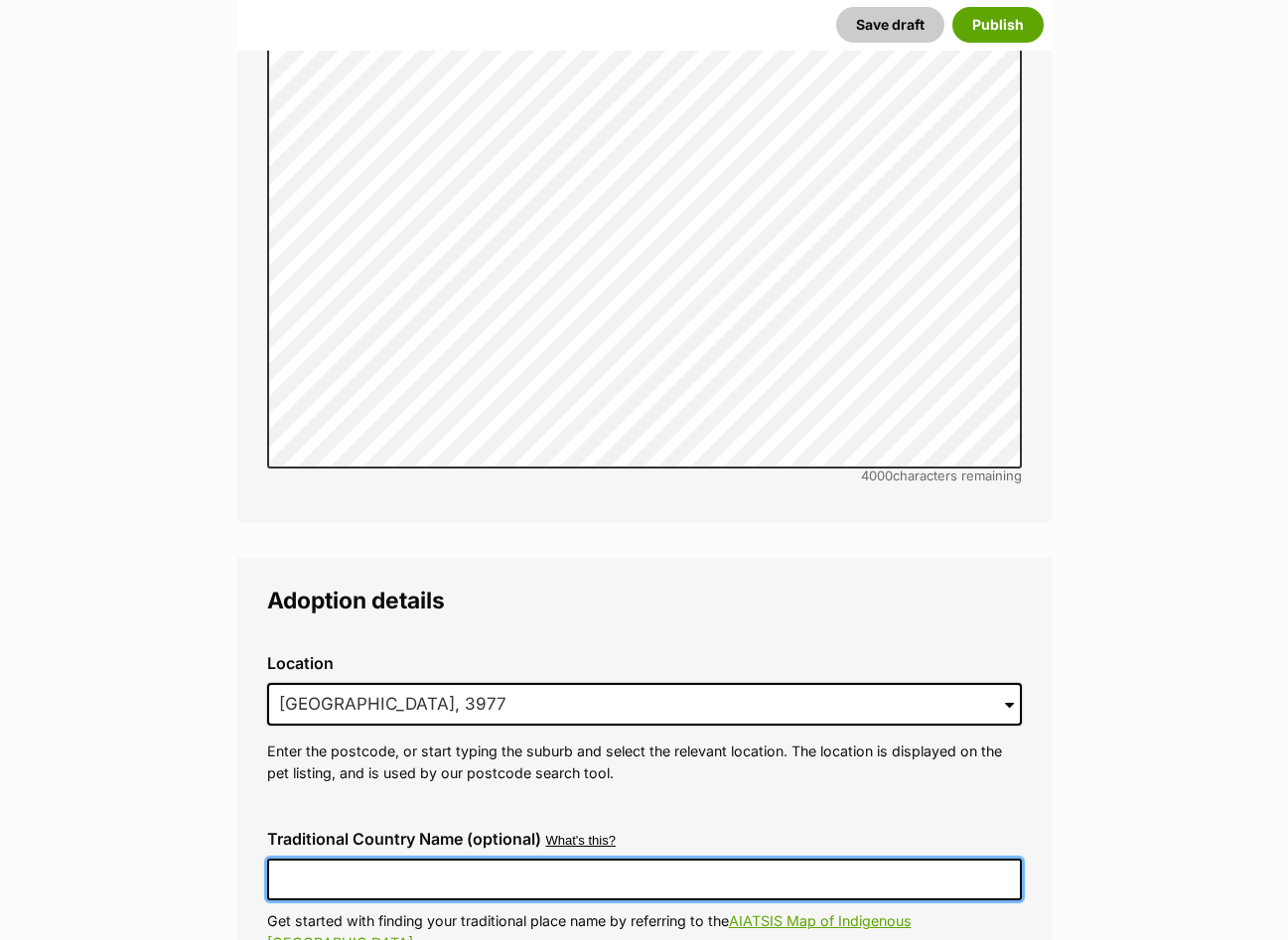 click on "Traditional Country Name (optional)" at bounding box center (644, 879) 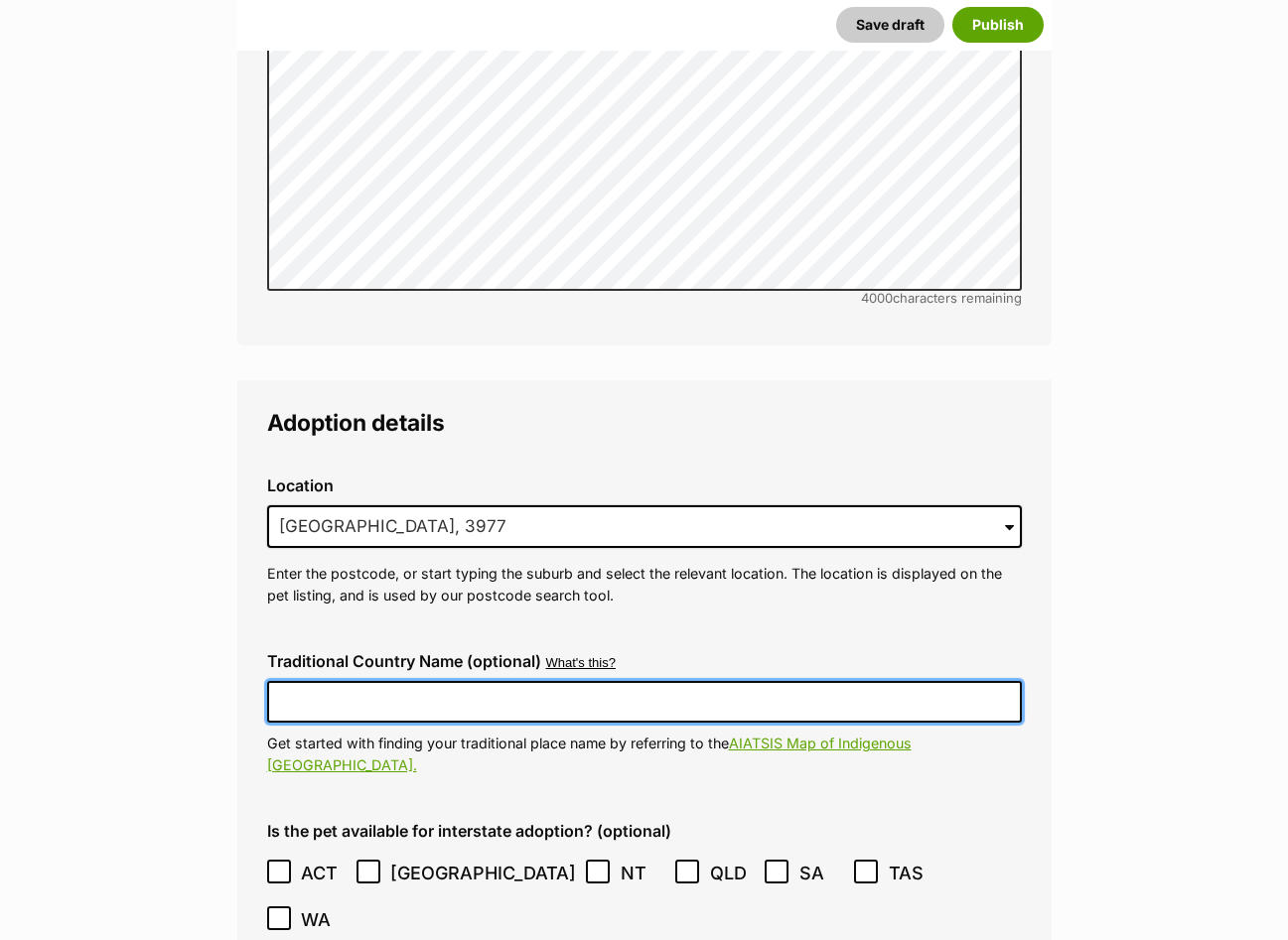 scroll, scrollTop: 4746, scrollLeft: 0, axis: vertical 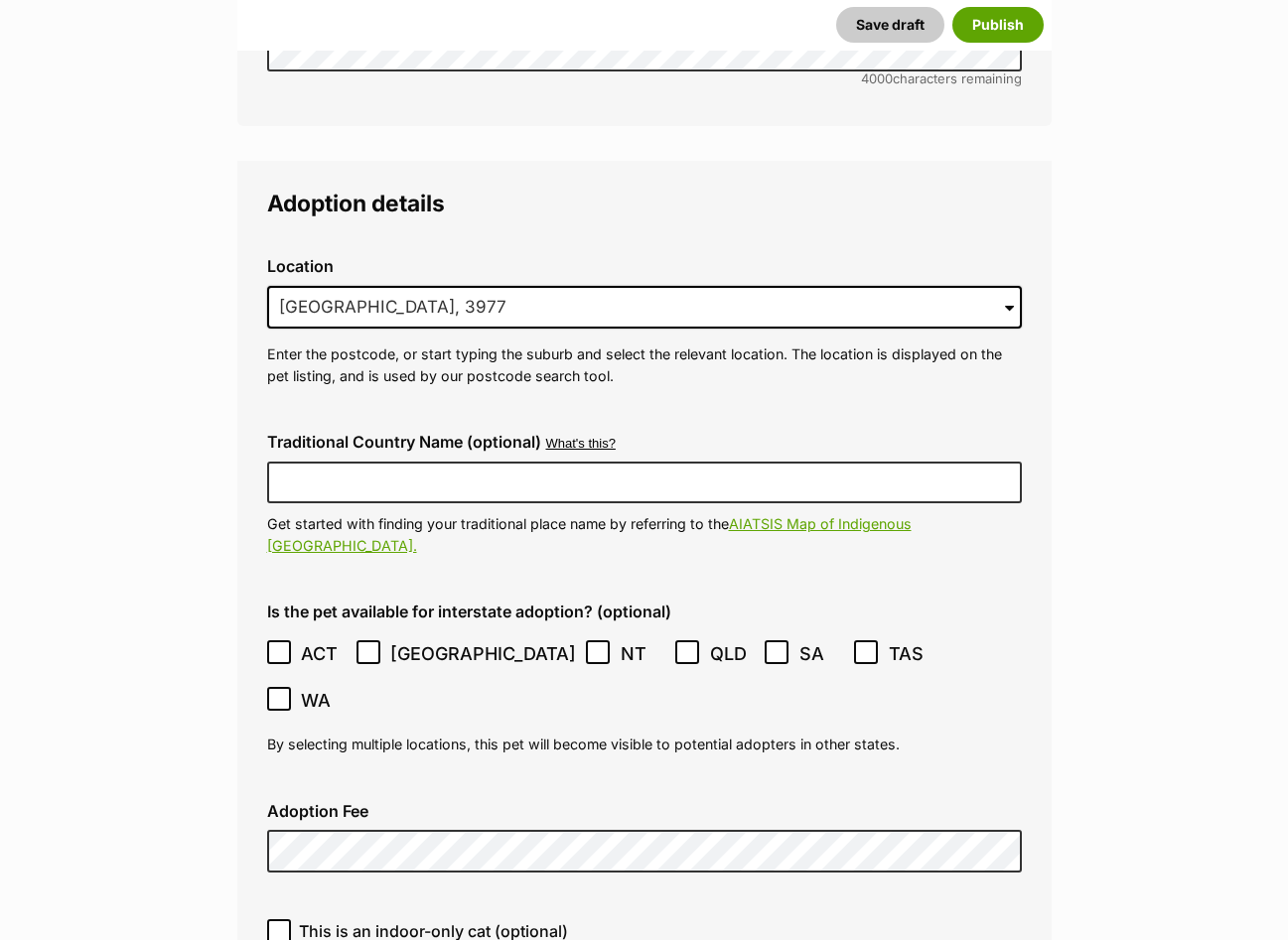 drag, startPoint x: 593, startPoint y: 720, endPoint x: 595, endPoint y: 702, distance: 18.11077 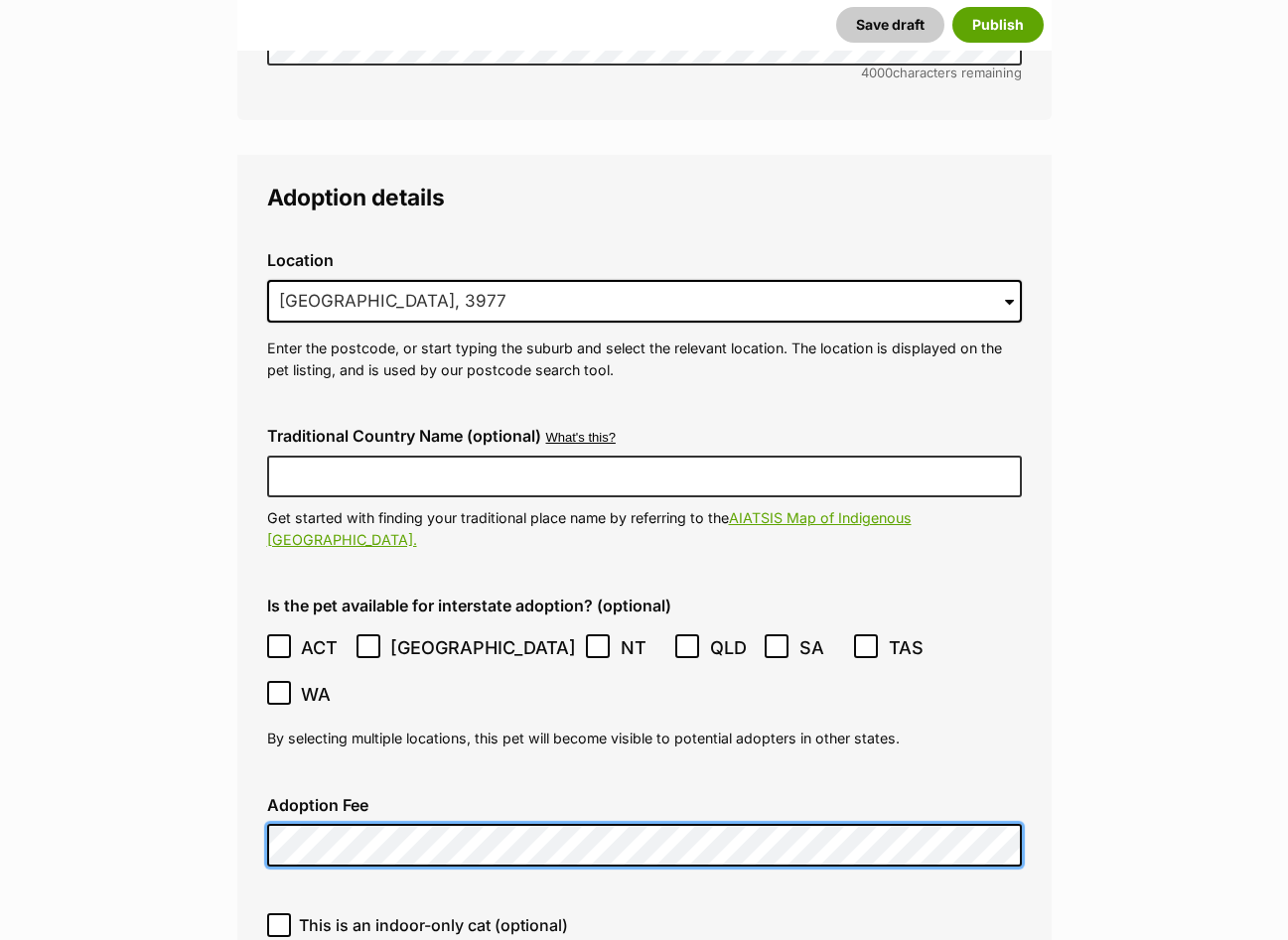 scroll, scrollTop: 5043, scrollLeft: 0, axis: vertical 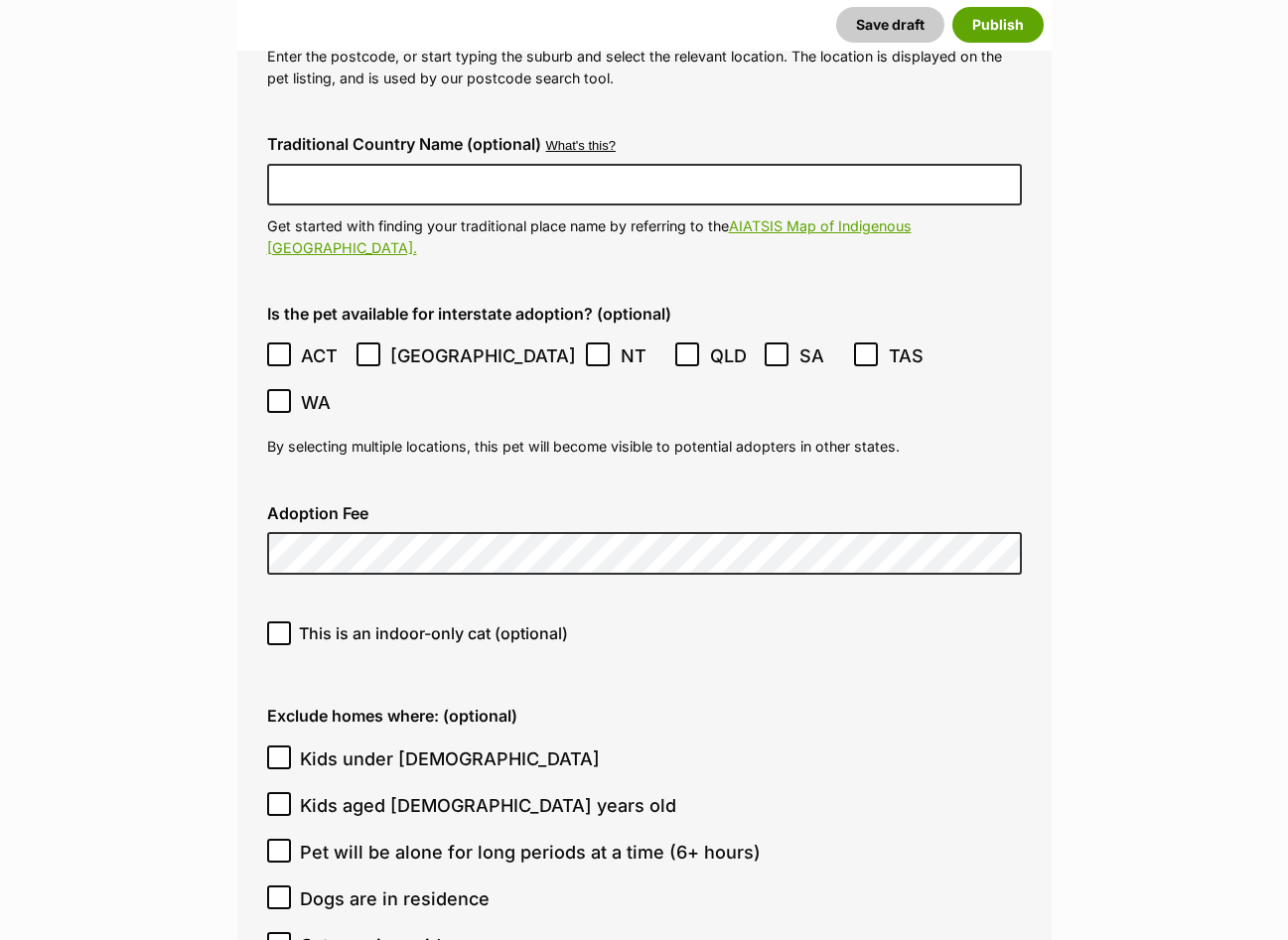 click on "This is an indoor-only cat (optional)" at bounding box center [433, 633] 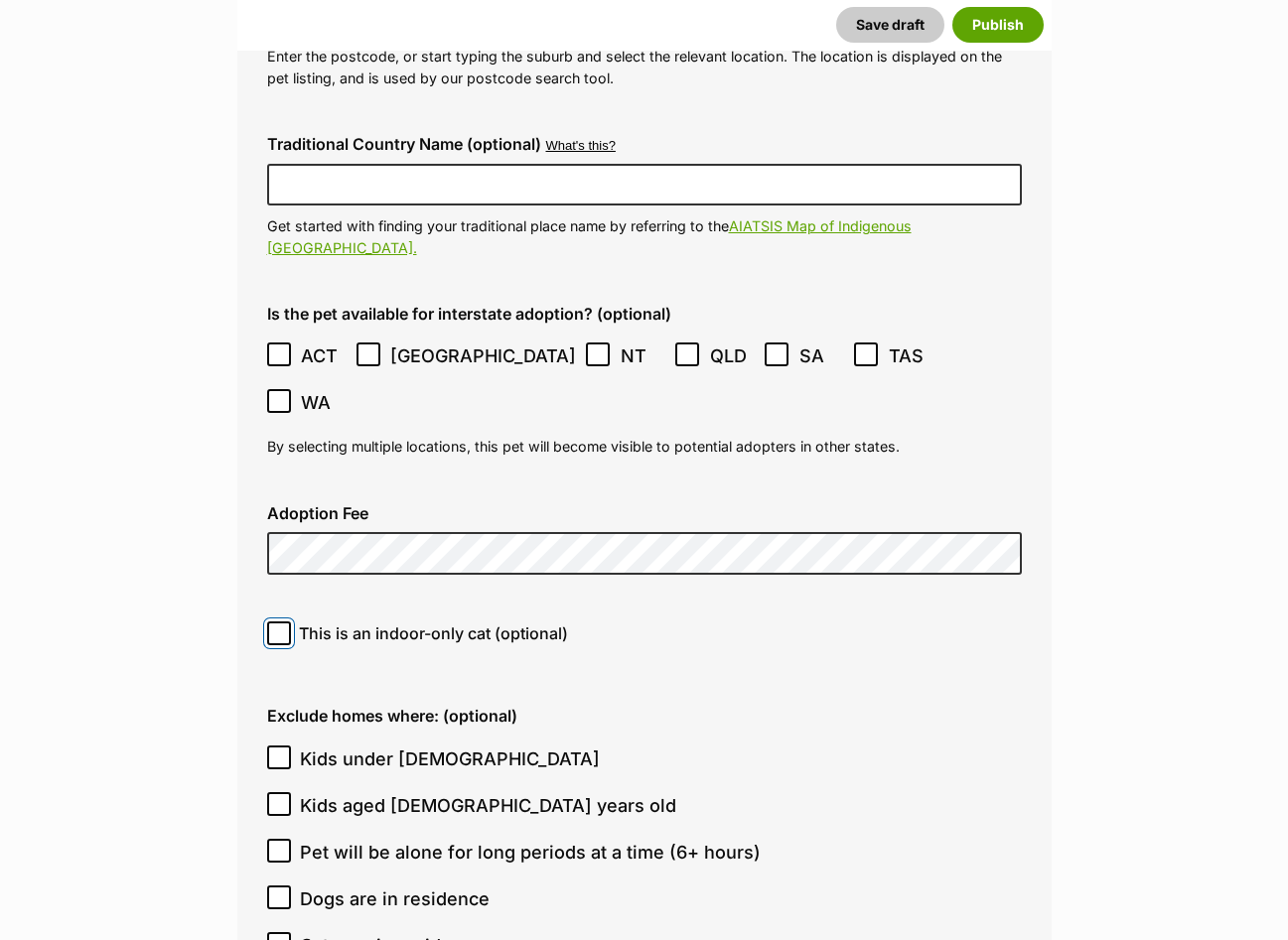 click on "This is an indoor-only cat (optional)" at bounding box center [279, 633] 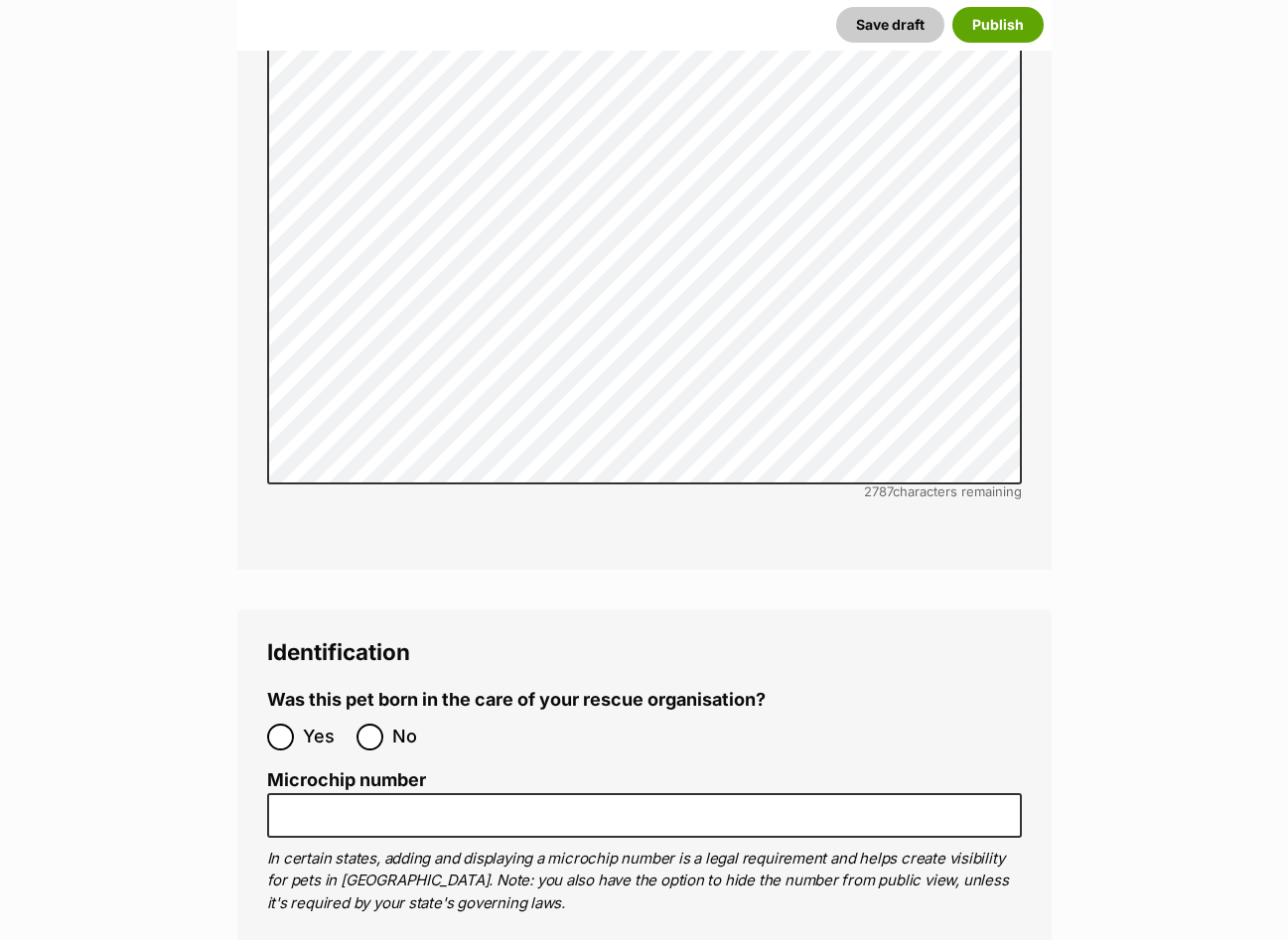 scroll, scrollTop: 6334, scrollLeft: 0, axis: vertical 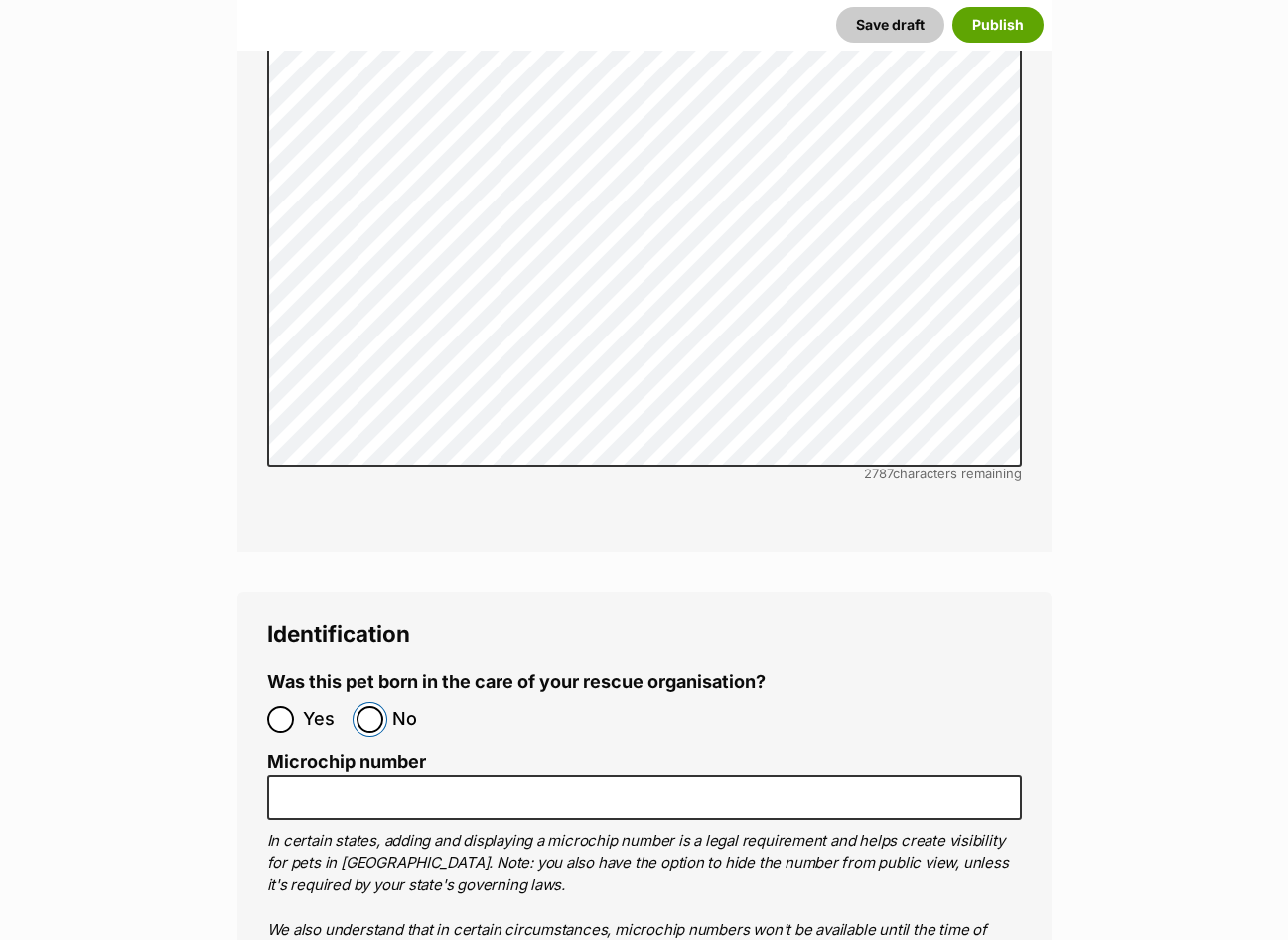 click on "No" at bounding box center [369, 719] 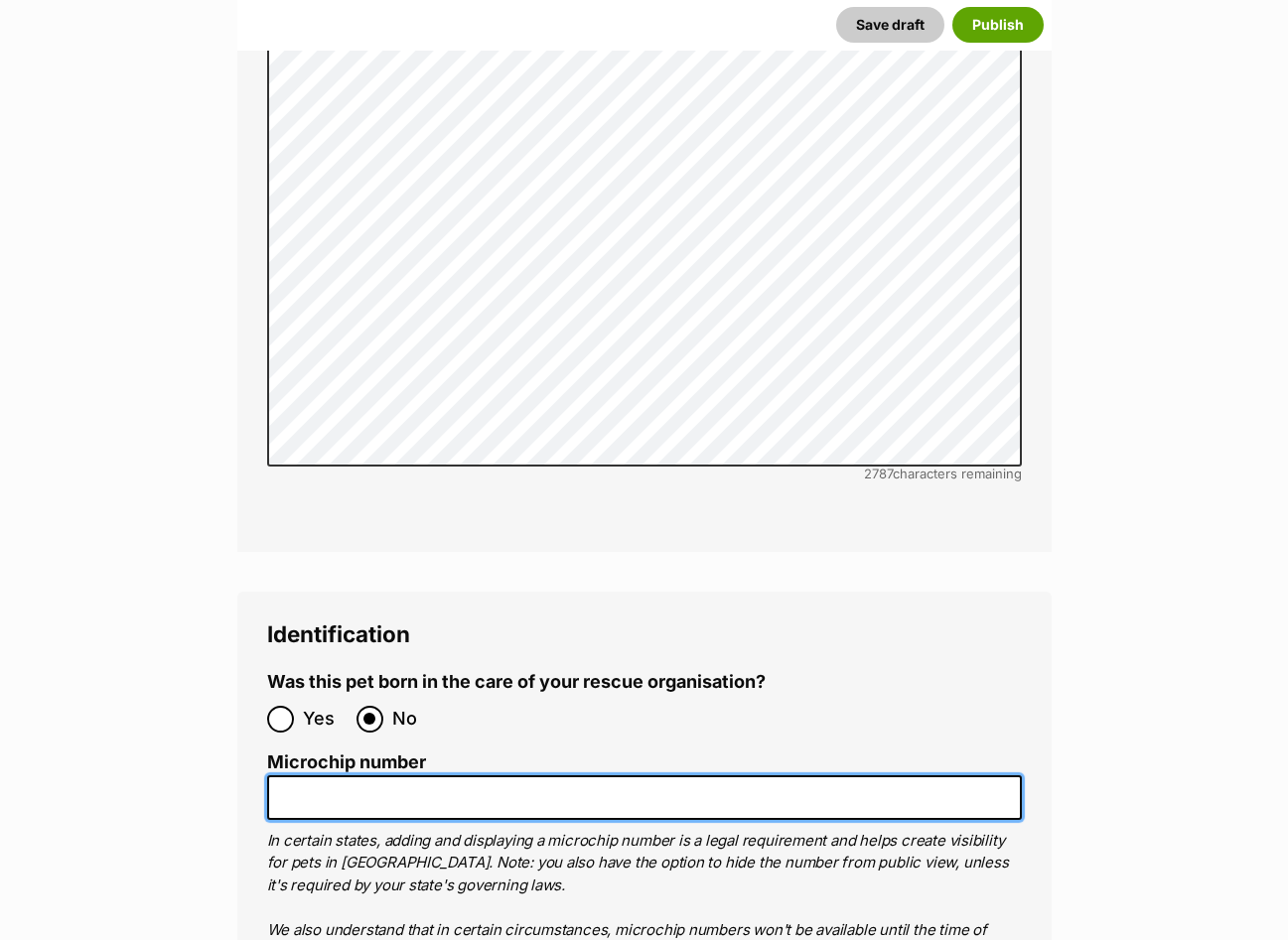 click on "Microchip number" at bounding box center (644, 797) 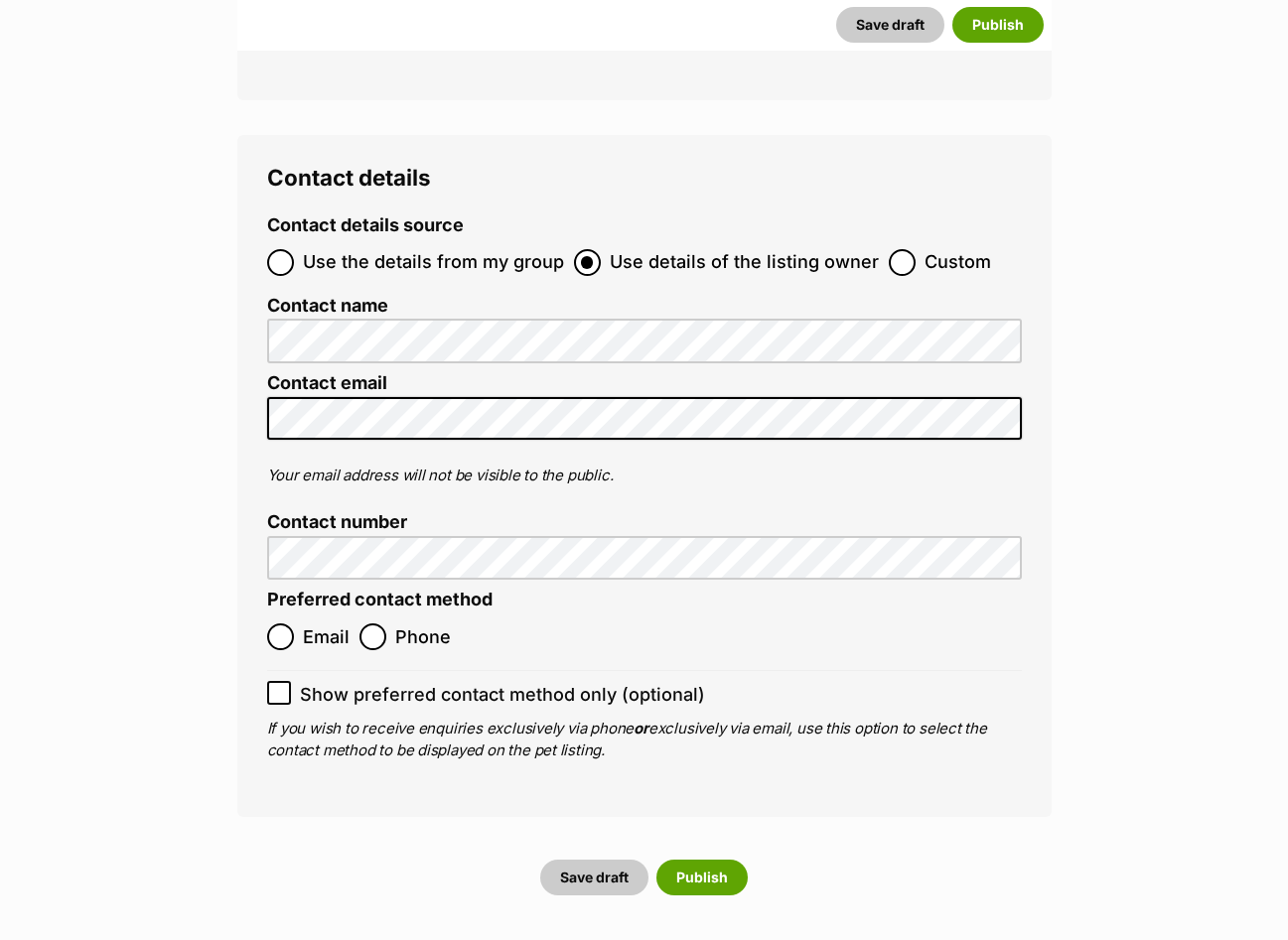 scroll, scrollTop: 7922, scrollLeft: 0, axis: vertical 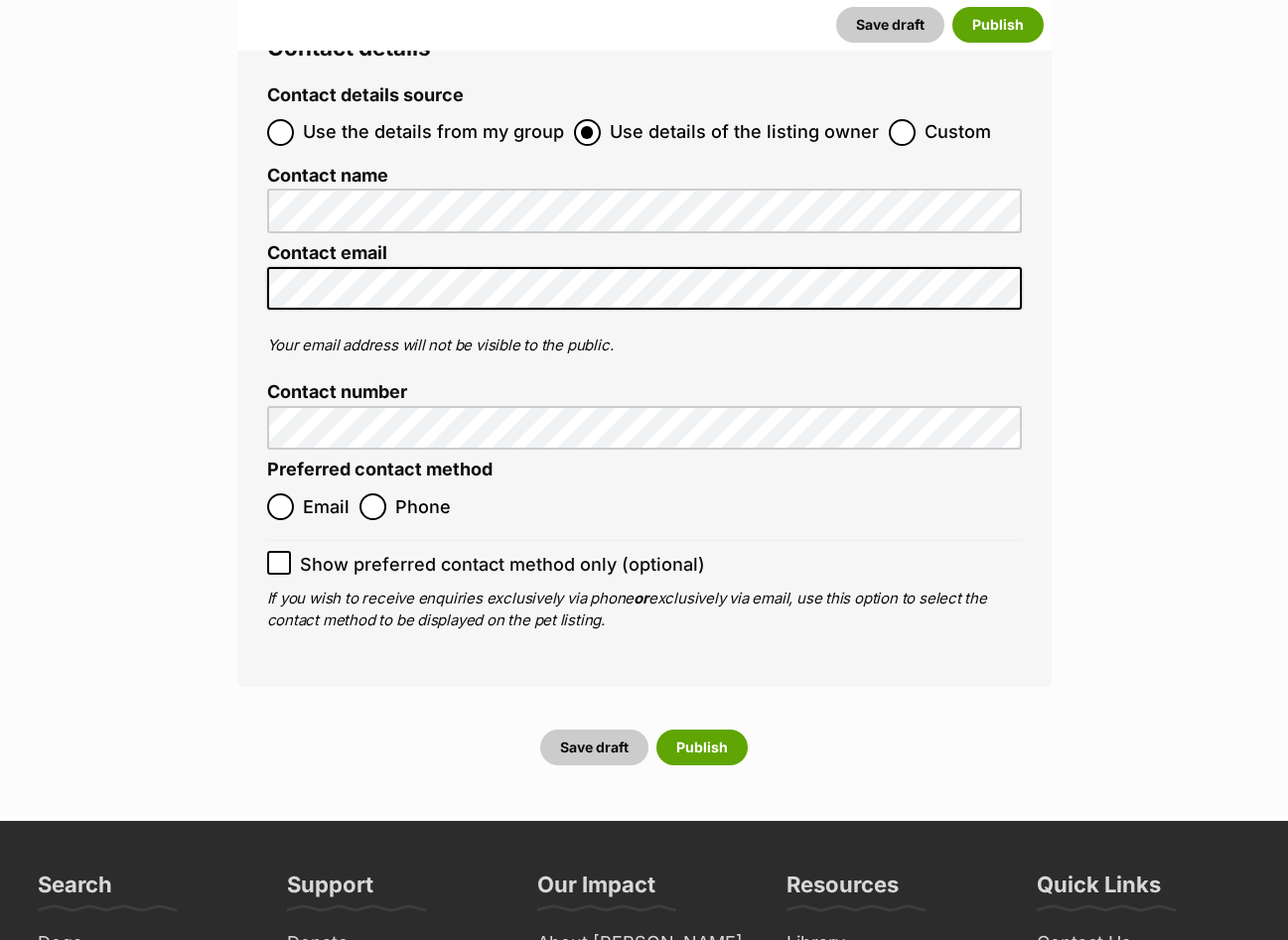 type on "956000015997356" 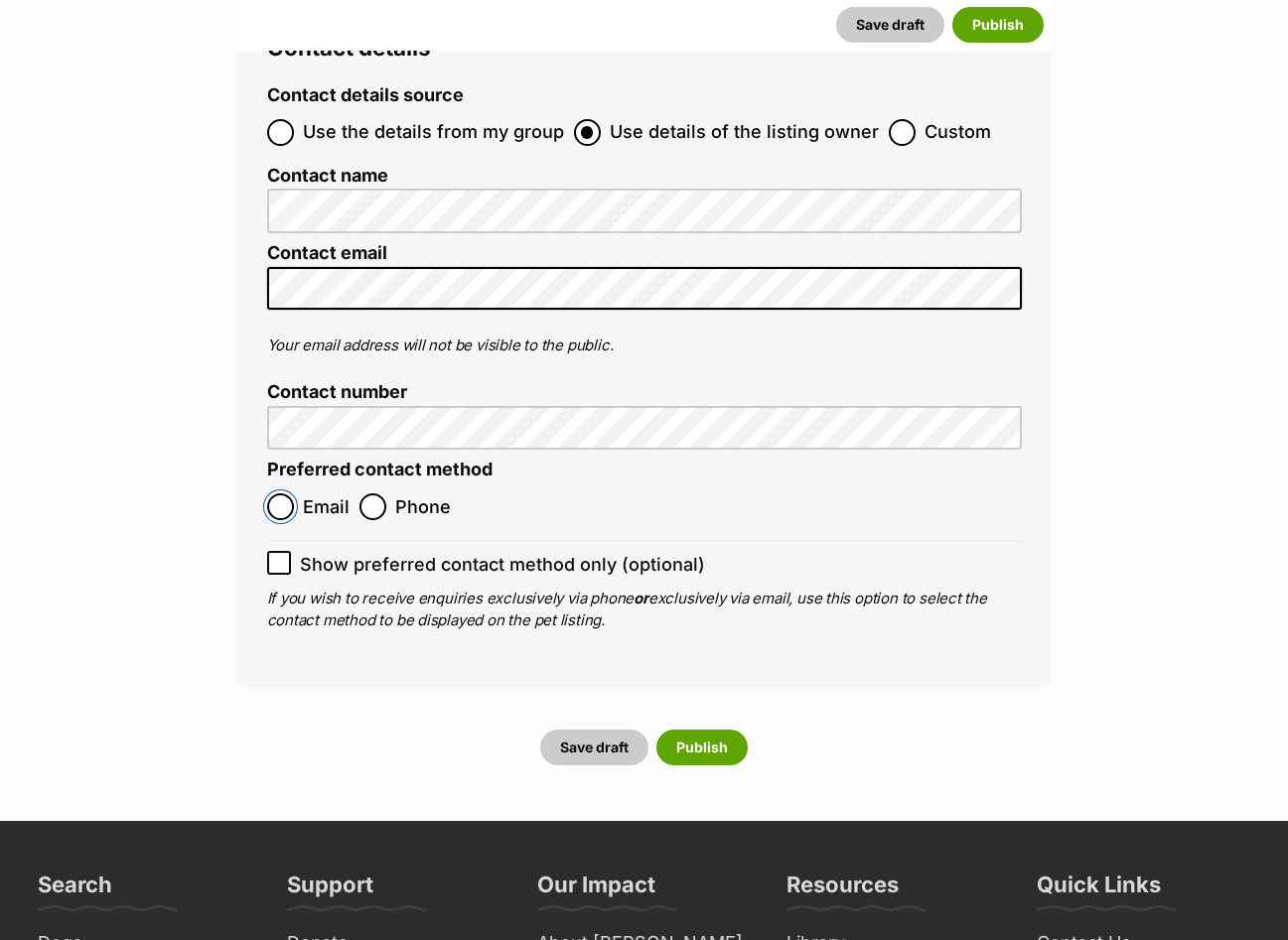 click on "Email" at bounding box center (280, 506) 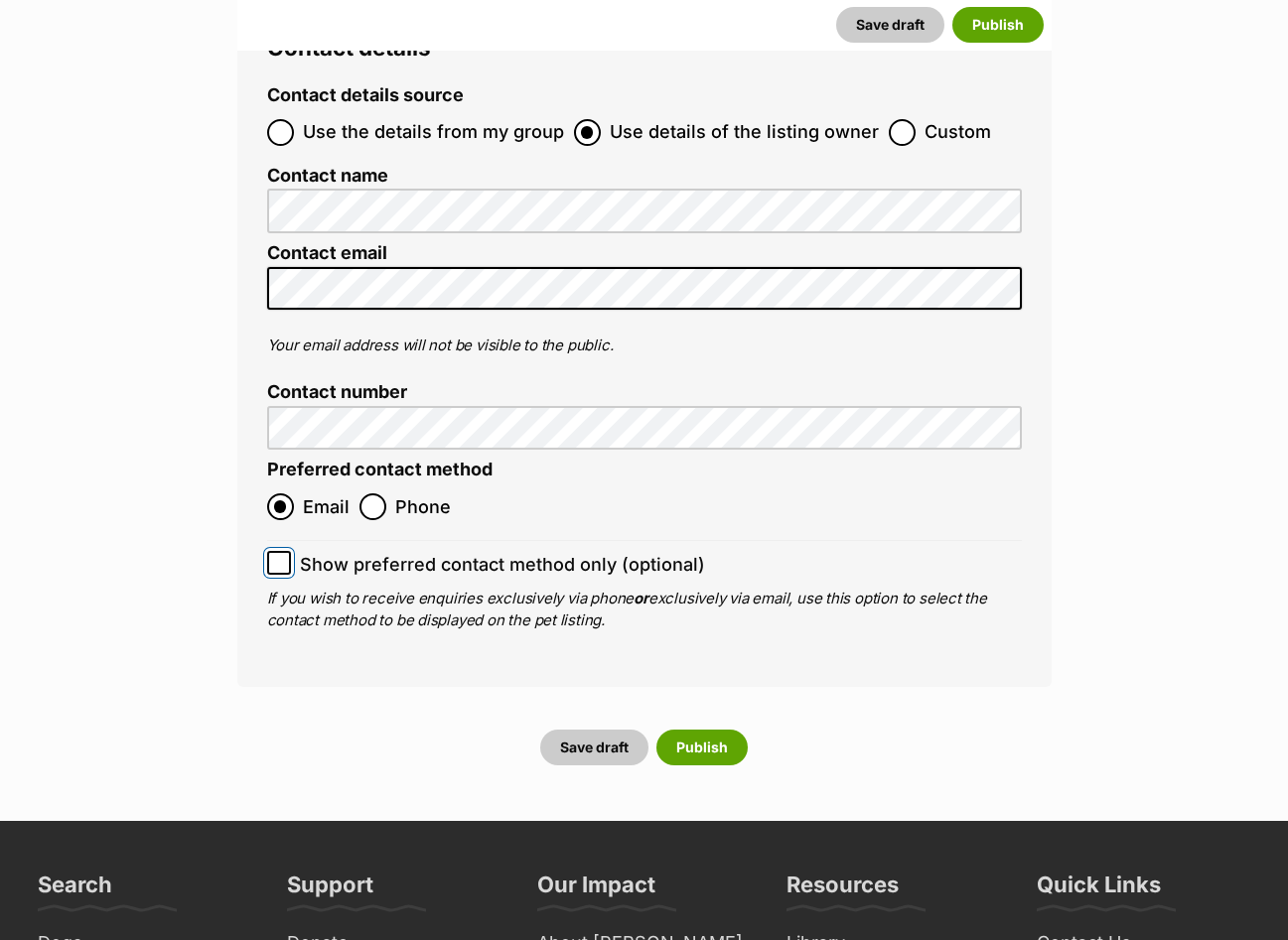 click on "Show preferred contact method only (optional)" at bounding box center (279, 563) 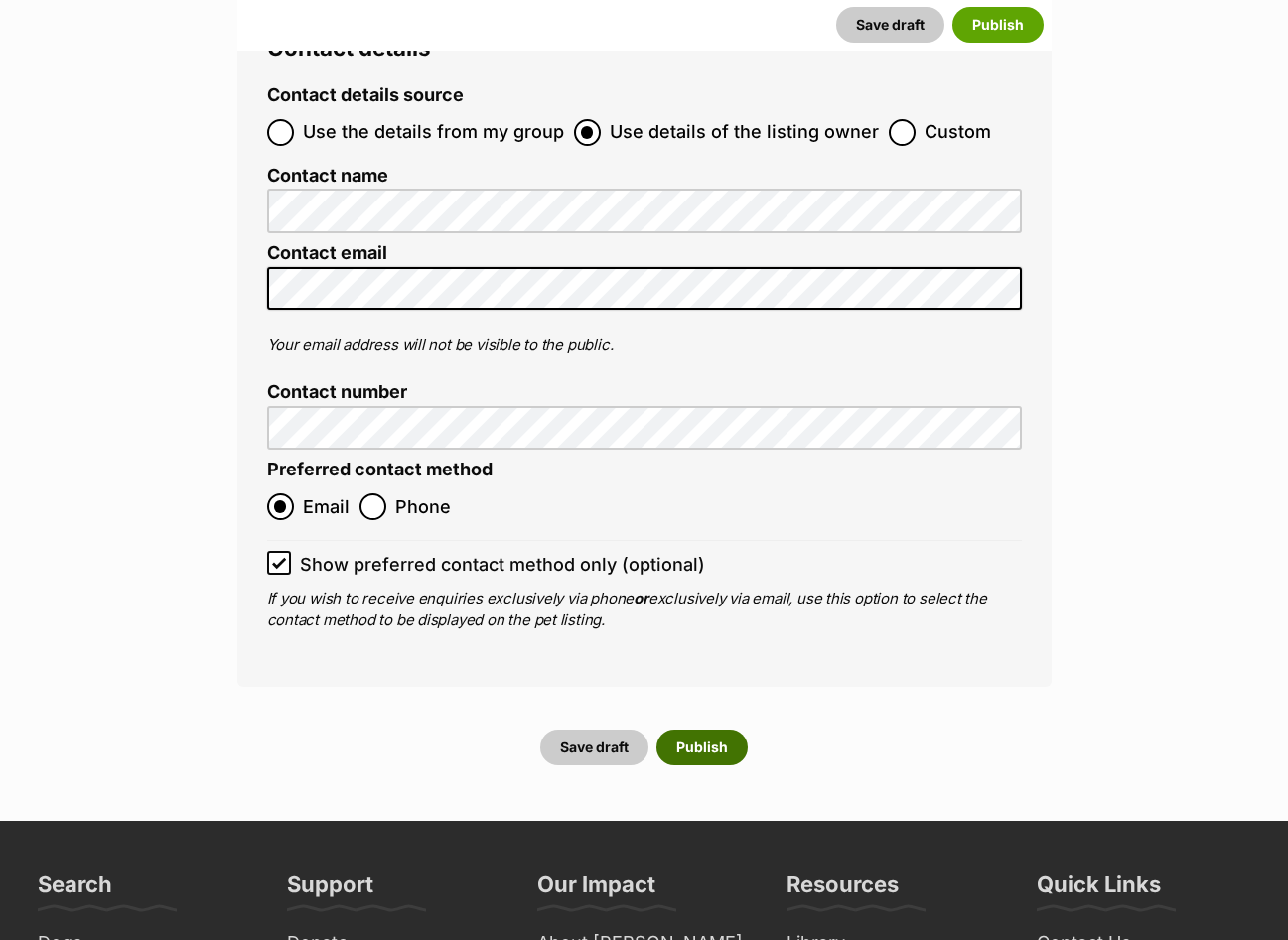 click on "Publish" at bounding box center [702, 747] 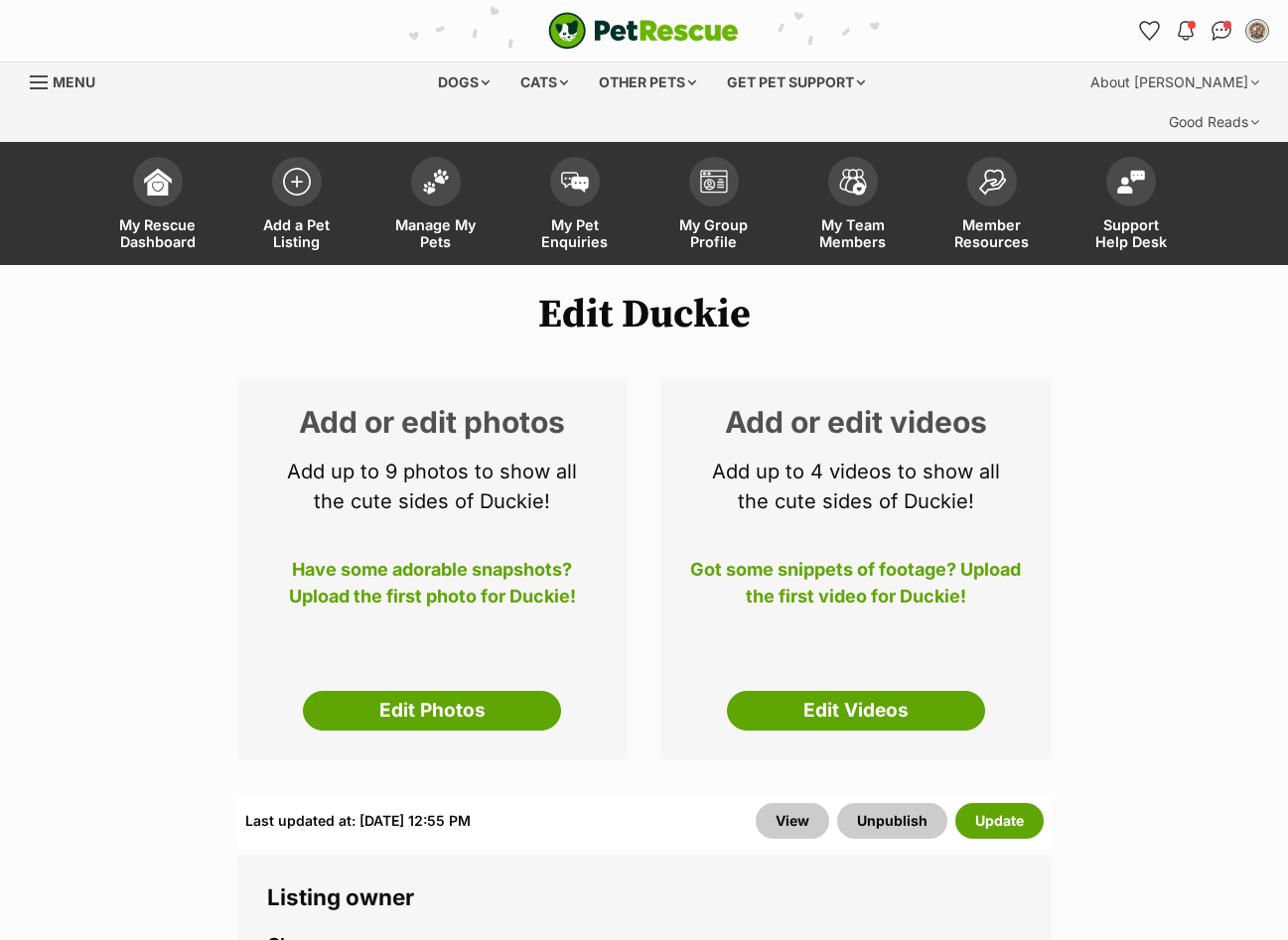 scroll, scrollTop: 0, scrollLeft: 0, axis: both 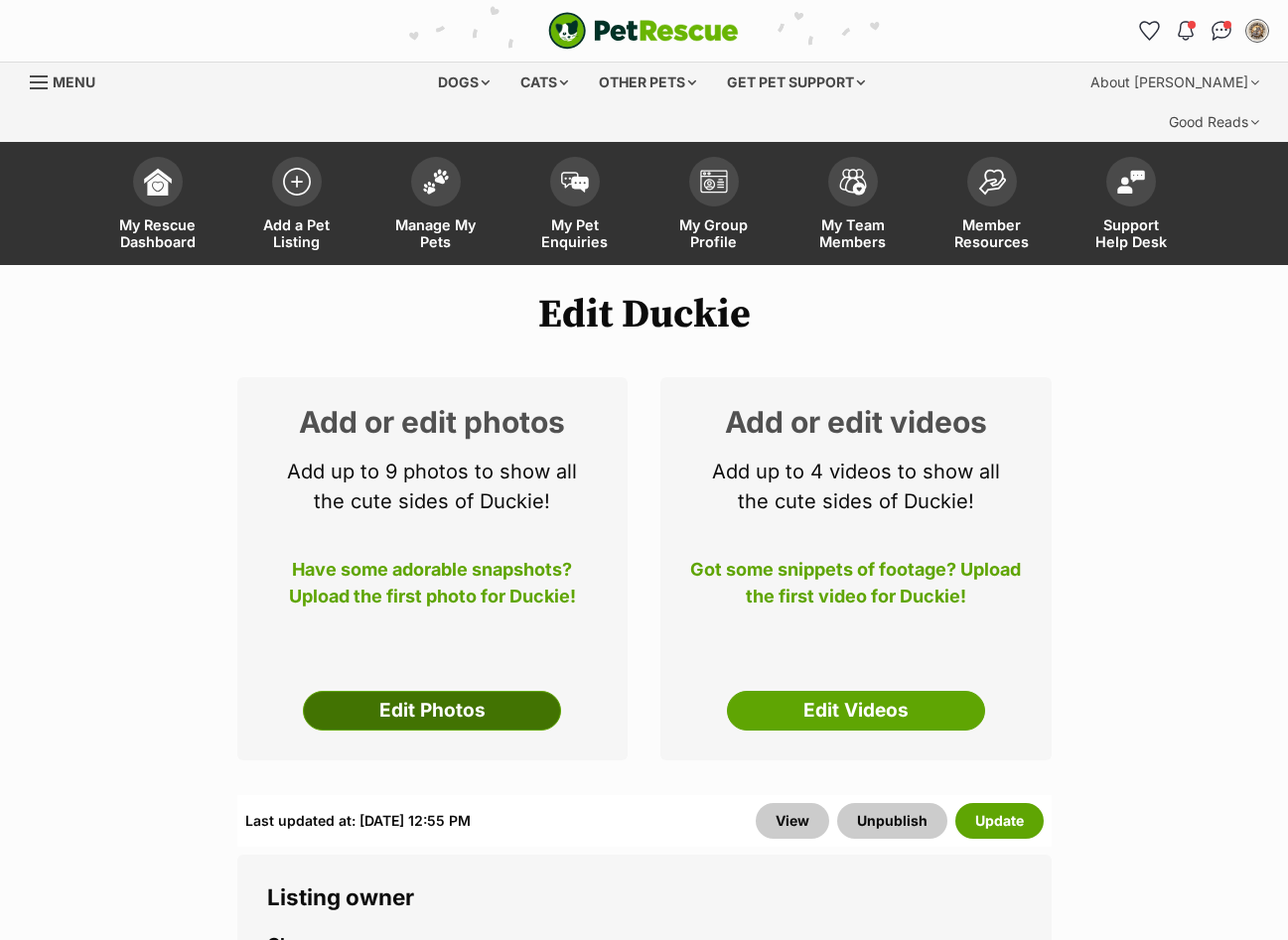 click on "Edit Photos" at bounding box center [432, 711] 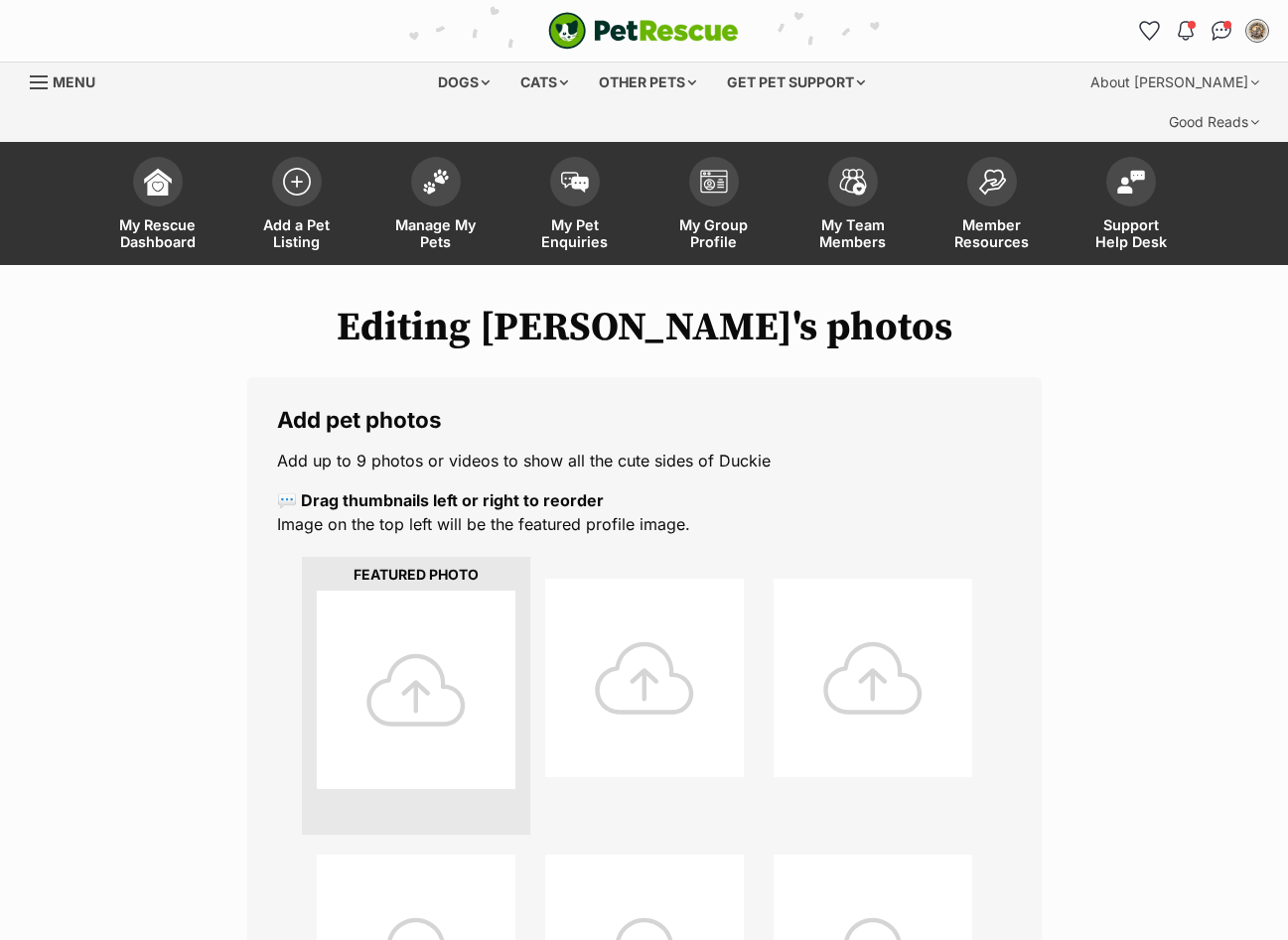 scroll, scrollTop: 0, scrollLeft: 0, axis: both 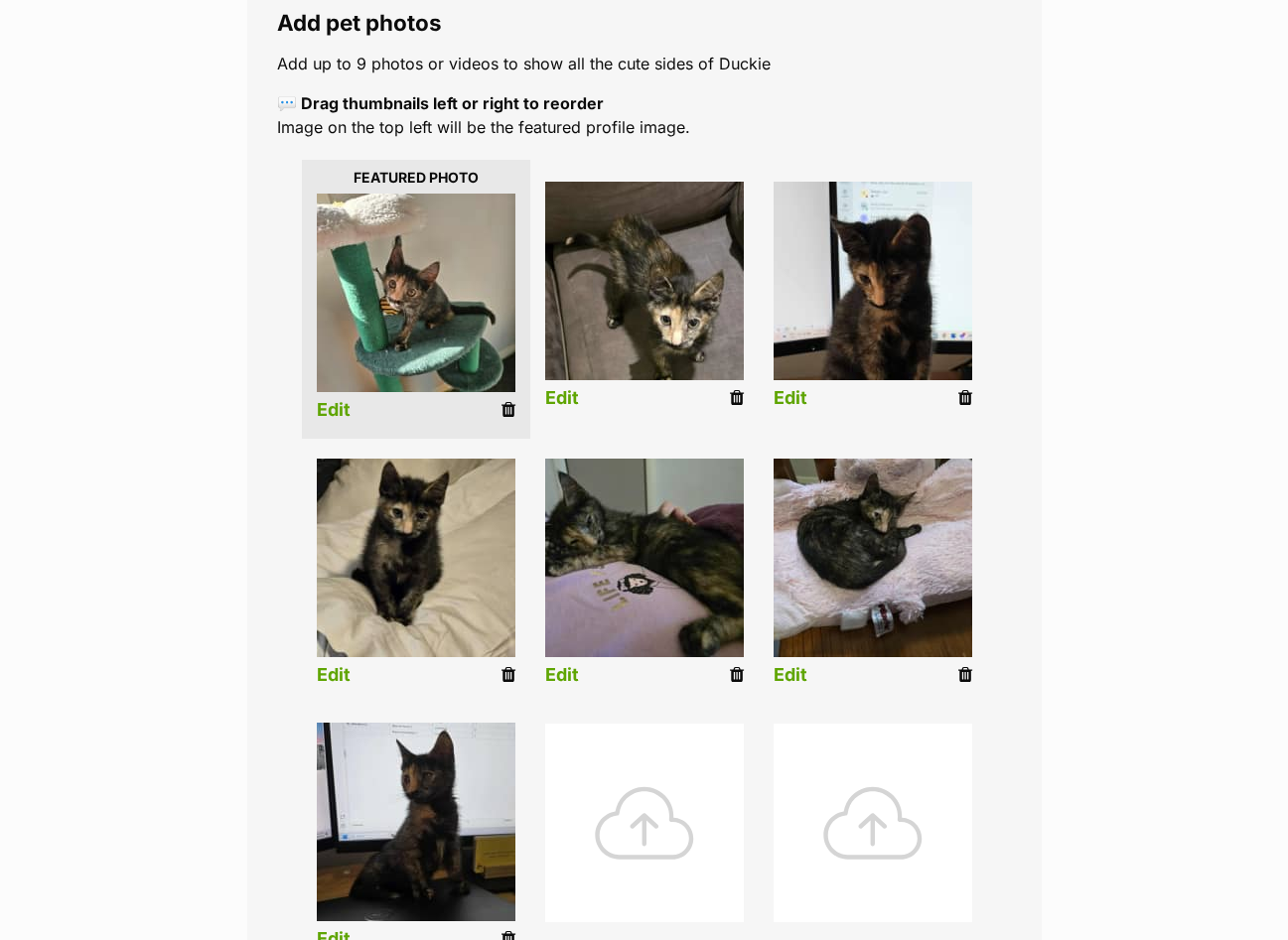 click on "Edit" at bounding box center [334, 410] 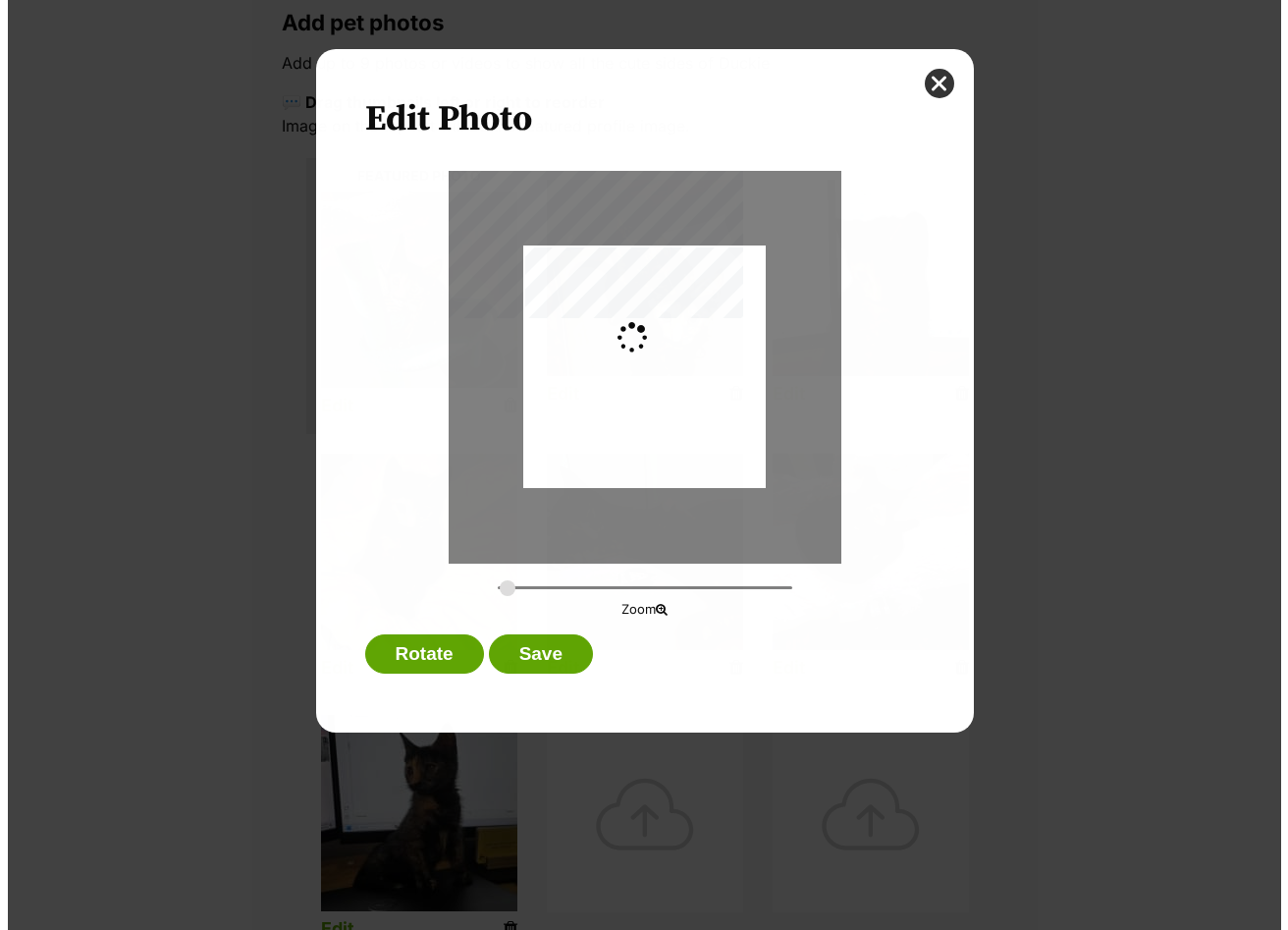 scroll, scrollTop: 0, scrollLeft: 0, axis: both 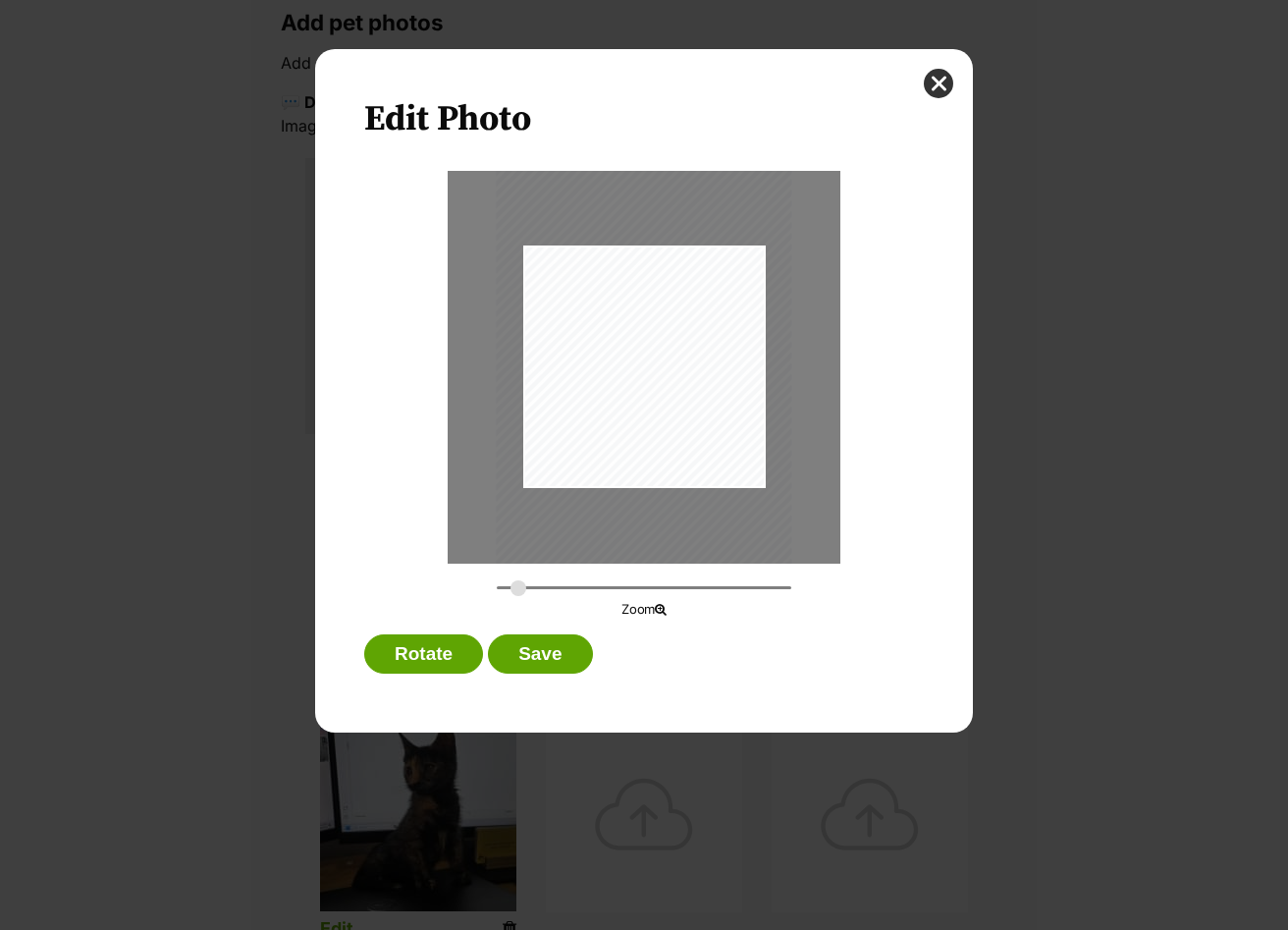 drag, startPoint x: 508, startPoint y: 587, endPoint x: 518, endPoint y: 589, distance: 10.19804 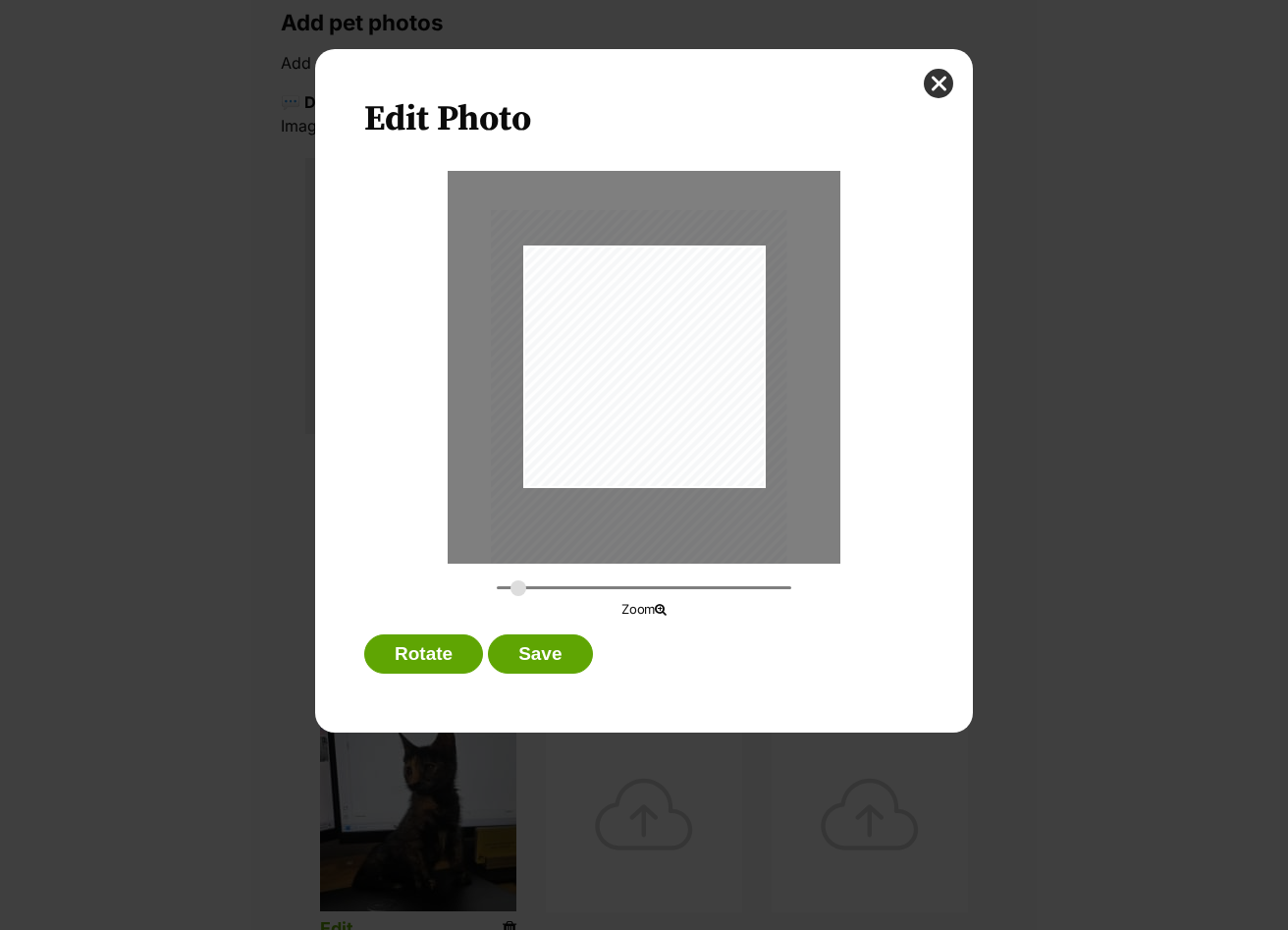 drag, startPoint x: 662, startPoint y: 396, endPoint x: 660, endPoint y: 411, distance: 15.132746 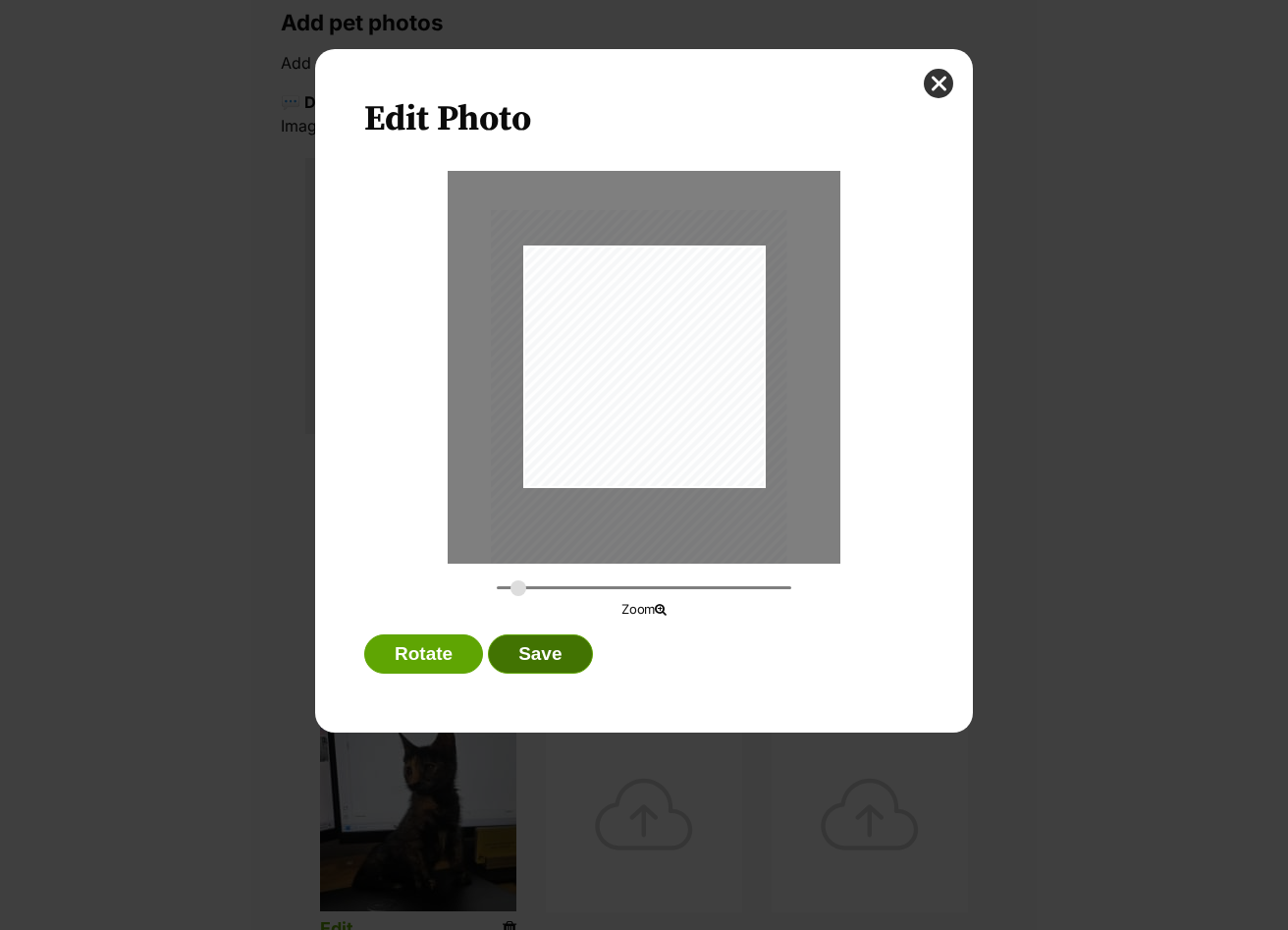 click on "Save" at bounding box center (540, 654) 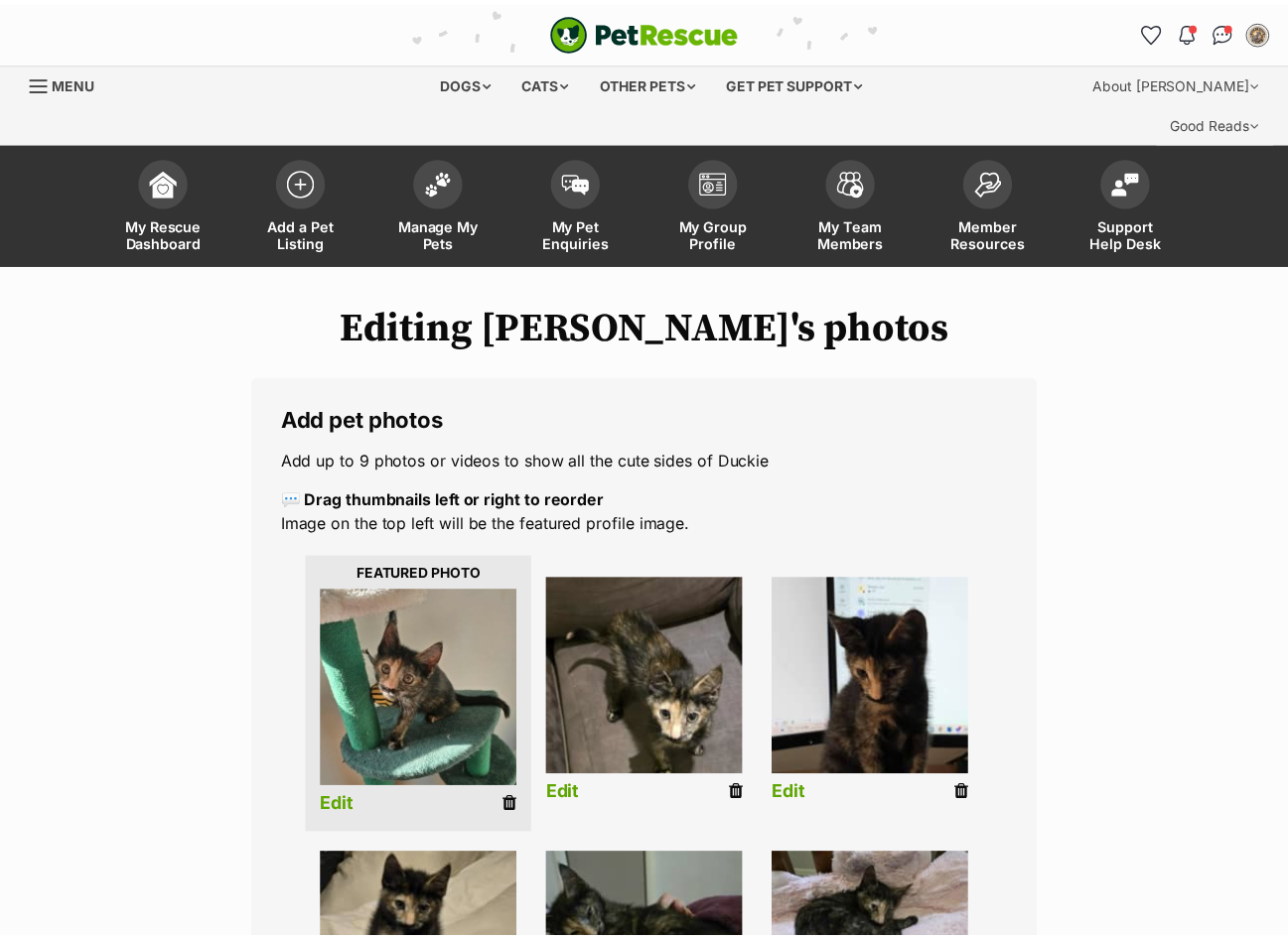scroll, scrollTop: 397, scrollLeft: 0, axis: vertical 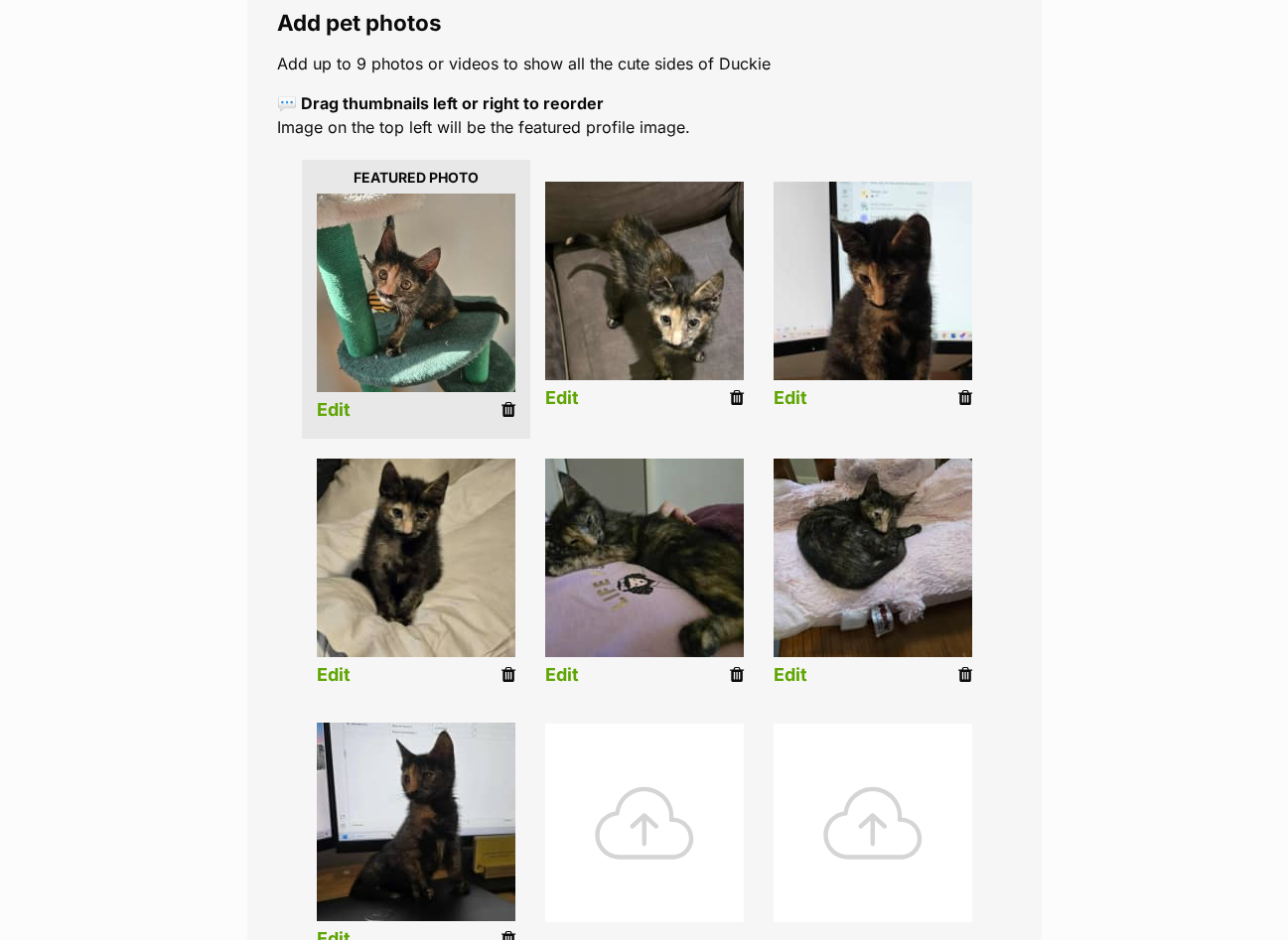 click on "Edit" at bounding box center (562, 398) 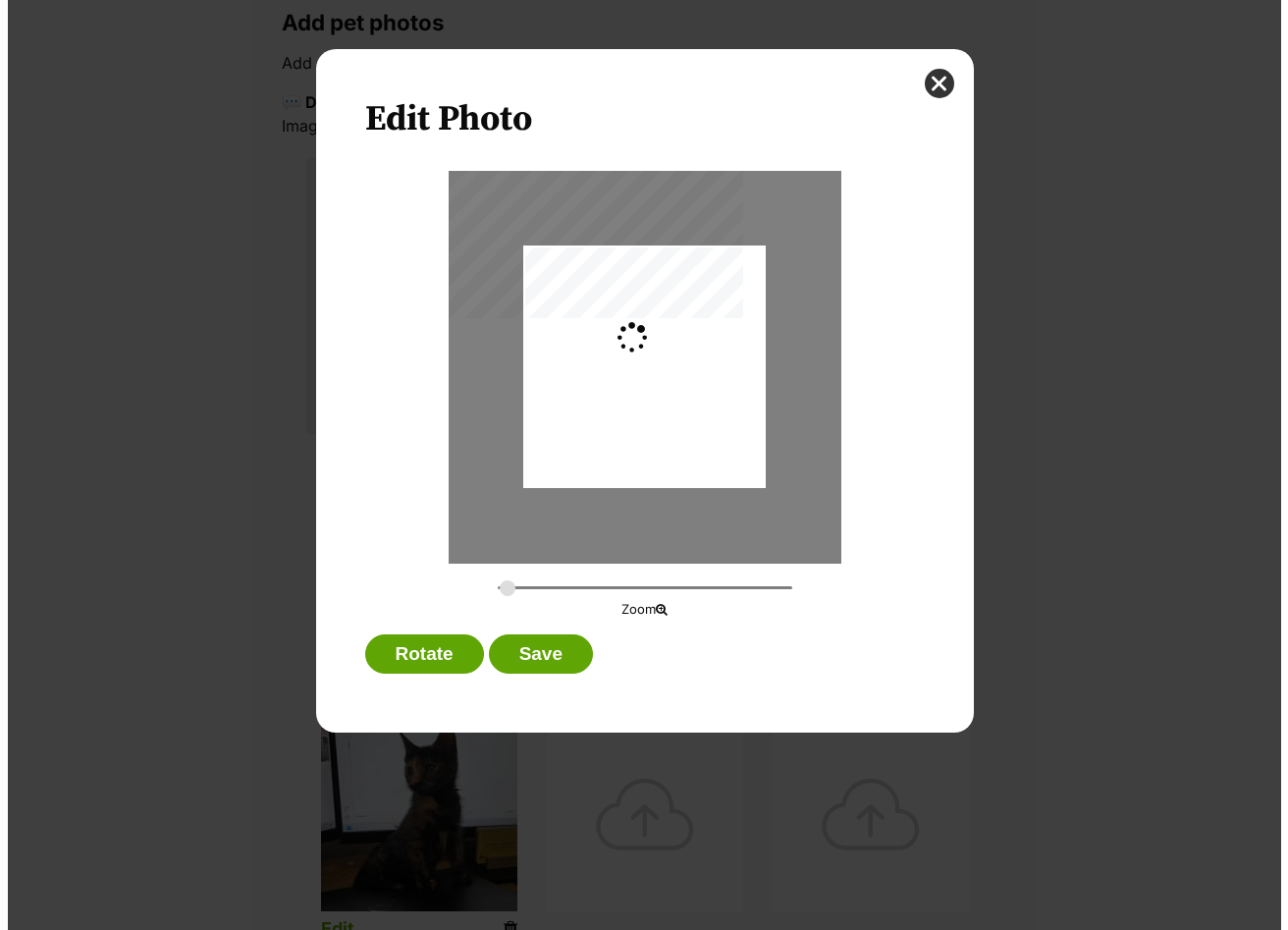 scroll, scrollTop: 0, scrollLeft: 0, axis: both 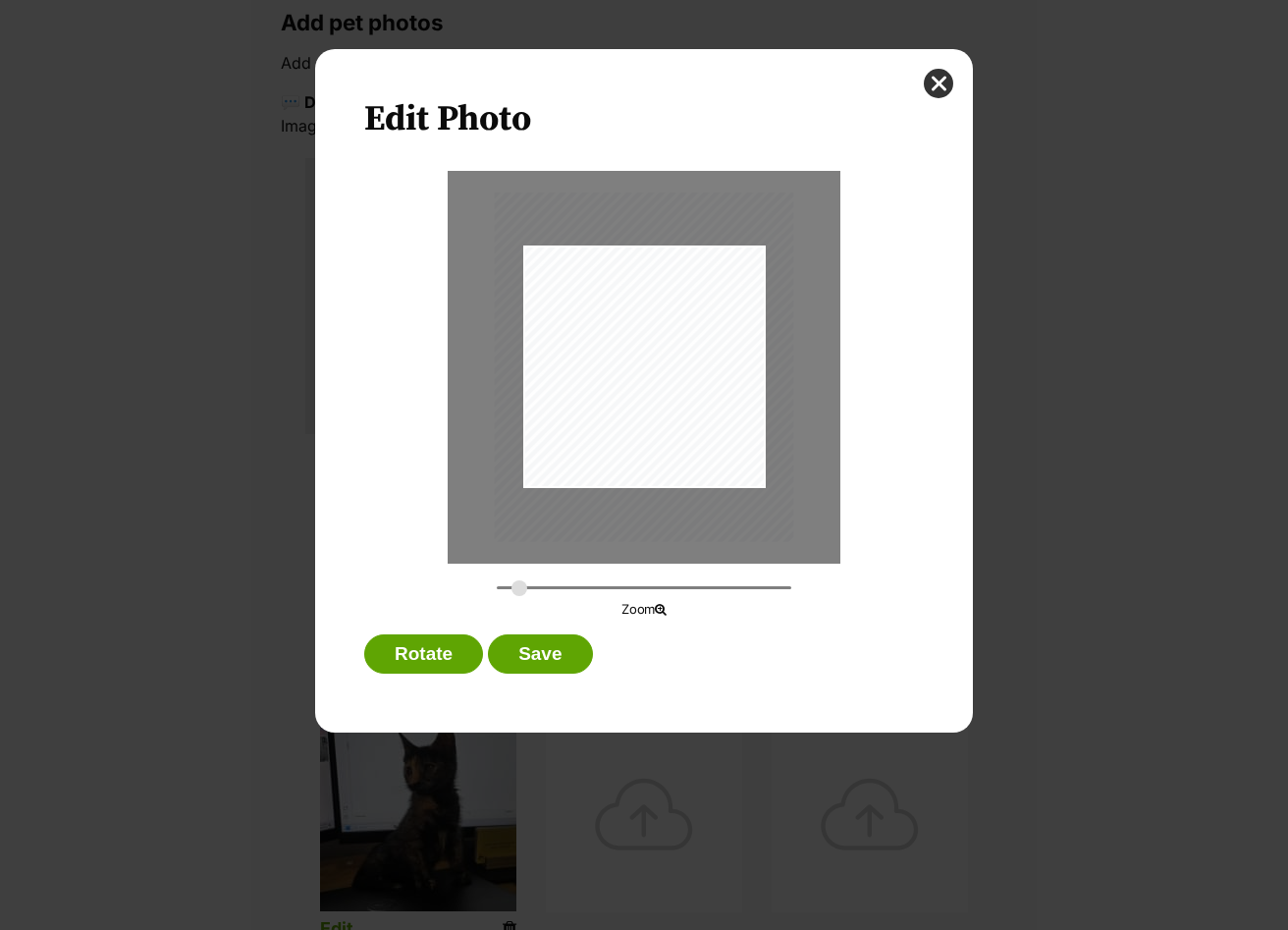 drag, startPoint x: 509, startPoint y: 590, endPoint x: 544, endPoint y: 556, distance: 48.79549 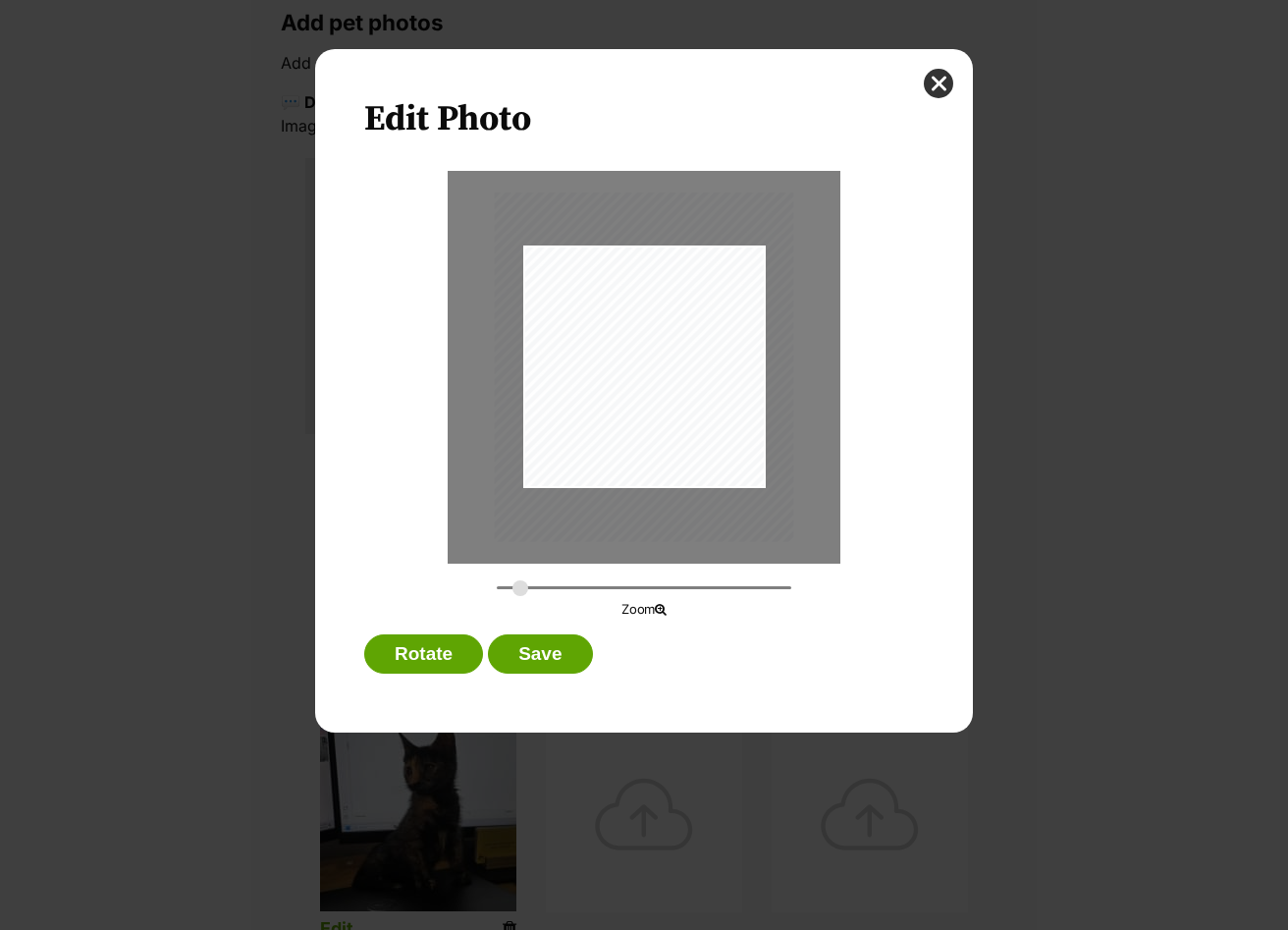 click at bounding box center [644, 587] 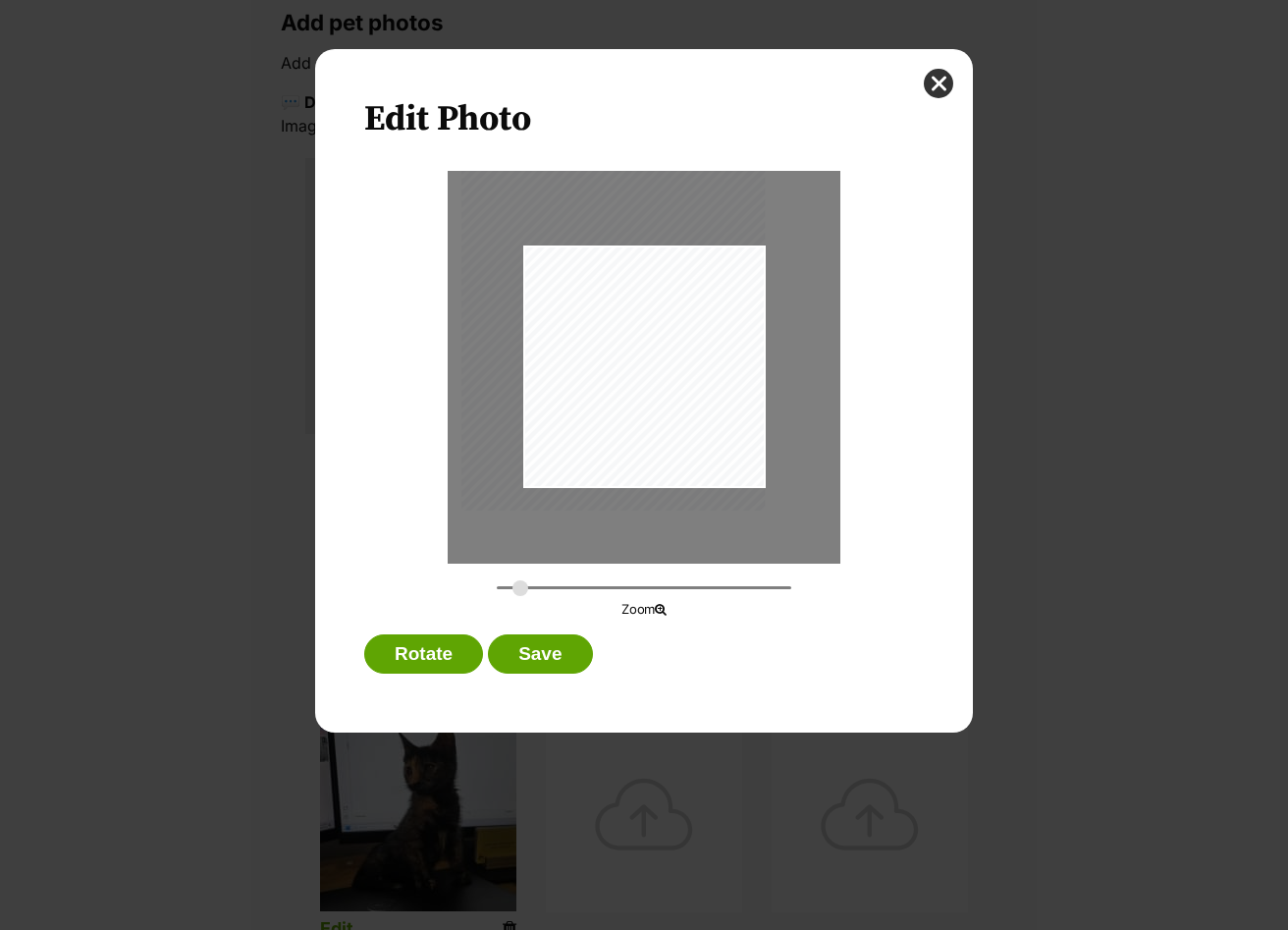 drag, startPoint x: 661, startPoint y: 391, endPoint x: 625, endPoint y: 351, distance: 53.8145 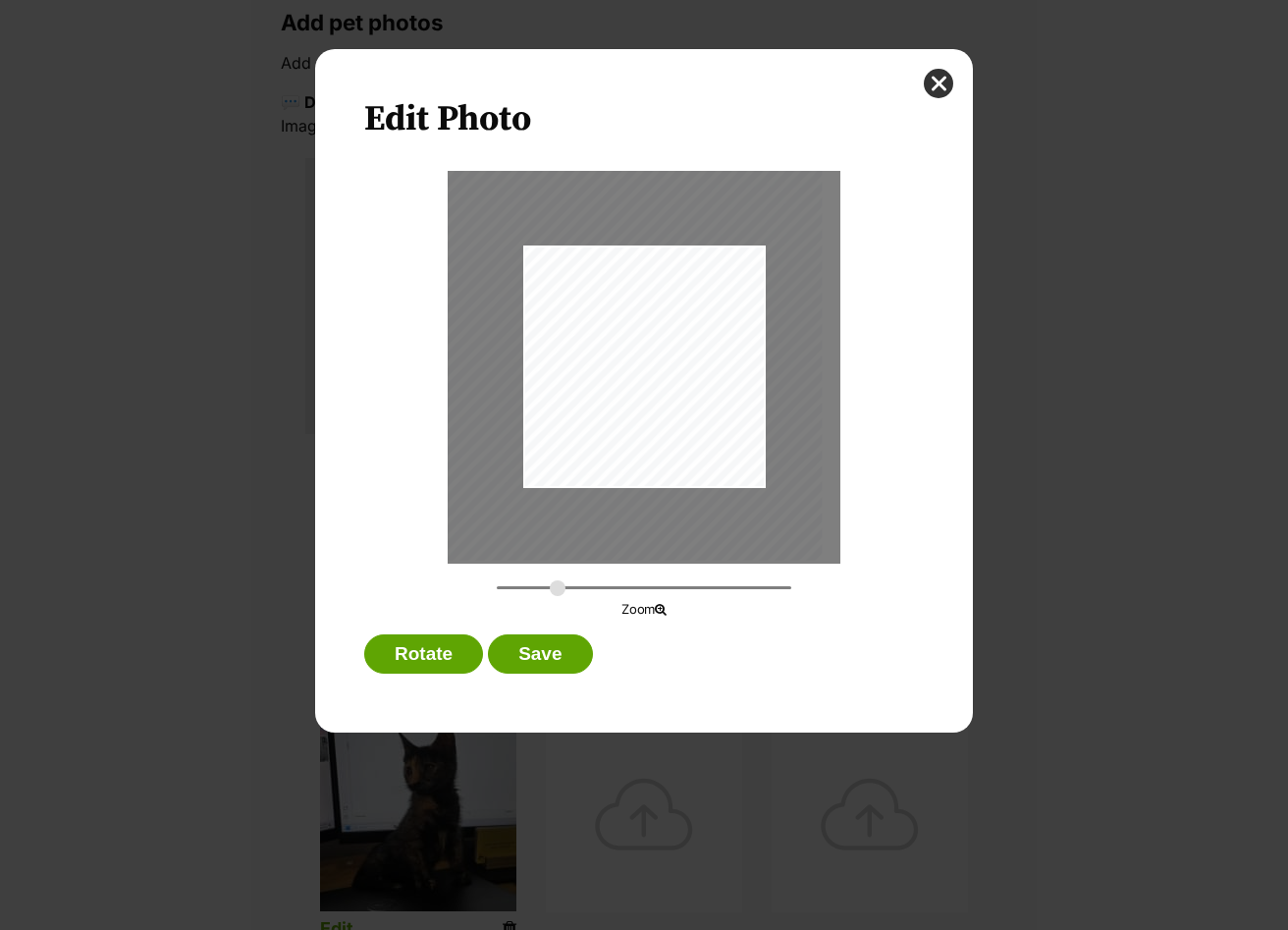 type on "0.5118" 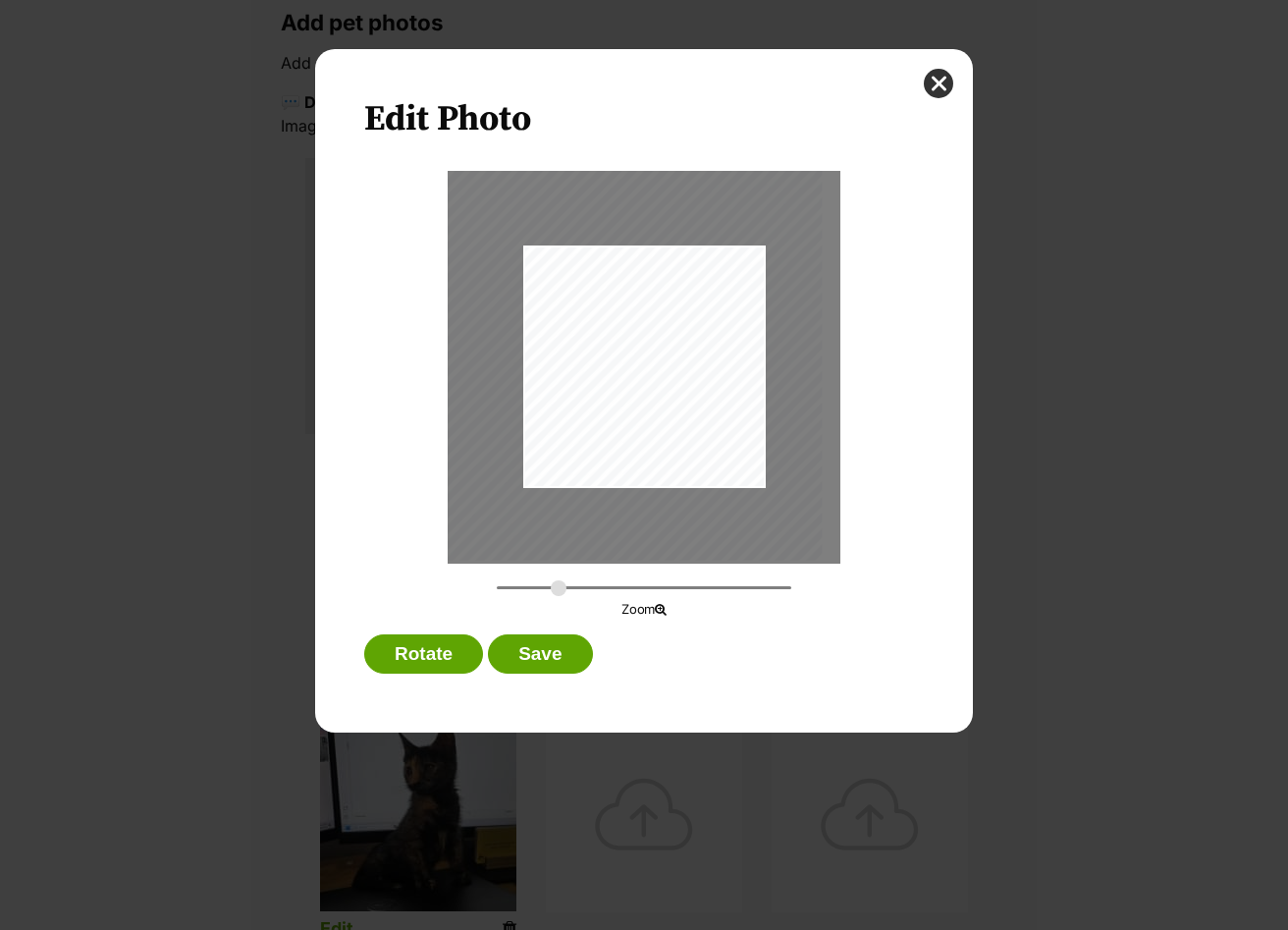 click at bounding box center (644, 587) 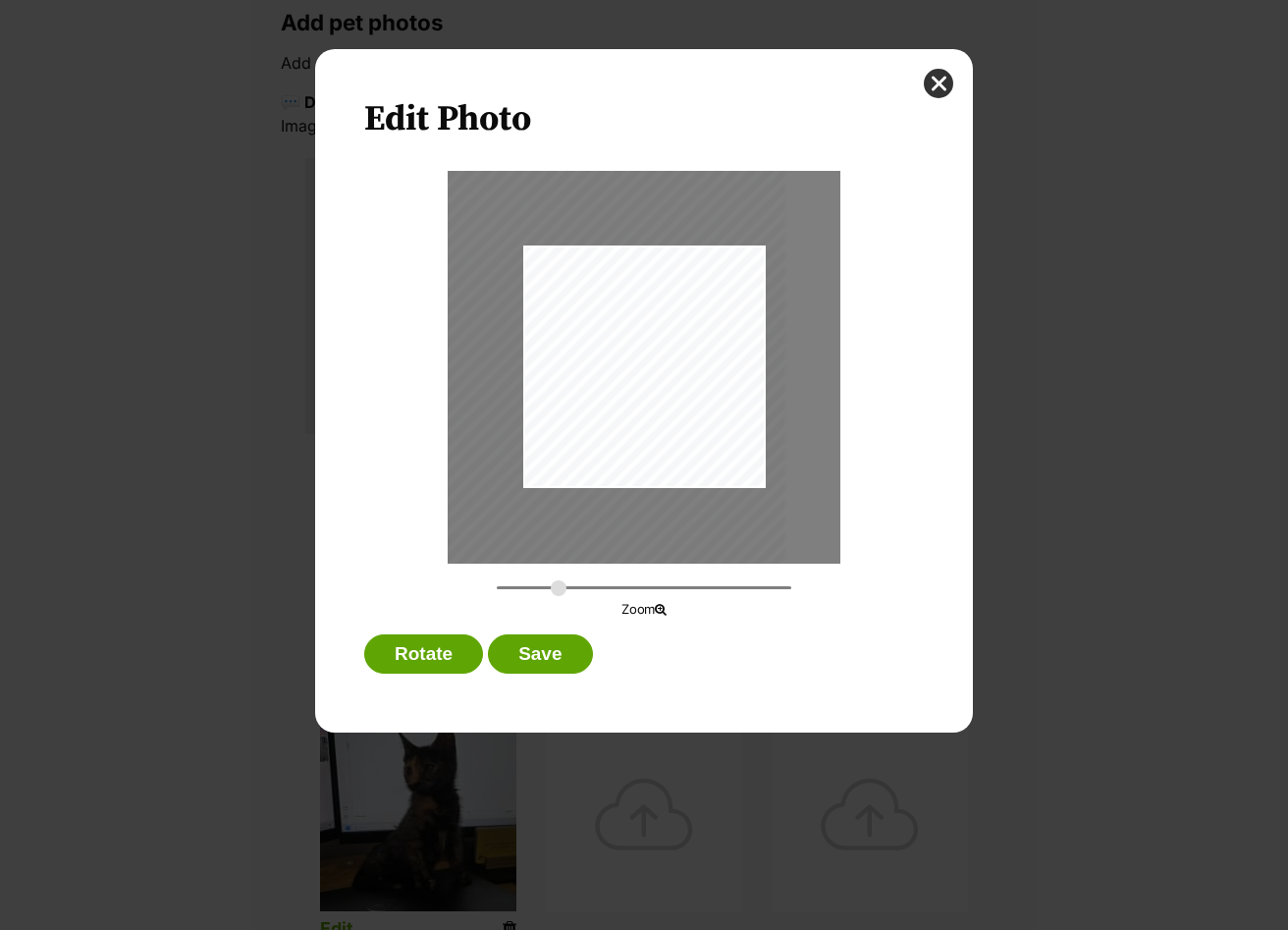 drag, startPoint x: 640, startPoint y: 462, endPoint x: 606, endPoint y: 491, distance: 44.68781 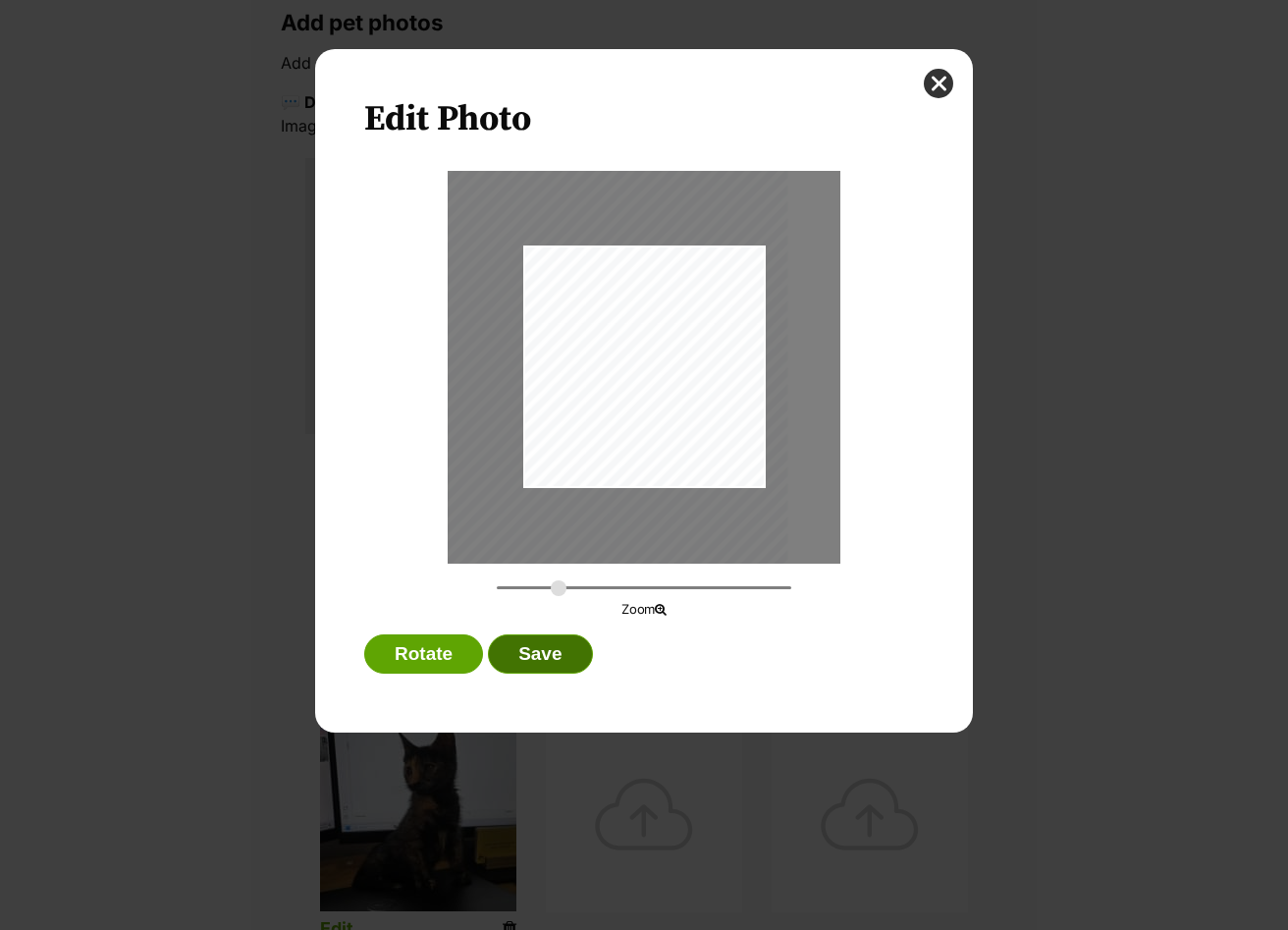 click on "Save" at bounding box center (540, 654) 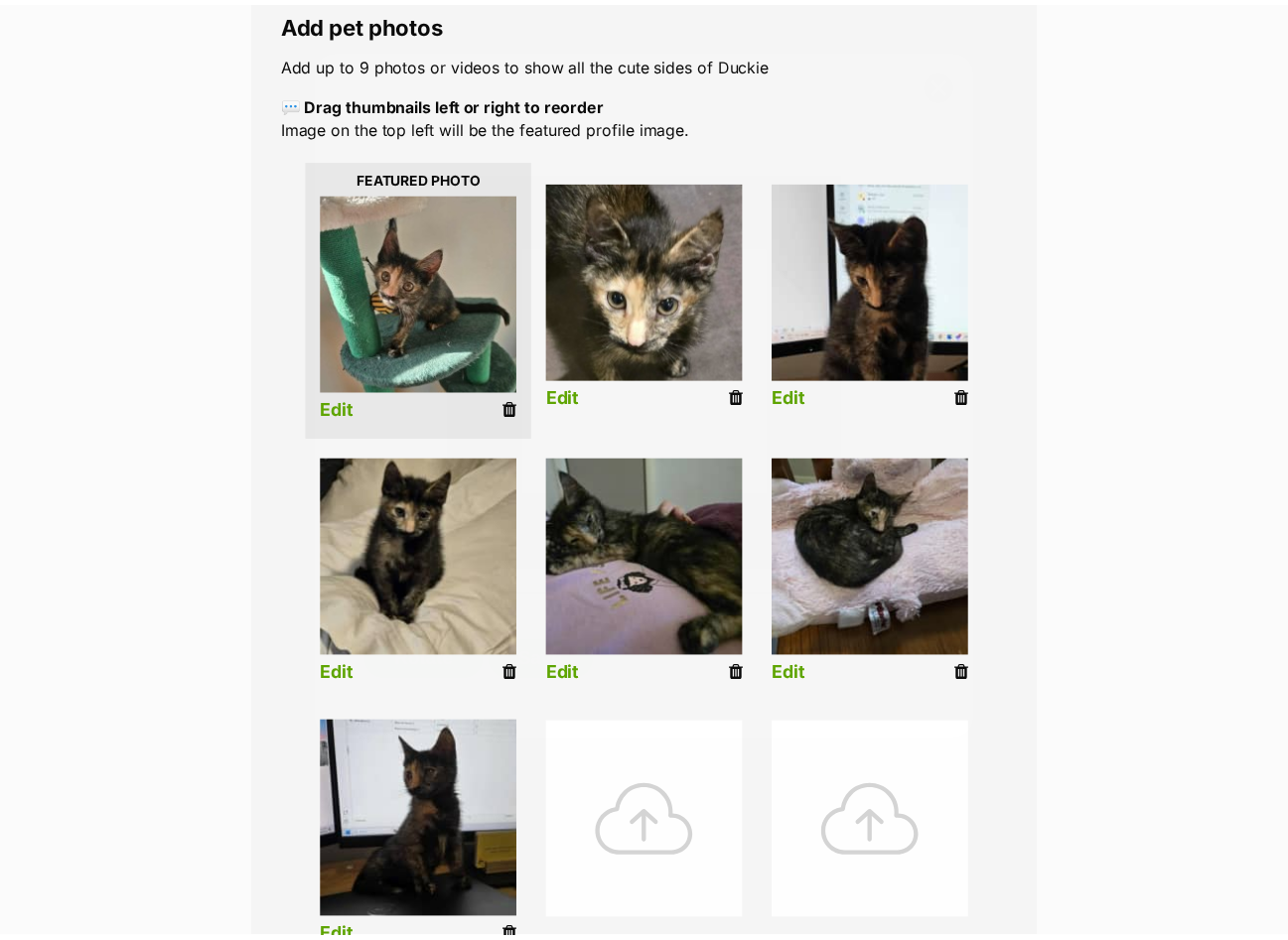 scroll, scrollTop: 397, scrollLeft: 0, axis: vertical 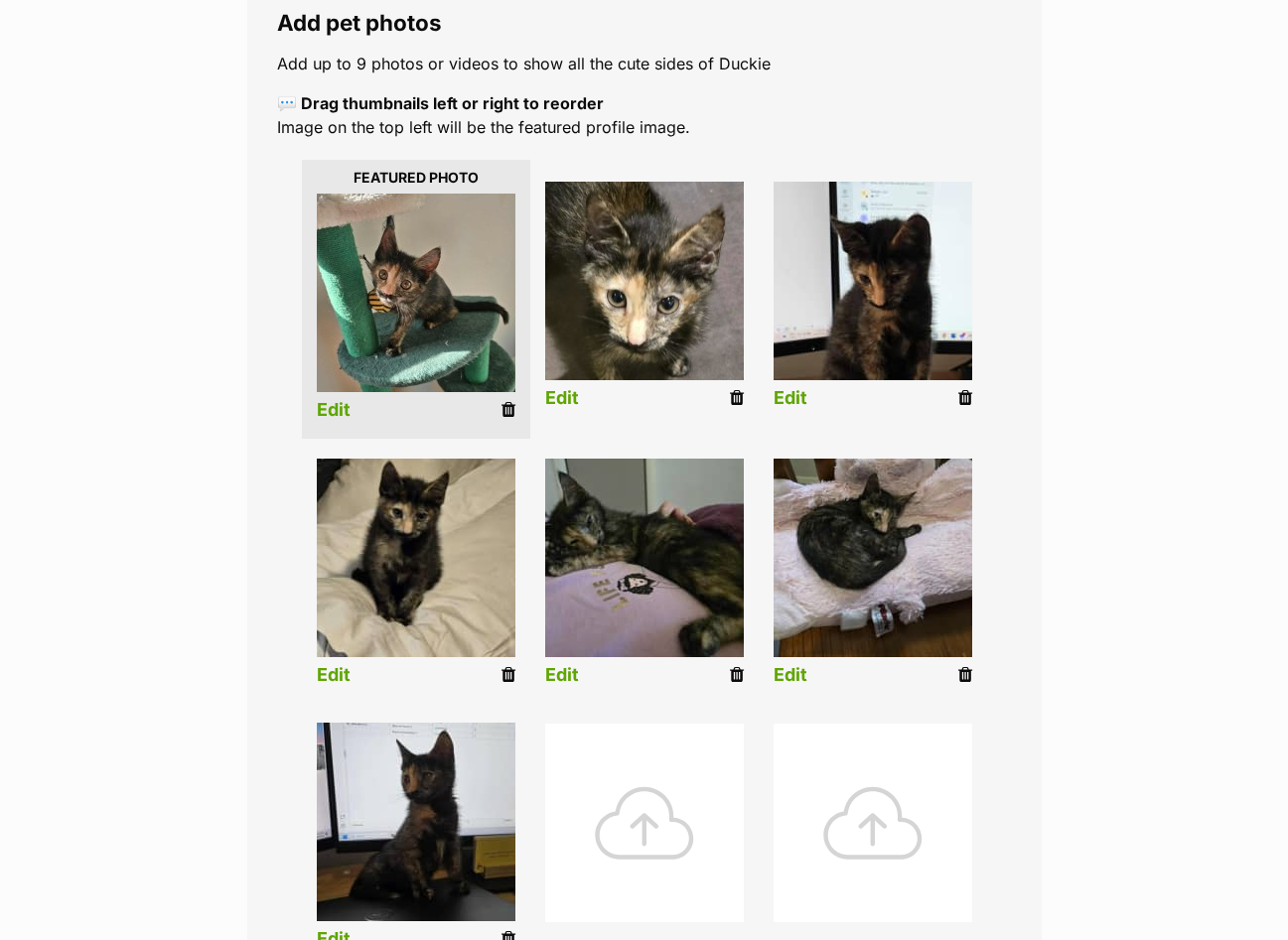 click at bounding box center (873, 281) 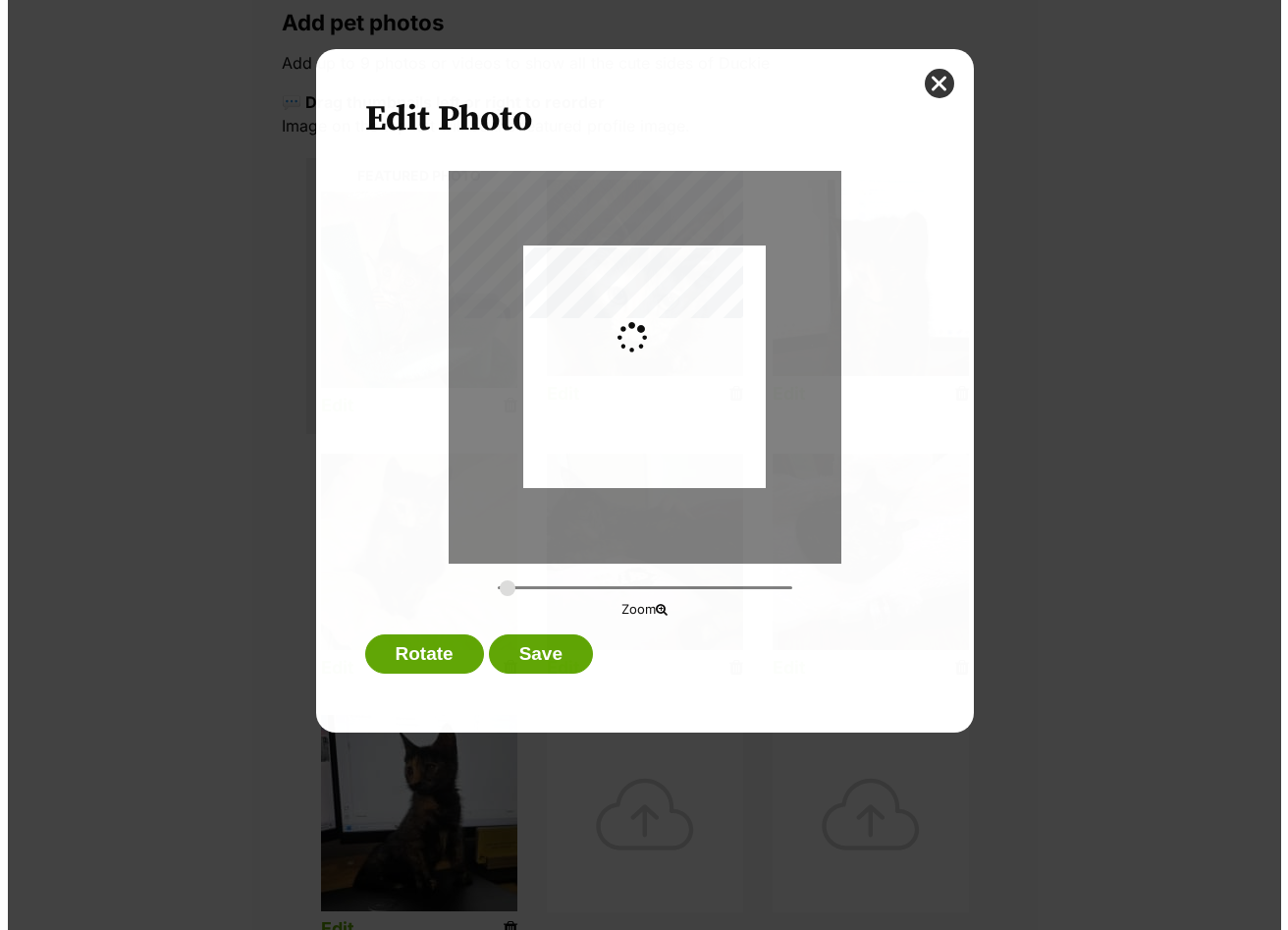 scroll, scrollTop: 0, scrollLeft: 0, axis: both 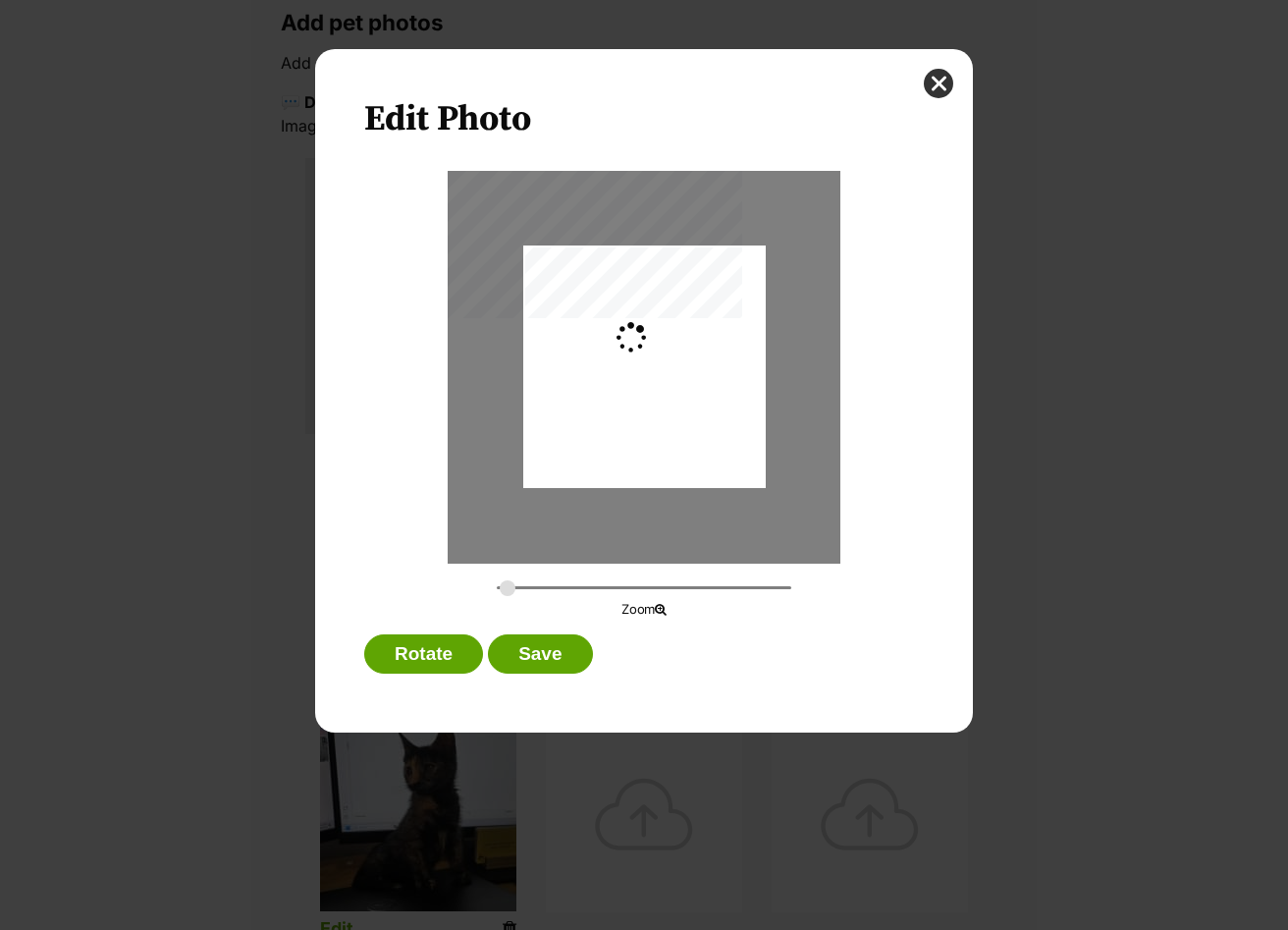 type on "0.2744" 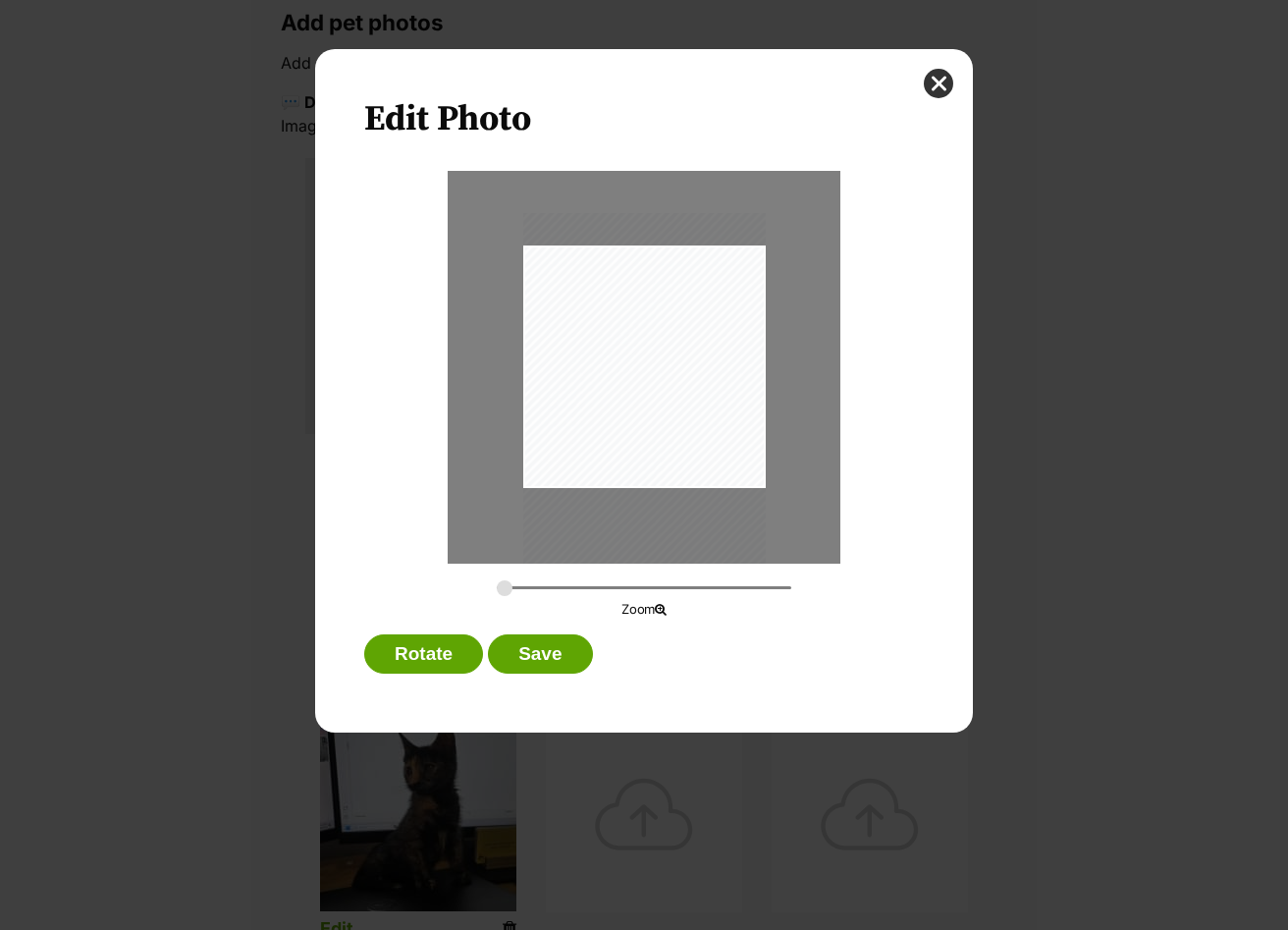 drag, startPoint x: 620, startPoint y: 464, endPoint x: 622, endPoint y: 489, distance: 25.079872 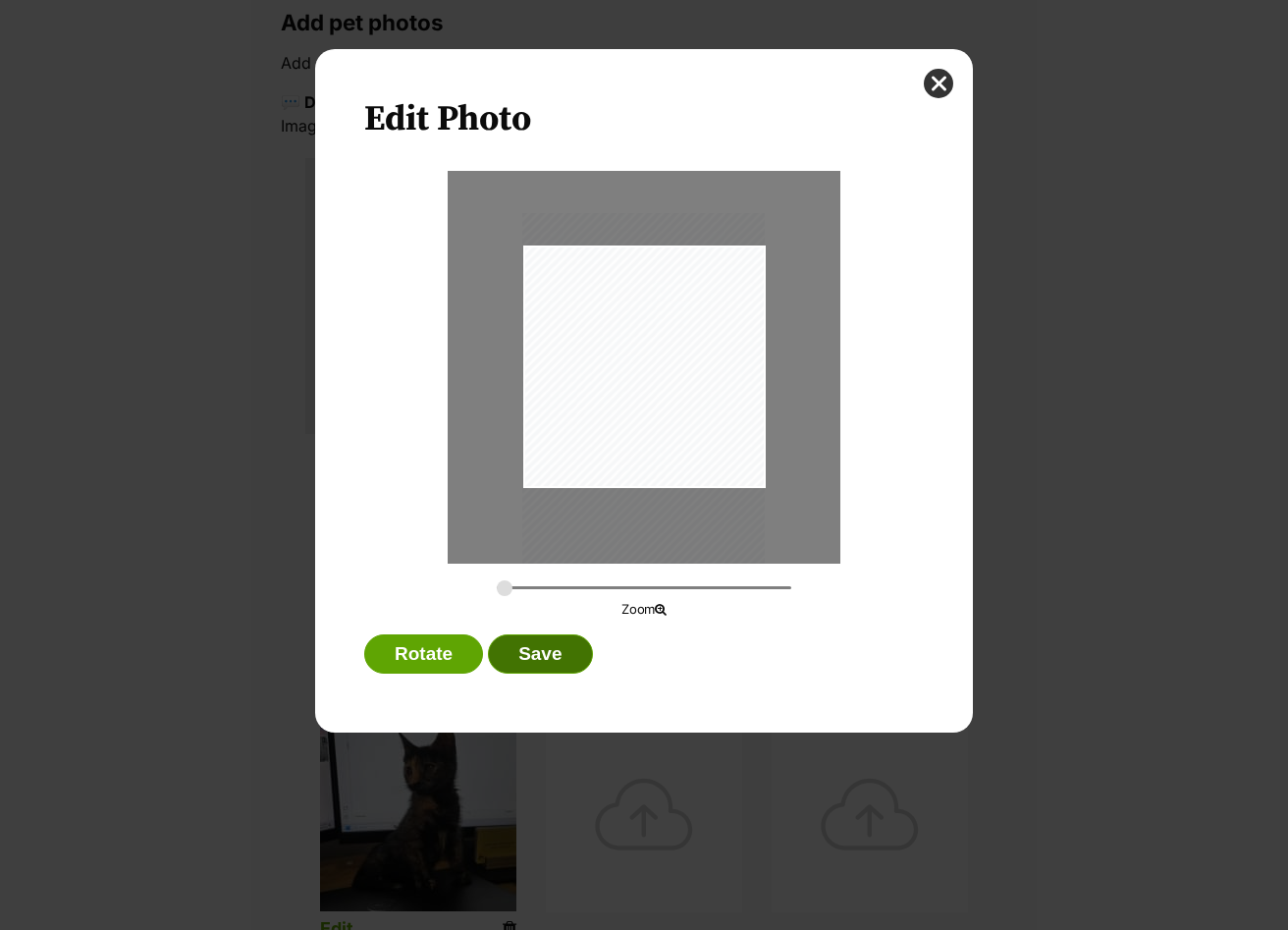 click on "Save" at bounding box center (540, 654) 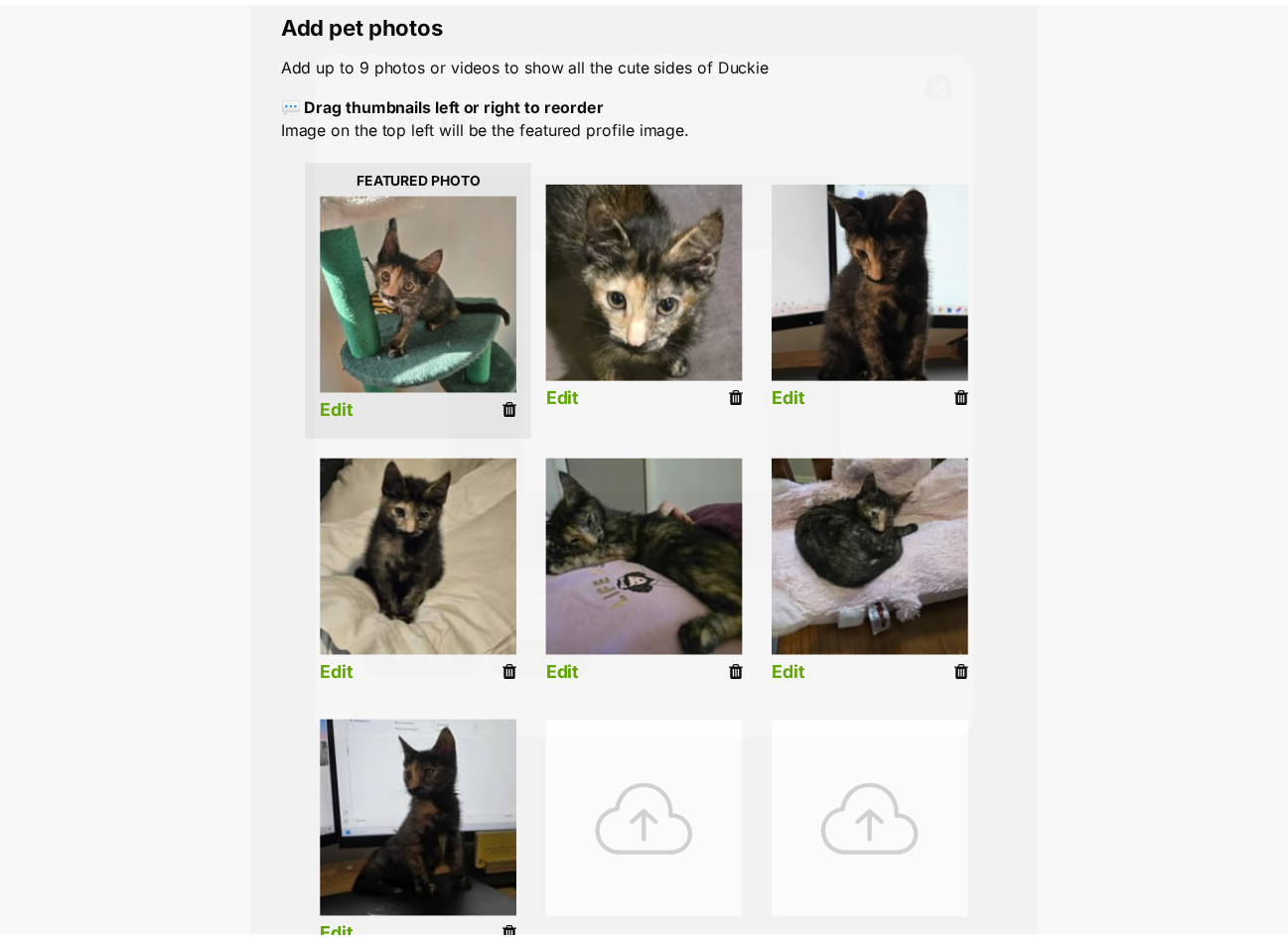 scroll, scrollTop: 397, scrollLeft: 0, axis: vertical 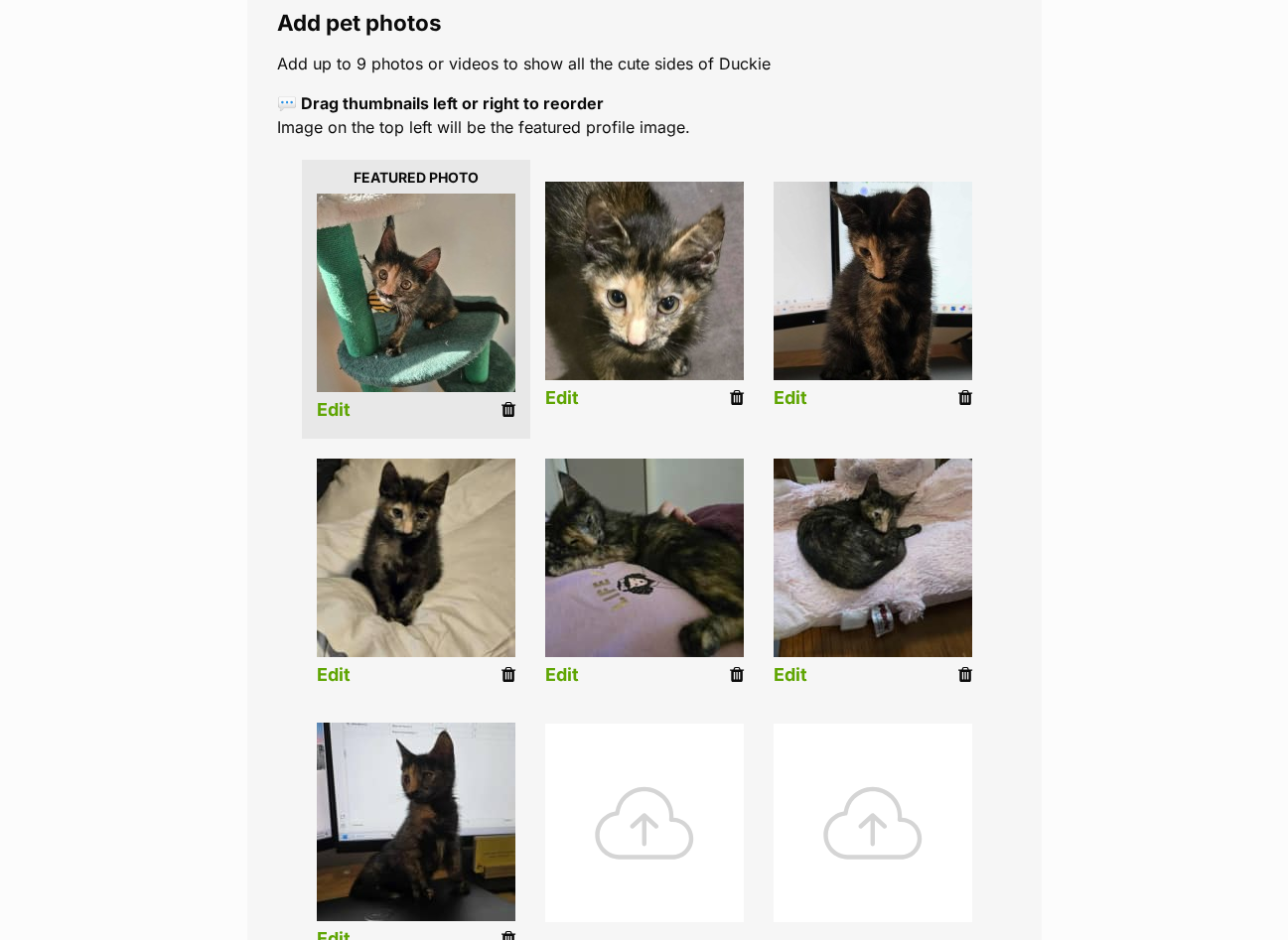 click on "Edit" at bounding box center [334, 675] 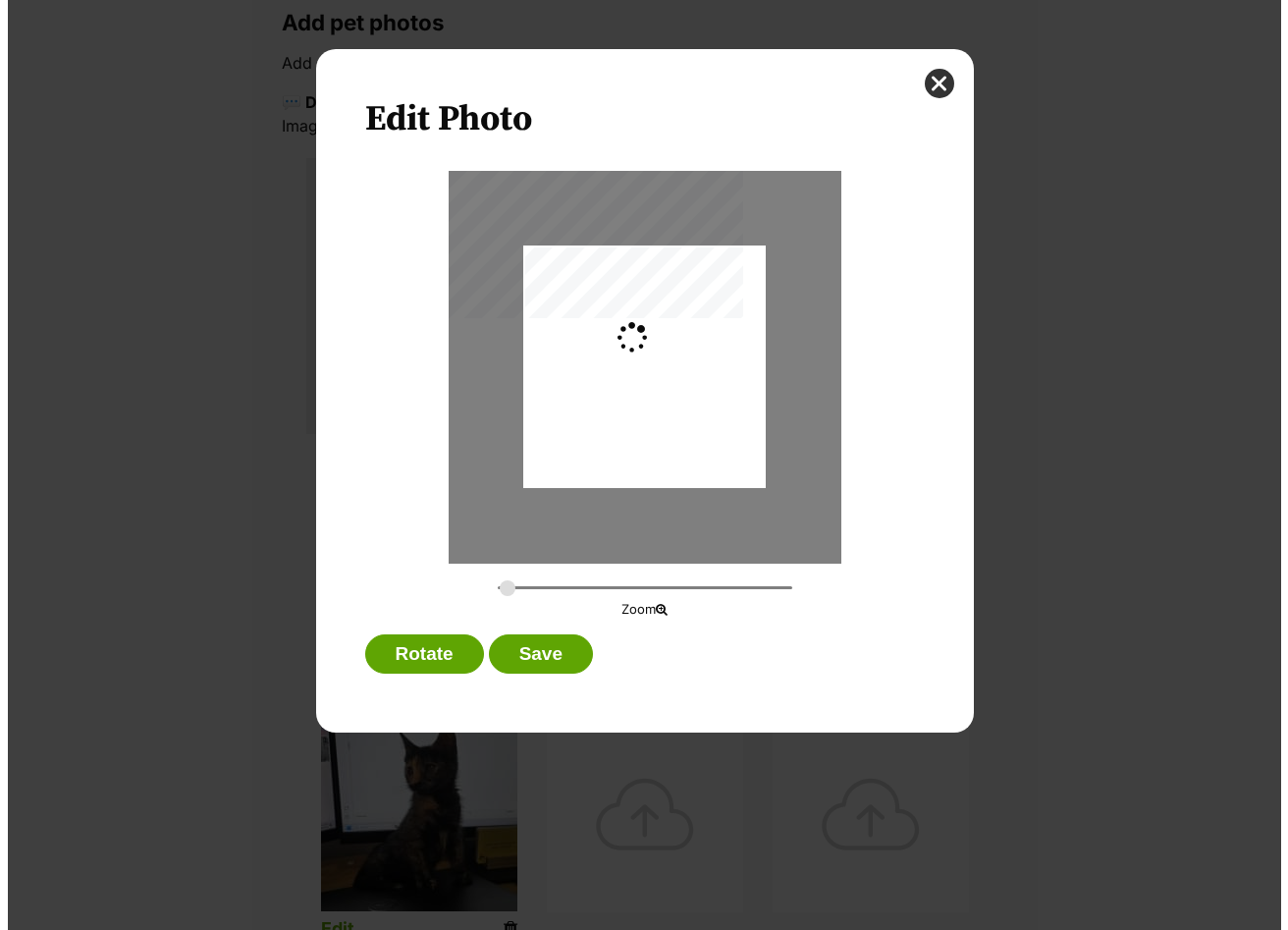 scroll, scrollTop: 0, scrollLeft: 0, axis: both 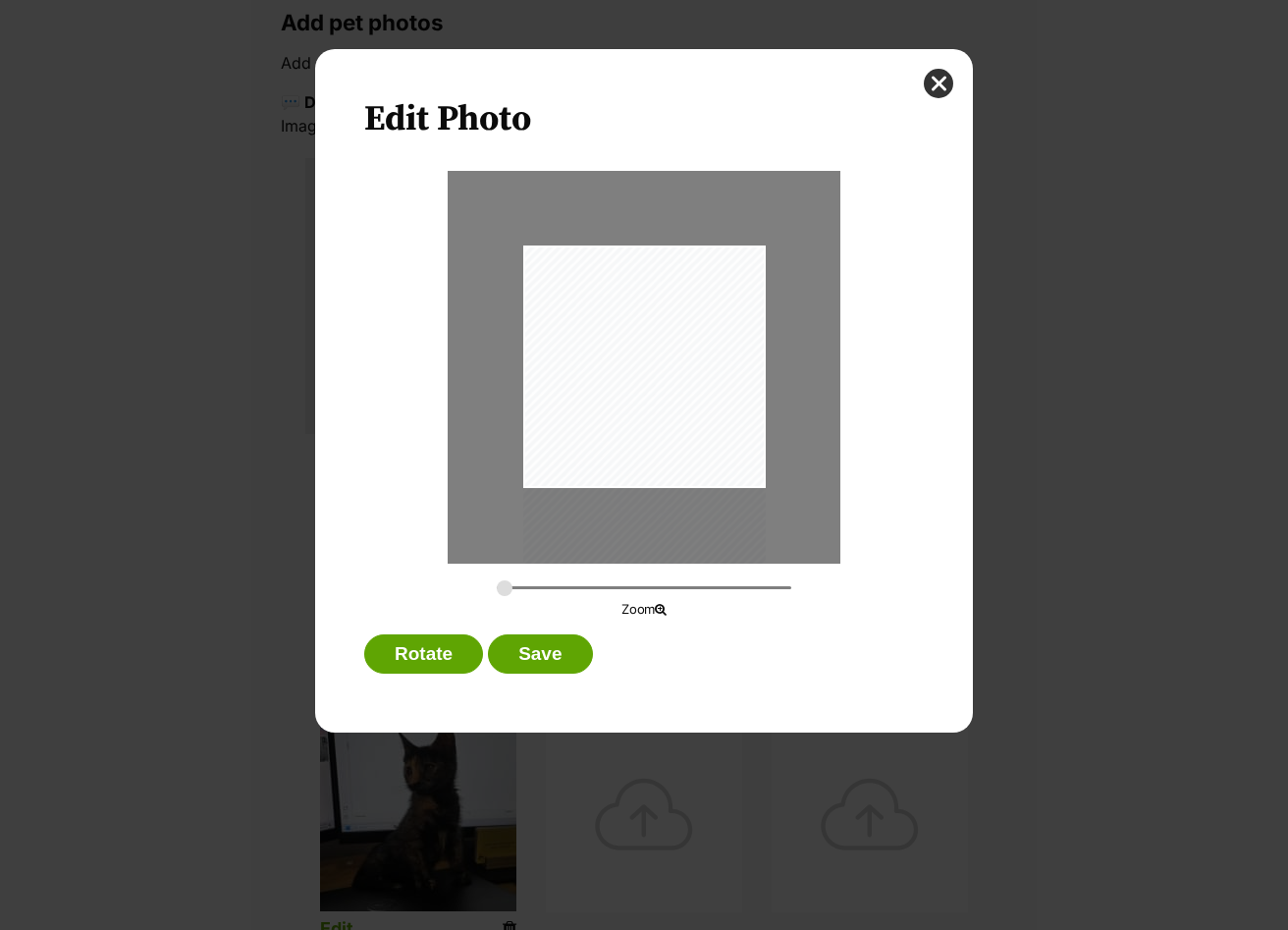 drag, startPoint x: 628, startPoint y: 487, endPoint x: 647, endPoint y: 526, distance: 43.38202 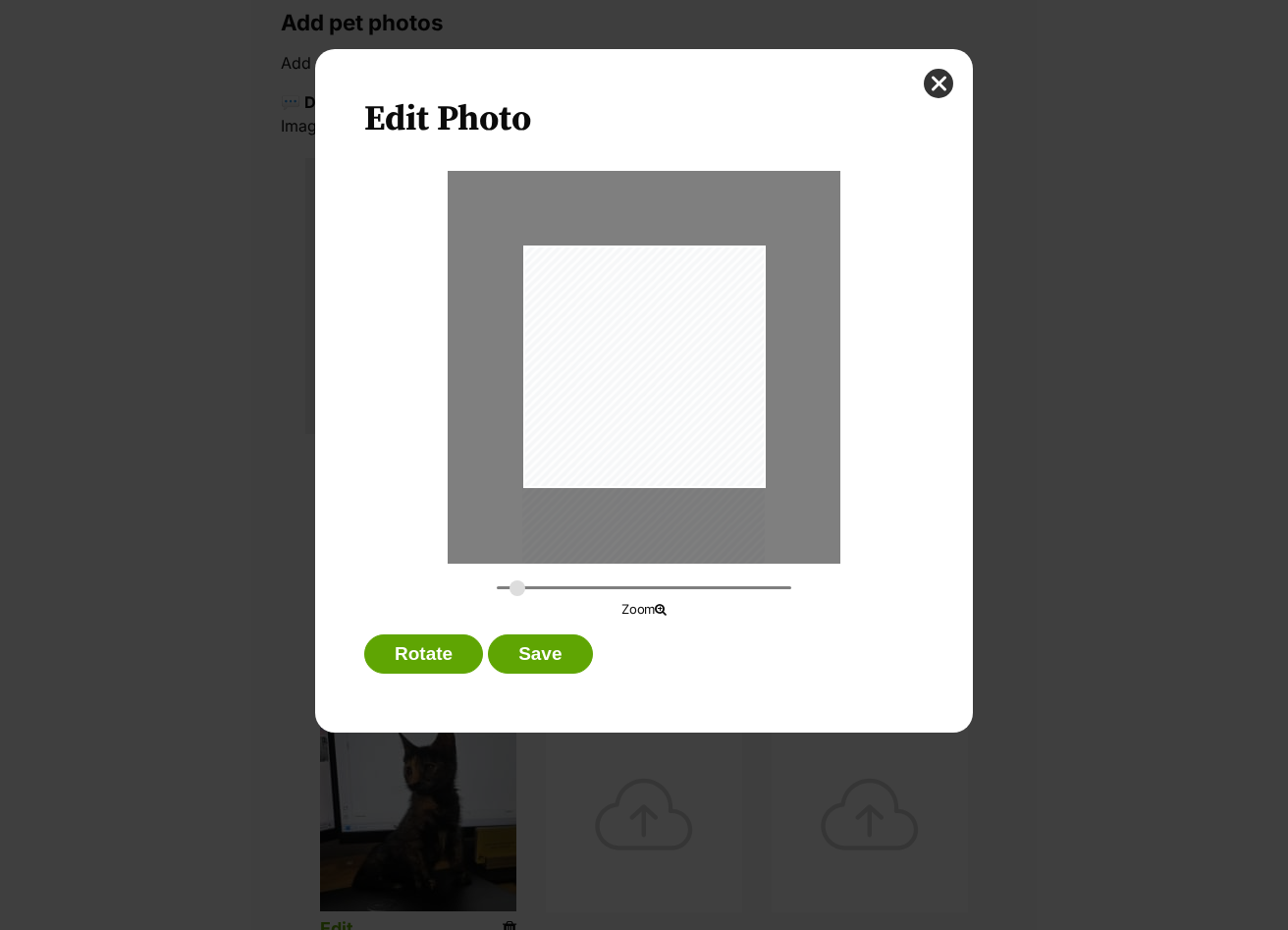type on "0.3305" 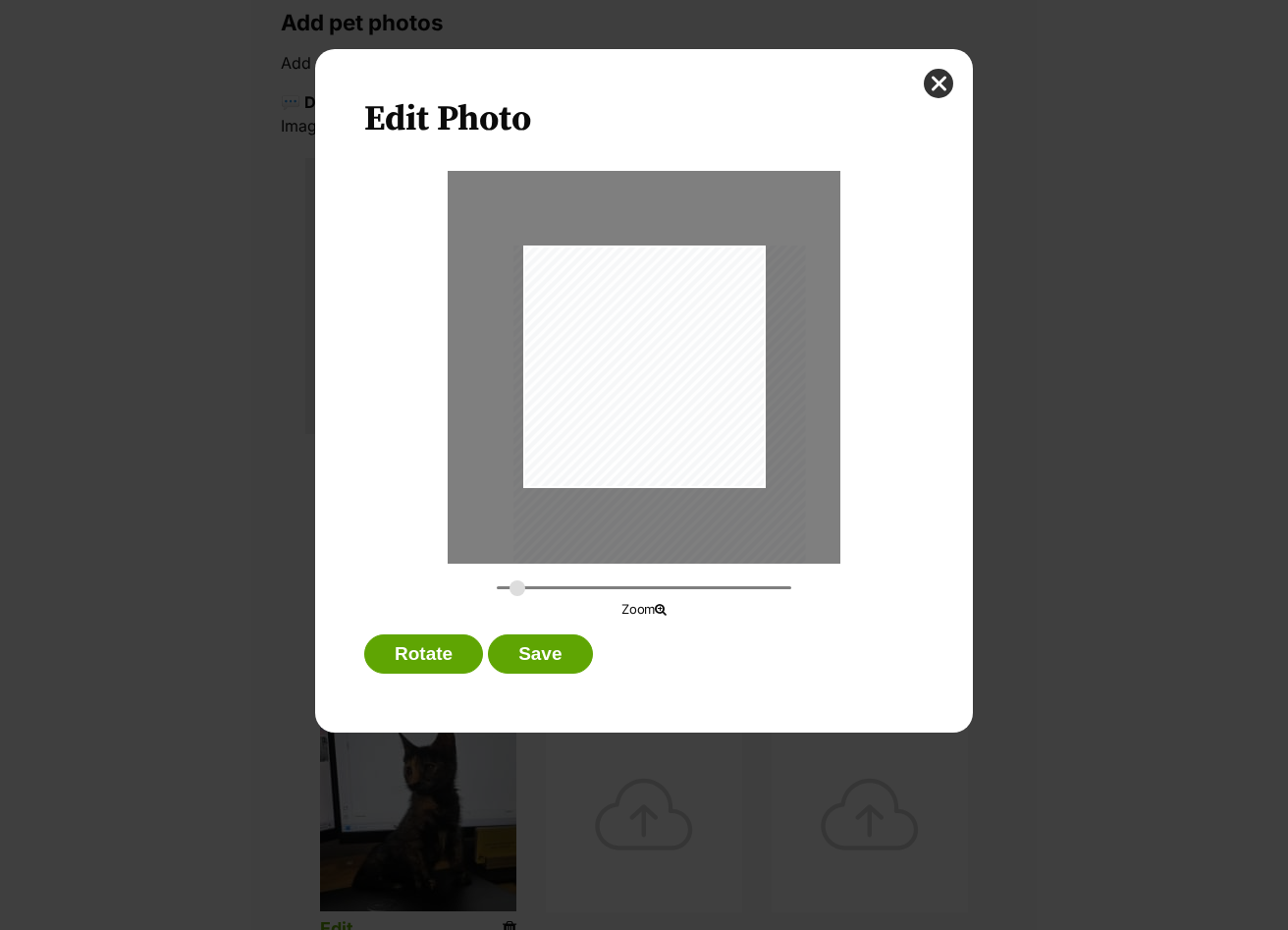 drag, startPoint x: 666, startPoint y: 411, endPoint x: 682, endPoint y: 458, distance: 49.648766 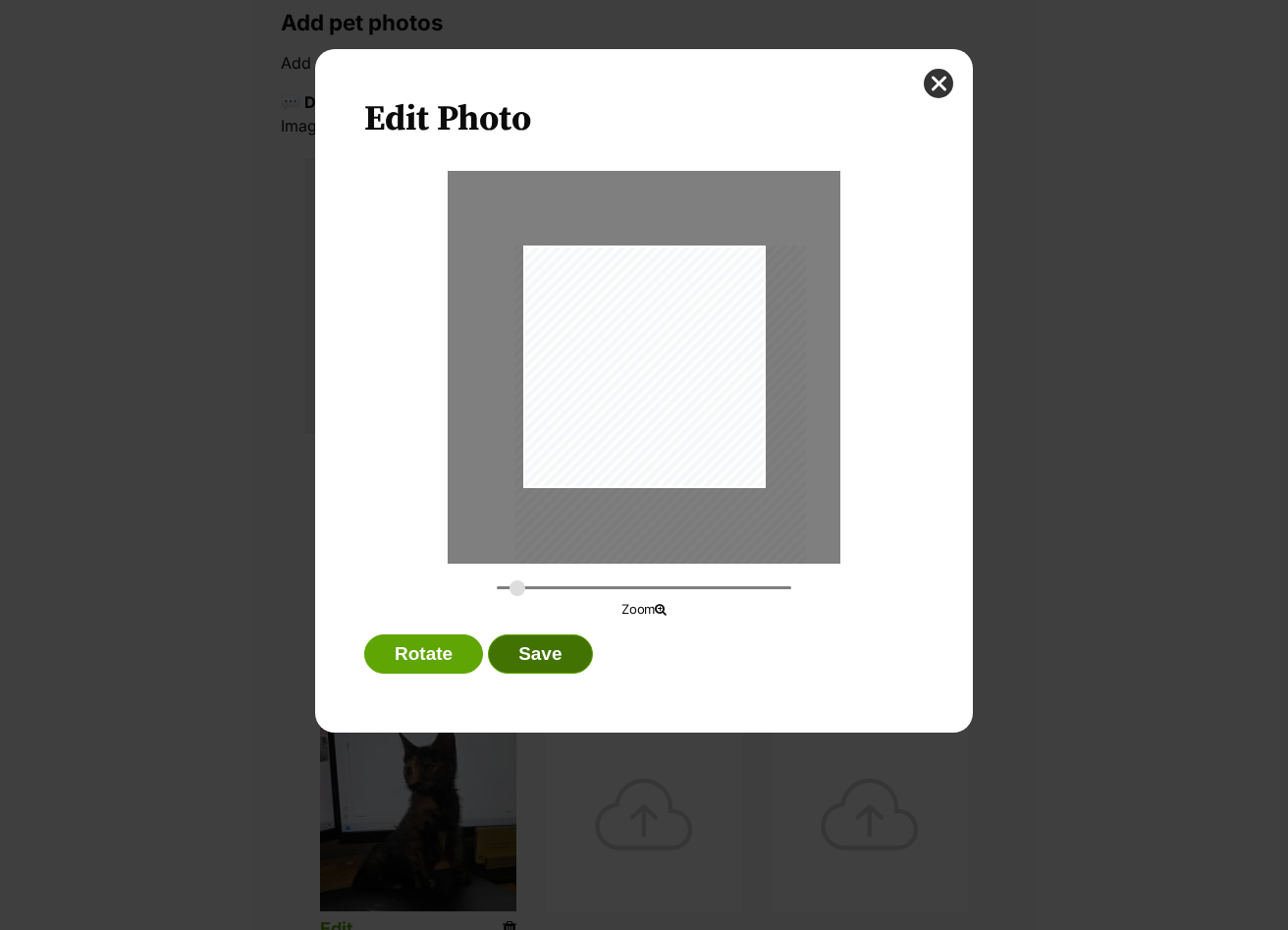 click on "Save" at bounding box center [540, 654] 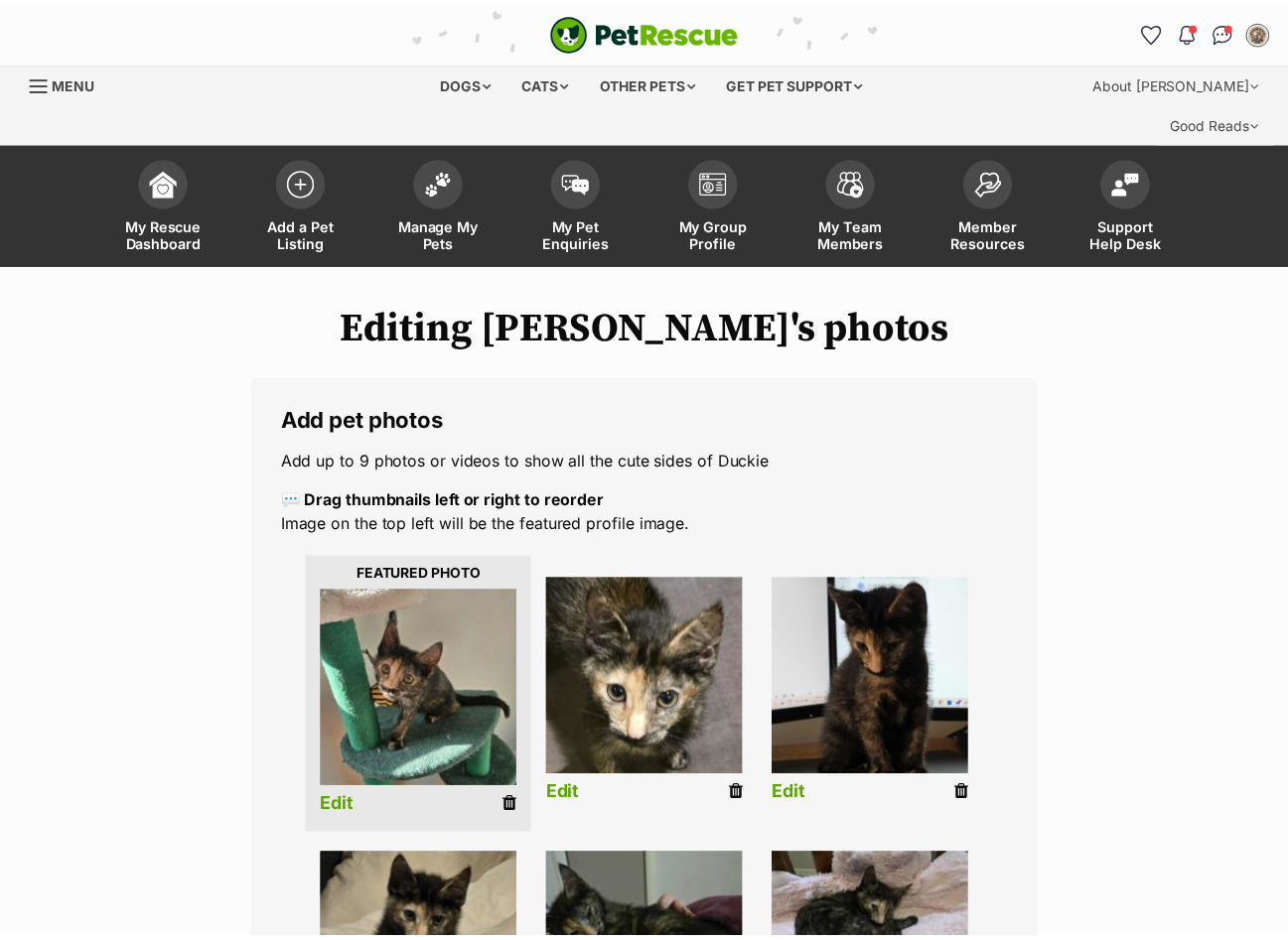 scroll, scrollTop: 397, scrollLeft: 0, axis: vertical 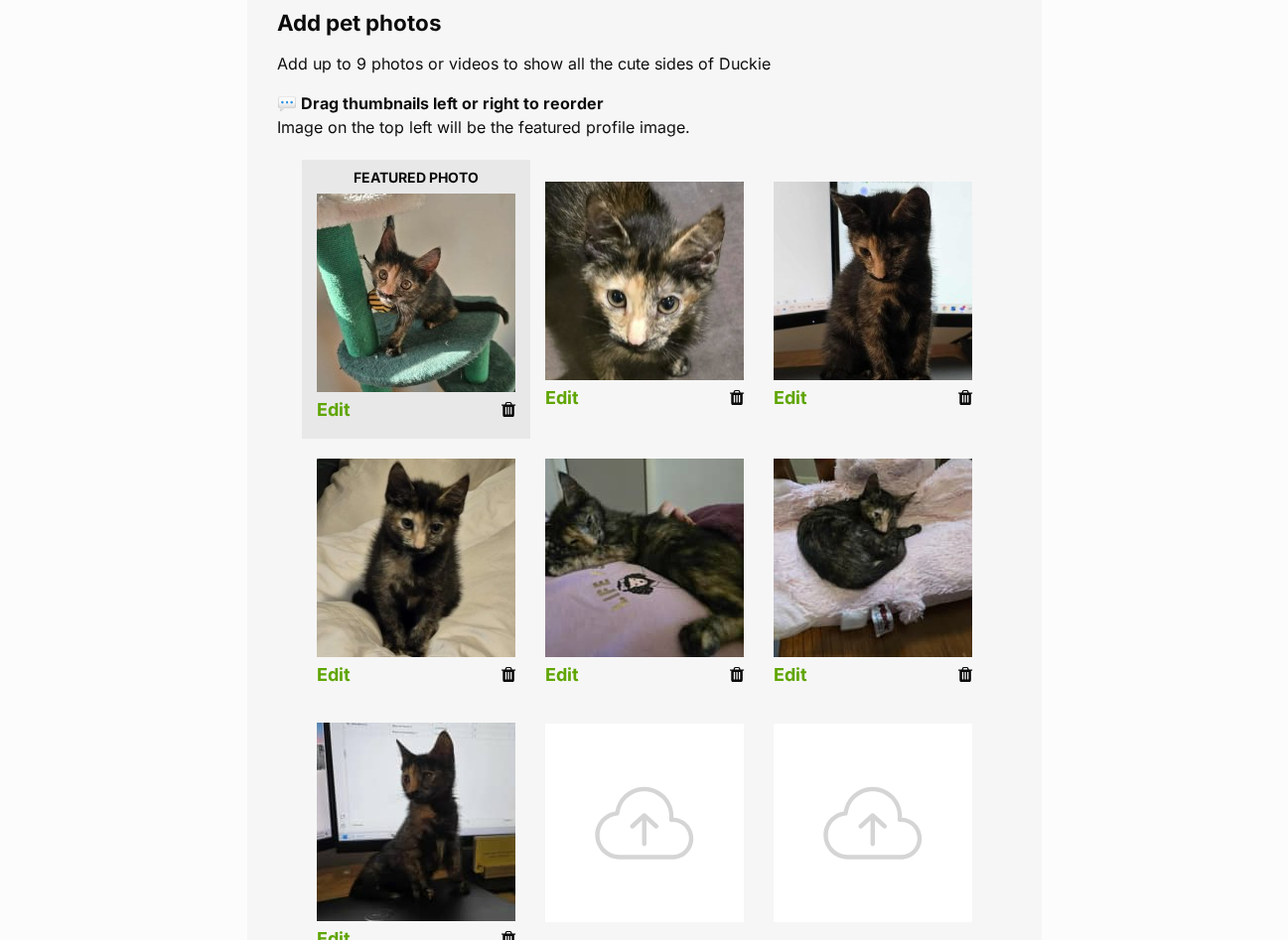 click on "Edit" at bounding box center [562, 675] 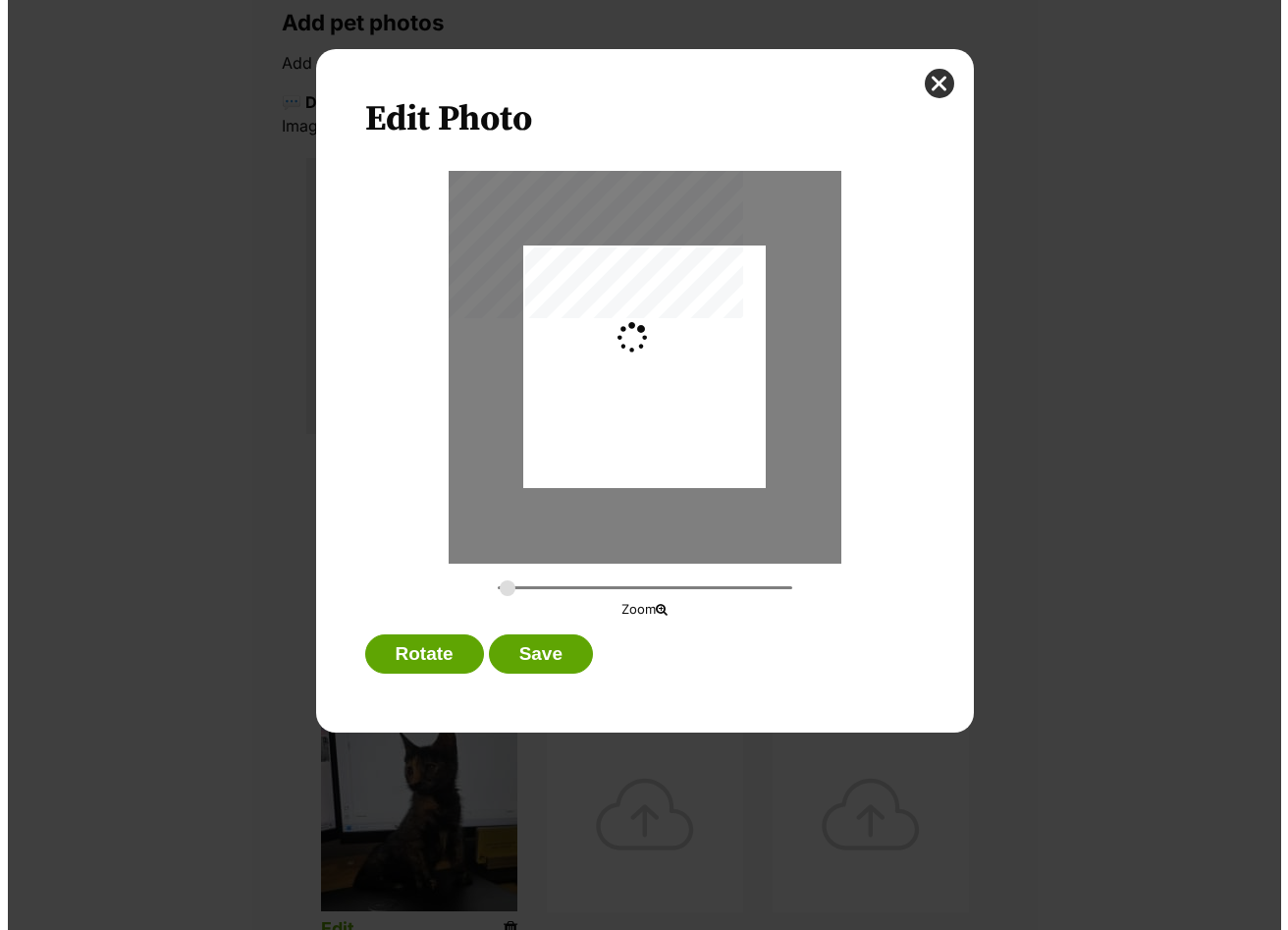 scroll, scrollTop: 0, scrollLeft: 0, axis: both 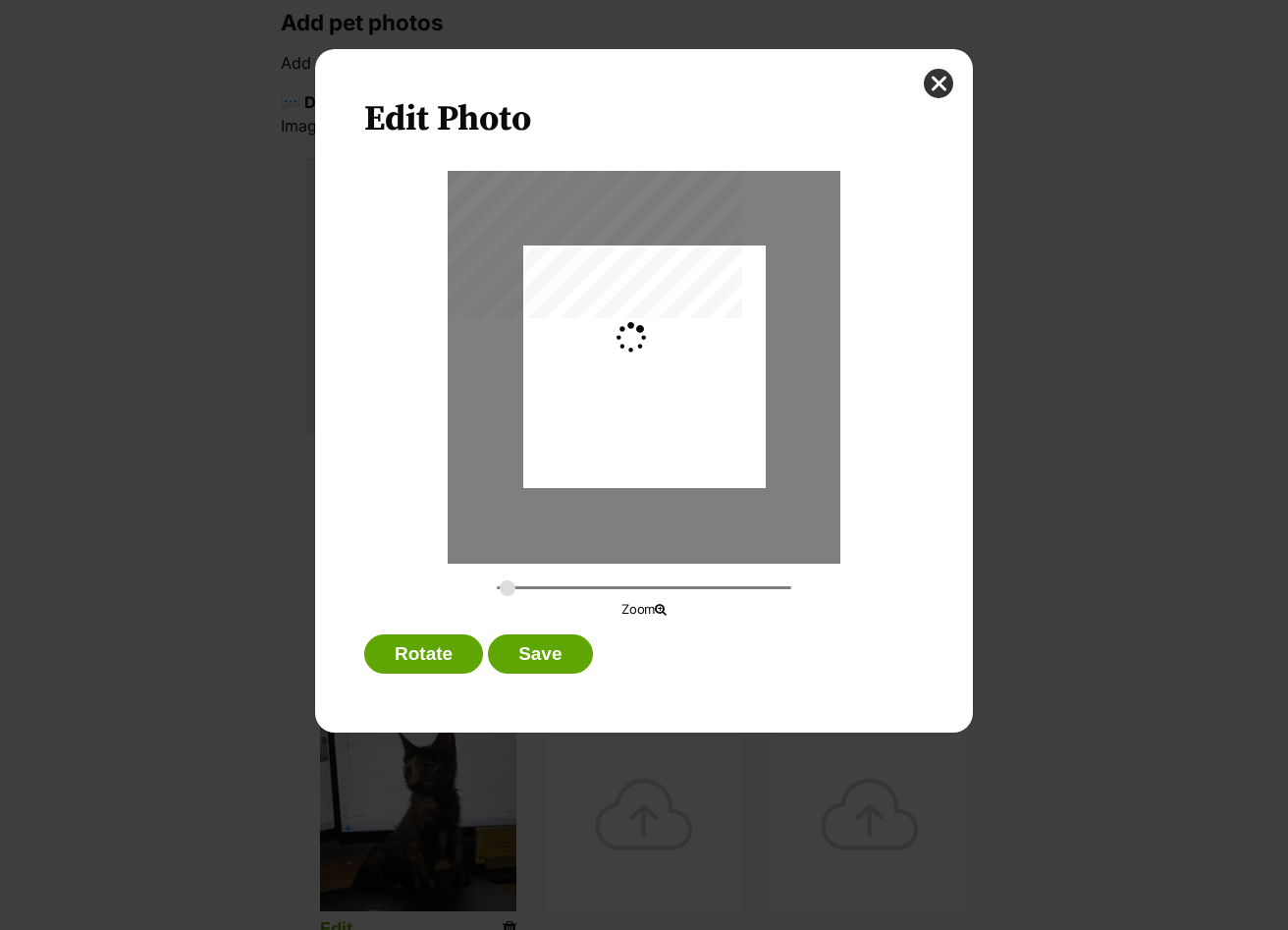 type on "0.3431" 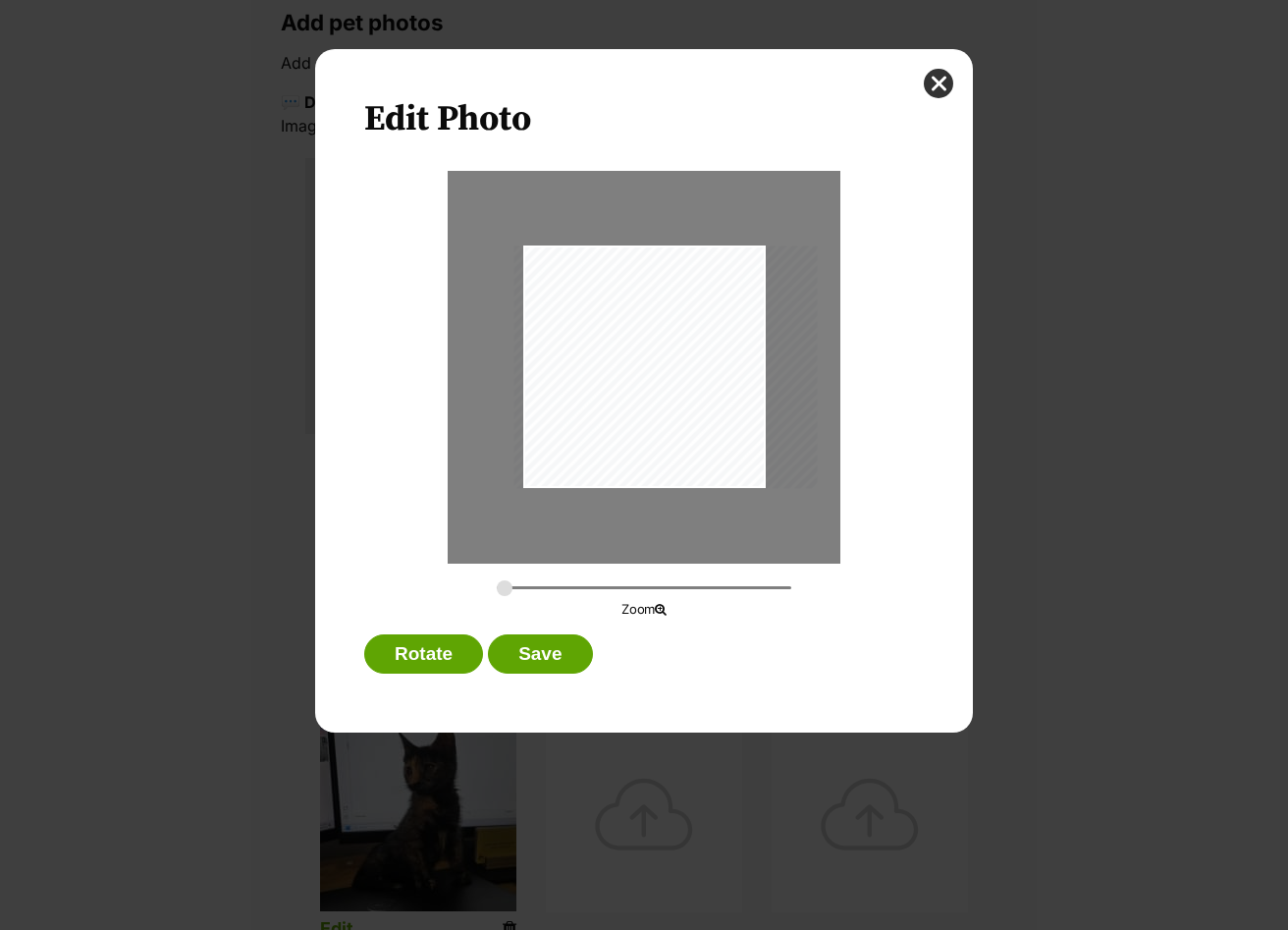 drag, startPoint x: 664, startPoint y: 420, endPoint x: 687, endPoint y: 429, distance: 24.698178 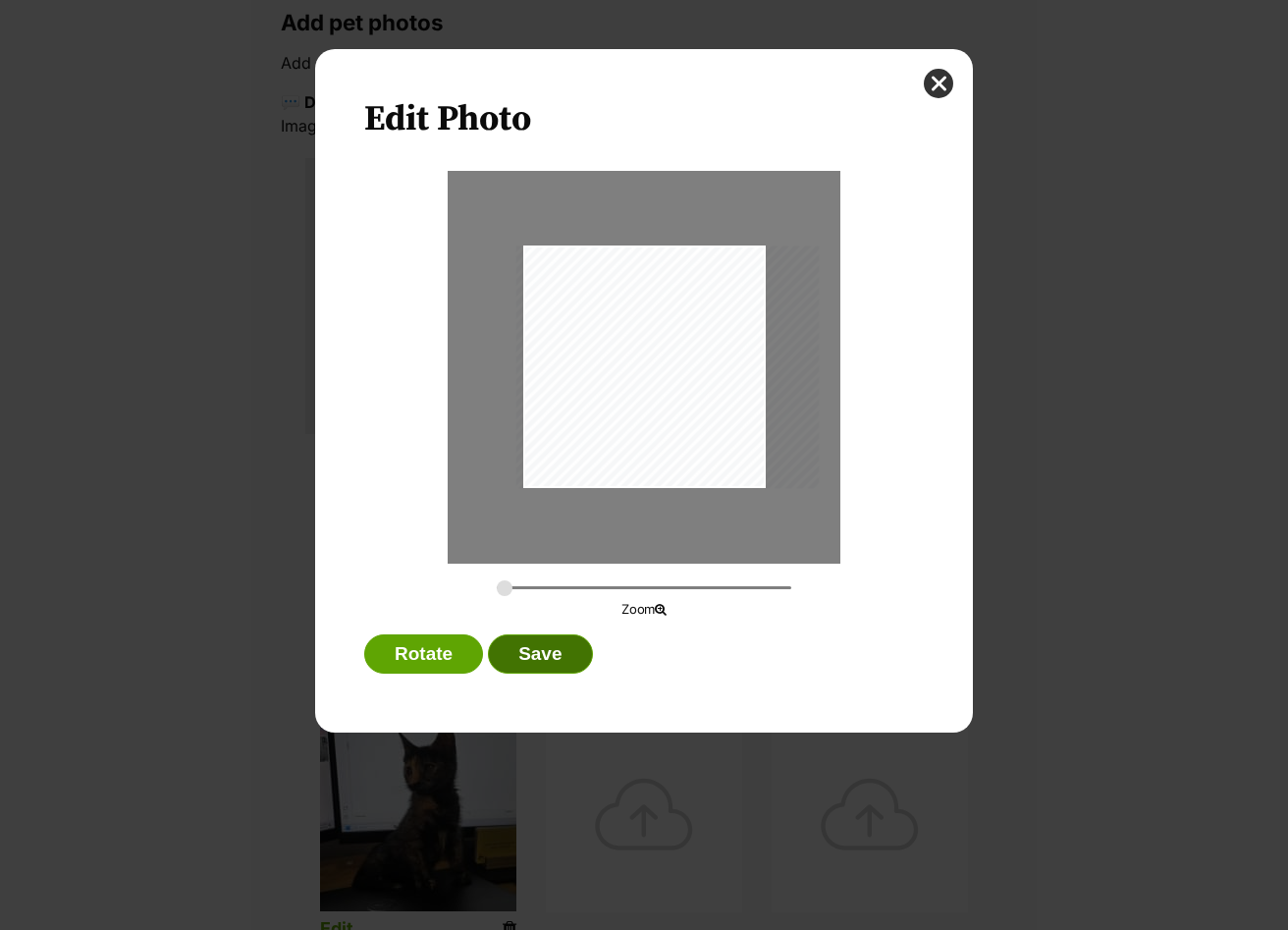 click on "Save" at bounding box center (540, 654) 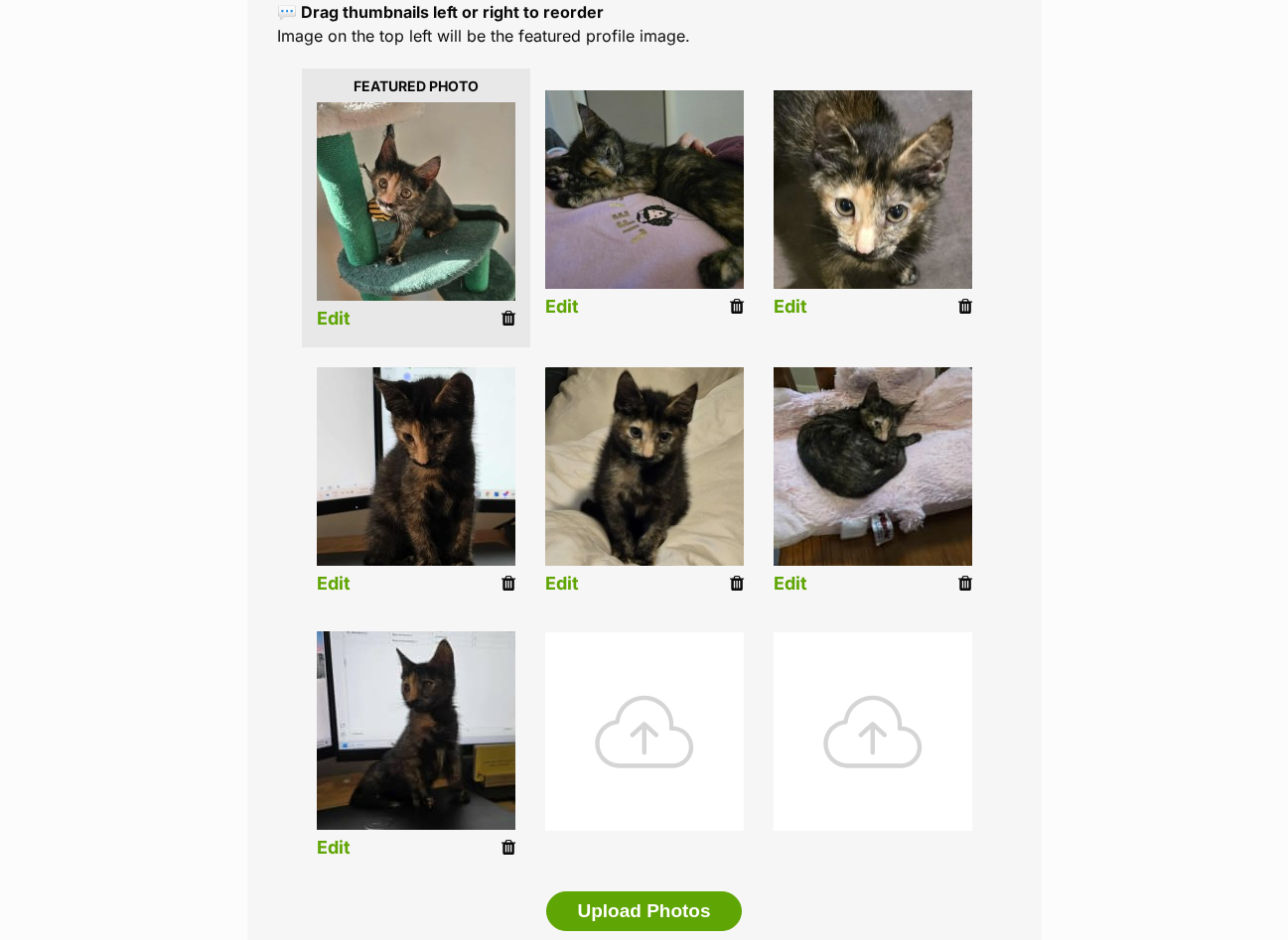 scroll, scrollTop: 596, scrollLeft: 0, axis: vertical 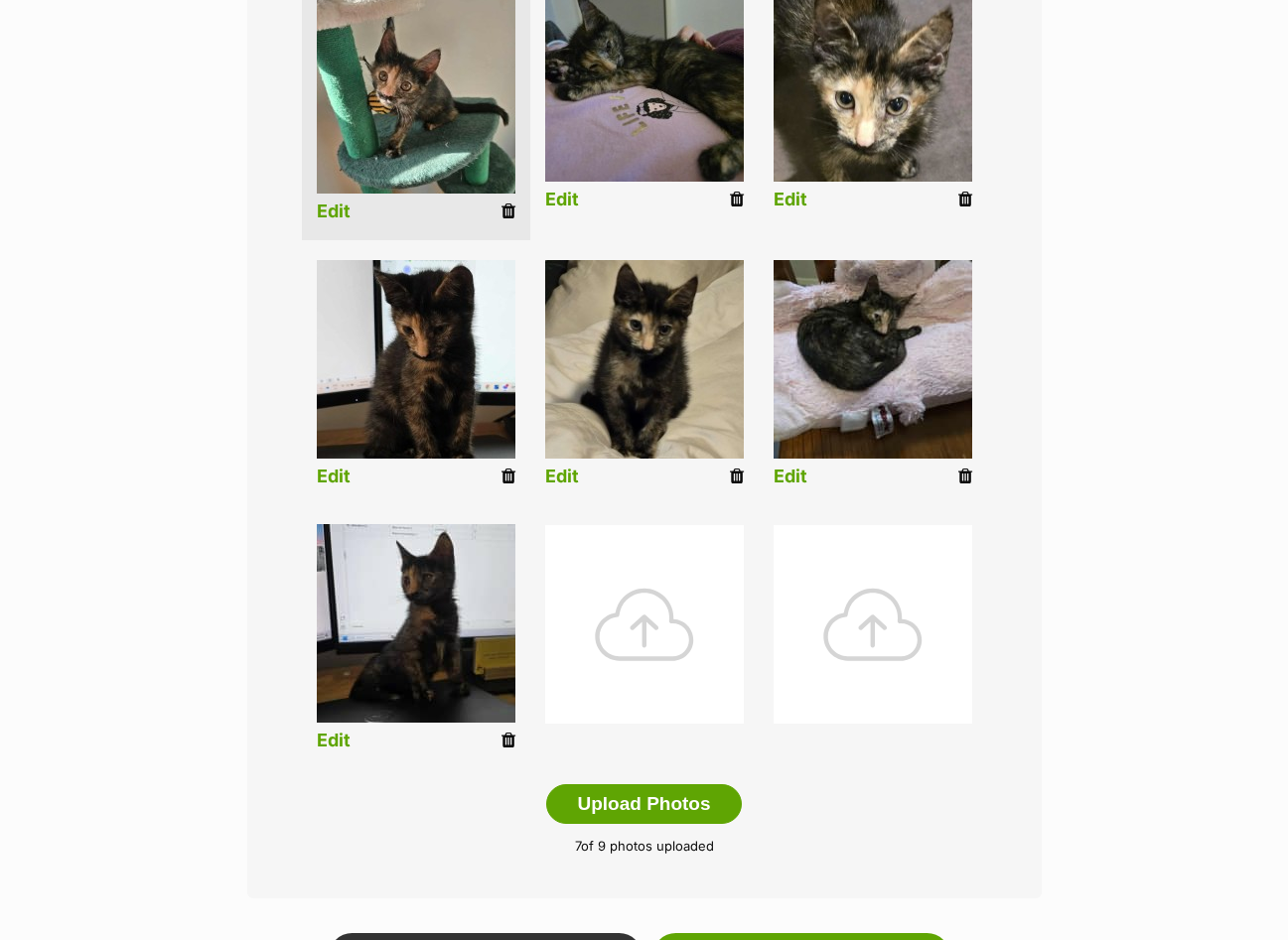 click on "Edit" at bounding box center [334, 740] 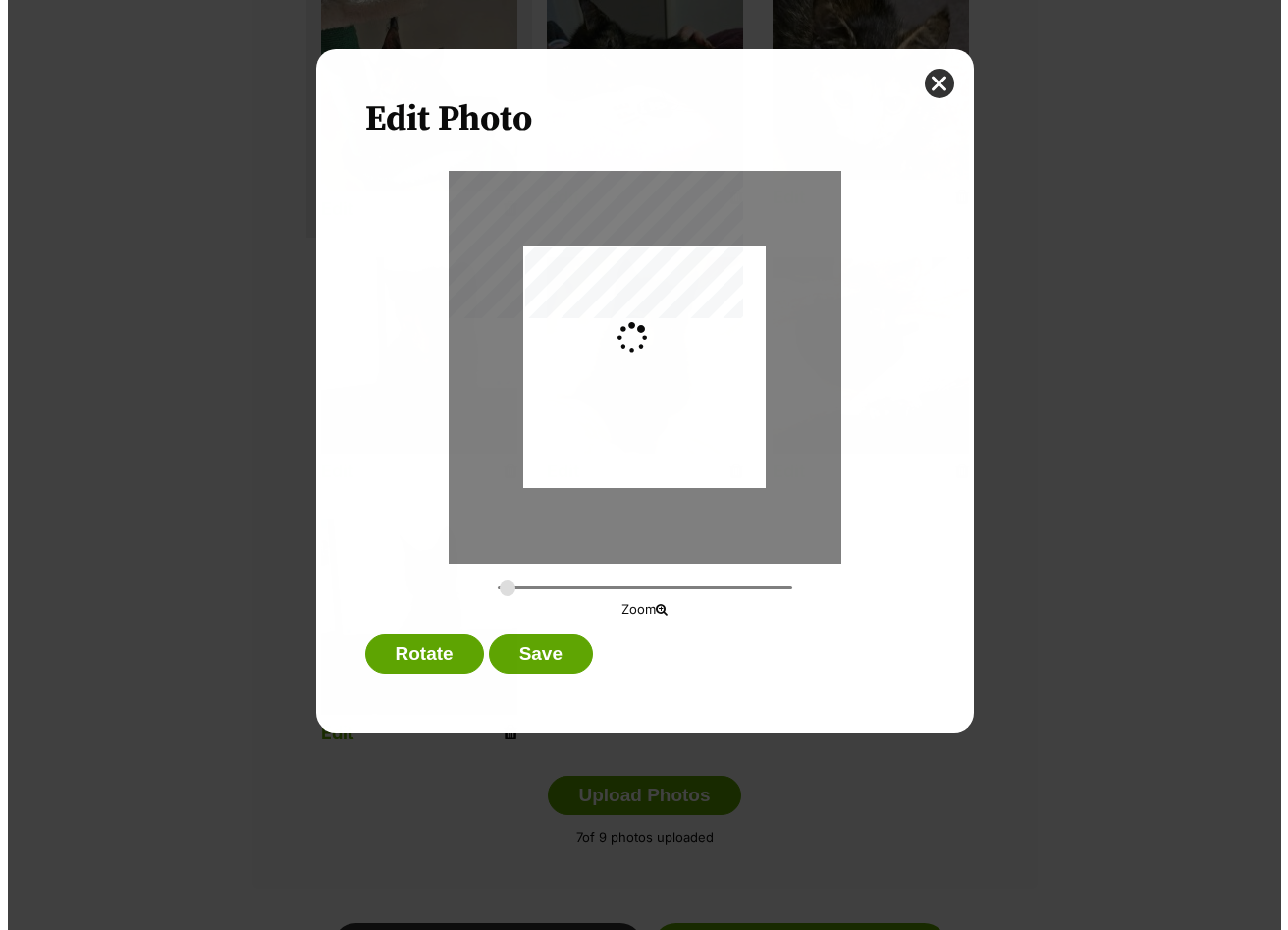 scroll, scrollTop: 0, scrollLeft: 0, axis: both 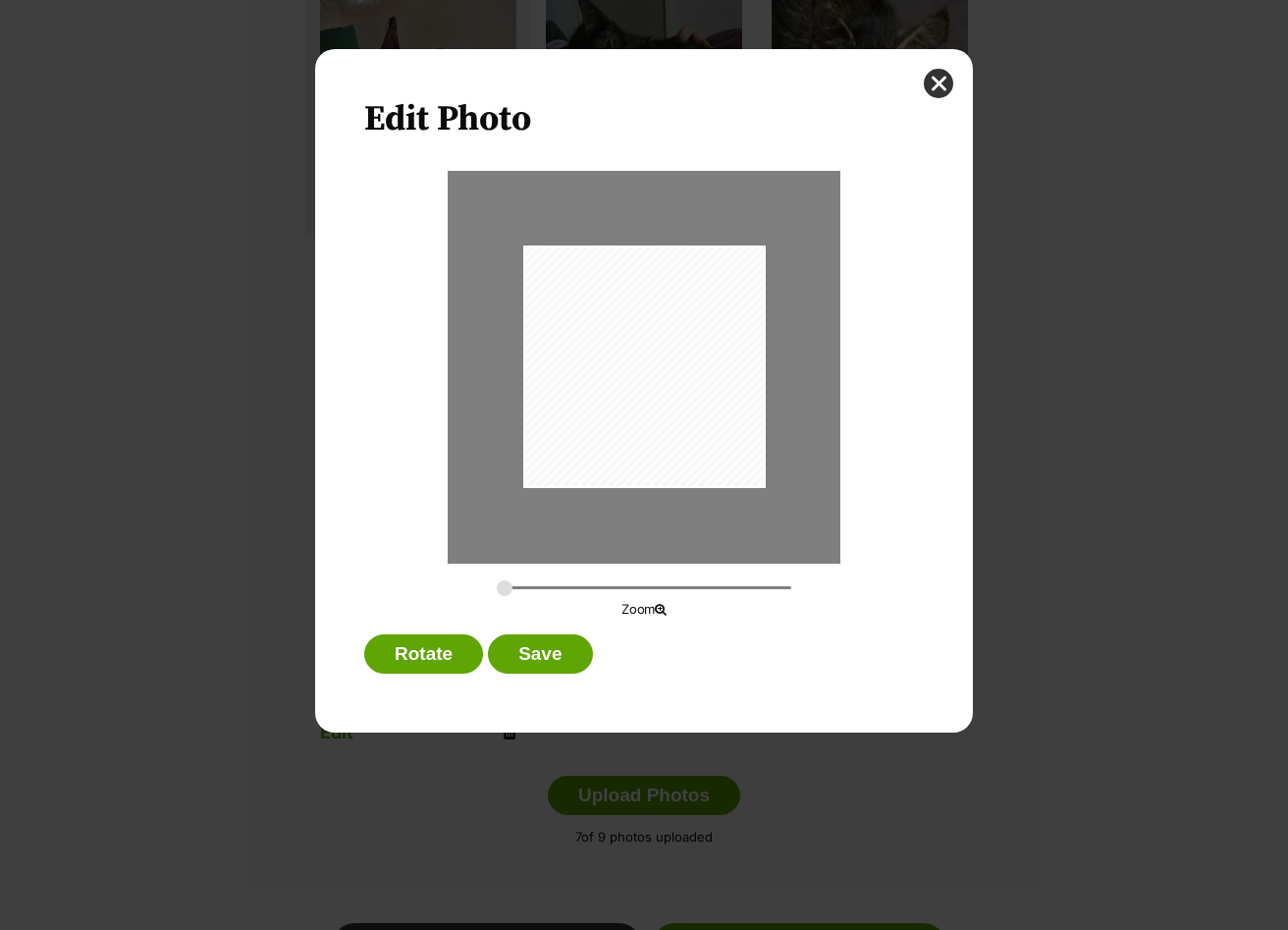 click at bounding box center [645, 366] 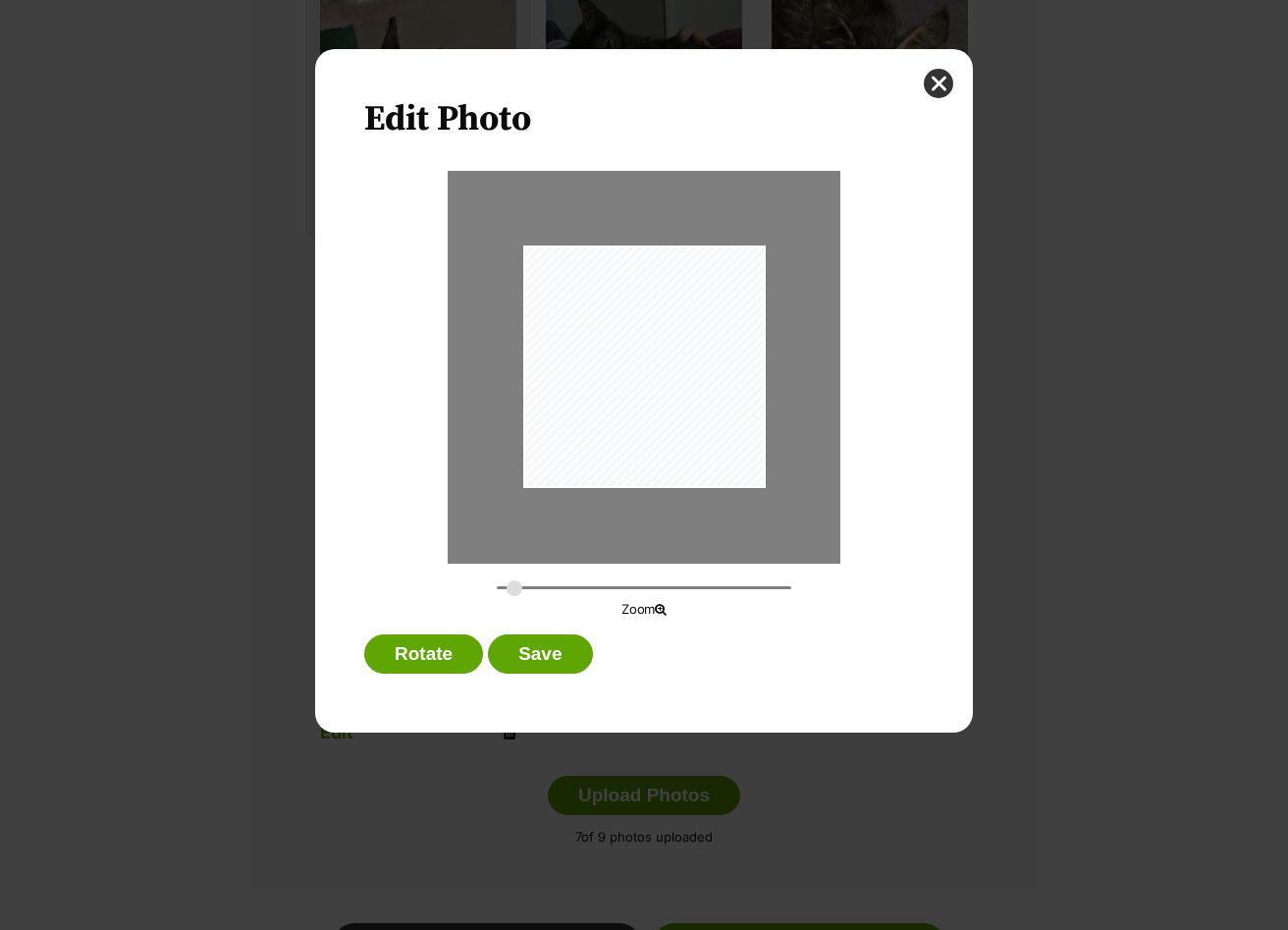 type on "0.3212" 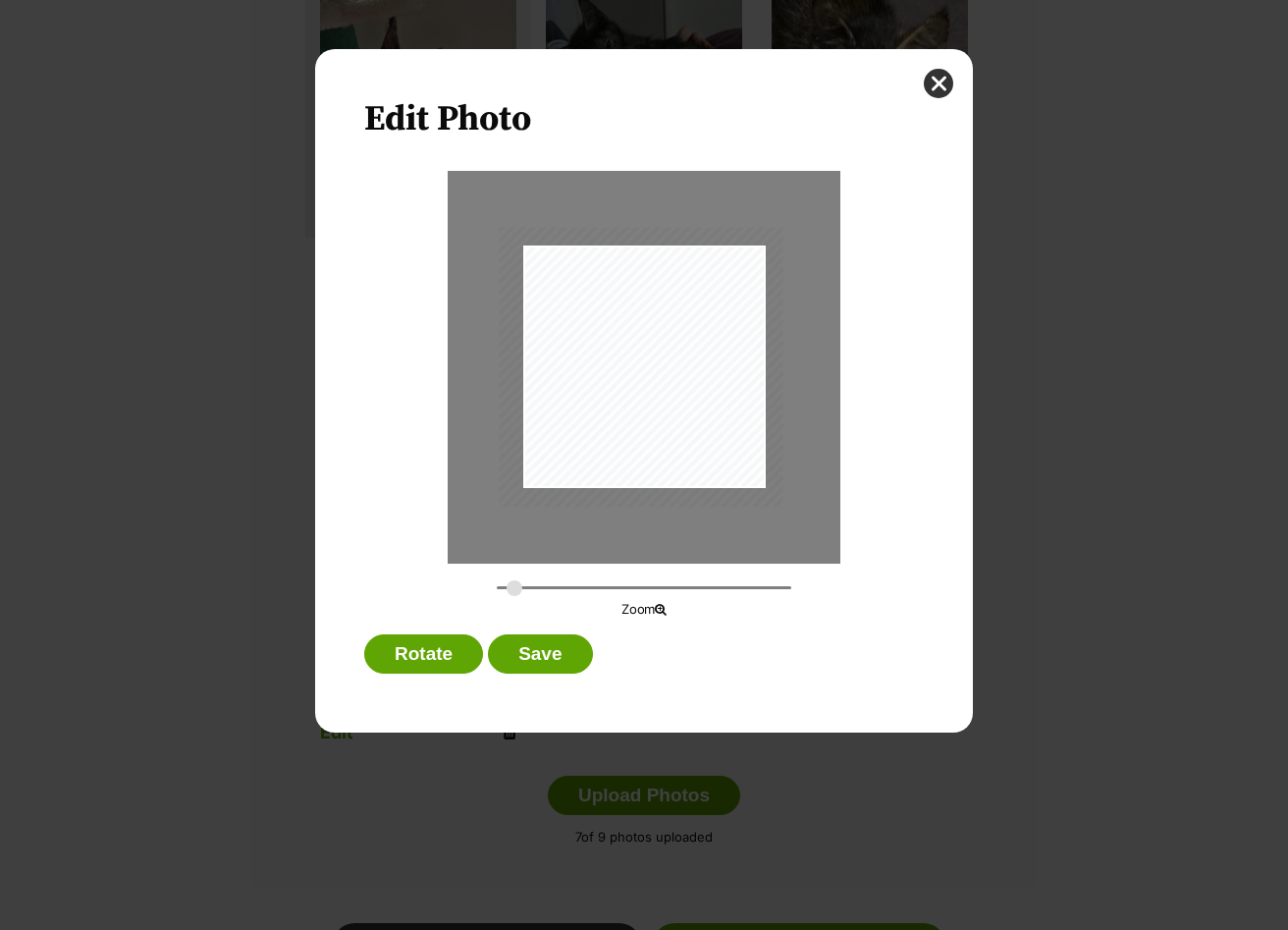 click at bounding box center [641, 366] 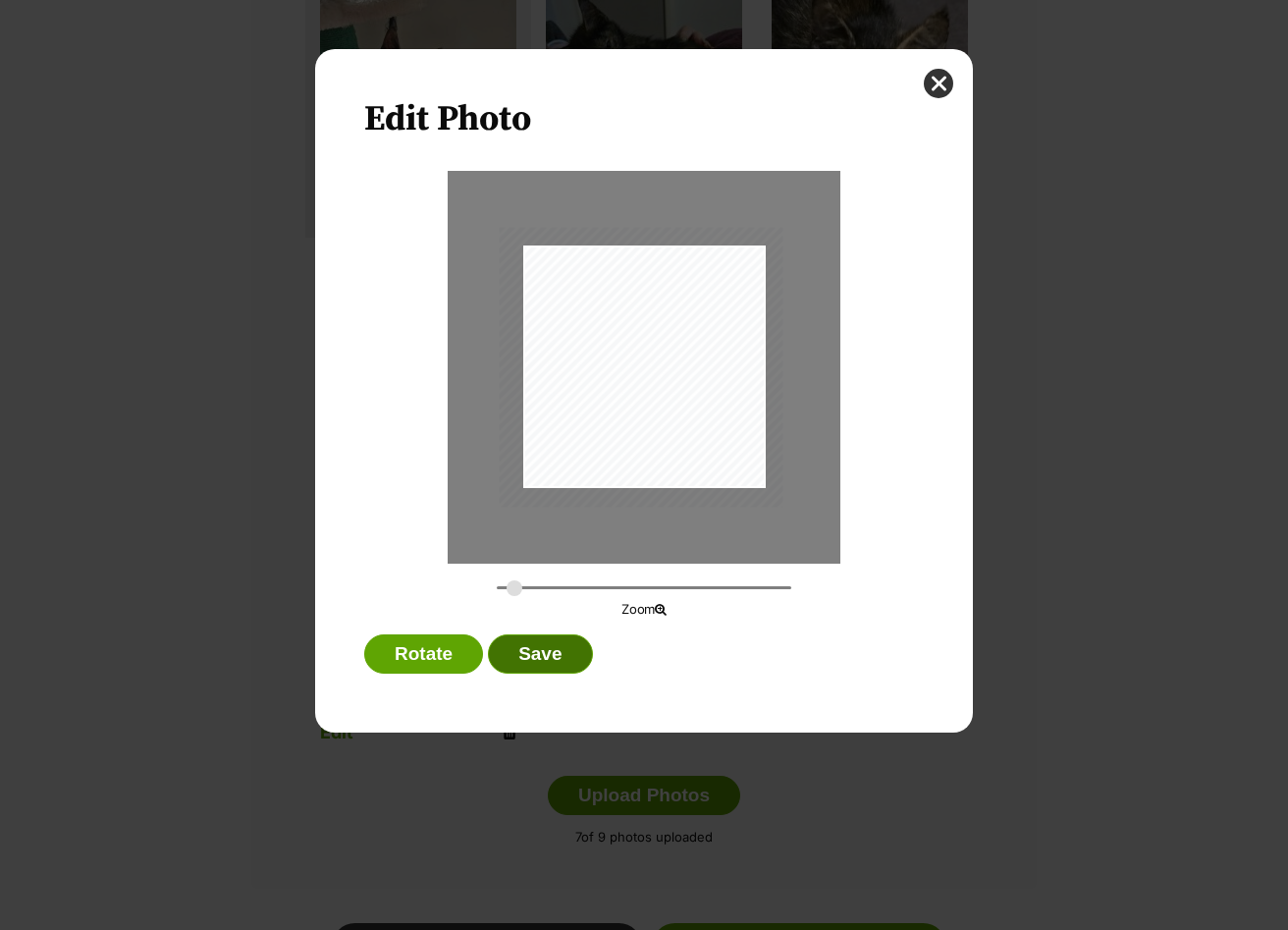 click on "Save" at bounding box center (540, 654) 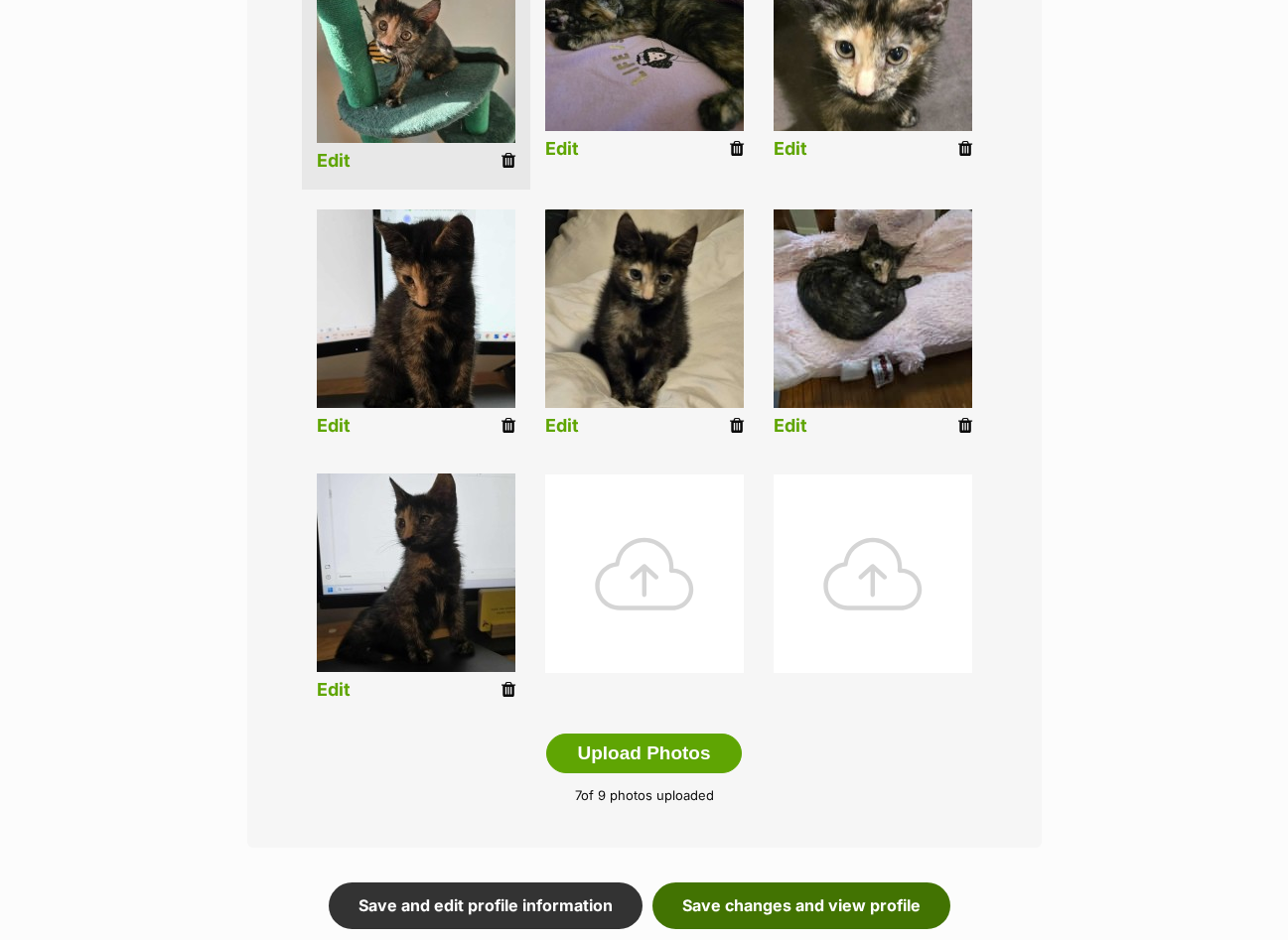 scroll, scrollTop: 893, scrollLeft: 0, axis: vertical 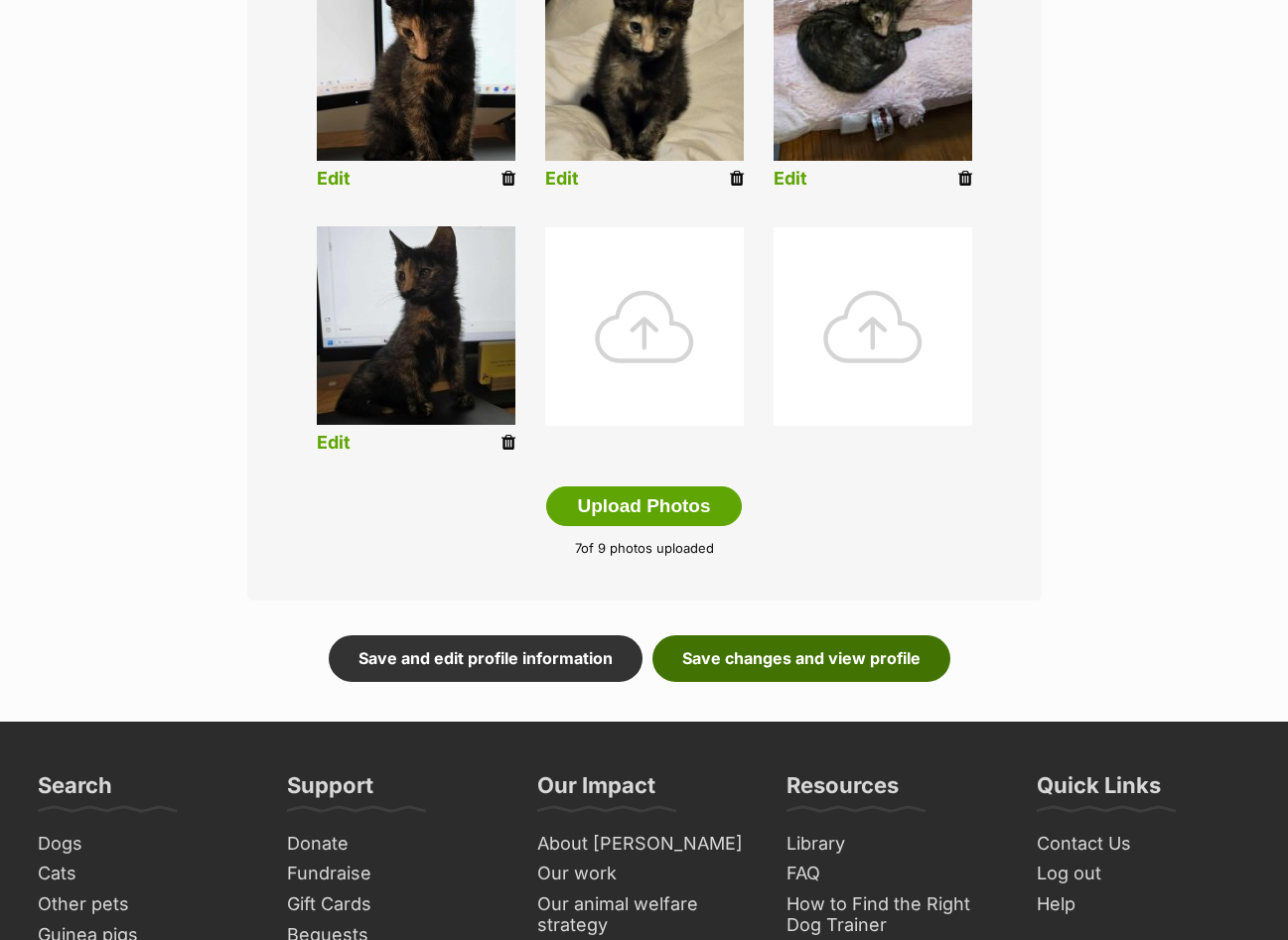 click on "Save changes and view profile" at bounding box center (801, 658) 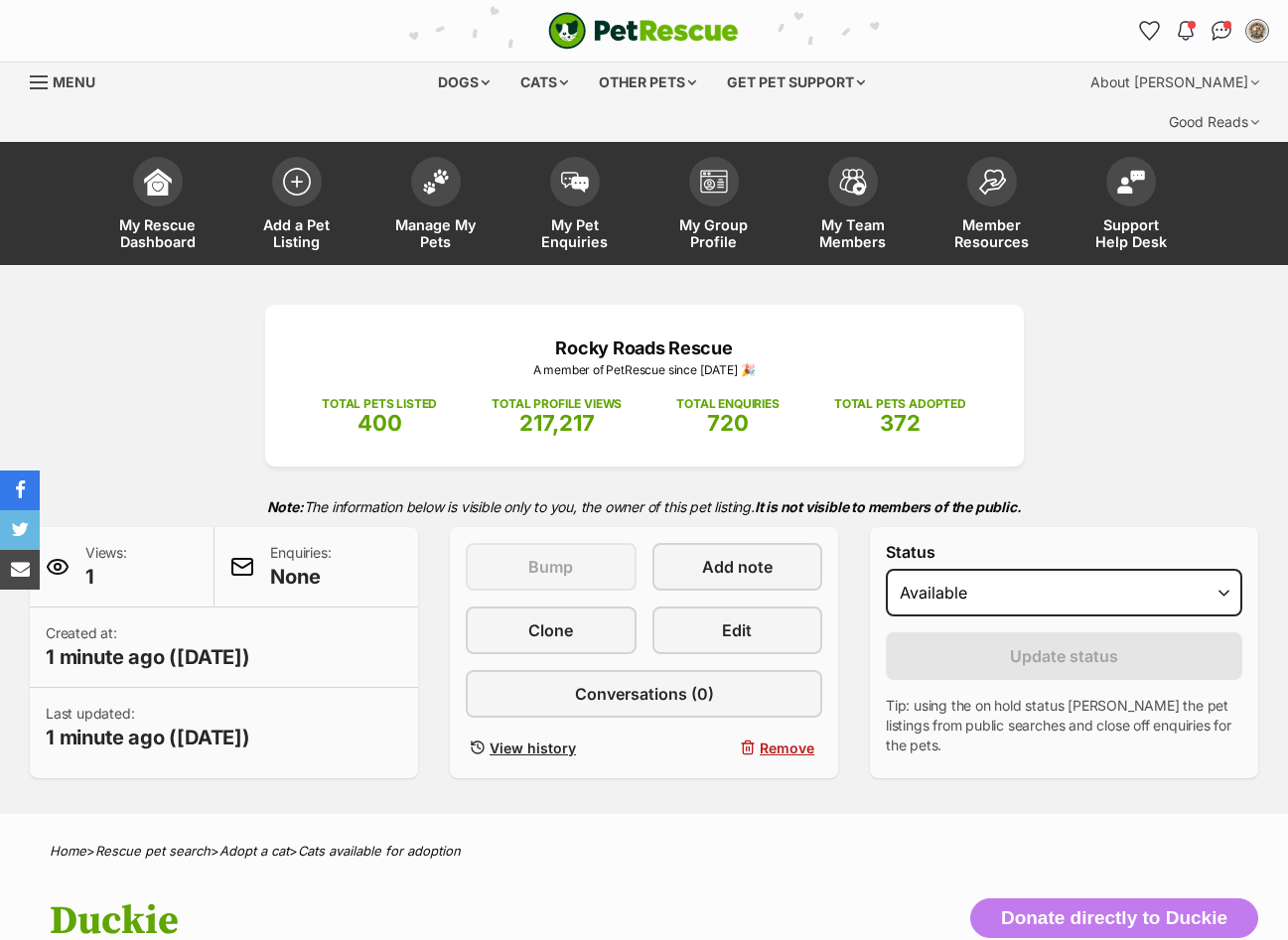 scroll, scrollTop: 0, scrollLeft: 0, axis: both 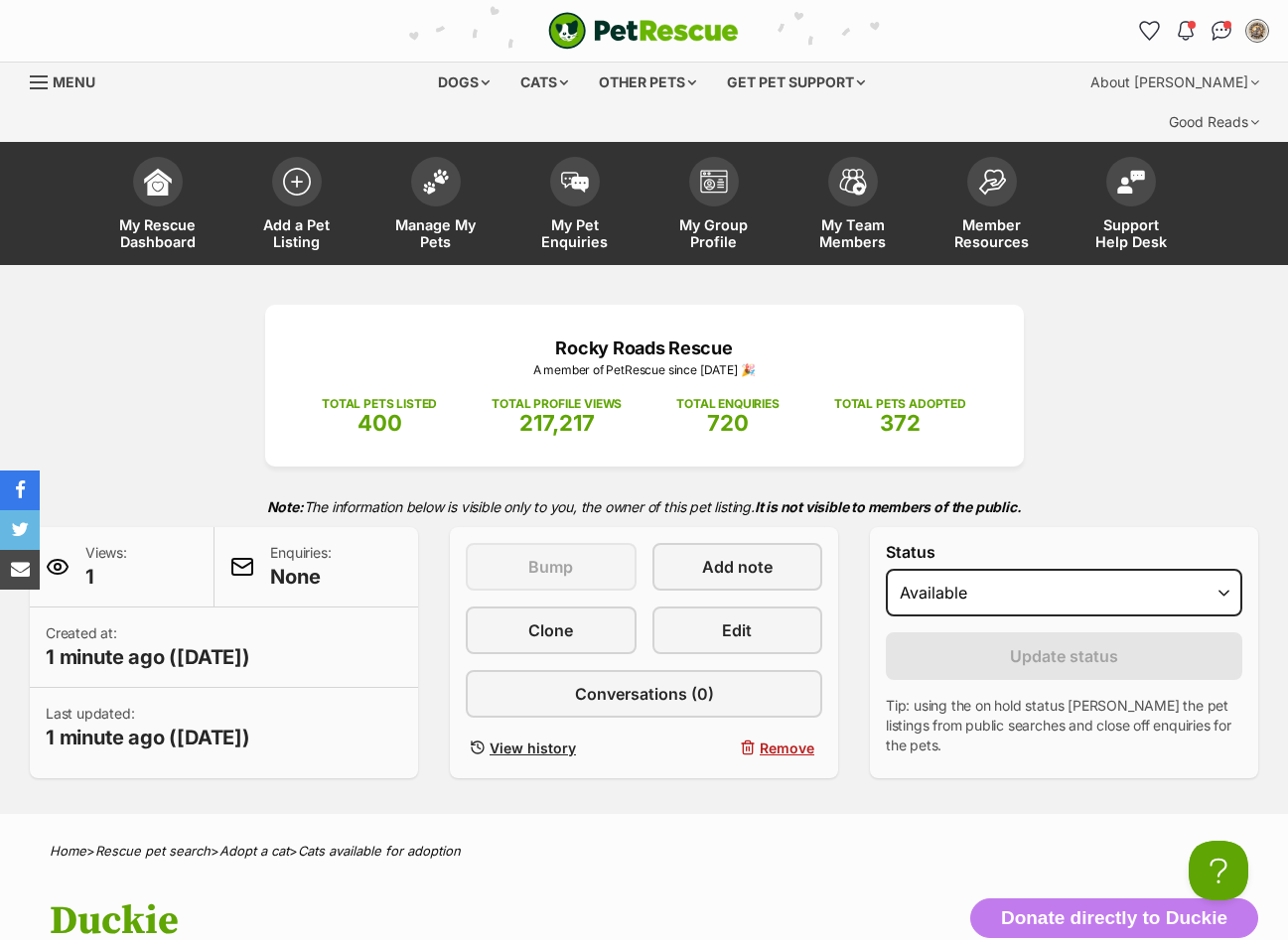 click at bounding box center (644, 31) 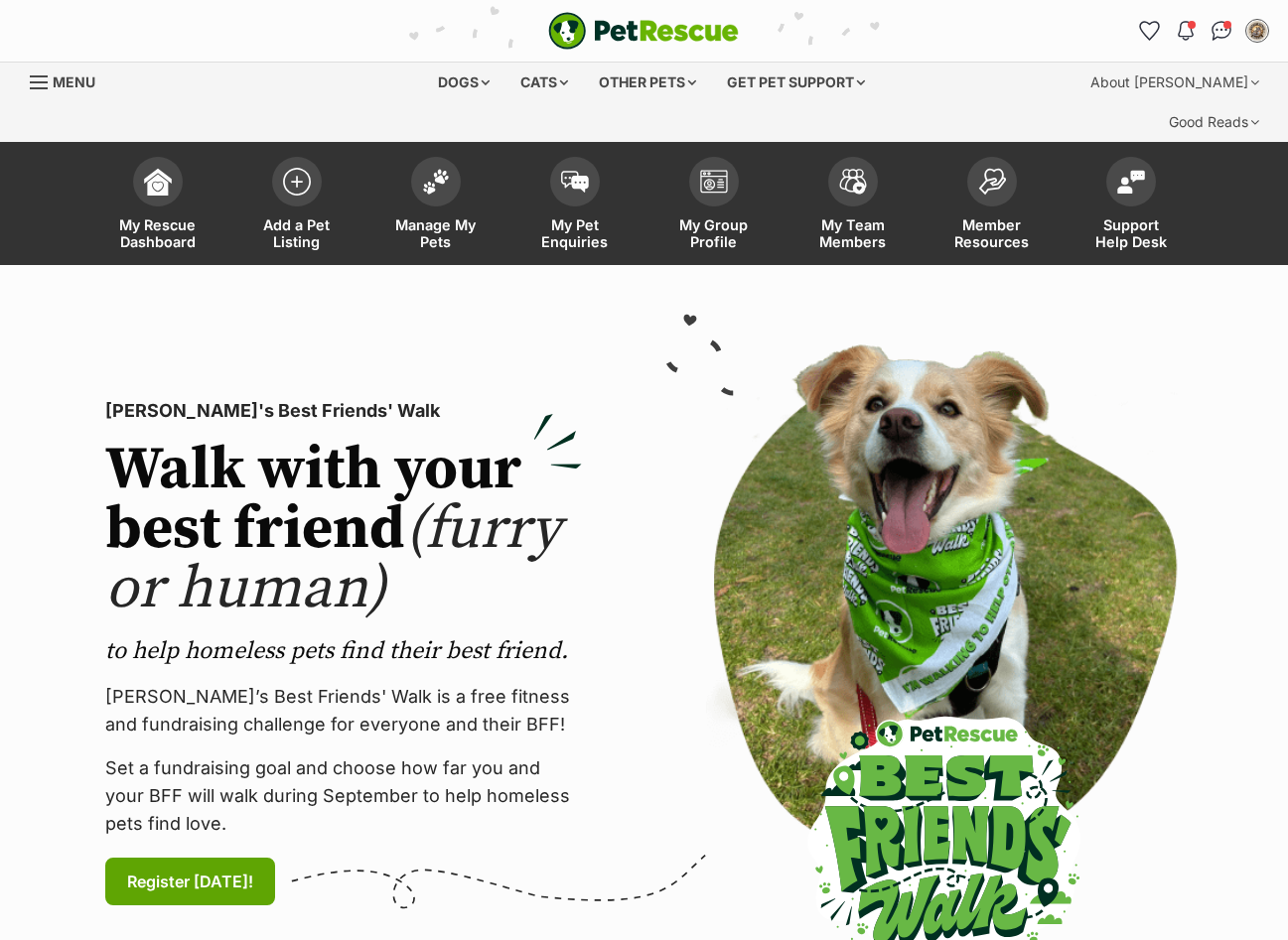 scroll, scrollTop: 0, scrollLeft: 0, axis: both 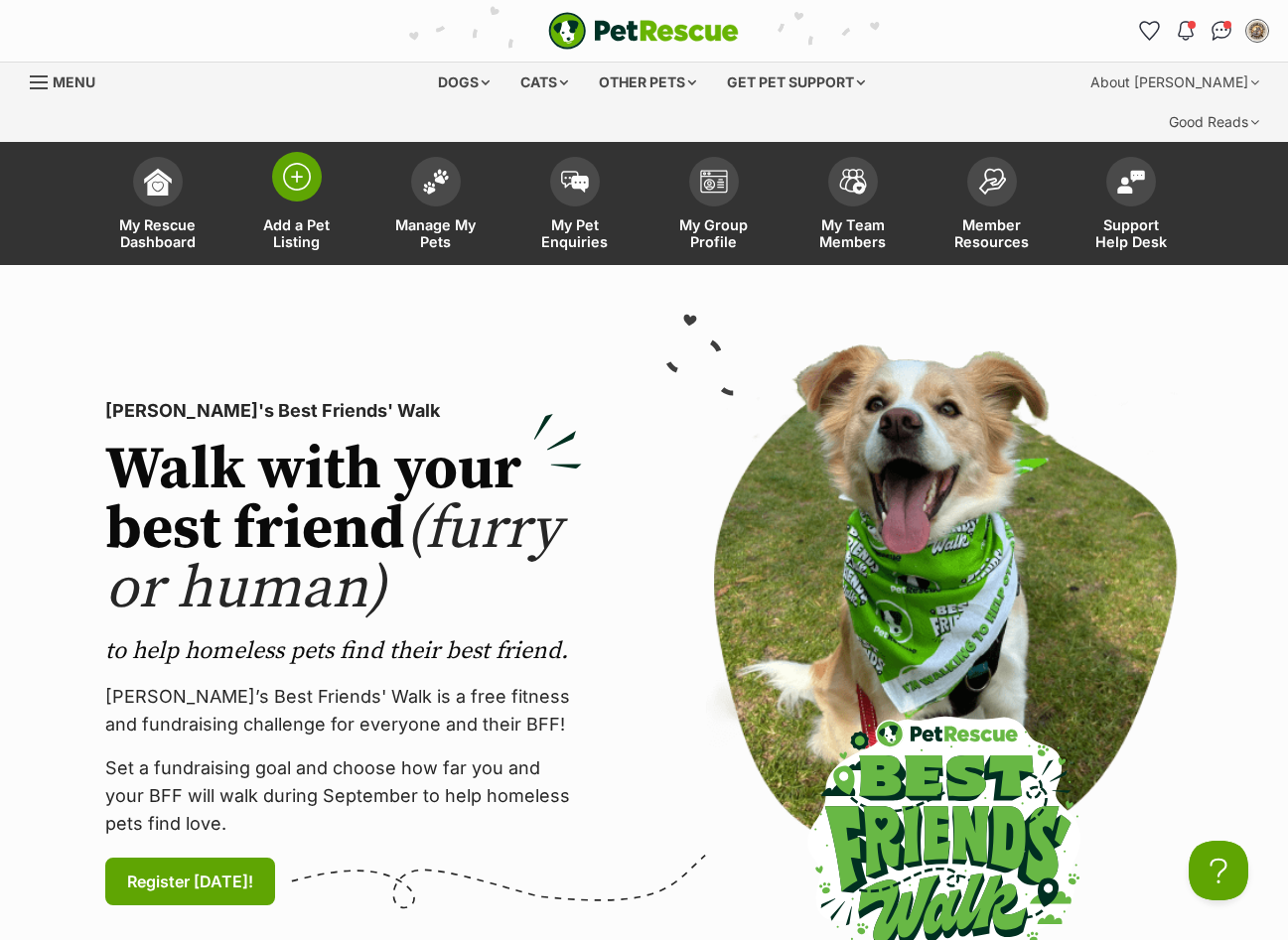 click at bounding box center [297, 177] 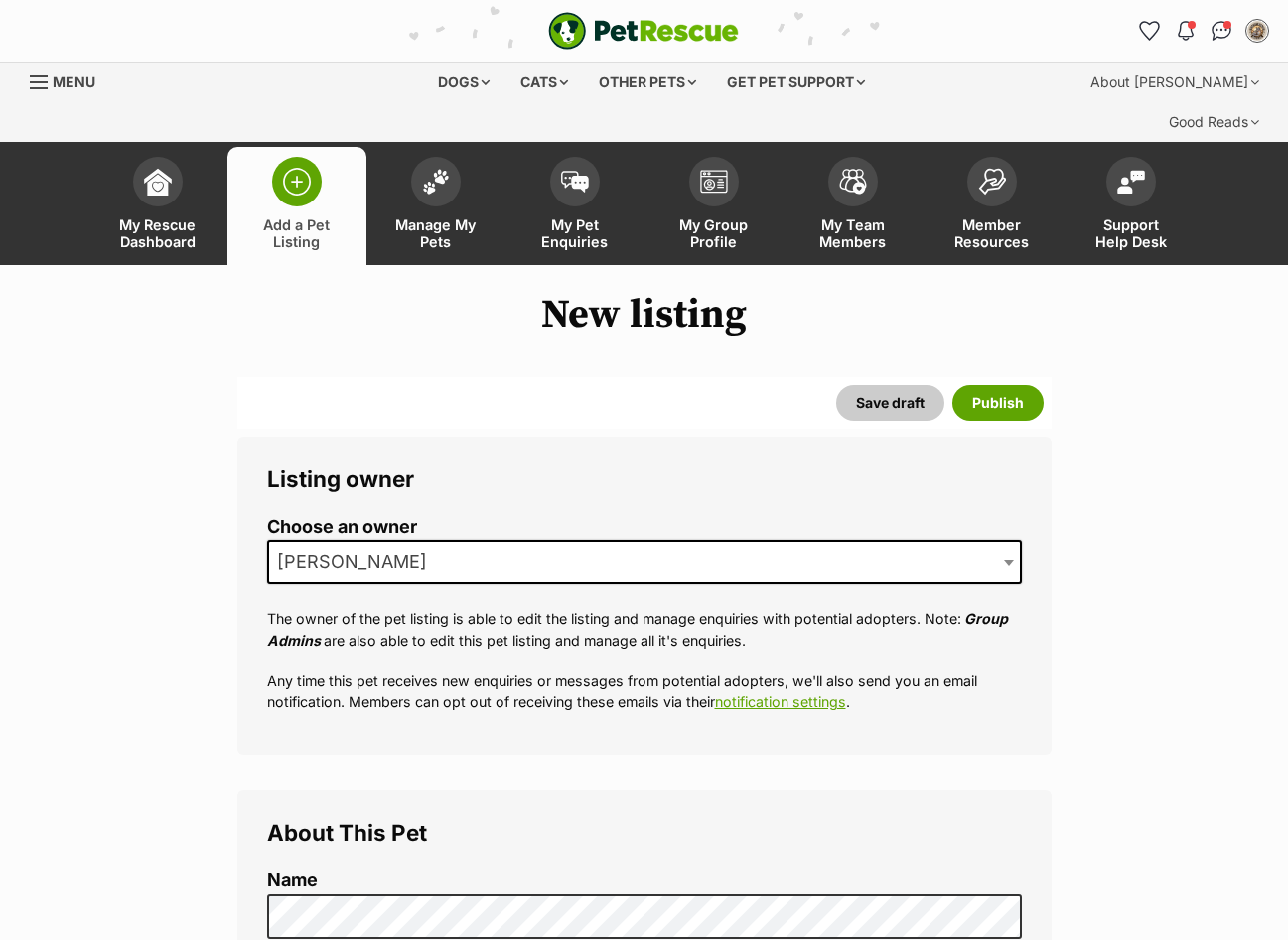 scroll, scrollTop: 0, scrollLeft: 0, axis: both 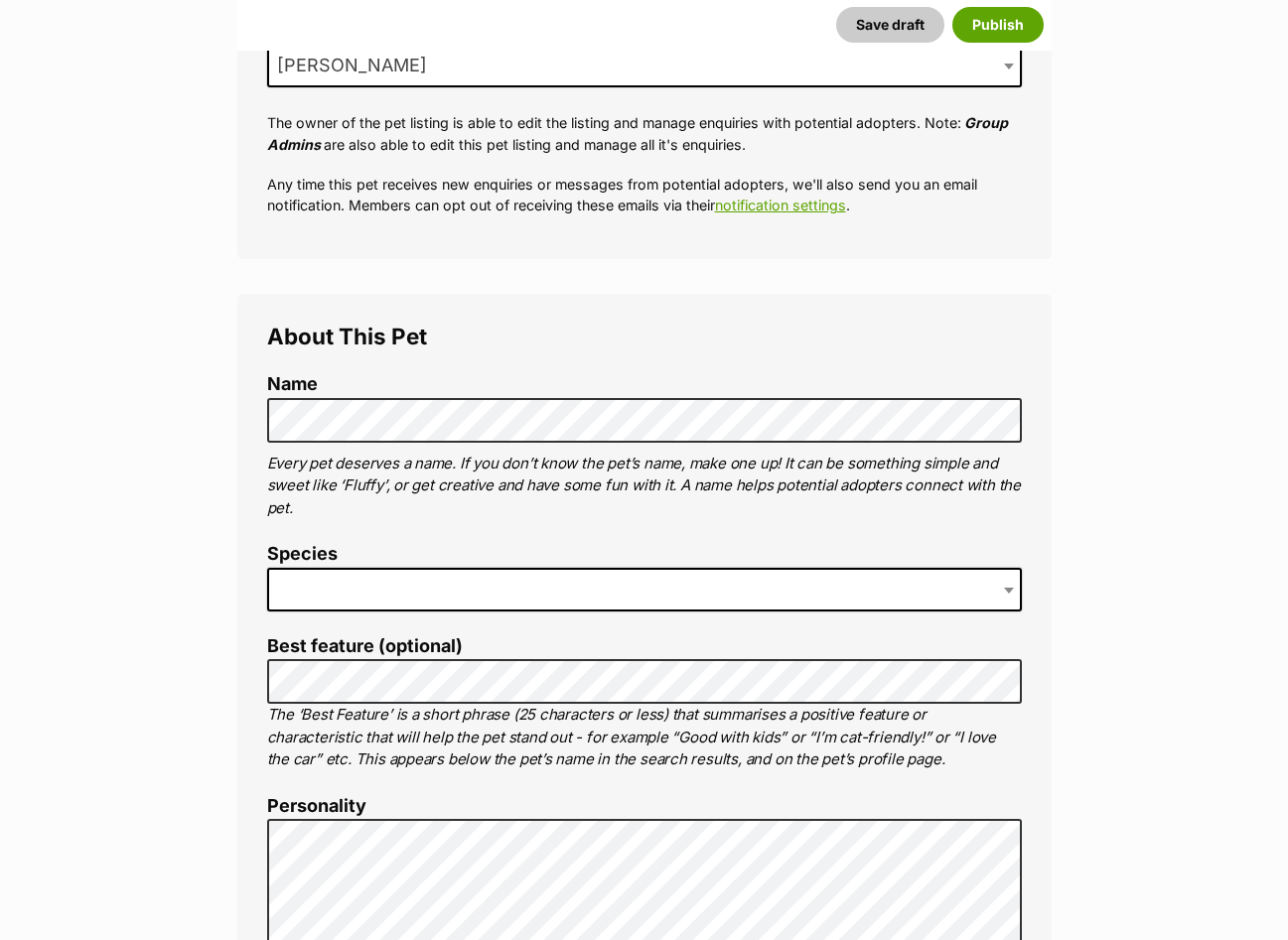 click at bounding box center [644, 590] 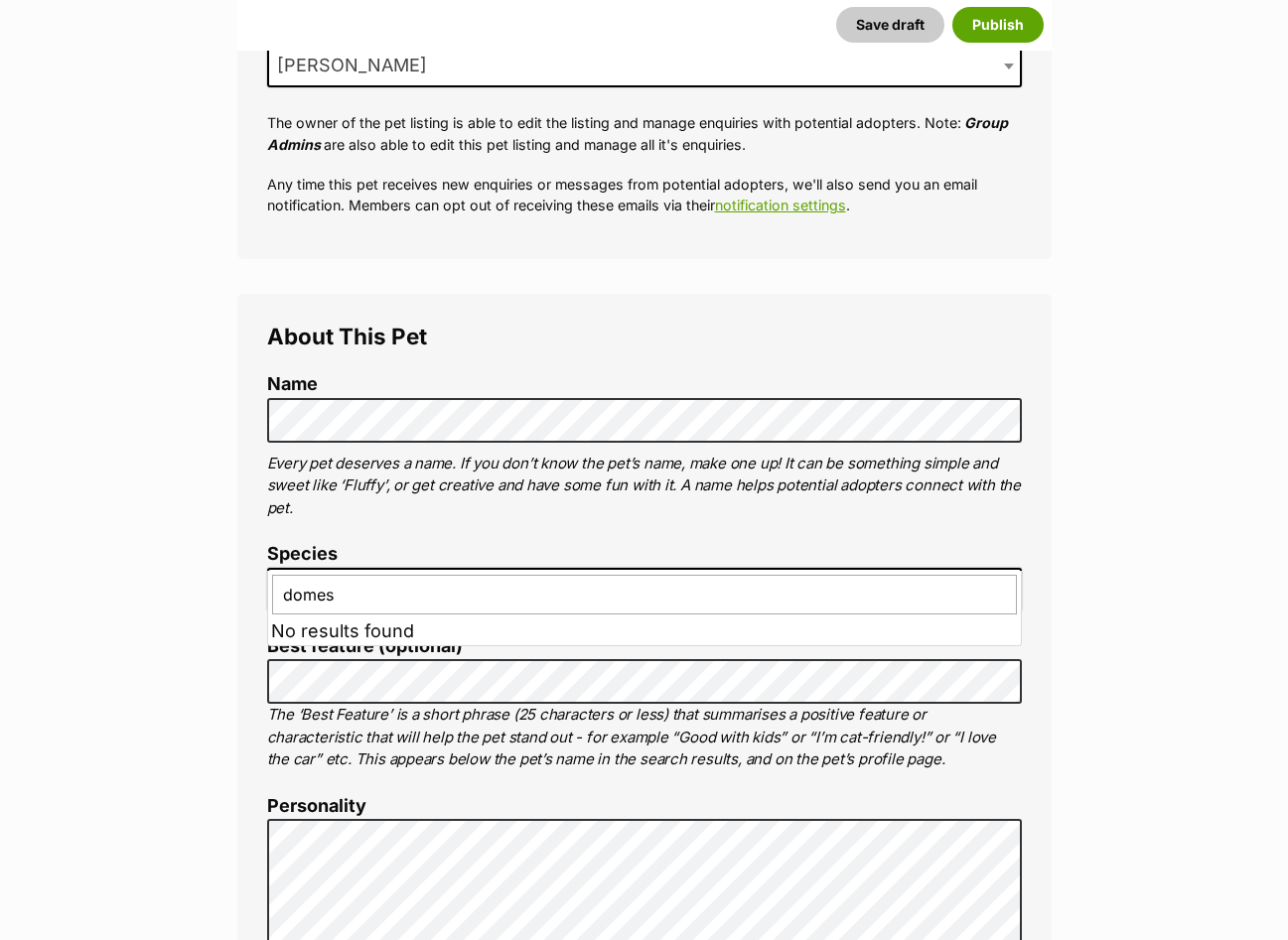 type on "dome" 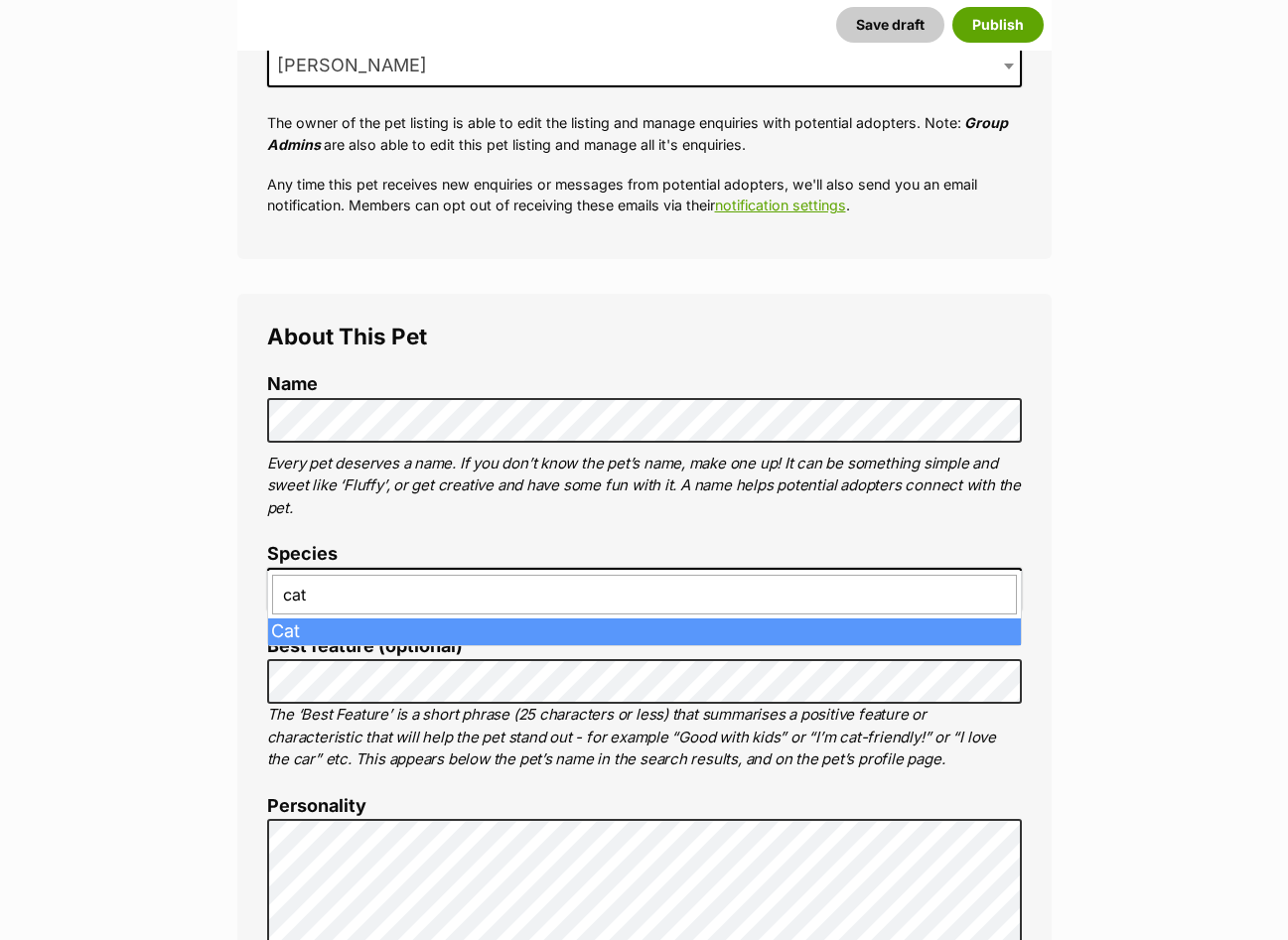 type on "cat" 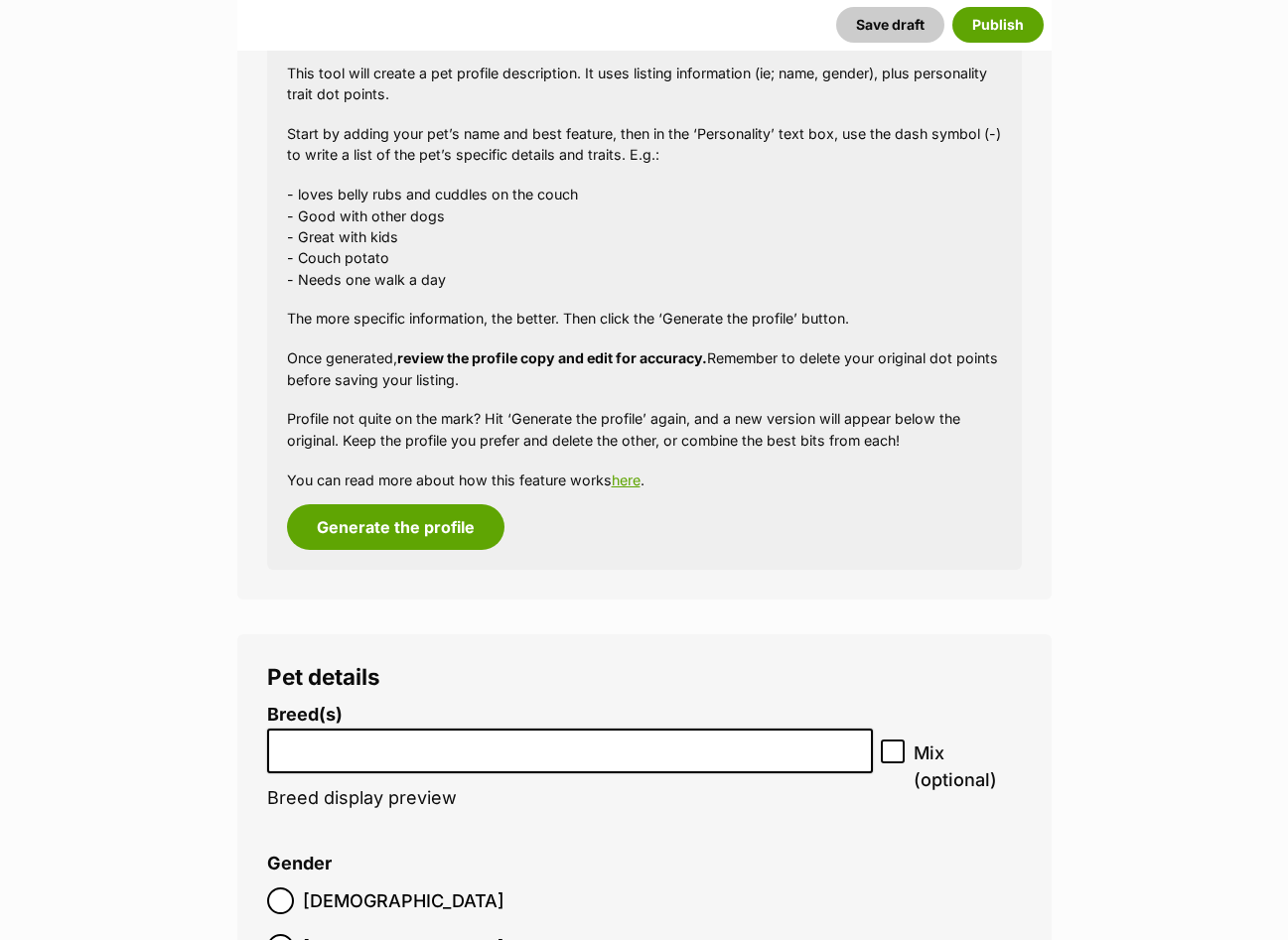 scroll, scrollTop: 2004, scrollLeft: 0, axis: vertical 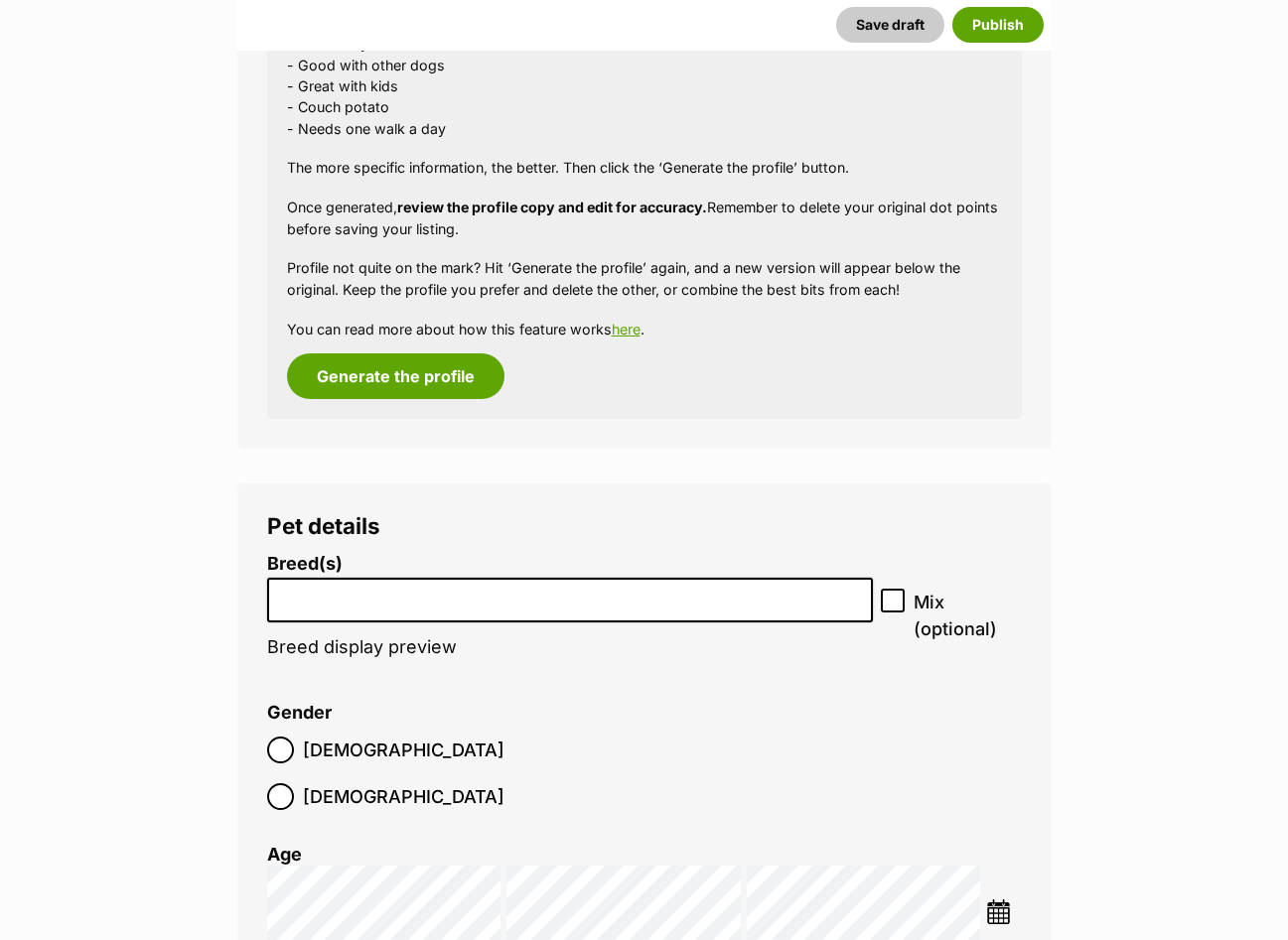 click at bounding box center (570, 595) 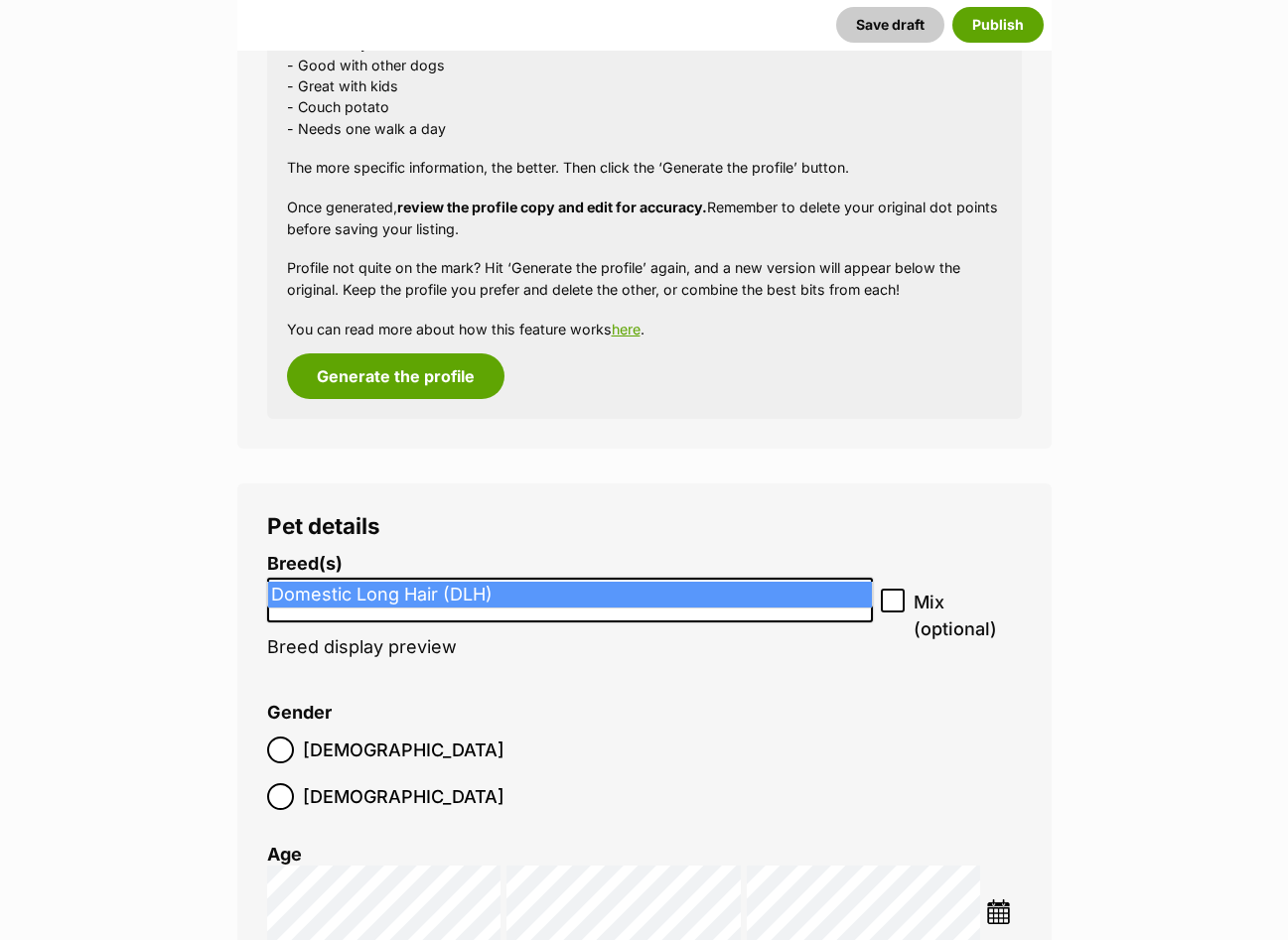 type on "domestic long" 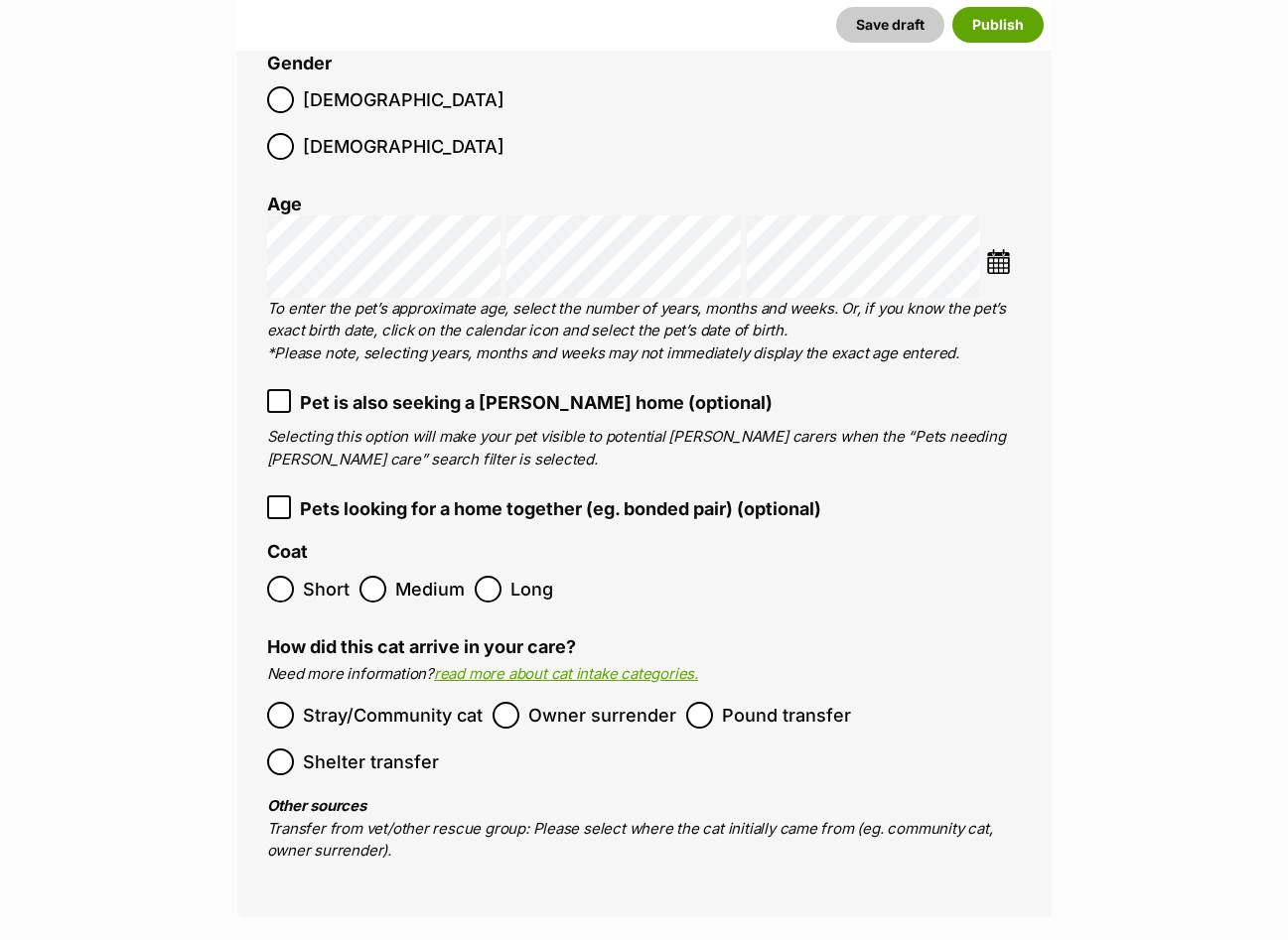scroll, scrollTop: 2699, scrollLeft: 0, axis: vertical 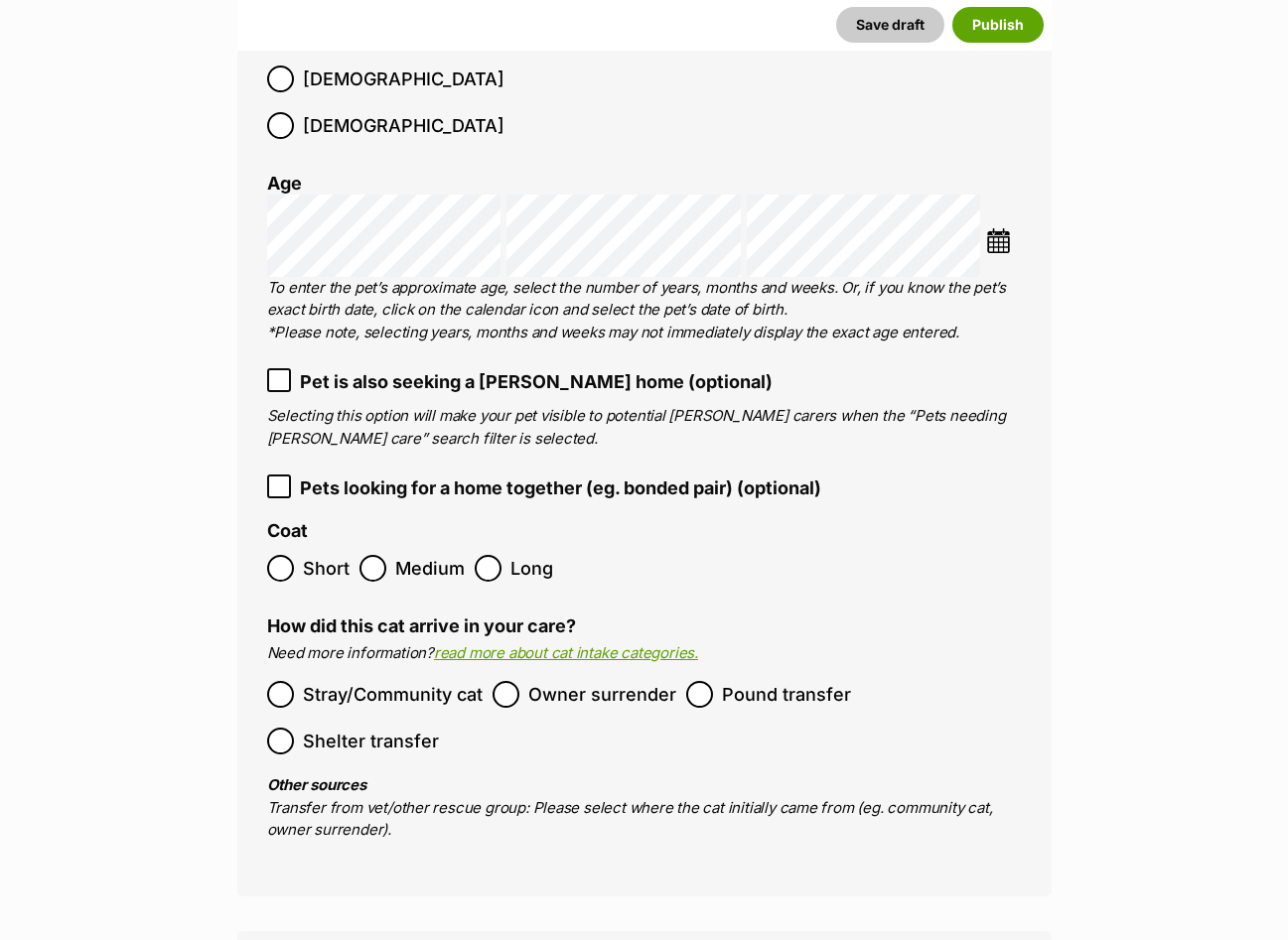 click at bounding box center [998, 240] 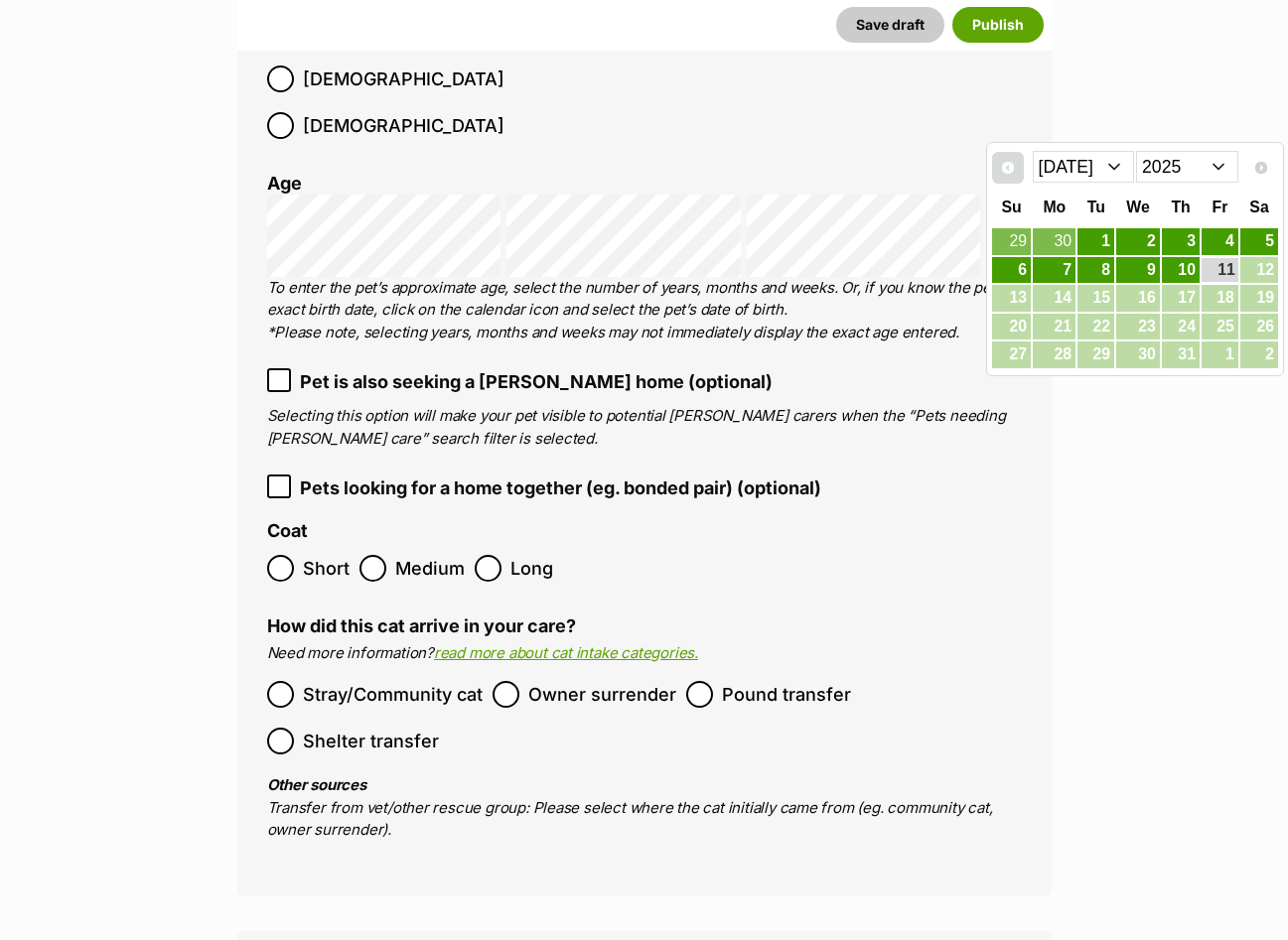 click on "Prev" at bounding box center (1008, 168) 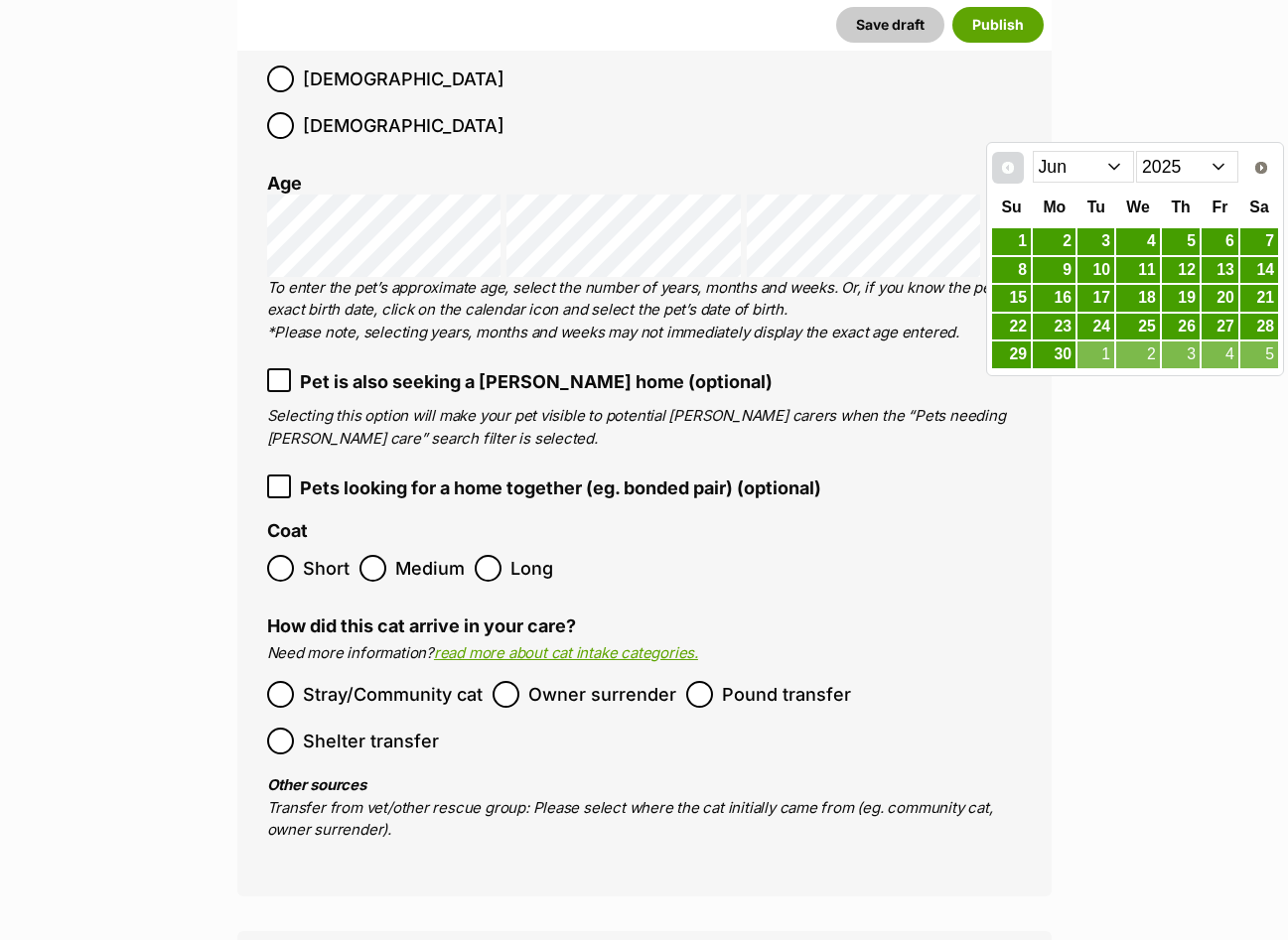 click on "Prev" at bounding box center (1008, 168) 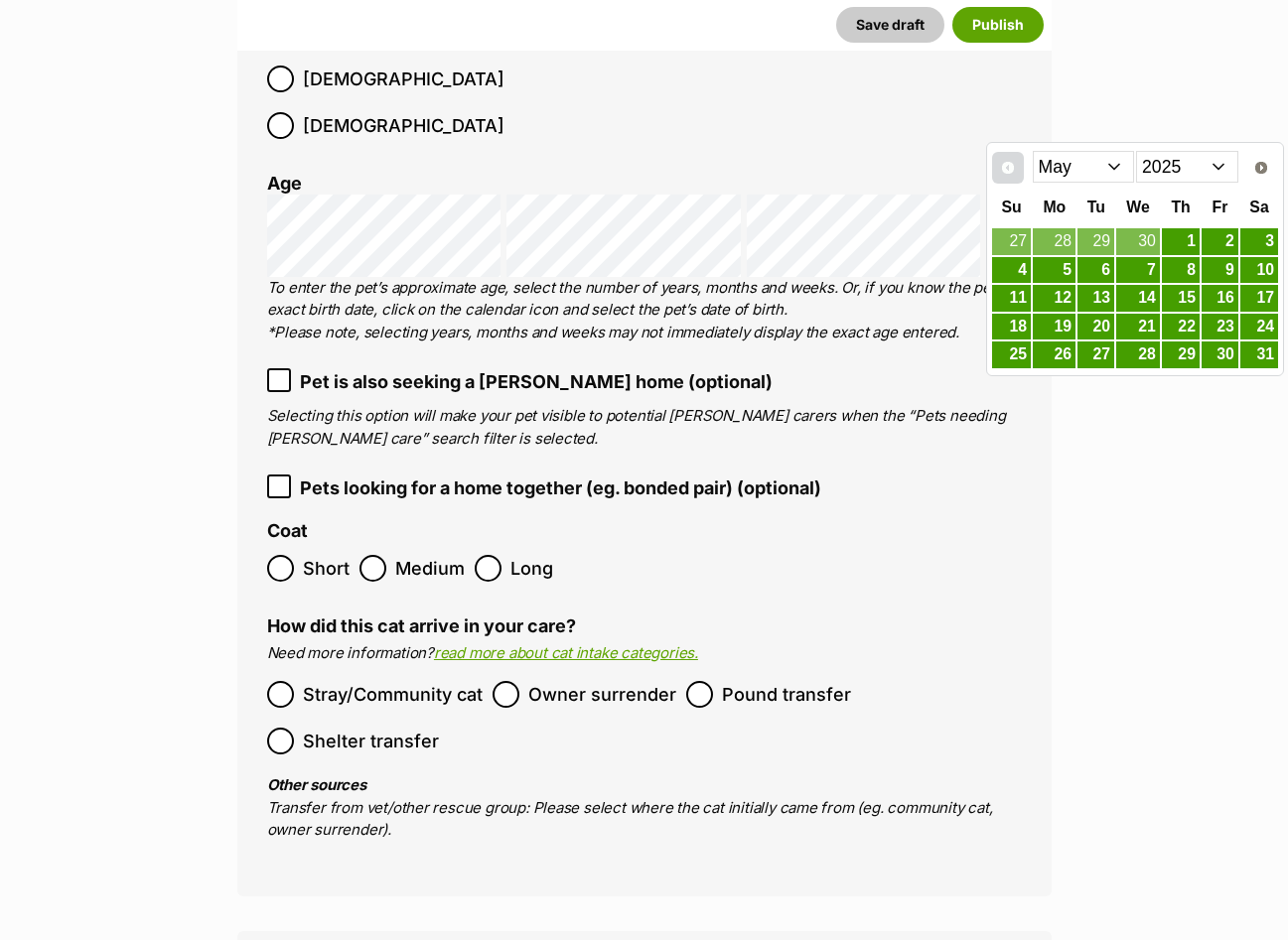 click on "Prev" at bounding box center [1008, 168] 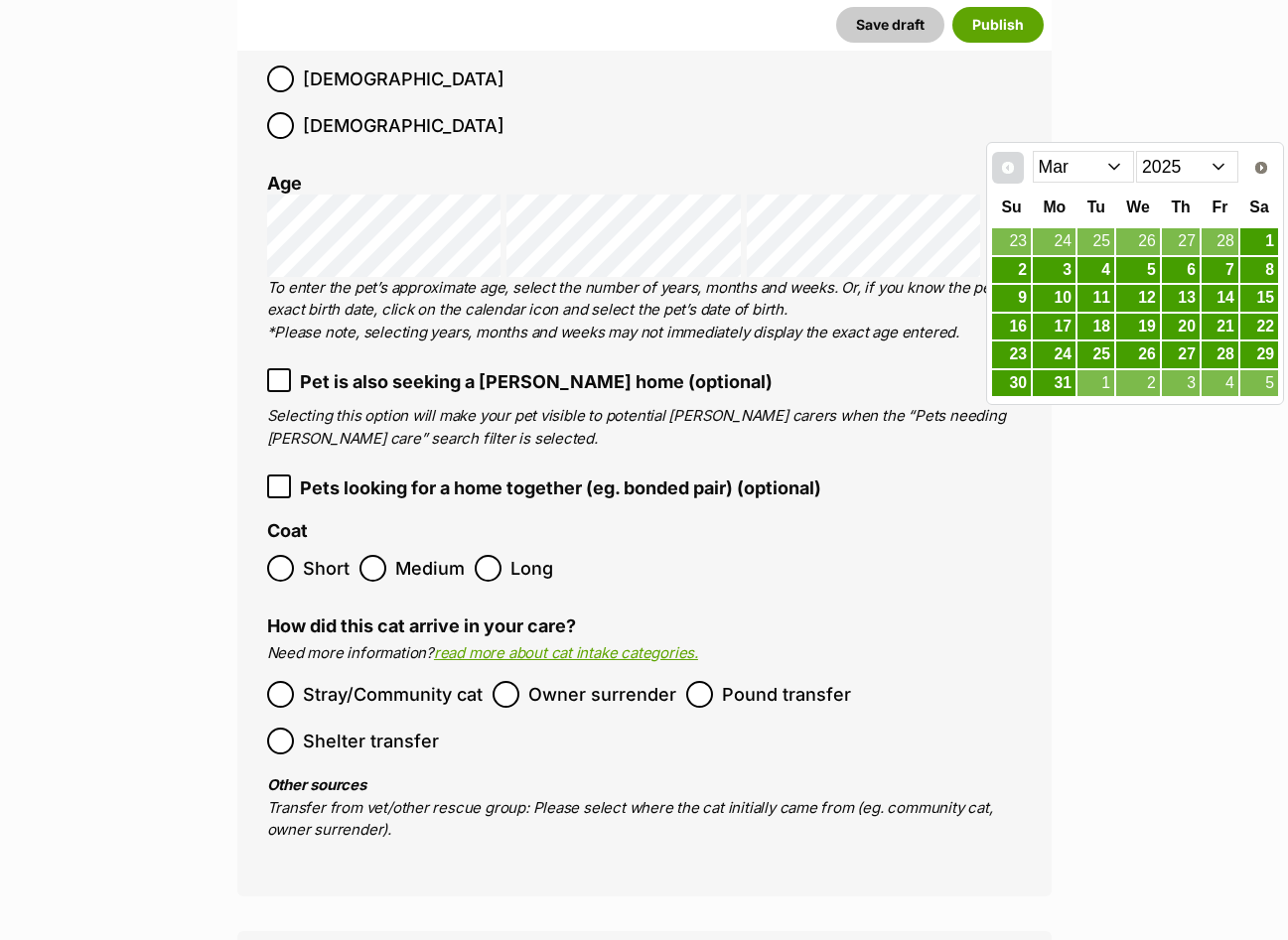 click on "Prev" at bounding box center [1008, 168] 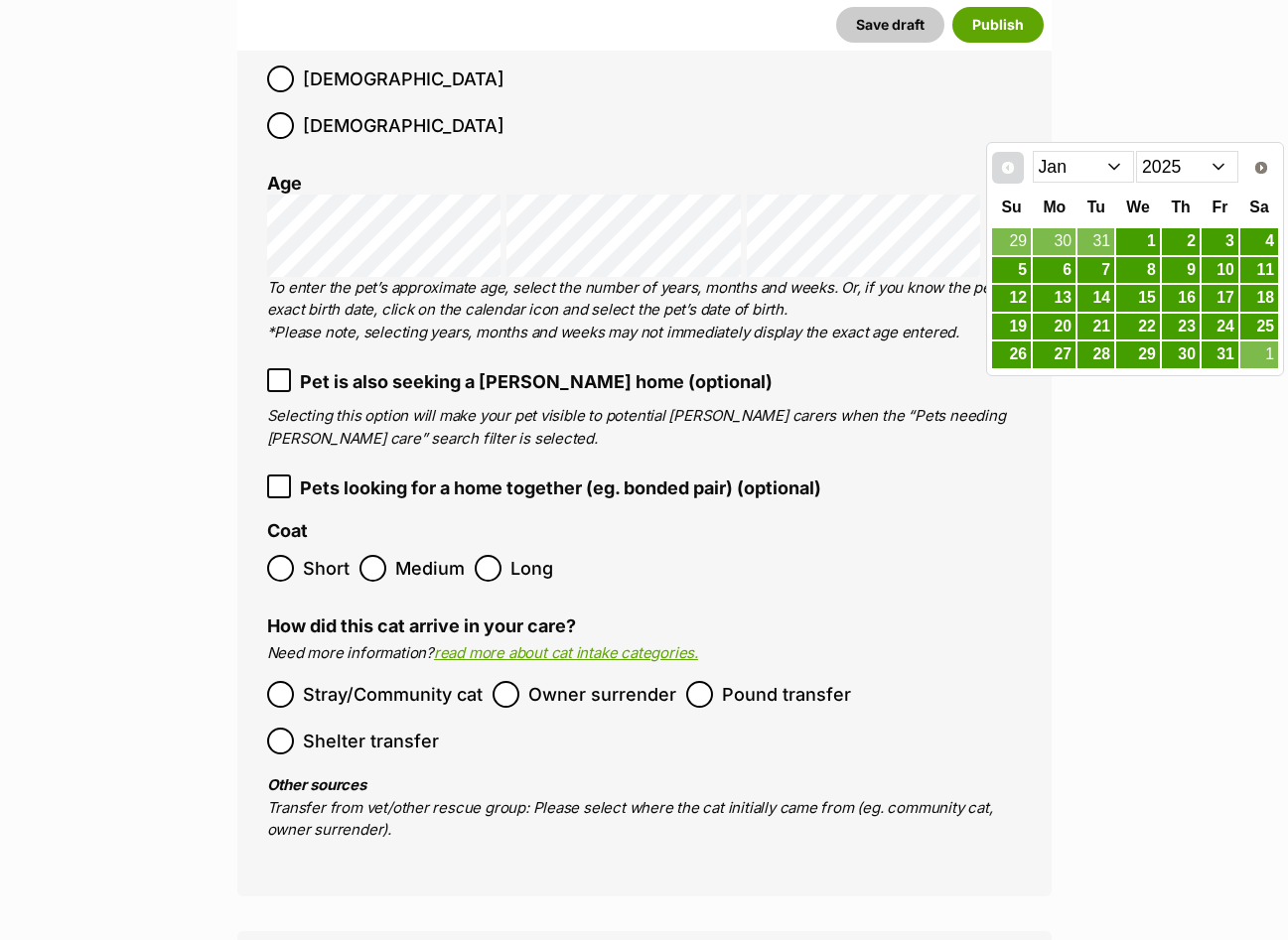 click on "Prev" at bounding box center [1008, 168] 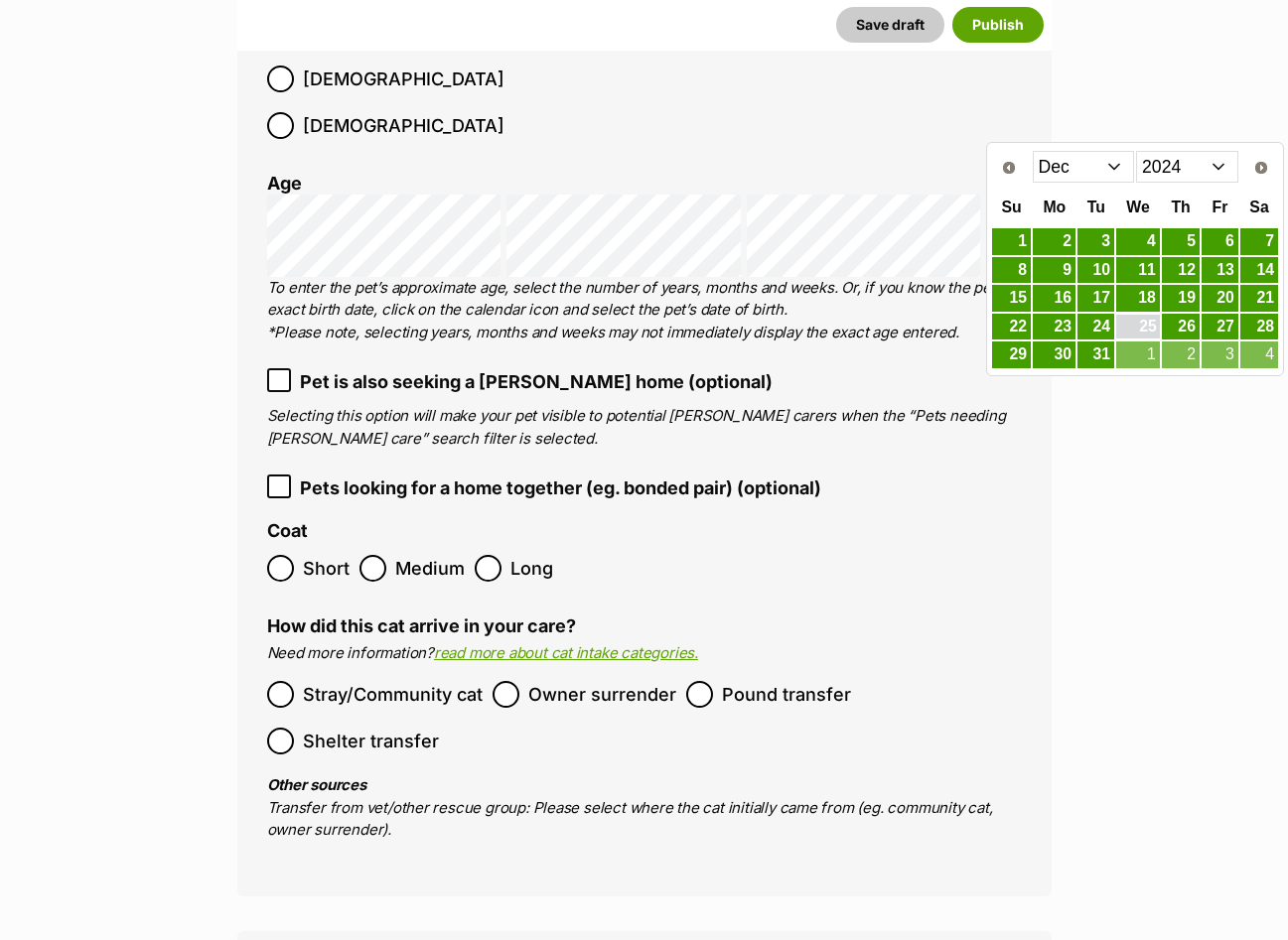 click on "25" at bounding box center (1138, 327) 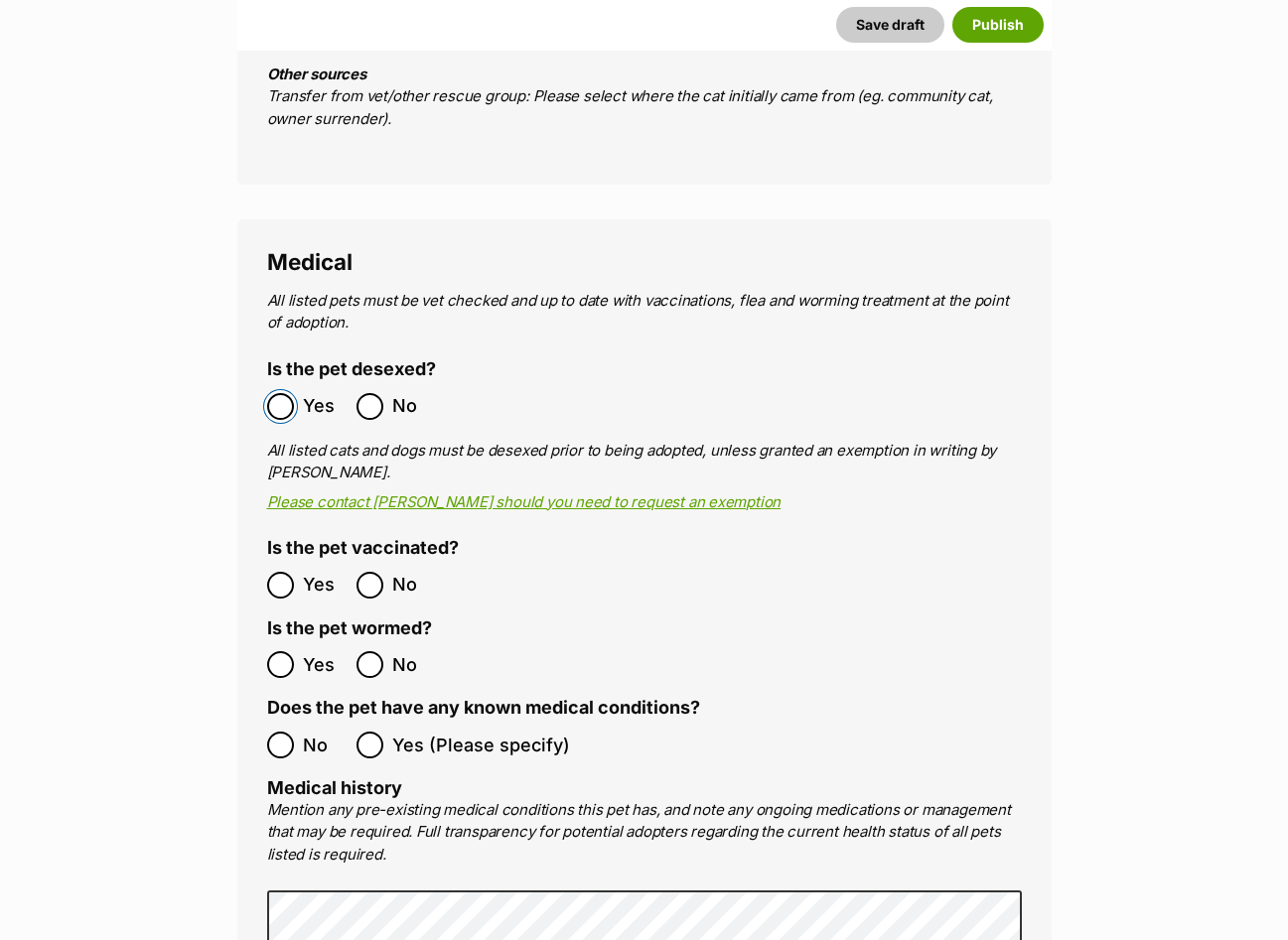 scroll, scrollTop: 3493, scrollLeft: 0, axis: vertical 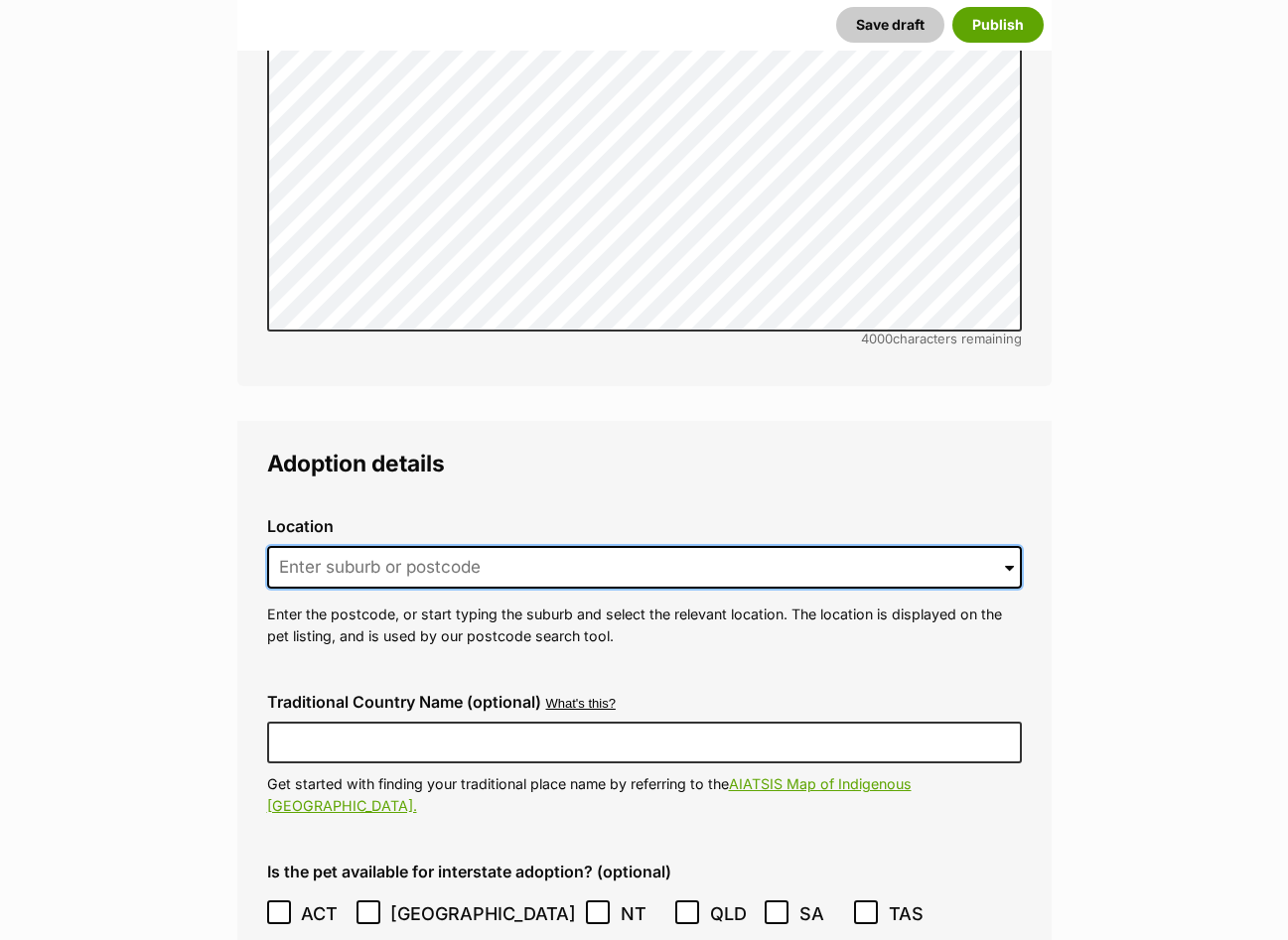 click at bounding box center [644, 568] 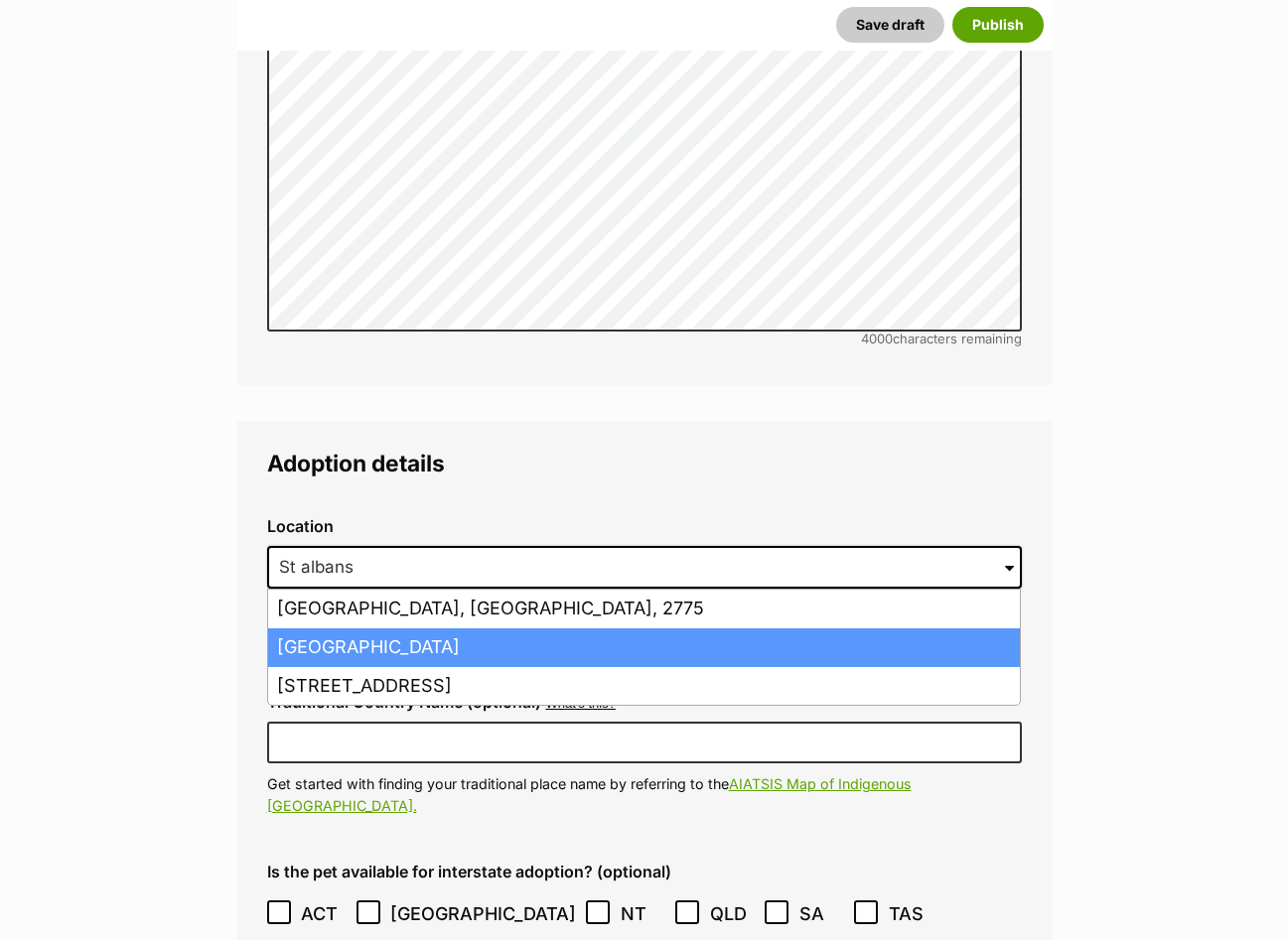 click on "St Albans, Victoria, 3021" at bounding box center (644, 647) 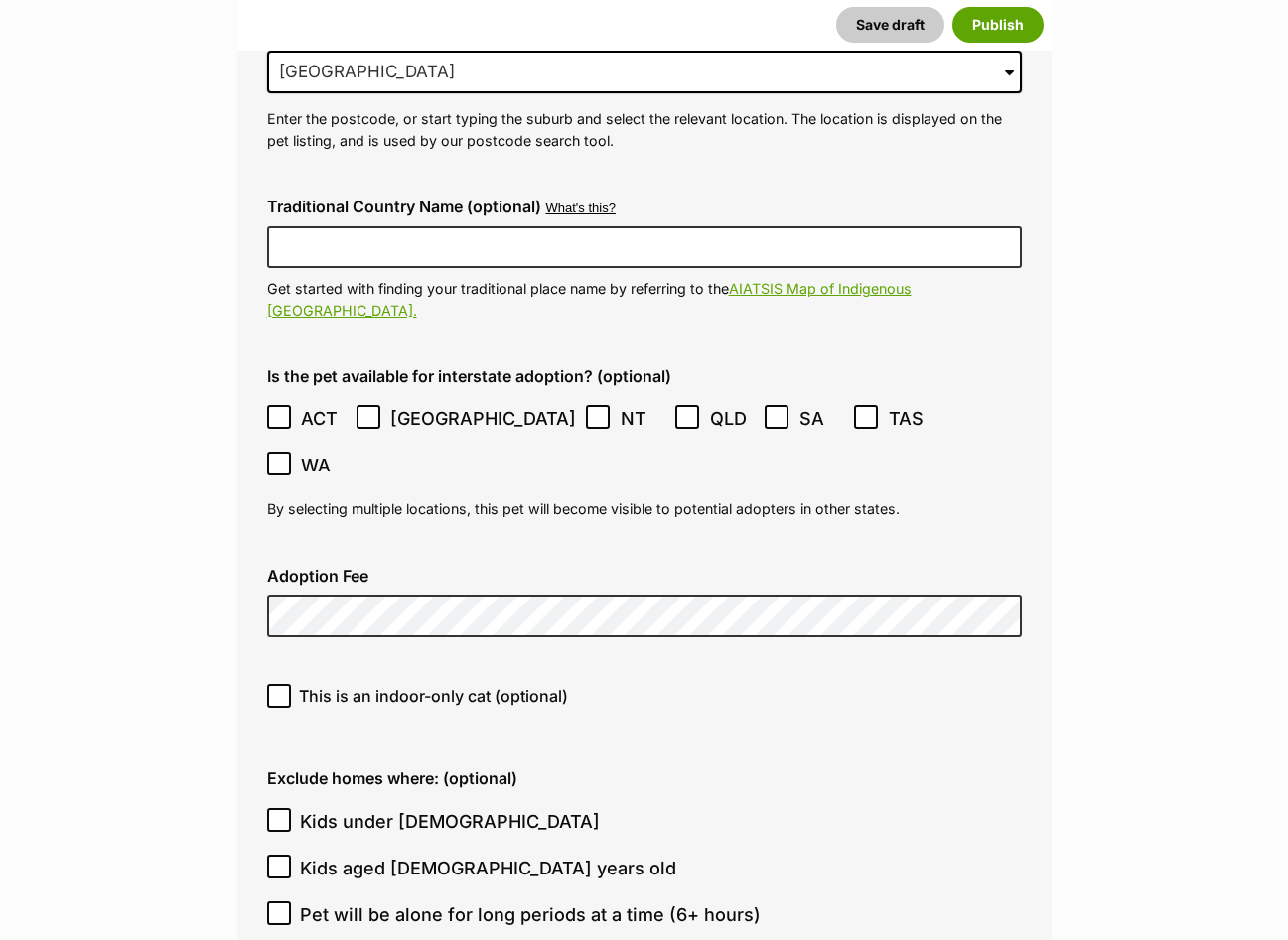 scroll, scrollTop: 4982, scrollLeft: 0, axis: vertical 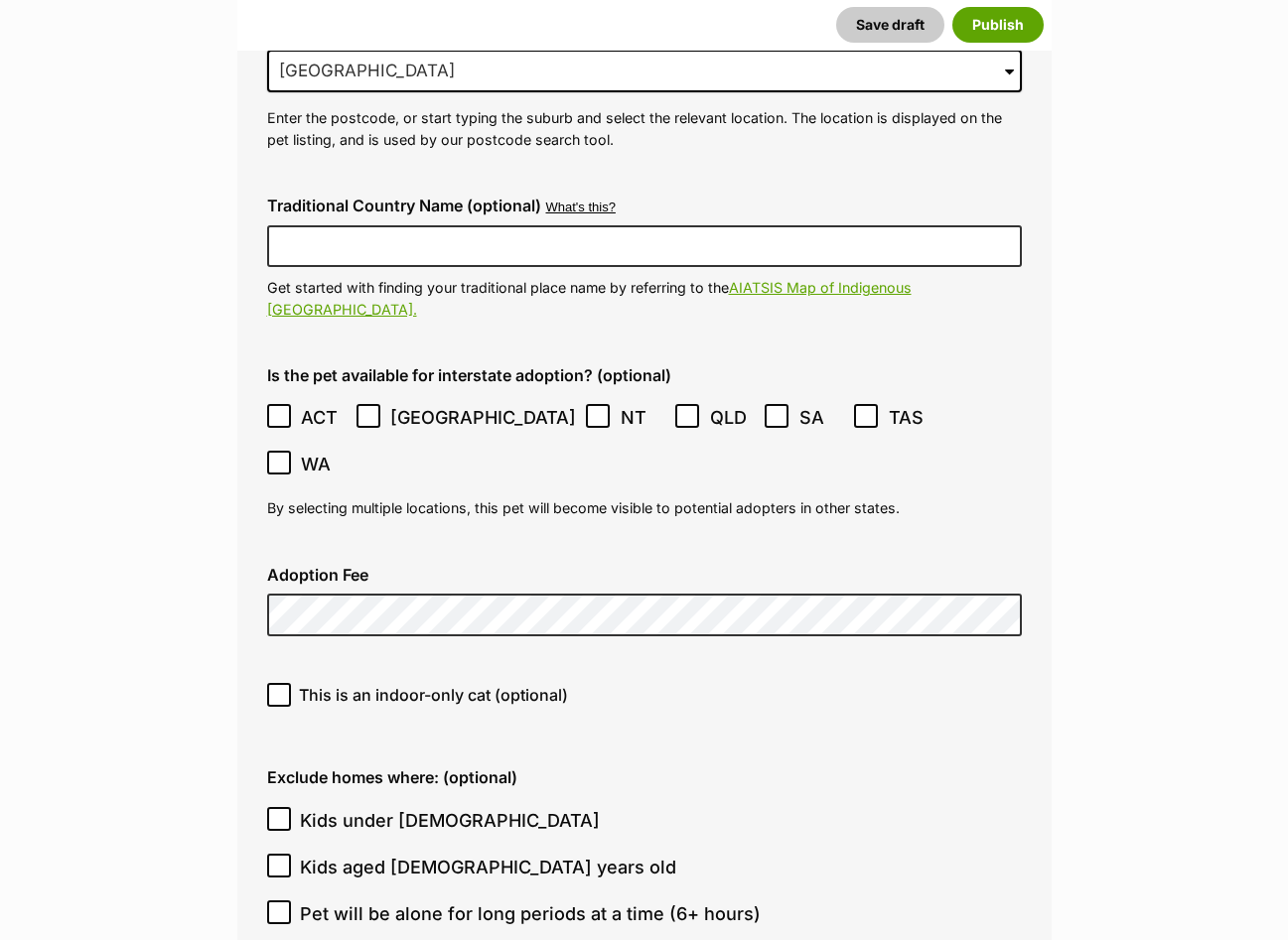 click on "This is an indoor-only cat (optional)" at bounding box center (644, 702) 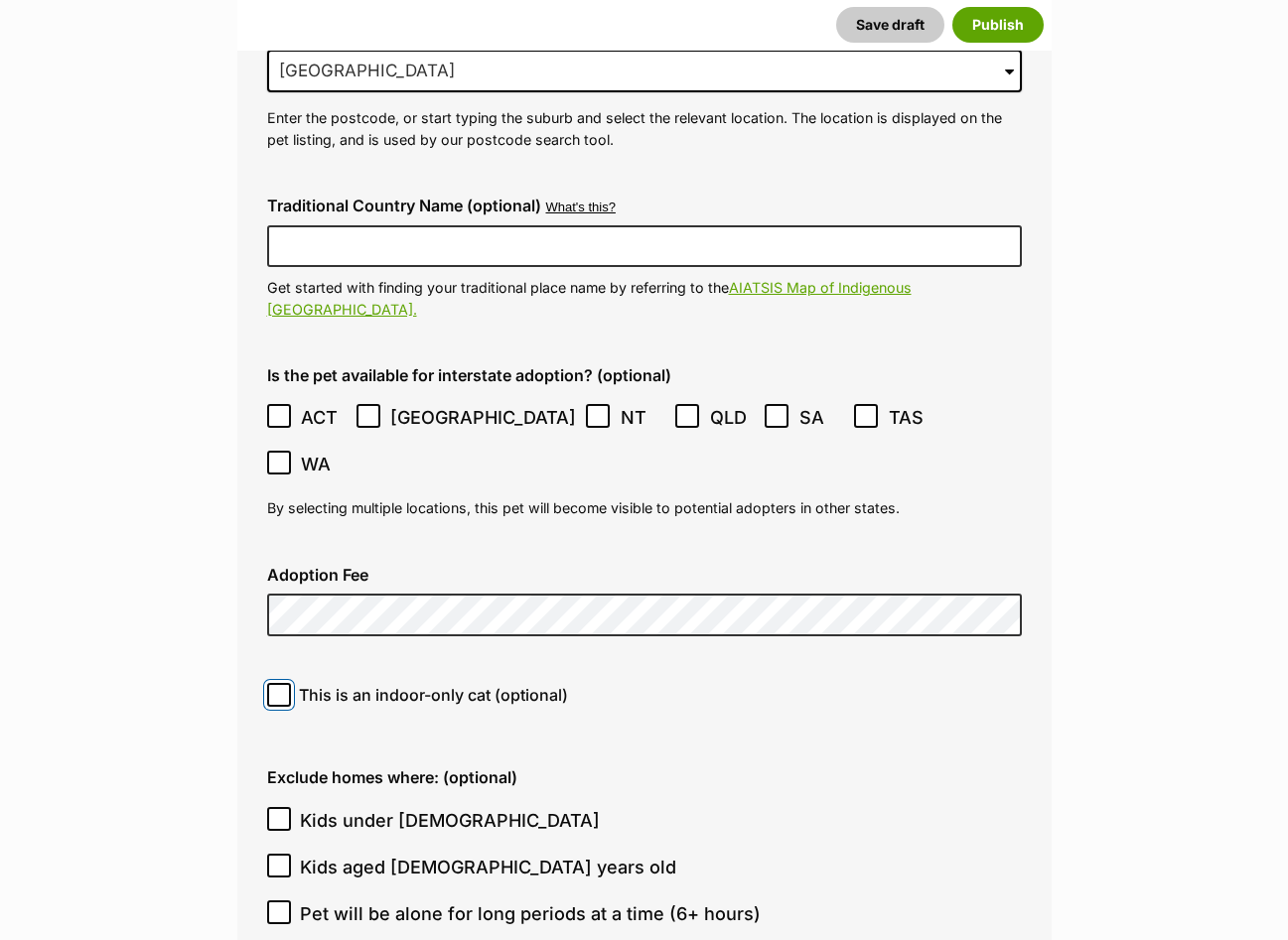 click on "This is an indoor-only cat (optional)" at bounding box center [279, 695] 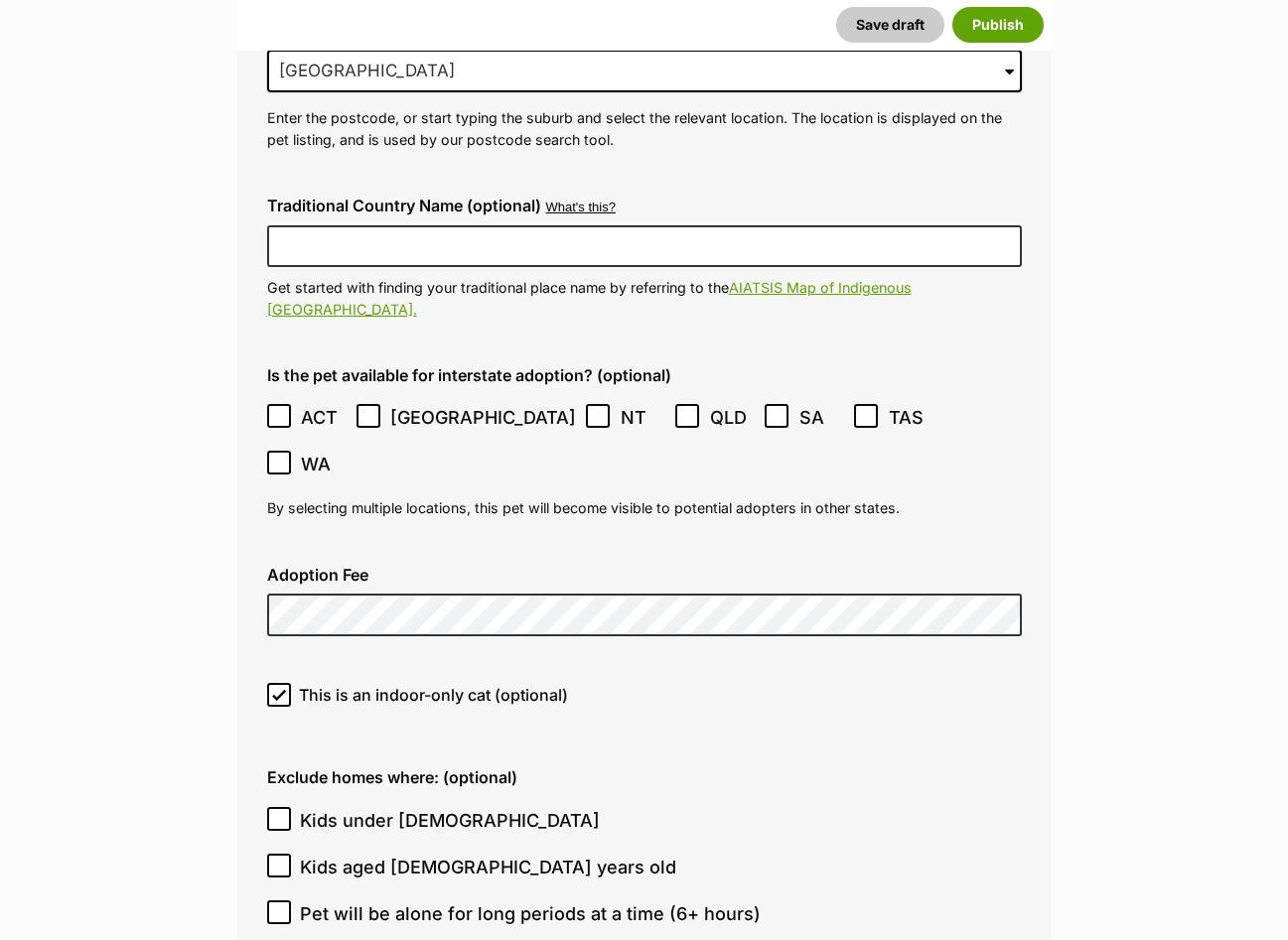 click on "Kids under 5 years old" at bounding box center (450, 820) 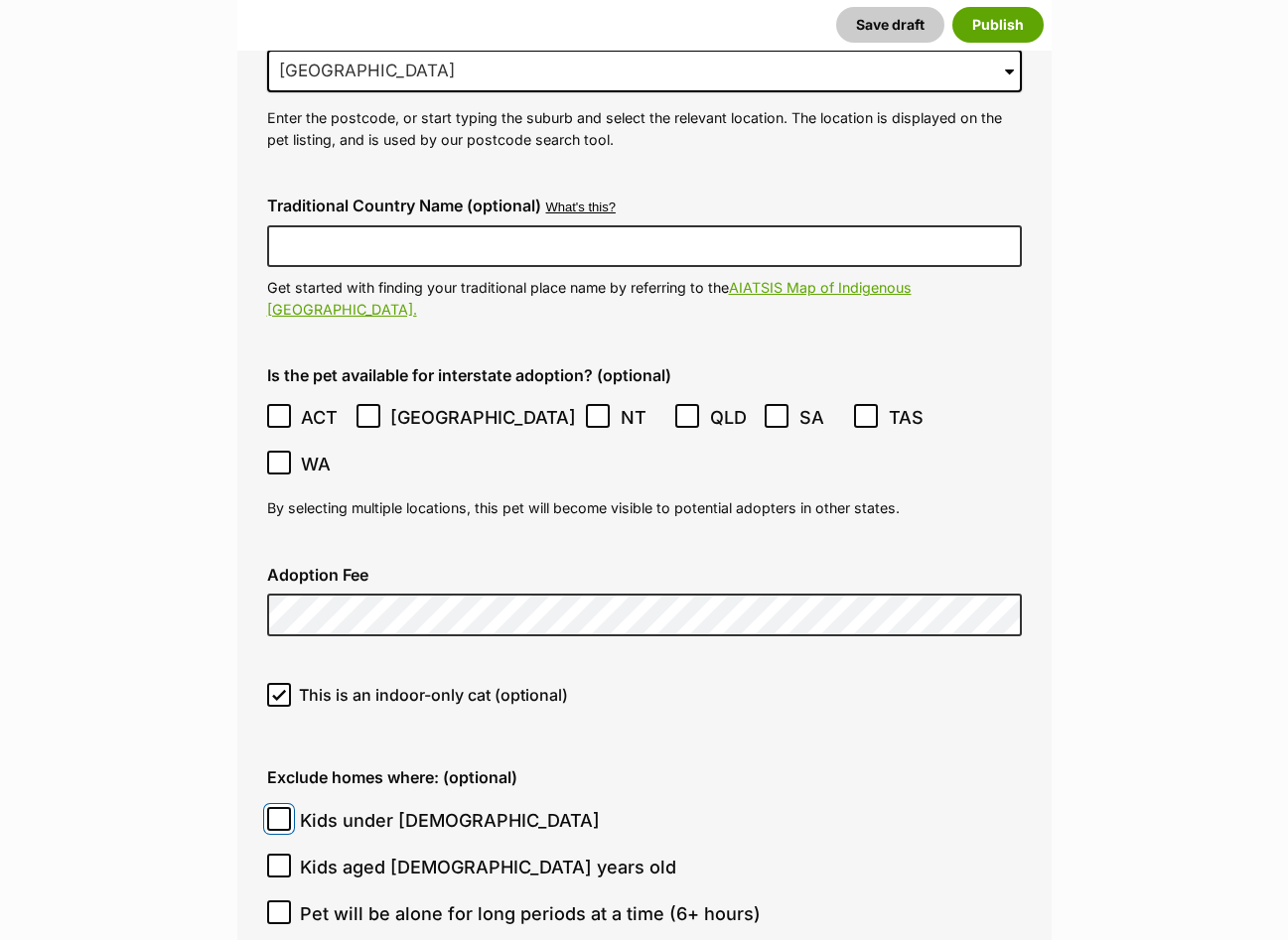 click on "Kids under 5 years old" at bounding box center [279, 819] 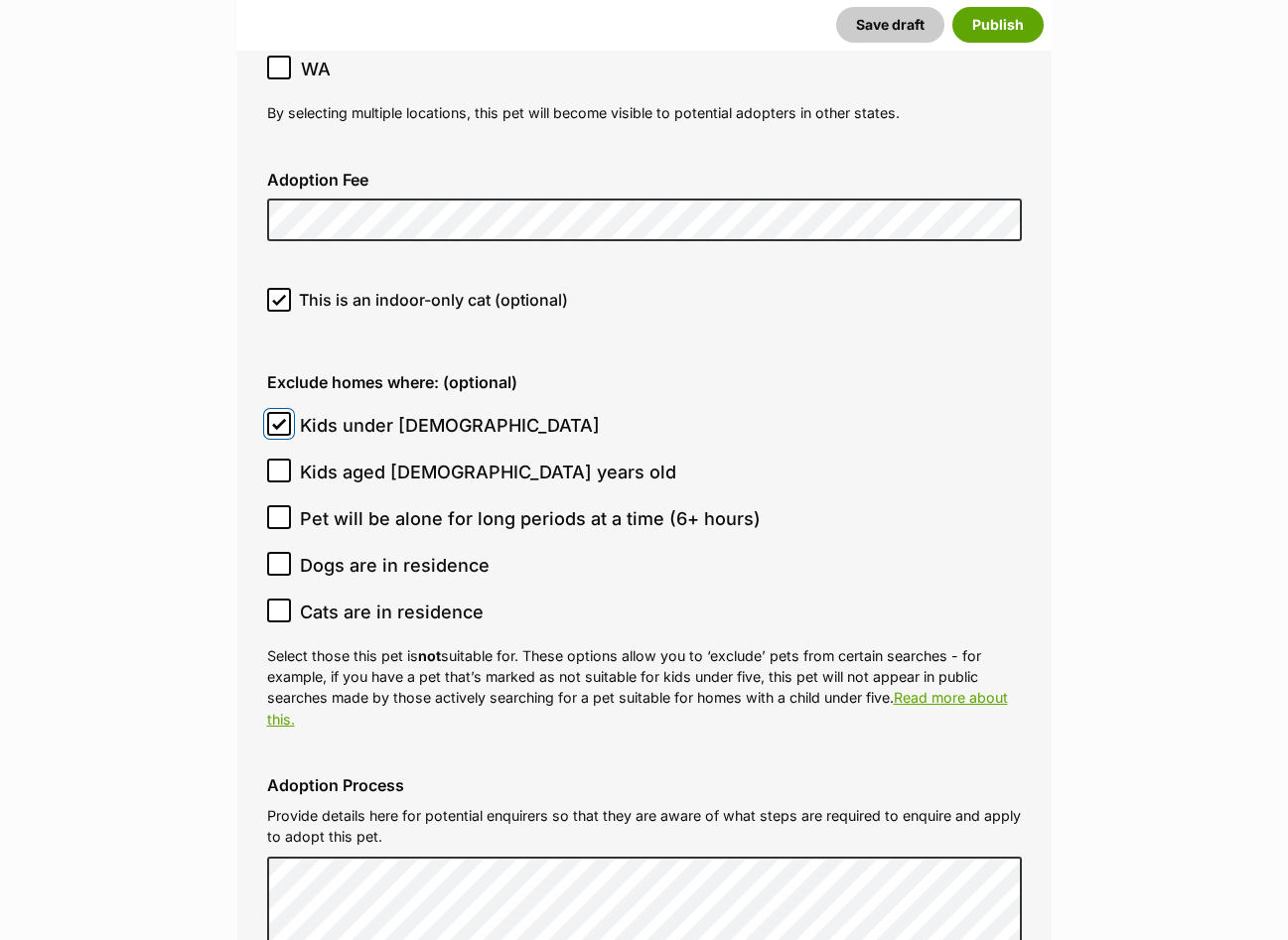 scroll, scrollTop: 5379, scrollLeft: 0, axis: vertical 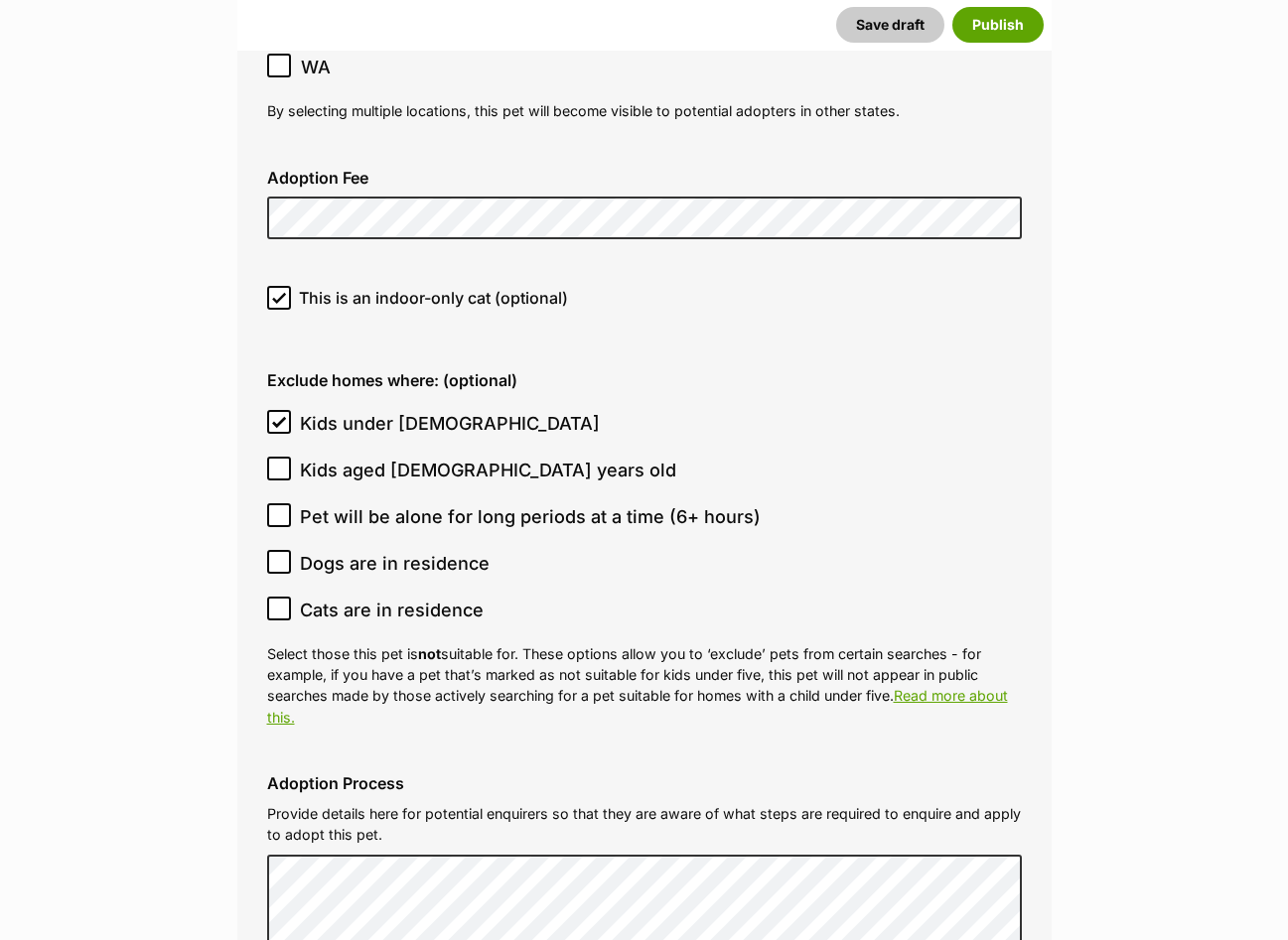 drag, startPoint x: 344, startPoint y: 386, endPoint x: 348, endPoint y: 408, distance: 22.36068 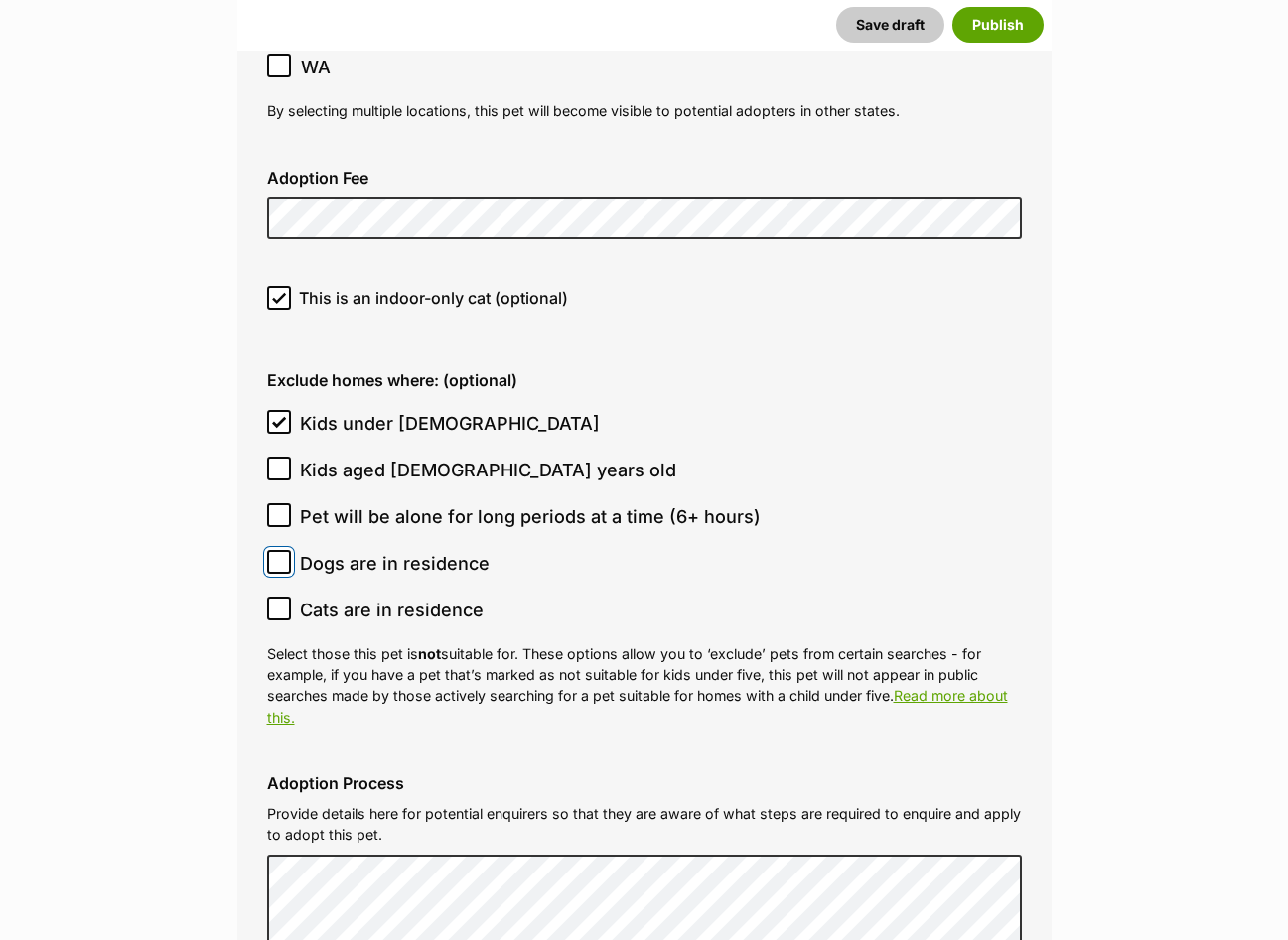 click on "Dogs are in residence" at bounding box center [279, 562] 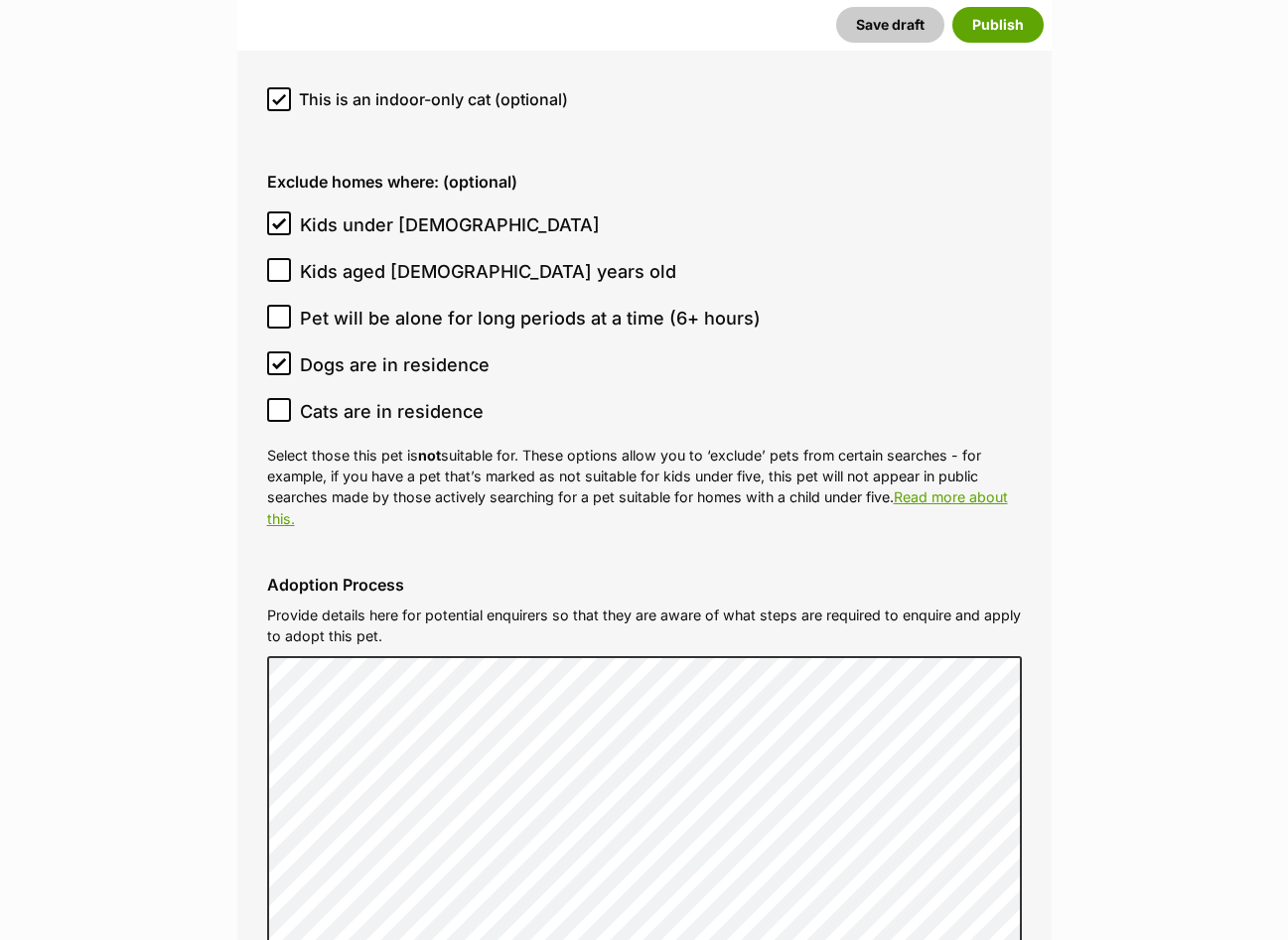 click on "Pet will be alone for long periods at a time (6+ hours)" at bounding box center [530, 318] 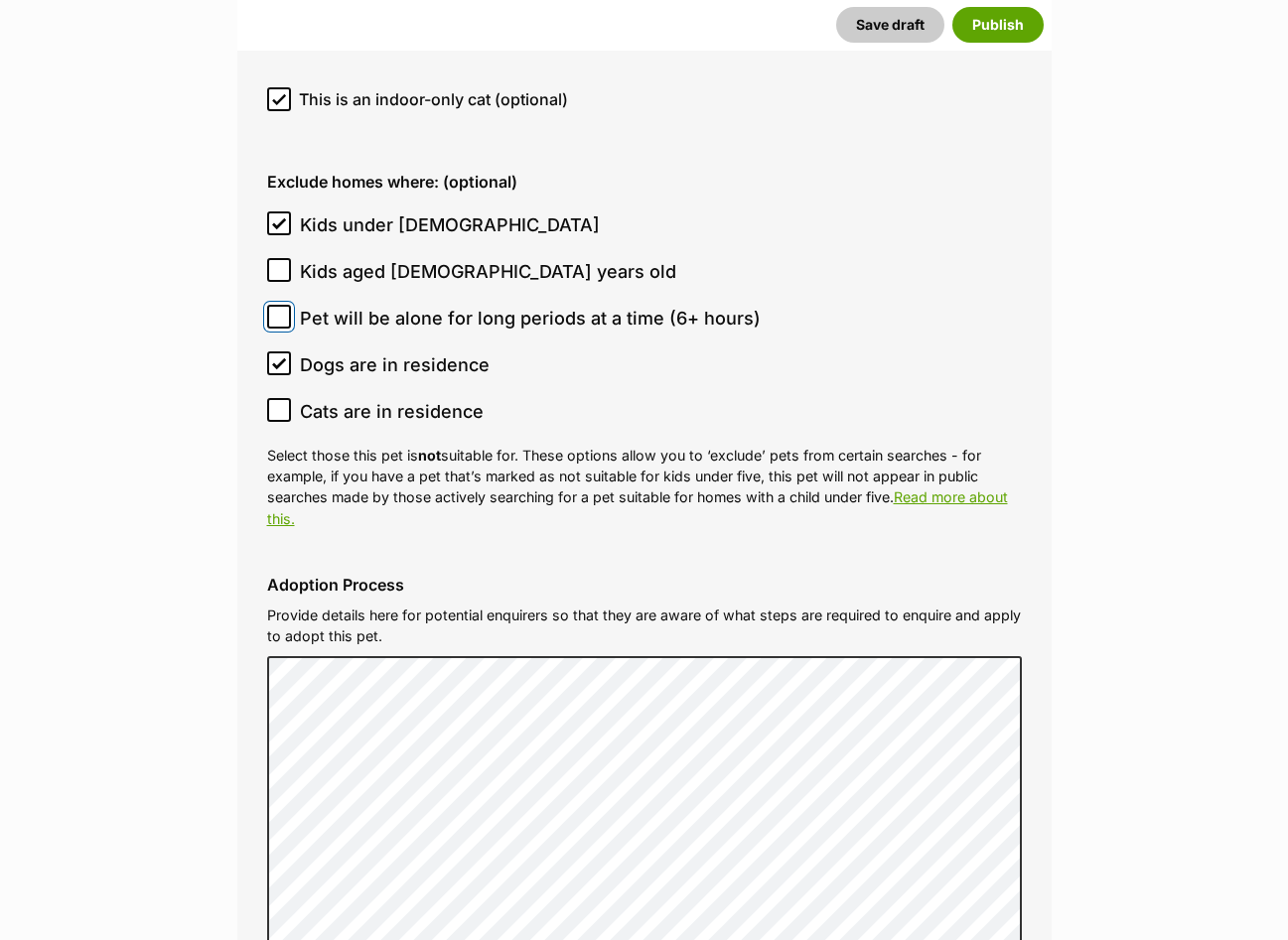 click on "Pet will be alone for long periods at a time (6+ hours)" at bounding box center [279, 317] 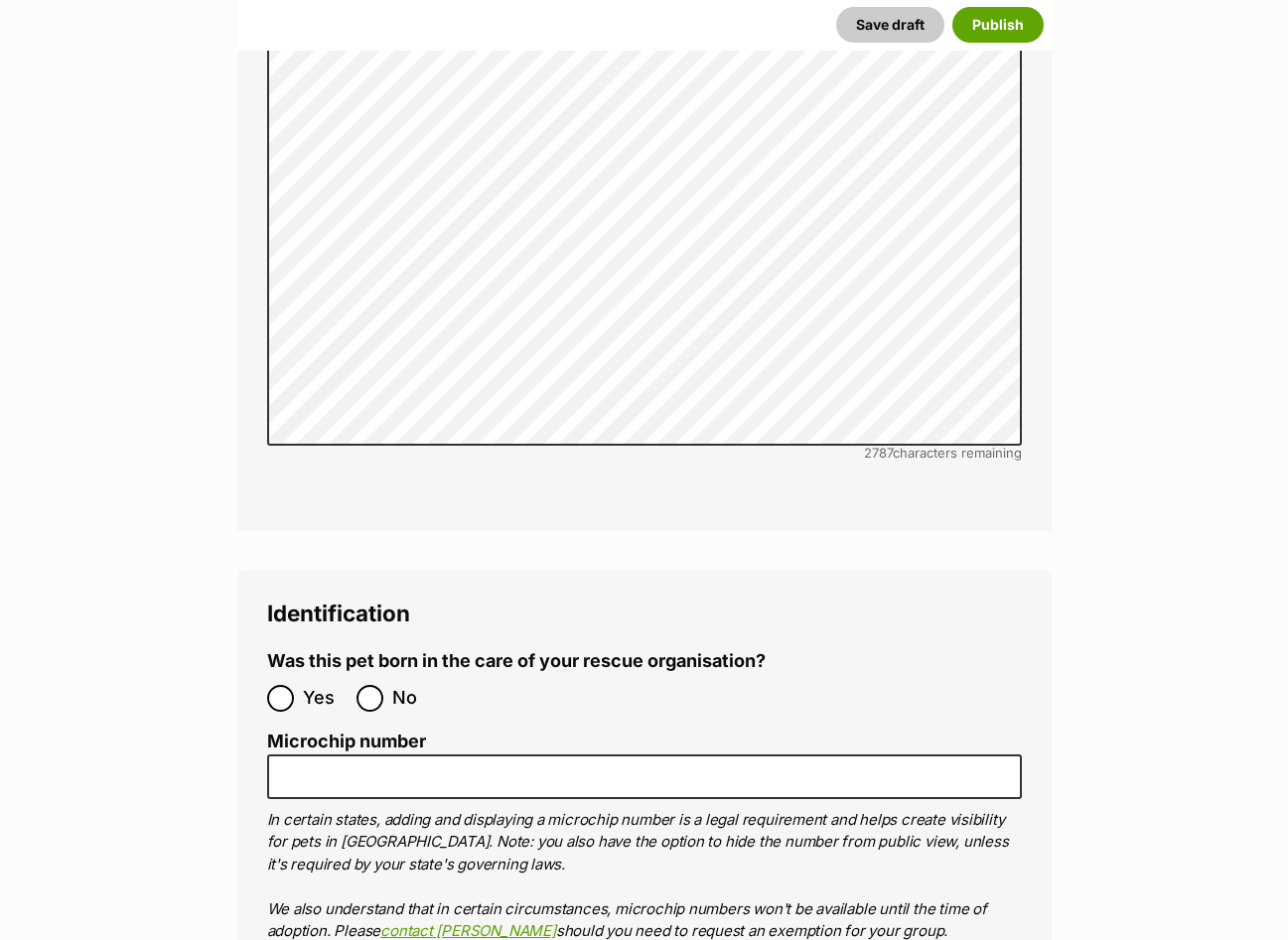scroll, scrollTop: 6372, scrollLeft: 0, axis: vertical 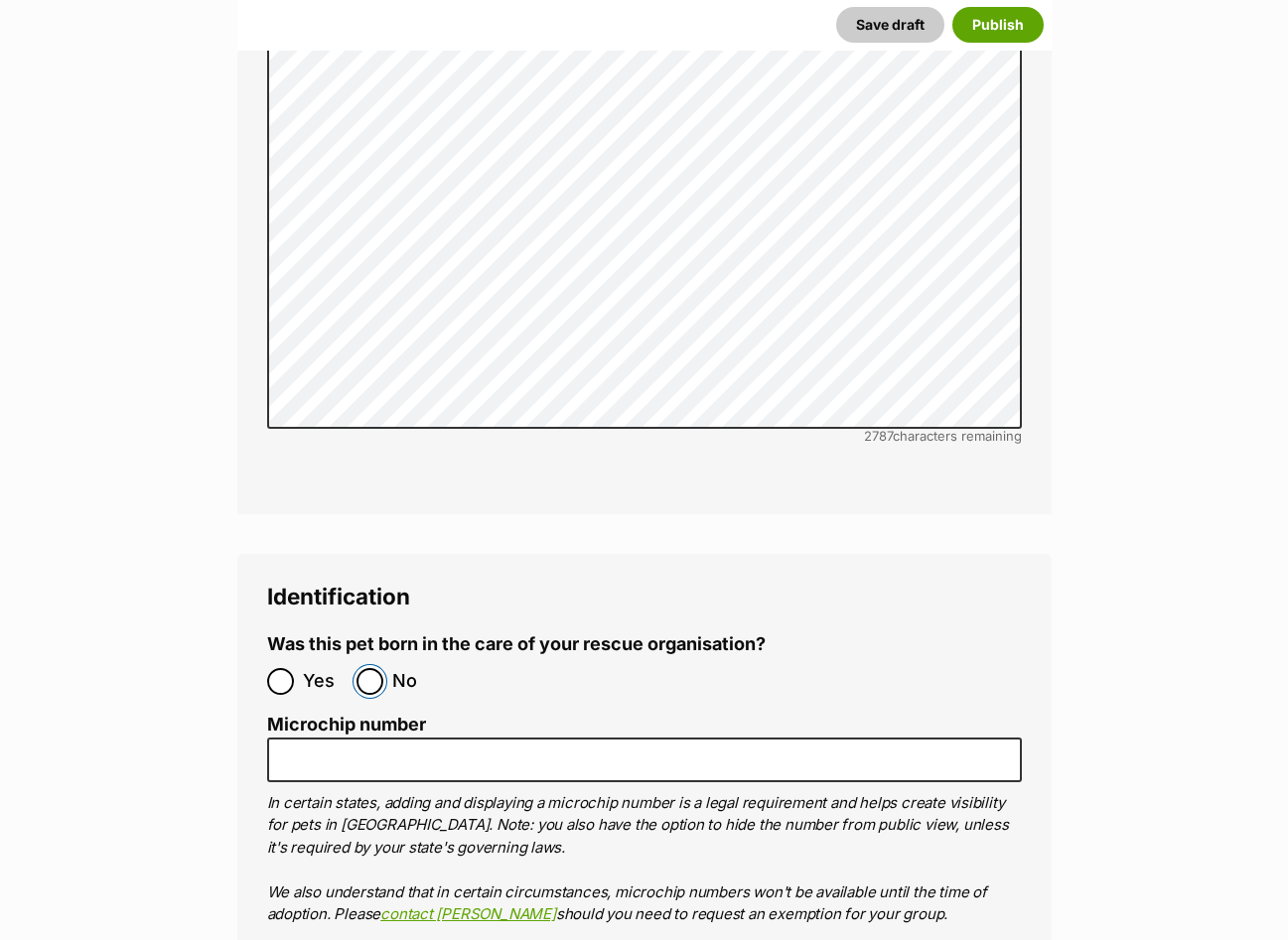click on "No" at bounding box center [369, 681] 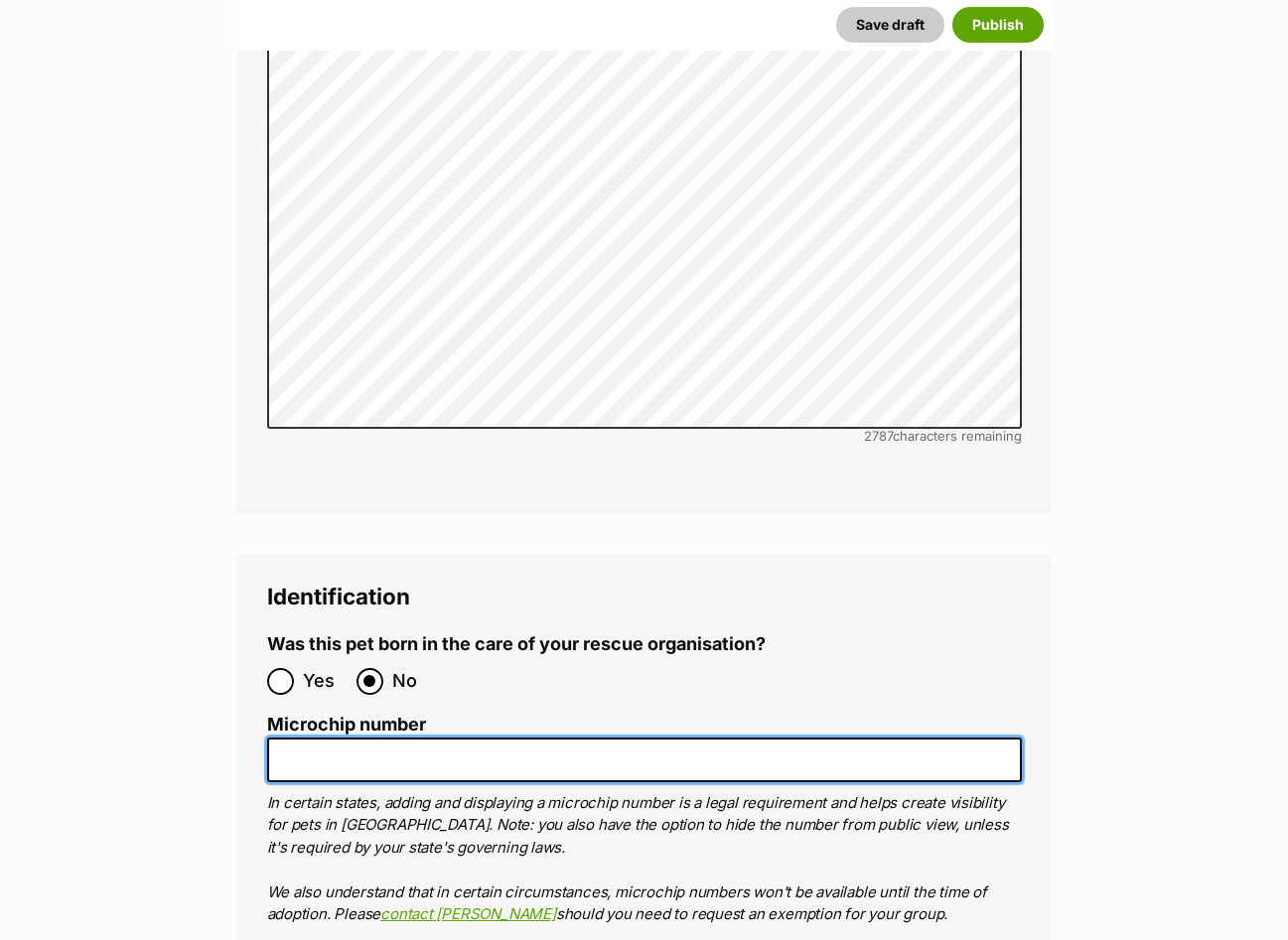 click on "Microchip number" at bounding box center [644, 759] 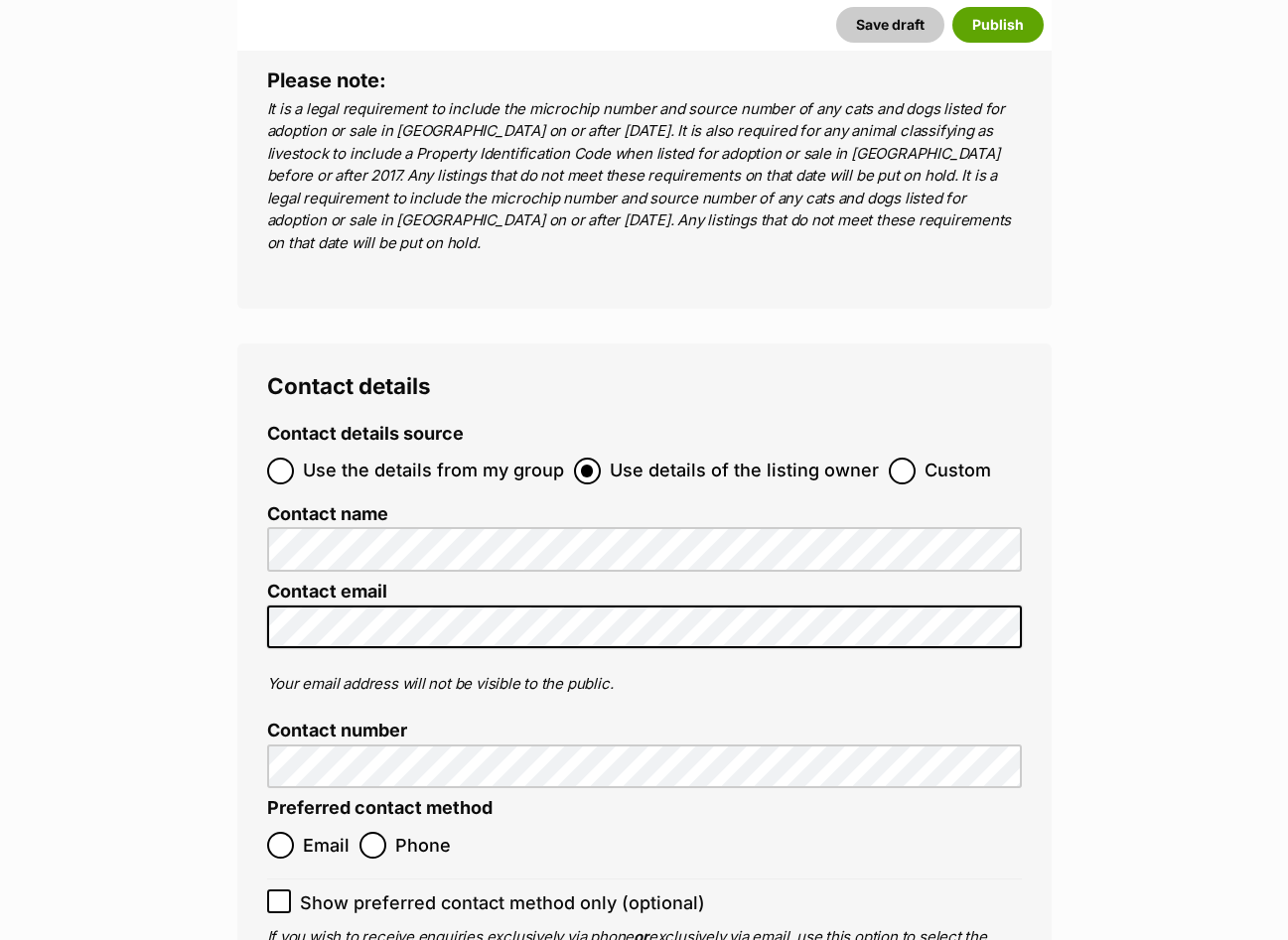 scroll, scrollTop: 7860, scrollLeft: 0, axis: vertical 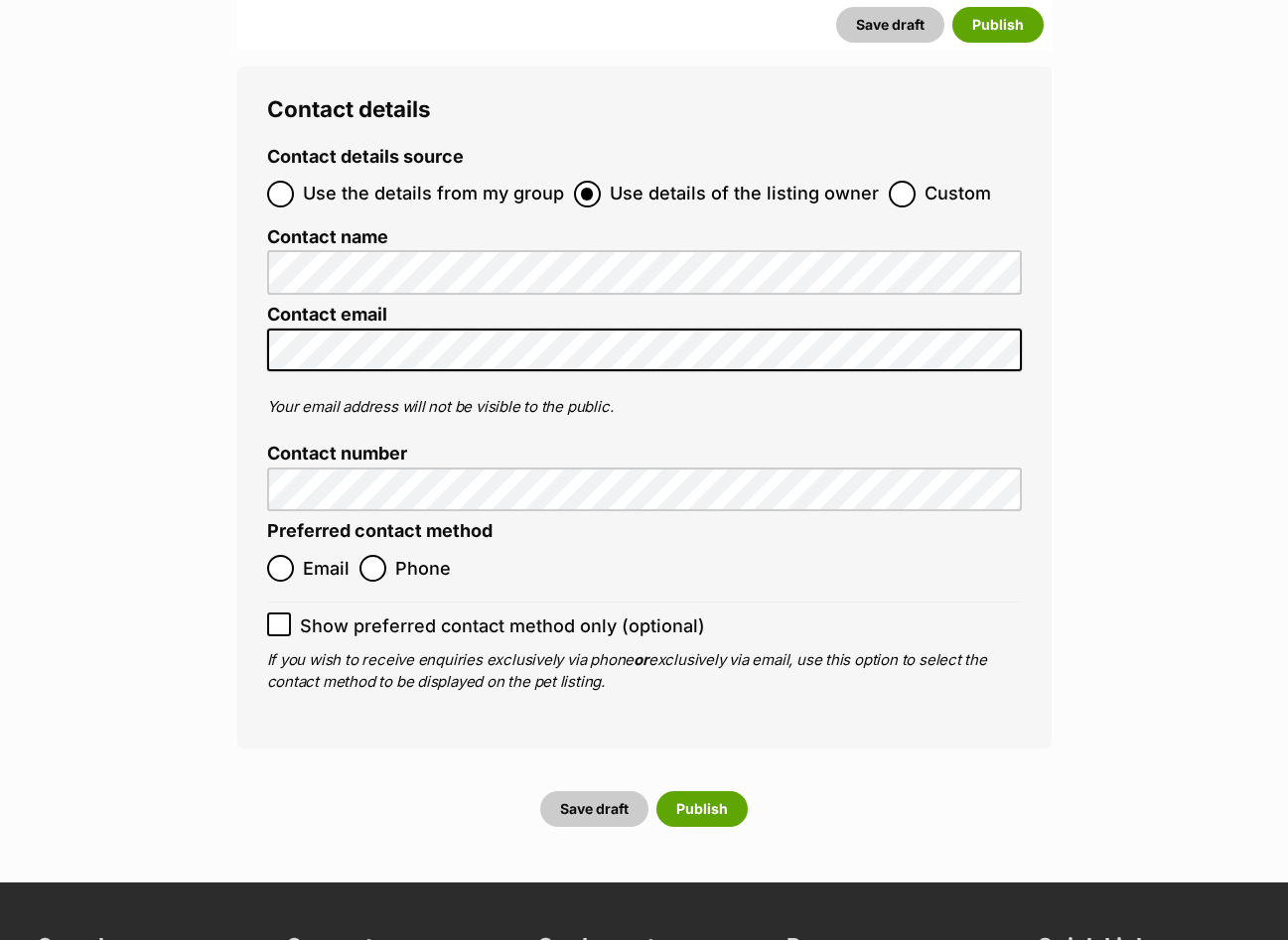type on "956000018440804" 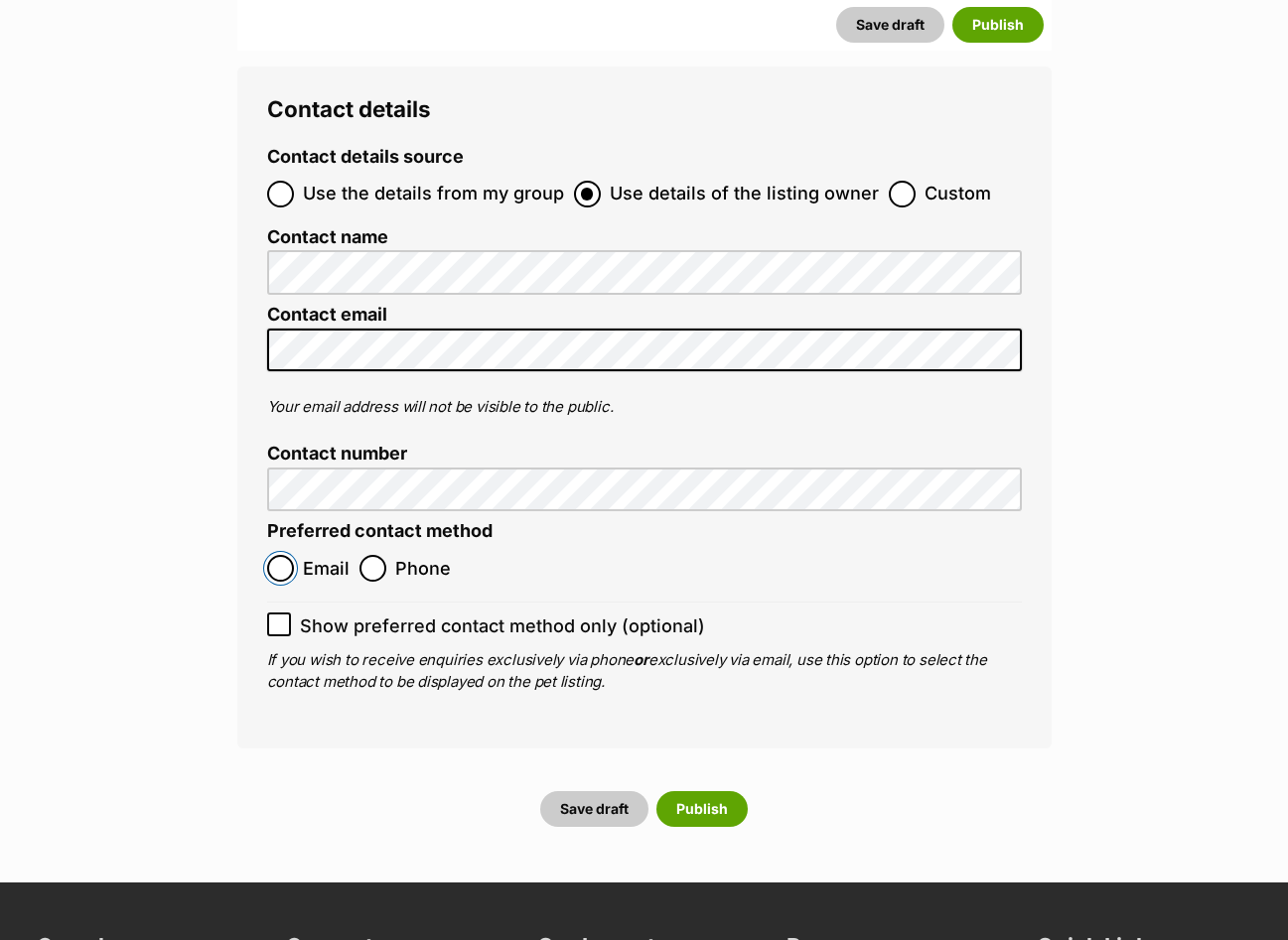 click on "Email" at bounding box center [280, 568] 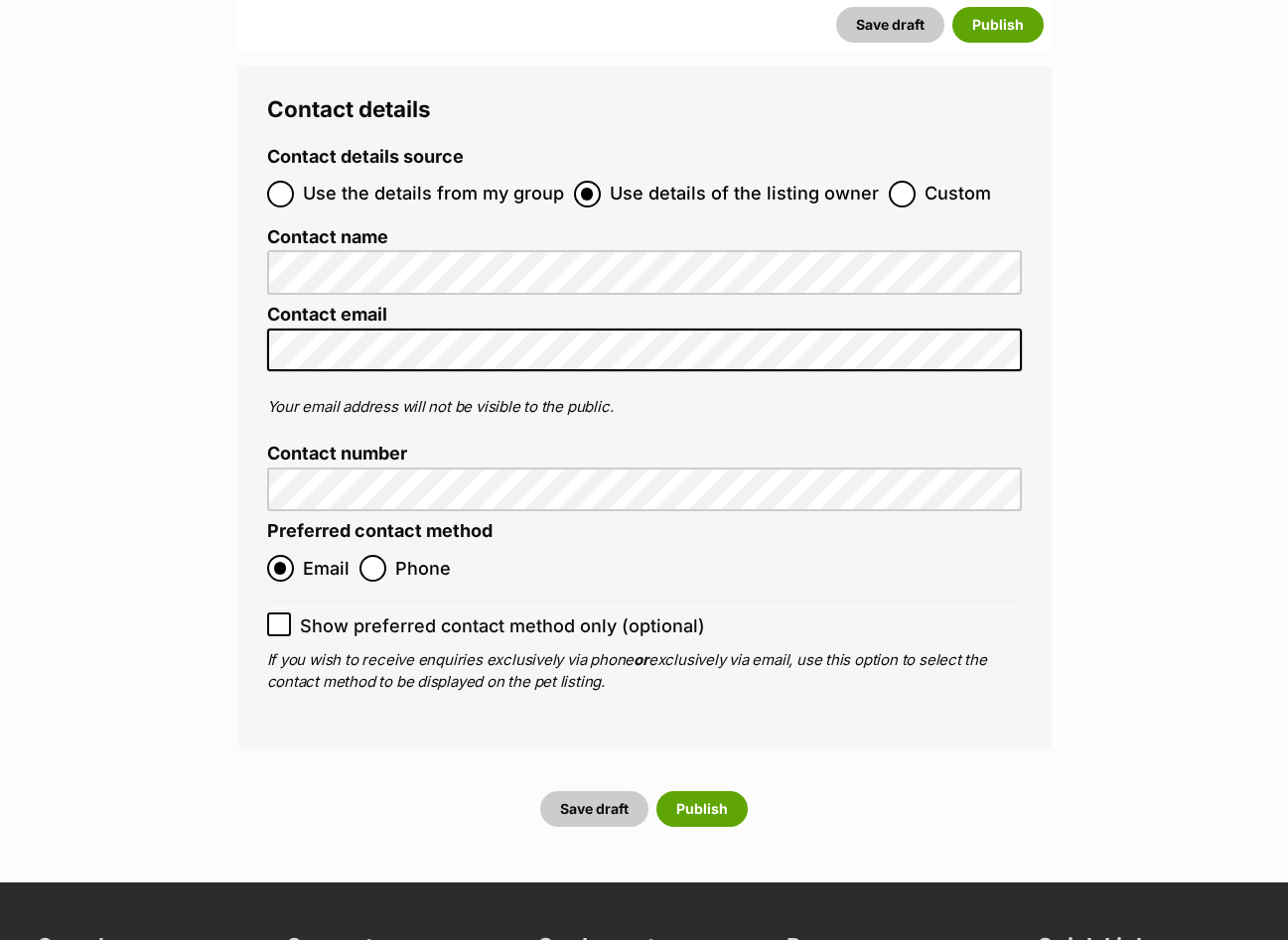 click 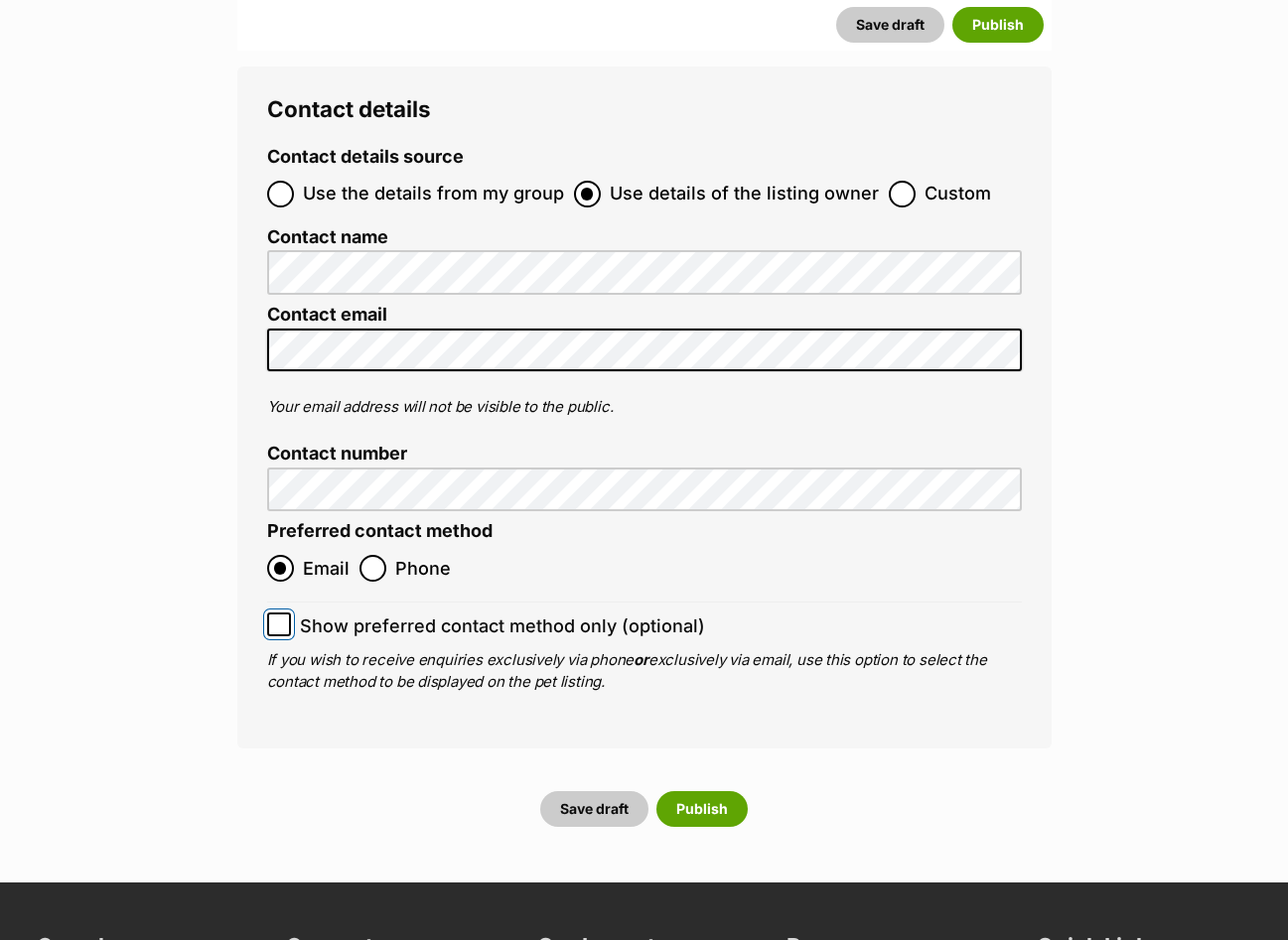 click on "Show preferred contact method only (optional)" at bounding box center (279, 624) 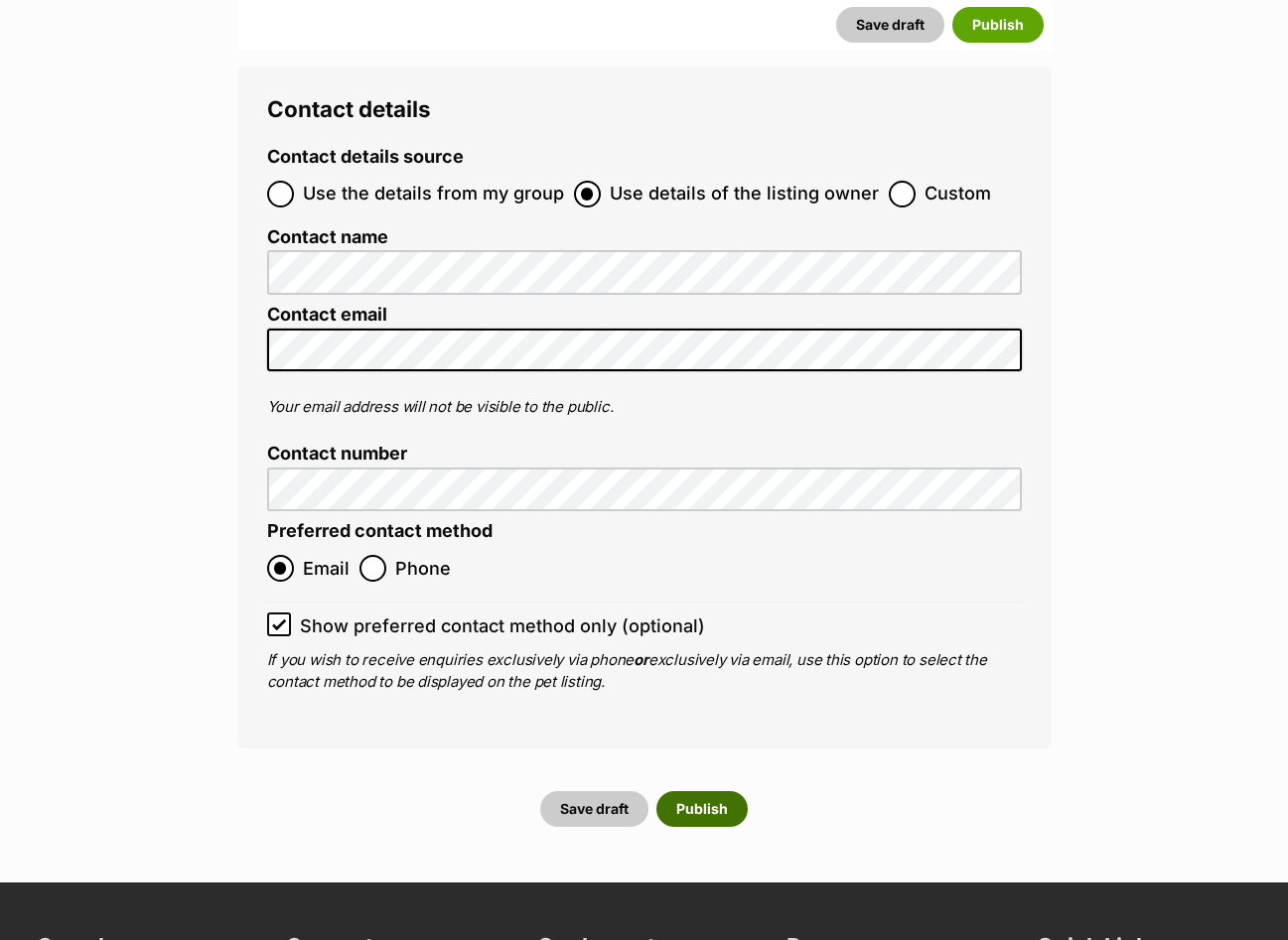 click on "Publish" at bounding box center (702, 809) 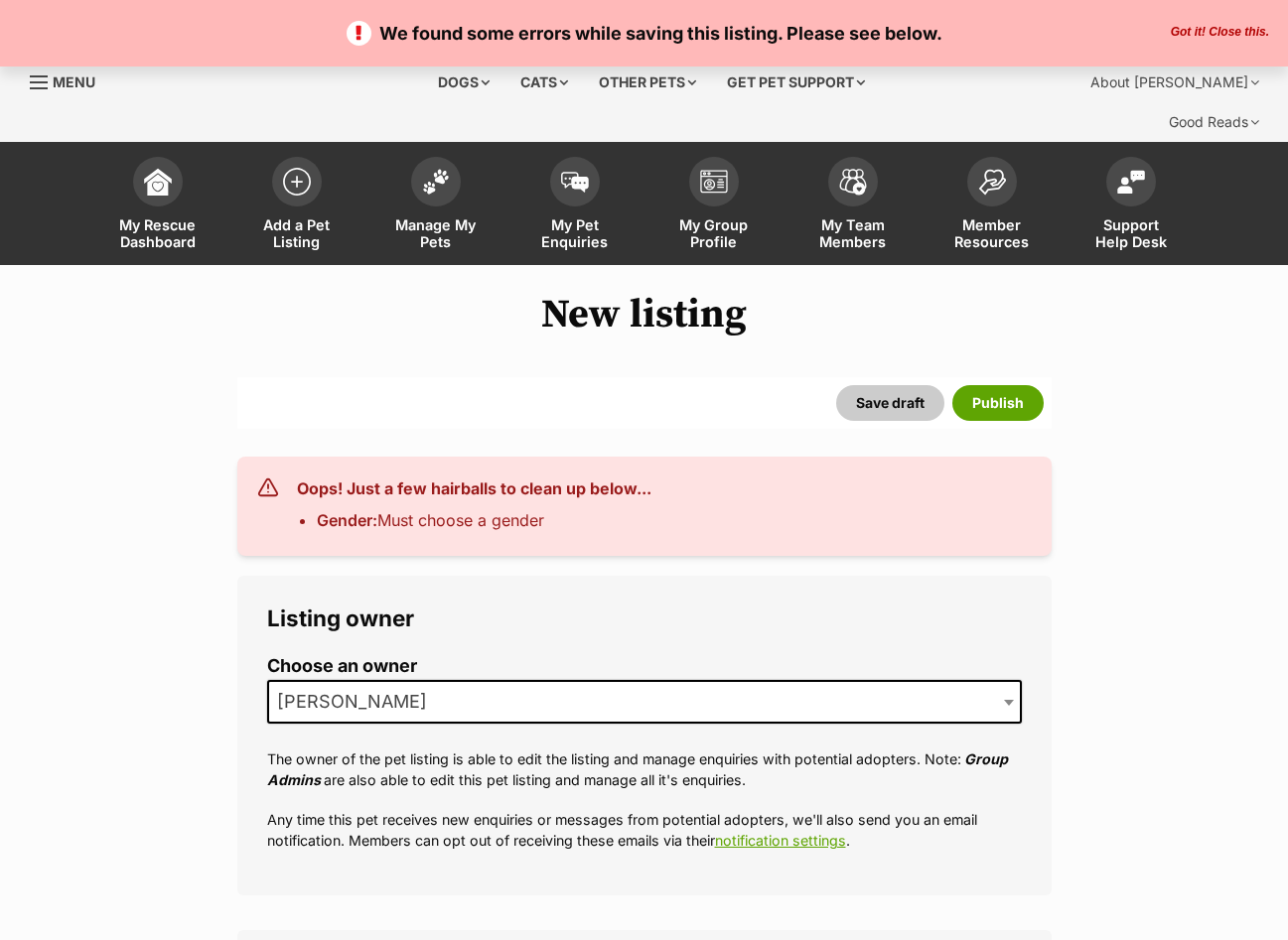 scroll, scrollTop: 0, scrollLeft: 0, axis: both 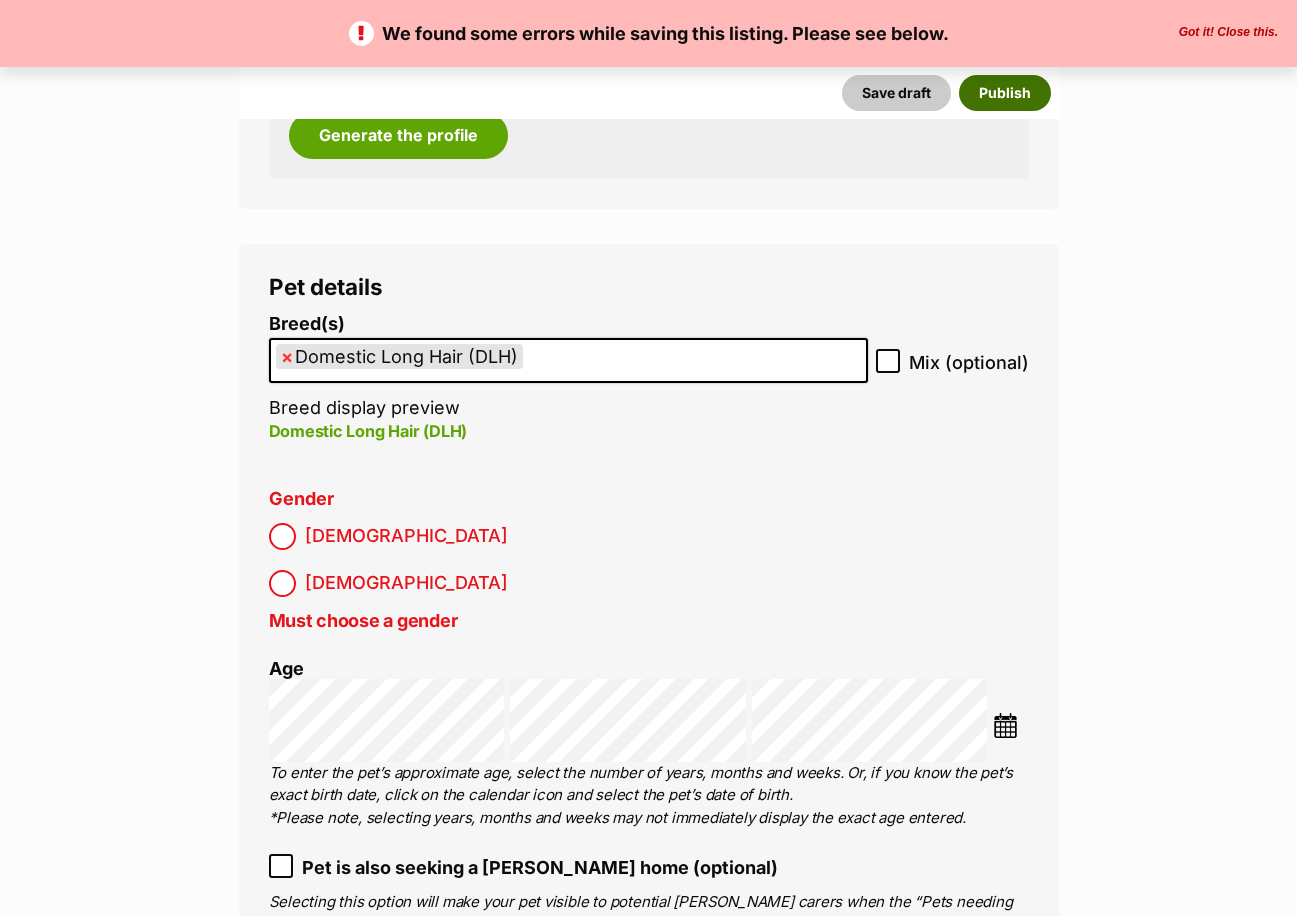click on "Publish" at bounding box center (1005, 93) 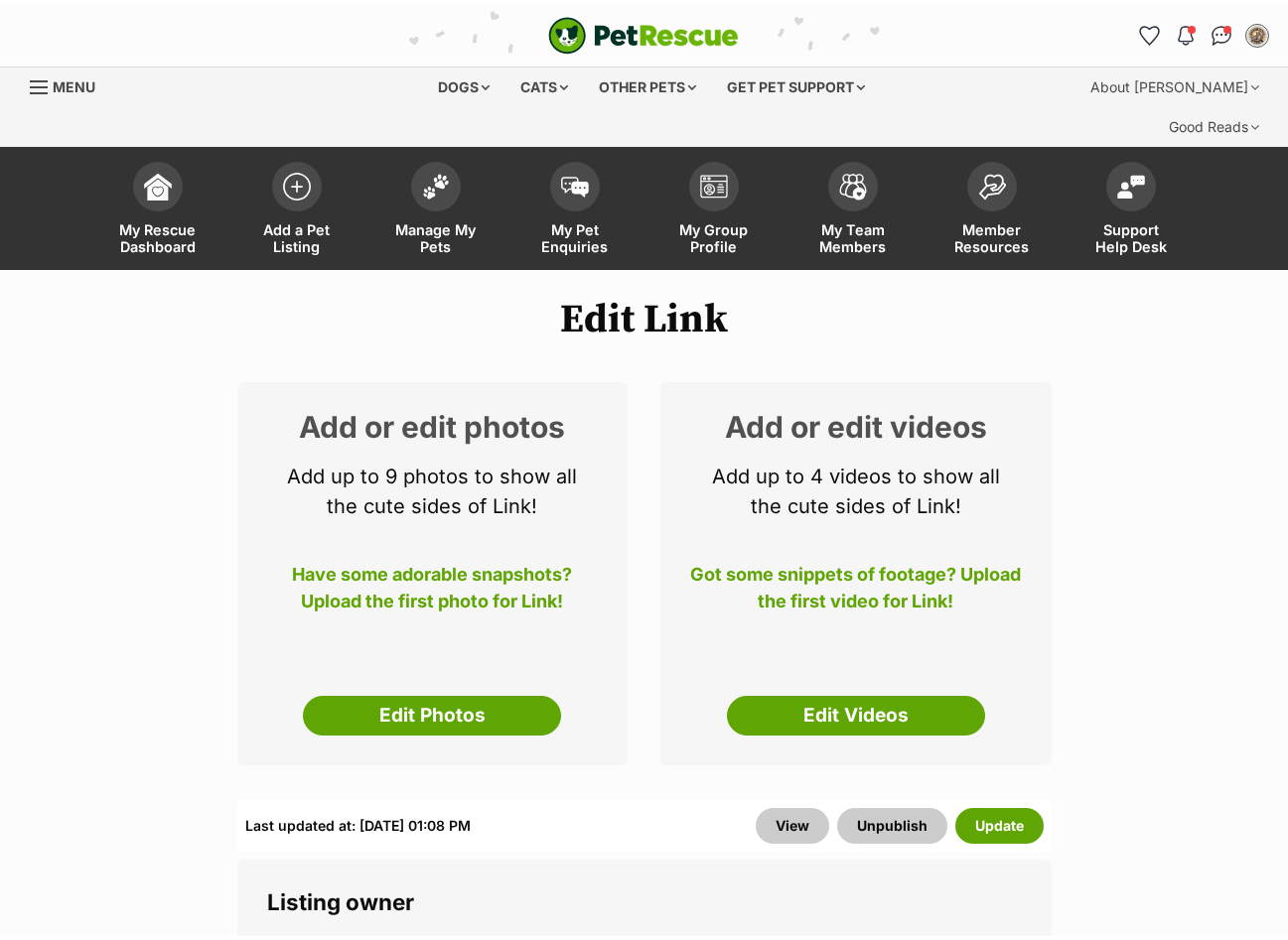 scroll, scrollTop: 0, scrollLeft: 0, axis: both 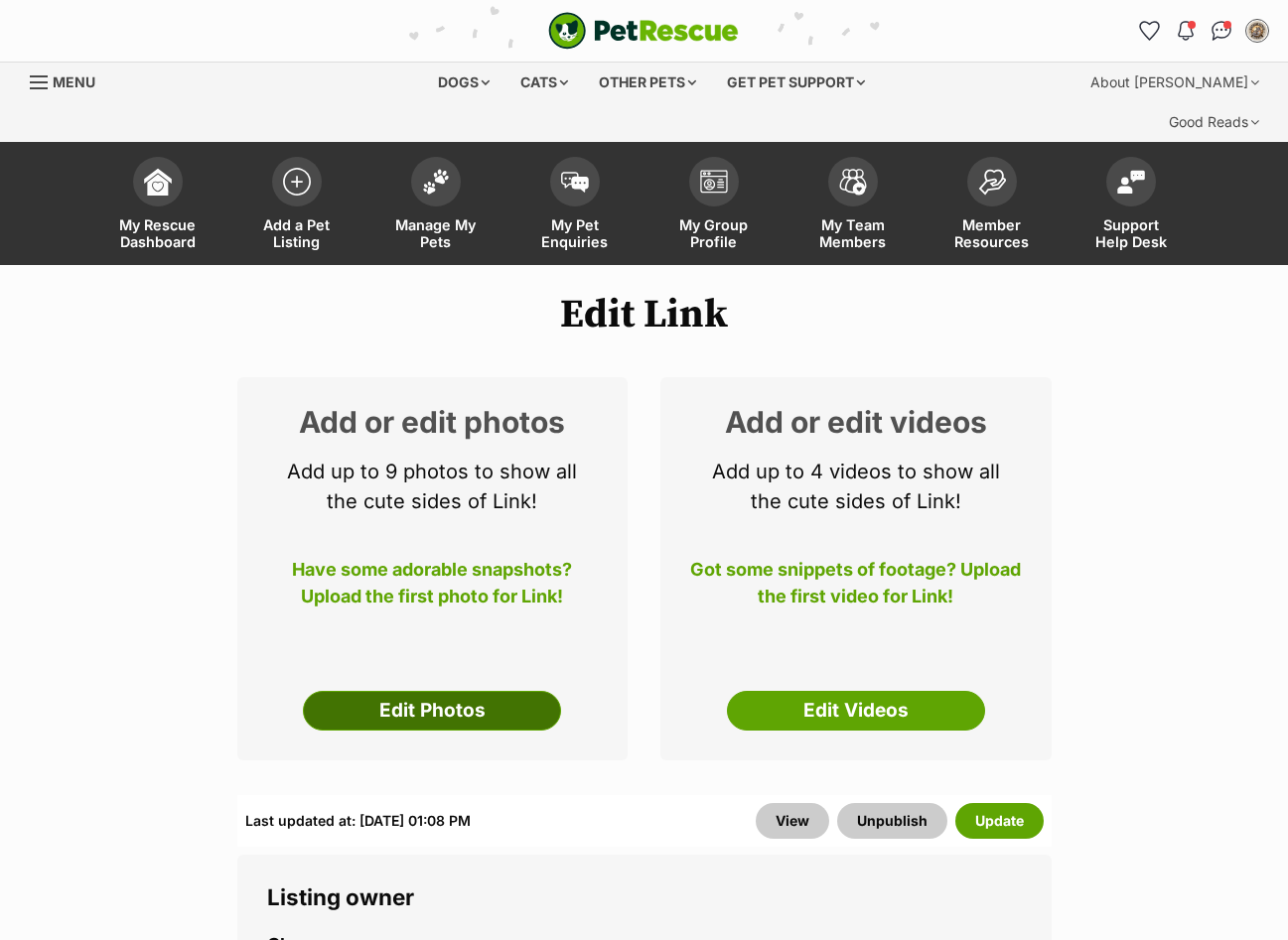 click on "Edit Photos" at bounding box center (432, 711) 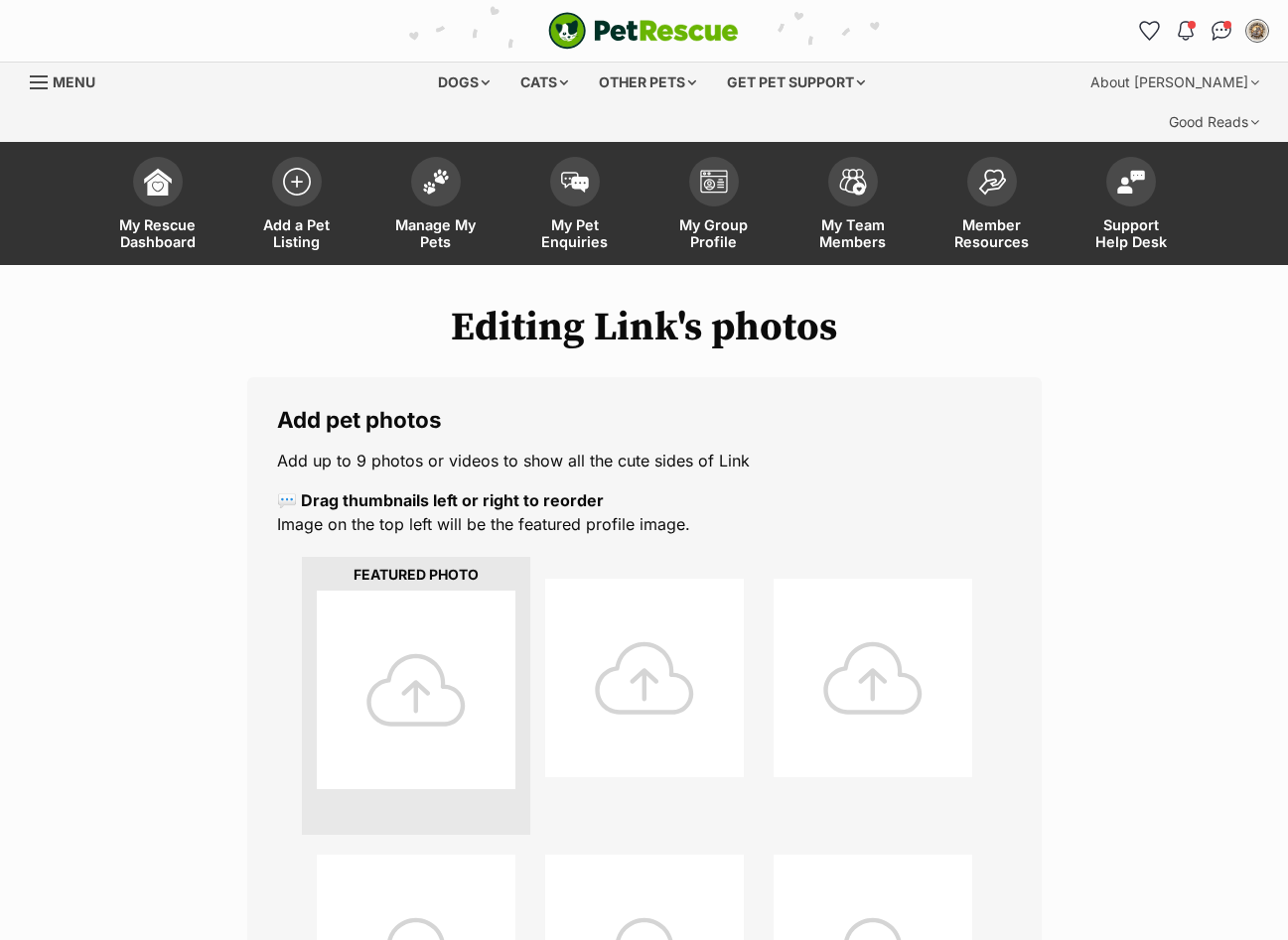 scroll, scrollTop: 0, scrollLeft: 0, axis: both 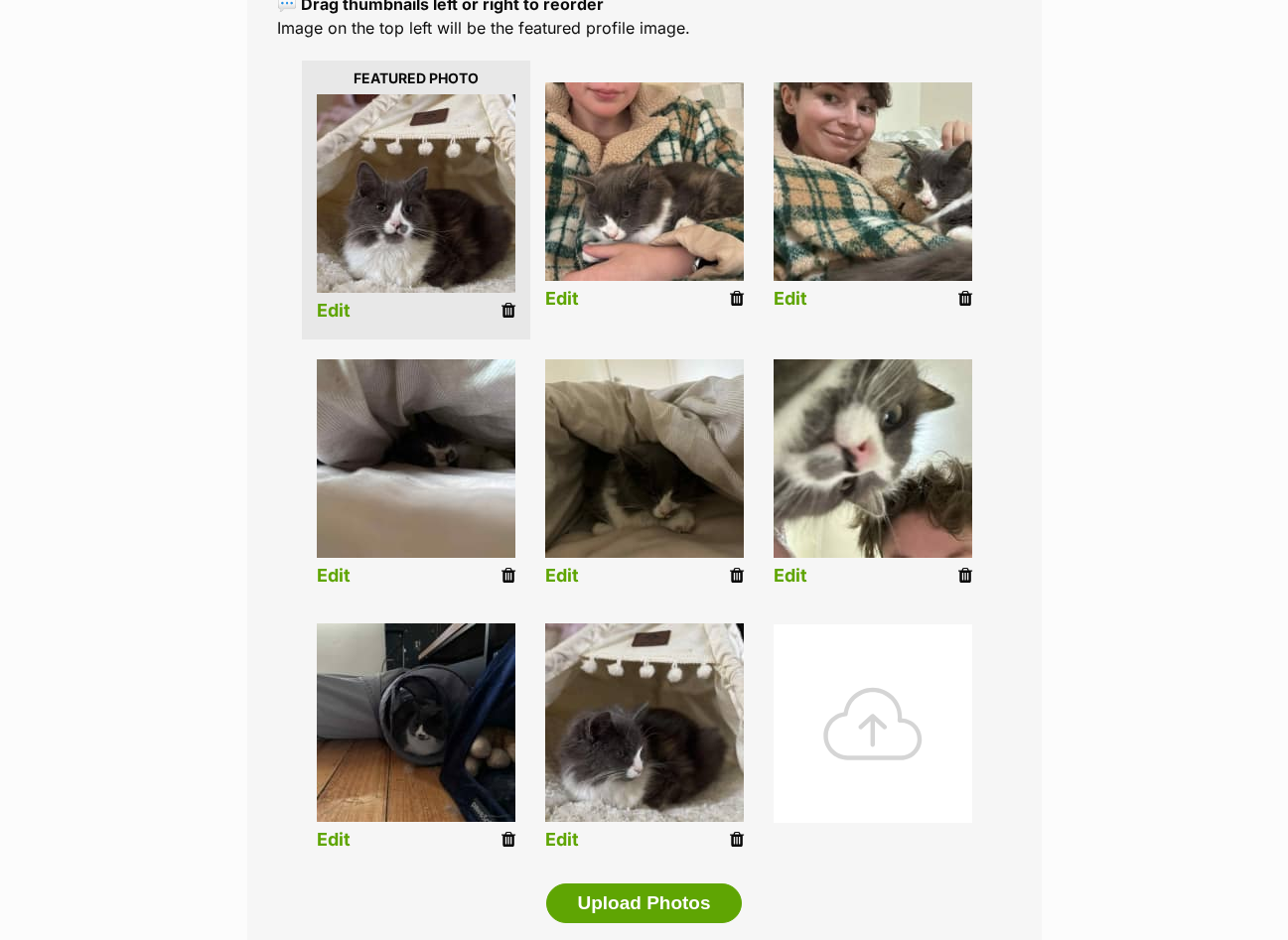 click on "Edit" at bounding box center (334, 311) 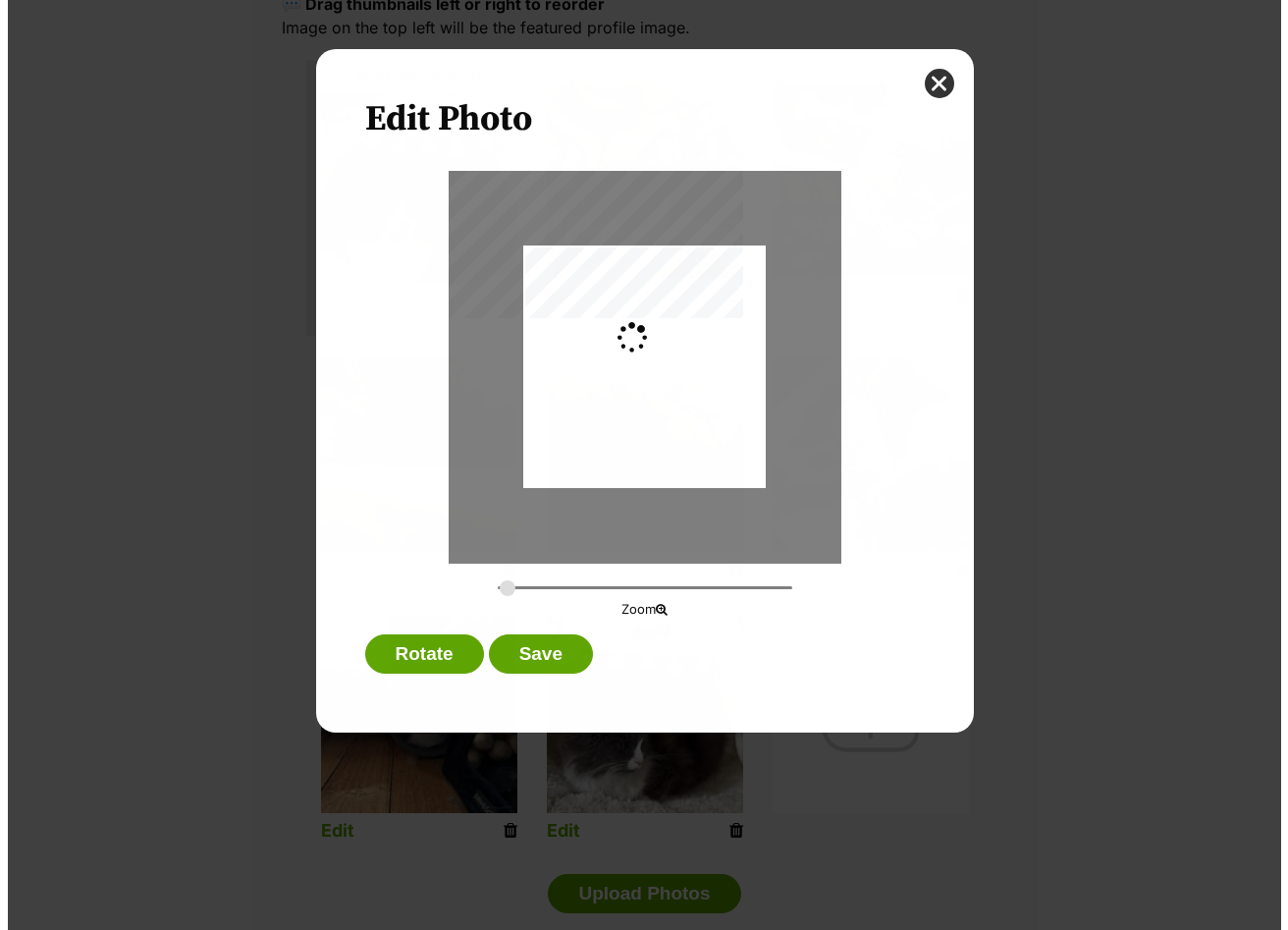scroll, scrollTop: 0, scrollLeft: 0, axis: both 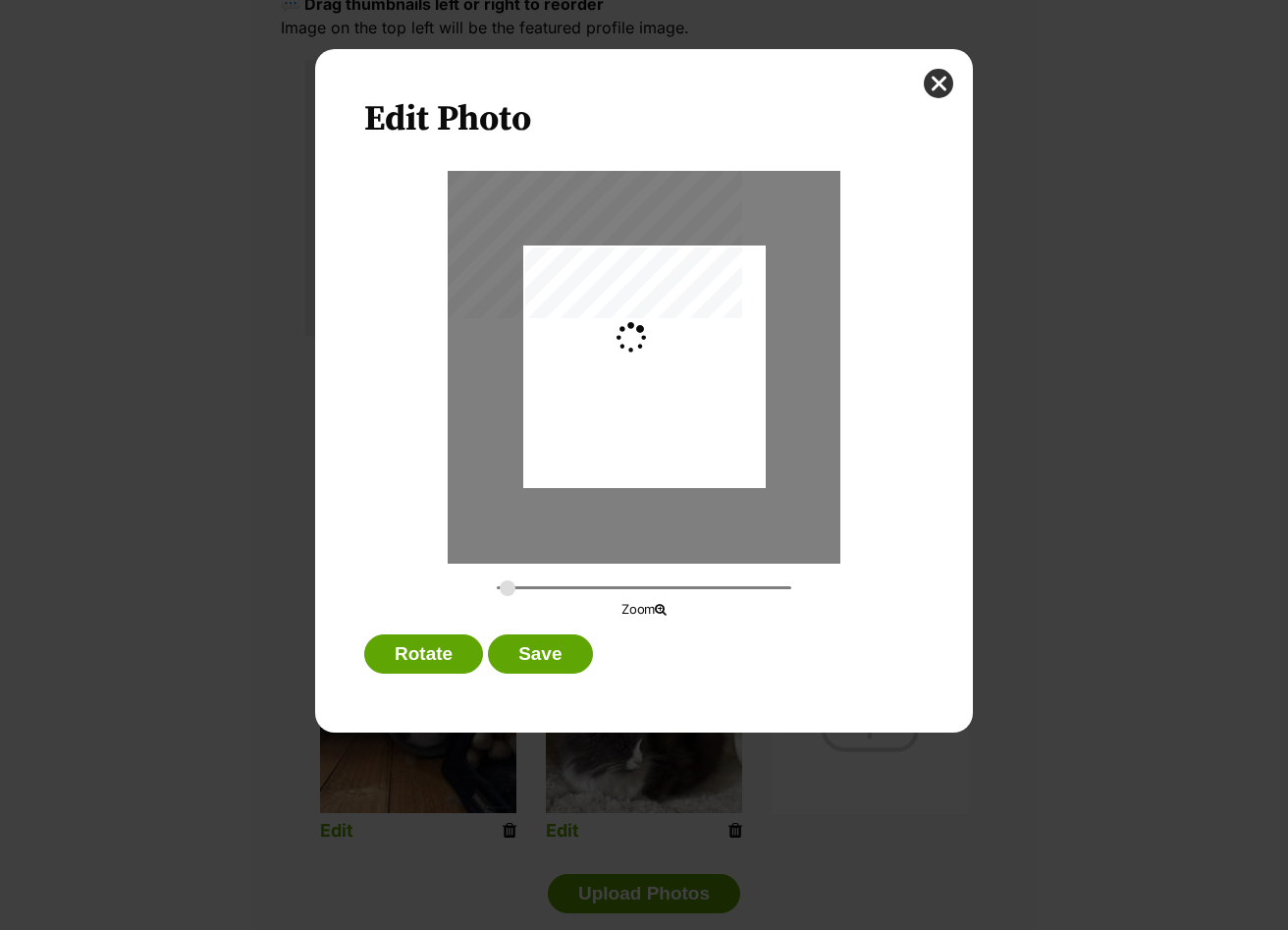 type on "0.2744" 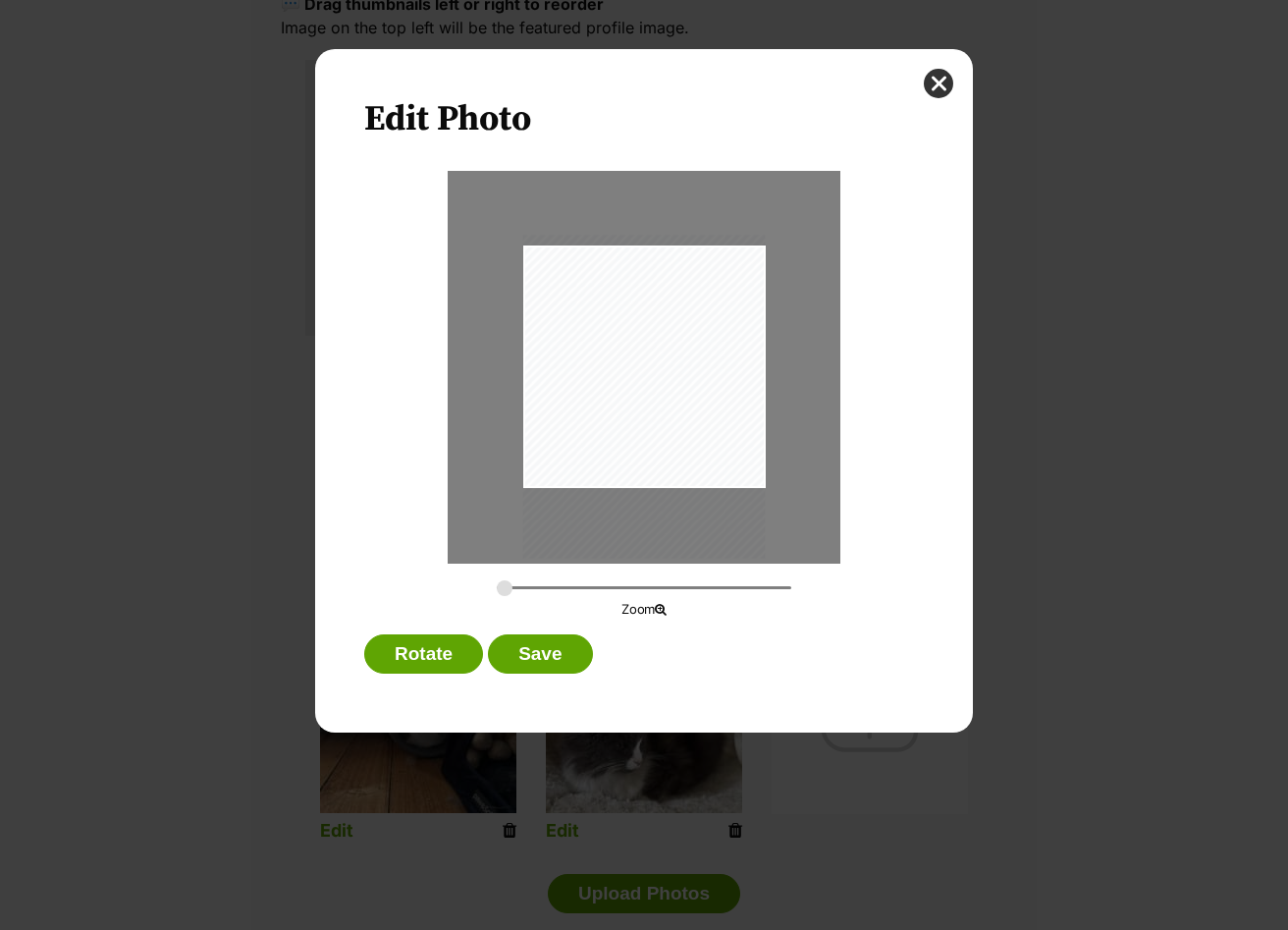 drag, startPoint x: 585, startPoint y: 378, endPoint x: 588, endPoint y: 400, distance: 22.203603 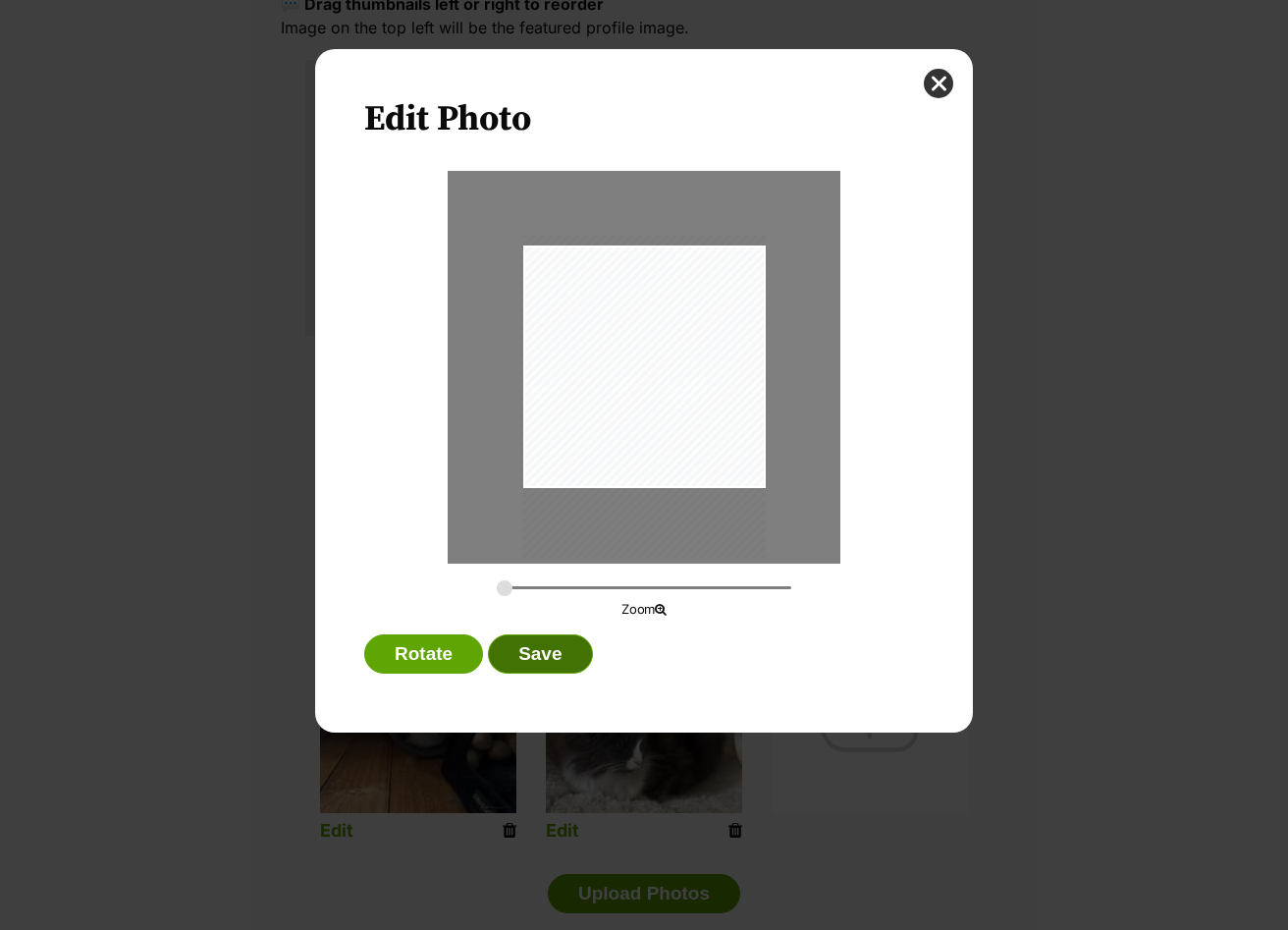 click on "Save" at bounding box center [540, 654] 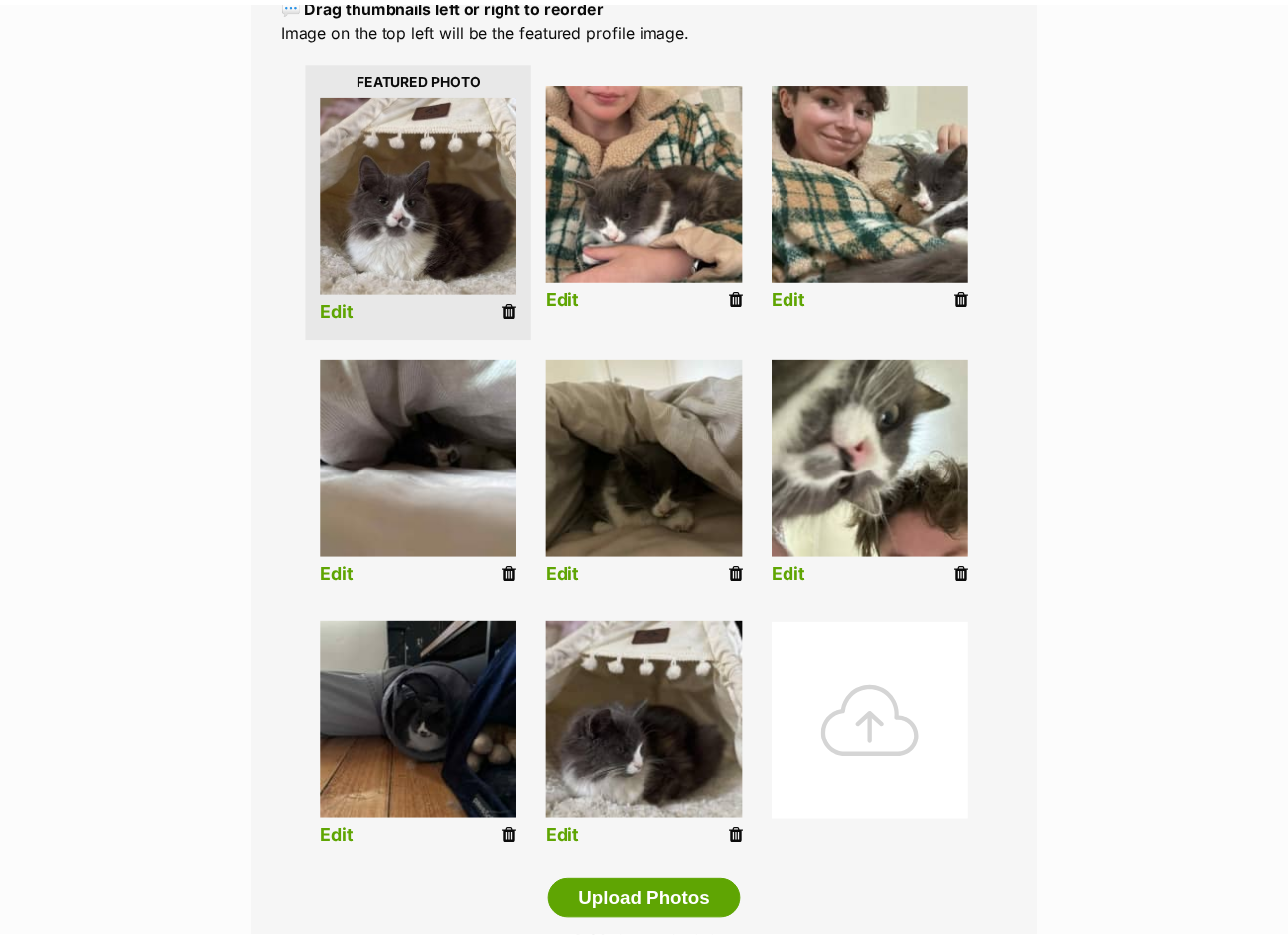 scroll, scrollTop: 496, scrollLeft: 0, axis: vertical 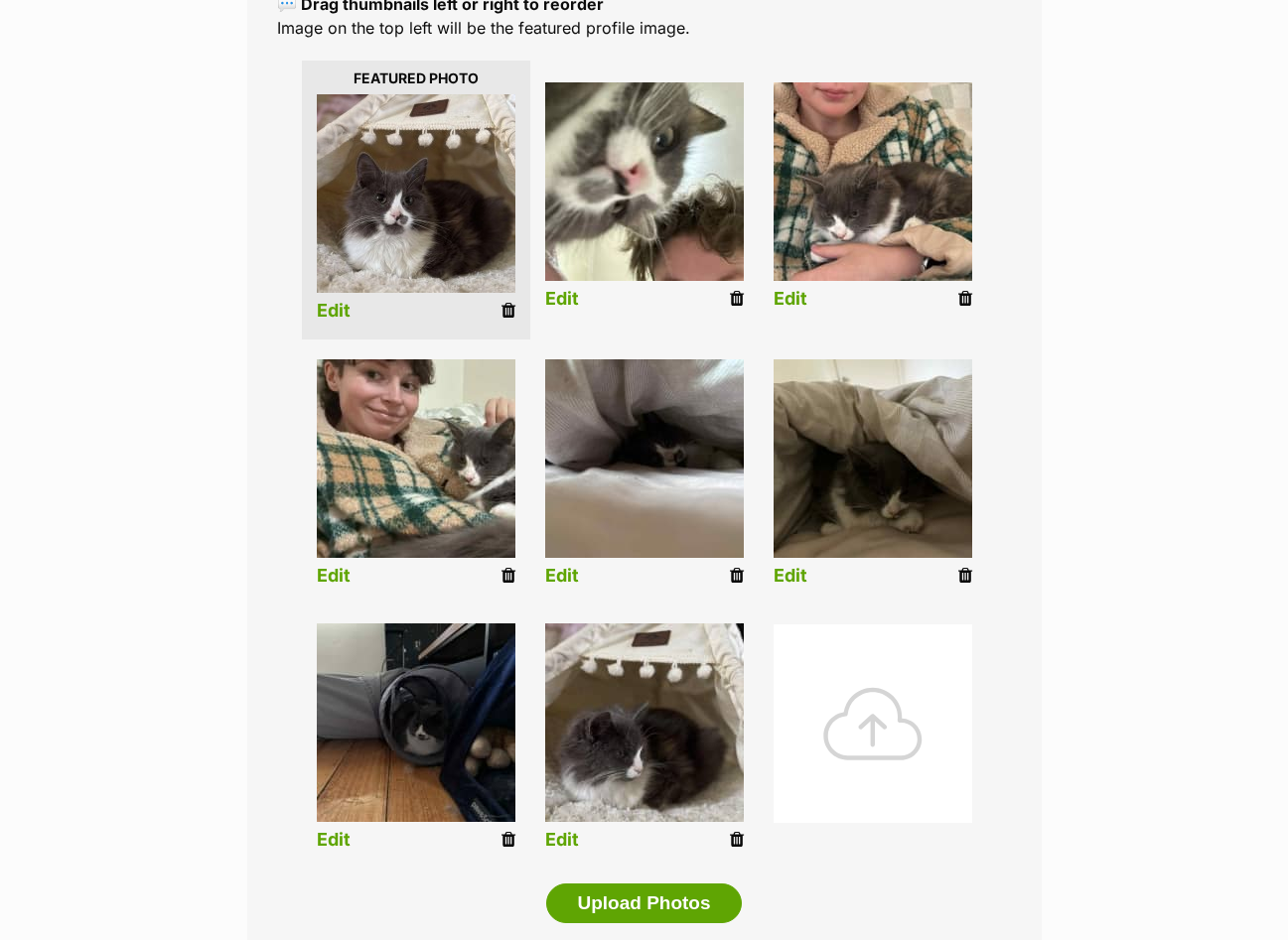 click on "Edit" at bounding box center (790, 299) 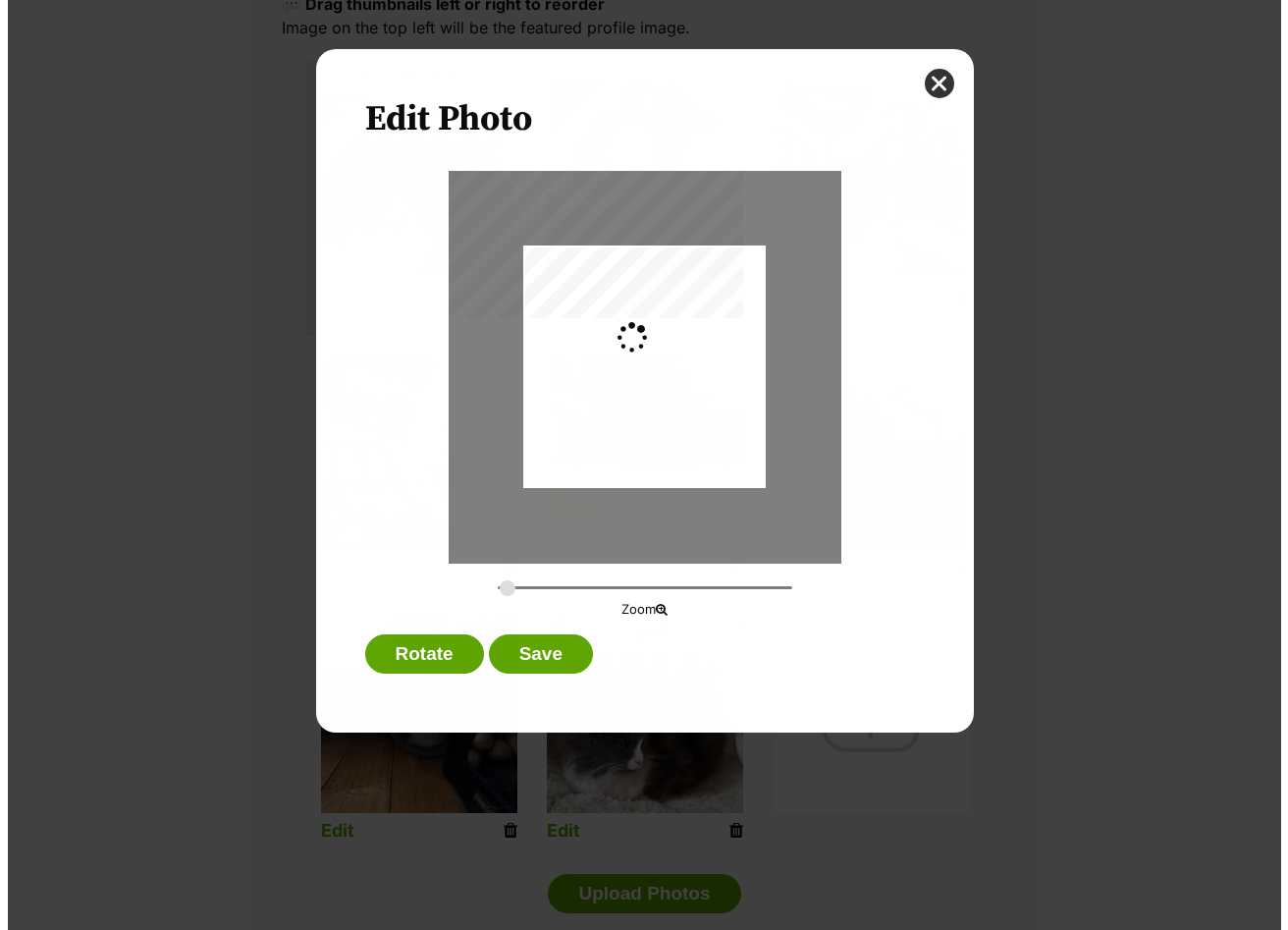 scroll, scrollTop: 0, scrollLeft: 0, axis: both 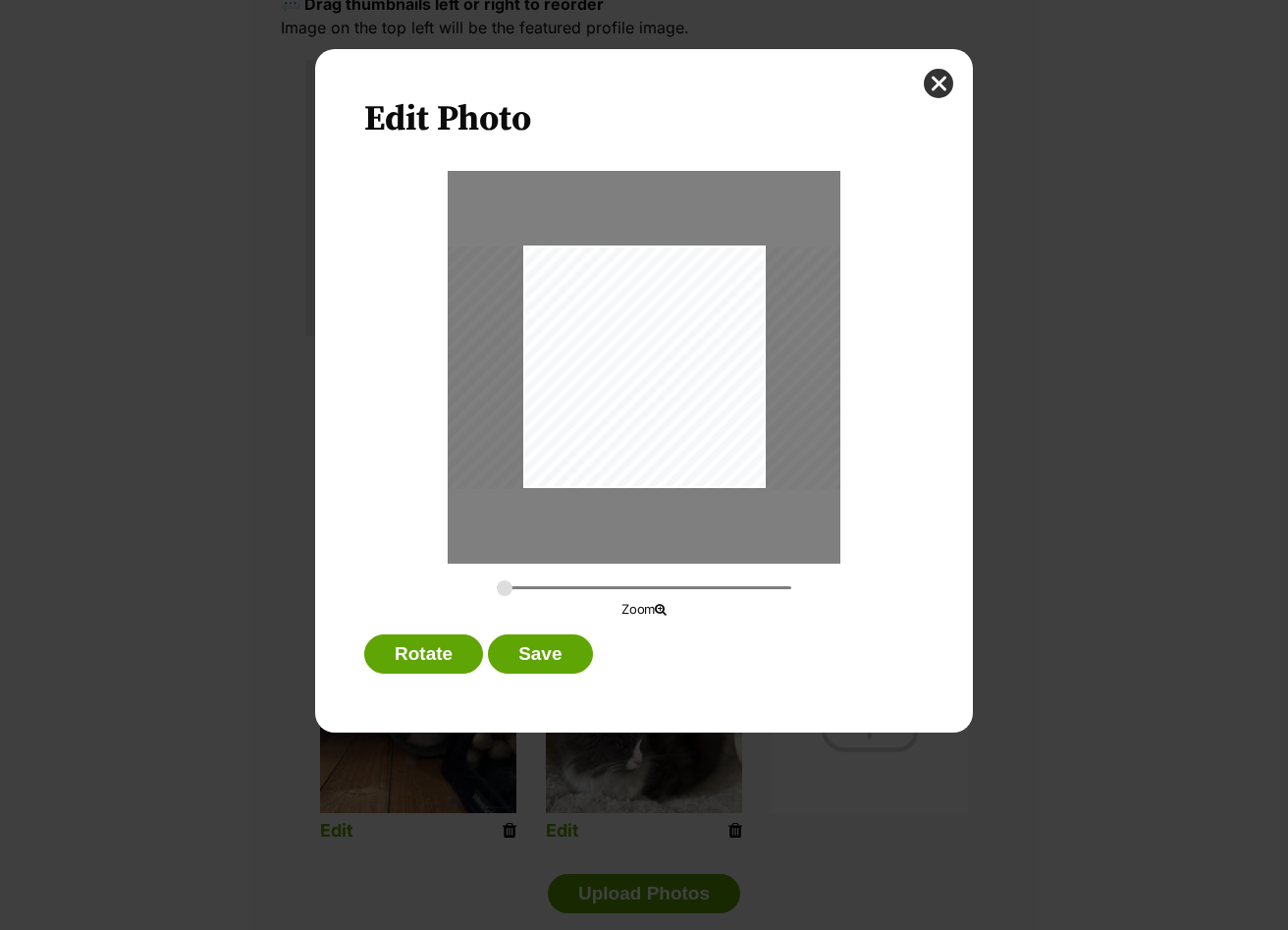 drag, startPoint x: 628, startPoint y: 450, endPoint x: 622, endPoint y: 412, distance: 38.470768 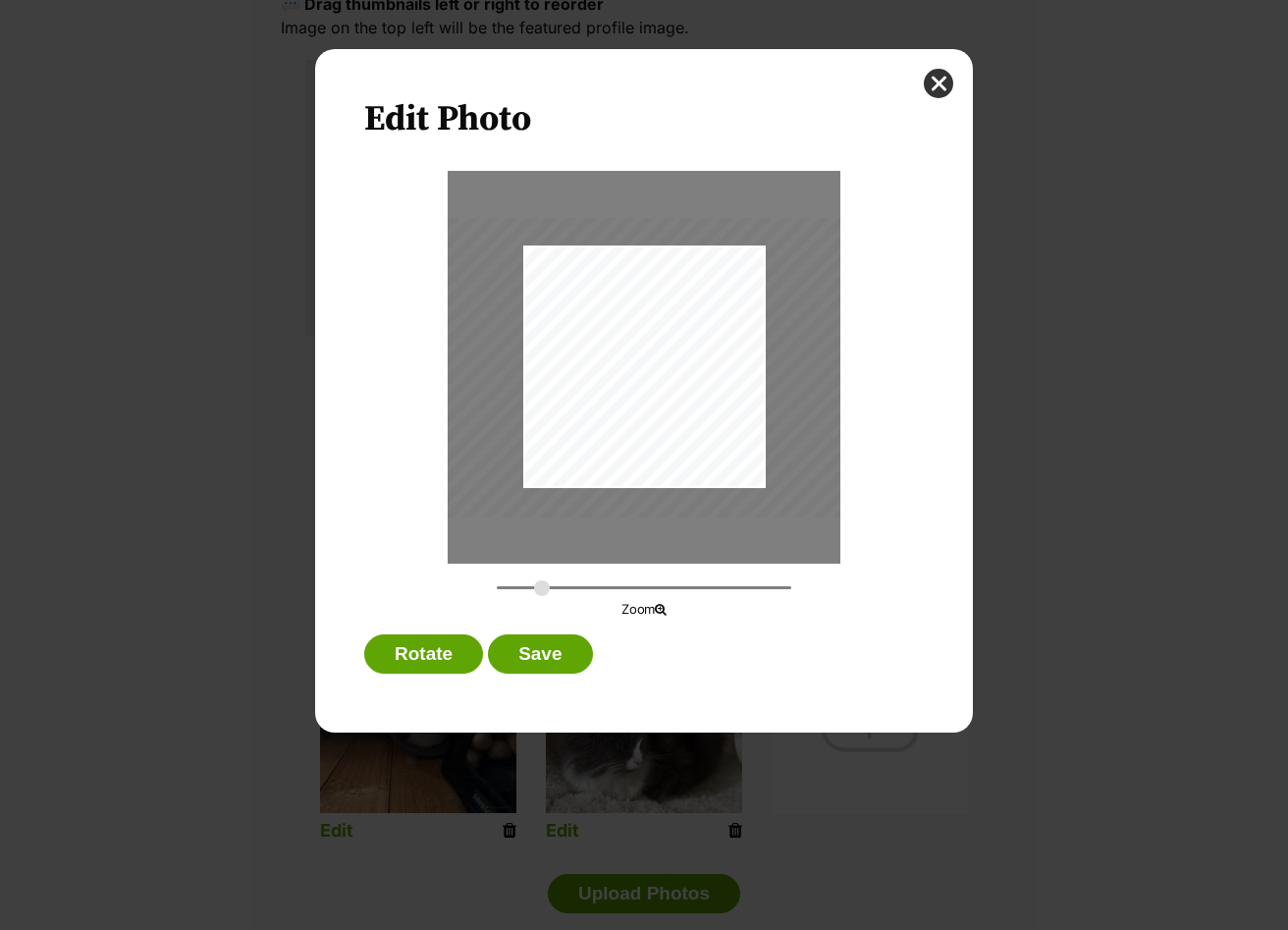 drag, startPoint x: 503, startPoint y: 589, endPoint x: 542, endPoint y: 598, distance: 40 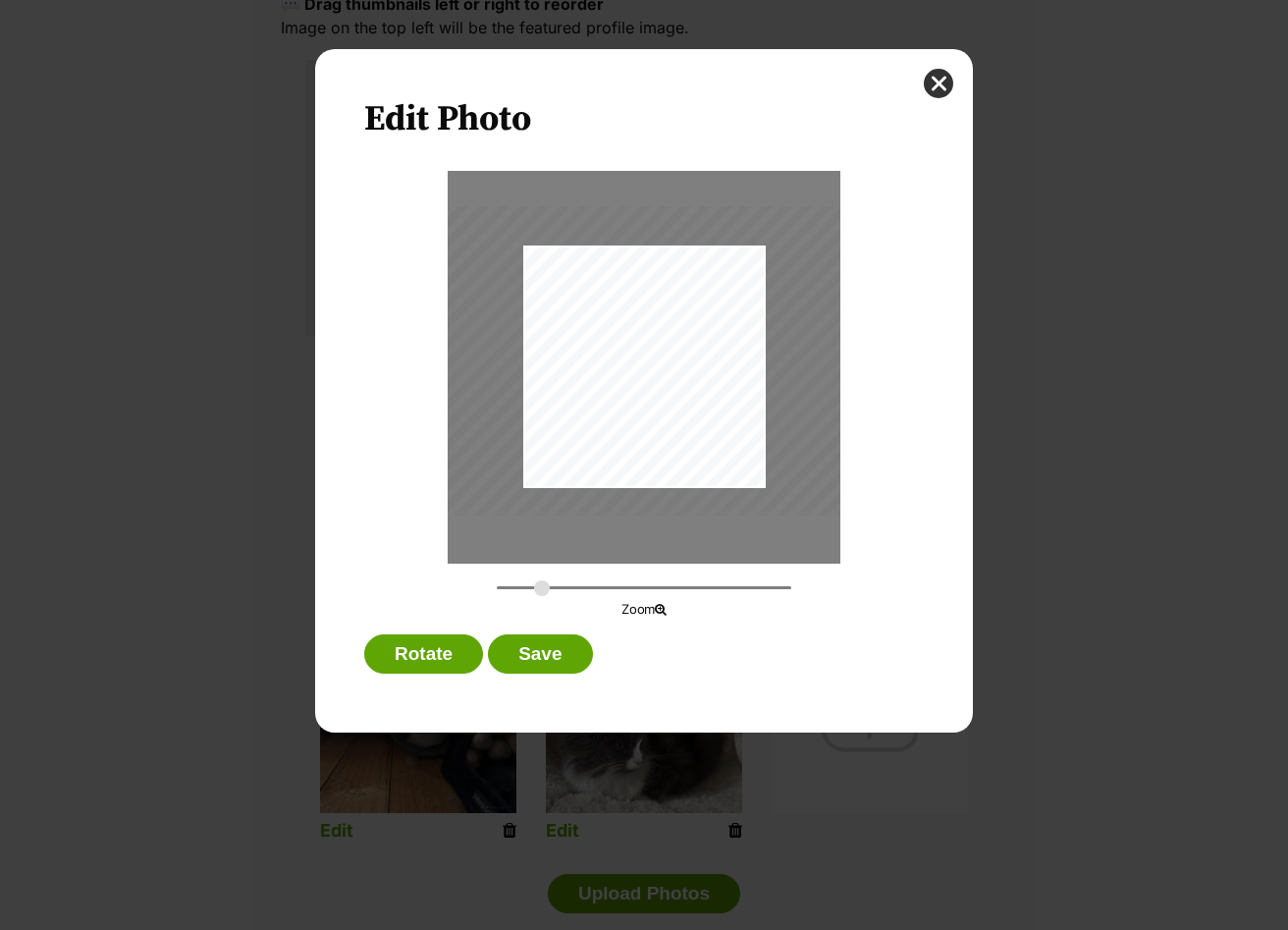 drag, startPoint x: 621, startPoint y: 435, endPoint x: 614, endPoint y: 414, distance: 22.135944 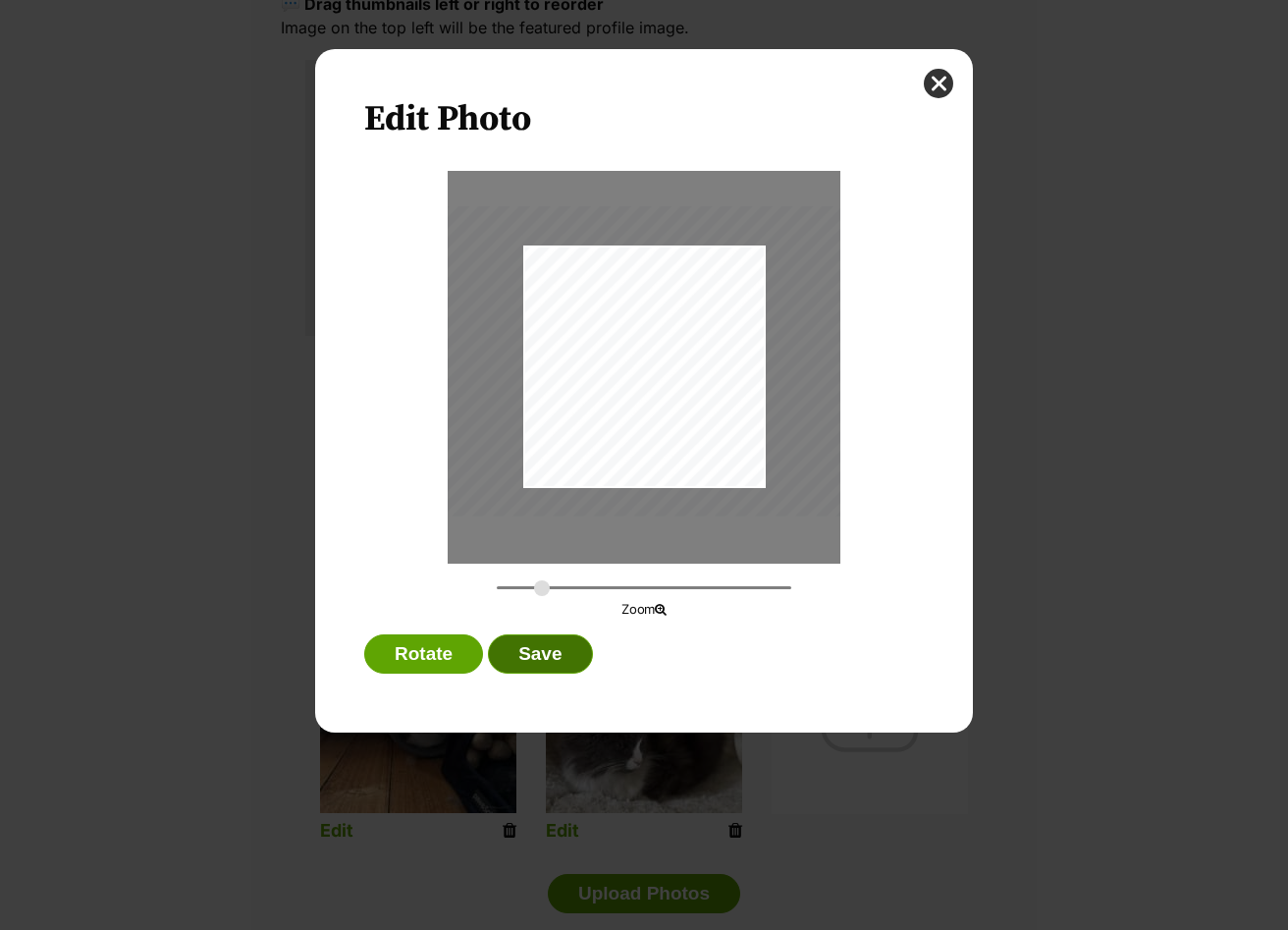 click on "Save" at bounding box center (540, 654) 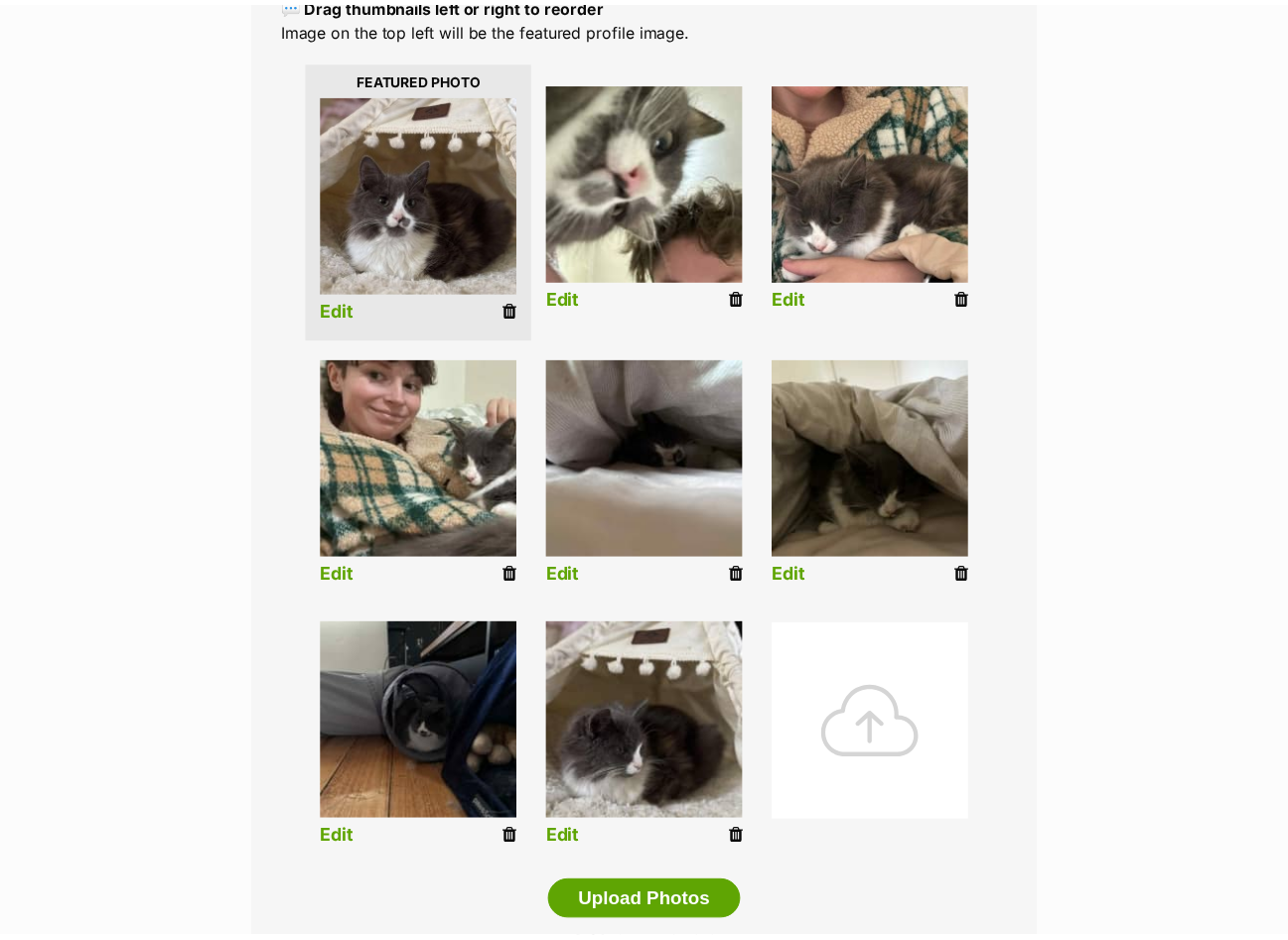 scroll, scrollTop: 496, scrollLeft: 0, axis: vertical 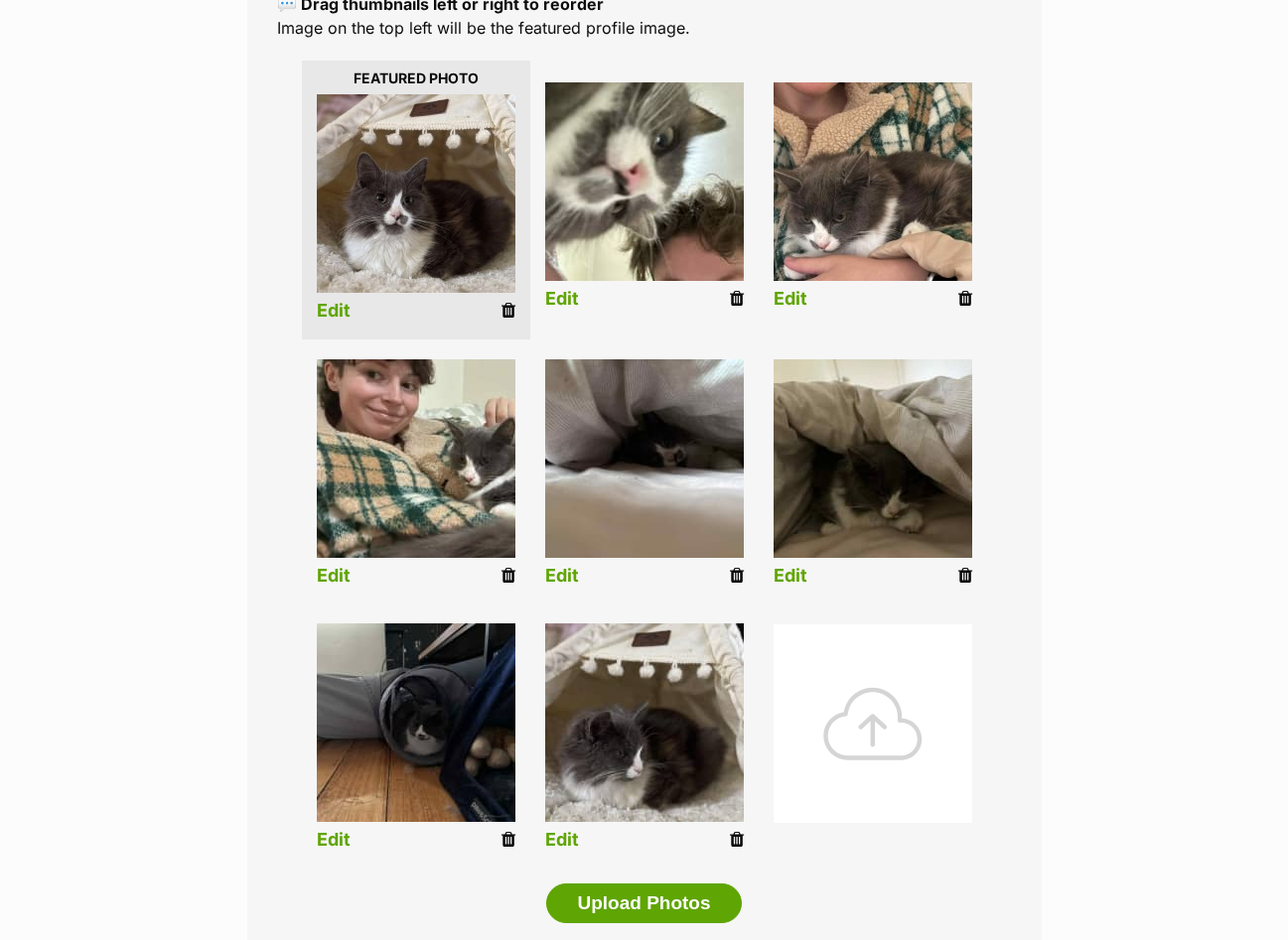 click on "Edit" at bounding box center [334, 576] 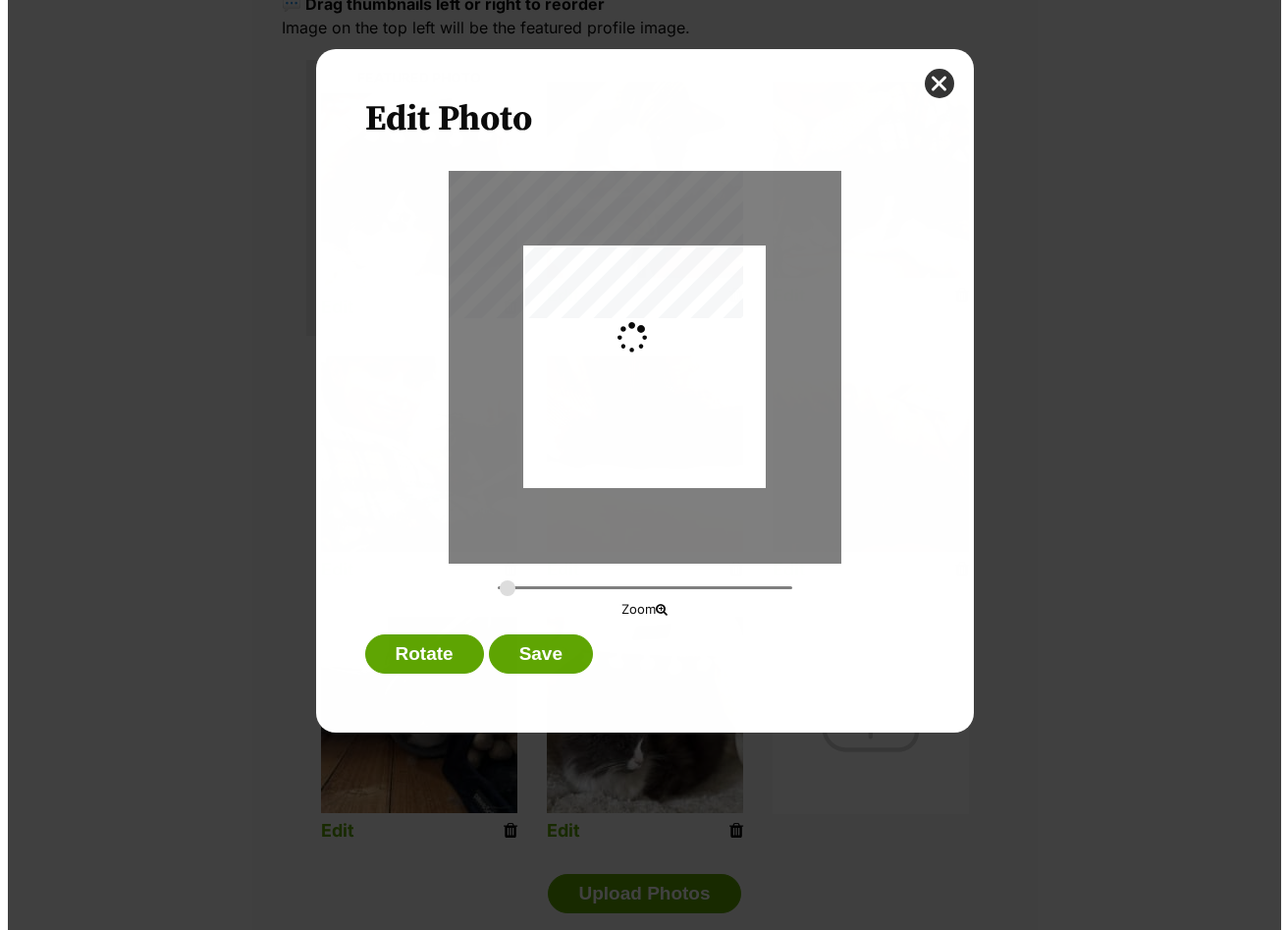 scroll, scrollTop: 0, scrollLeft: 0, axis: both 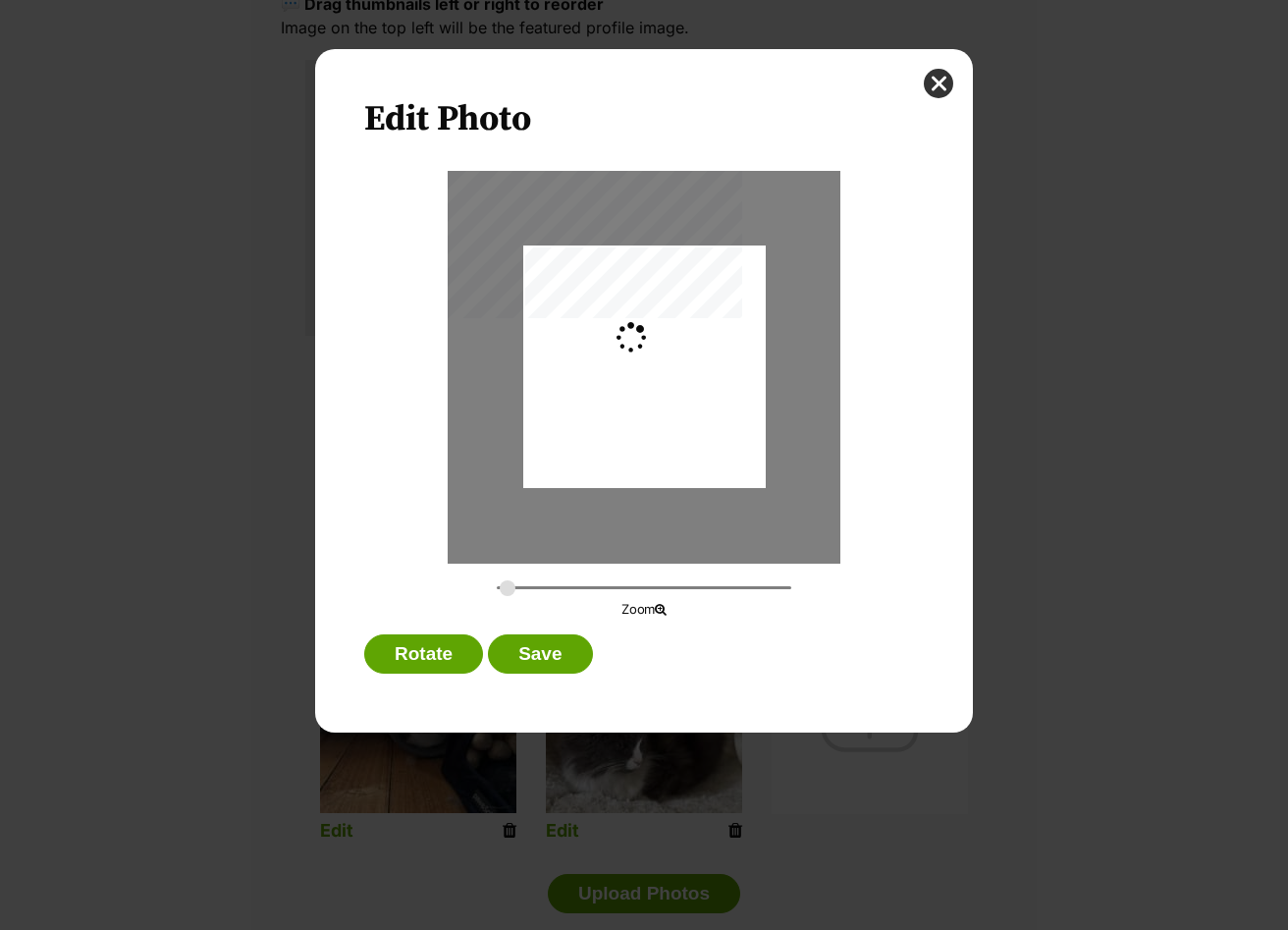 type on "0.4881" 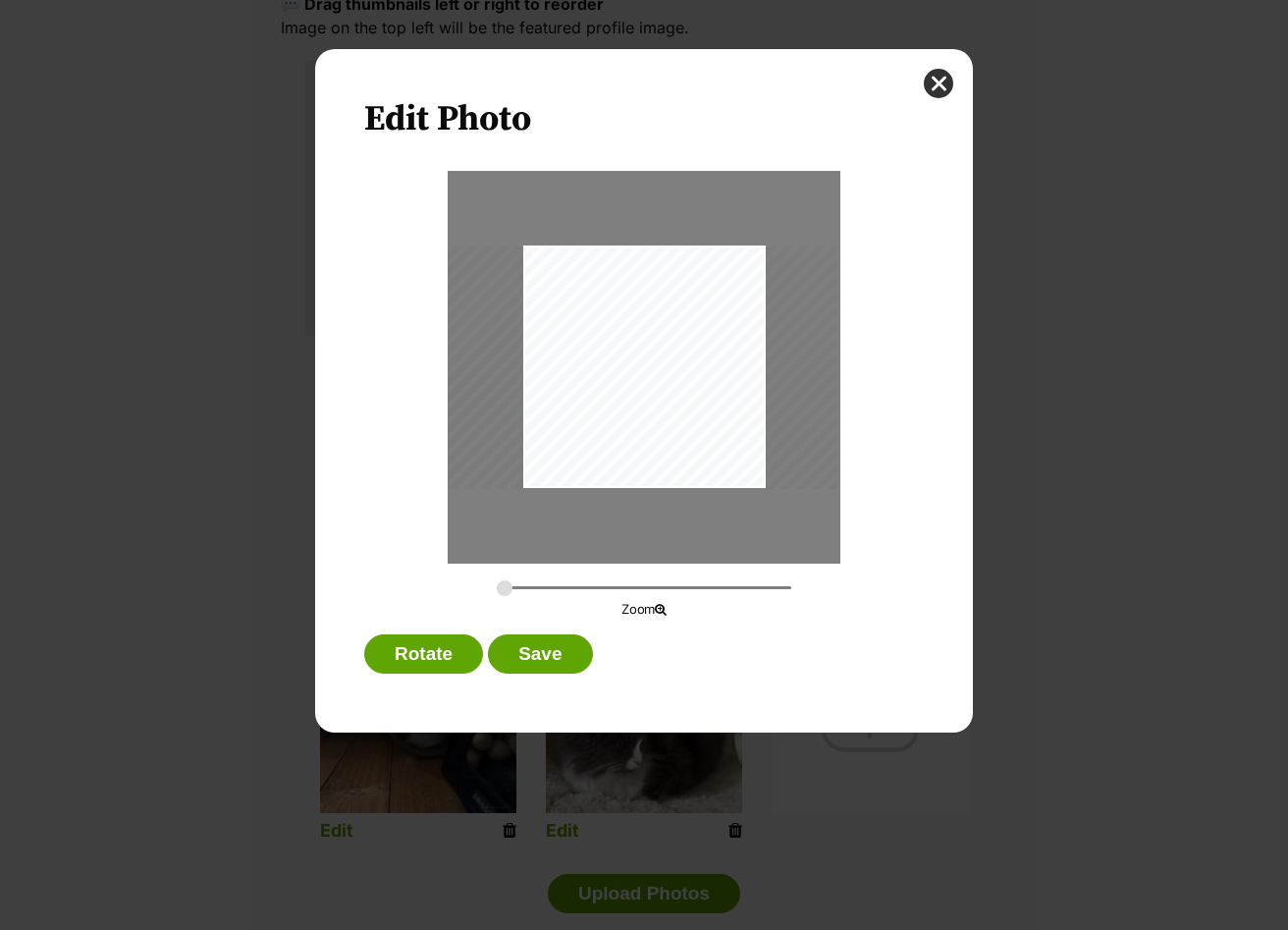 drag, startPoint x: 668, startPoint y: 441, endPoint x: 638, endPoint y: 447, distance: 30.594117 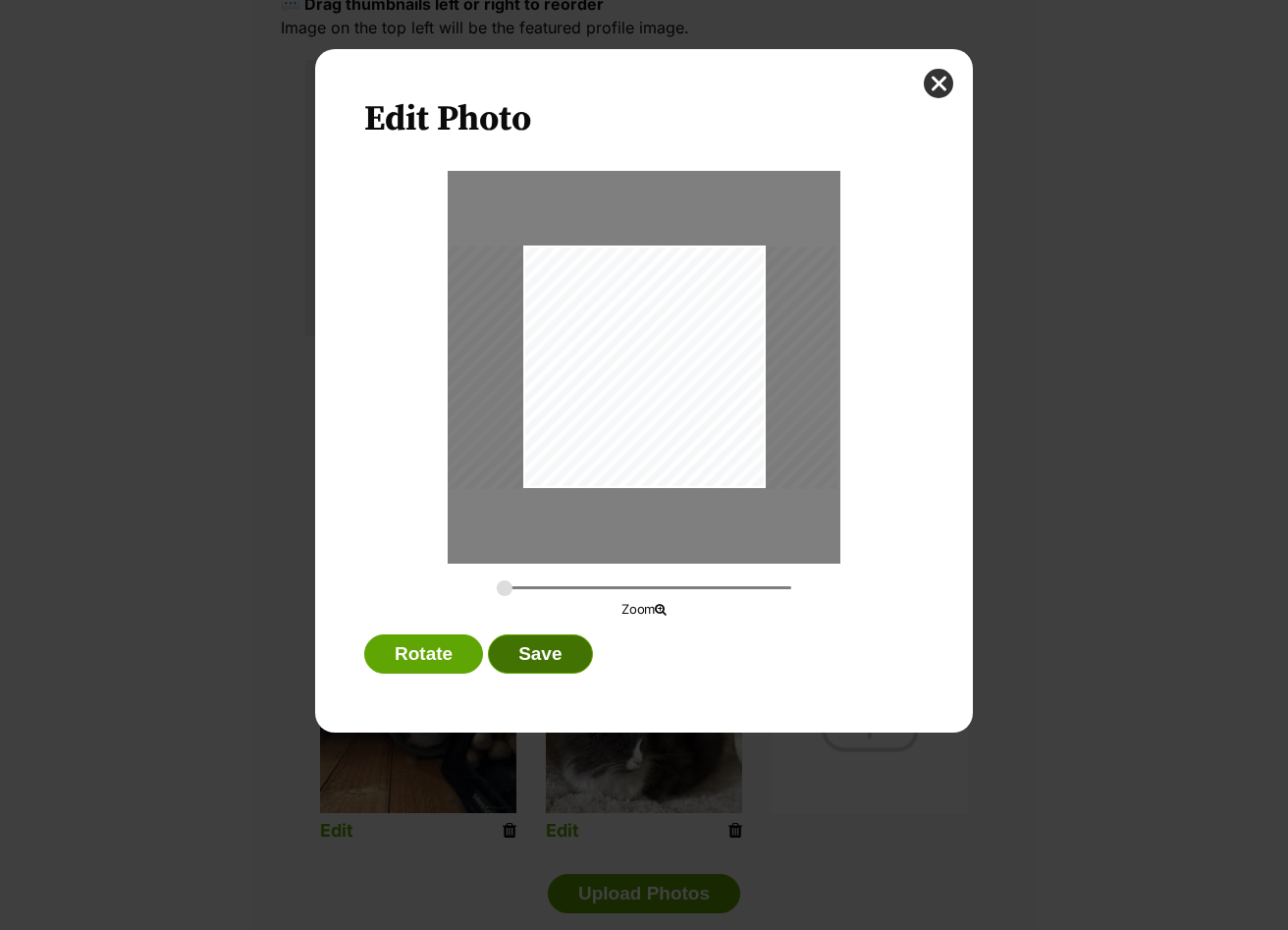 click on "Save" at bounding box center [540, 654] 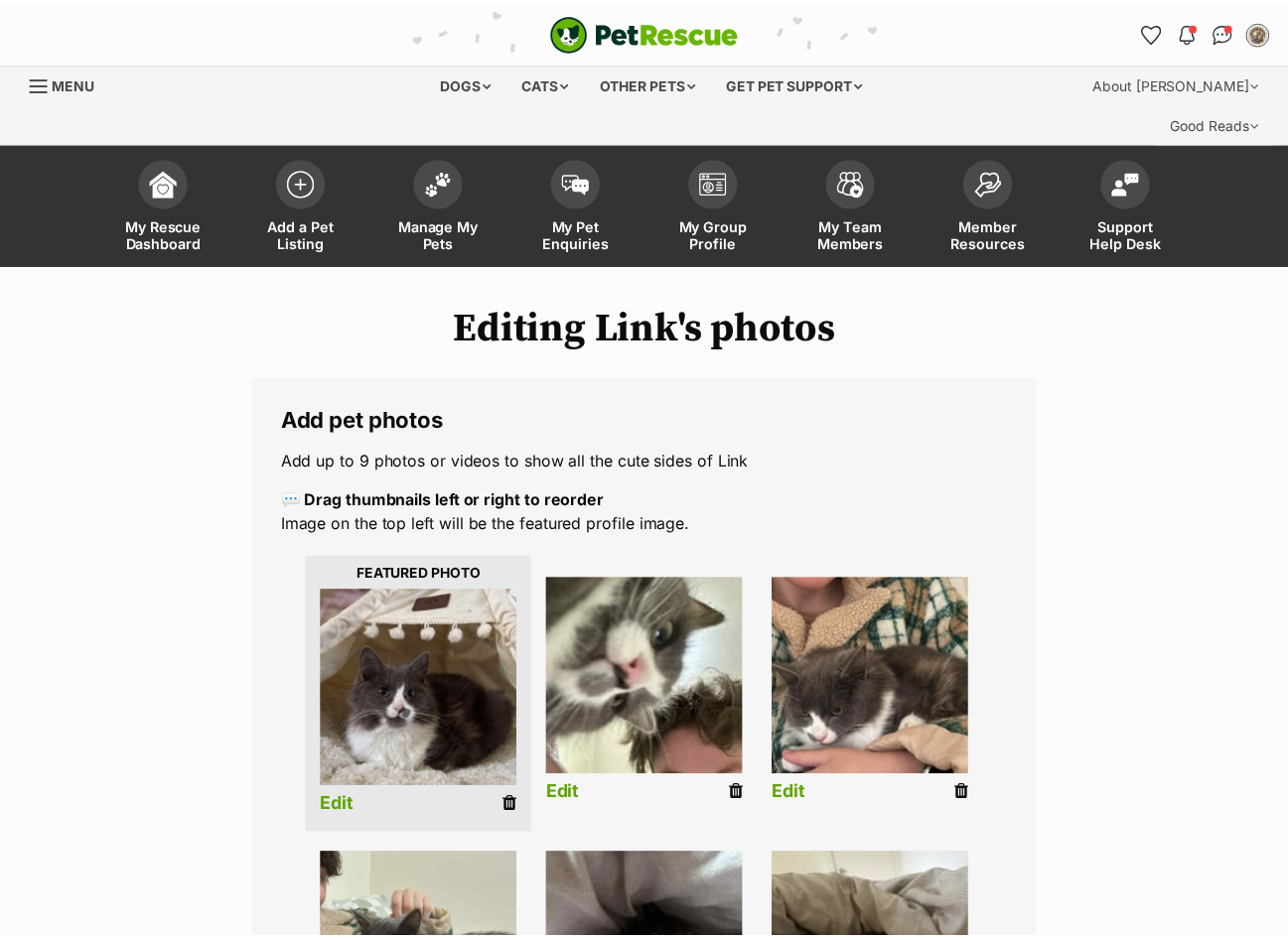 scroll, scrollTop: 496, scrollLeft: 0, axis: vertical 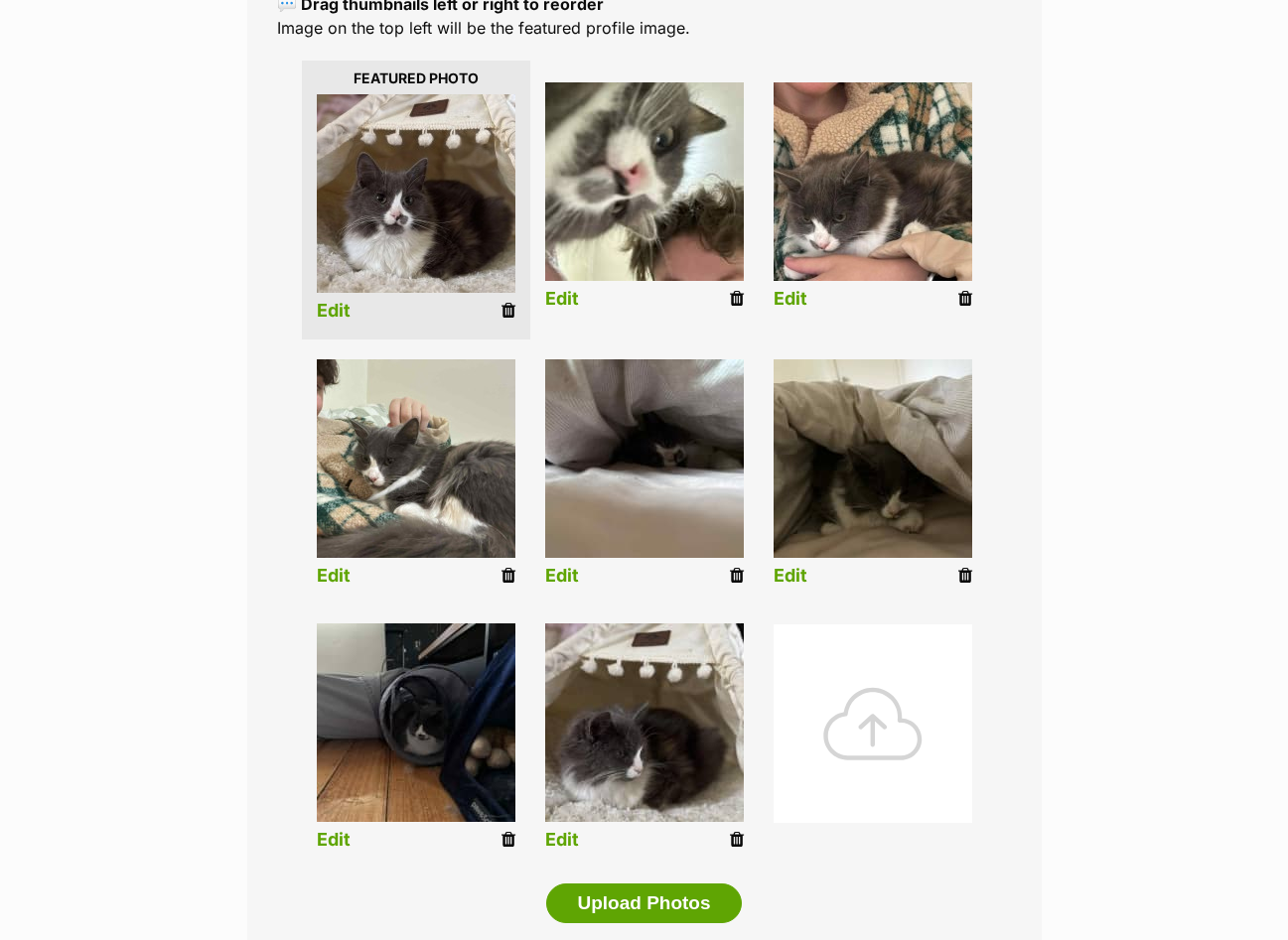 click on "Edit" at bounding box center (562, 576) 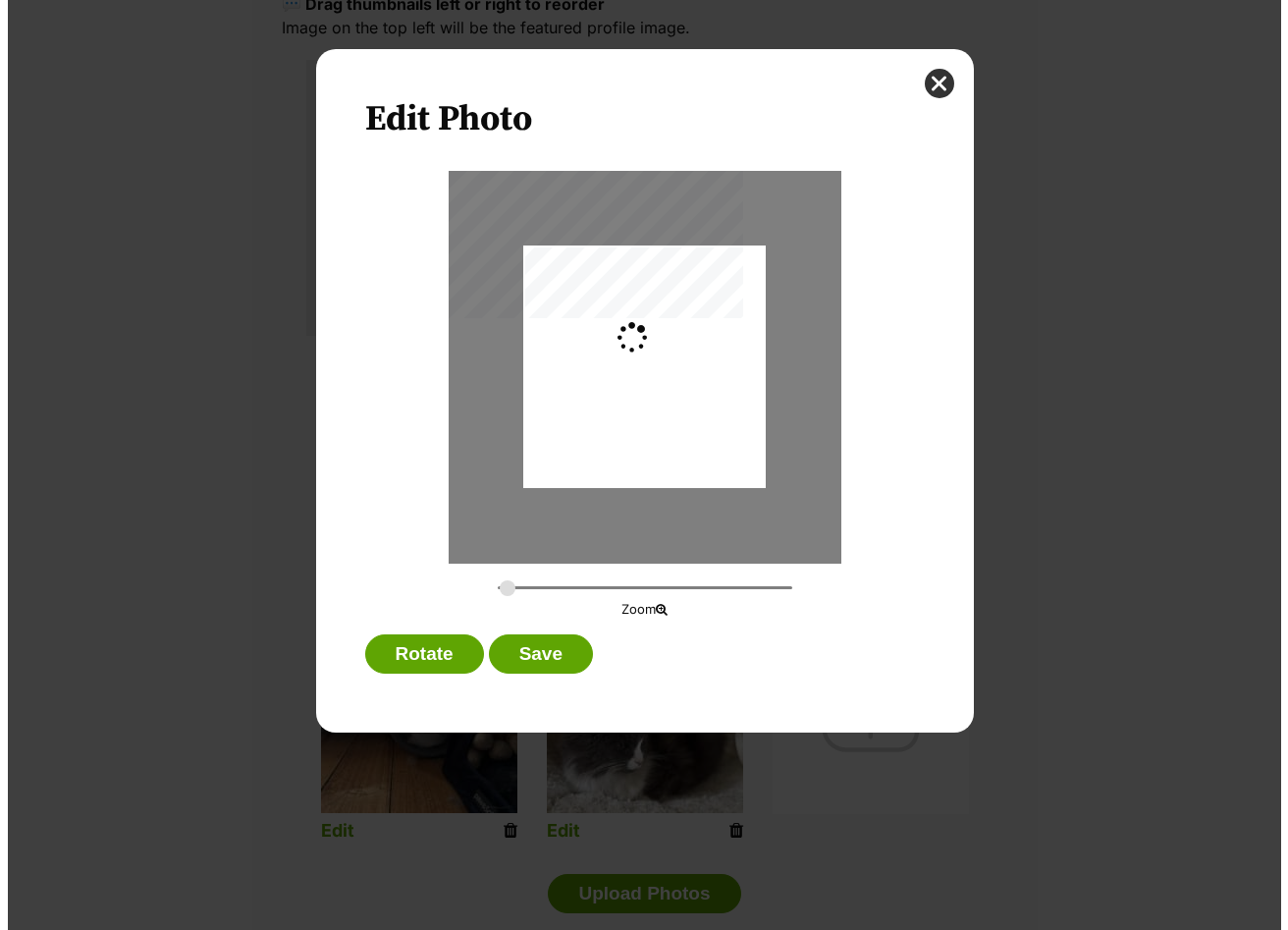 scroll, scrollTop: 0, scrollLeft: 0, axis: both 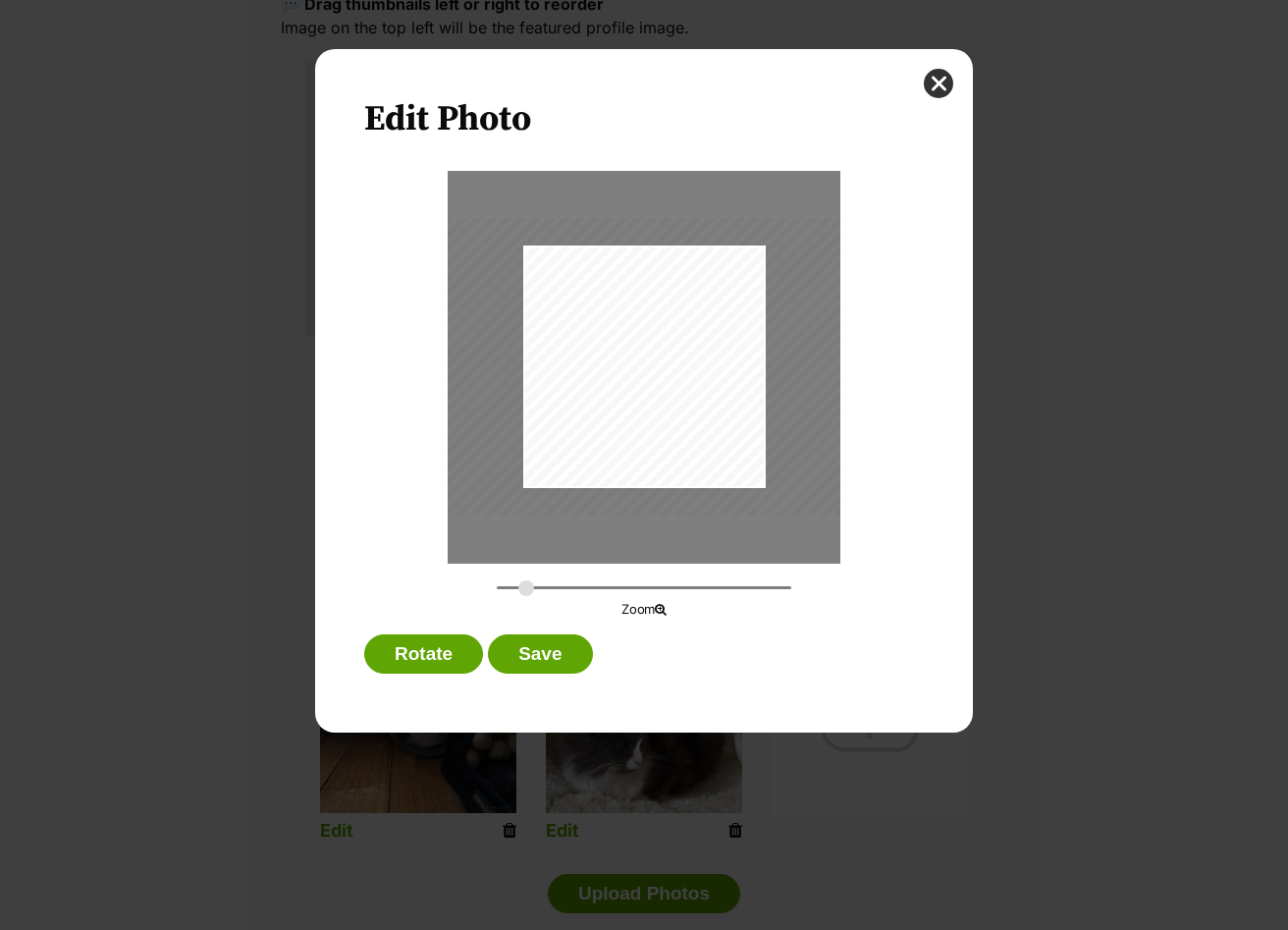 drag, startPoint x: 508, startPoint y: 588, endPoint x: 526, endPoint y: 593, distance: 18.681542 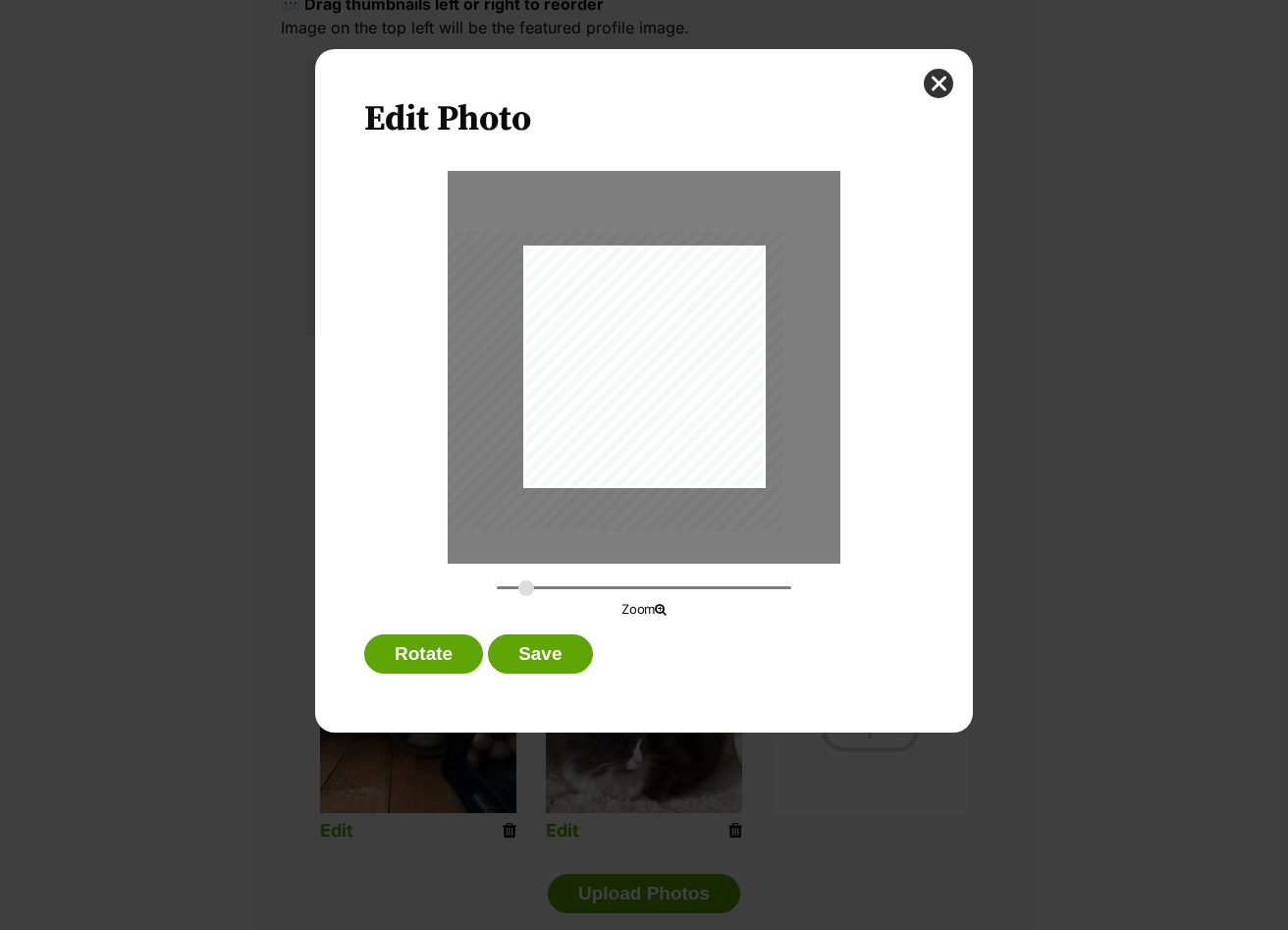 drag, startPoint x: 699, startPoint y: 418, endPoint x: 647, endPoint y: 469, distance: 72.83543 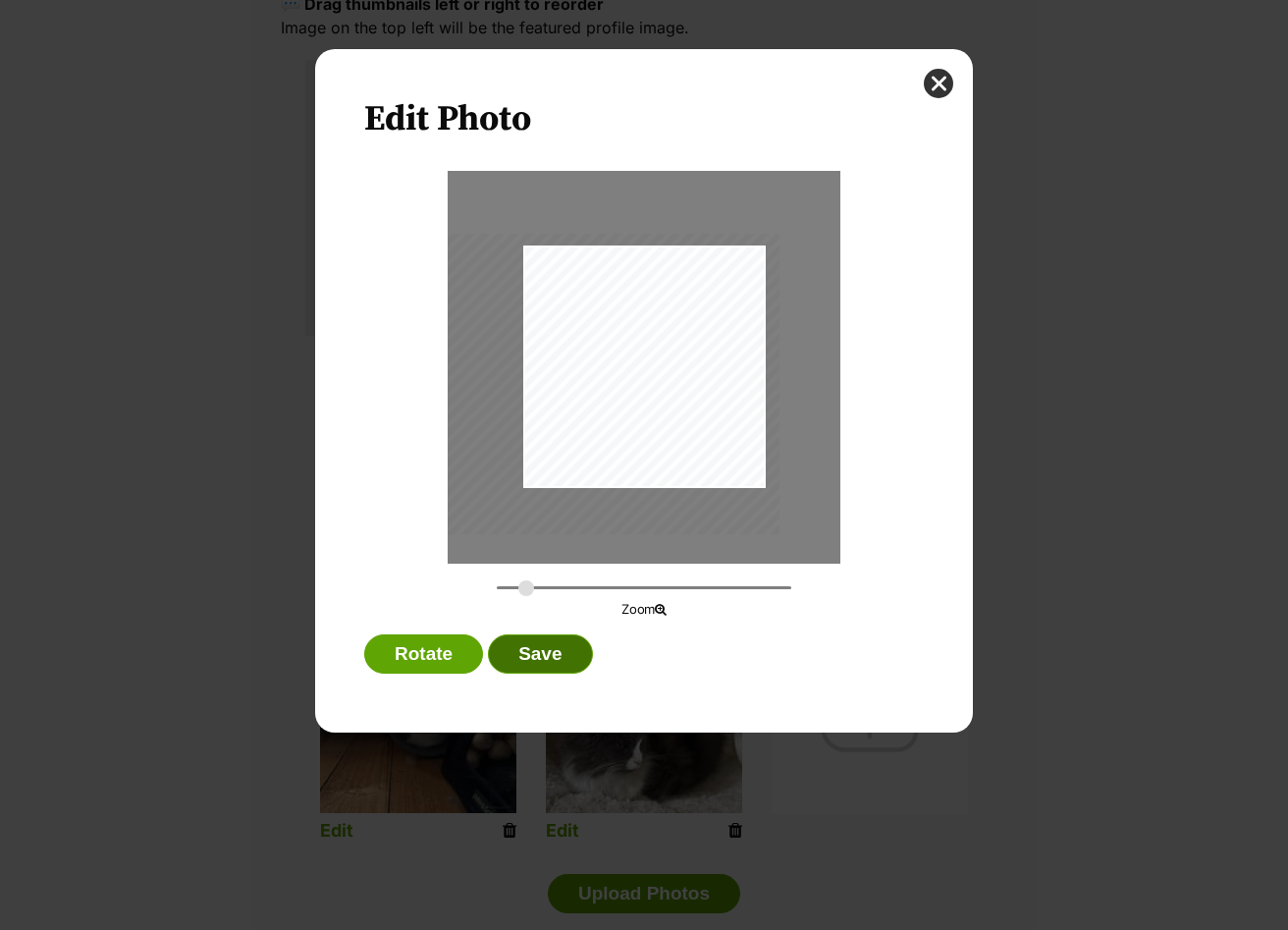 click on "Save" at bounding box center (540, 654) 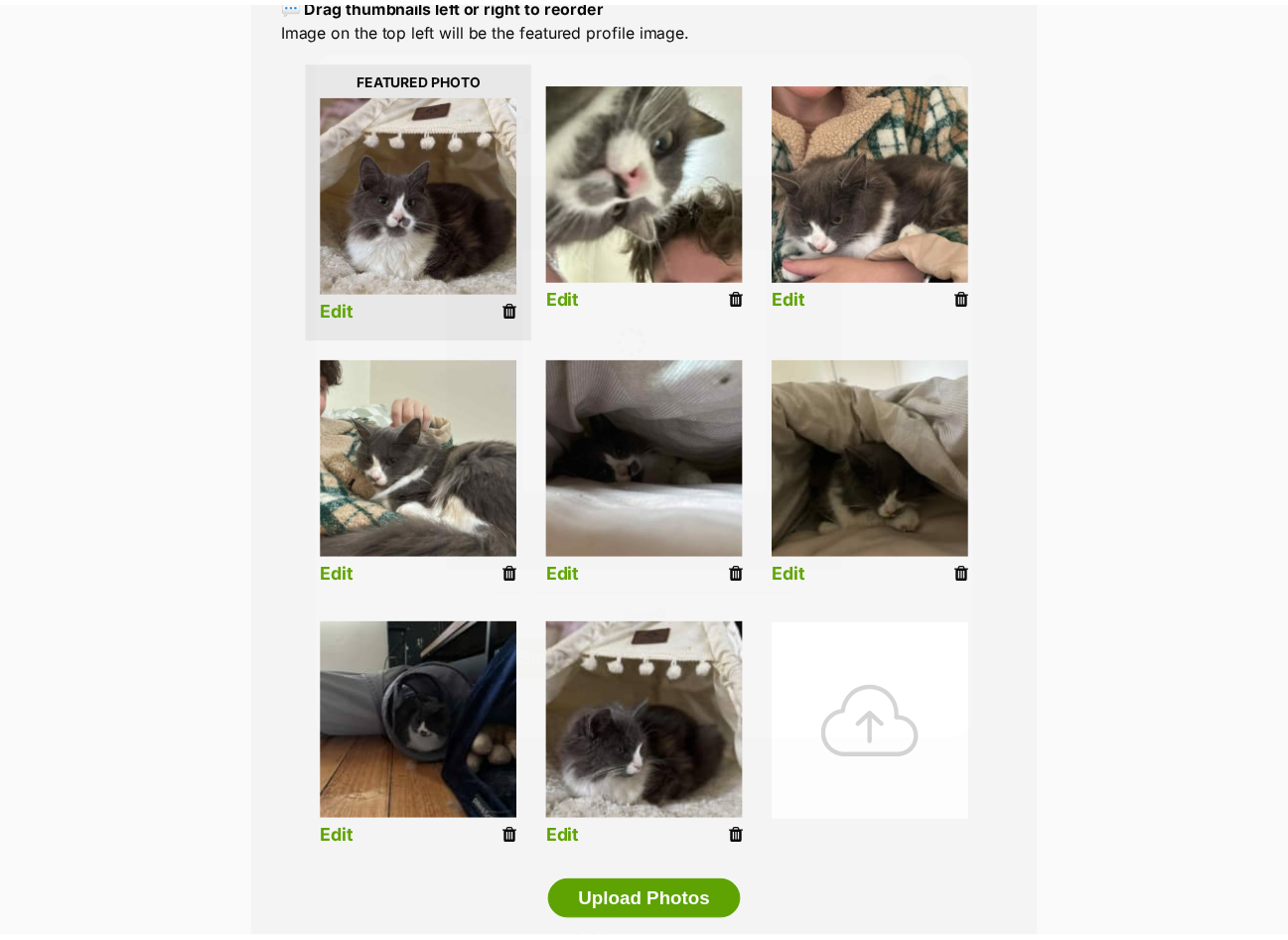 scroll, scrollTop: 496, scrollLeft: 0, axis: vertical 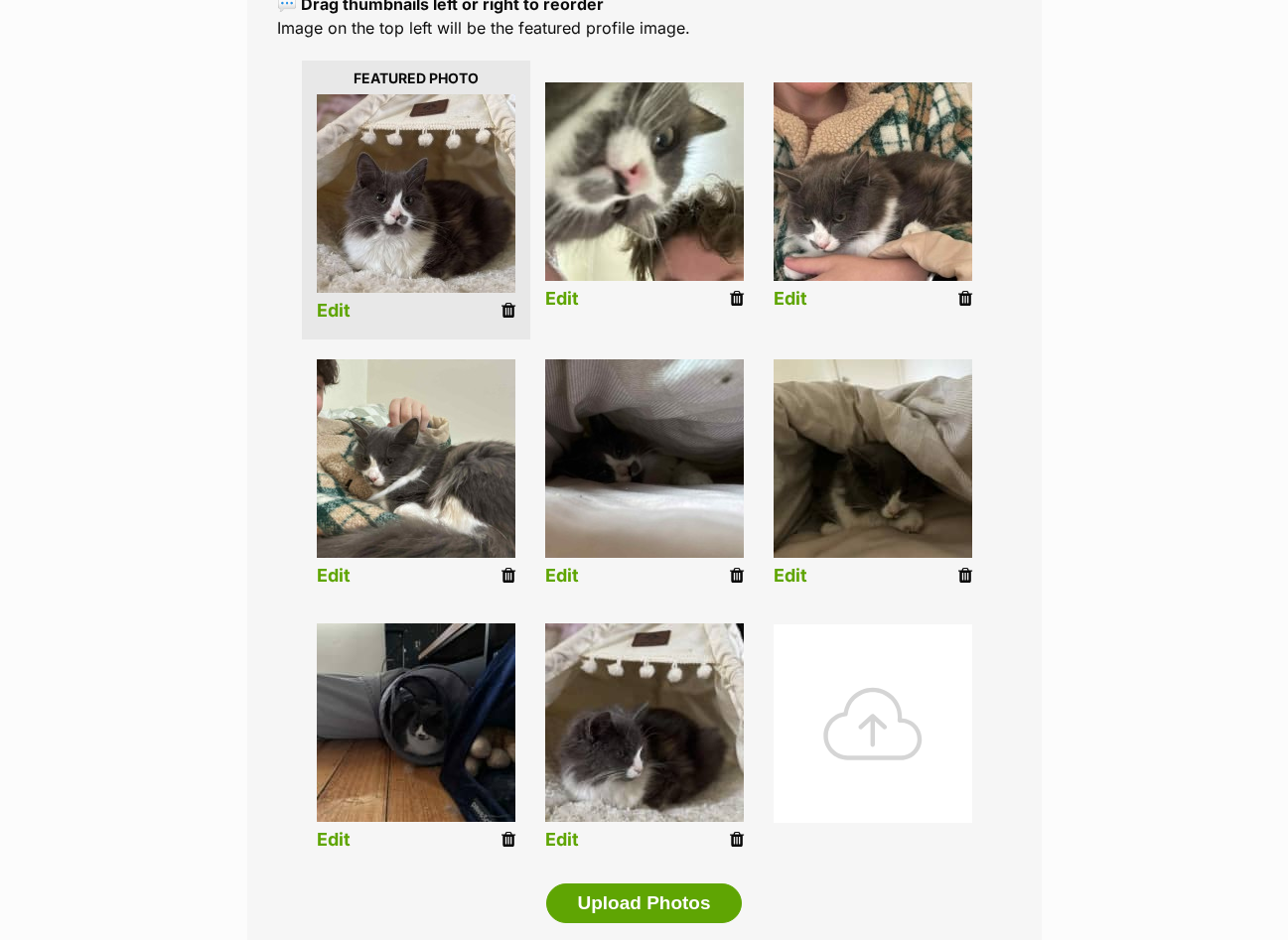 click on "Edit" at bounding box center (790, 576) 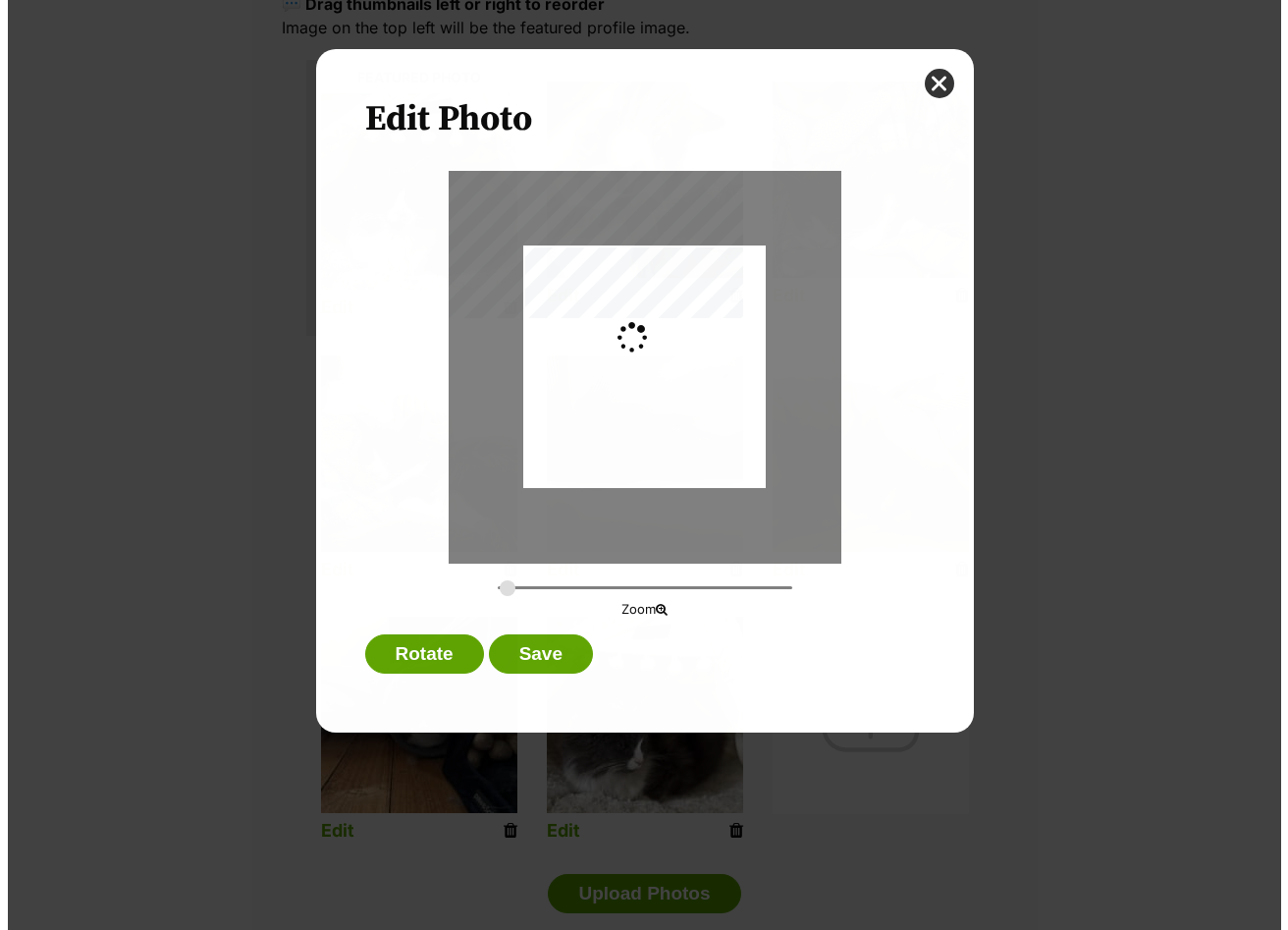 scroll, scrollTop: 0, scrollLeft: 0, axis: both 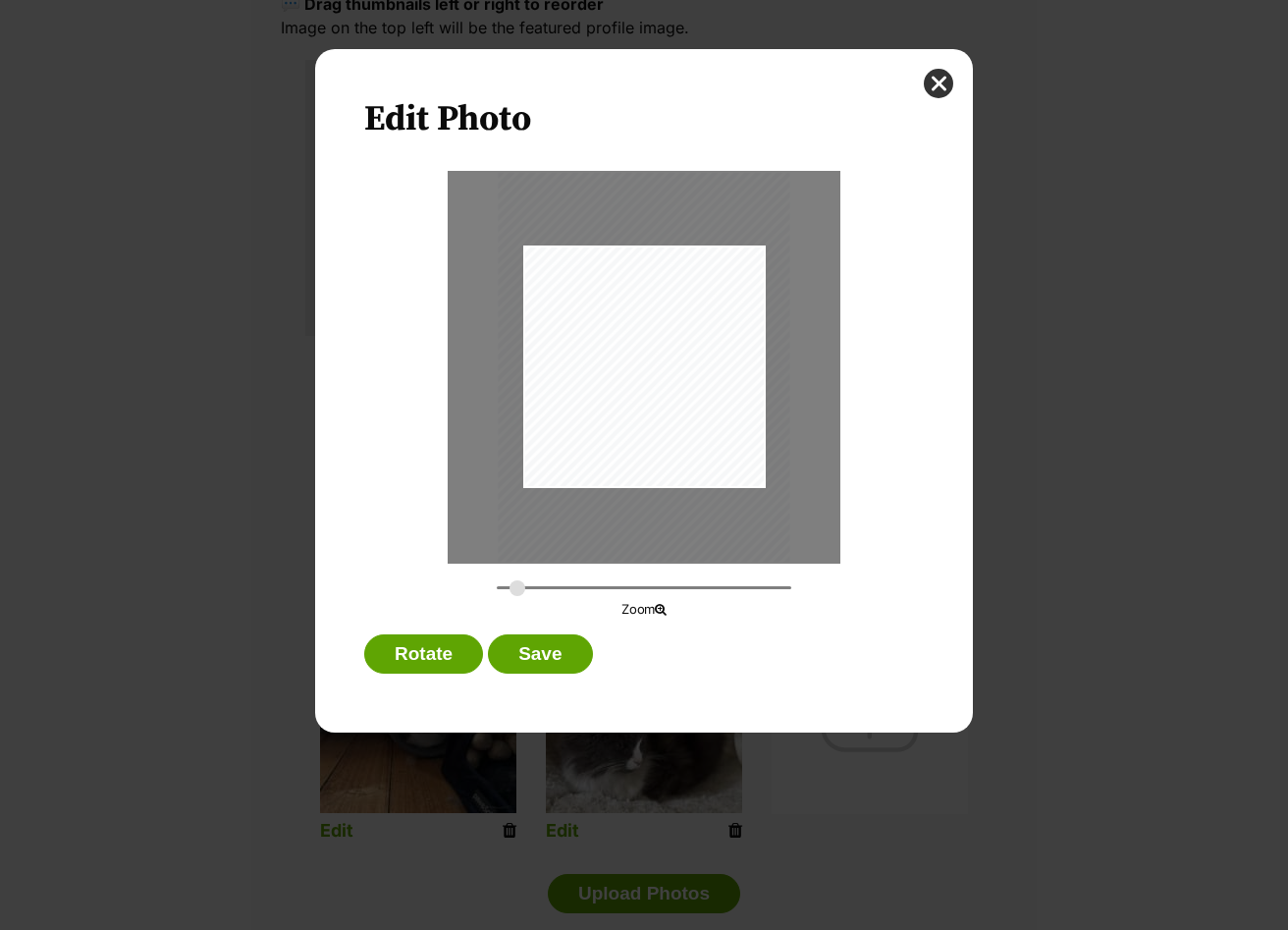 drag, startPoint x: 505, startPoint y: 592, endPoint x: 517, endPoint y: 598, distance: 13.4164079 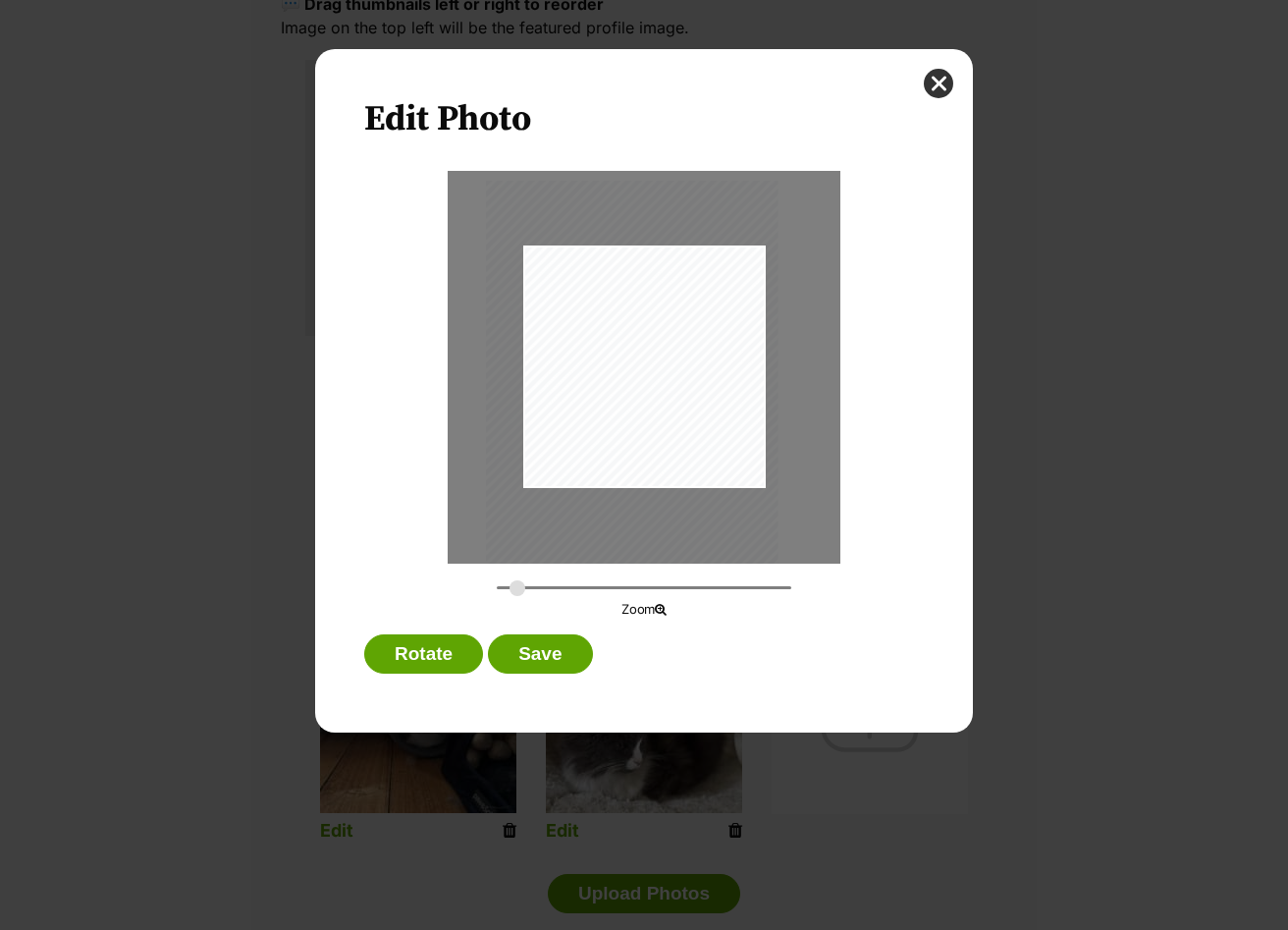 drag, startPoint x: 687, startPoint y: 407, endPoint x: 673, endPoint y: 460, distance: 54.8179 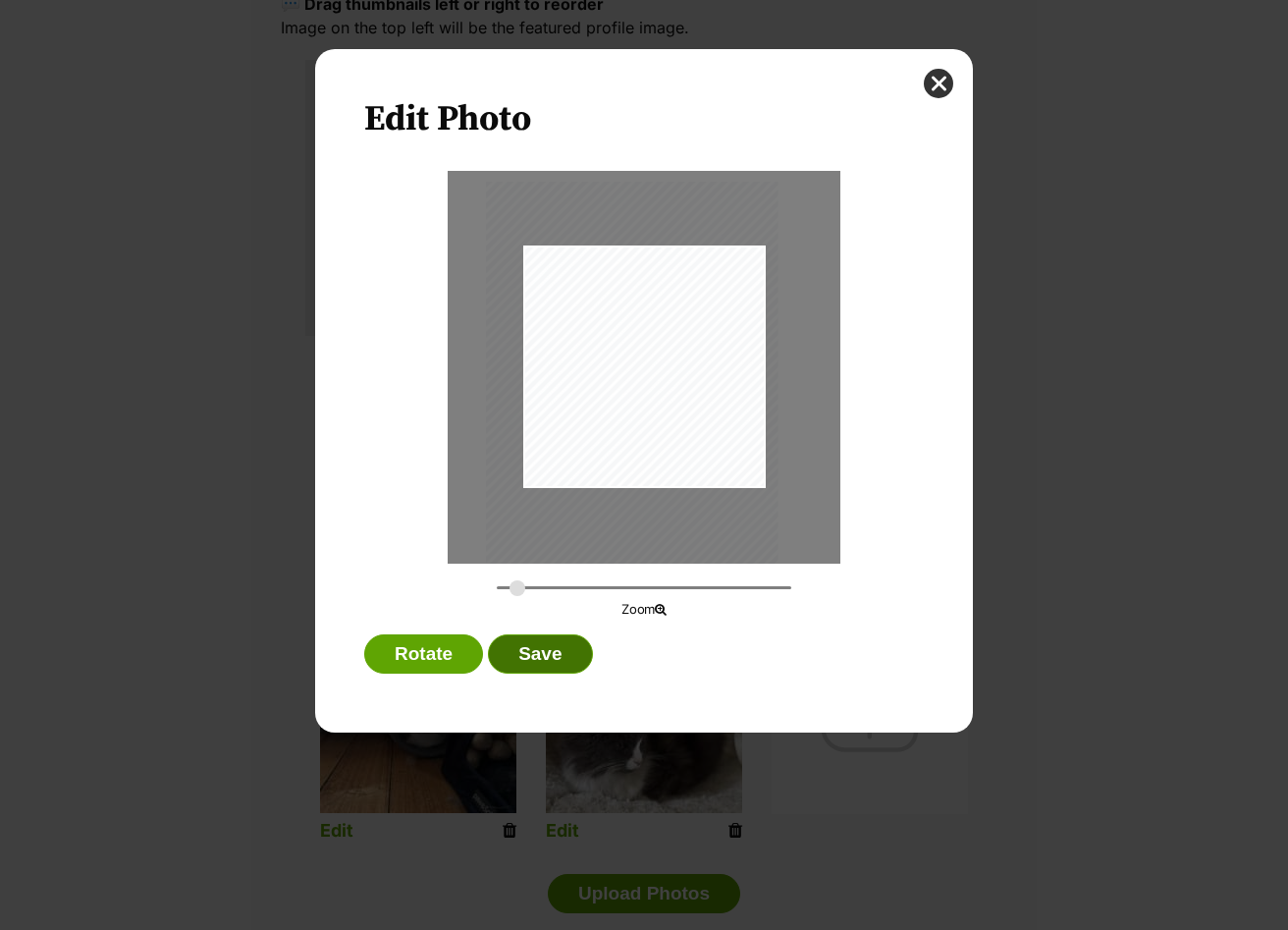 drag, startPoint x: 547, startPoint y: 654, endPoint x: 570, endPoint y: 646, distance: 24.351591 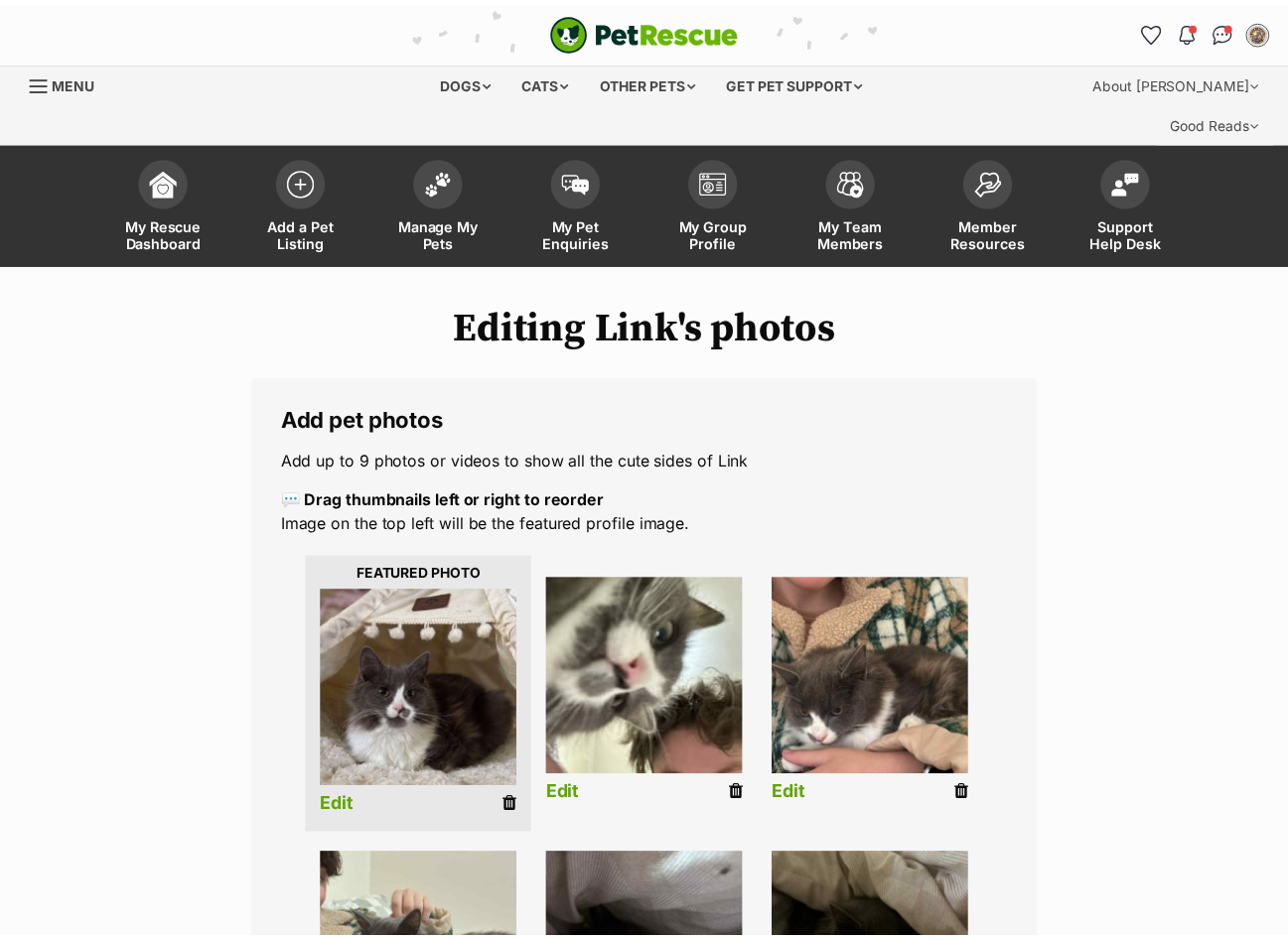 scroll, scrollTop: 496, scrollLeft: 0, axis: vertical 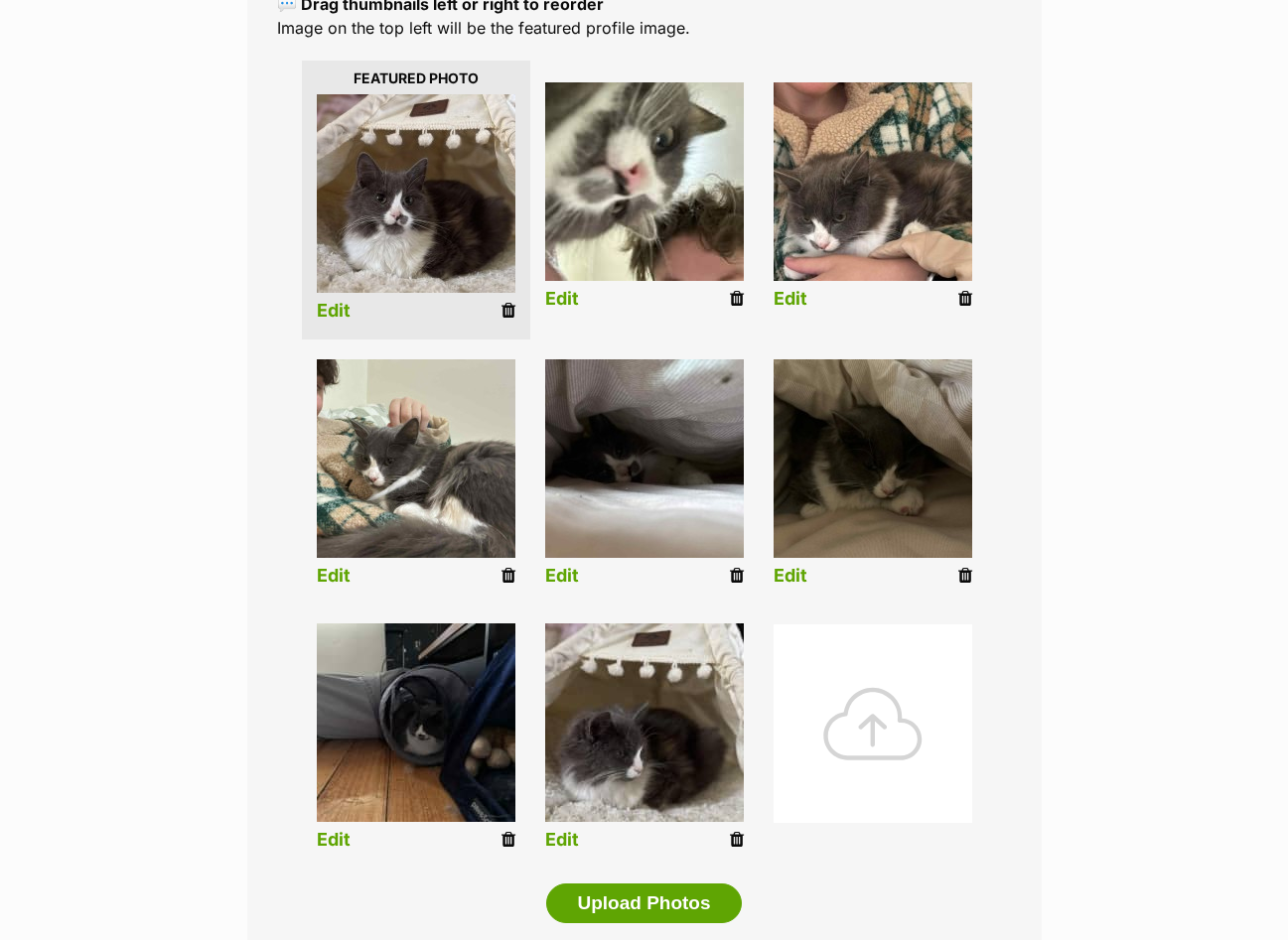 click on "Edit" at bounding box center [562, 840] 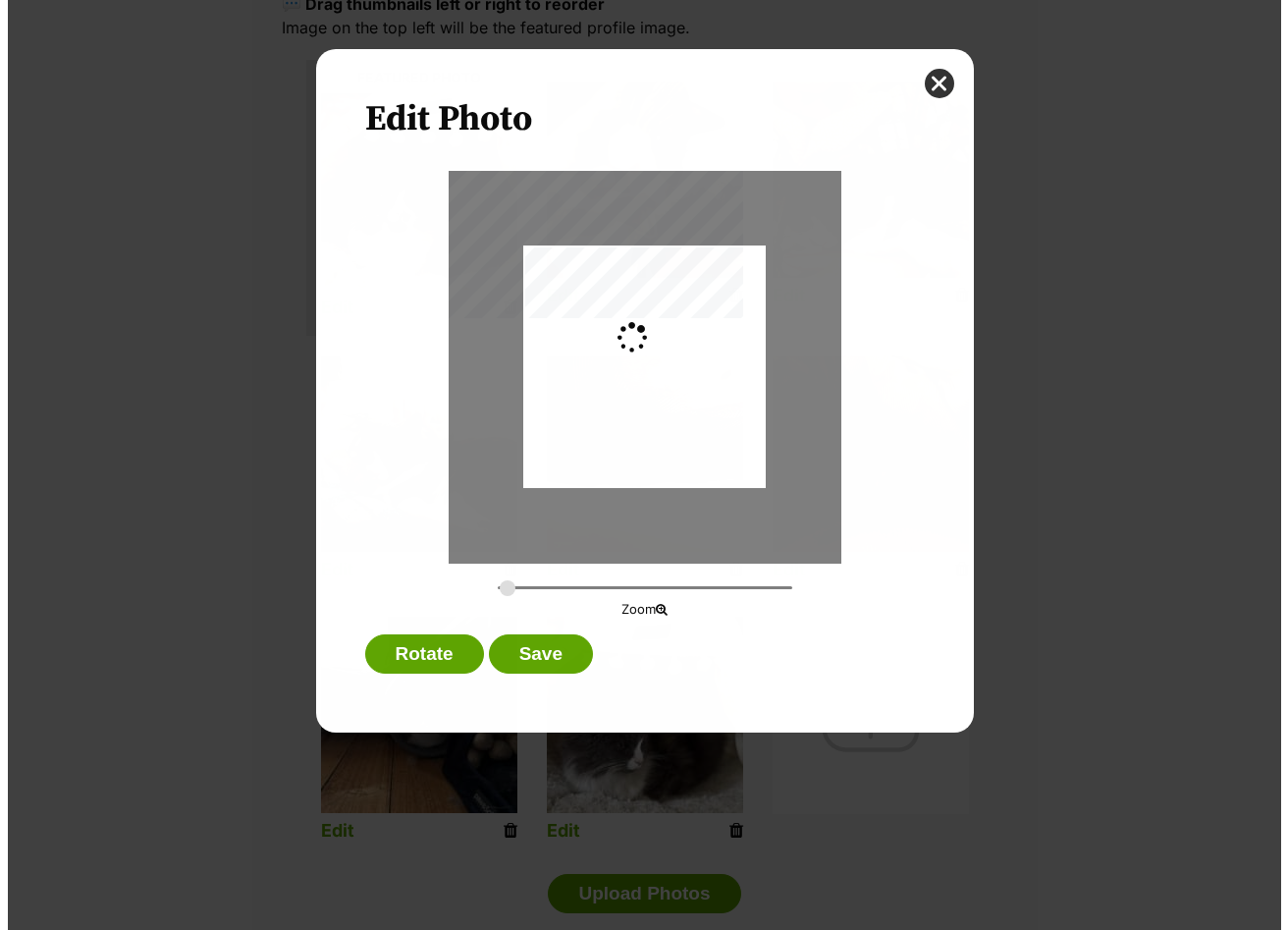 scroll, scrollTop: 0, scrollLeft: 0, axis: both 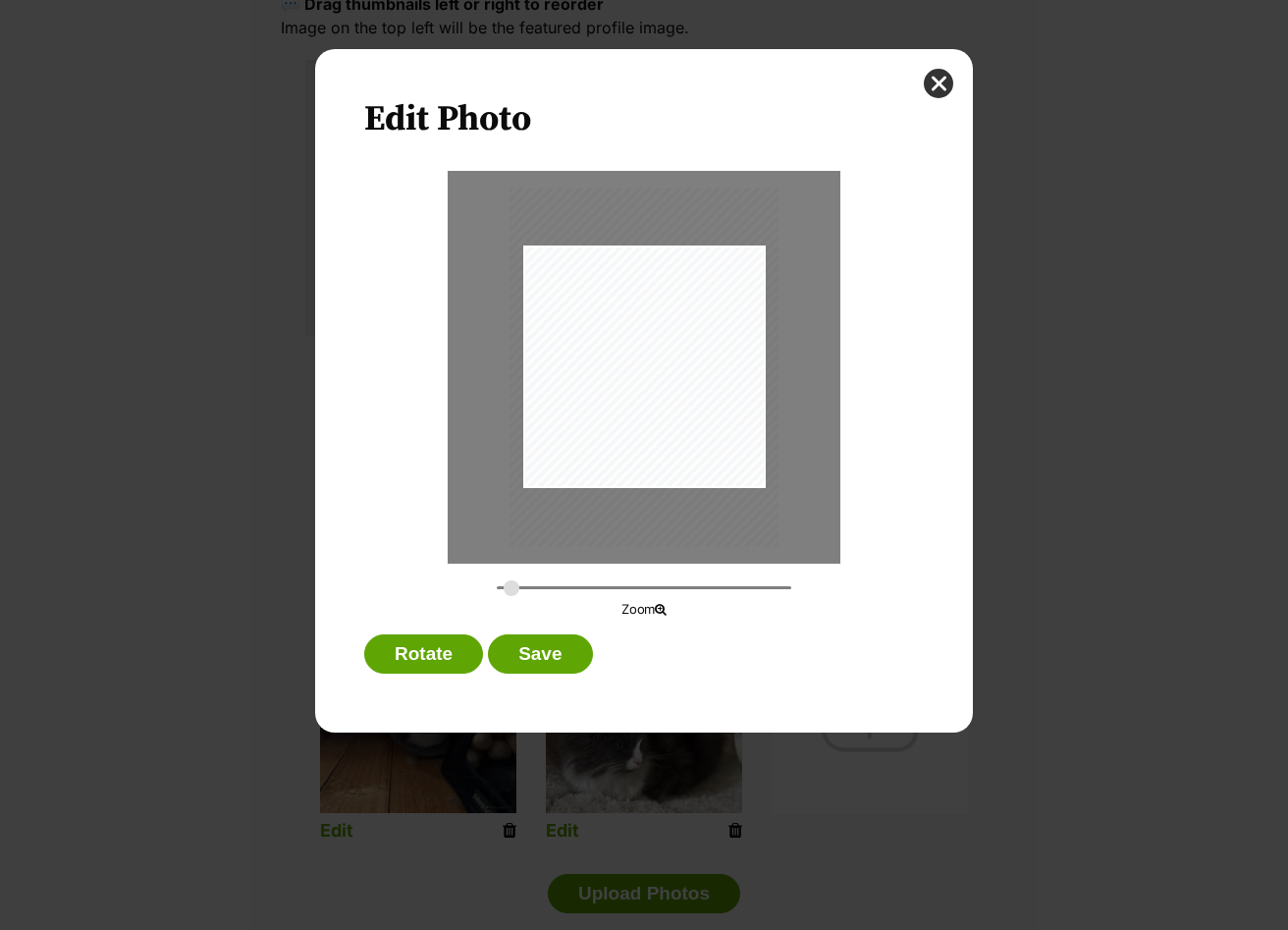 type on "0.3046" 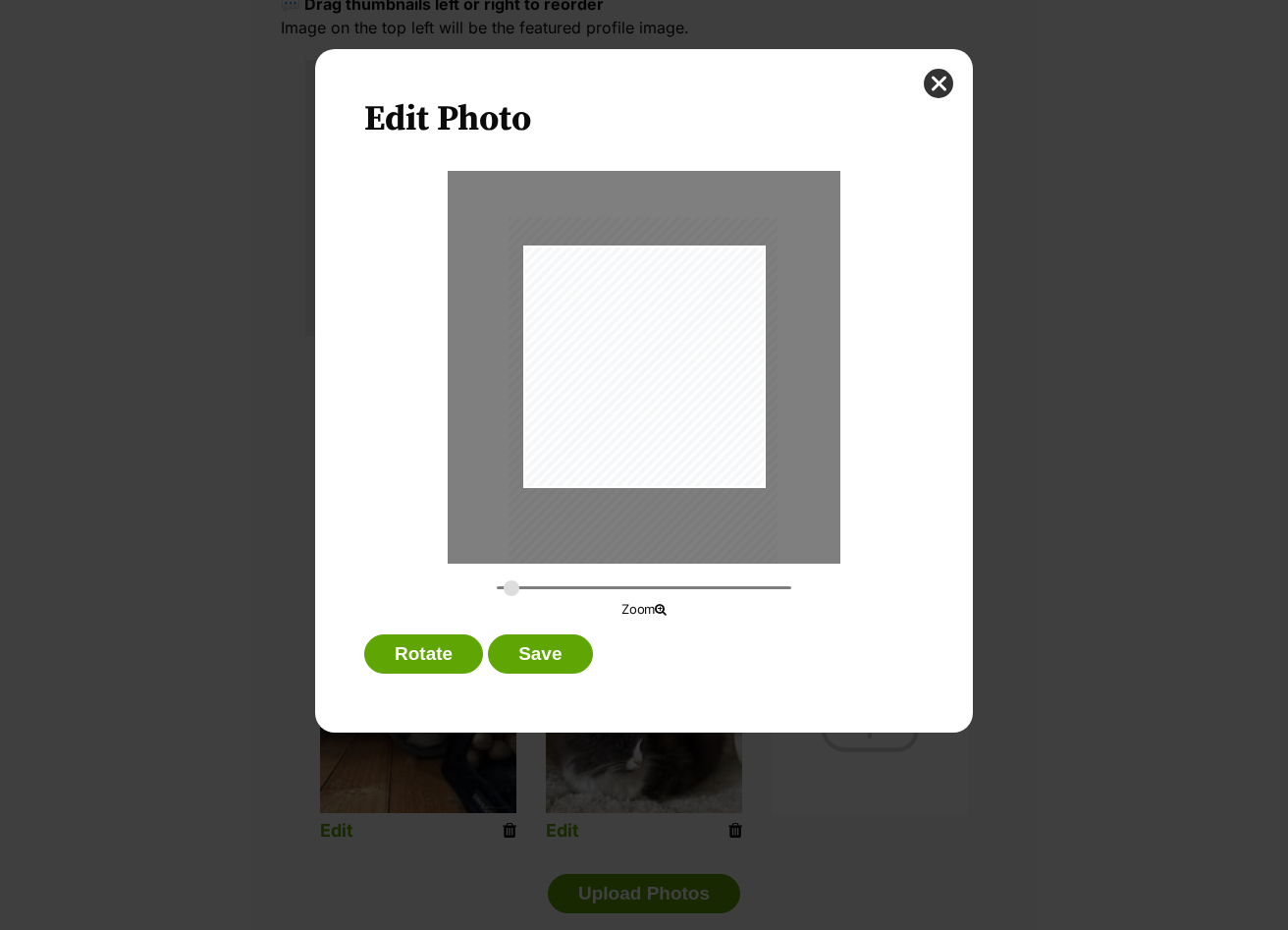 drag, startPoint x: 702, startPoint y: 473, endPoint x: 701, endPoint y: 504, distance: 31.016125 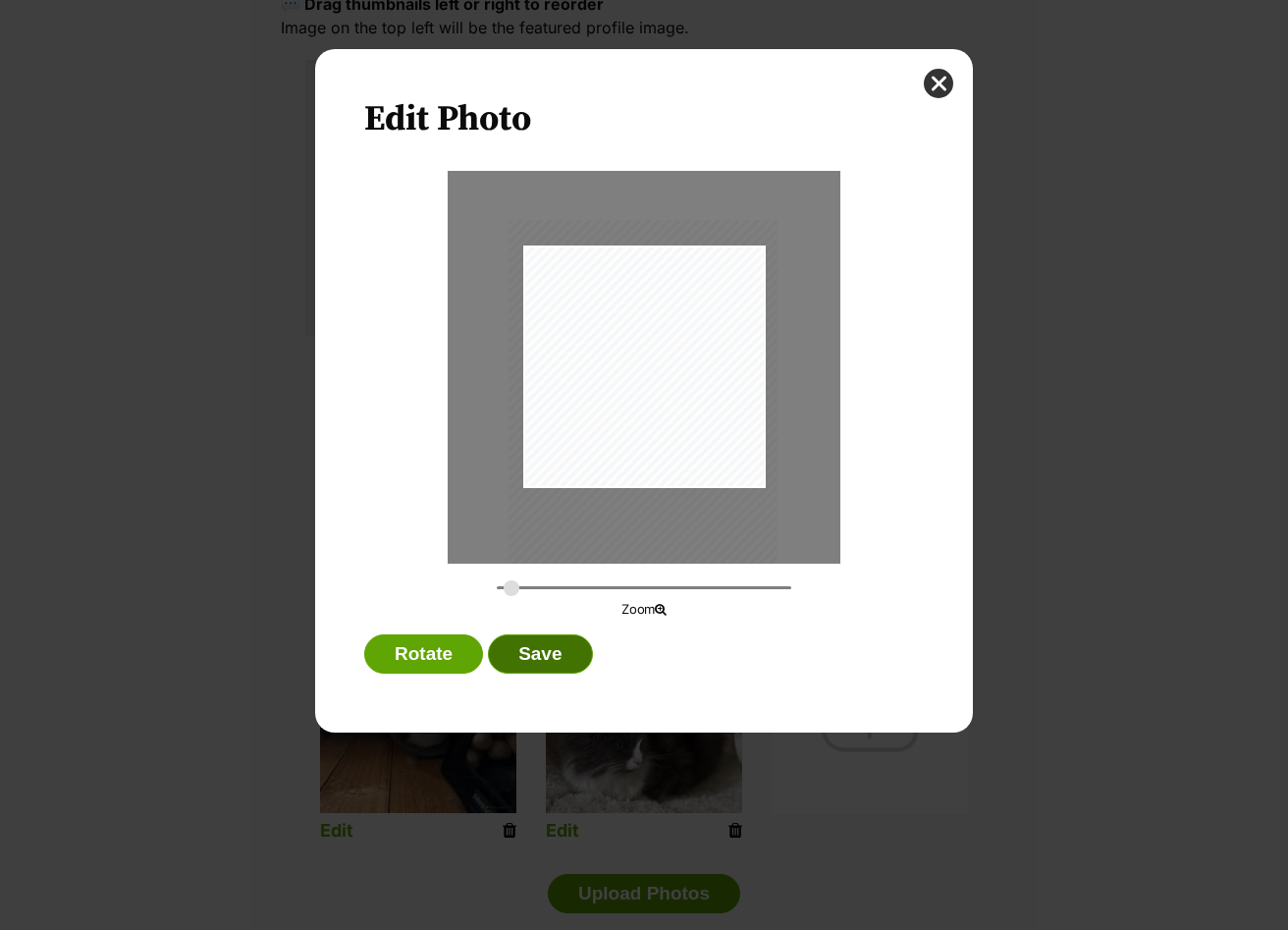 click on "Save" at bounding box center [540, 654] 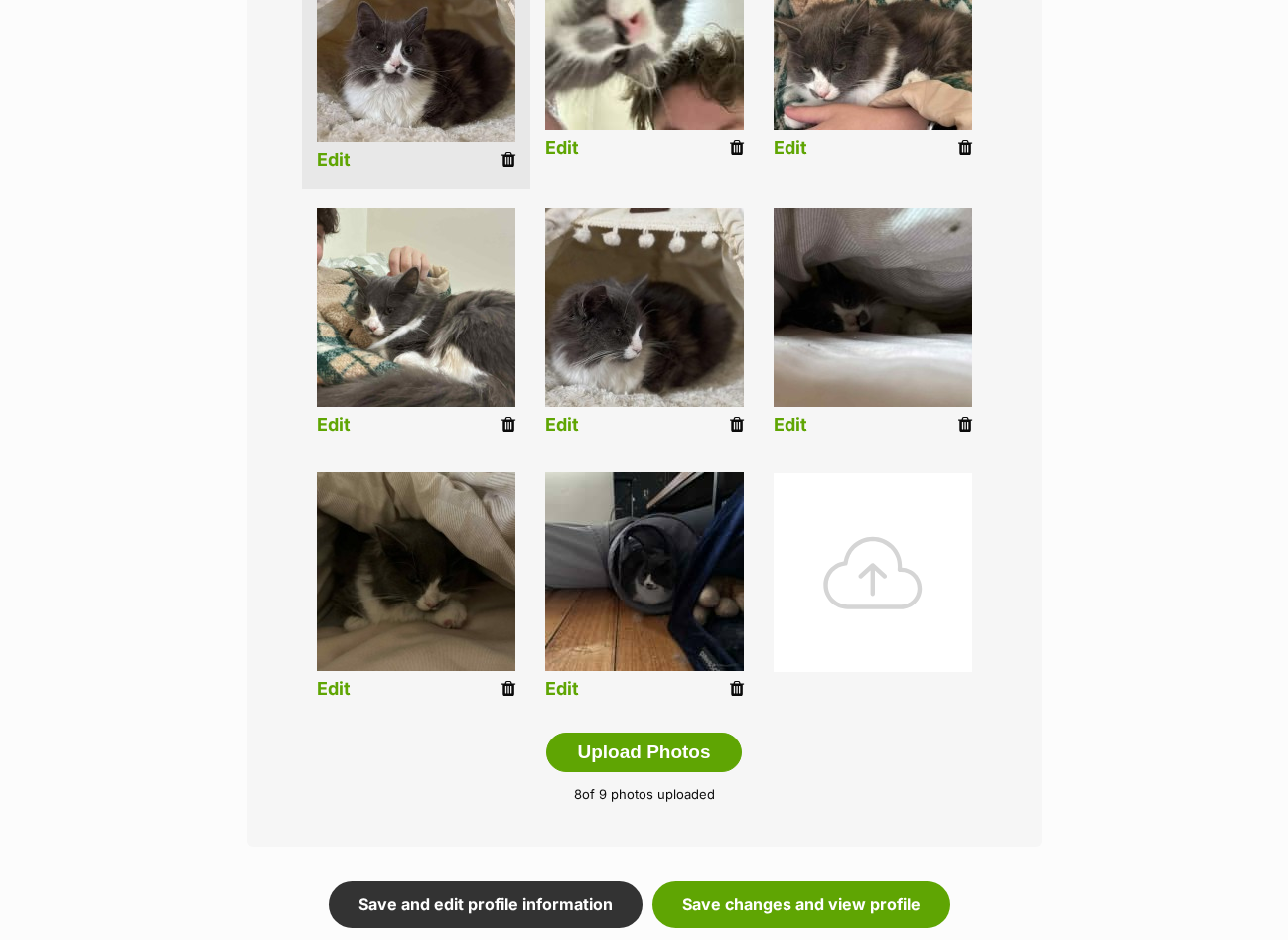 scroll, scrollTop: 993, scrollLeft: 0, axis: vertical 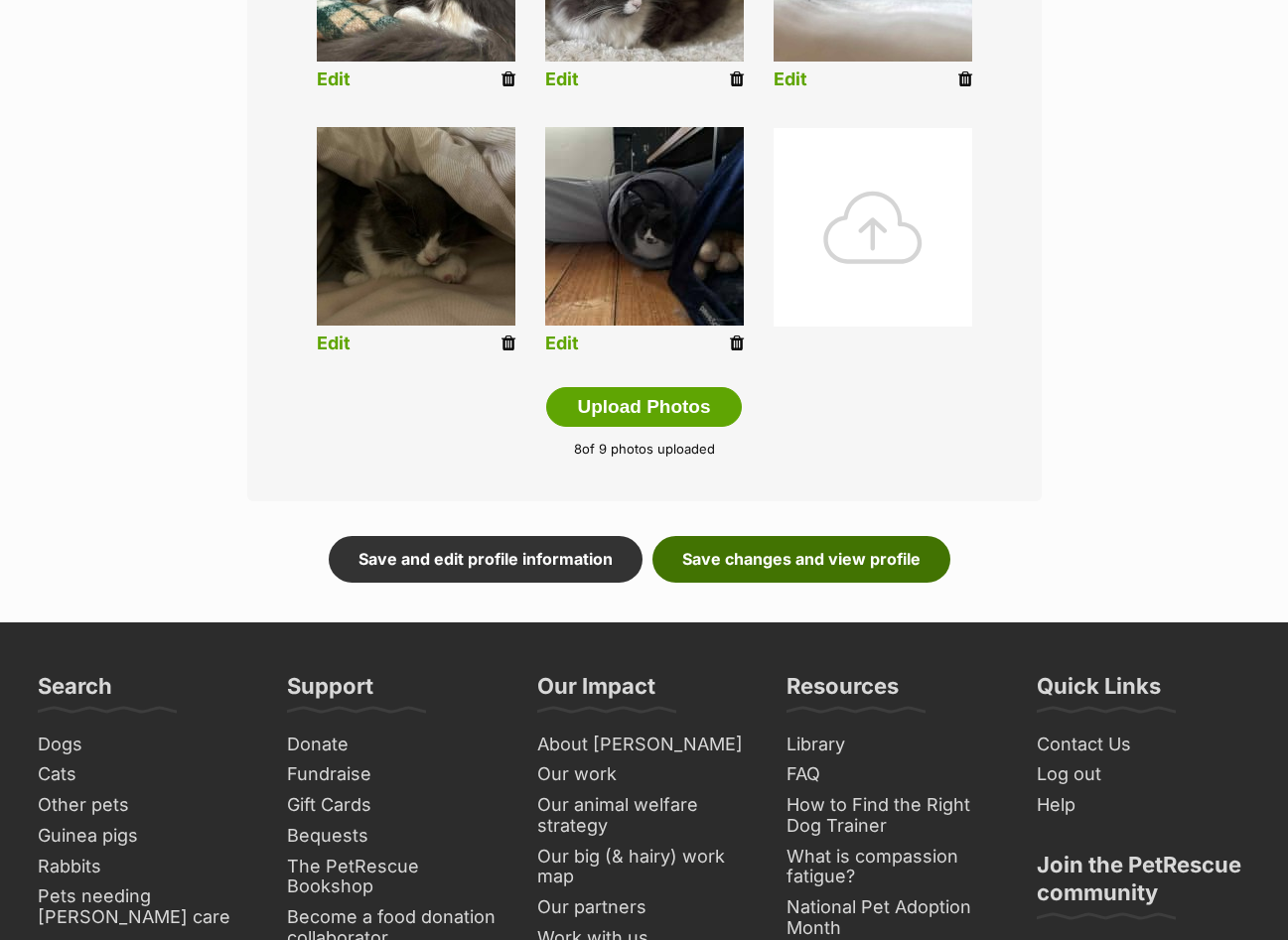 click on "Save changes and view profile" at bounding box center [801, 559] 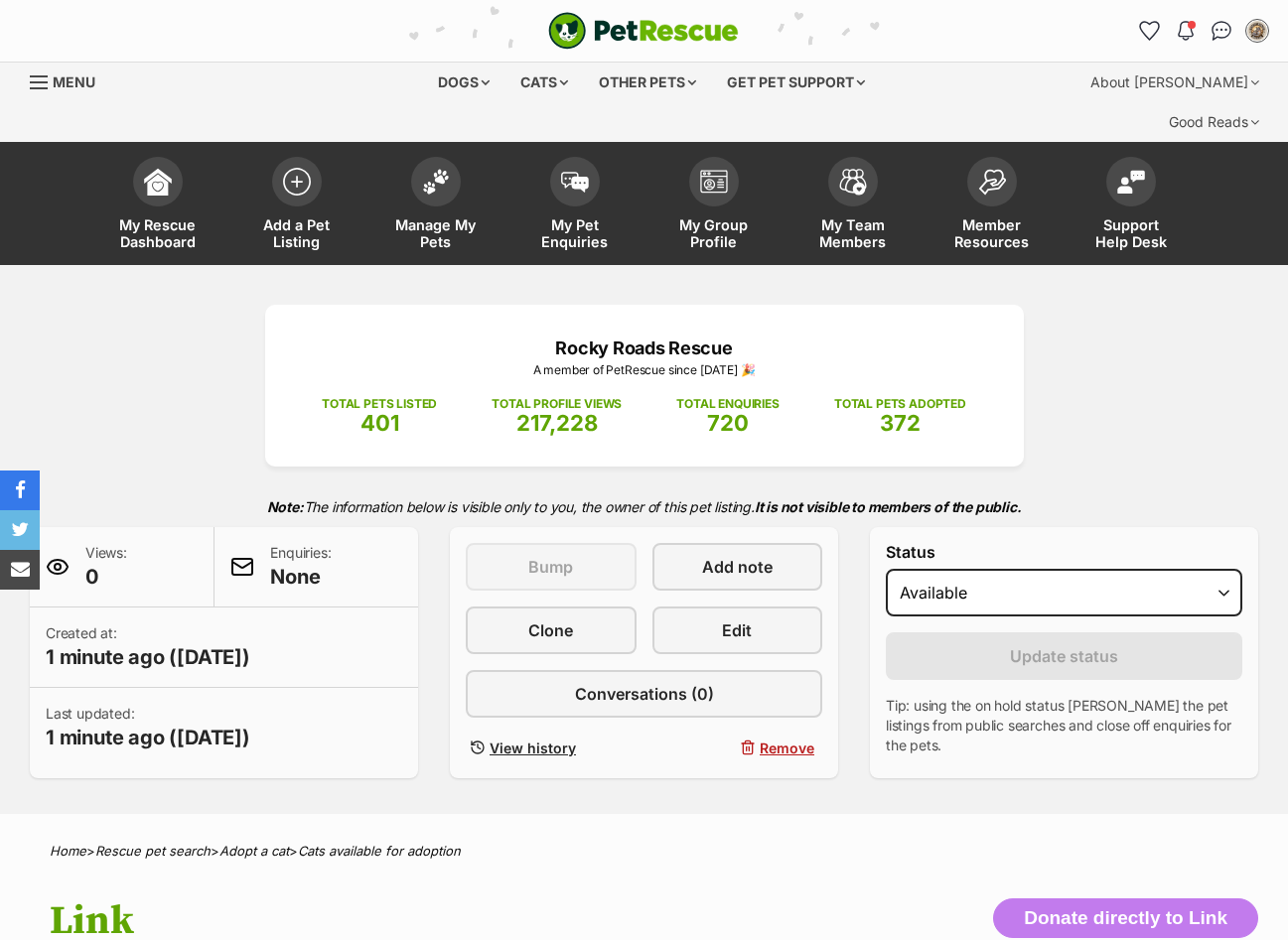 scroll, scrollTop: 0, scrollLeft: 0, axis: both 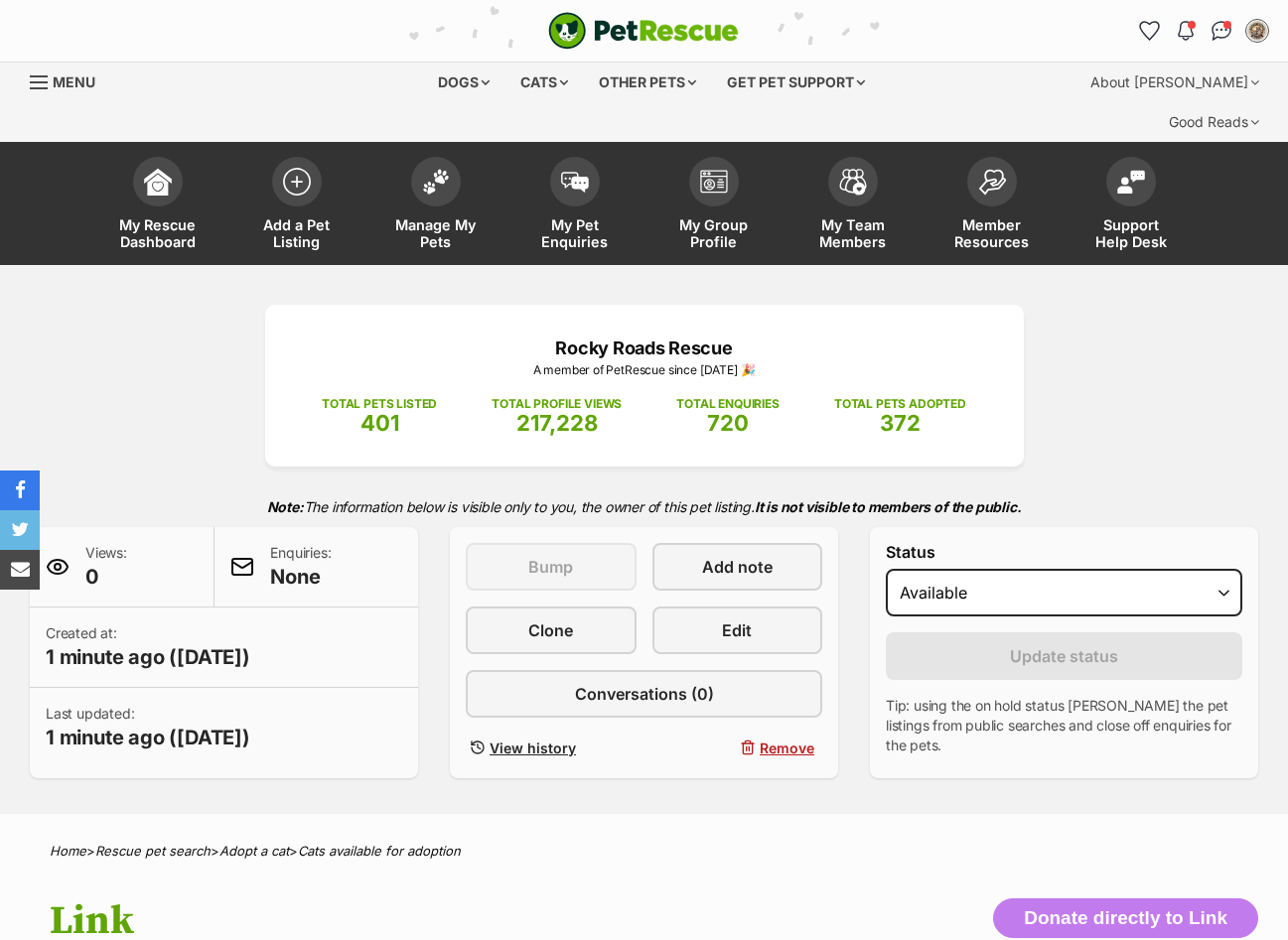 click on "Rocky Roads Rescue
A member of PetRescue since [DATE] 🎉
TOTAL PETS LISTED
401
TOTAL PROFILE VIEWS
217,228
TOTAL ENQUIRIES
720
TOTAL PETS ADOPTED
372
Note:  The information below is visible only to you, the owner of this pet listing.  It is not visible to members of the public.
Views:
0
Enquiries:
None
Created at:
1 minute ago ([DATE])
Last updated:
1 minute ago ([DATE])
This listing can be bumped [DATE]
Bump
Add note
Clone
Edit
Conversations (0)
View history
Remove
Status
Draft
Available
On hold
Adopted
Reason
Please select a reason
Medical reasons
Reviewing applications
Adoption pending
Other
Update status" at bounding box center (644, 541) 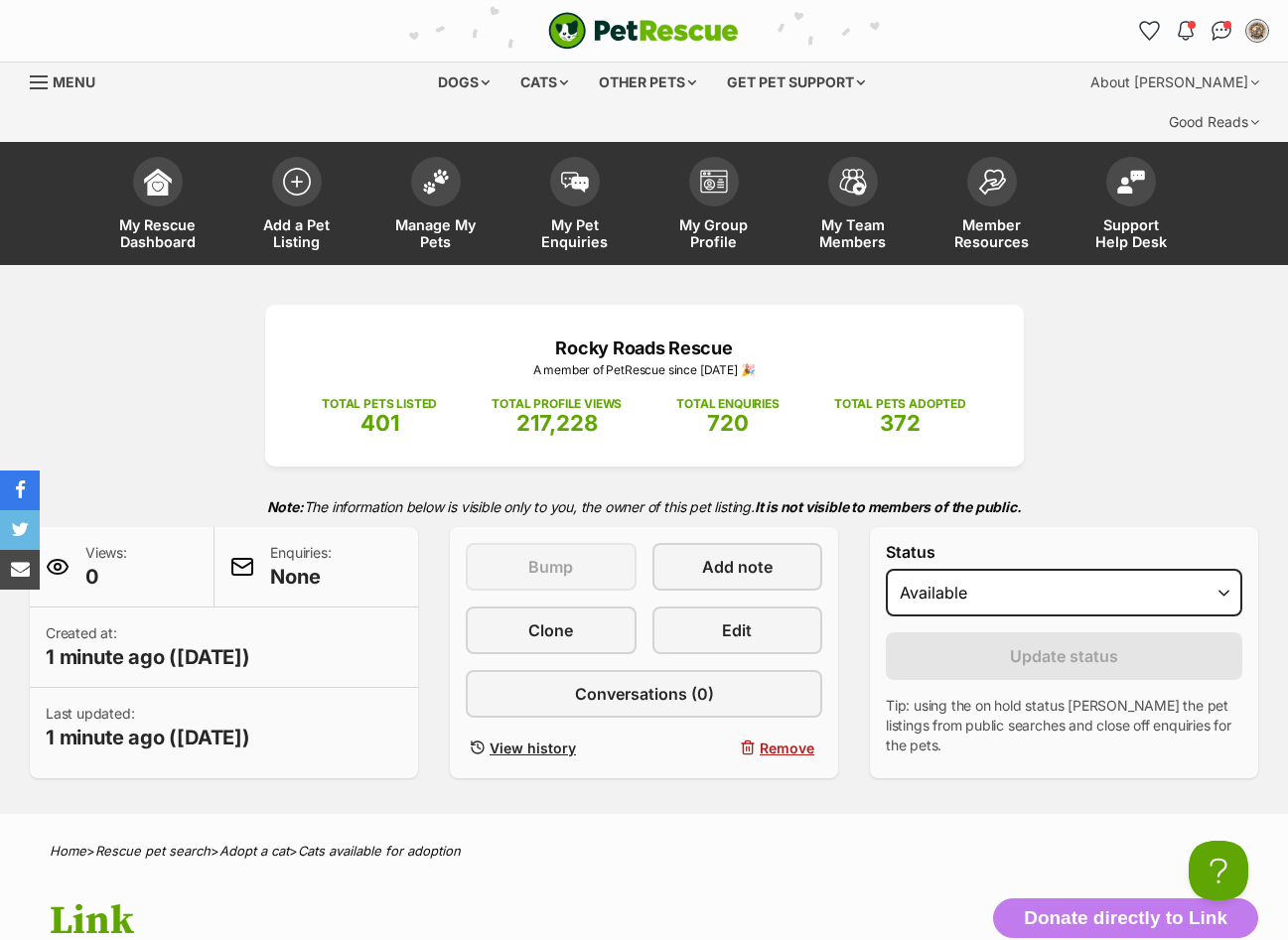 scroll, scrollTop: 0, scrollLeft: 0, axis: both 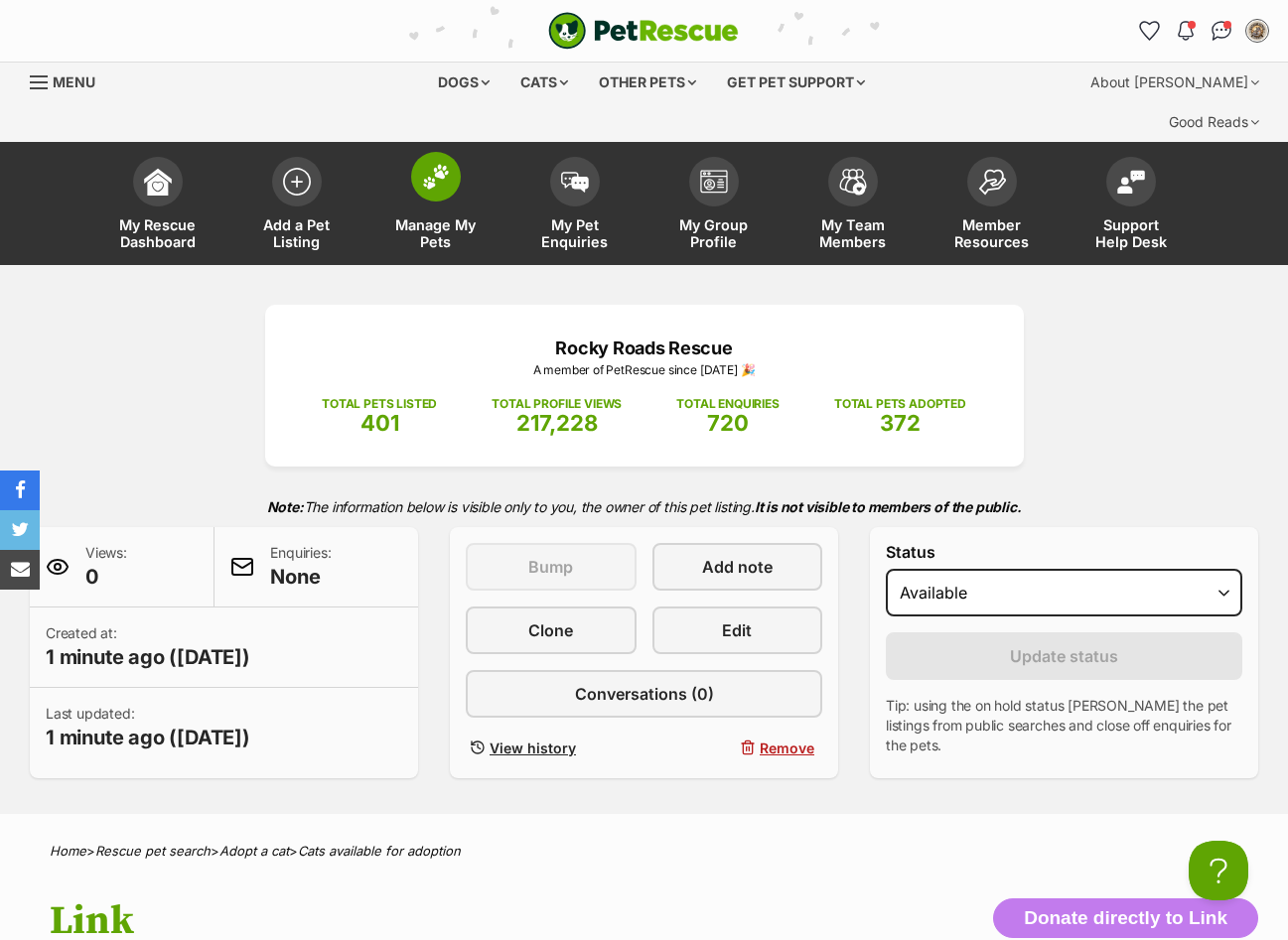 click at bounding box center [436, 177] 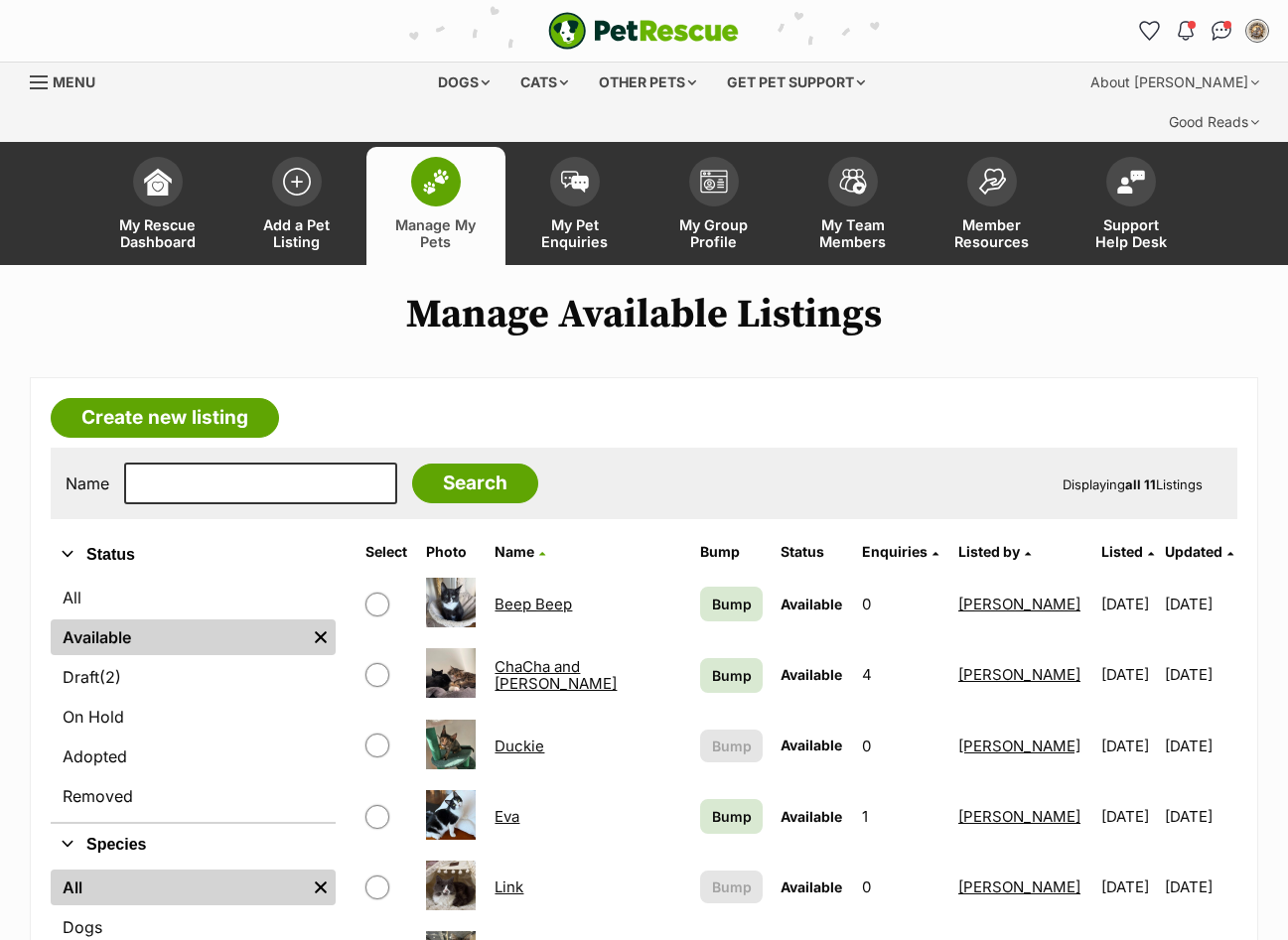 scroll, scrollTop: 0, scrollLeft: 0, axis: both 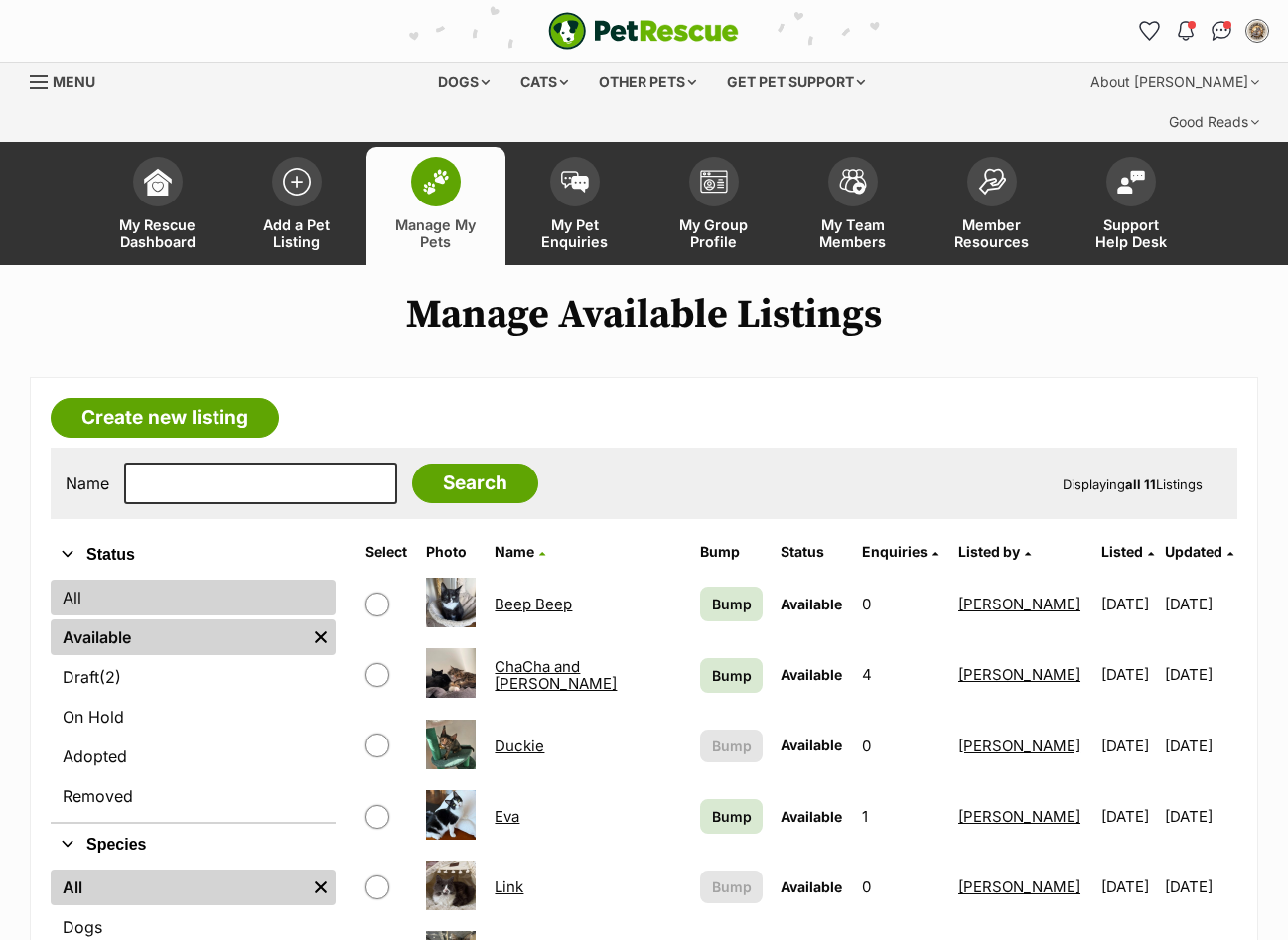 click on "All" at bounding box center (193, 598) 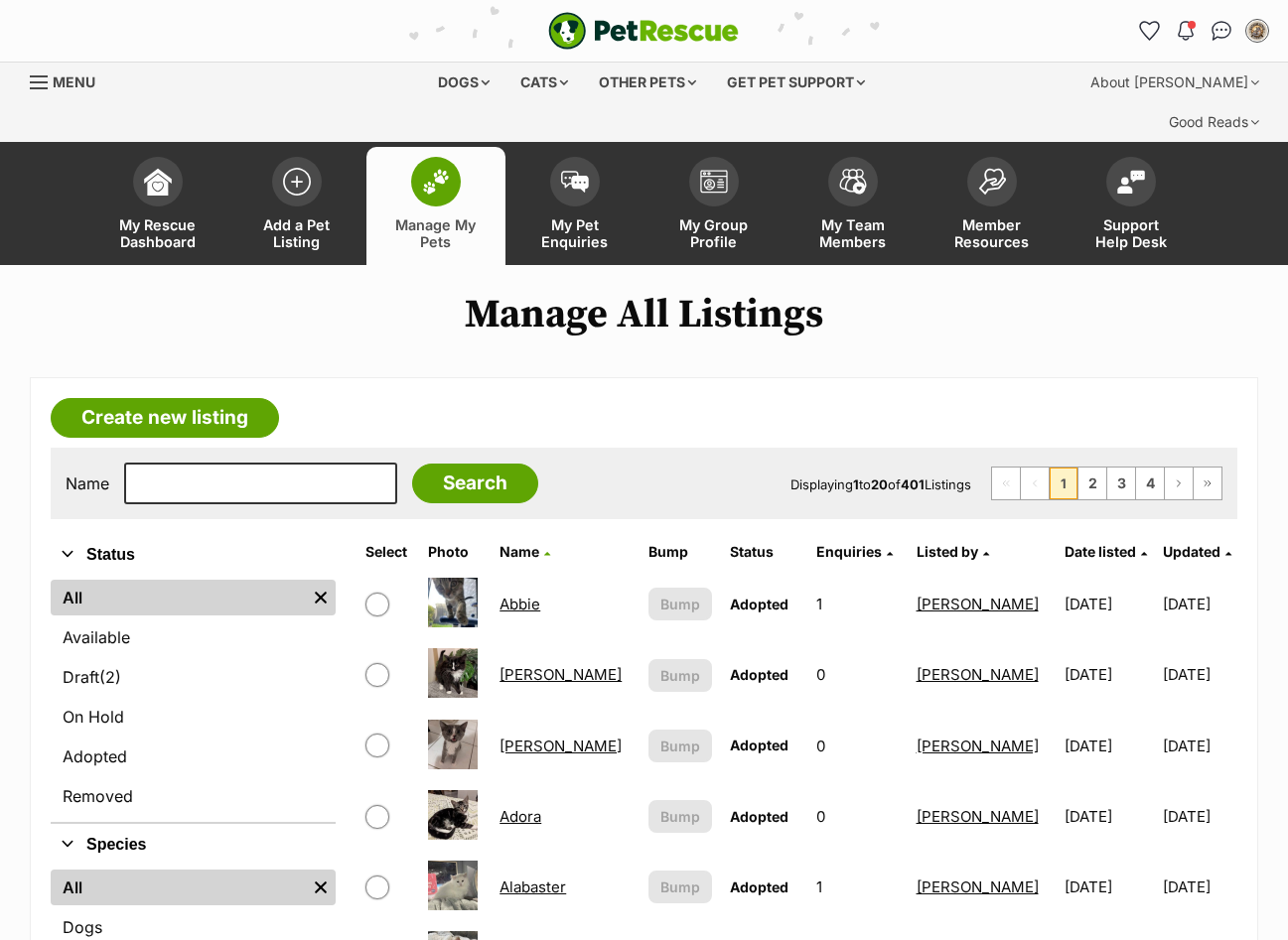 scroll, scrollTop: 0, scrollLeft: 0, axis: both 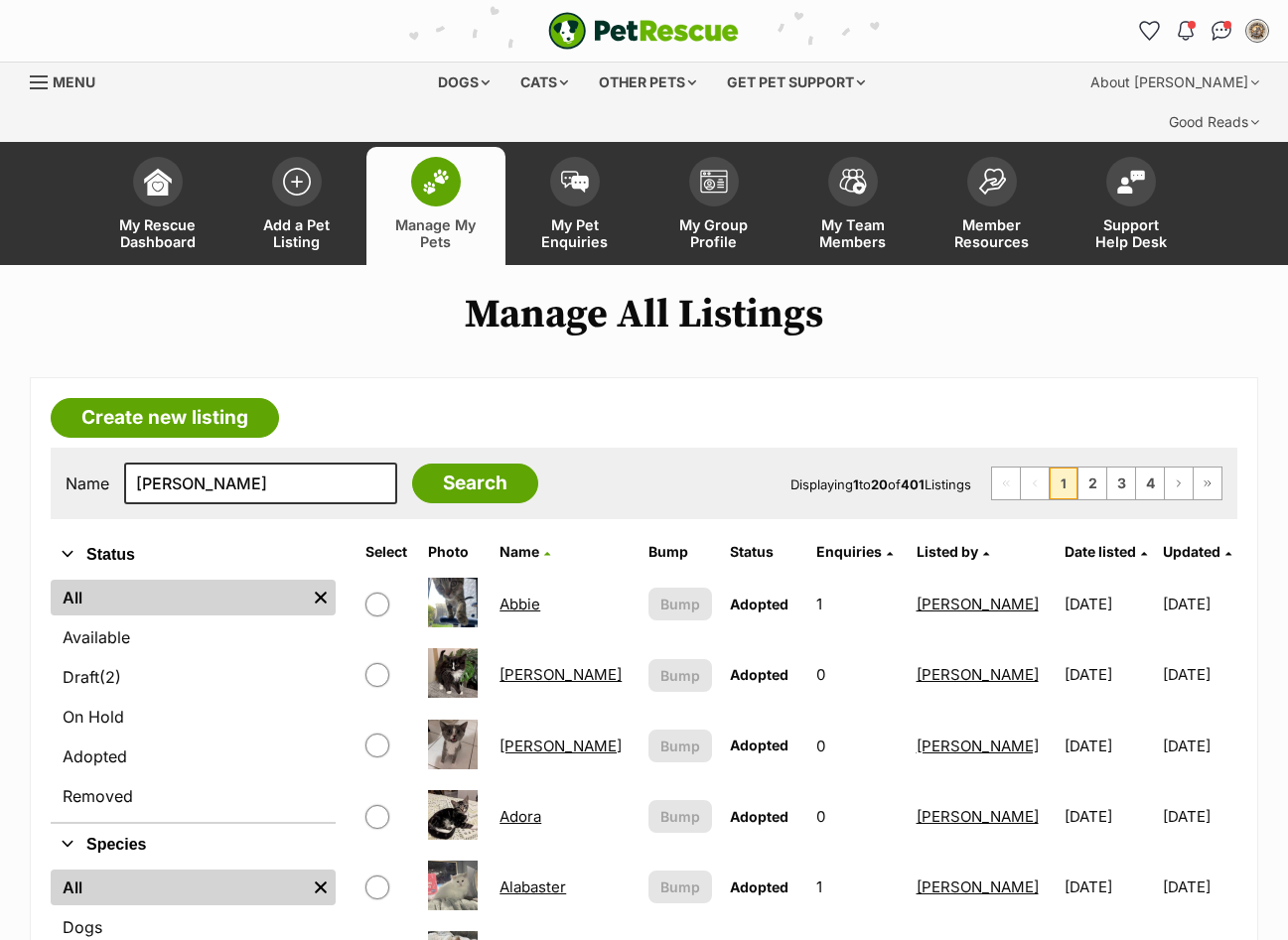 type on "[PERSON_NAME]" 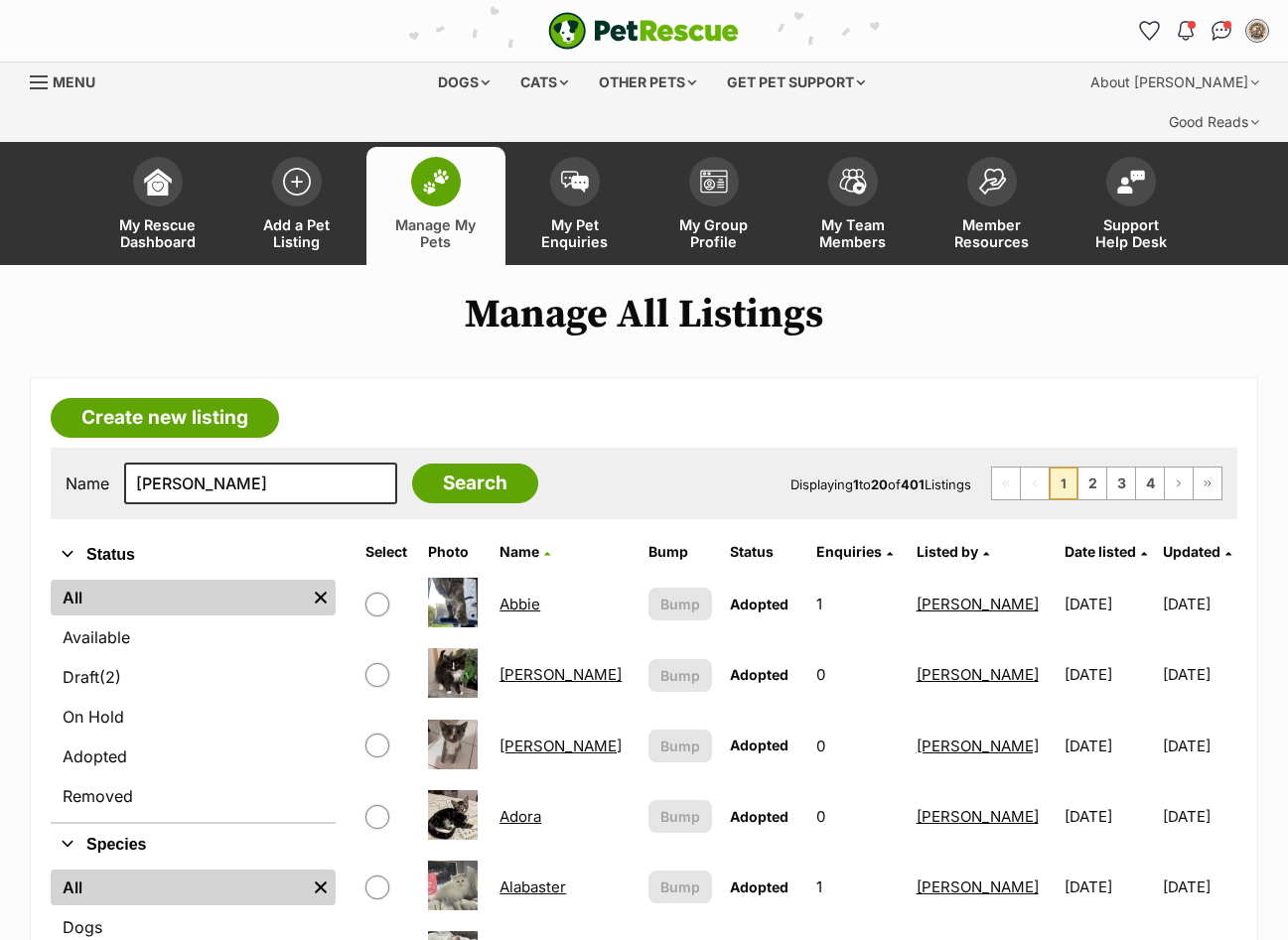 click on "Search" at bounding box center [475, 483] 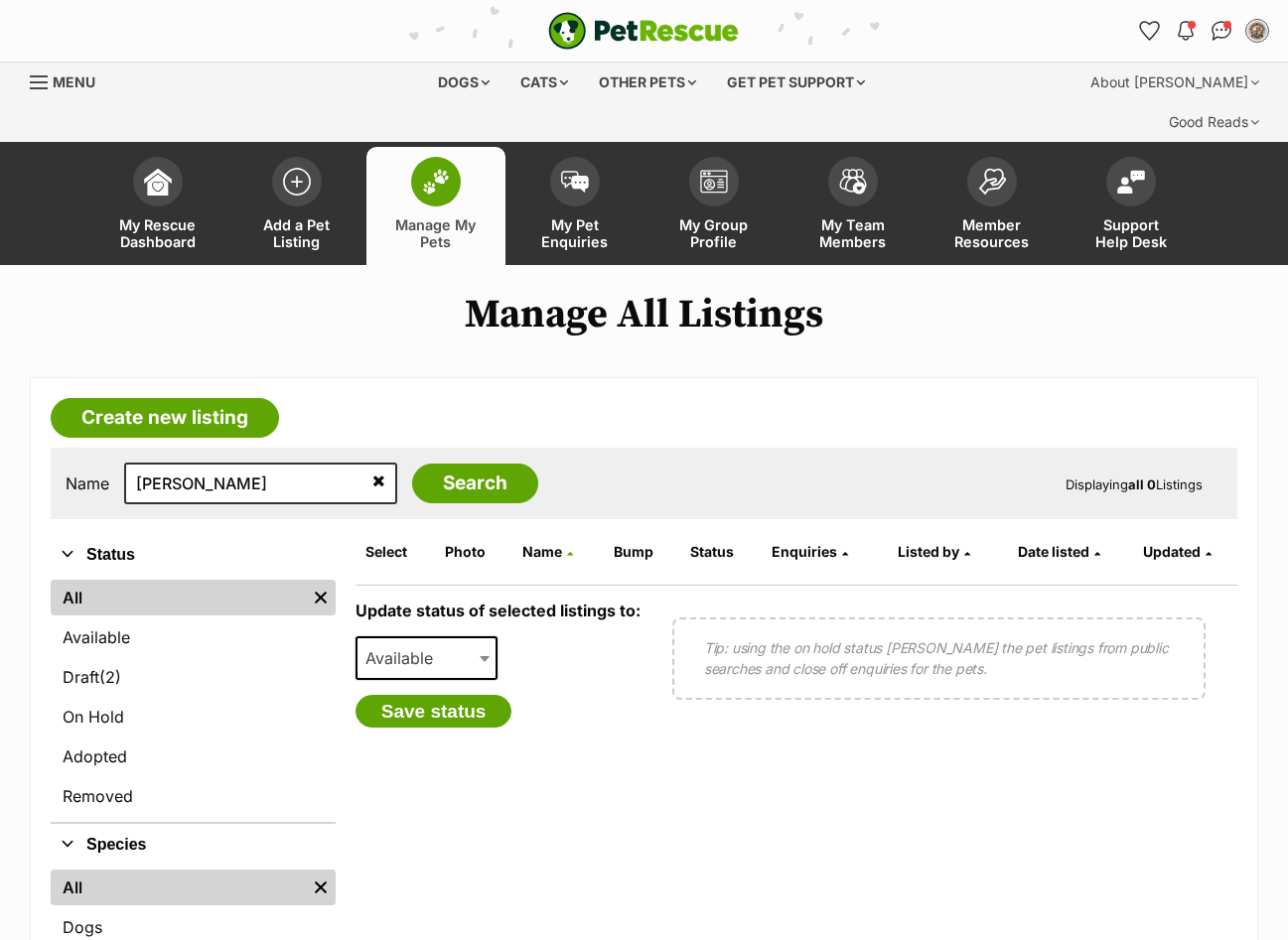 scroll, scrollTop: 0, scrollLeft: 0, axis: both 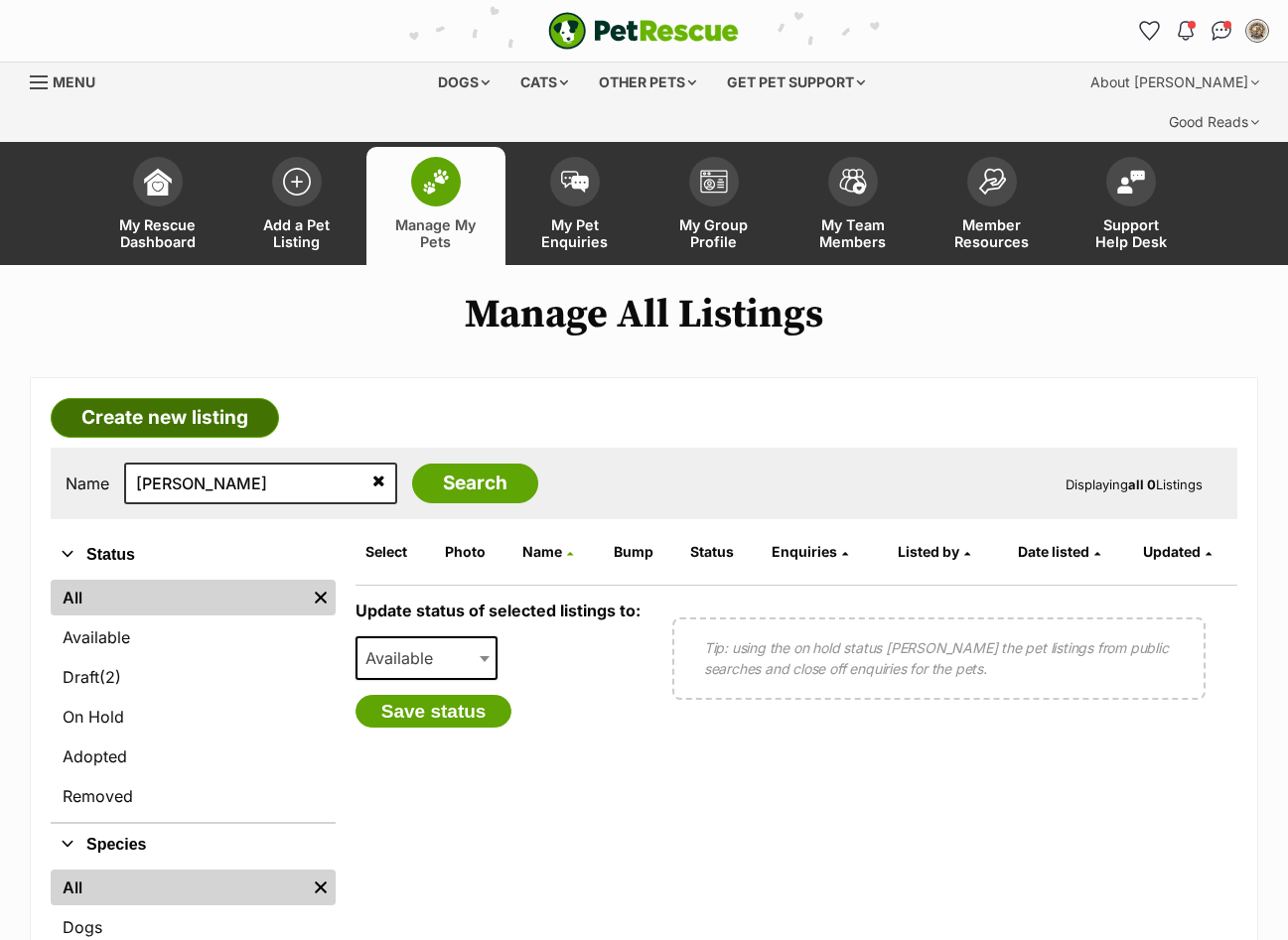 click on "Create new listing" at bounding box center [165, 418] 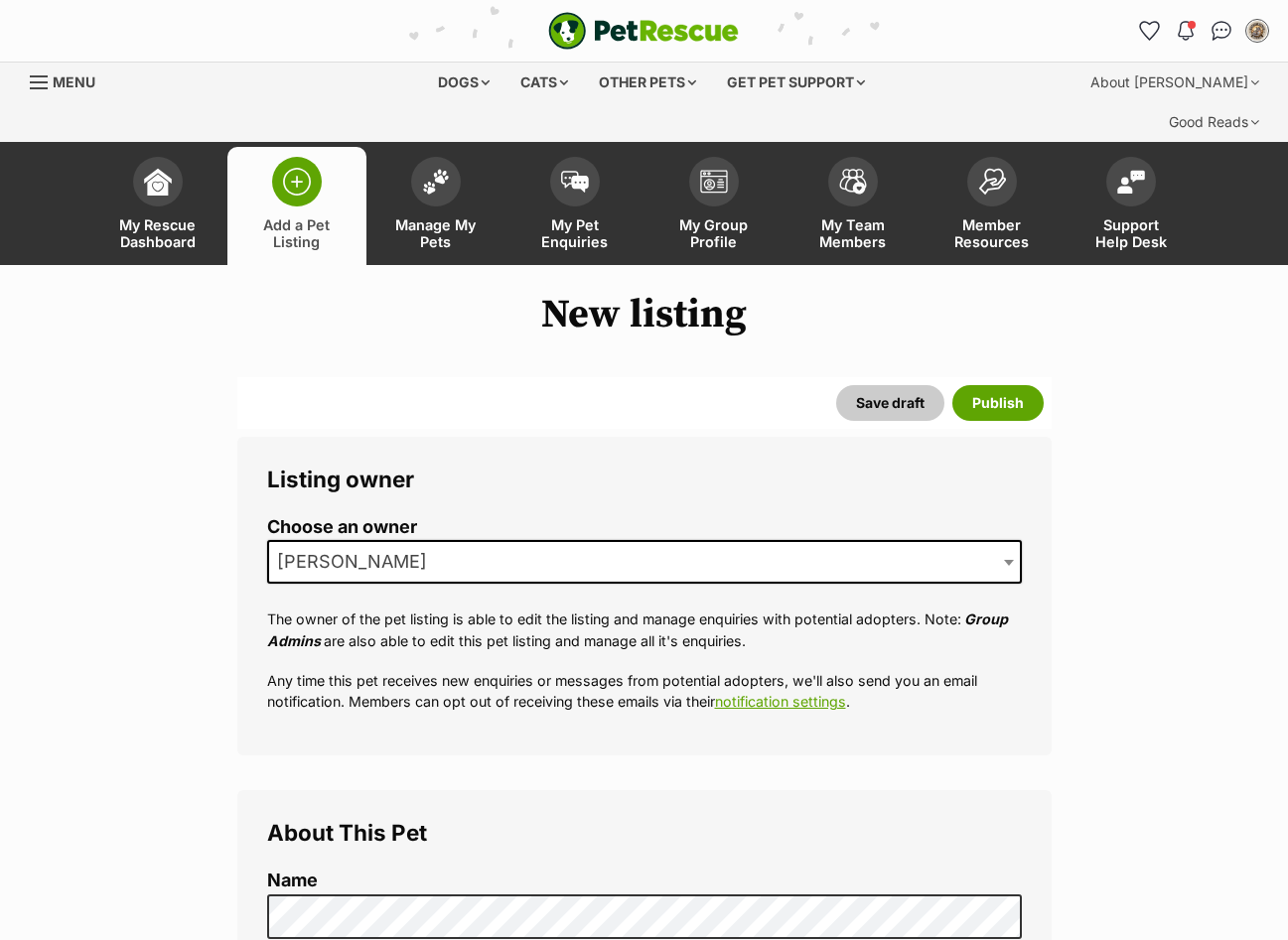 scroll, scrollTop: 0, scrollLeft: 0, axis: both 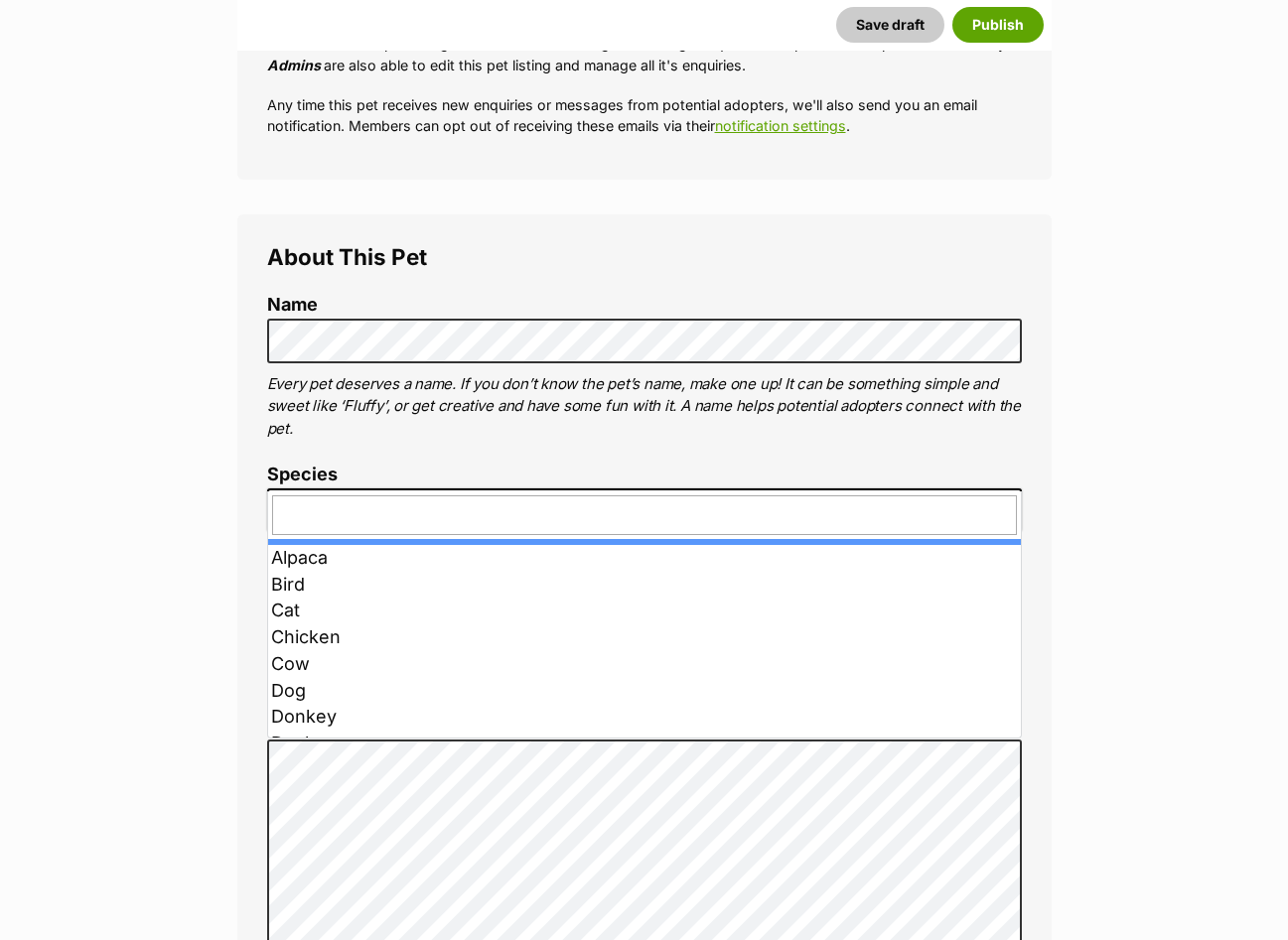 click at bounding box center [644, 510] 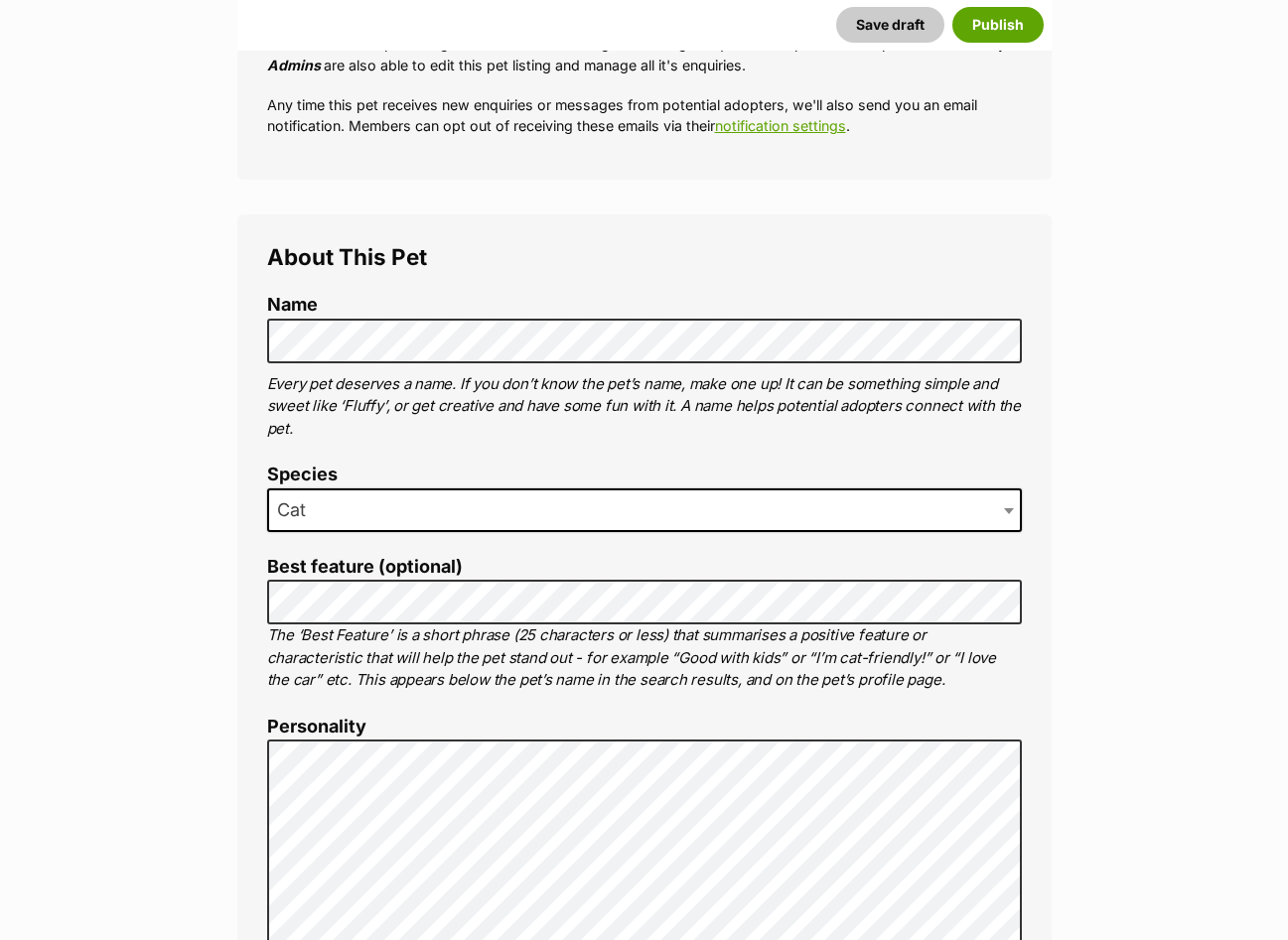 click on "Personality" at bounding box center (644, 727) 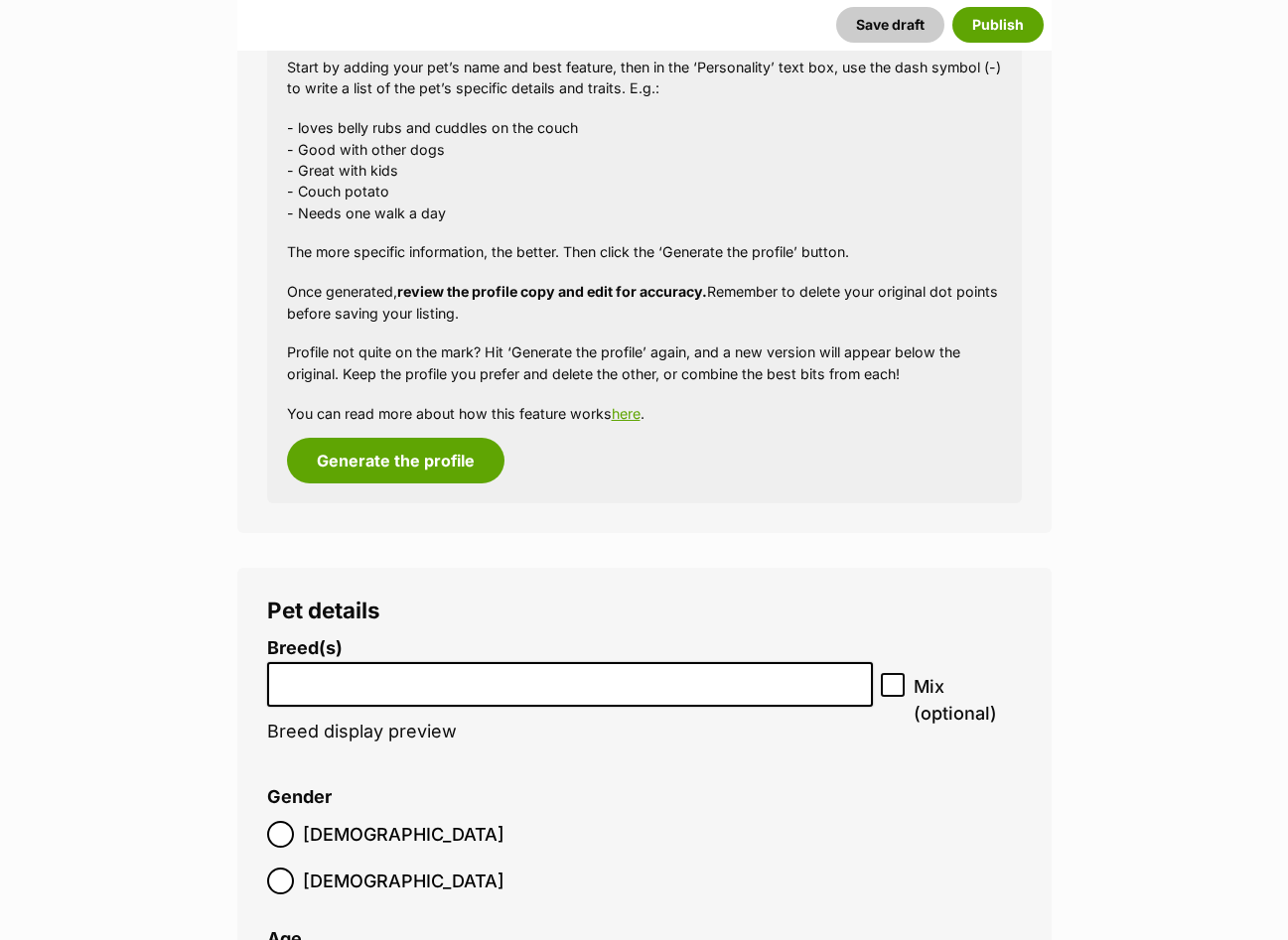 scroll, scrollTop: 1926, scrollLeft: 0, axis: vertical 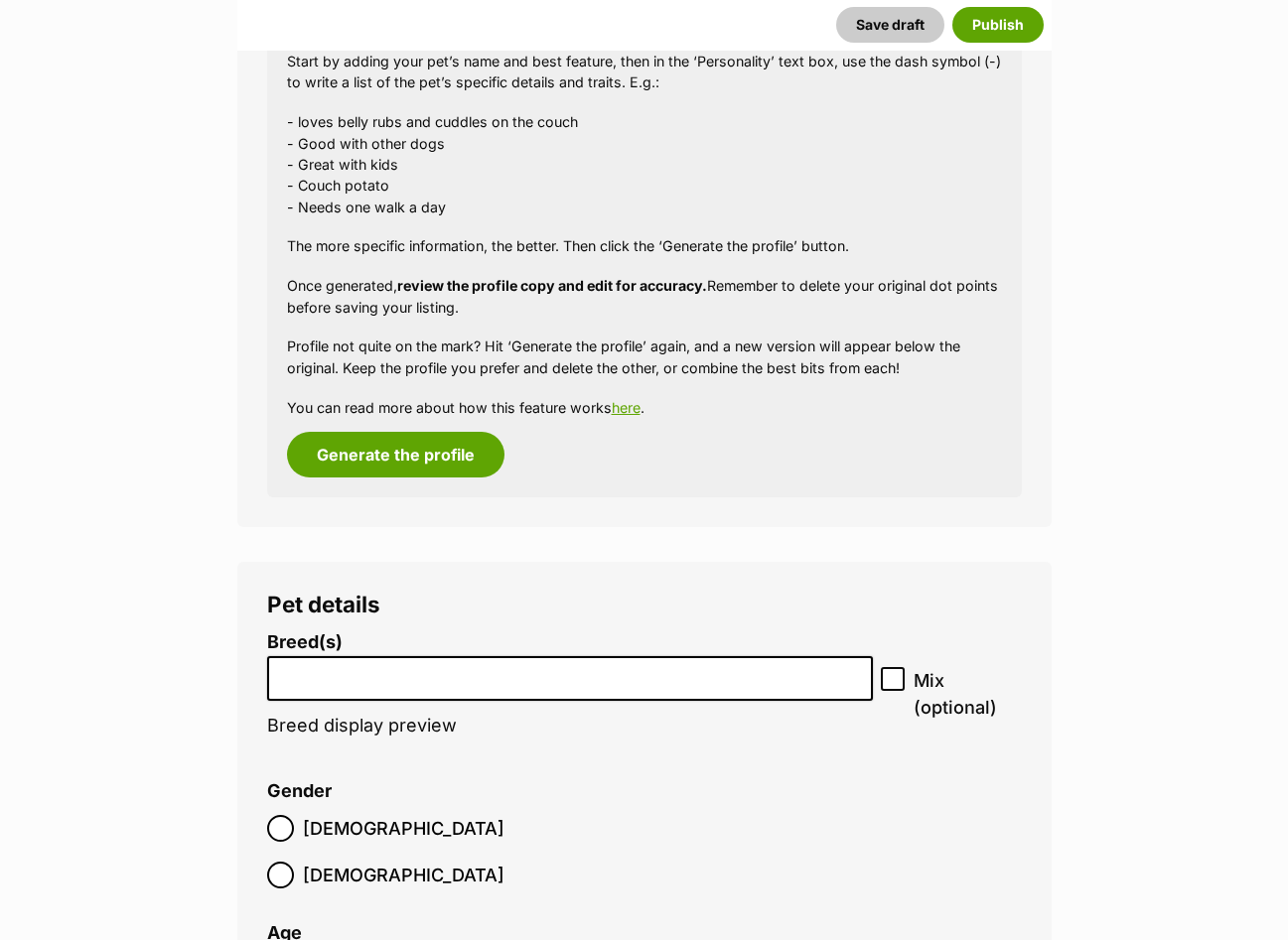 drag, startPoint x: 340, startPoint y: 637, endPoint x: 341, endPoint y: 624, distance: 13.038405 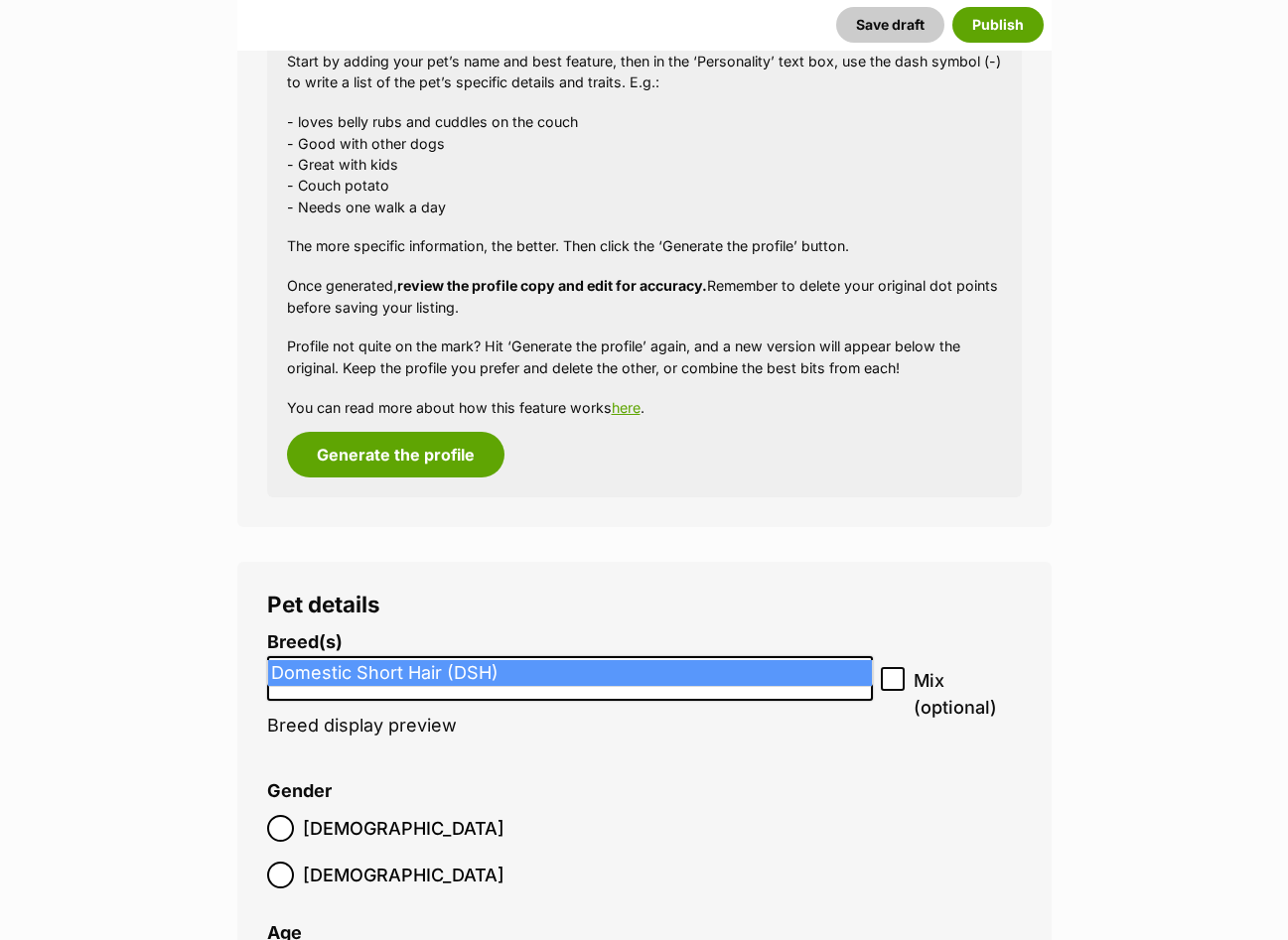 type on "domestic short" 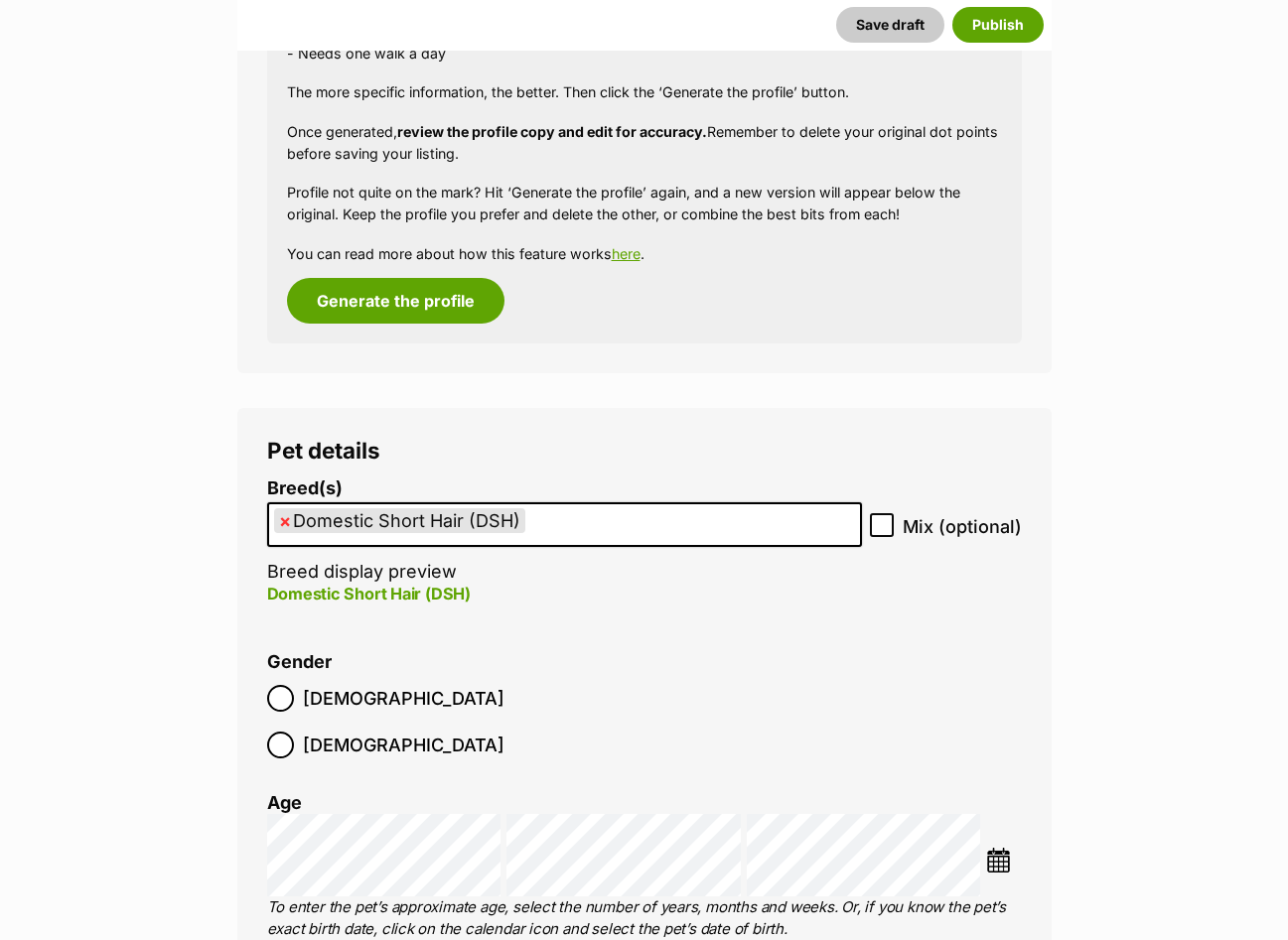 scroll, scrollTop: 2223, scrollLeft: 0, axis: vertical 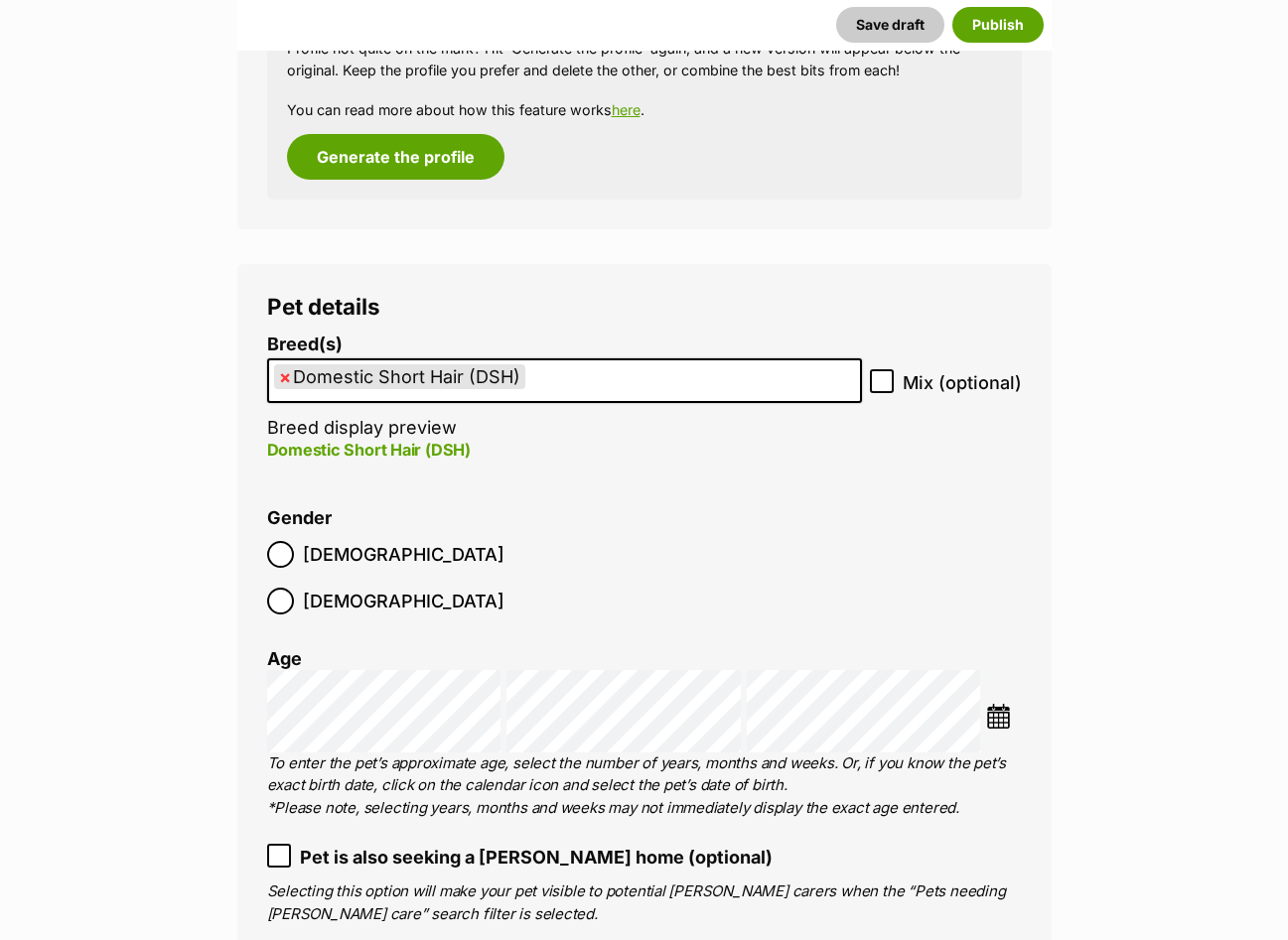 click at bounding box center [998, 716] 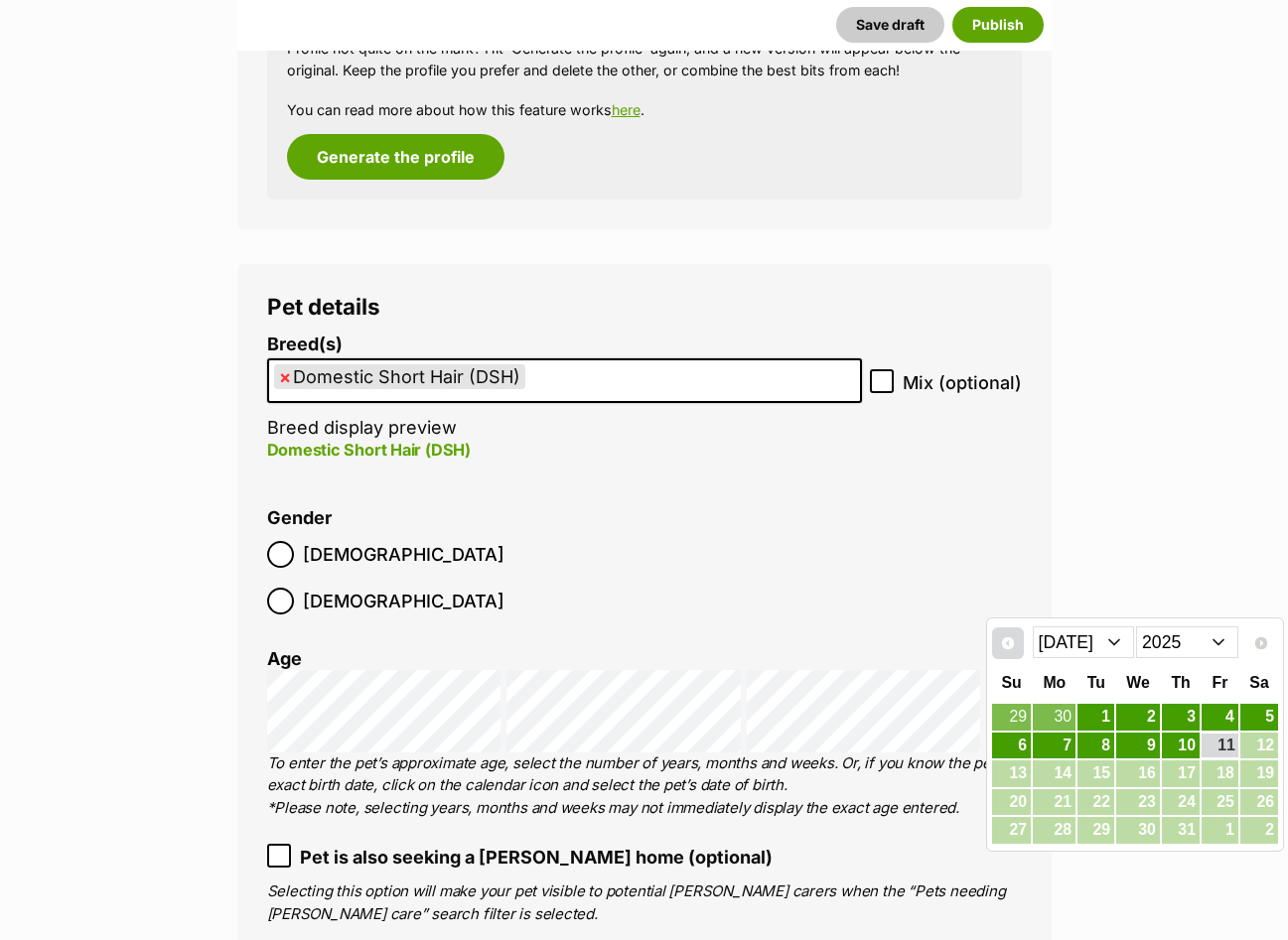 click on "Prev" at bounding box center (1008, 643) 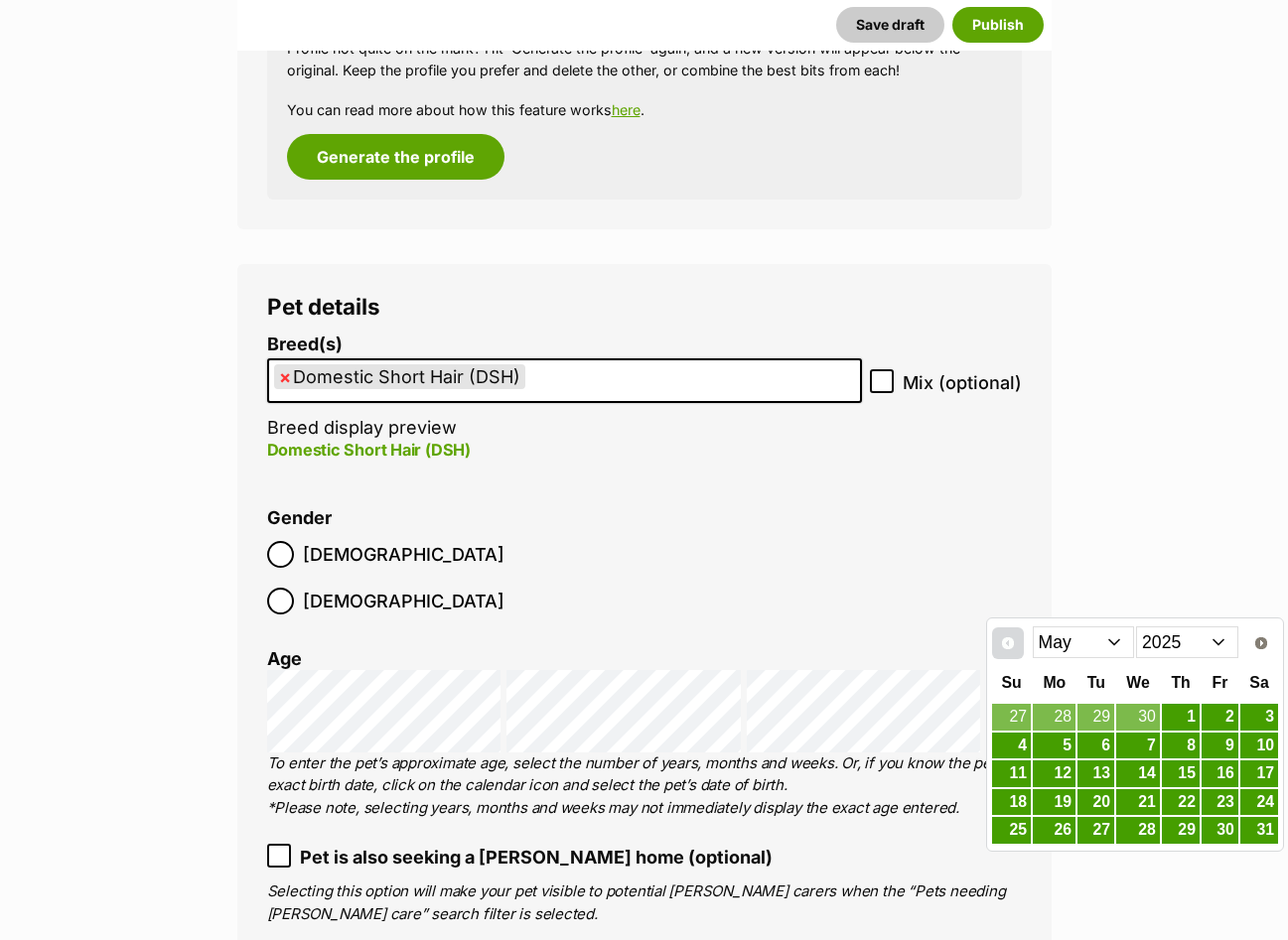 click on "Prev" at bounding box center [1008, 643] 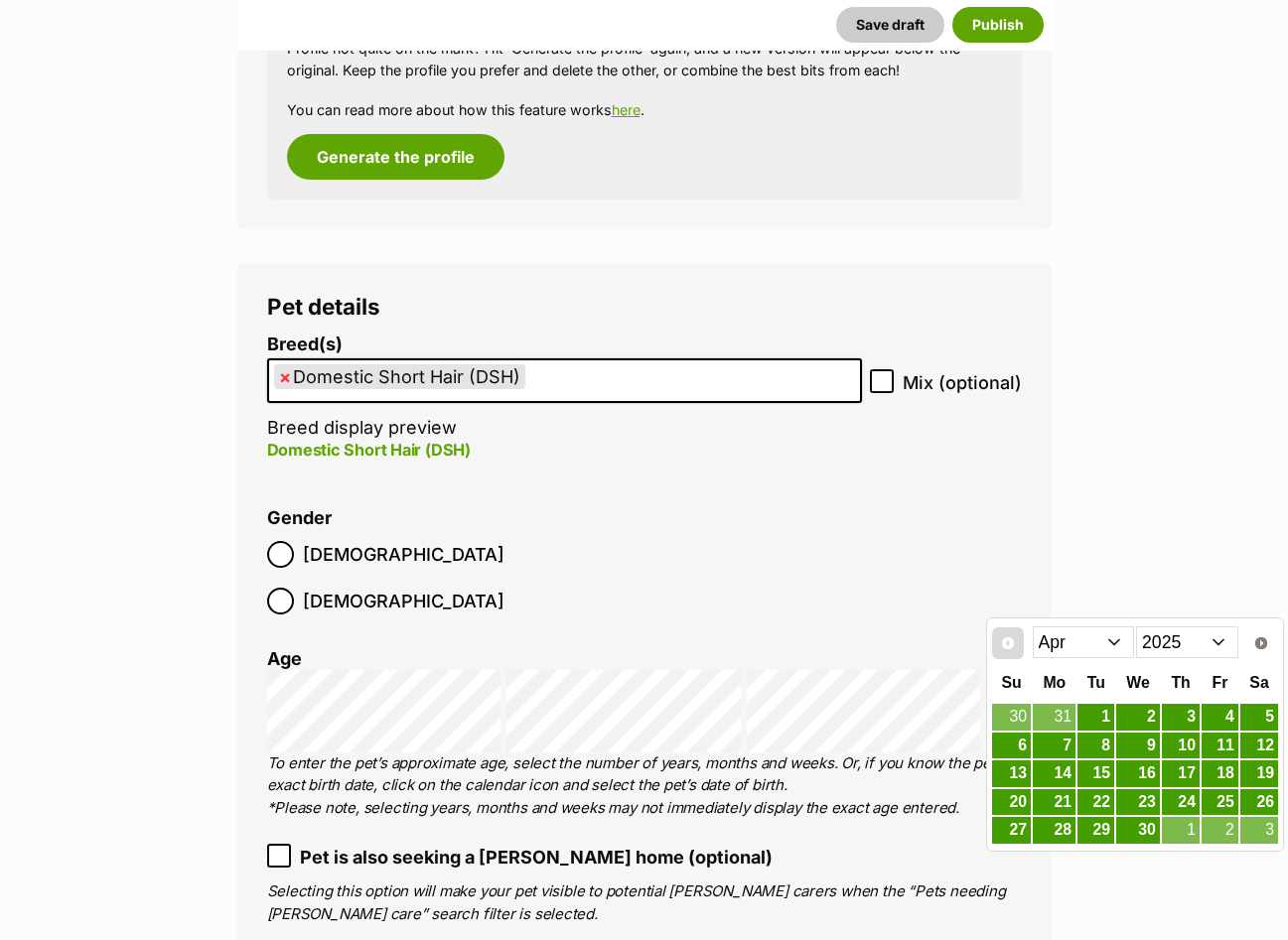 click on "Prev" at bounding box center [1008, 643] 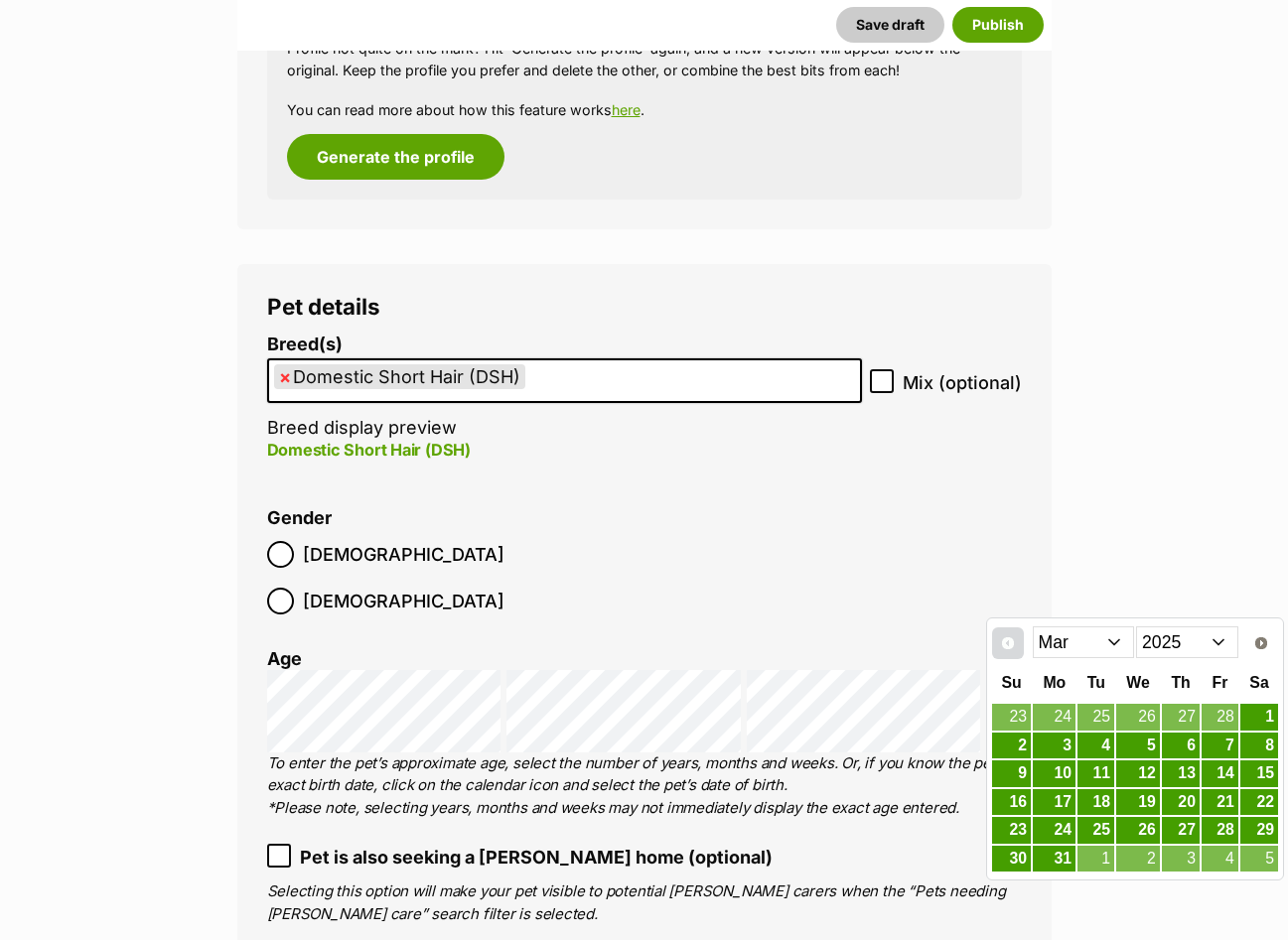 click on "Prev" at bounding box center [1008, 643] 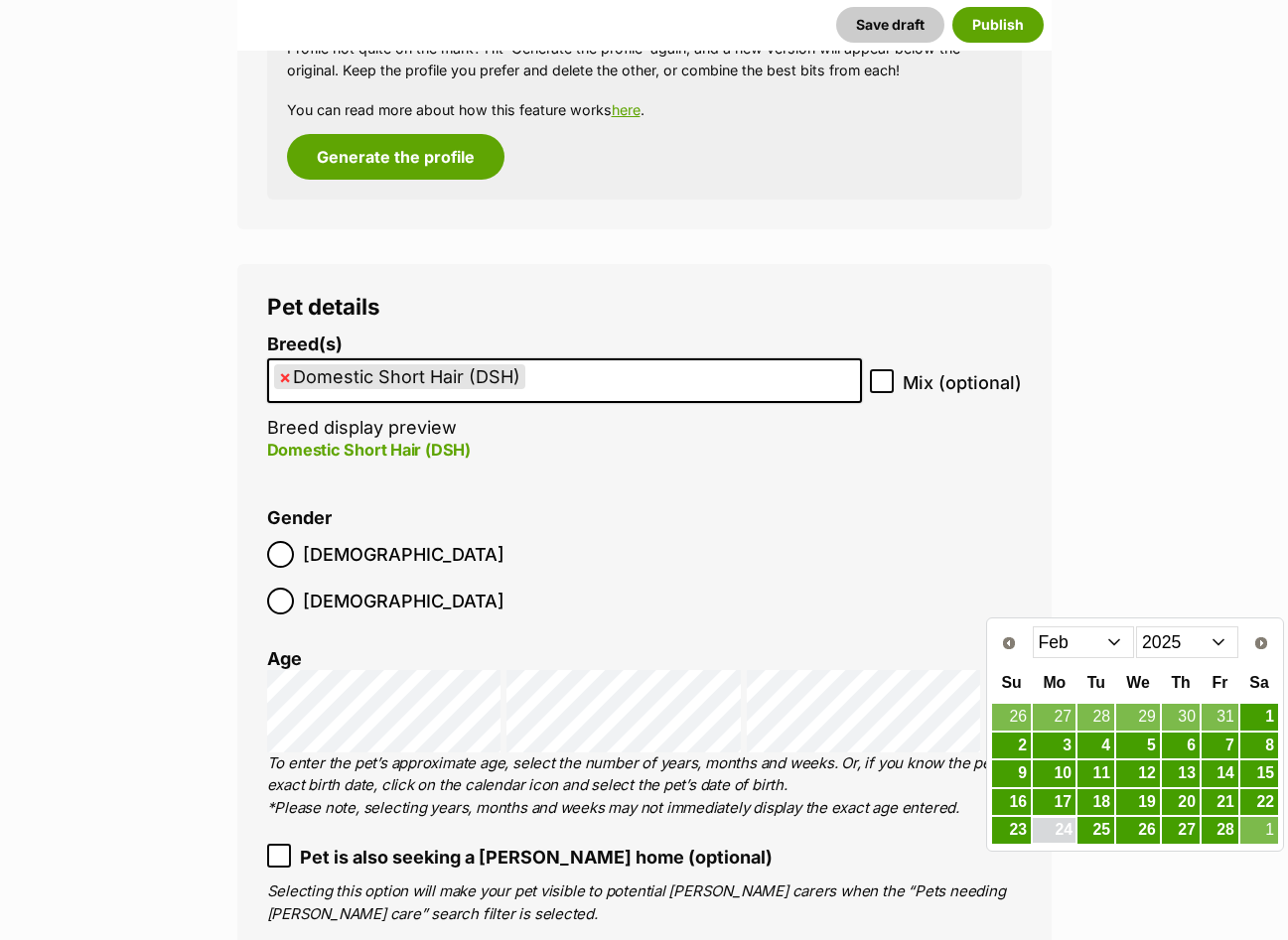 click on "24" at bounding box center [1054, 830] 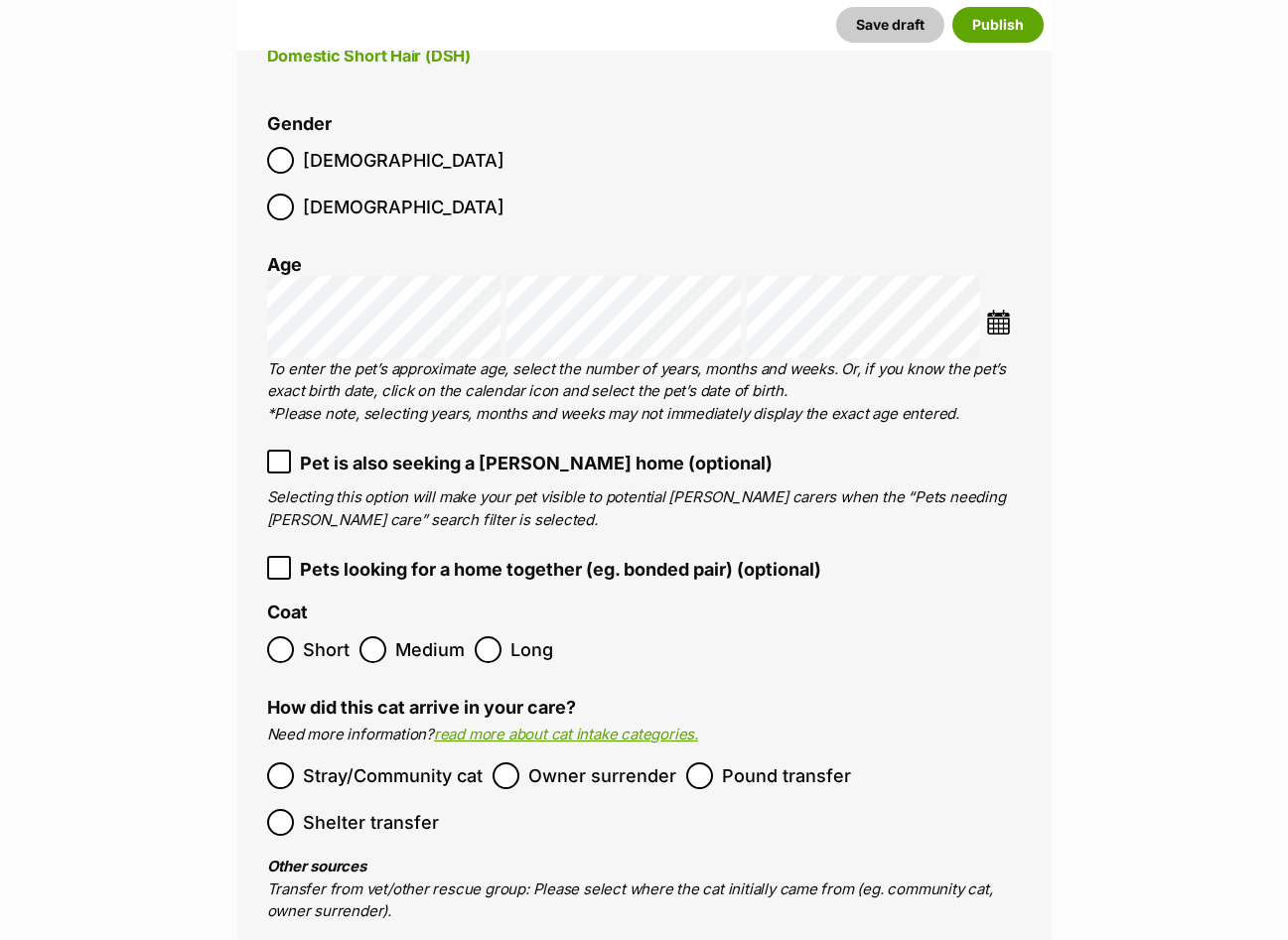 scroll, scrollTop: 2620, scrollLeft: 0, axis: vertical 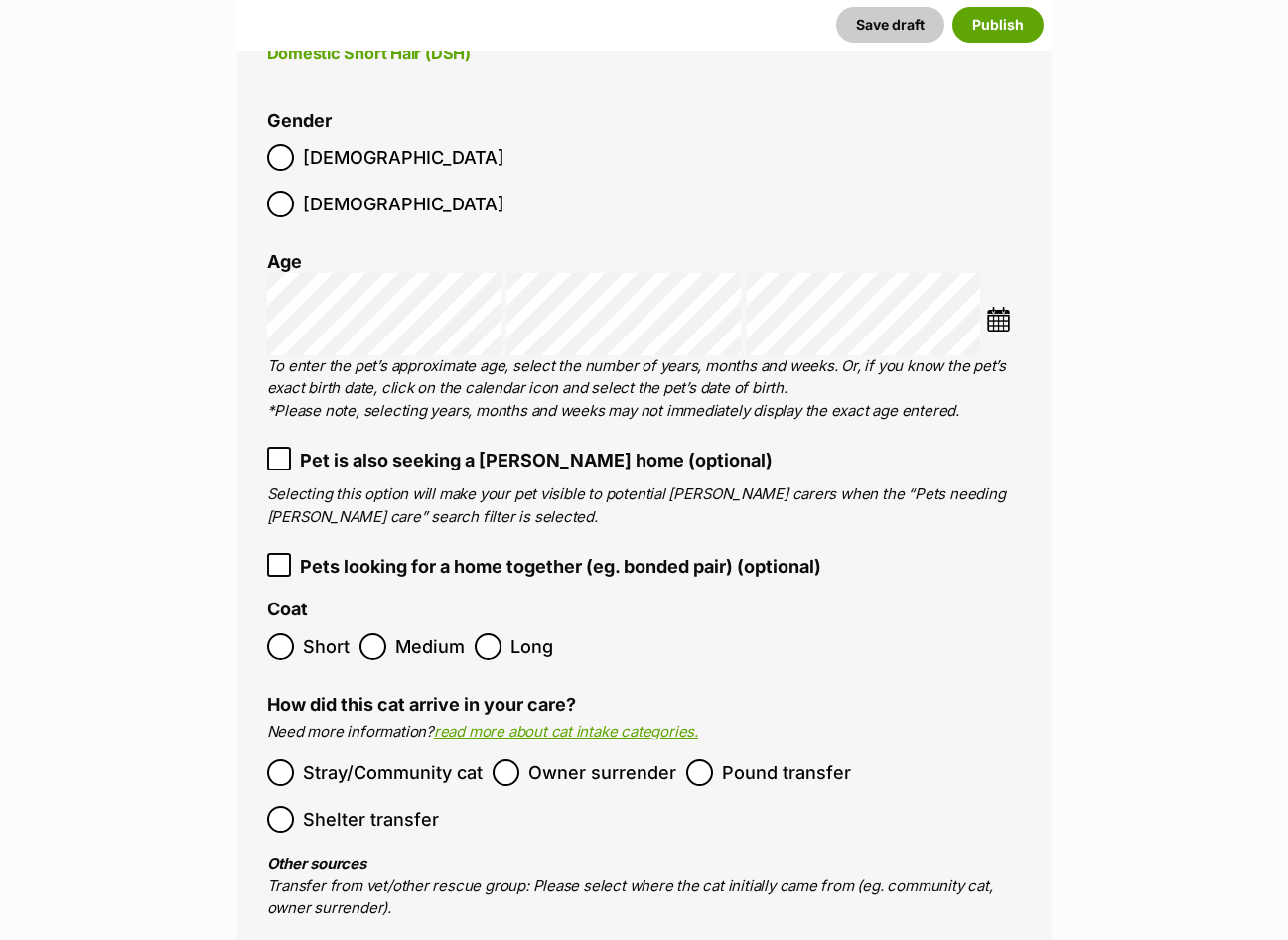 click on "Short" at bounding box center [326, 646] 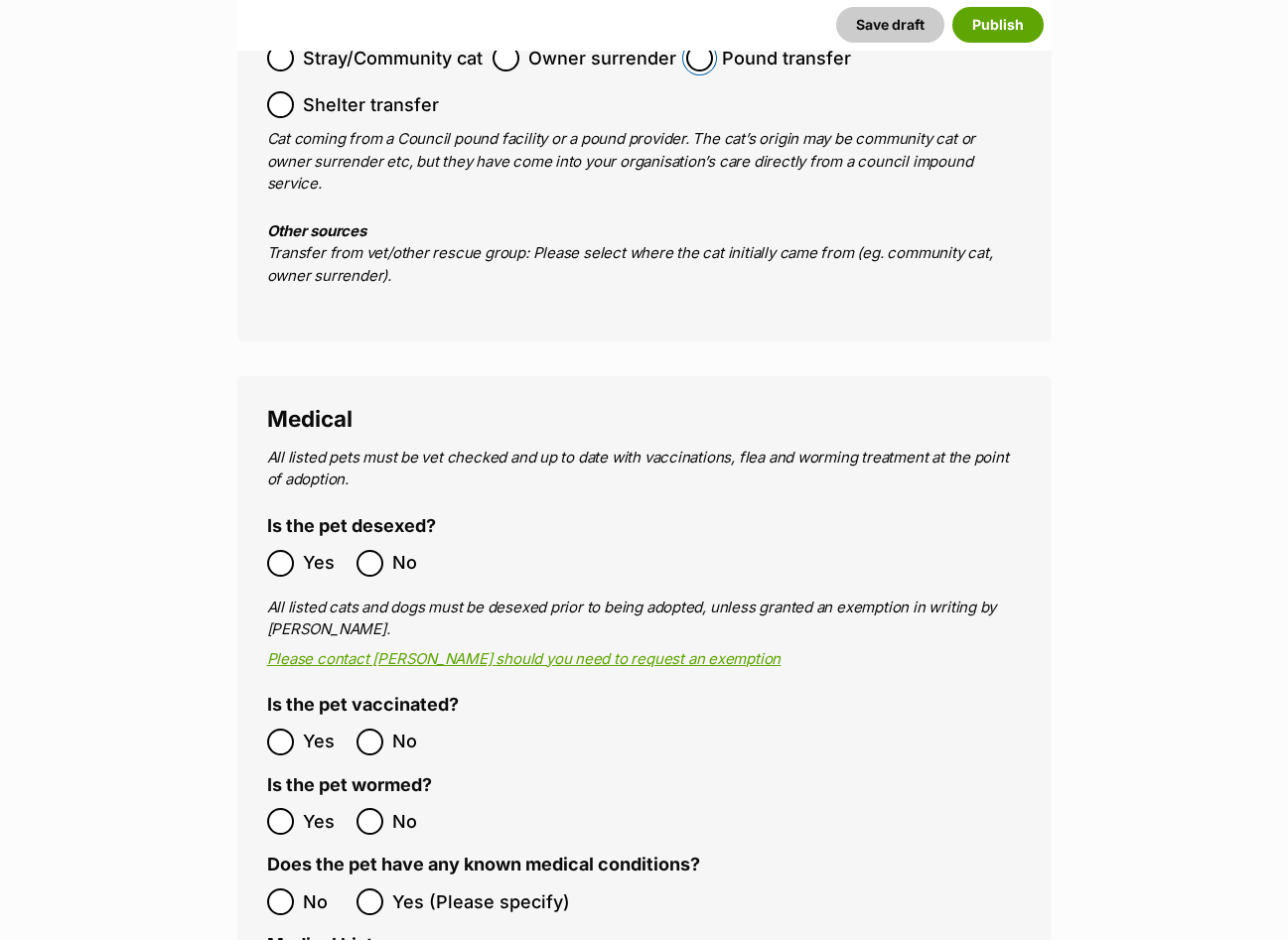 scroll, scrollTop: 3415, scrollLeft: 0, axis: vertical 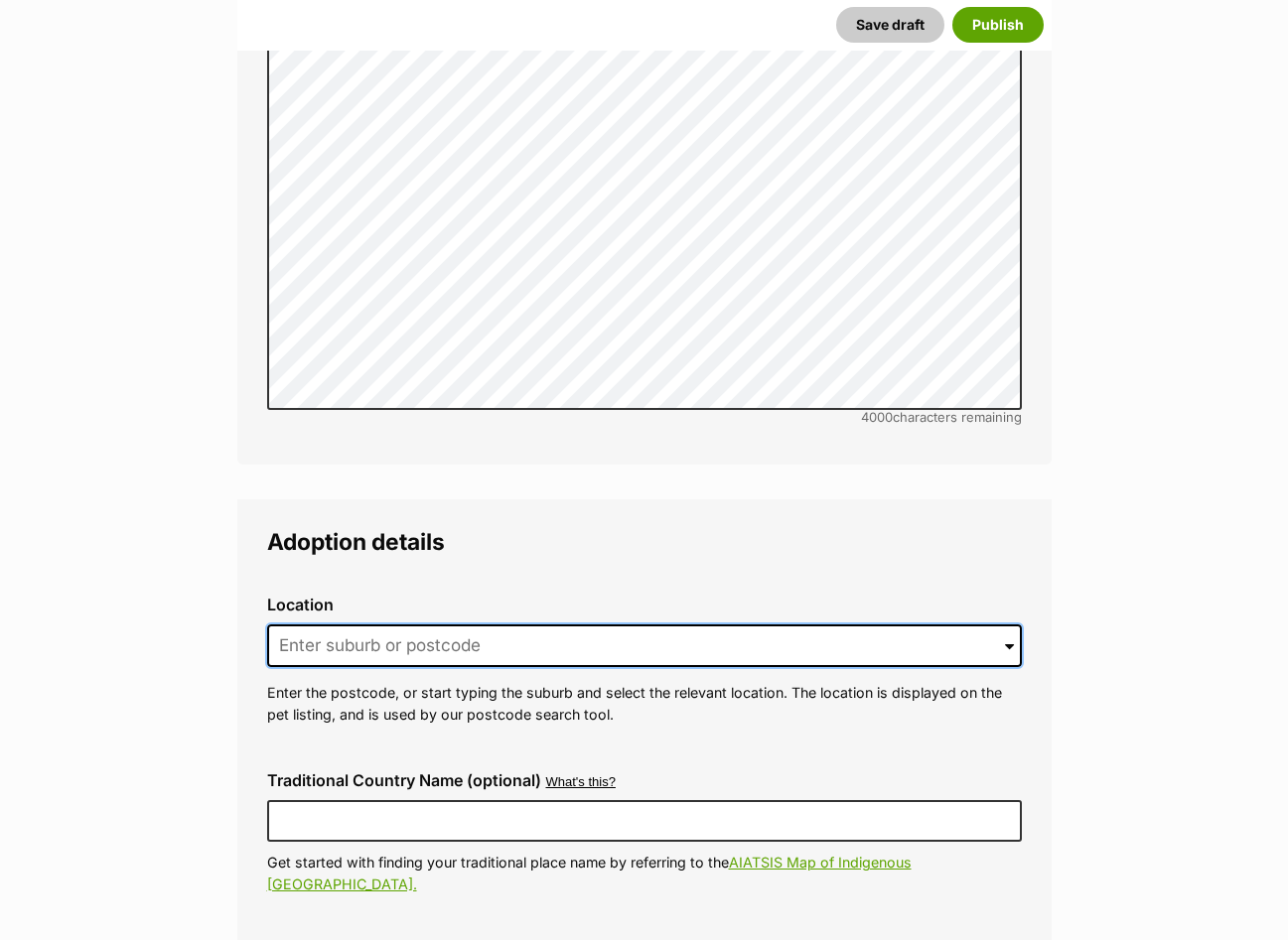 click at bounding box center (644, 646) 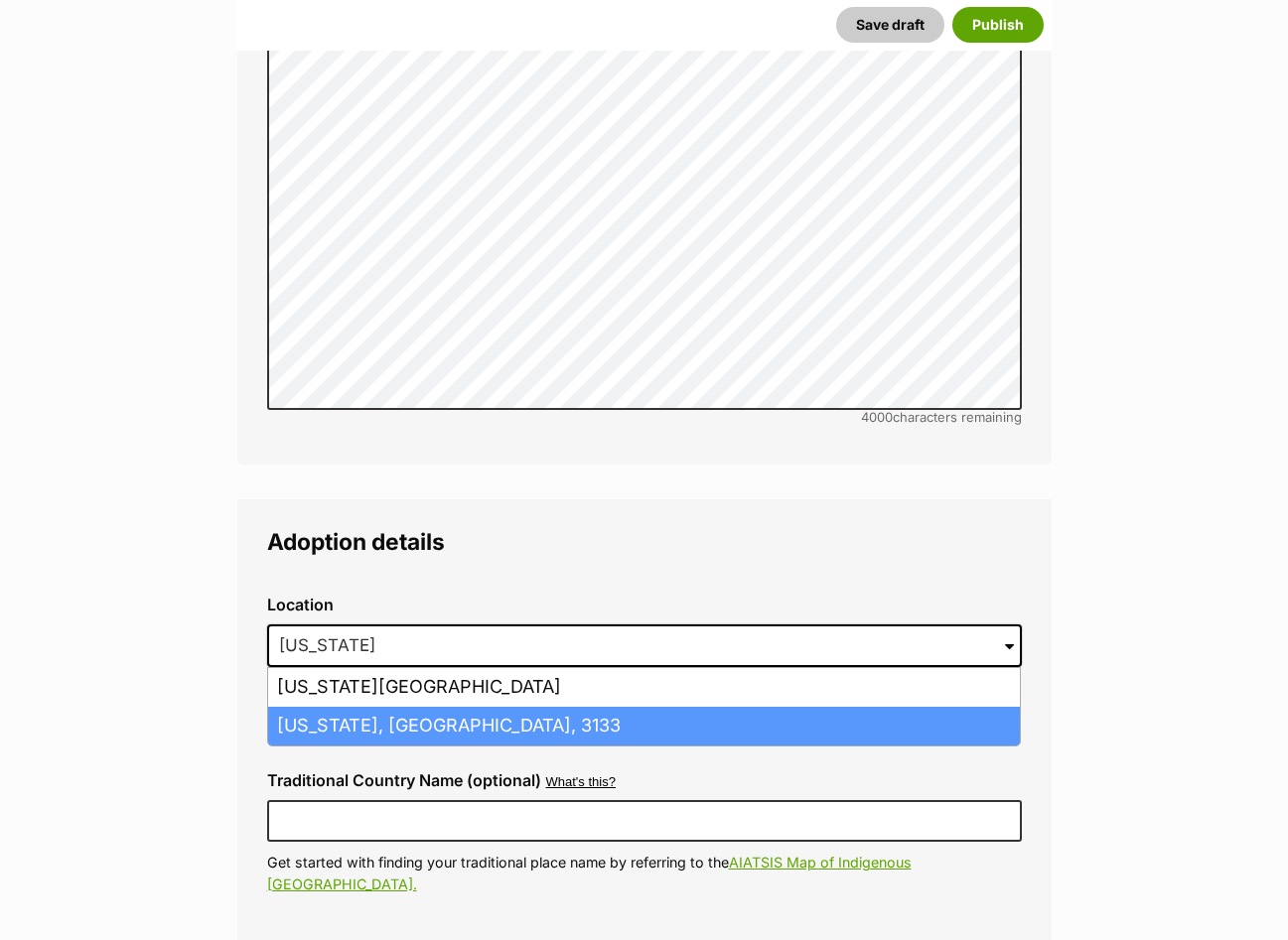 click on "Vermont, Victoria, 3133" at bounding box center [644, 726] 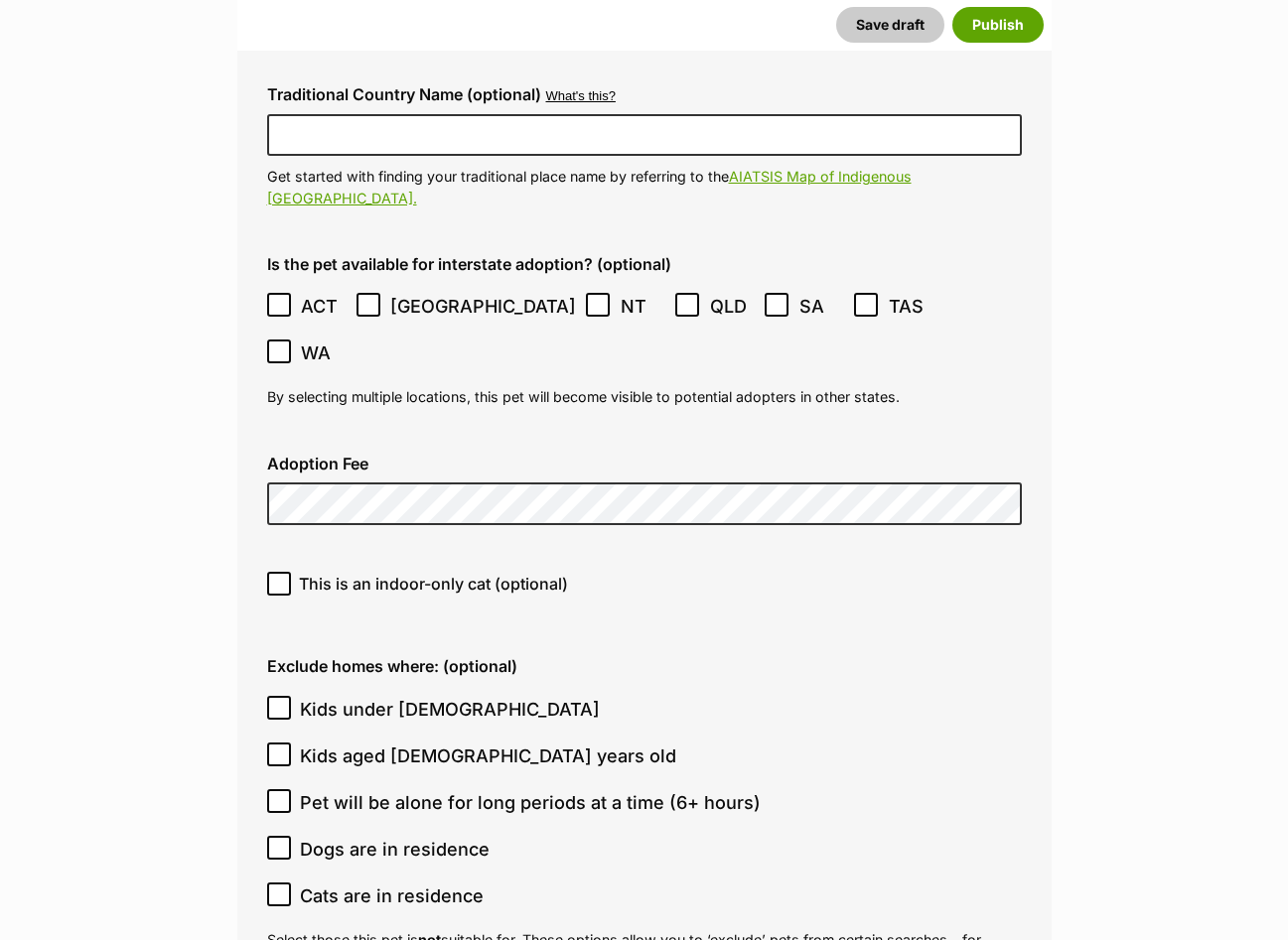 scroll, scrollTop: 5102, scrollLeft: 0, axis: vertical 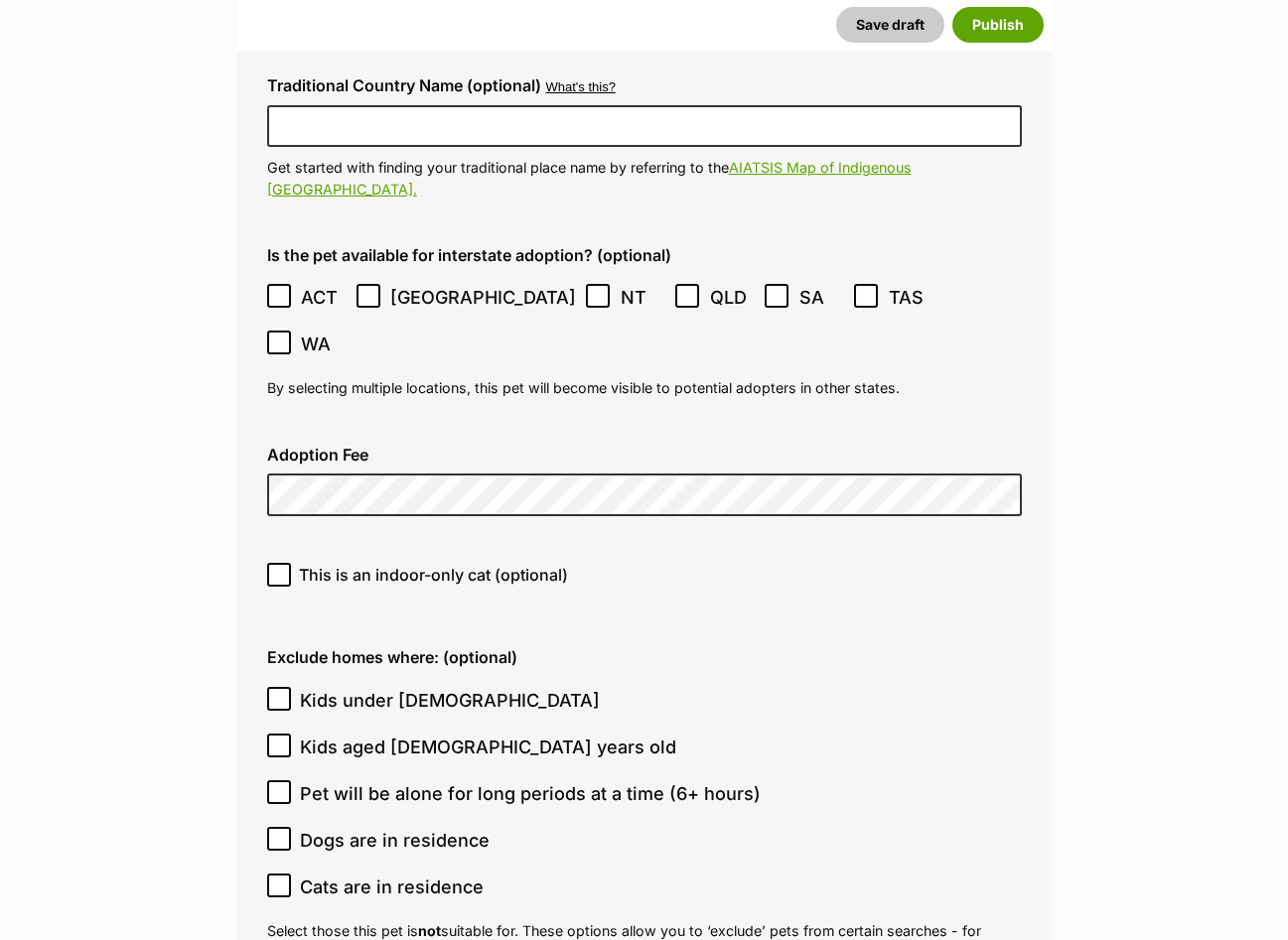 click on "This is an indoor-only cat (optional)" at bounding box center (433, 575) 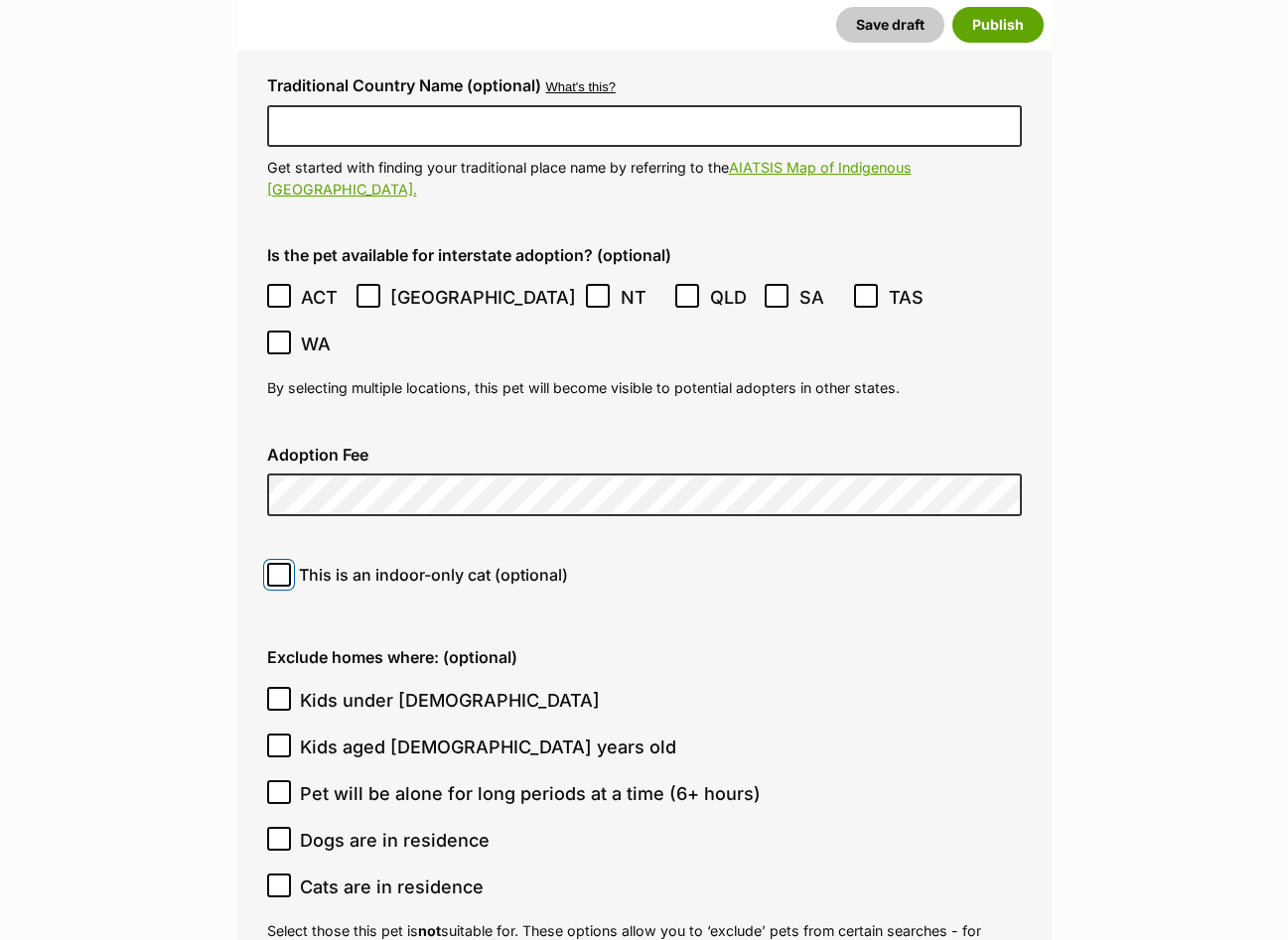 click on "This is an indoor-only cat (optional)" at bounding box center [279, 575] 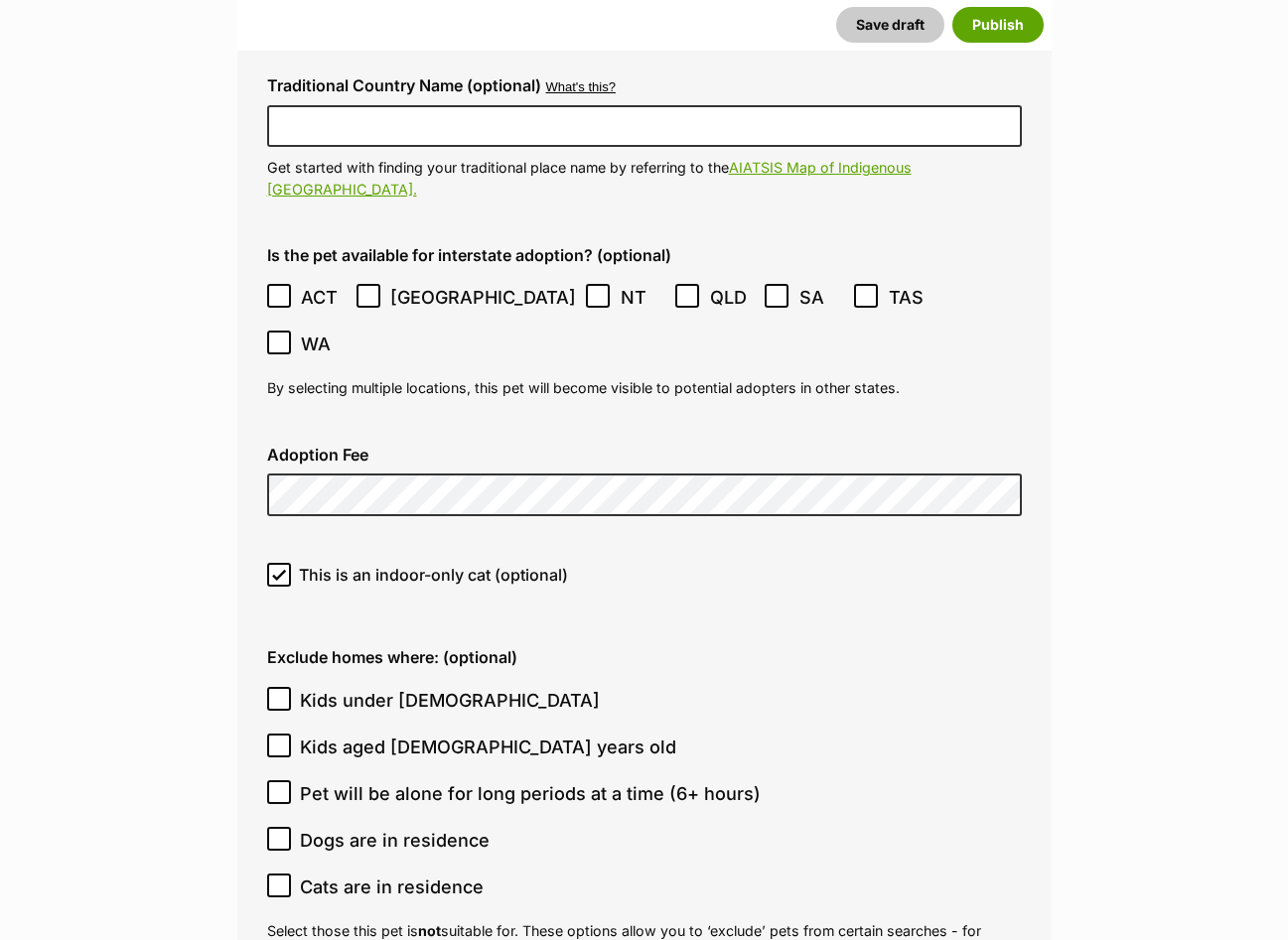 click on "Kids under 5 years old" at bounding box center (450, 700) 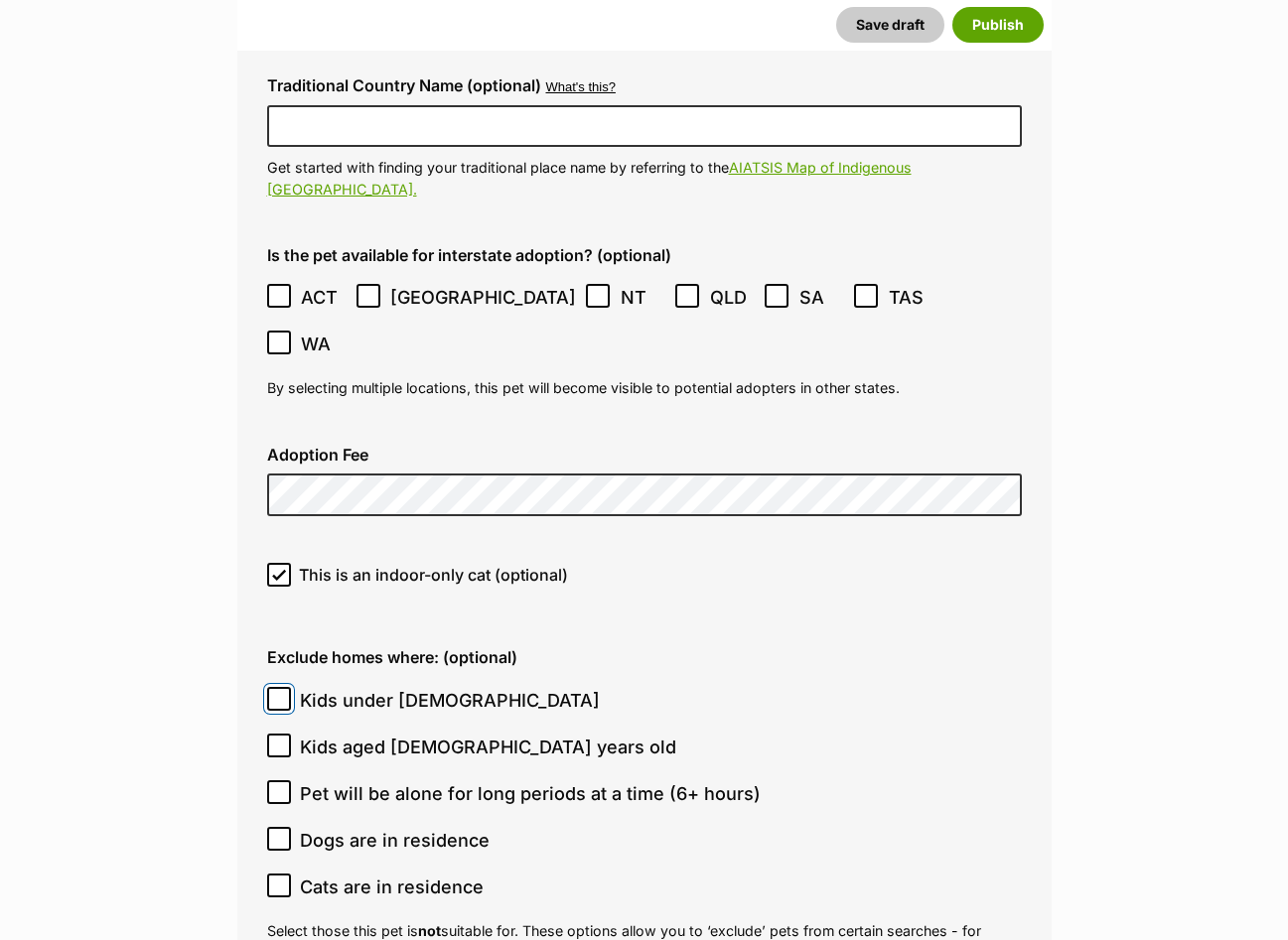 click on "Kids under 5 years old" at bounding box center [279, 699] 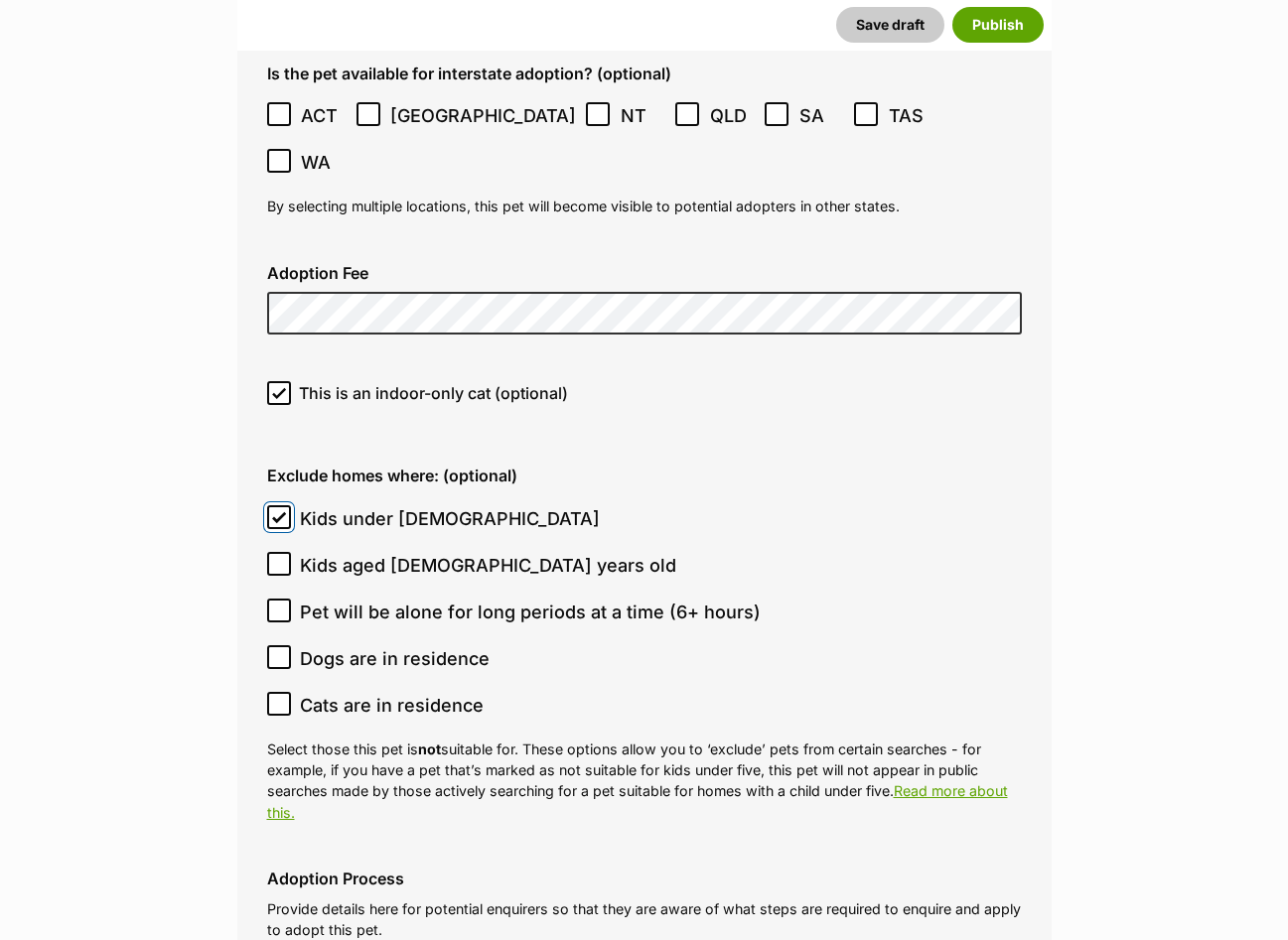scroll, scrollTop: 5400, scrollLeft: 0, axis: vertical 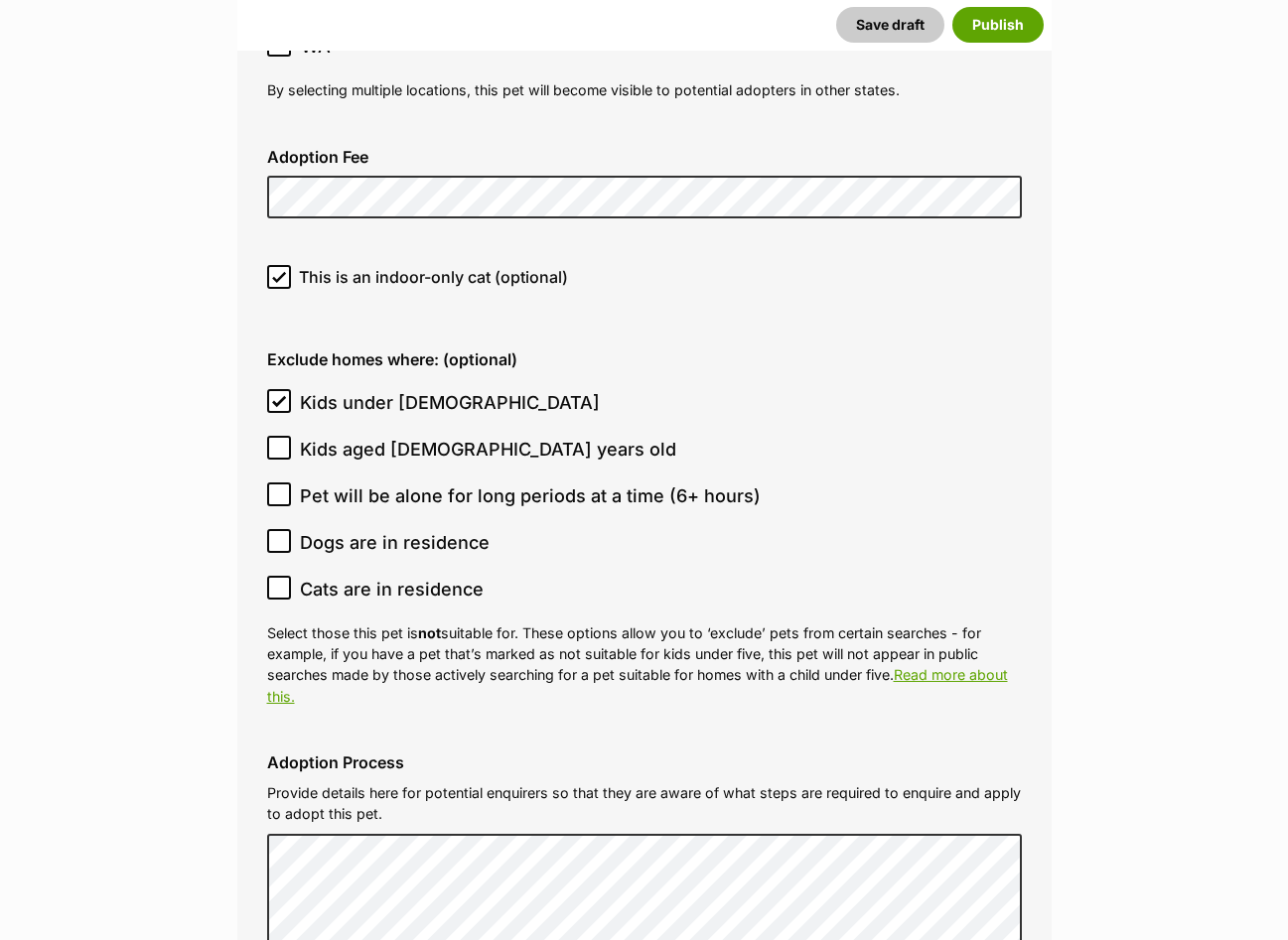 drag, startPoint x: 371, startPoint y: 366, endPoint x: 387, endPoint y: 386, distance: 25.612497 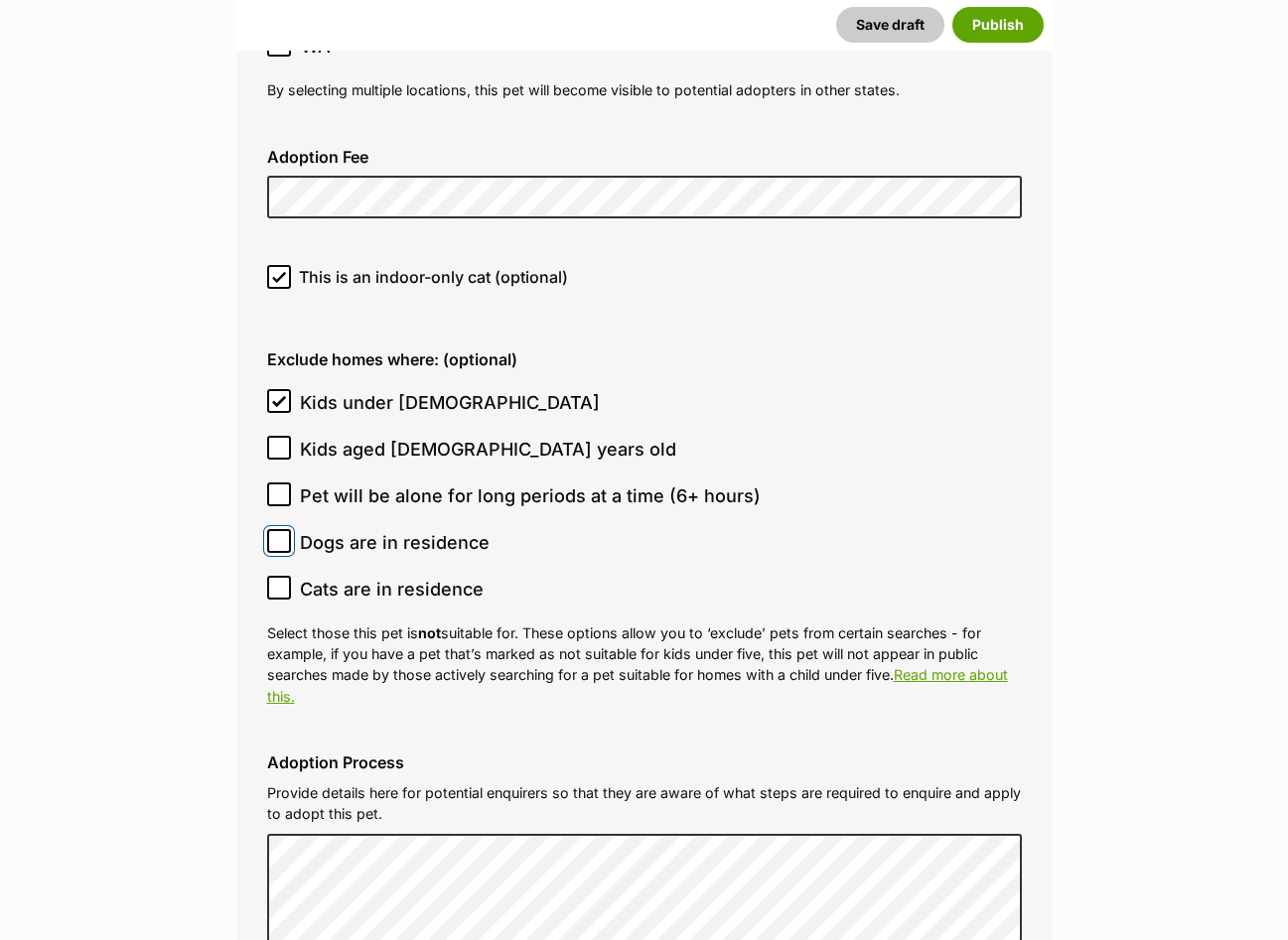 click on "Dogs are in residence" at bounding box center [279, 541] 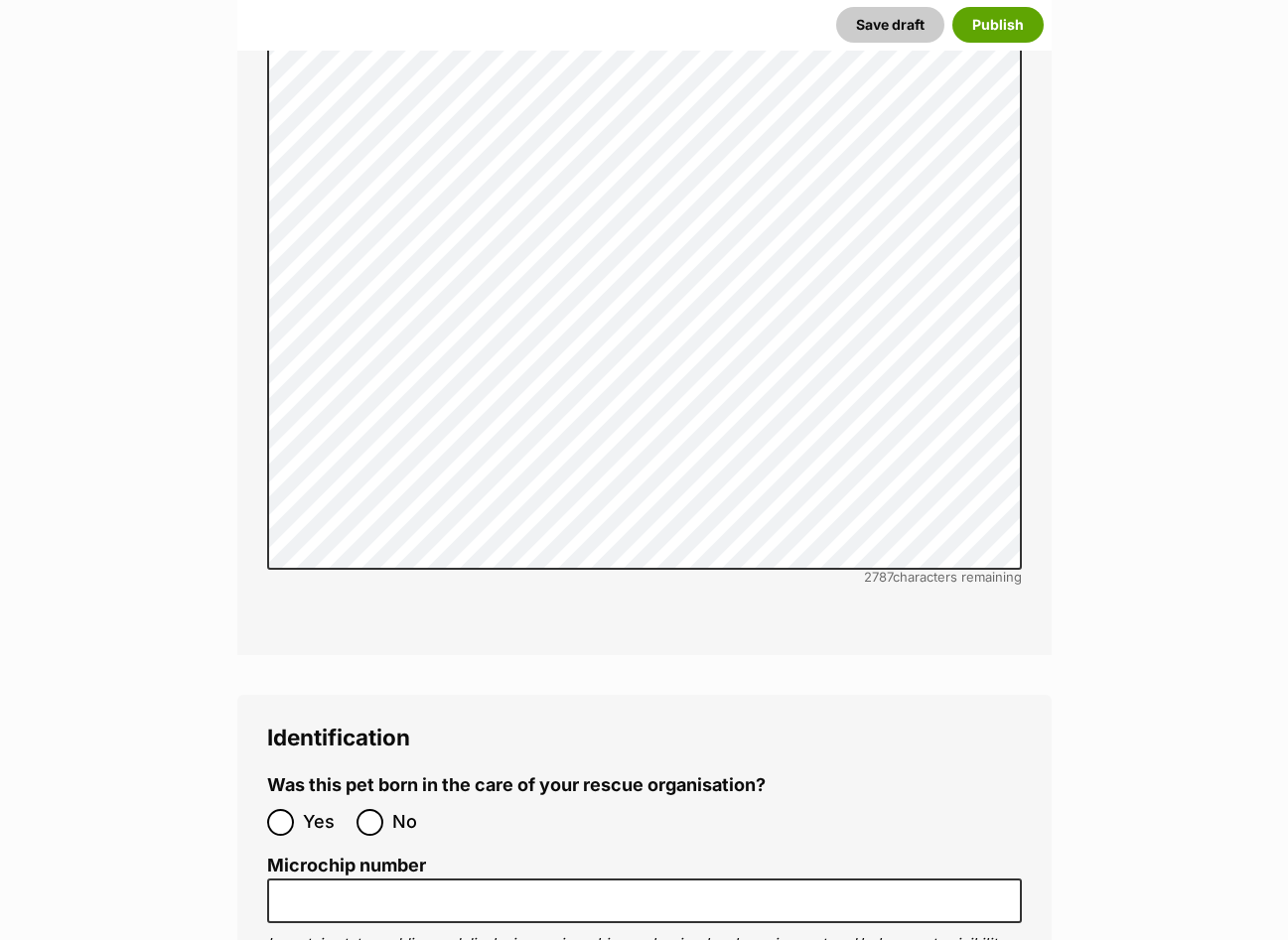 scroll, scrollTop: 6293, scrollLeft: 0, axis: vertical 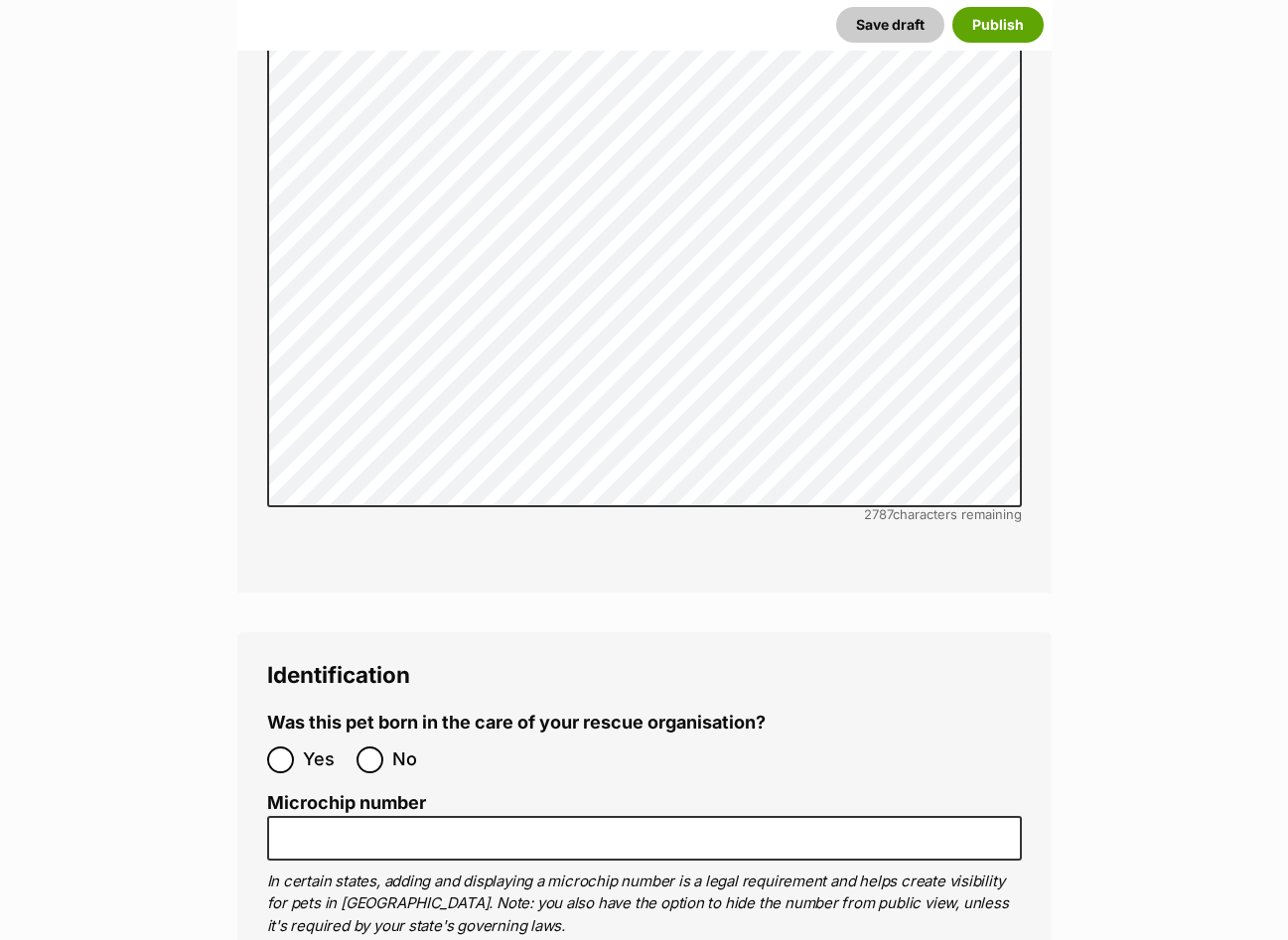 click on "Yes
No" at bounding box center (456, 759) 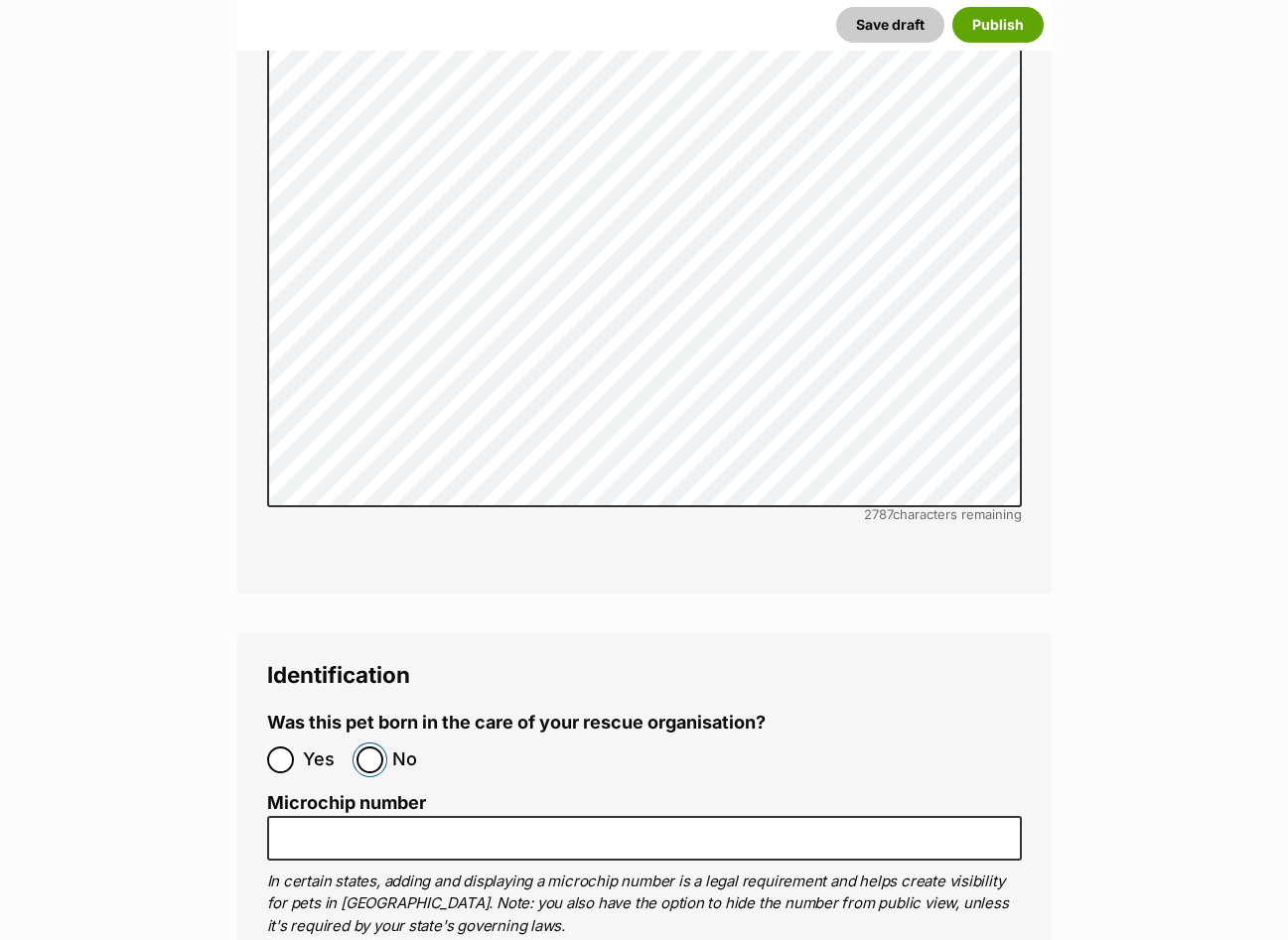 click on "No" at bounding box center [369, 759] 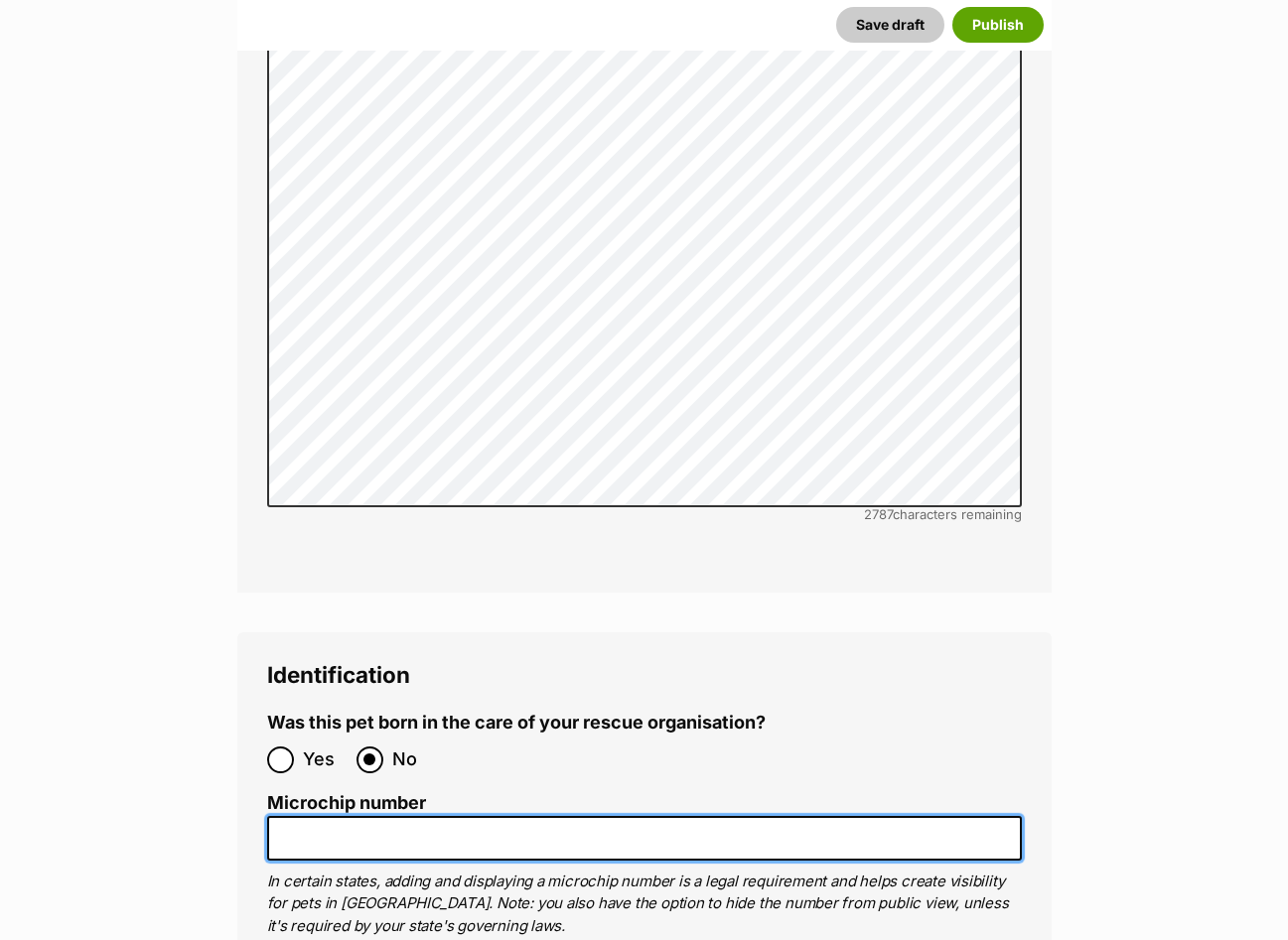 click on "Microchip number" at bounding box center [644, 838] 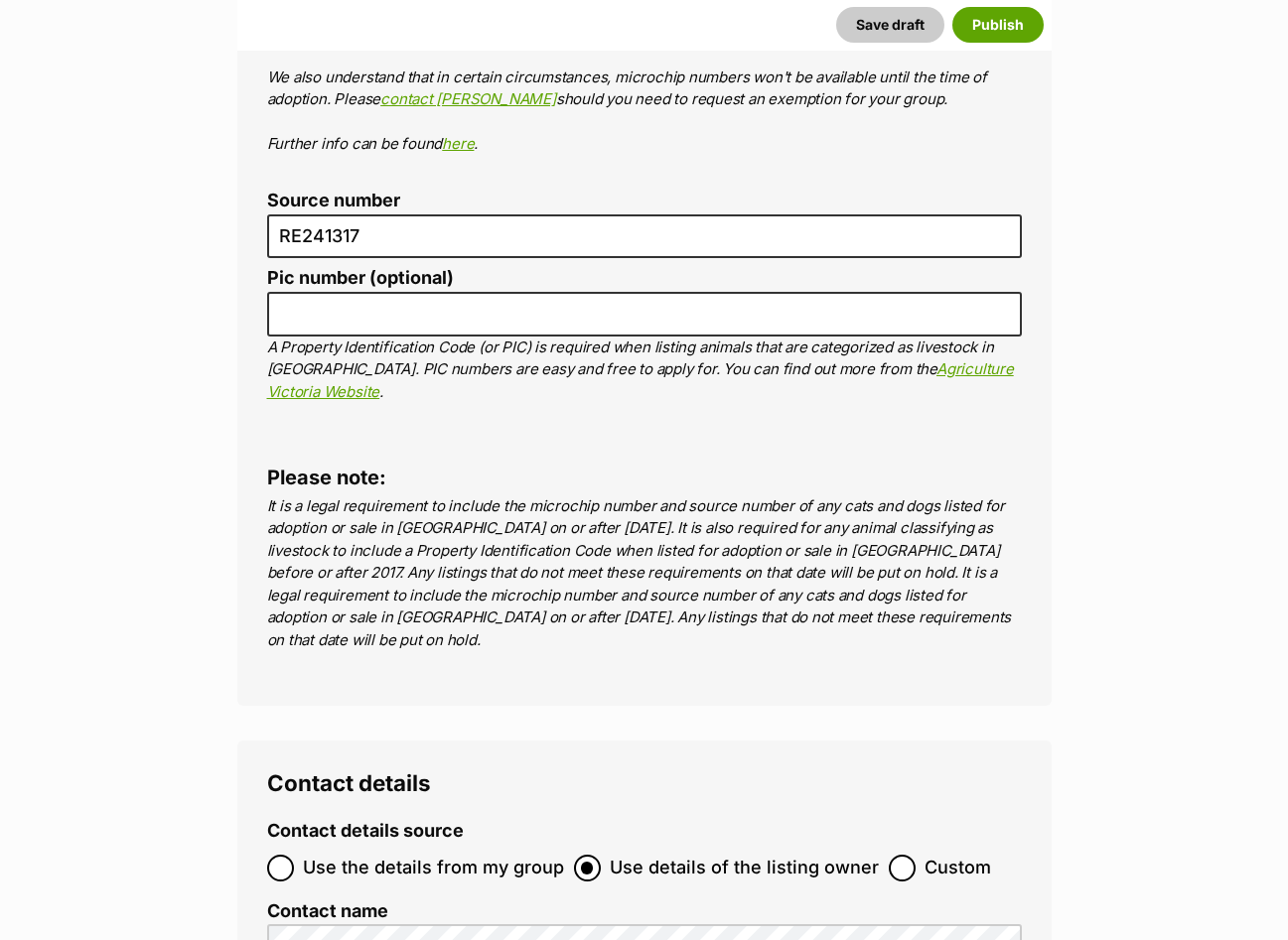 scroll, scrollTop: 7385, scrollLeft: 0, axis: vertical 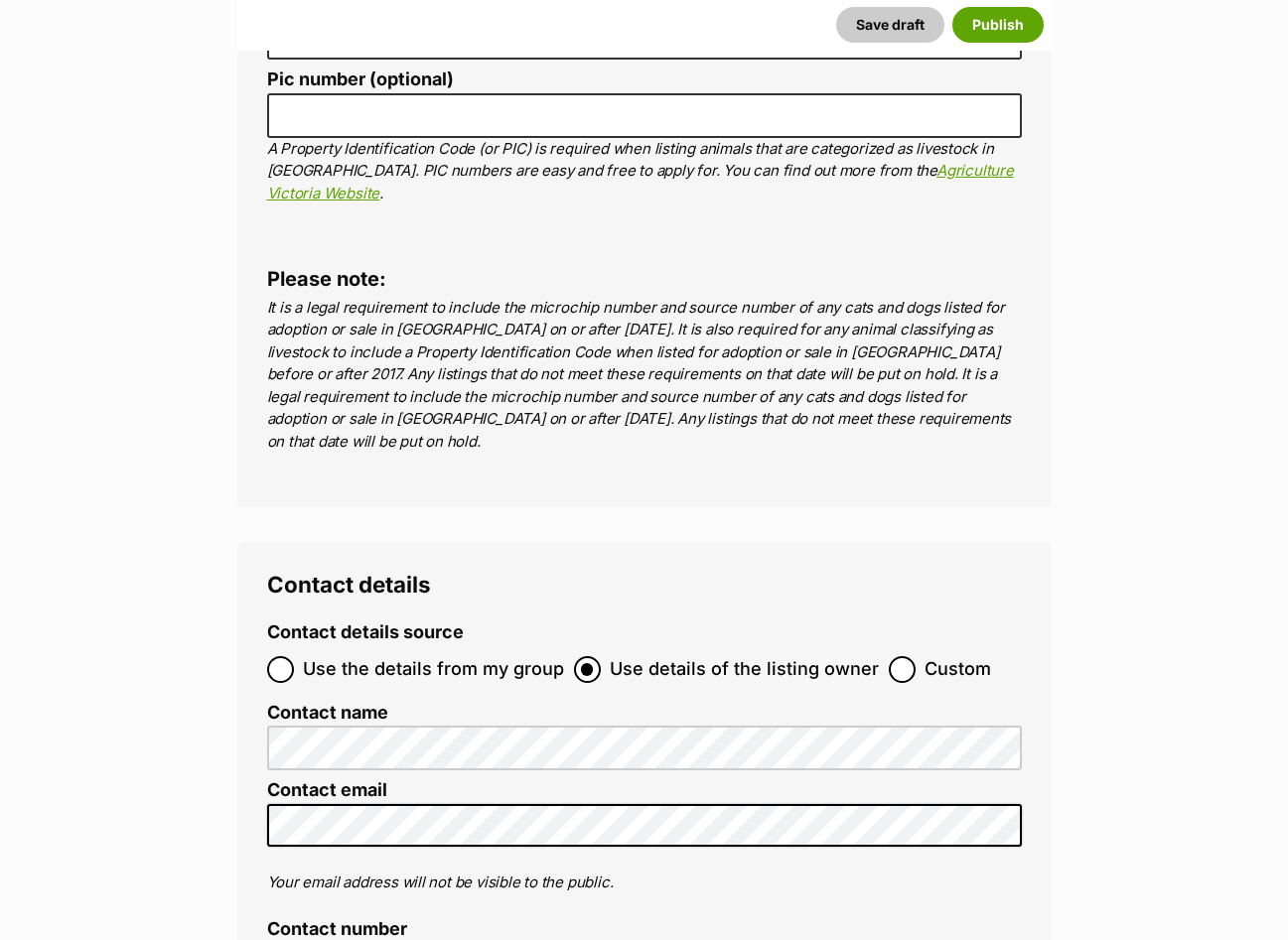 type on "956000015980377" 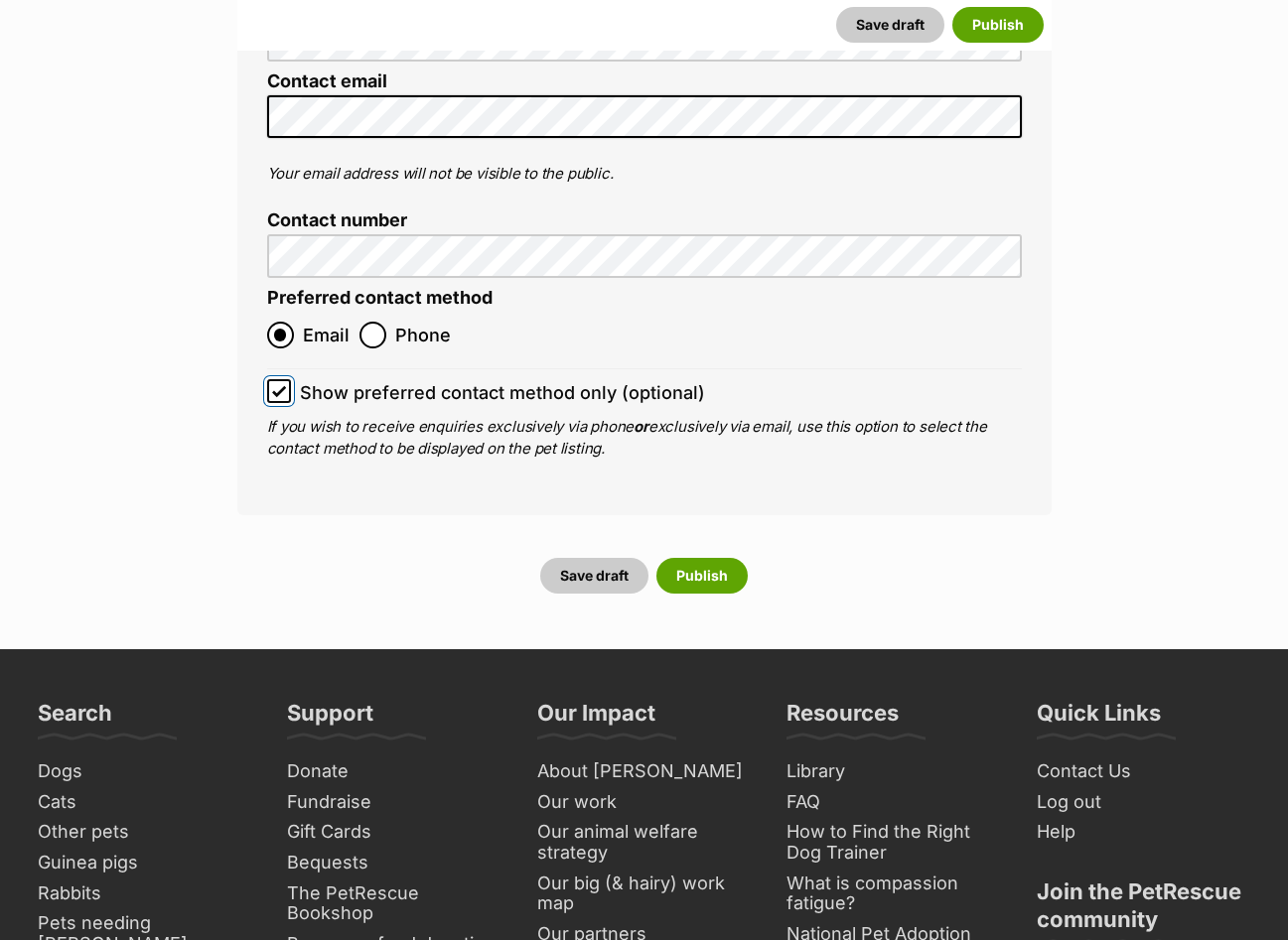 scroll, scrollTop: 8179, scrollLeft: 0, axis: vertical 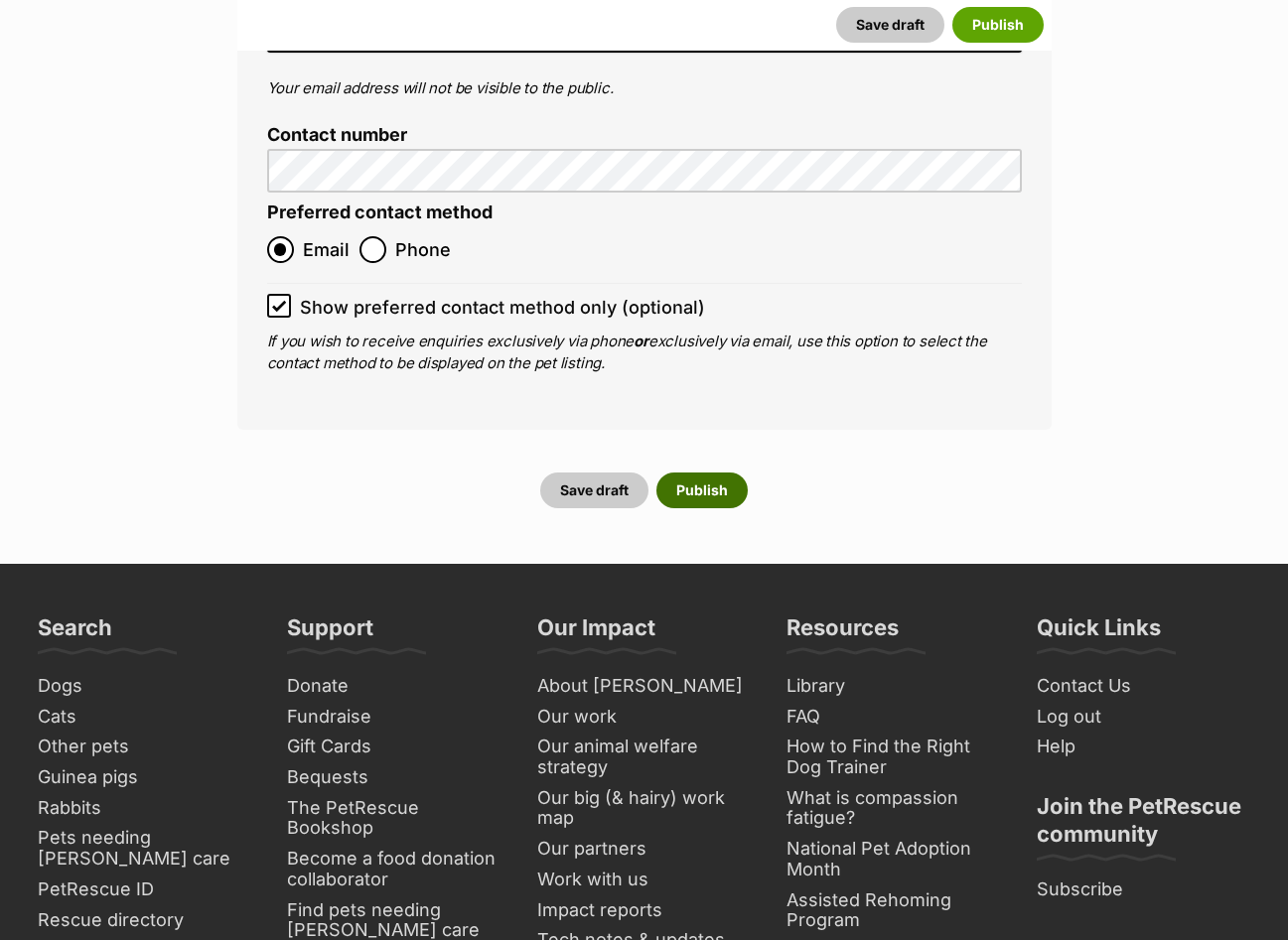 click on "Publish" at bounding box center (702, 490) 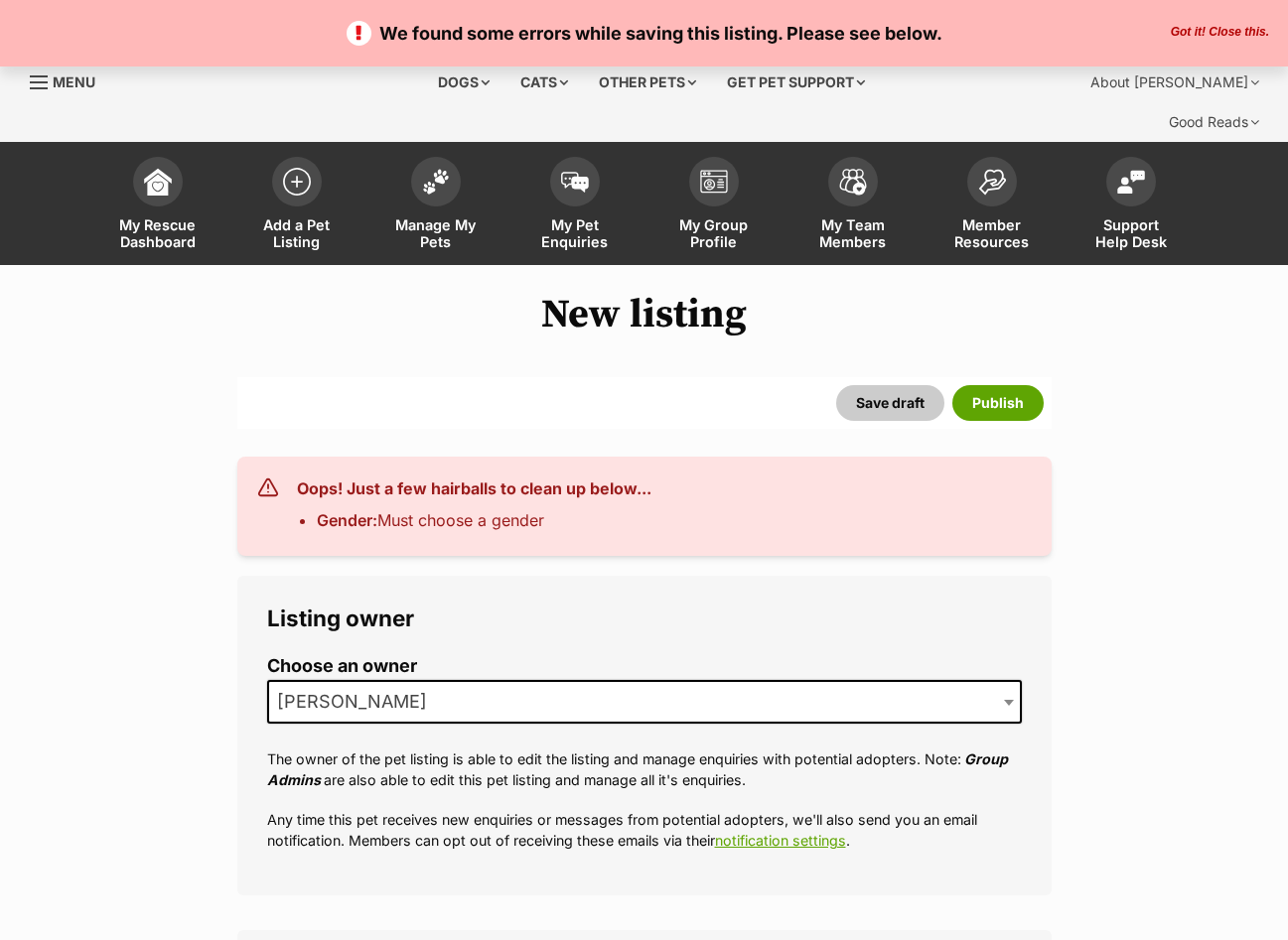 click on "Listing owner Choose an owner [PERSON_NAME][GEOGRAPHIC_DATA]
The owner of the pet listing is able to edit the listing and manage enquiries with potential adopters. Note:
Group Admins
are also able to edit this pet listing and manage all it's enquiries.
Any time this pet receives new enquiries or messages from potential adopters, we'll also send you an email notification. Members can opt out of receiving these emails via their
notification settings ." at bounding box center [644, 735] 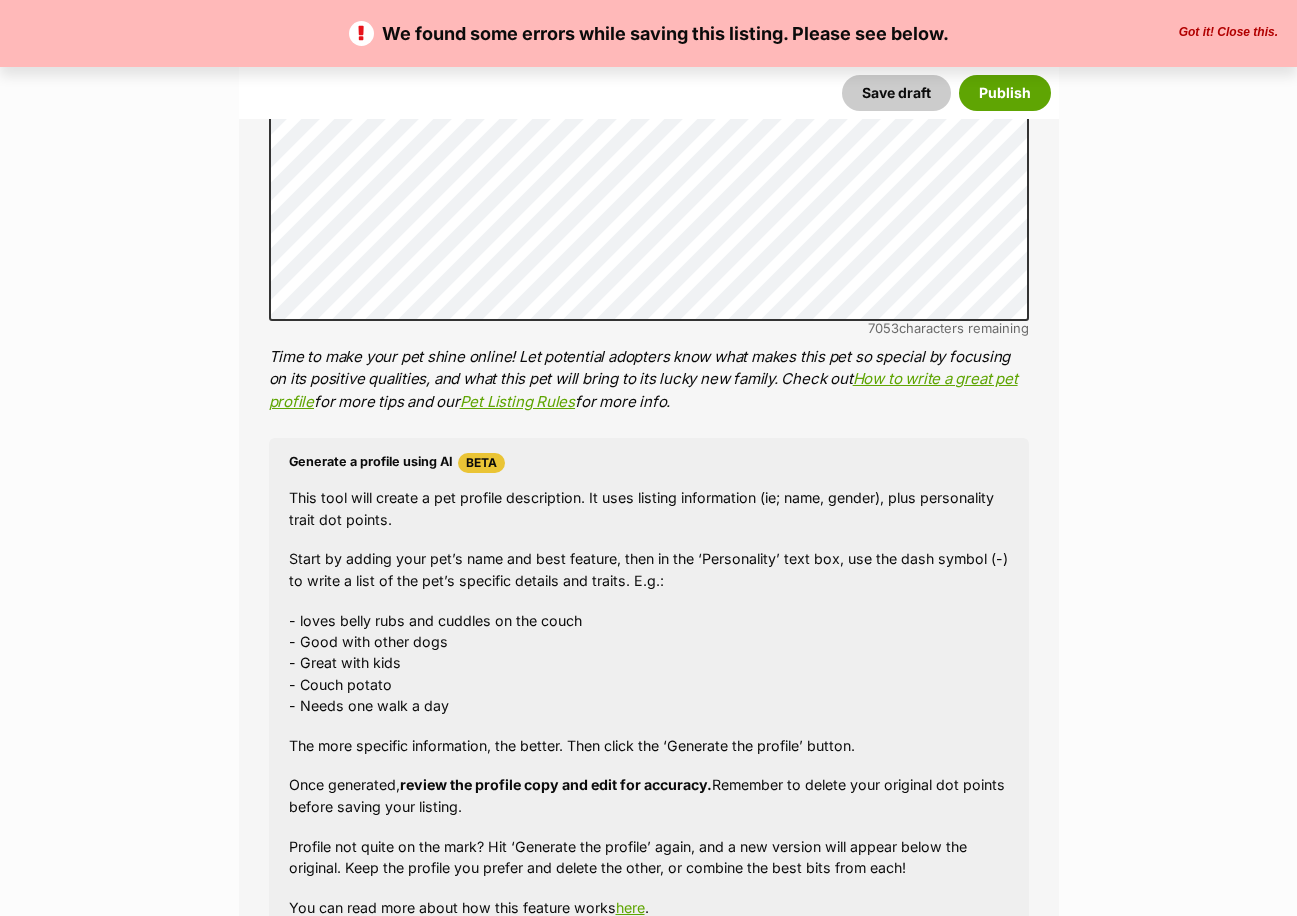 scroll, scrollTop: 2403, scrollLeft: 0, axis: vertical 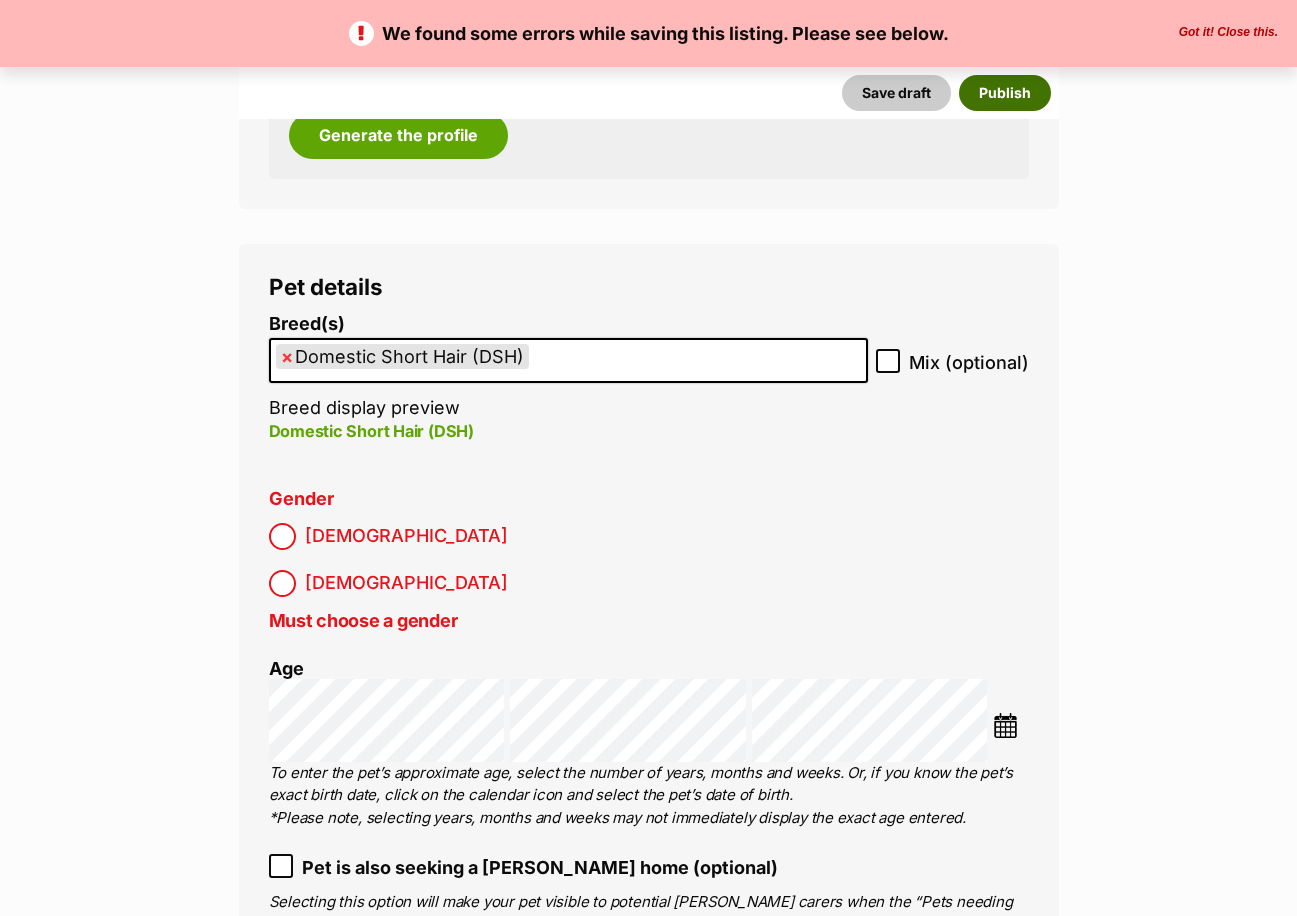 click on "Publish" at bounding box center (1005, 93) 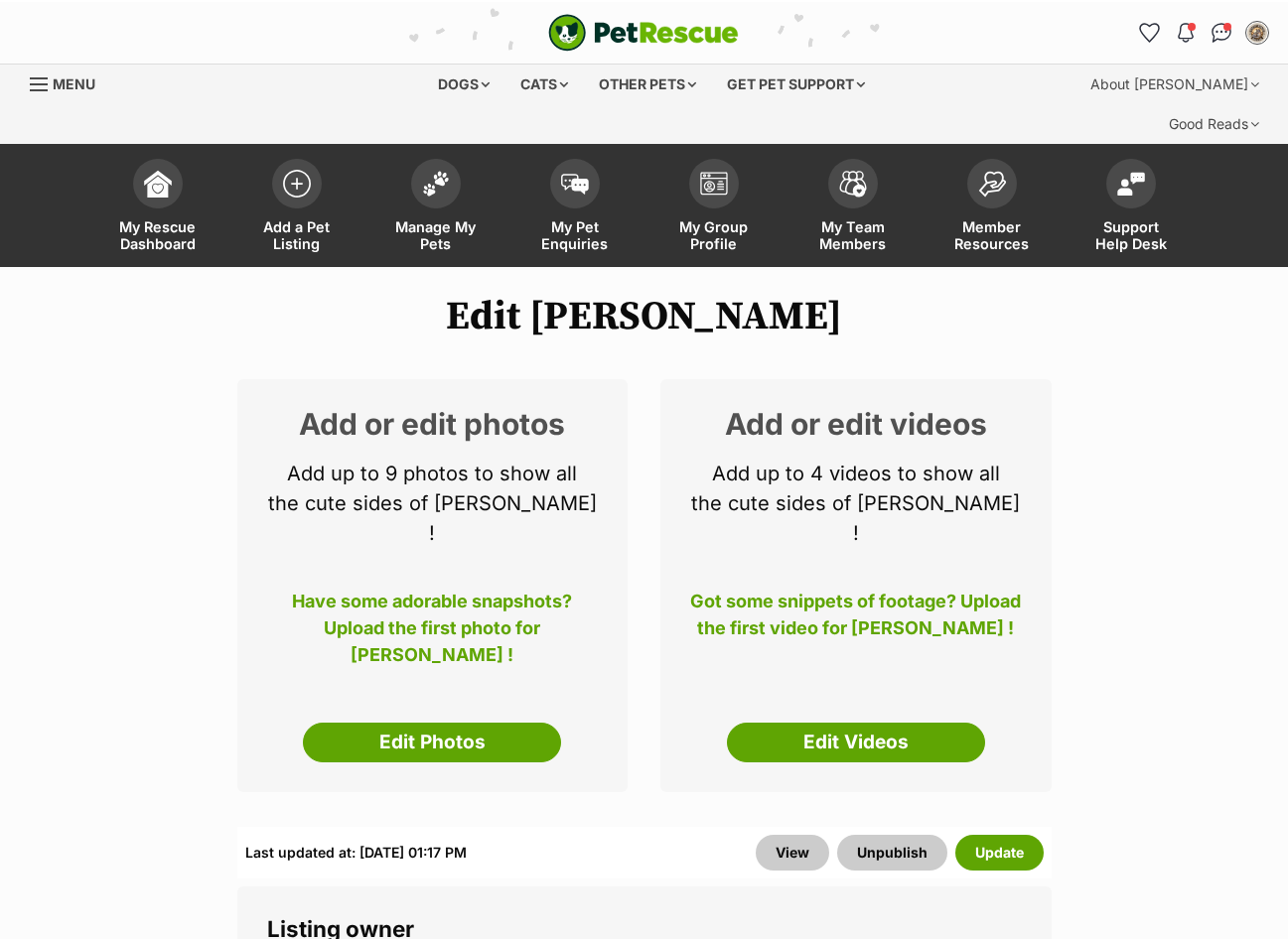 scroll, scrollTop: 0, scrollLeft: 0, axis: both 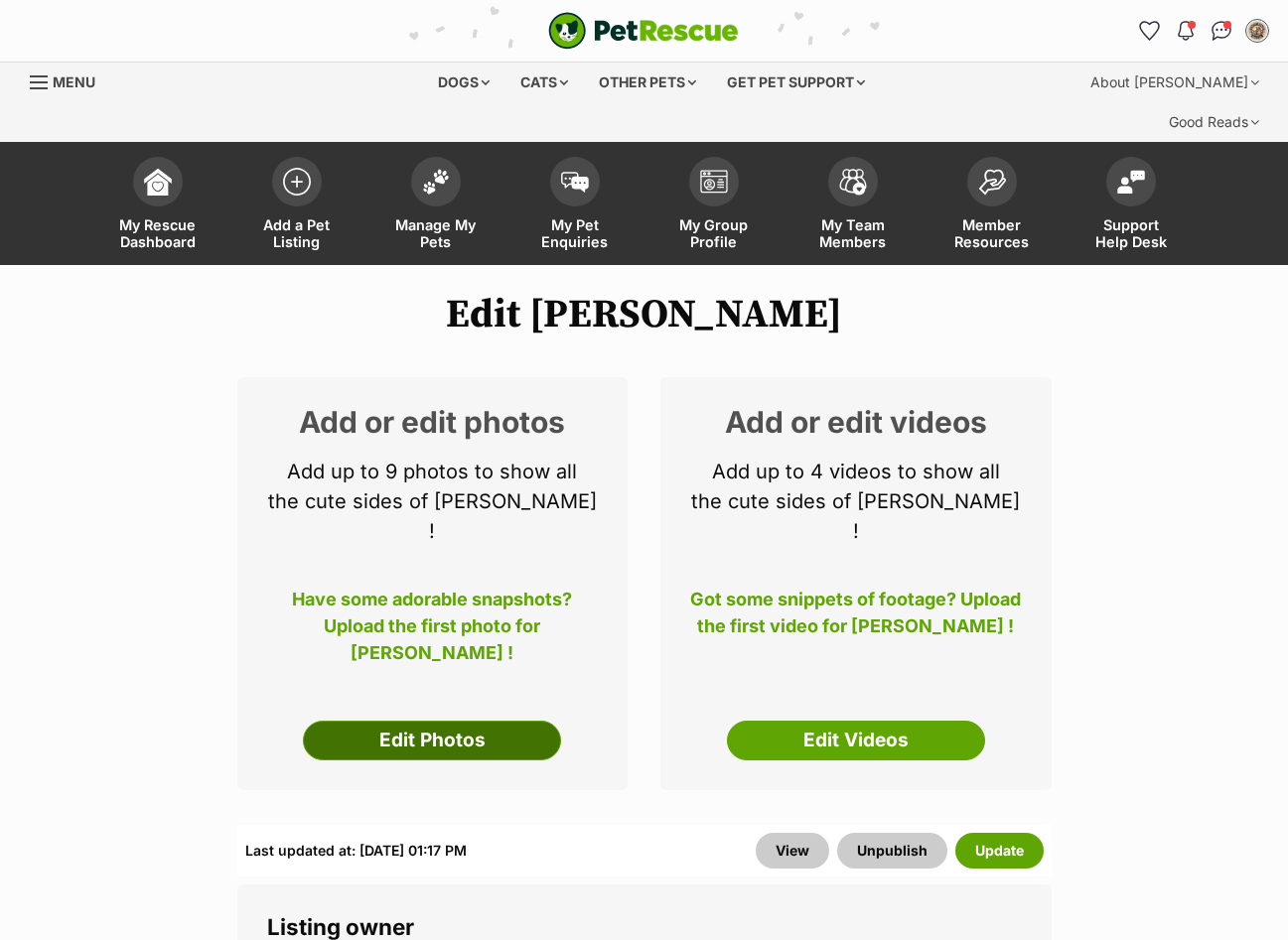 drag, startPoint x: 386, startPoint y: 648, endPoint x: 387, endPoint y: 659, distance: 11.045361 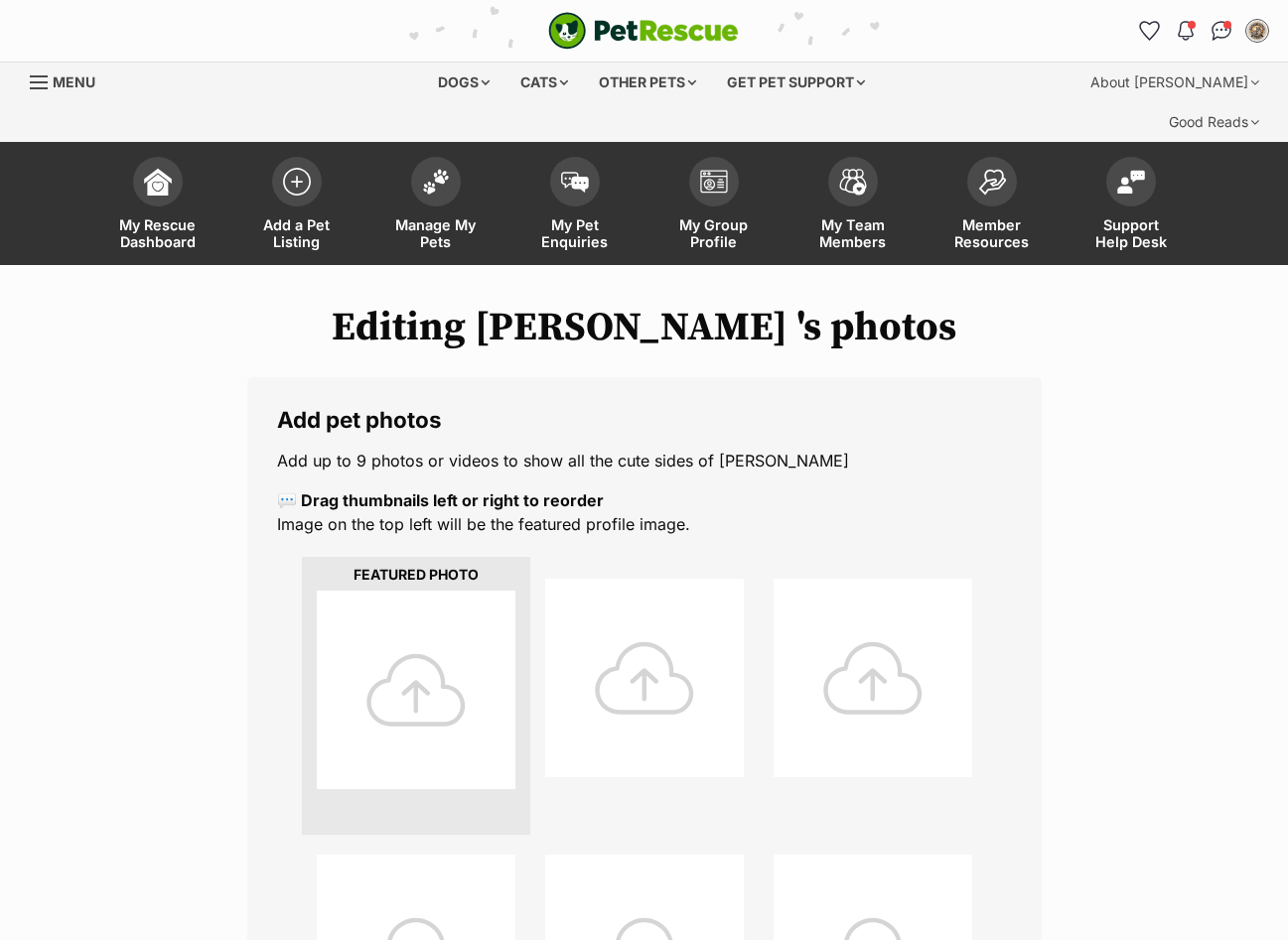 scroll, scrollTop: 0, scrollLeft: 0, axis: both 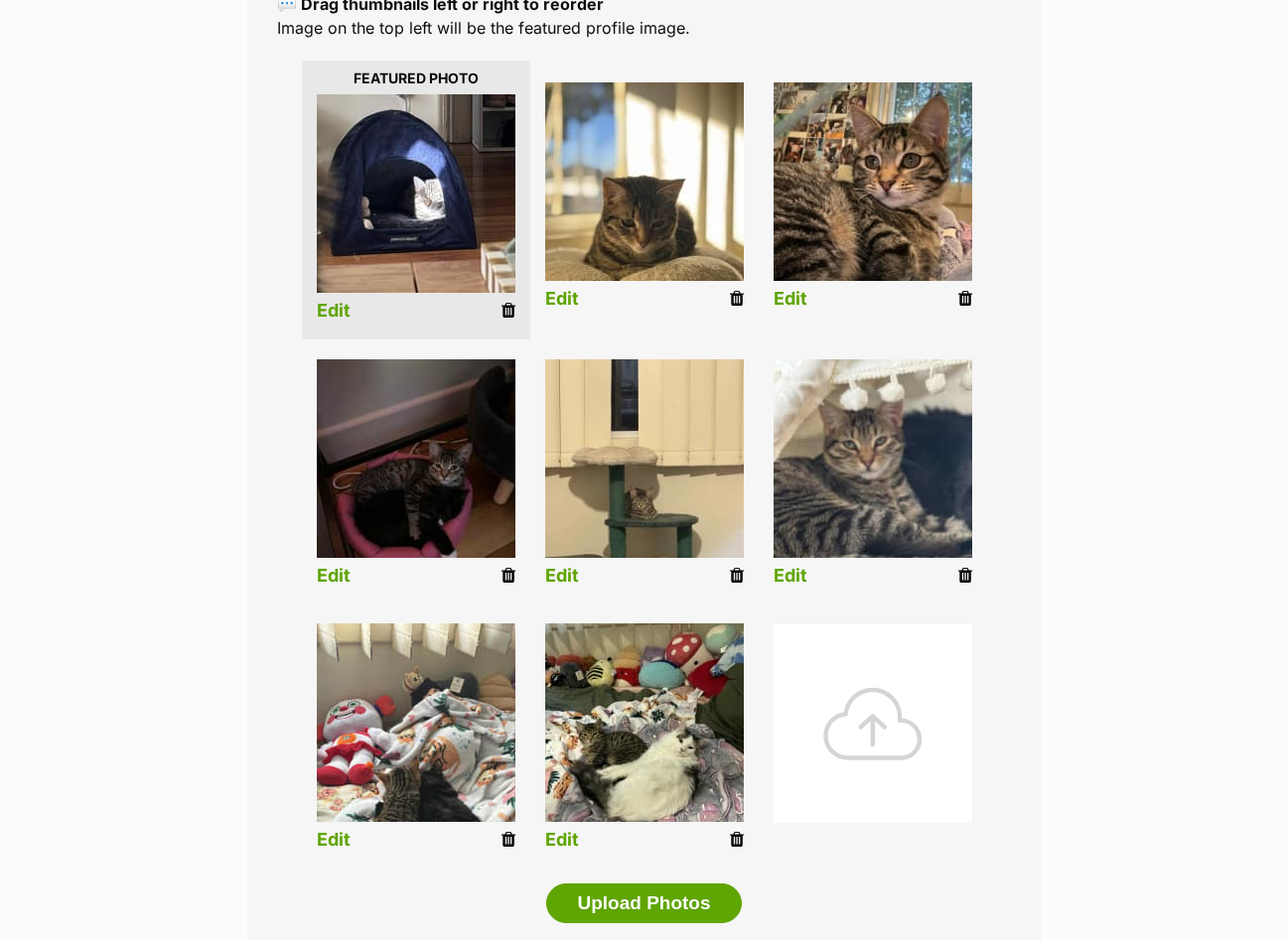 click at bounding box center (737, 299) 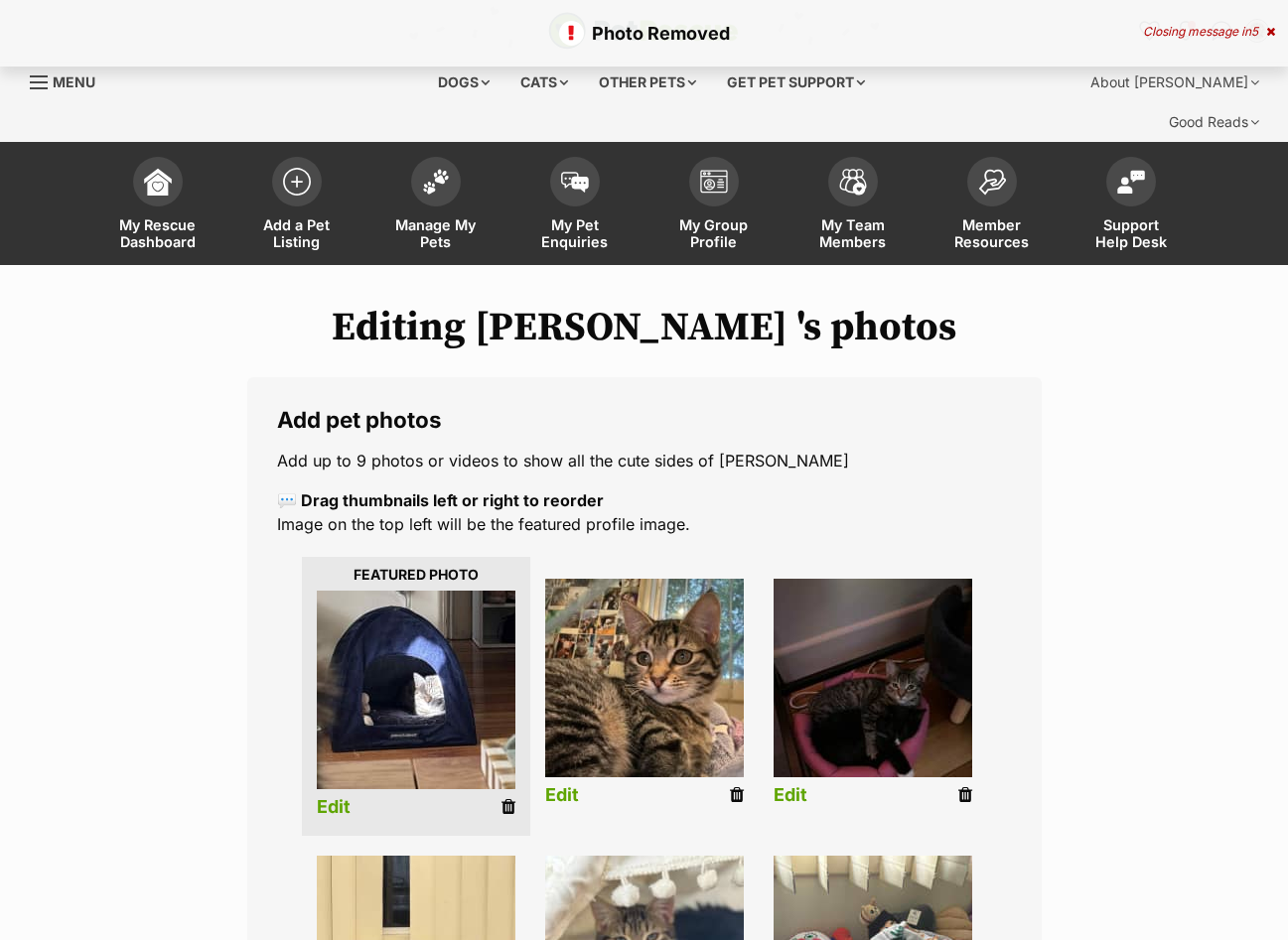 scroll, scrollTop: 596, scrollLeft: 0, axis: vertical 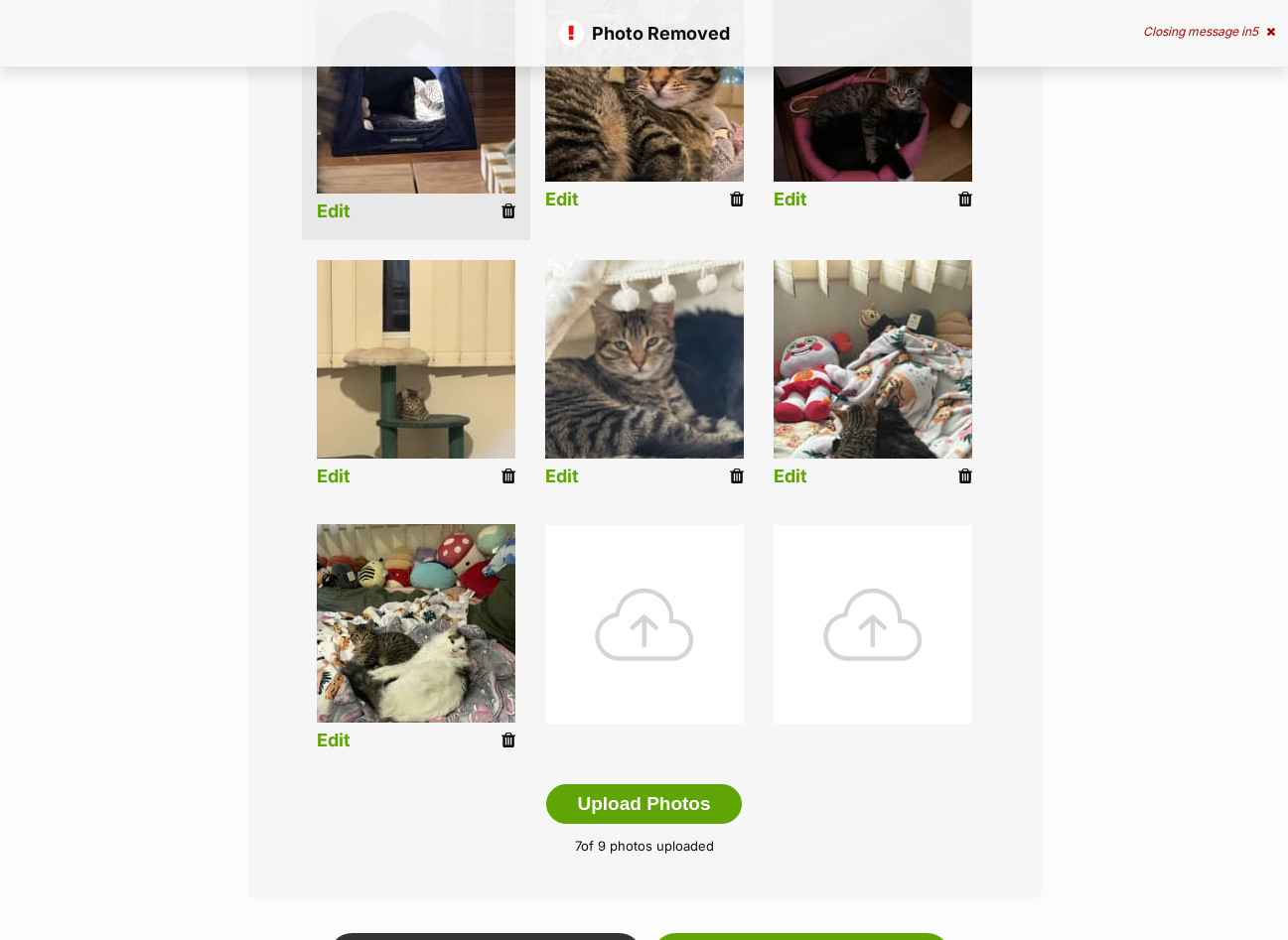 click at bounding box center (644, 624) 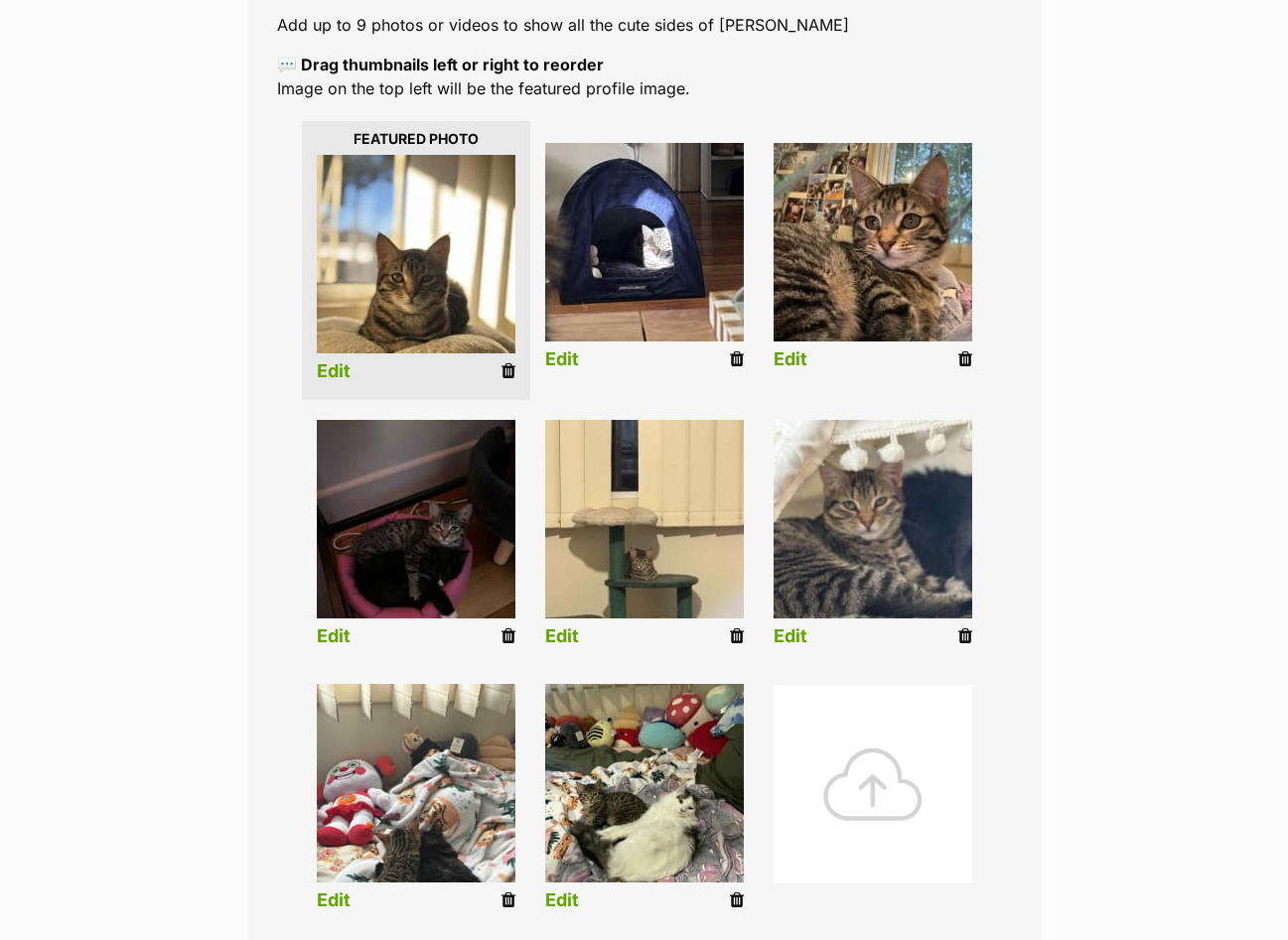 scroll, scrollTop: 286, scrollLeft: 0, axis: vertical 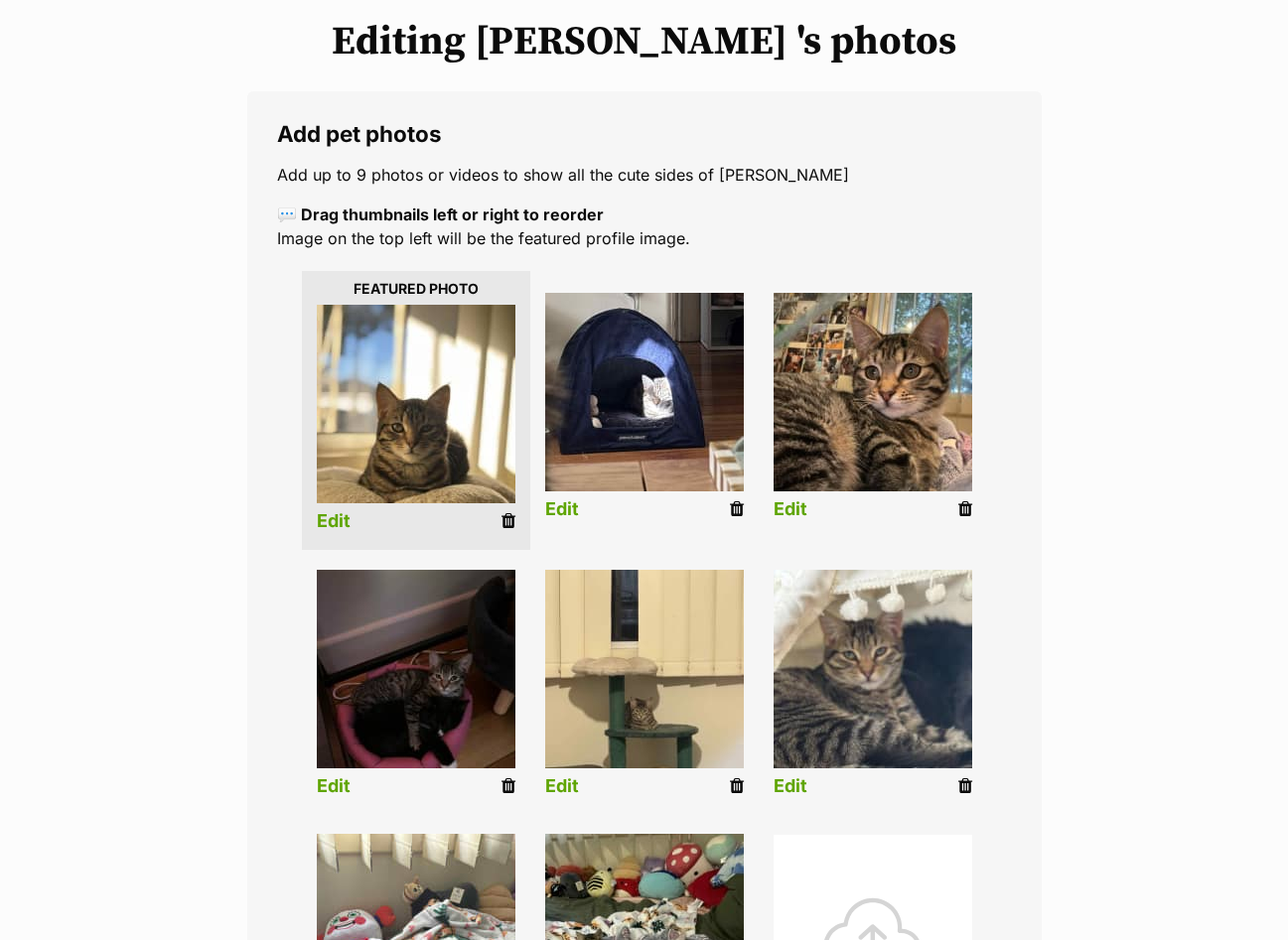 click on "Edit" at bounding box center (334, 521) 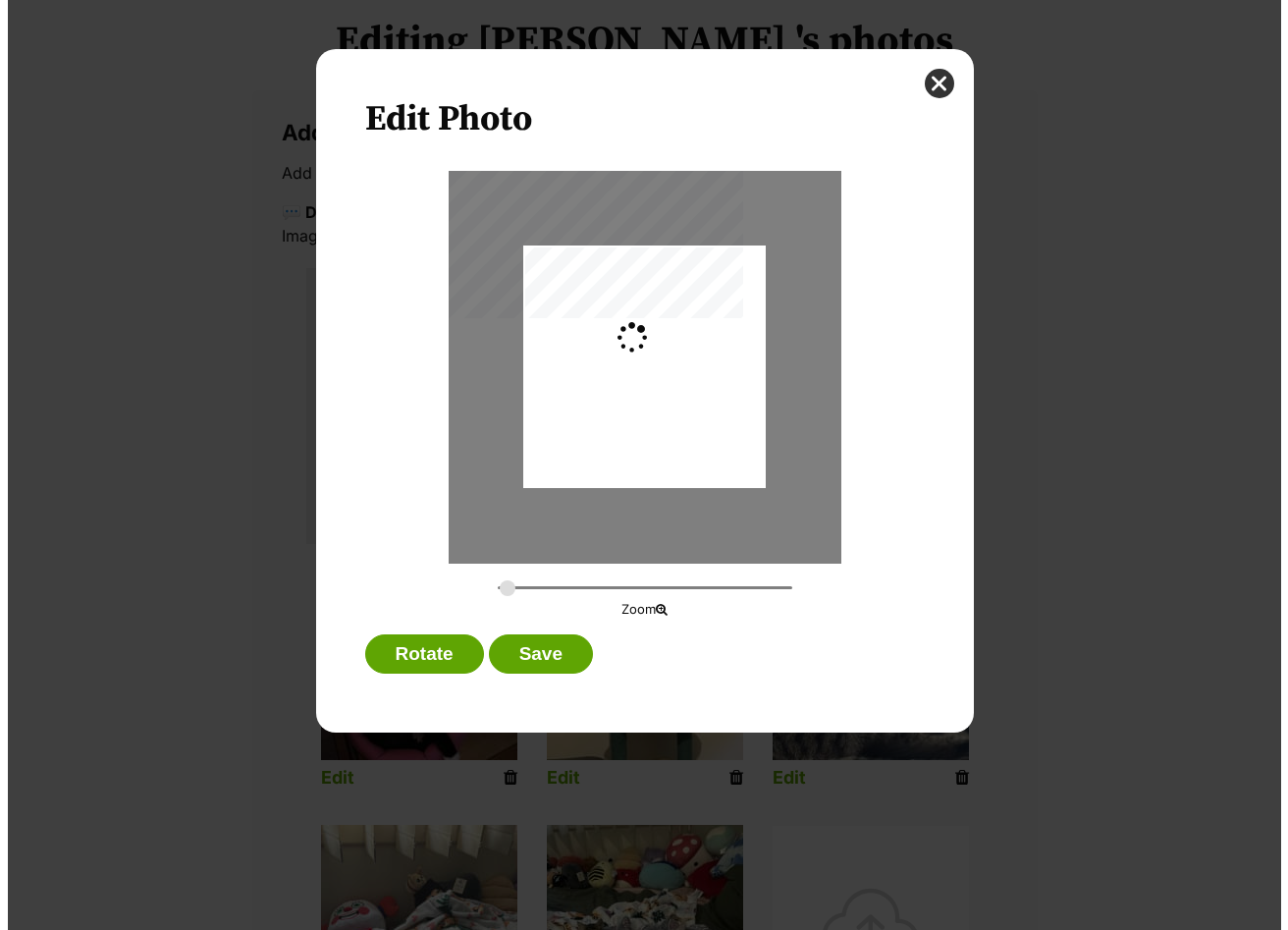 scroll, scrollTop: 0, scrollLeft: 0, axis: both 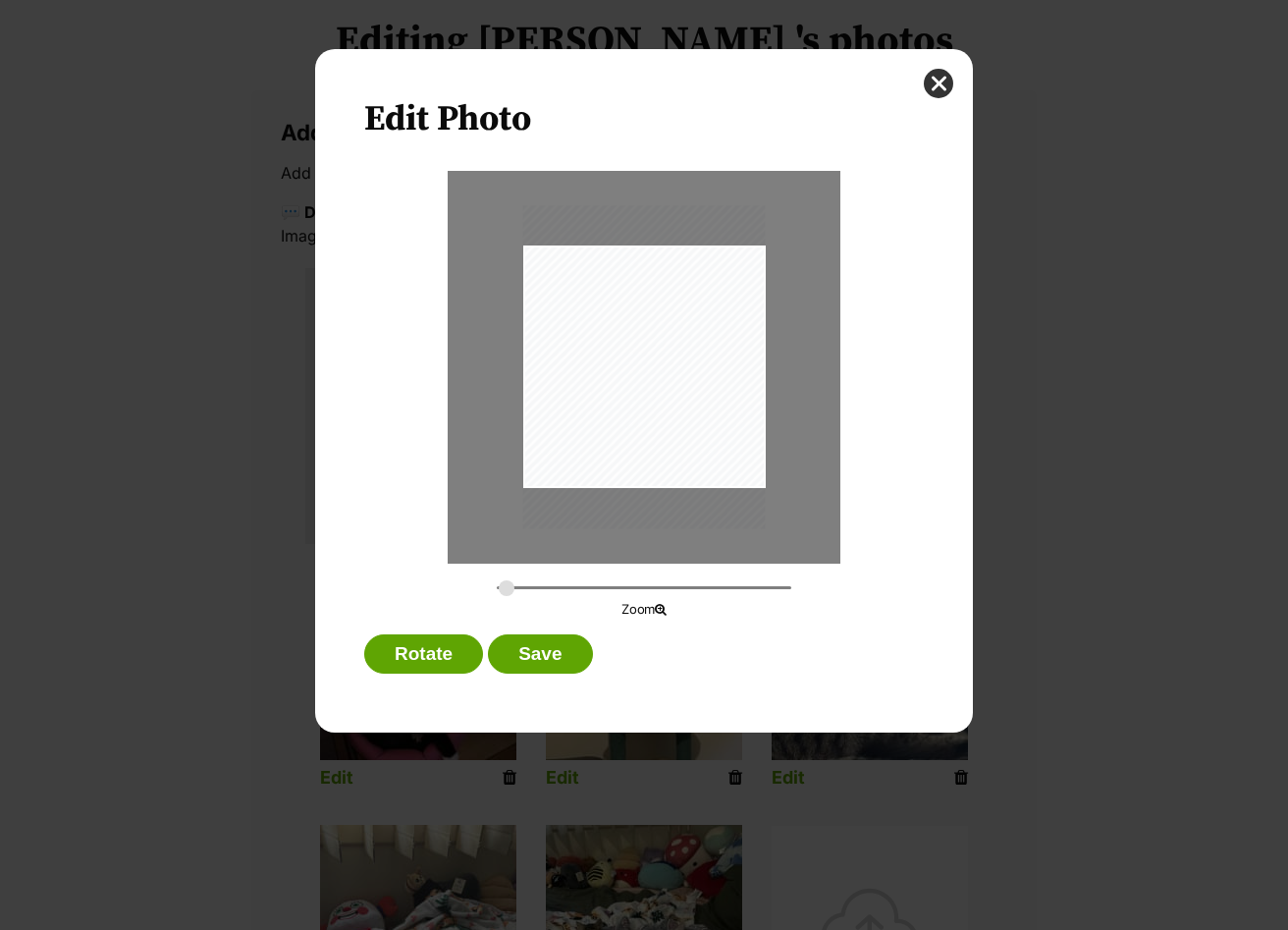type on "0.283" 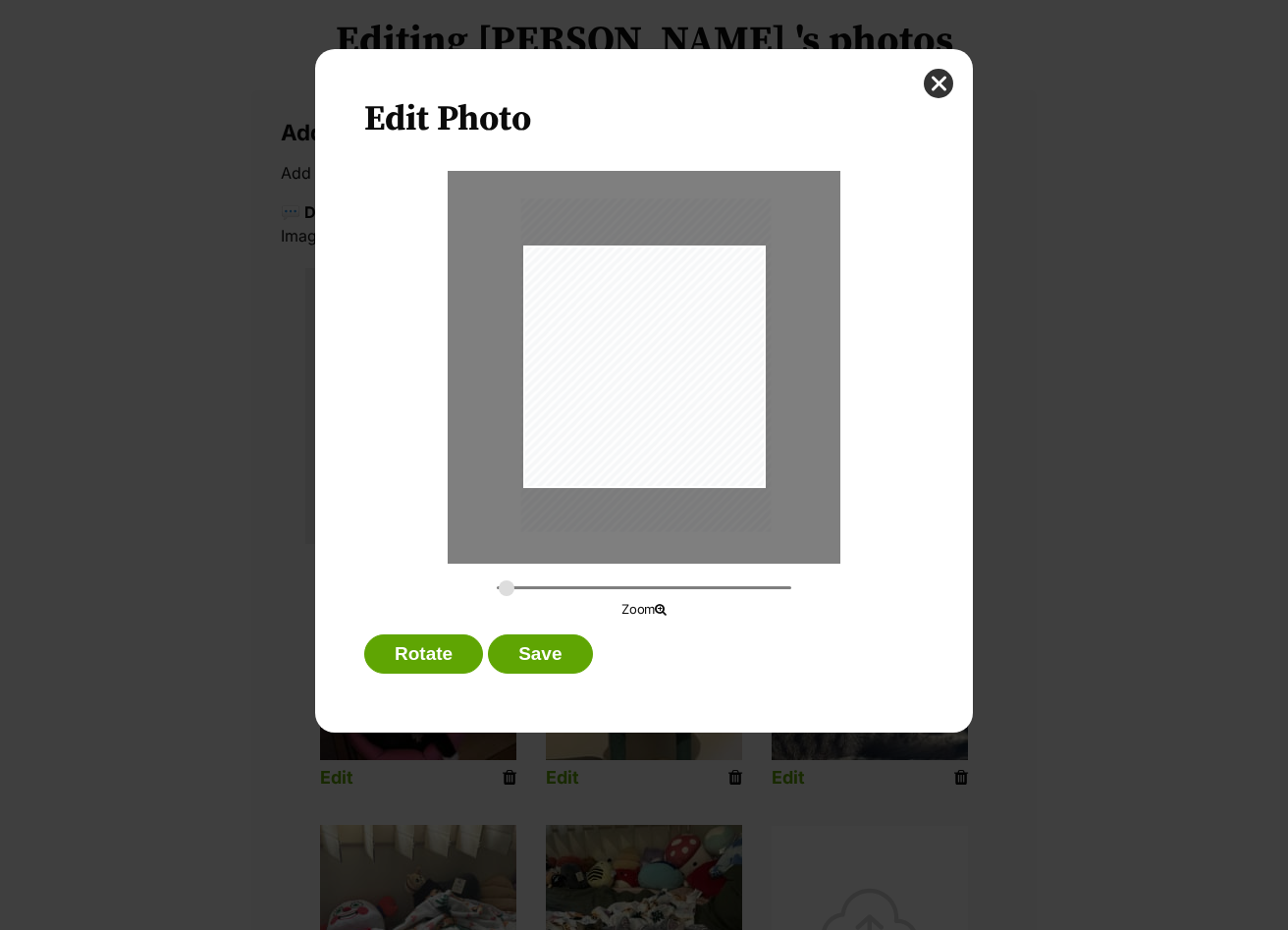 click at bounding box center [646, 365] 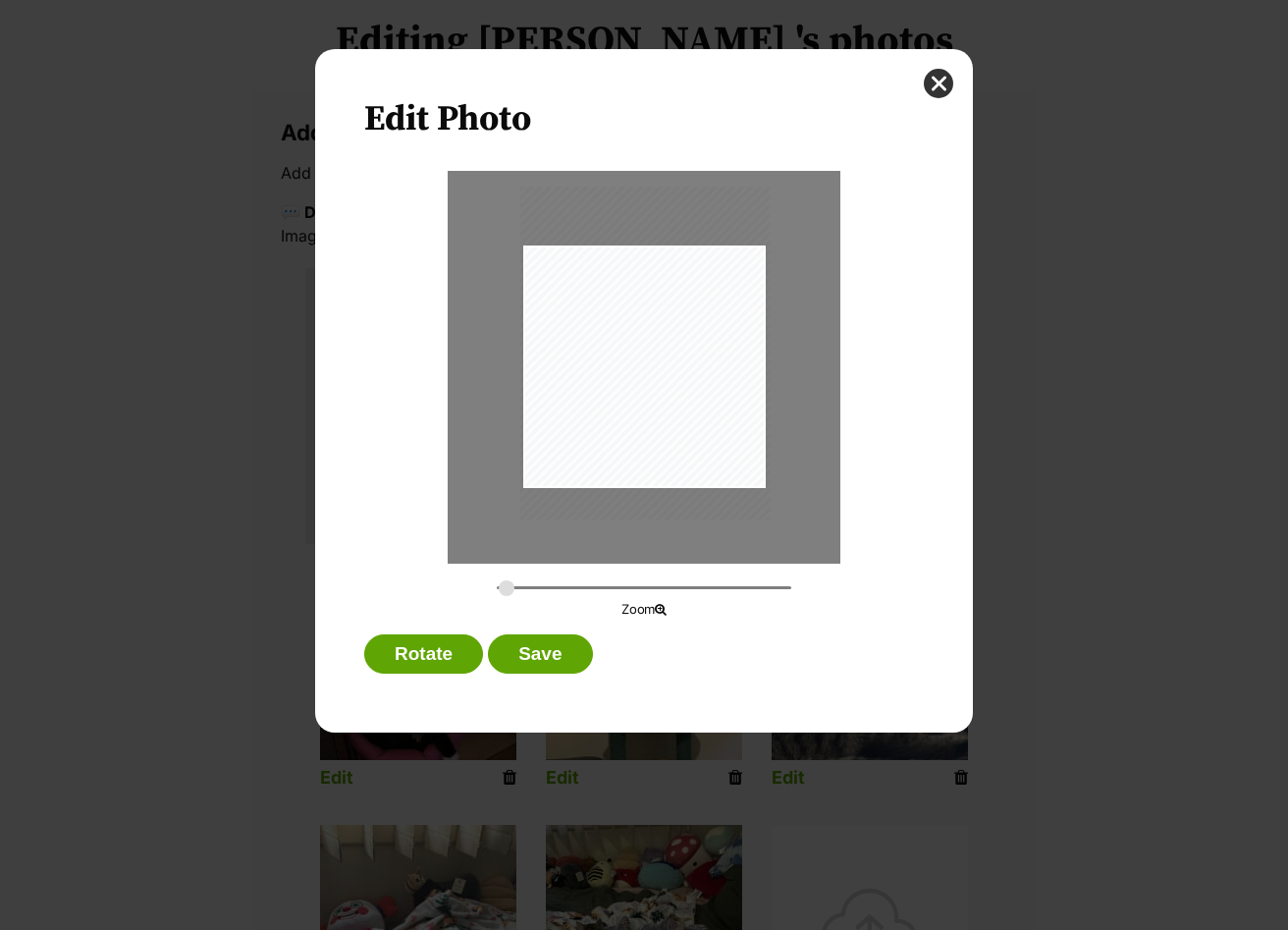 click at bounding box center (645, 354) 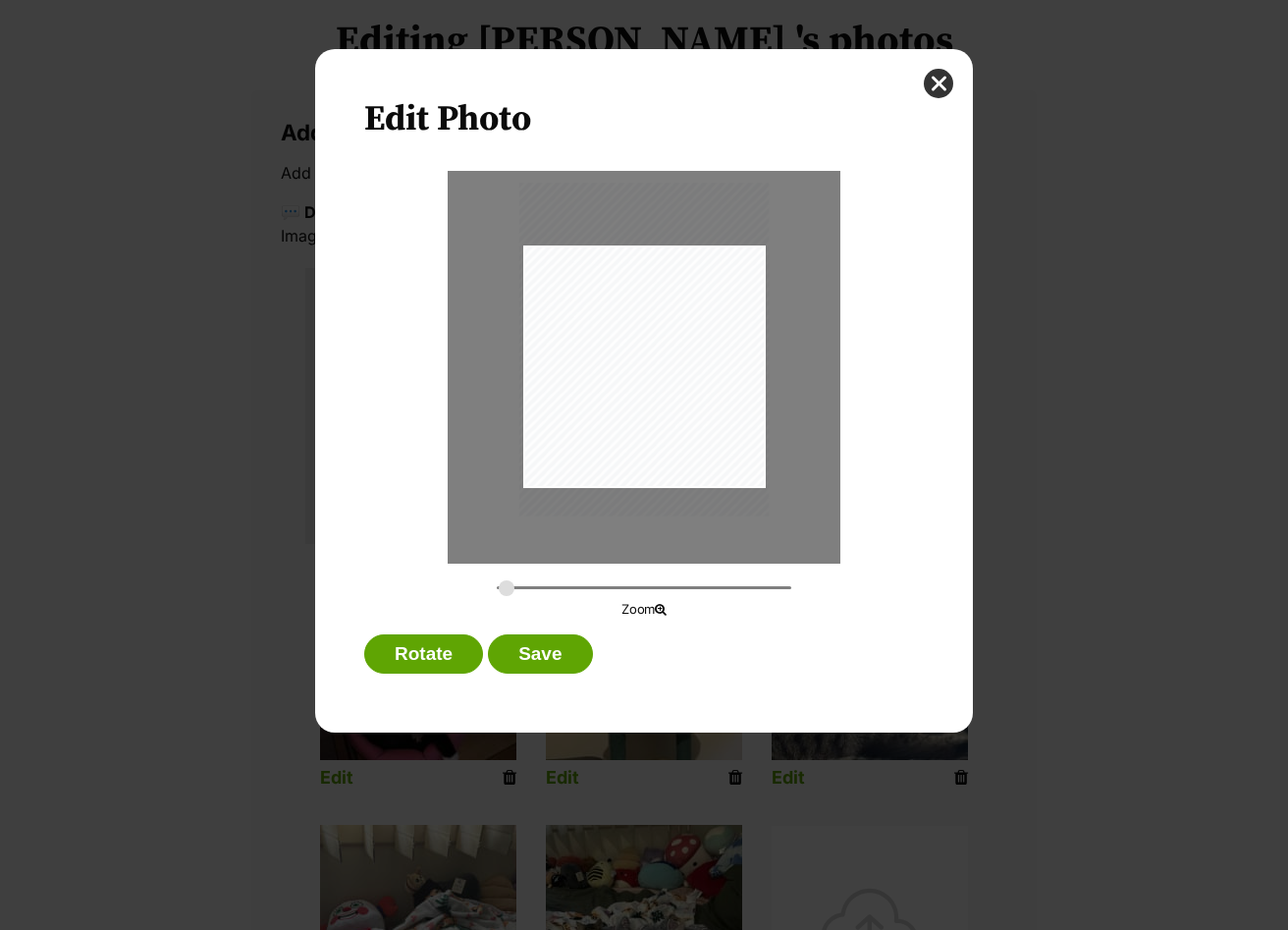 drag, startPoint x: 543, startPoint y: 642, endPoint x: 586, endPoint y: 605, distance: 56.727418 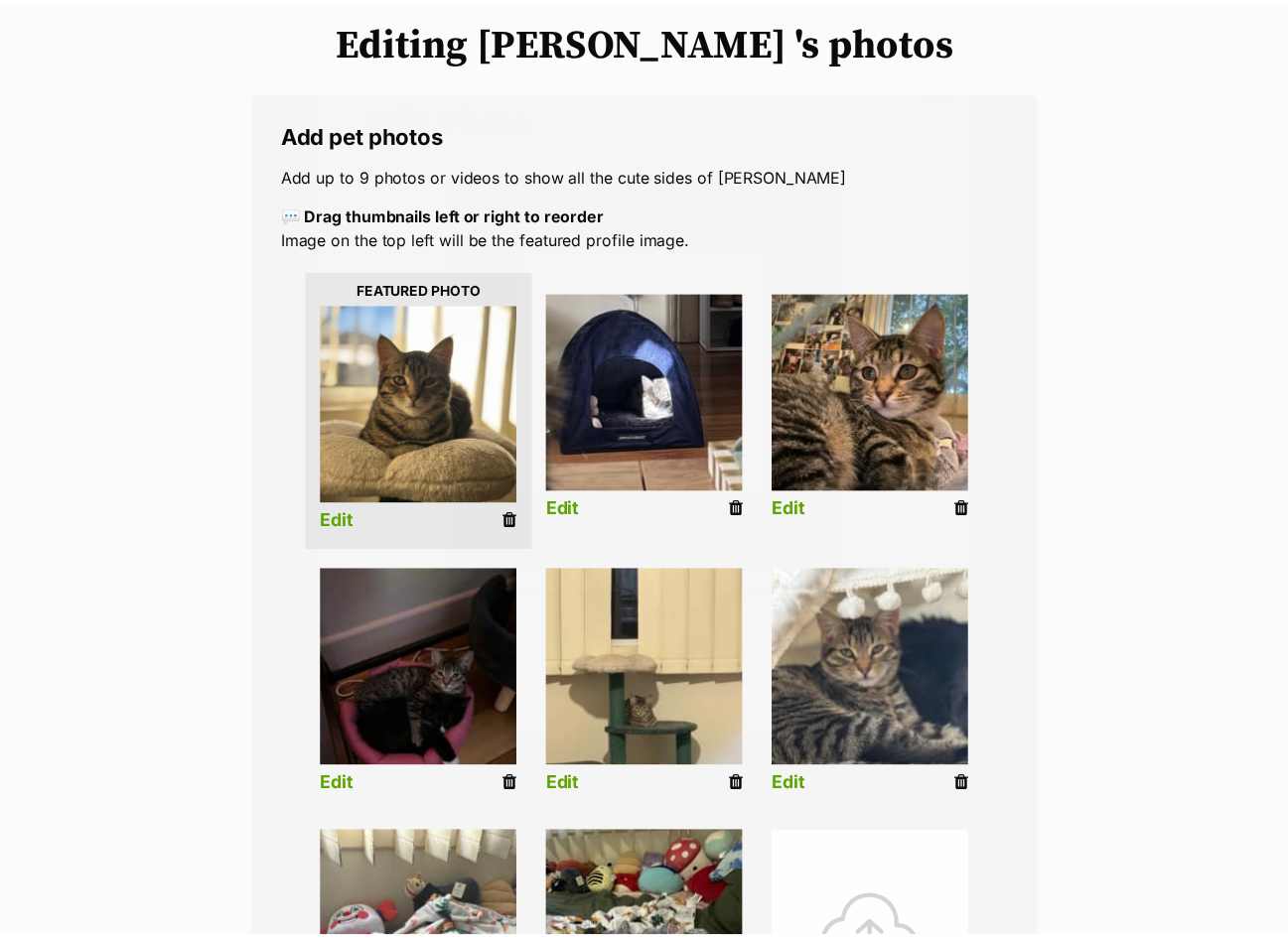 scroll, scrollTop: 286, scrollLeft: 0, axis: vertical 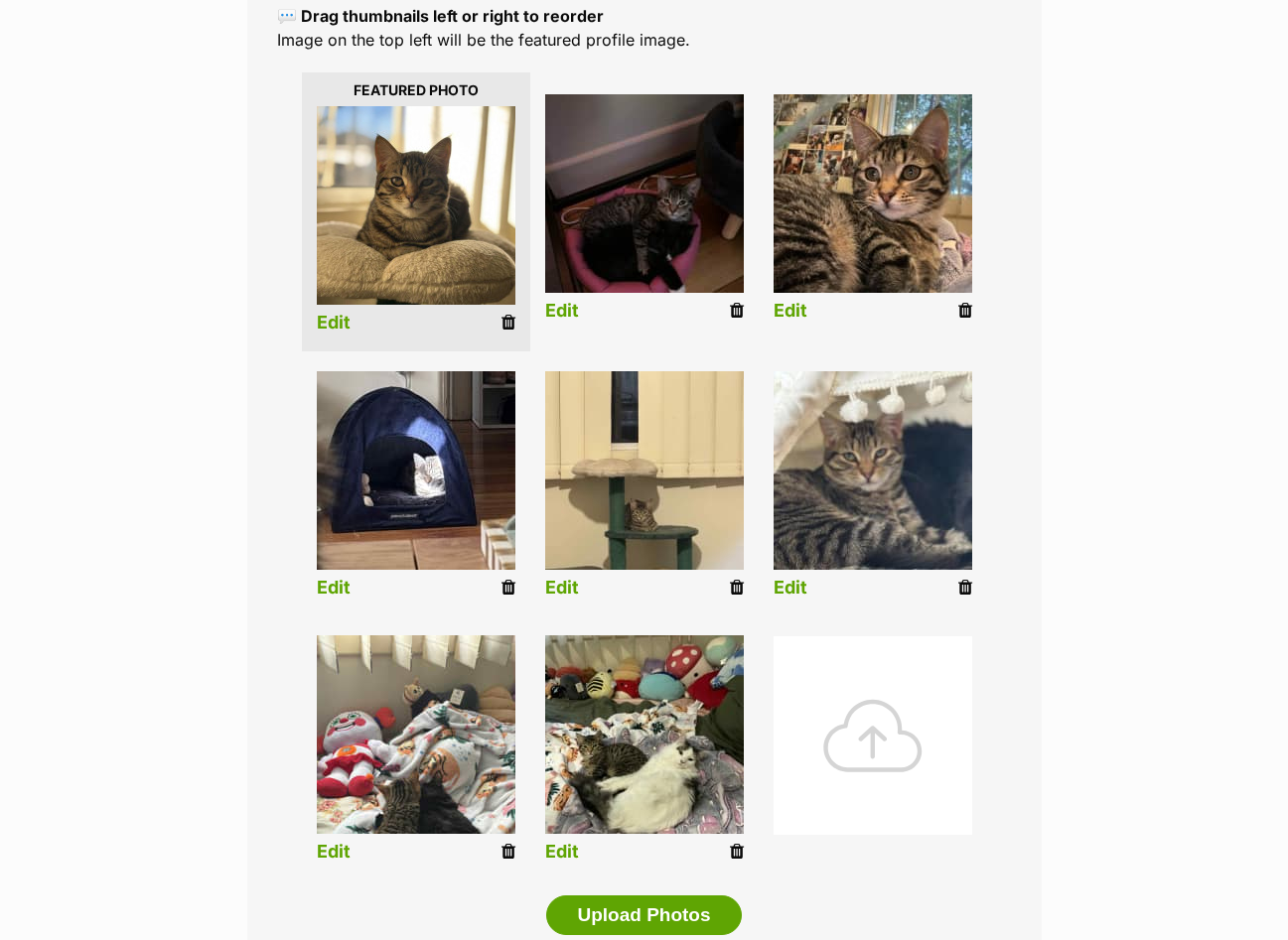 click on "Edit" at bounding box center (562, 311) 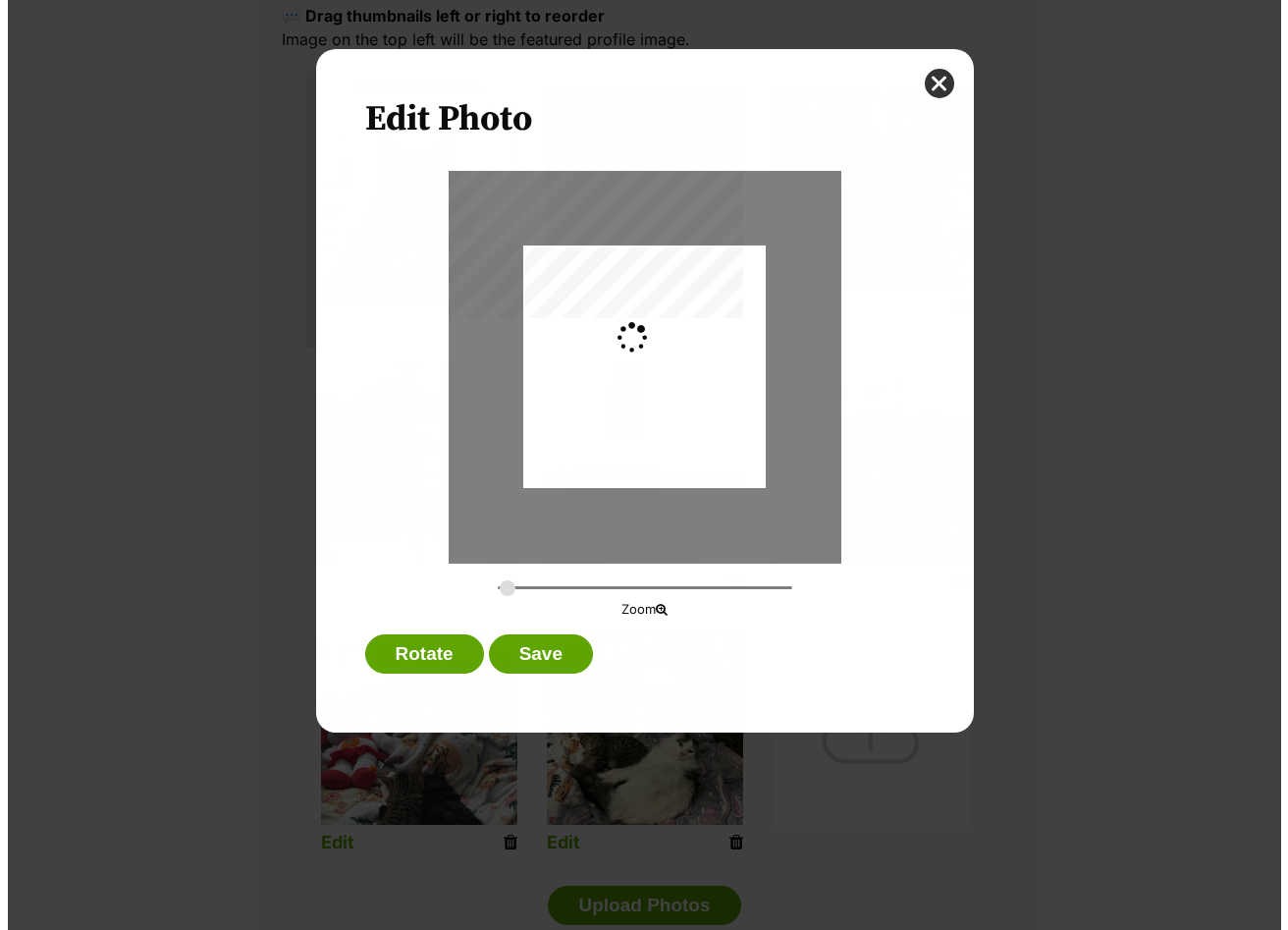 scroll, scrollTop: 0, scrollLeft: 0, axis: both 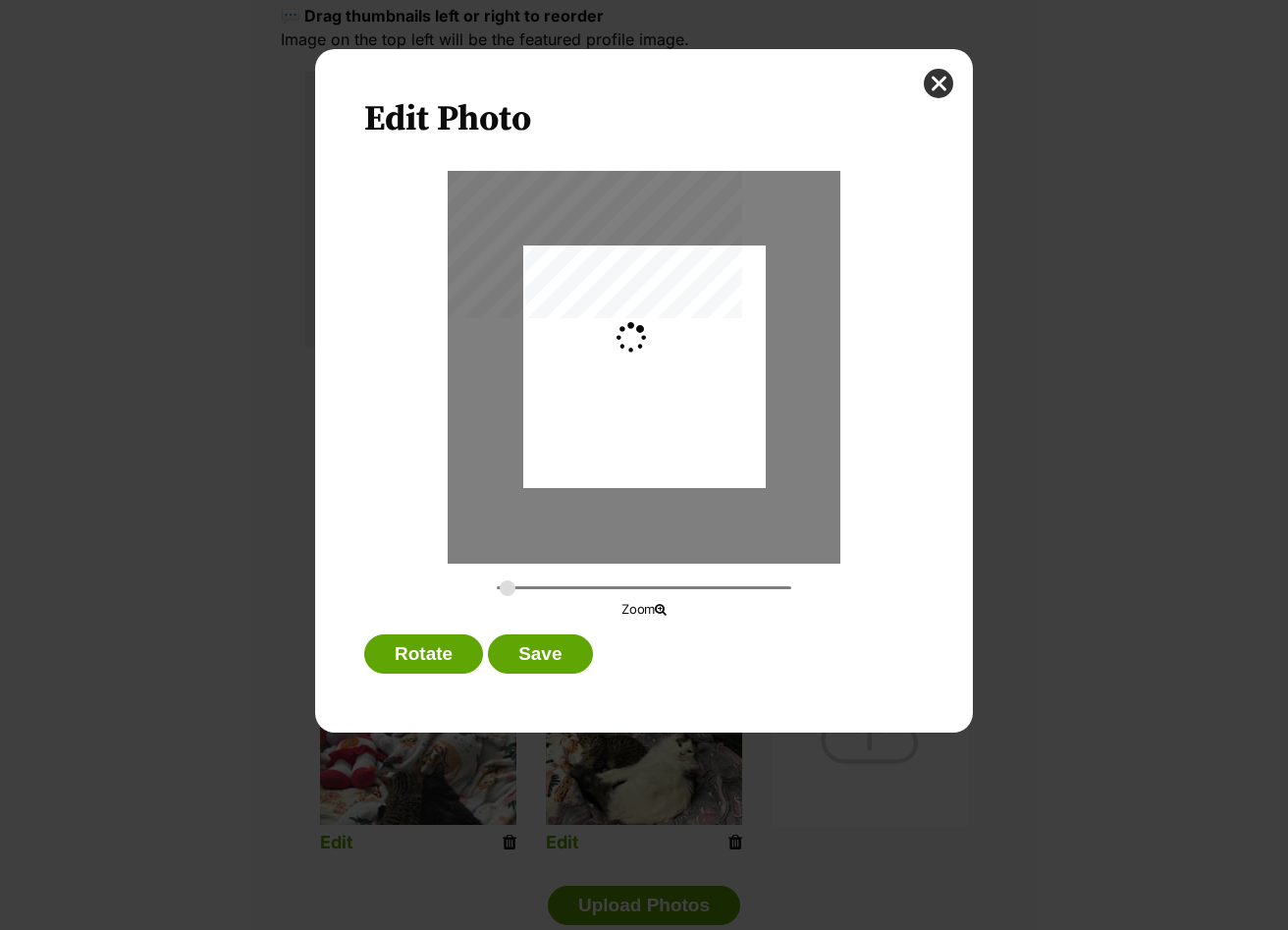 type on "0.2744" 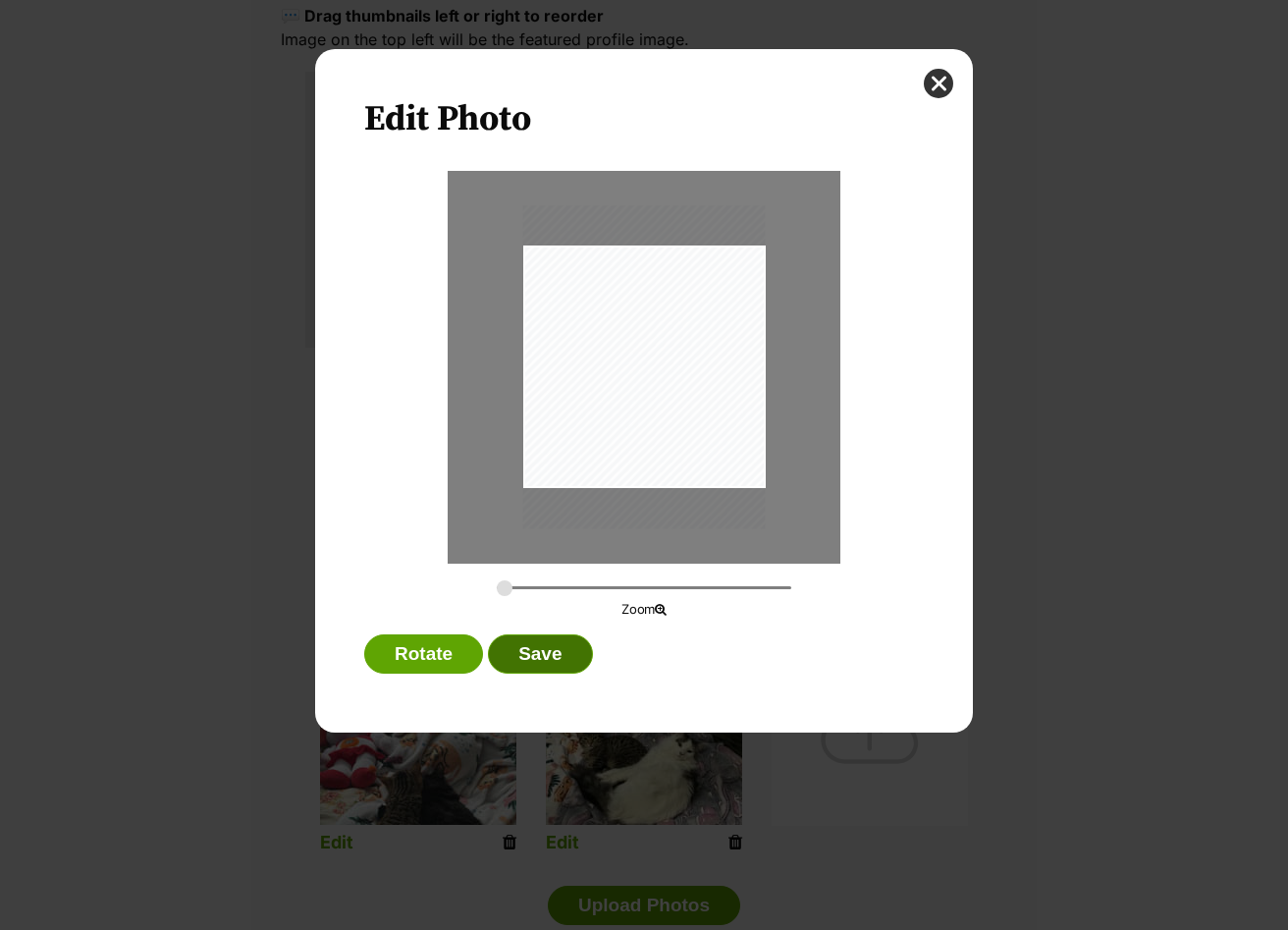 click on "Save" at bounding box center [540, 654] 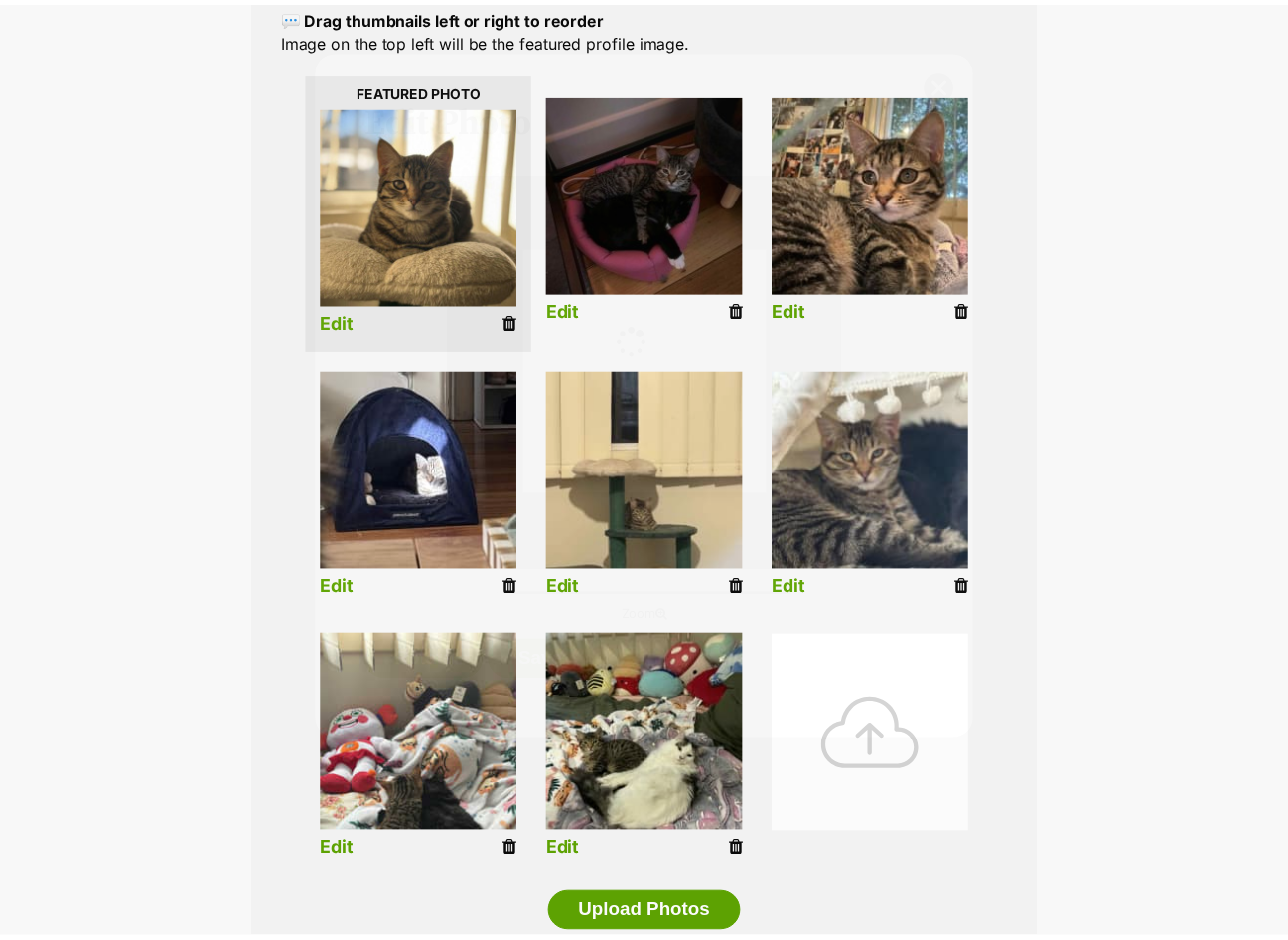 scroll, scrollTop: 484, scrollLeft: 0, axis: vertical 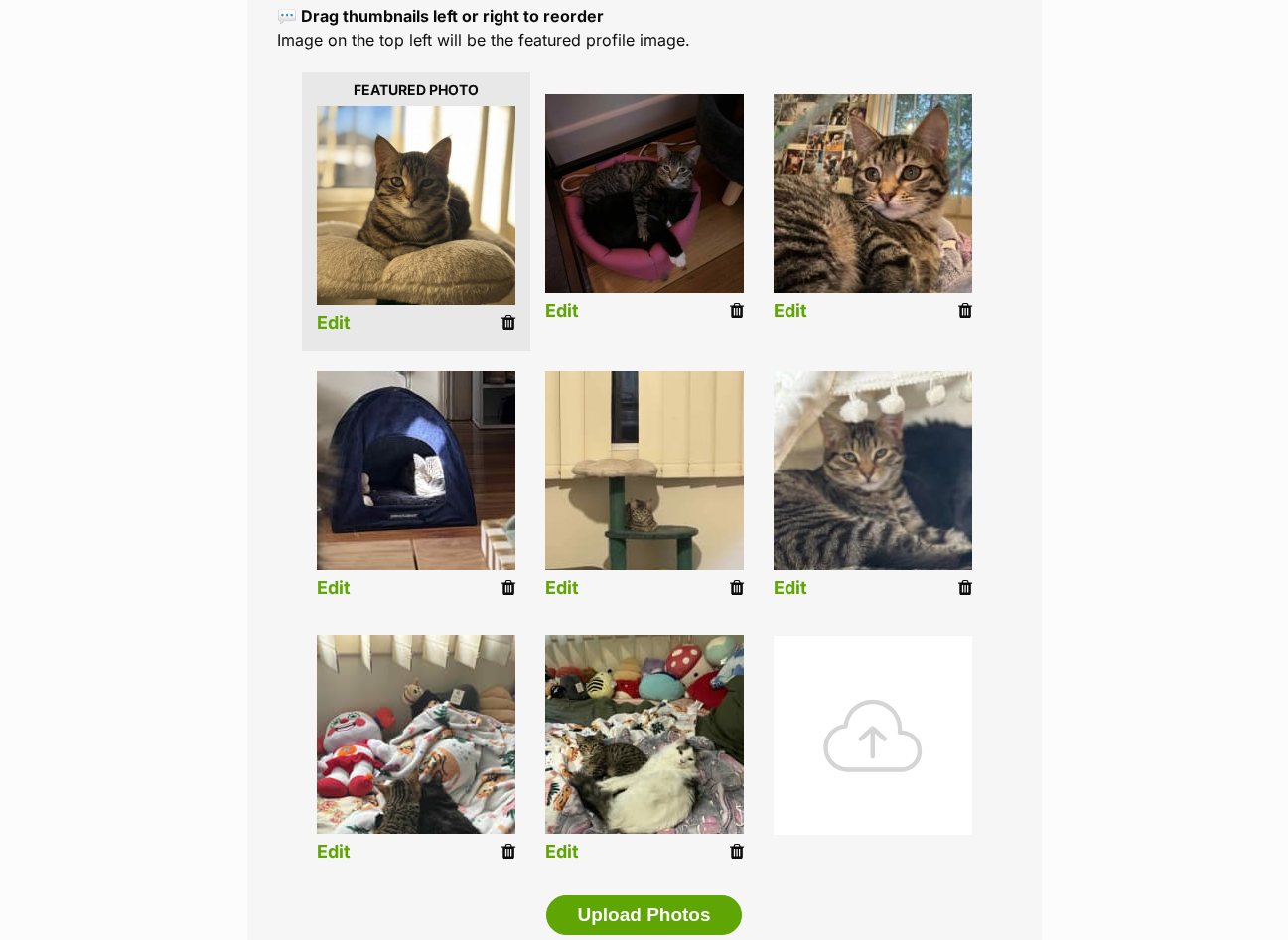 click on "Edit" at bounding box center (562, 588) 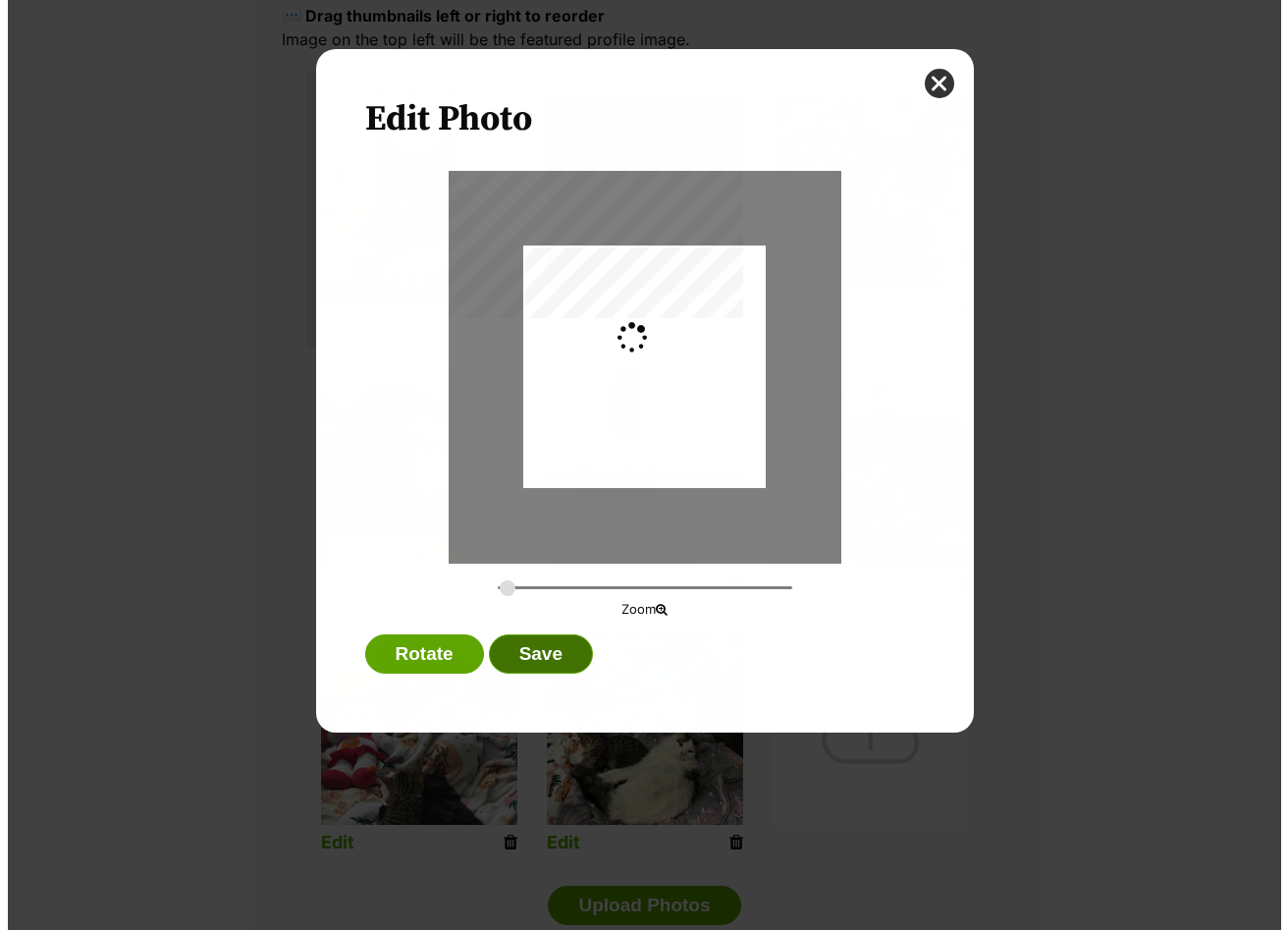 scroll, scrollTop: 0, scrollLeft: 0, axis: both 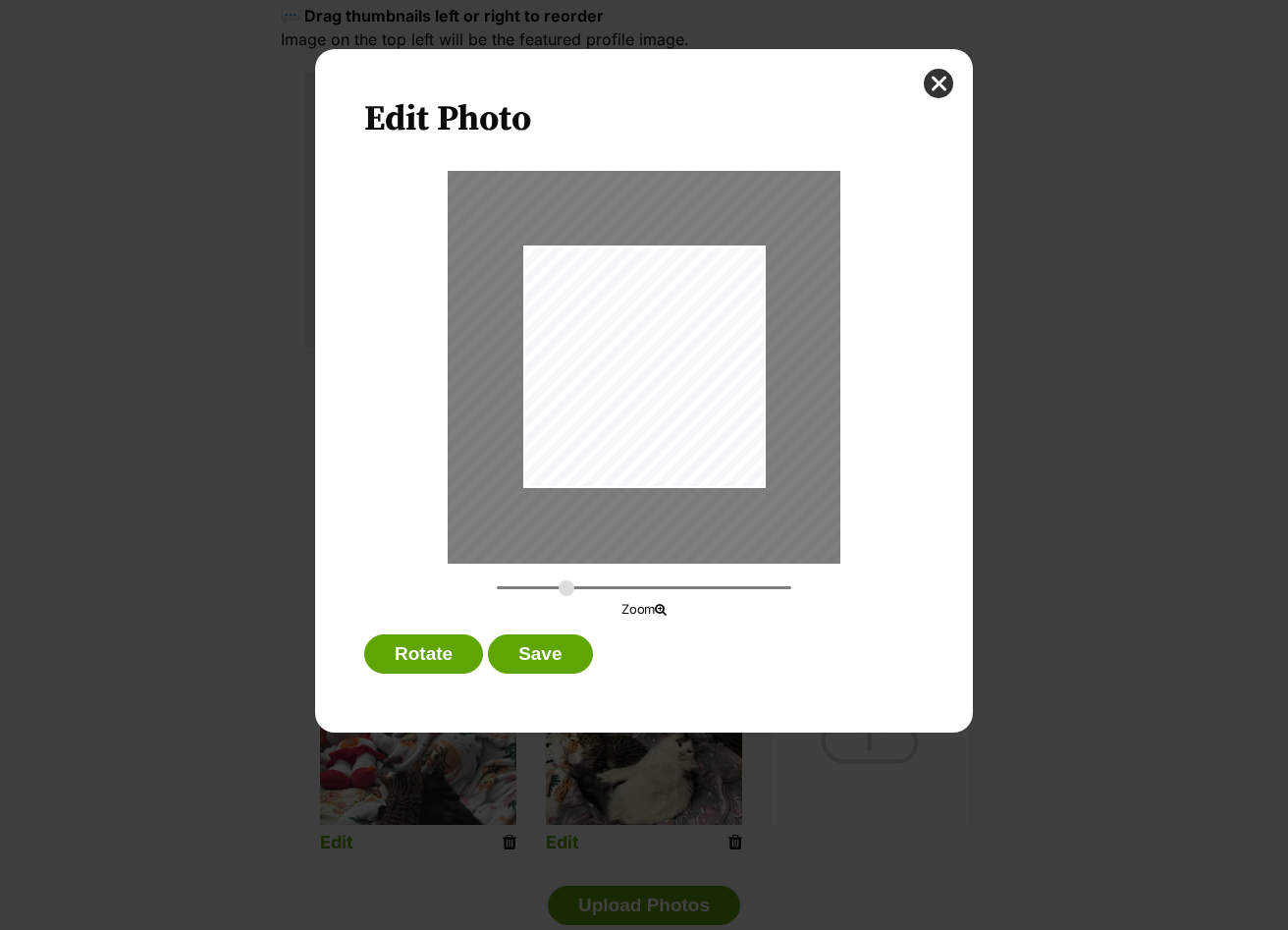 drag, startPoint x: 510, startPoint y: 587, endPoint x: 566, endPoint y: 587, distance: 56 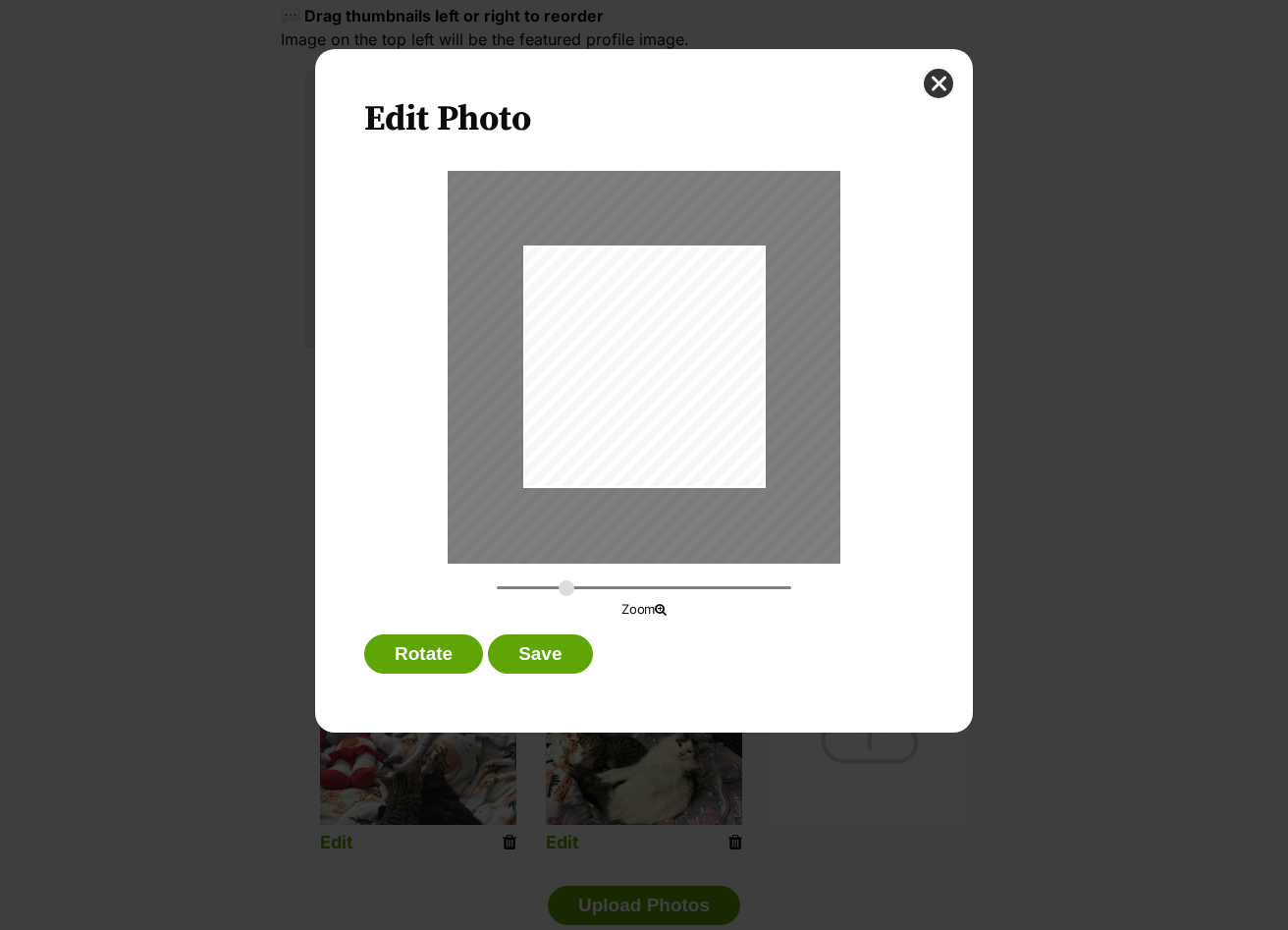 drag, startPoint x: 690, startPoint y: 407, endPoint x: 729, endPoint y: 410, distance: 39.115214 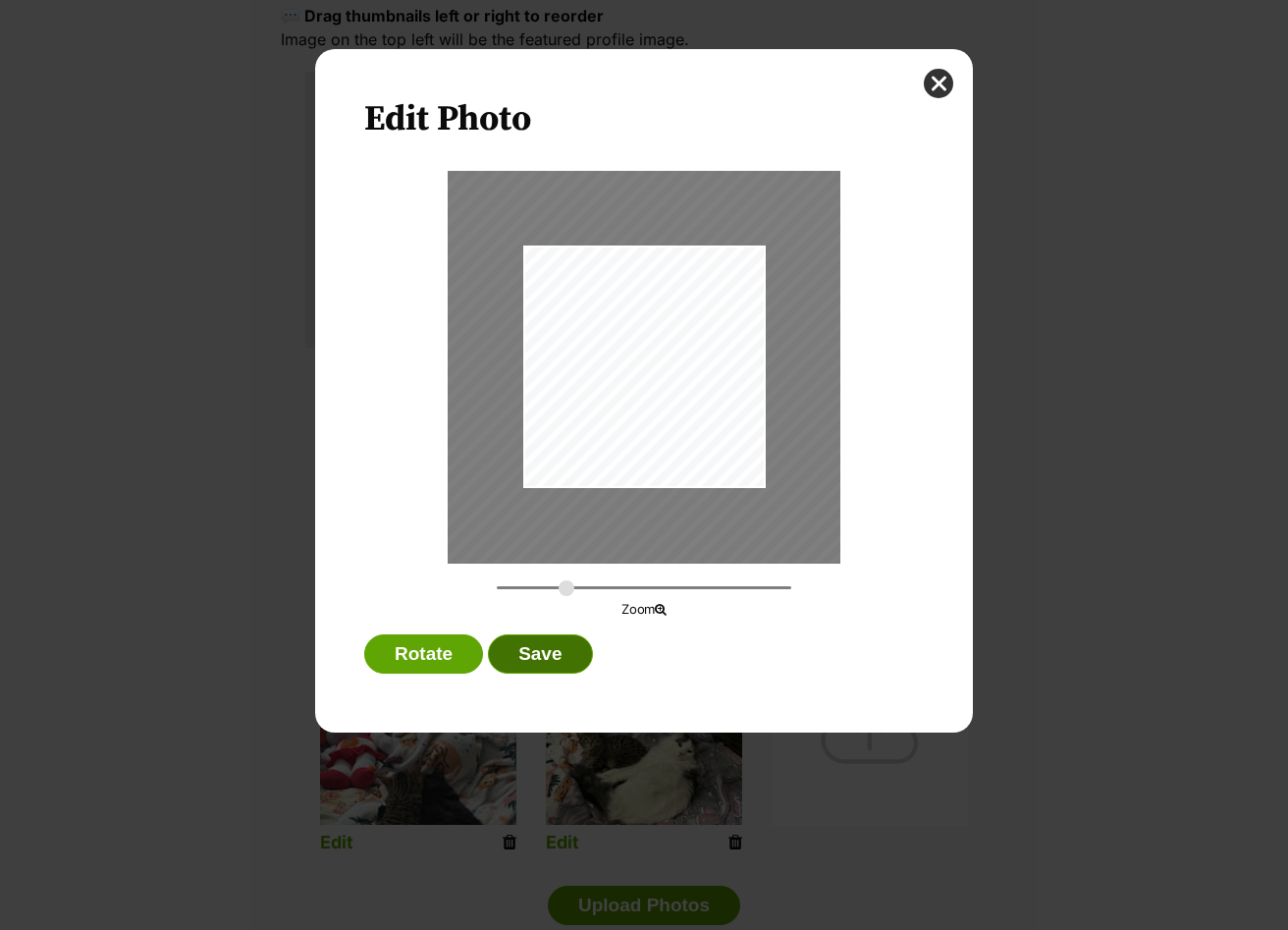 click on "Save" at bounding box center [540, 654] 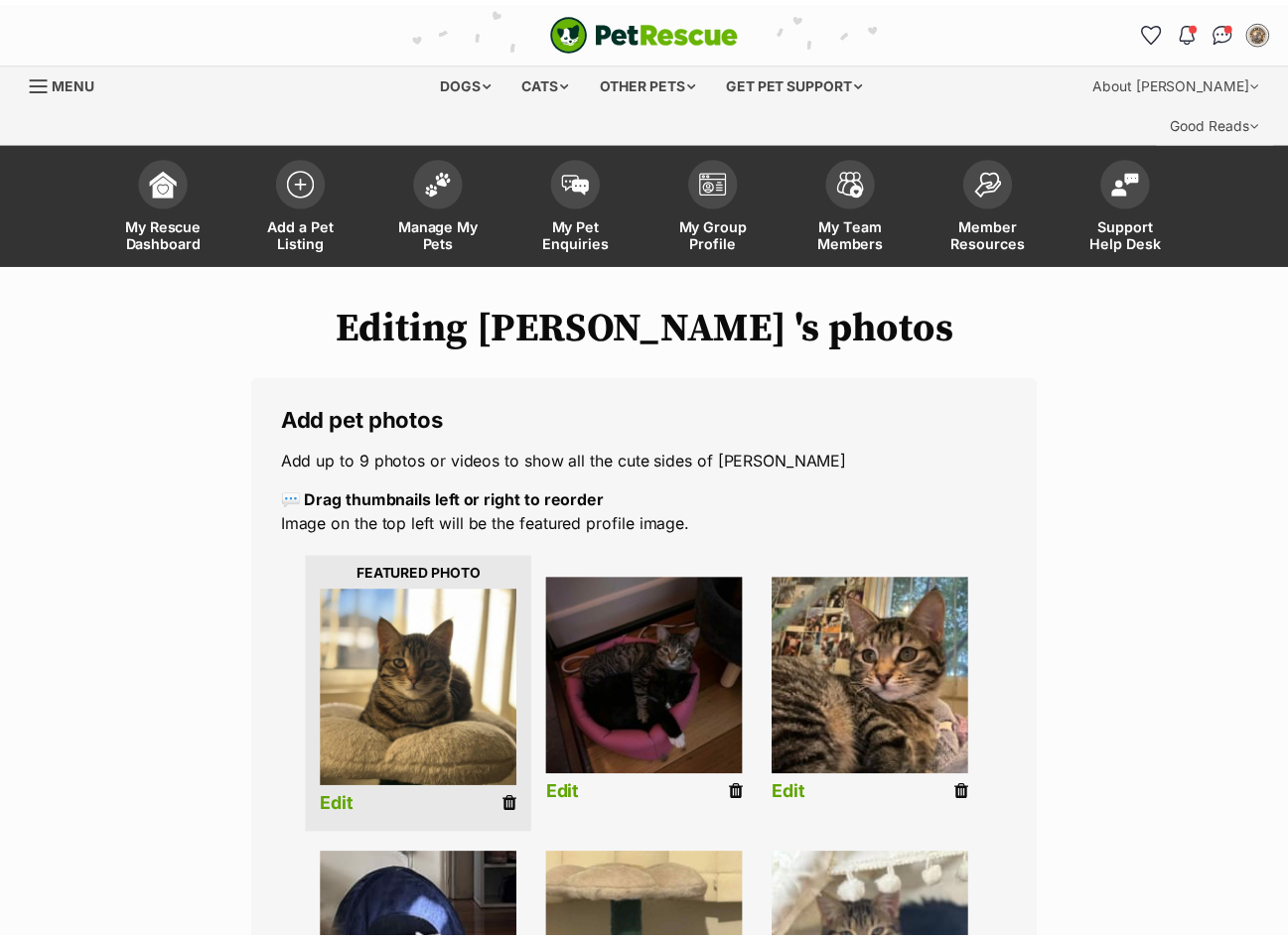 scroll, scrollTop: 484, scrollLeft: 0, axis: vertical 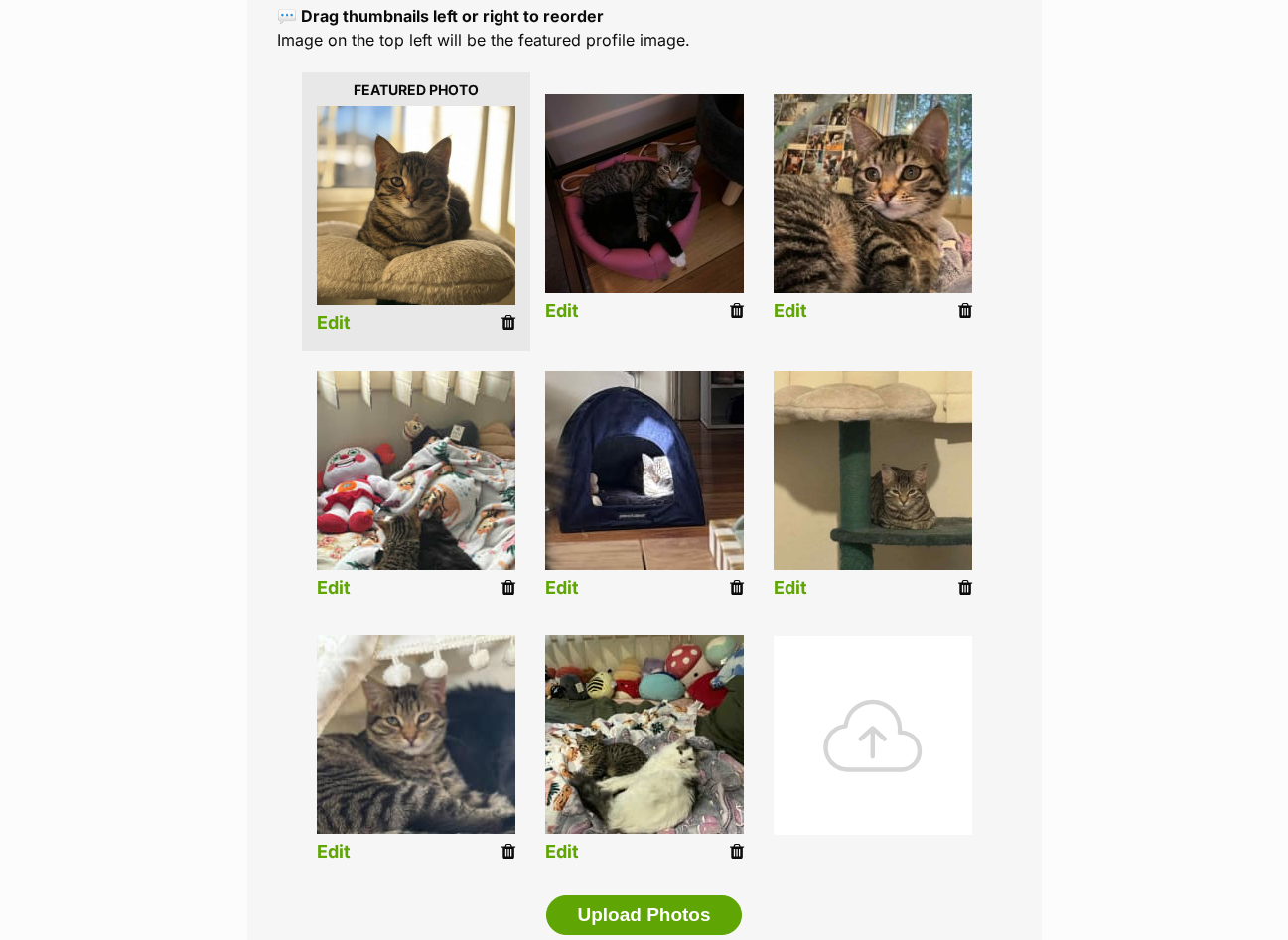 click on "Edit" at bounding box center (334, 588) 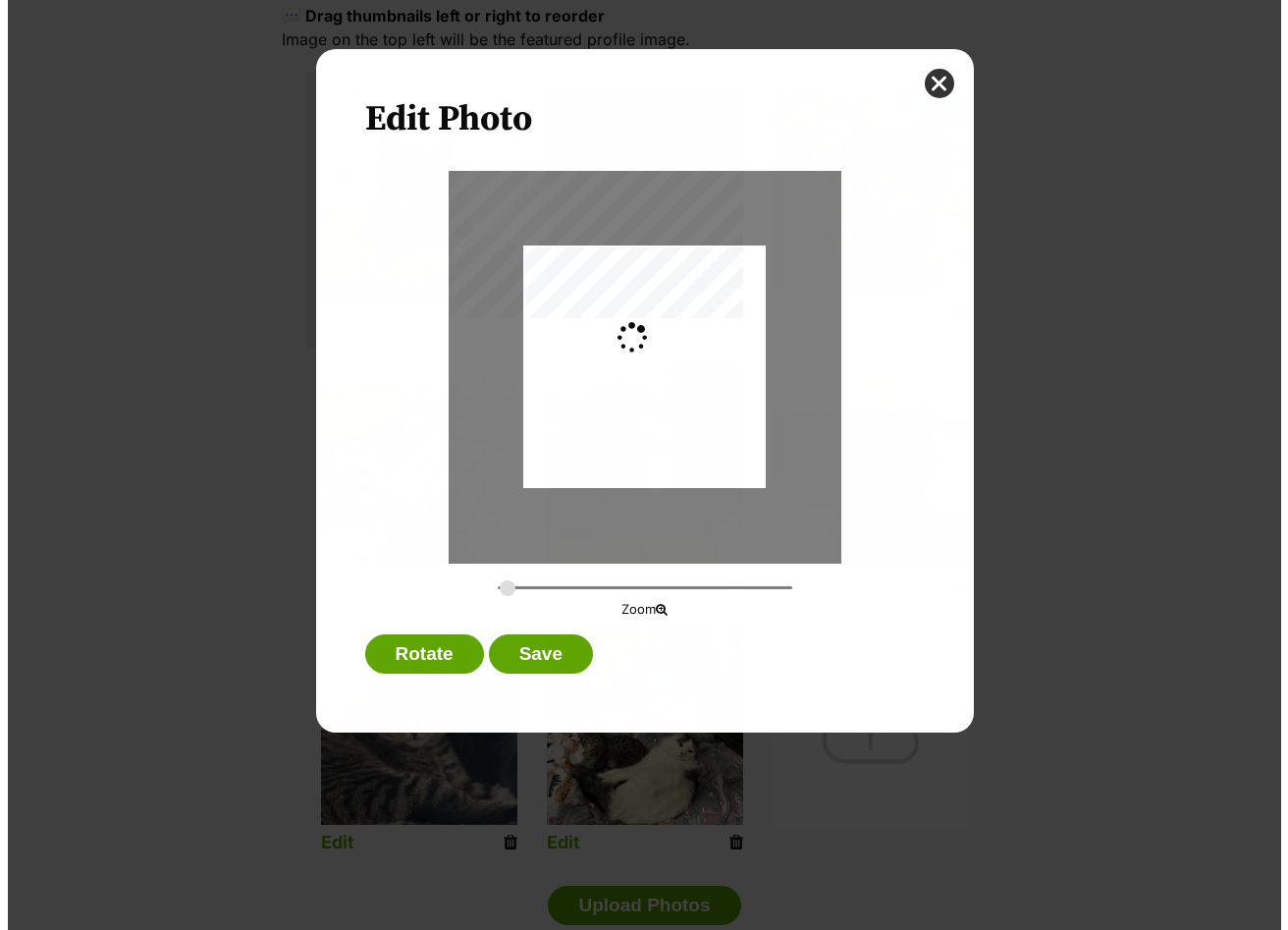 scroll, scrollTop: 0, scrollLeft: 0, axis: both 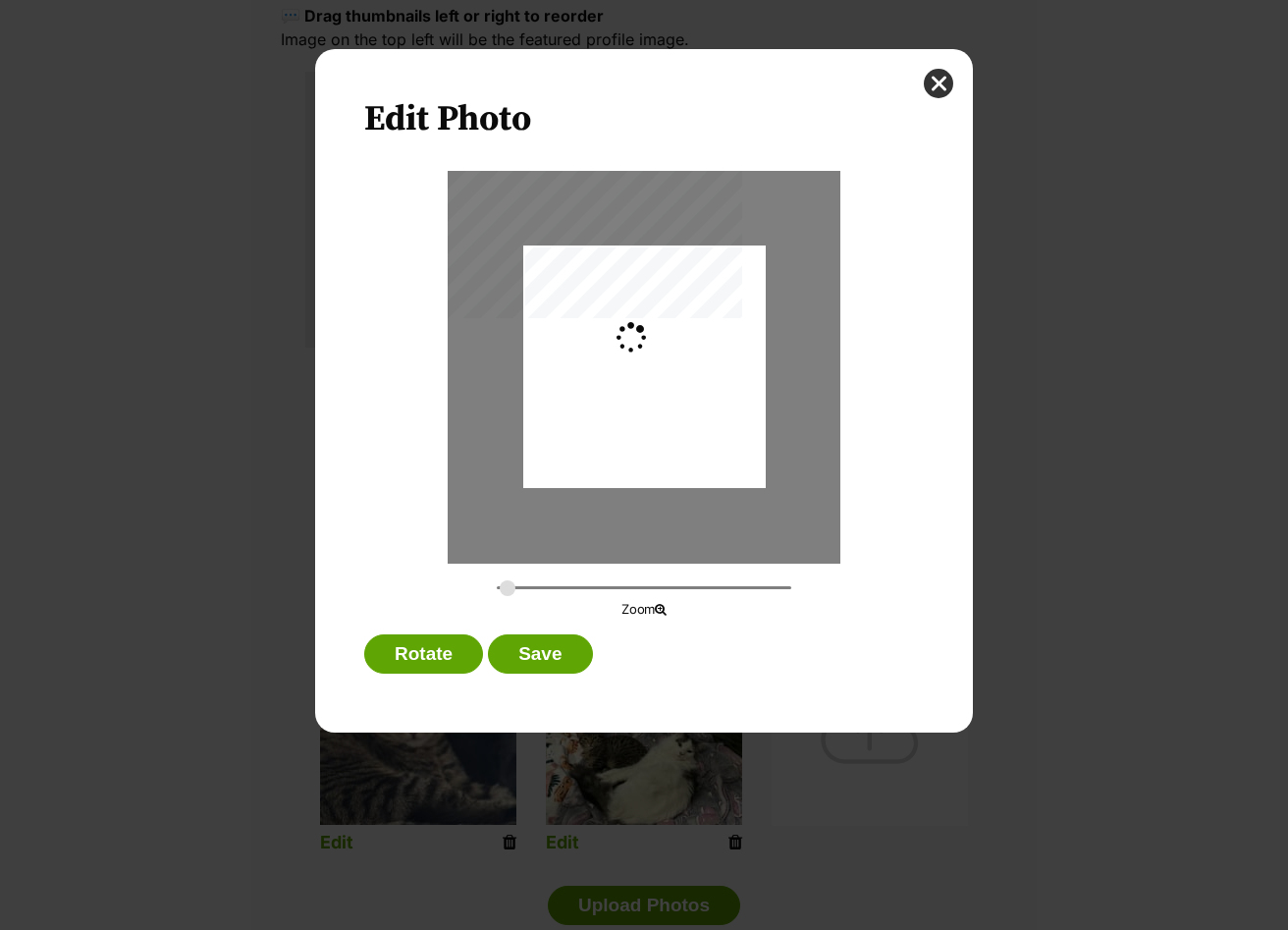 type on "0.2744" 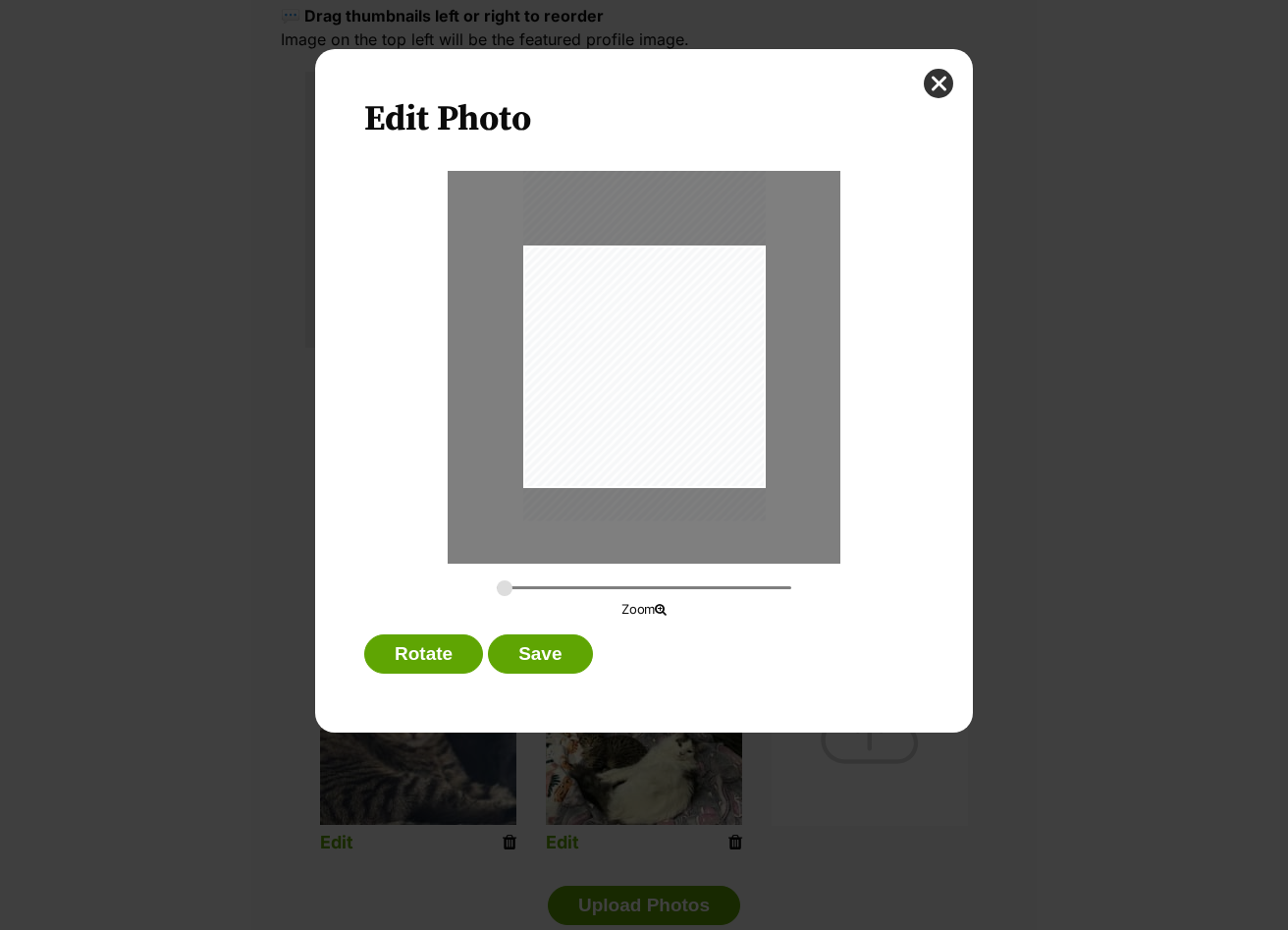 drag, startPoint x: 629, startPoint y: 415, endPoint x: 629, endPoint y: 359, distance: 56 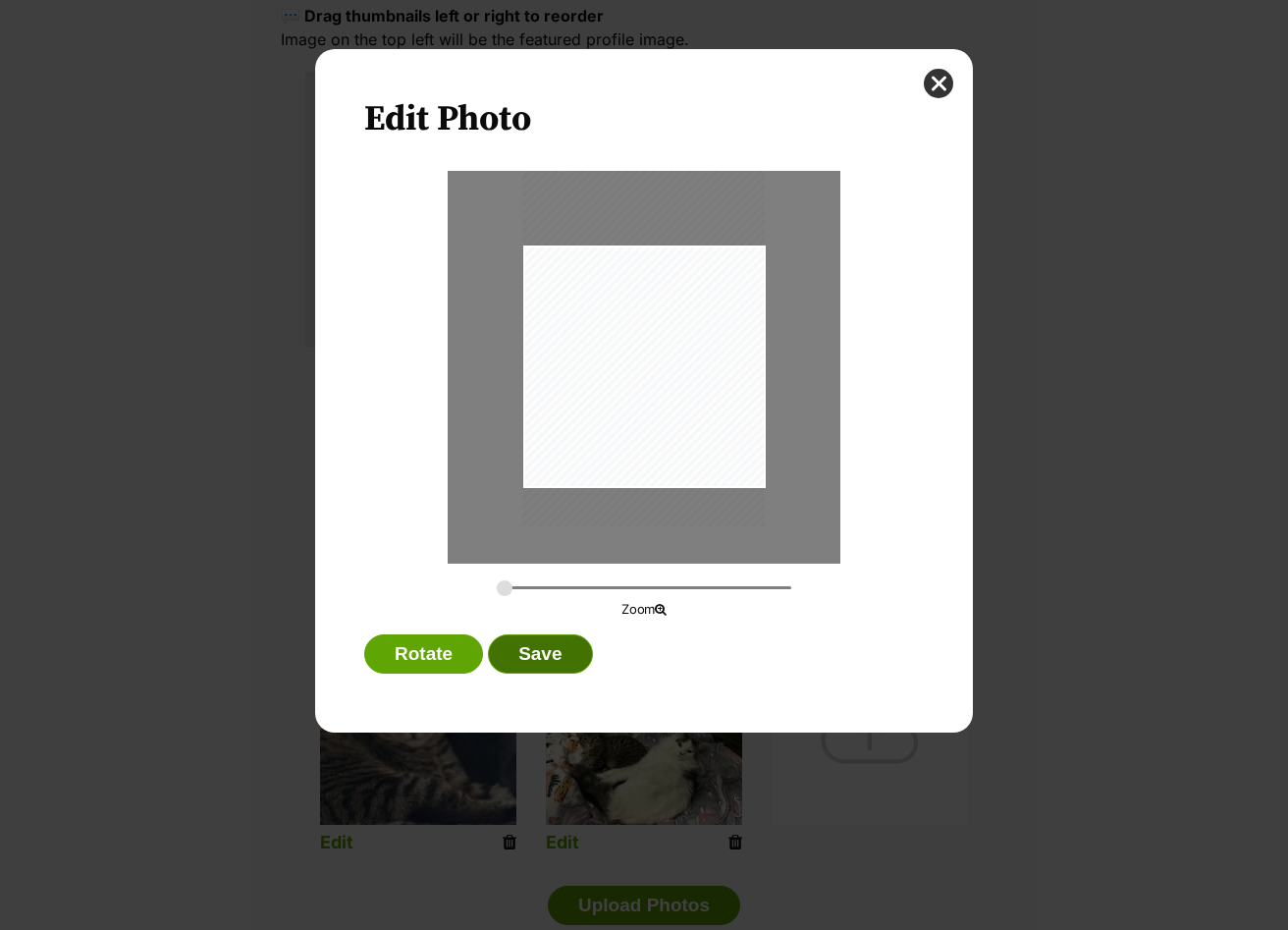 click on "Save" at bounding box center [540, 654] 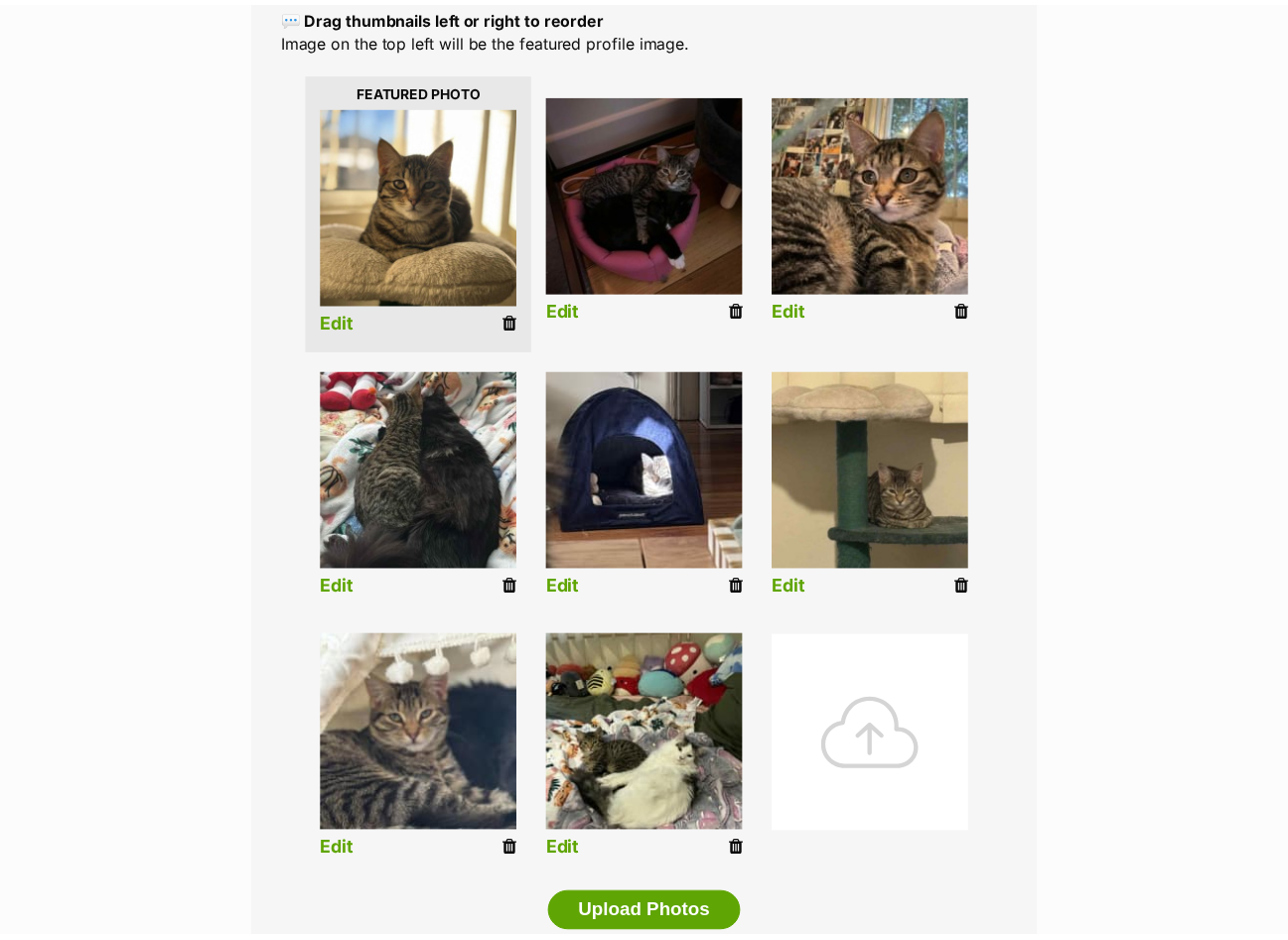 scroll, scrollTop: 484, scrollLeft: 0, axis: vertical 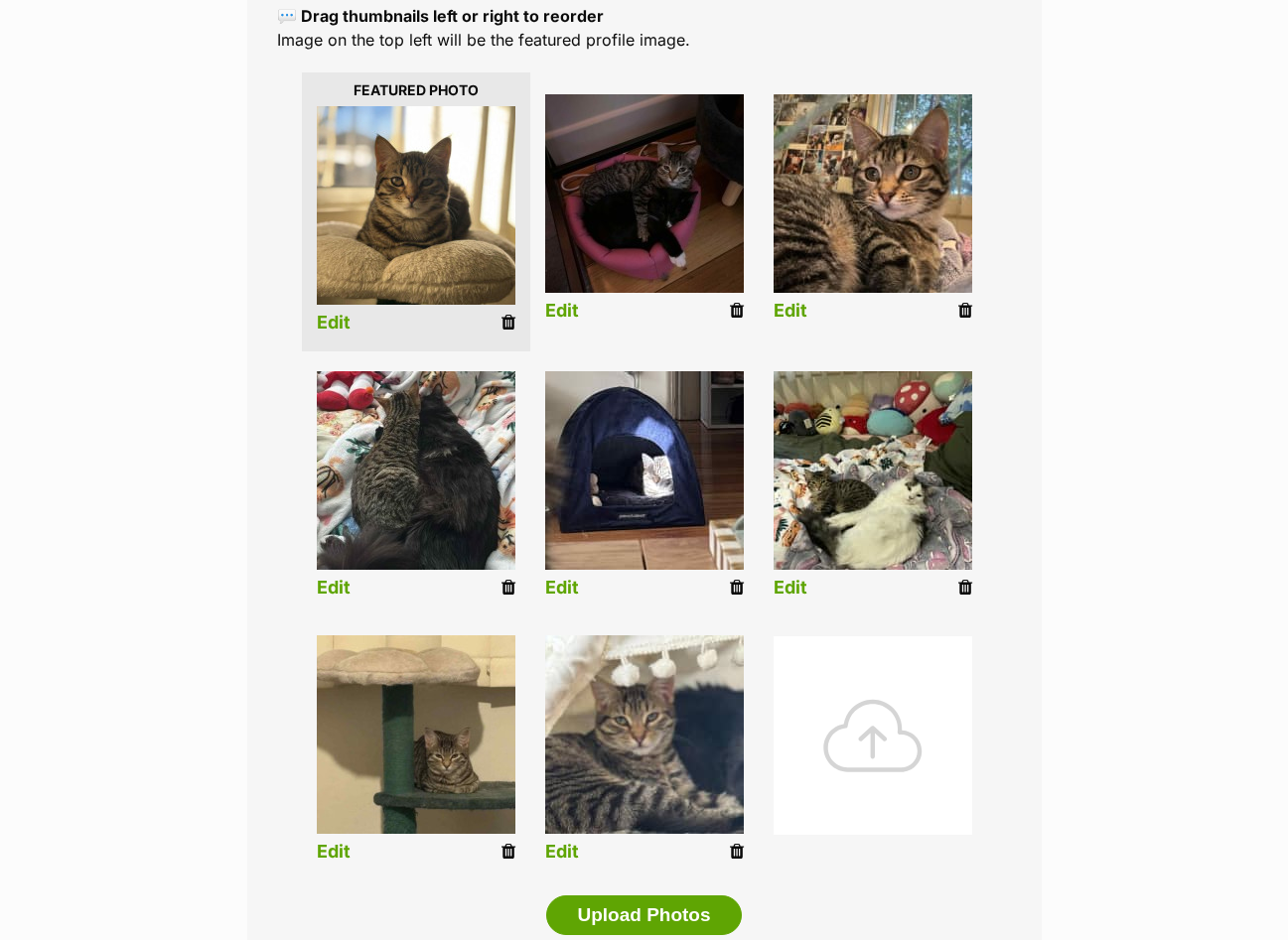 click on "Edit" at bounding box center (790, 588) 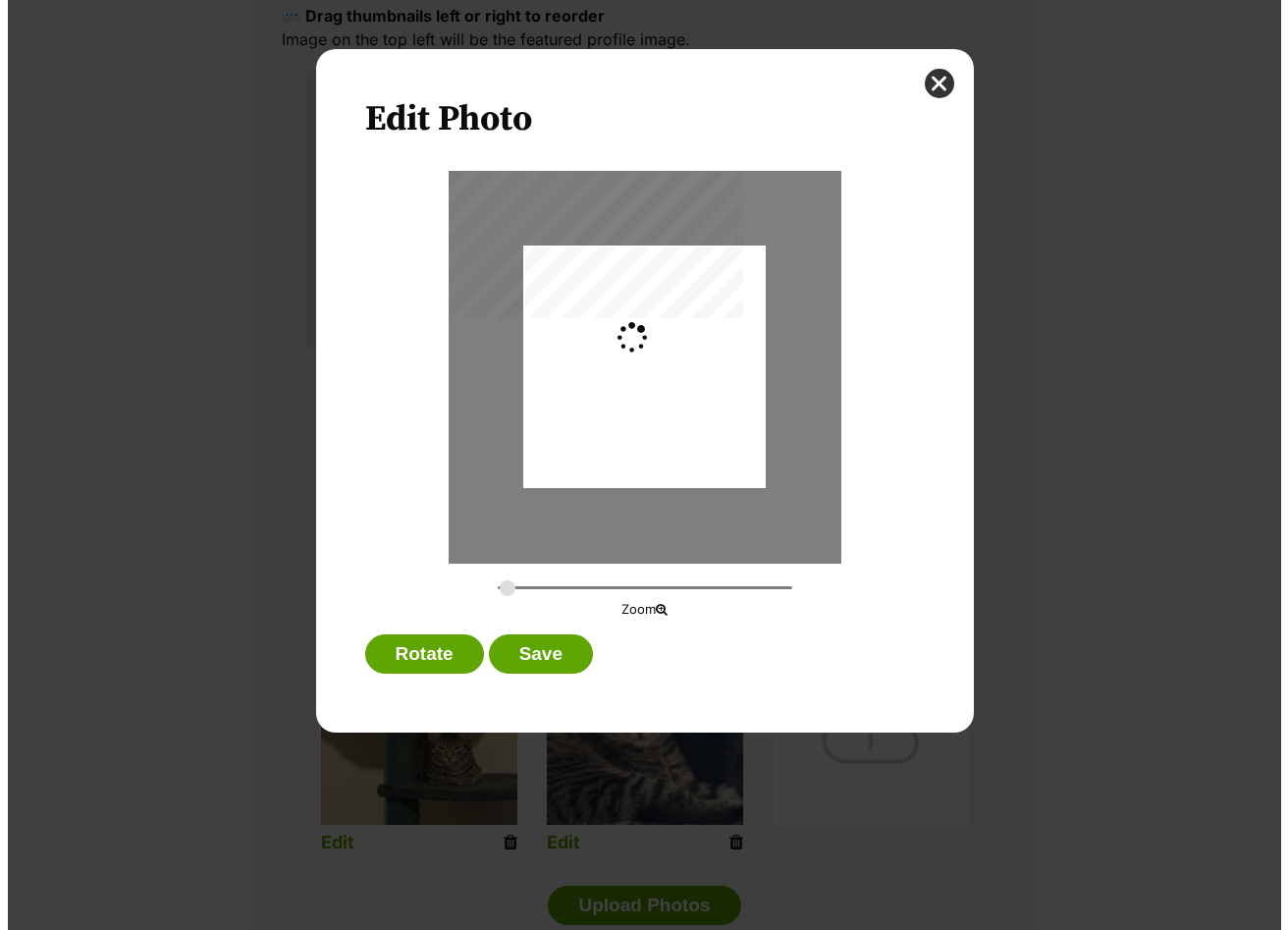 scroll, scrollTop: 0, scrollLeft: 0, axis: both 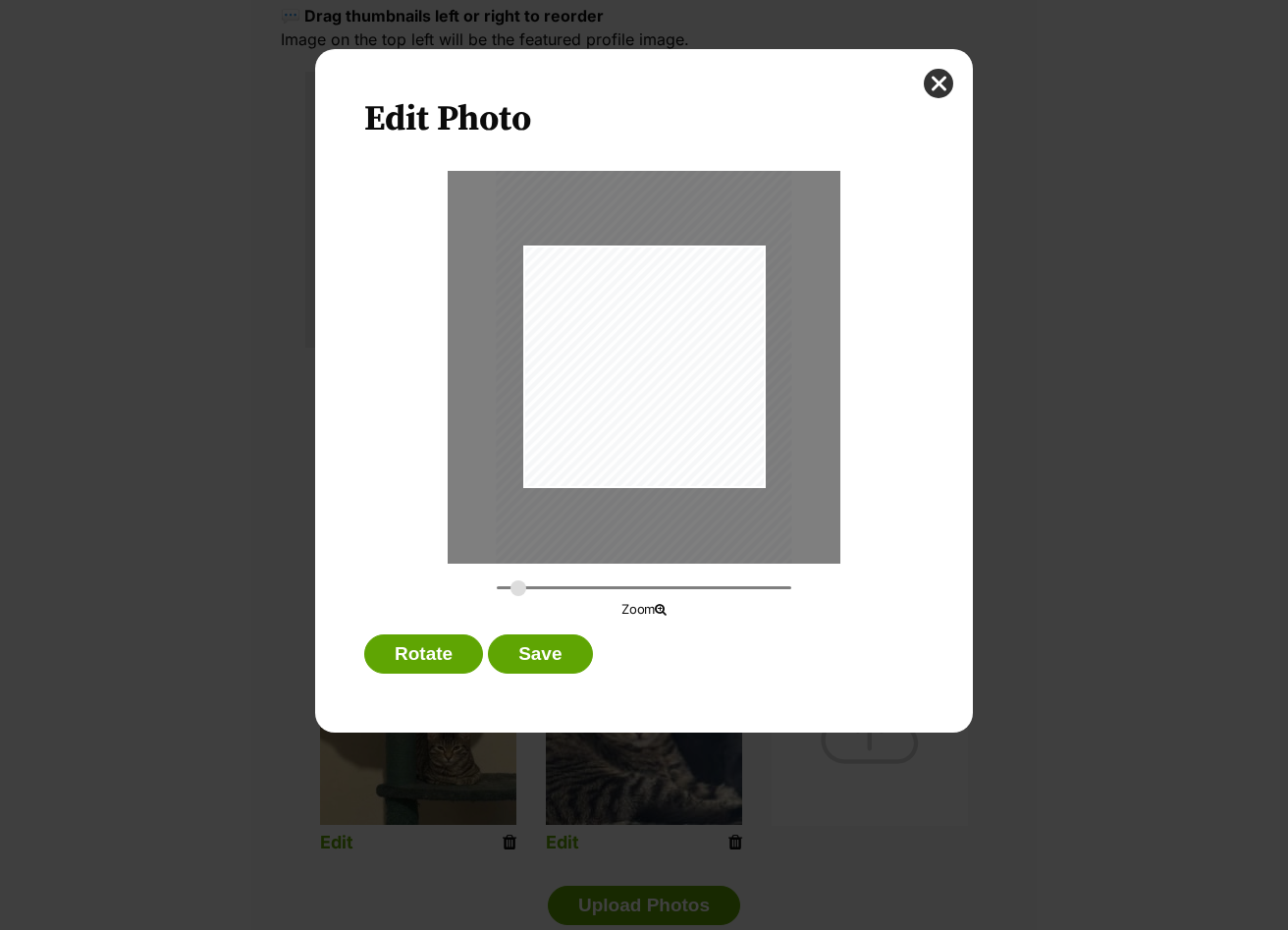 drag, startPoint x: 505, startPoint y: 588, endPoint x: 518, endPoint y: 590, distance: 13.152946 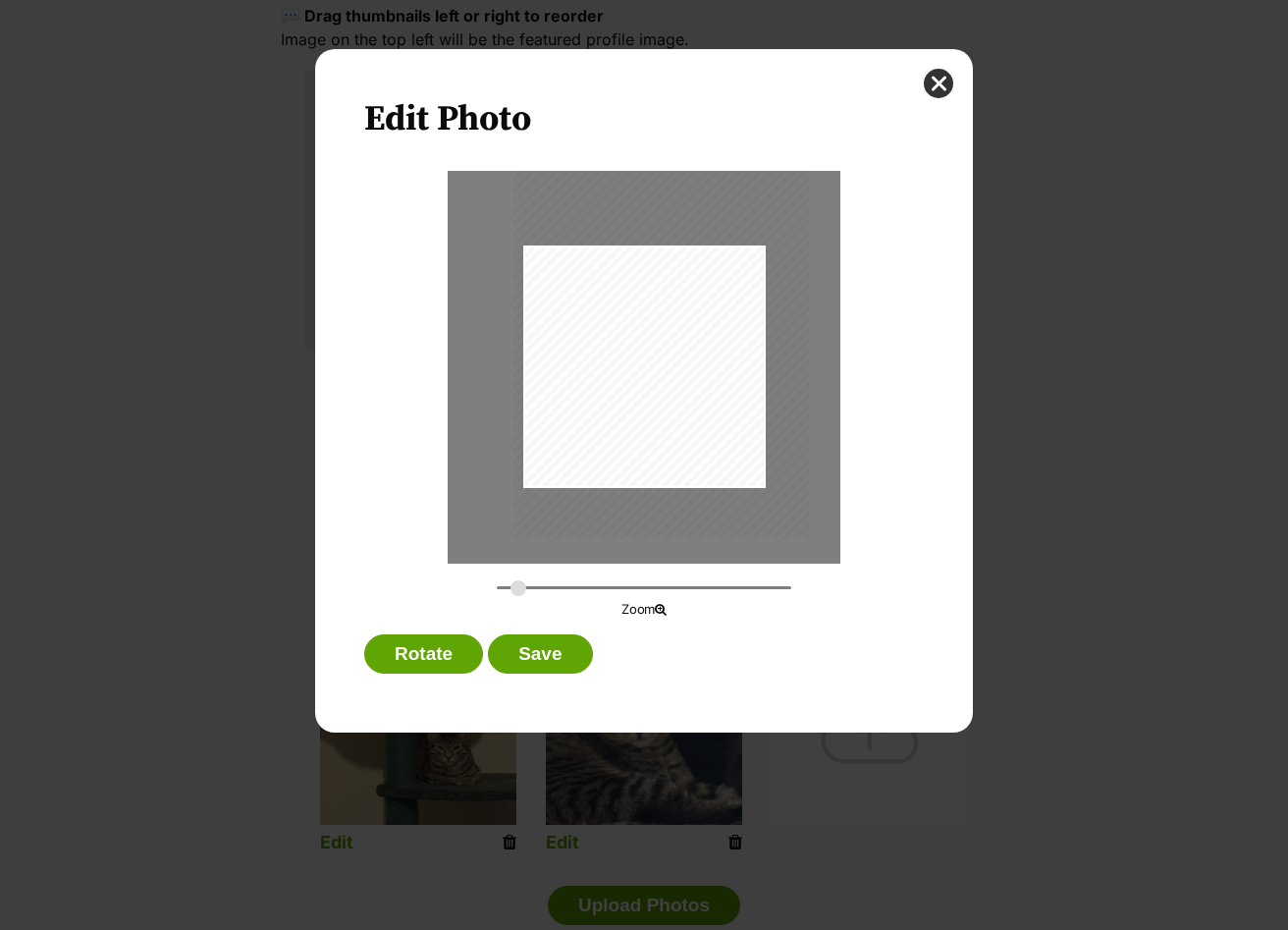 drag, startPoint x: 659, startPoint y: 446, endPoint x: 664, endPoint y: 433, distance: 13.928388 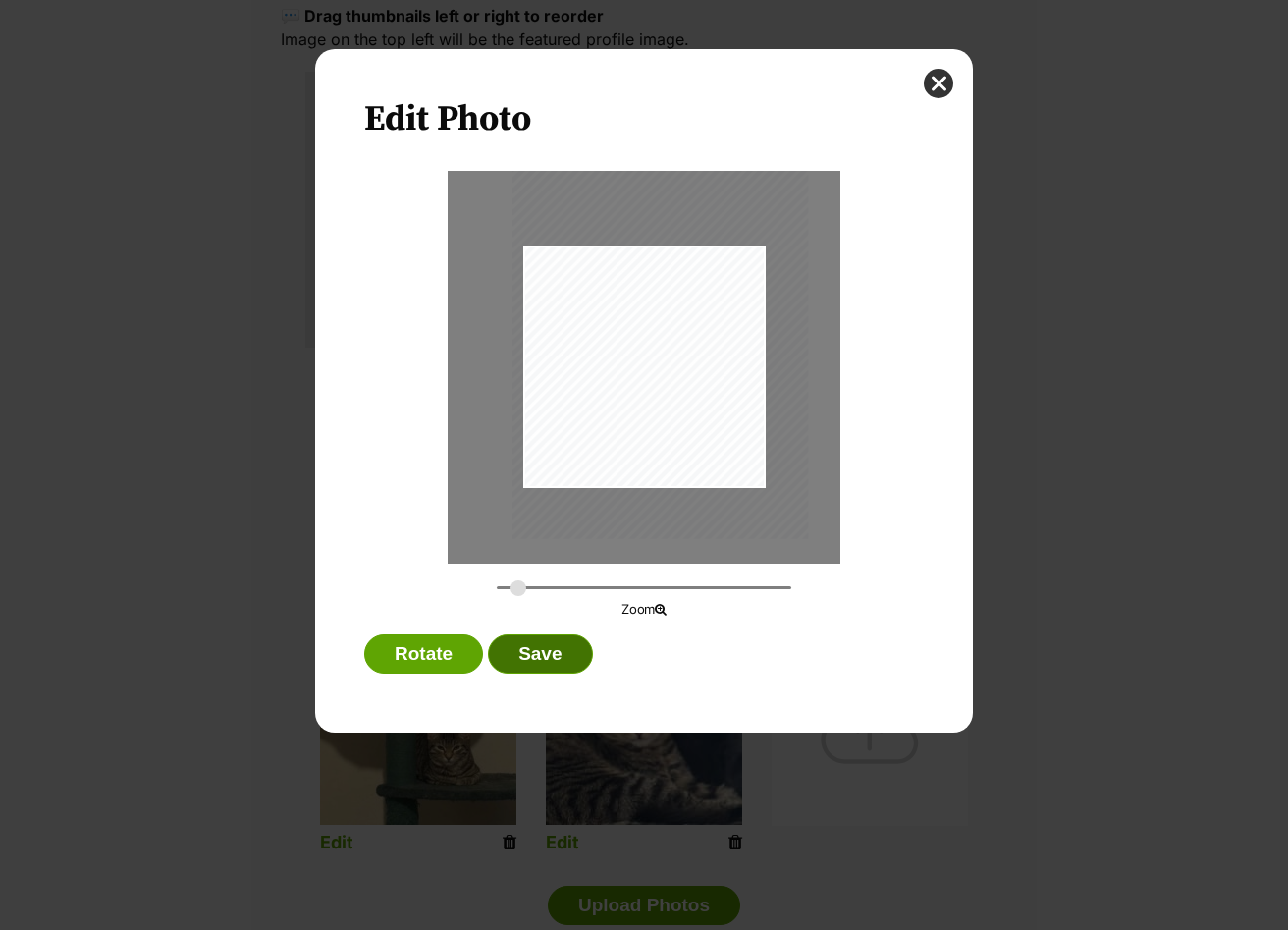 click on "Save" at bounding box center (540, 654) 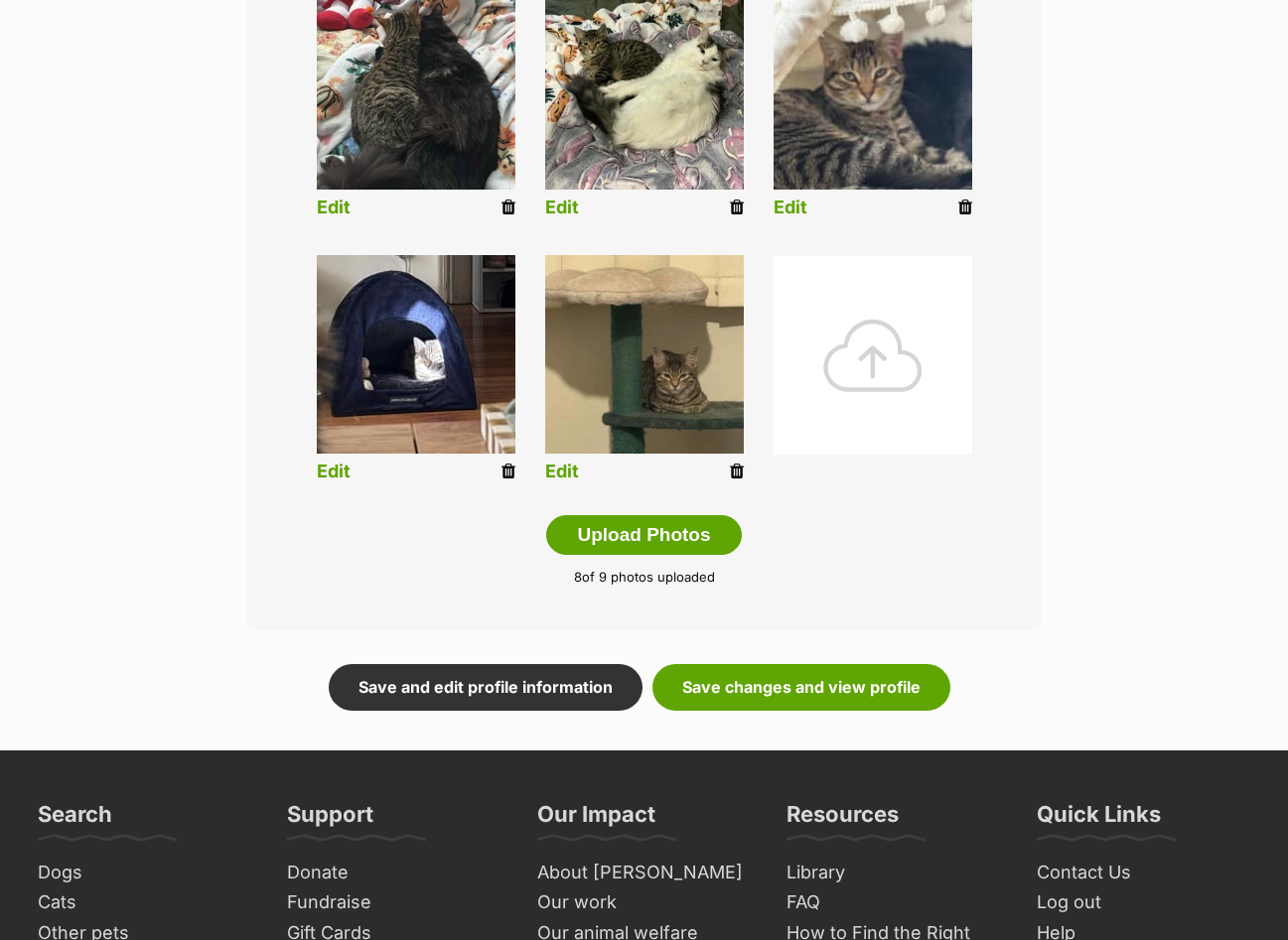 scroll, scrollTop: 881, scrollLeft: 0, axis: vertical 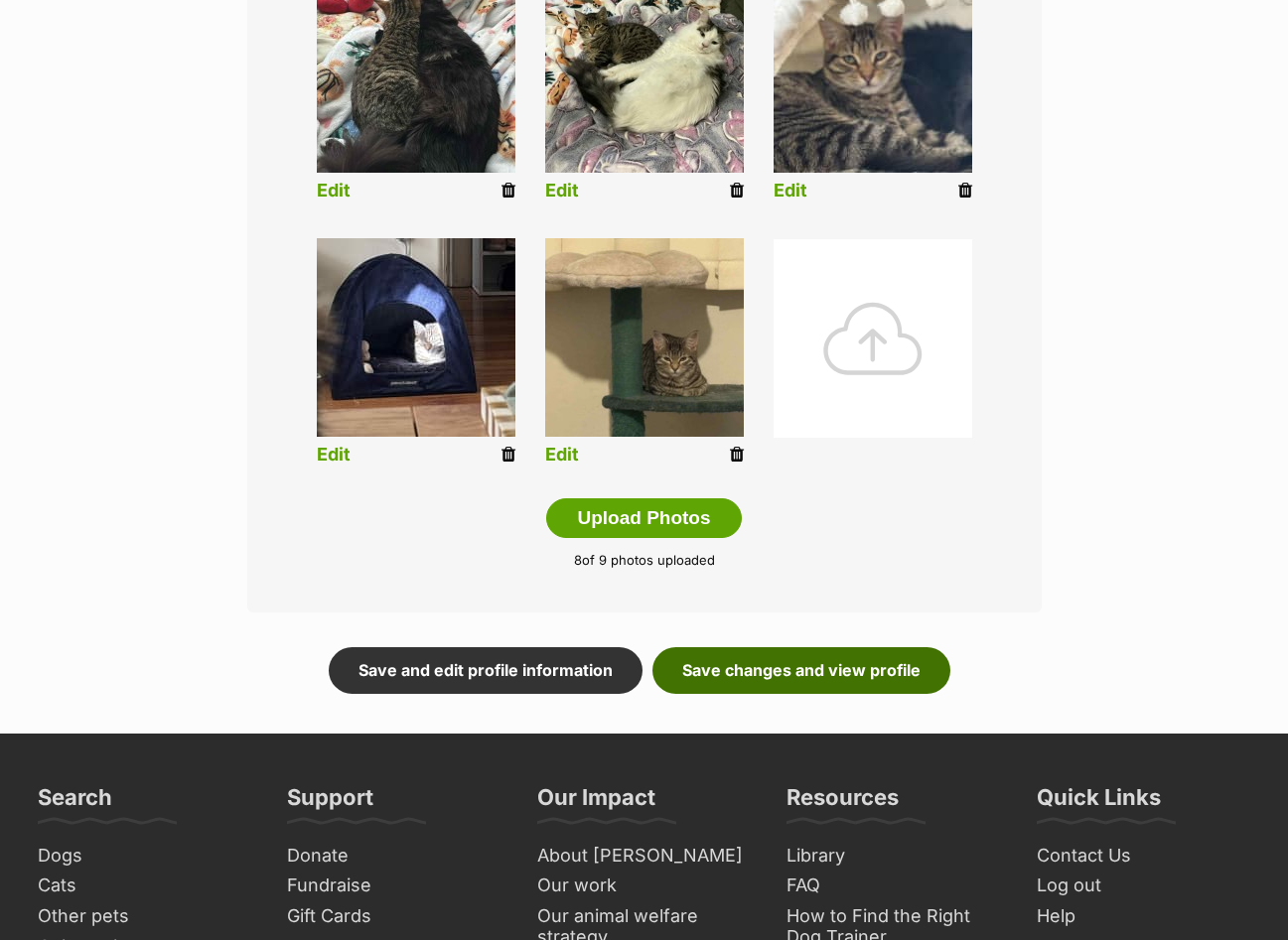 click on "Save changes and view profile" at bounding box center [801, 670] 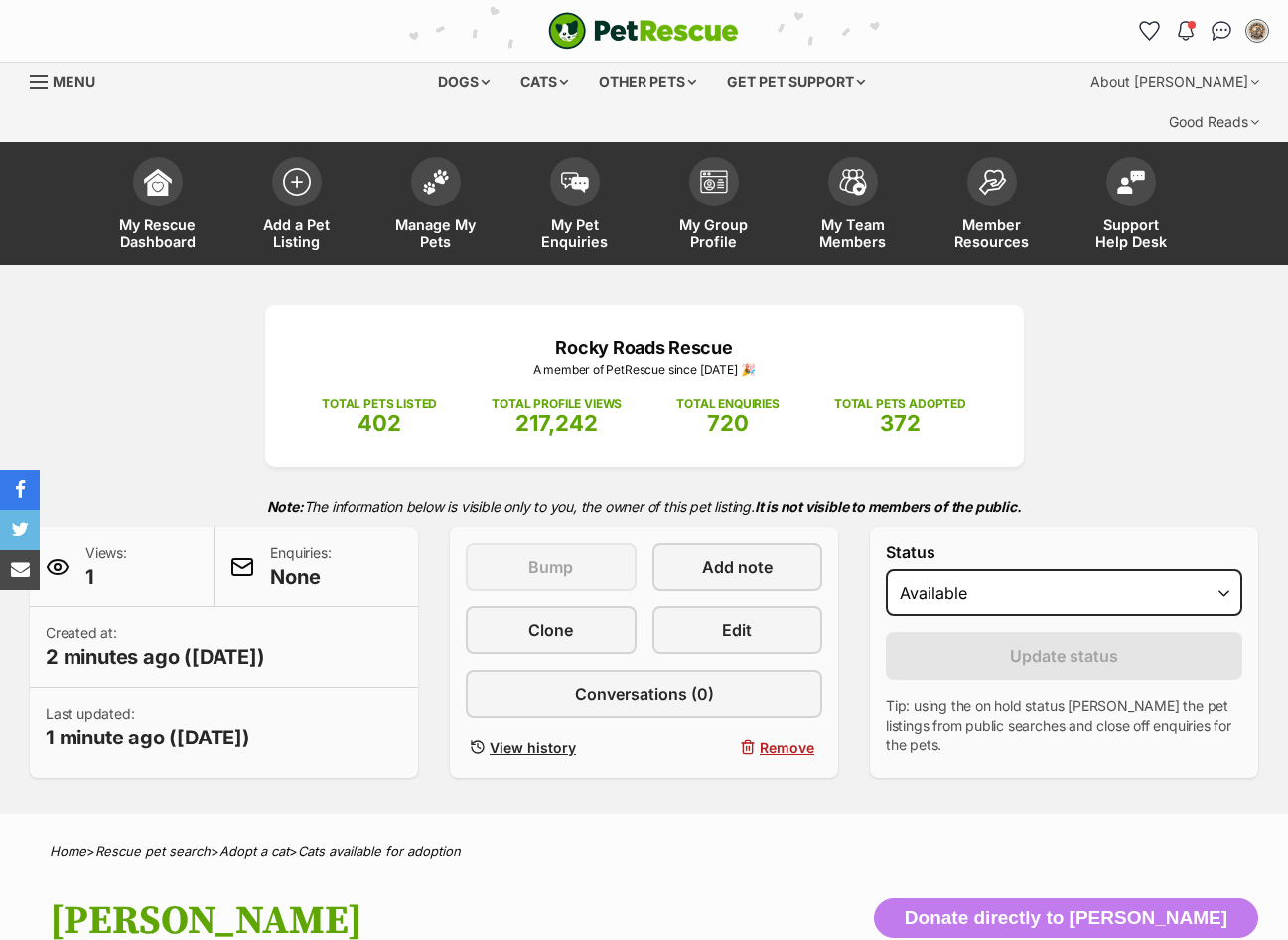 scroll, scrollTop: 0, scrollLeft: 0, axis: both 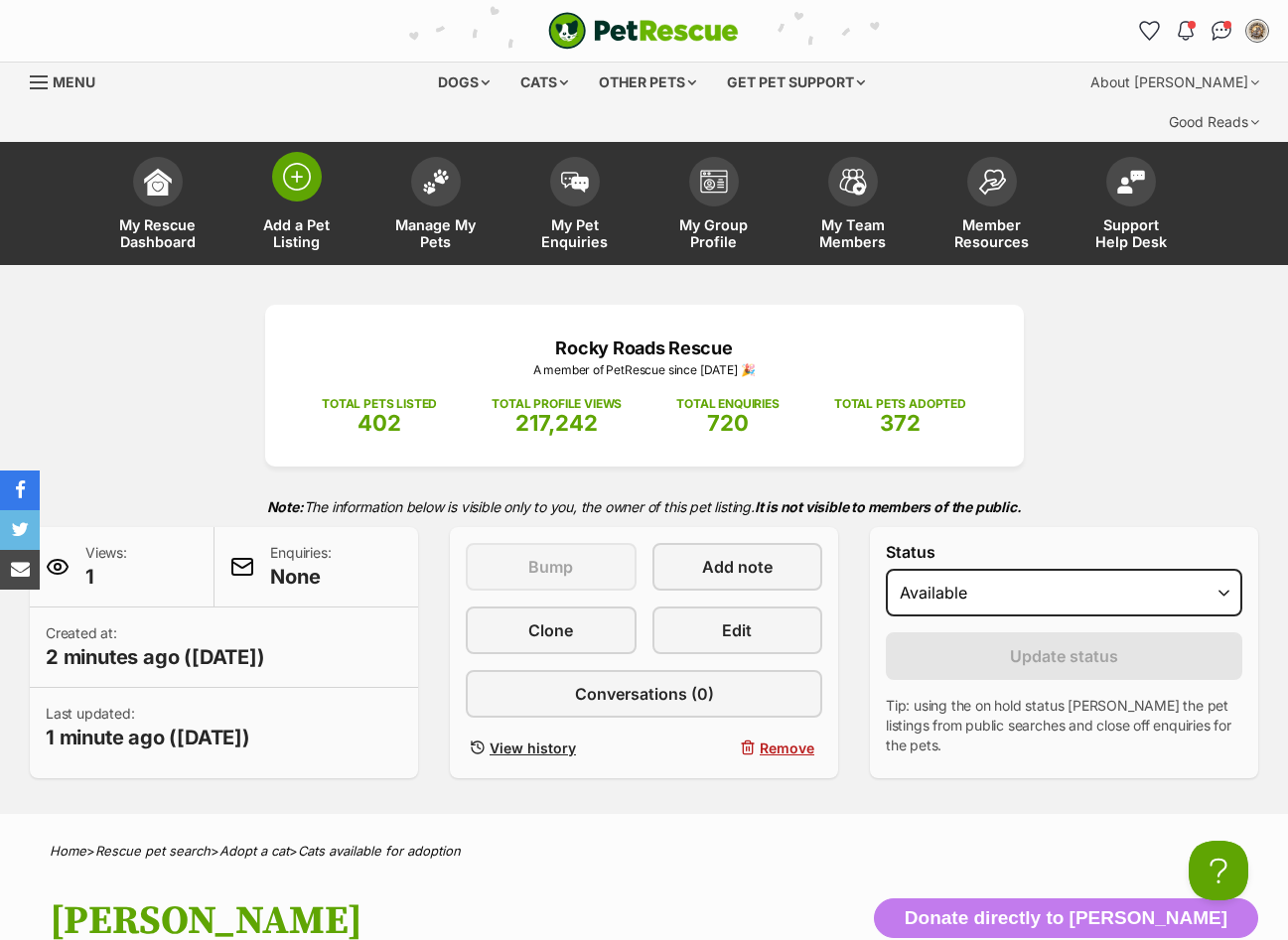 click at bounding box center [297, 177] 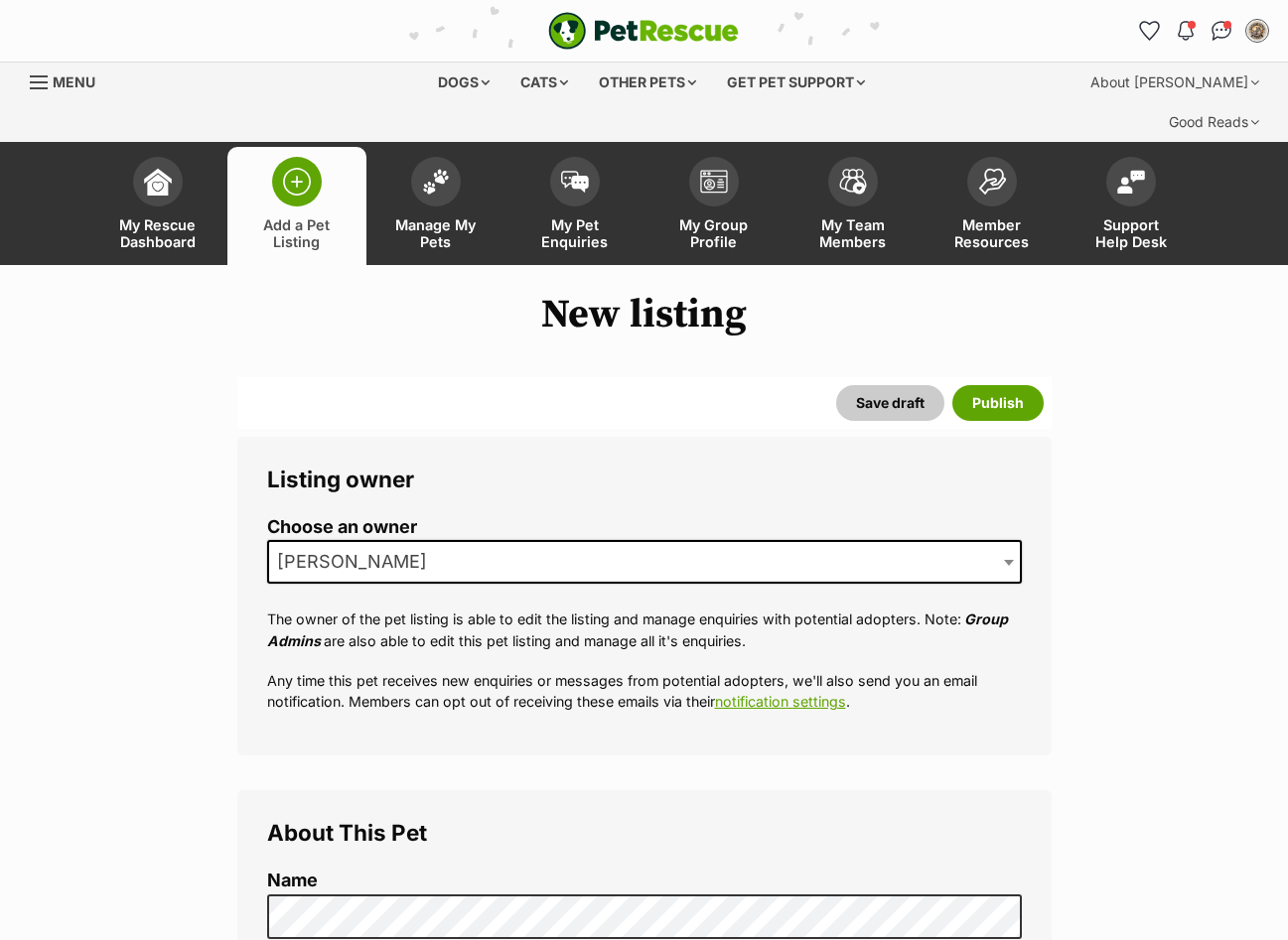 scroll, scrollTop: 0, scrollLeft: 0, axis: both 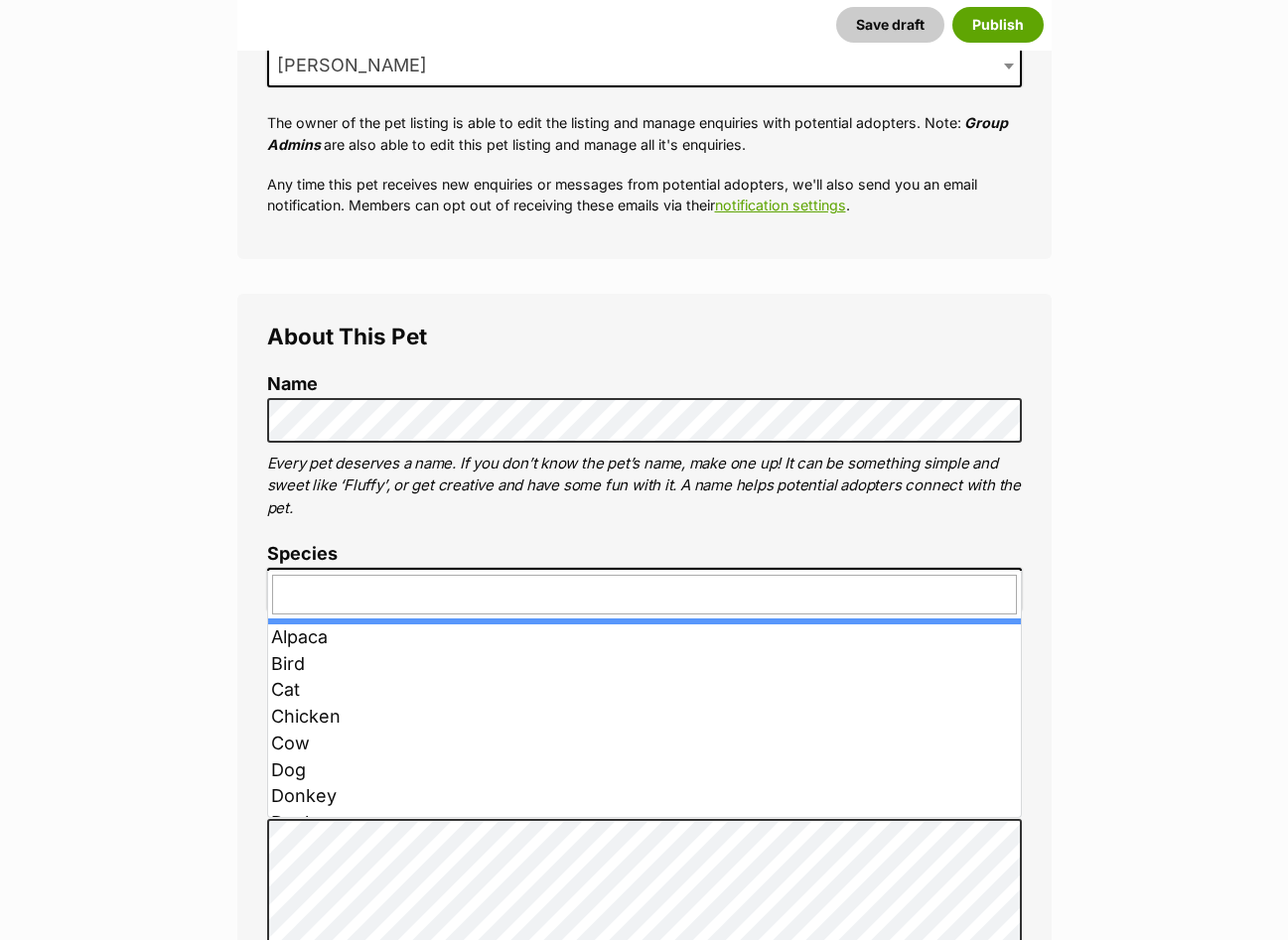 click at bounding box center [644, 590] 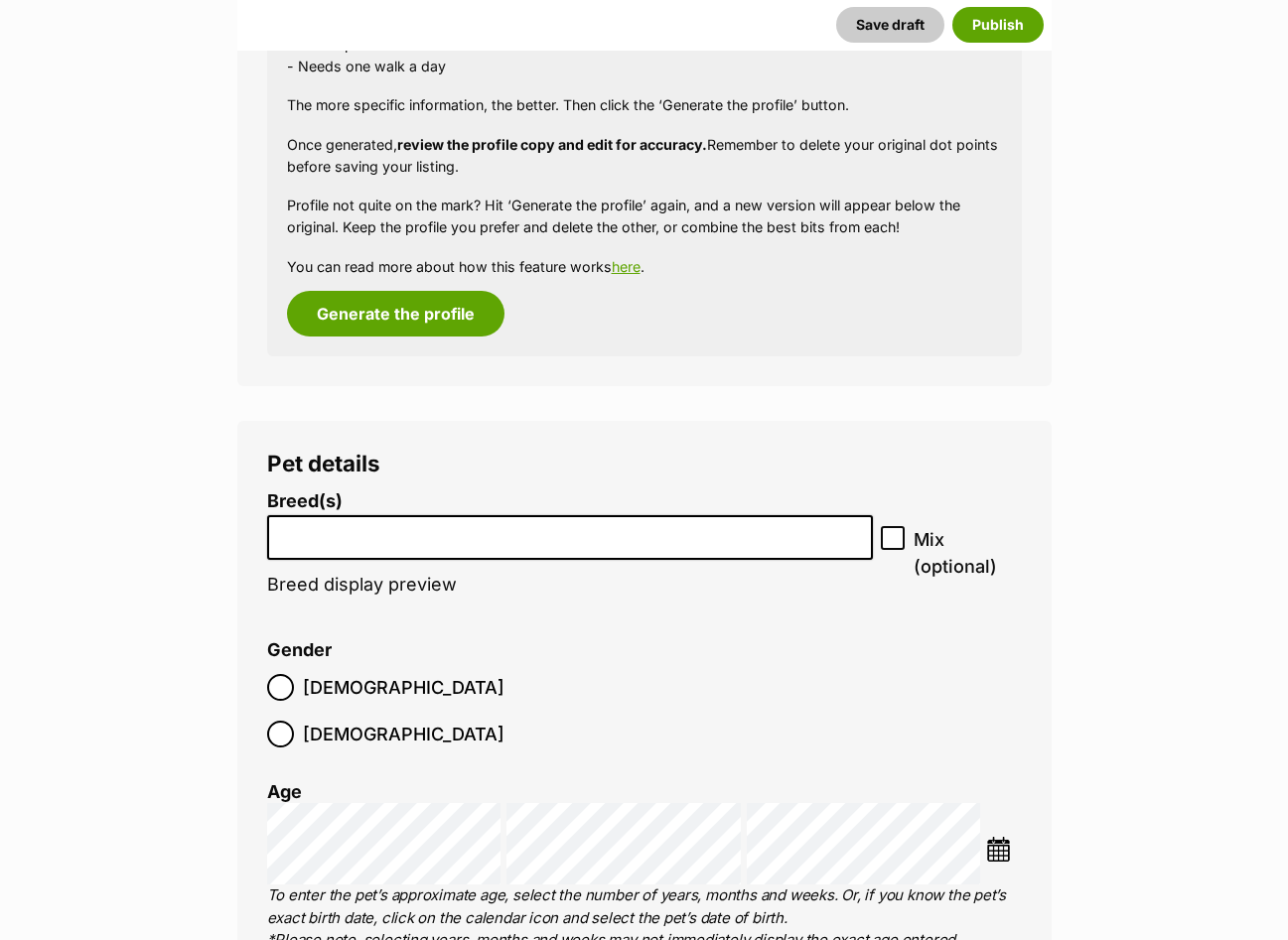 scroll, scrollTop: 2110, scrollLeft: 0, axis: vertical 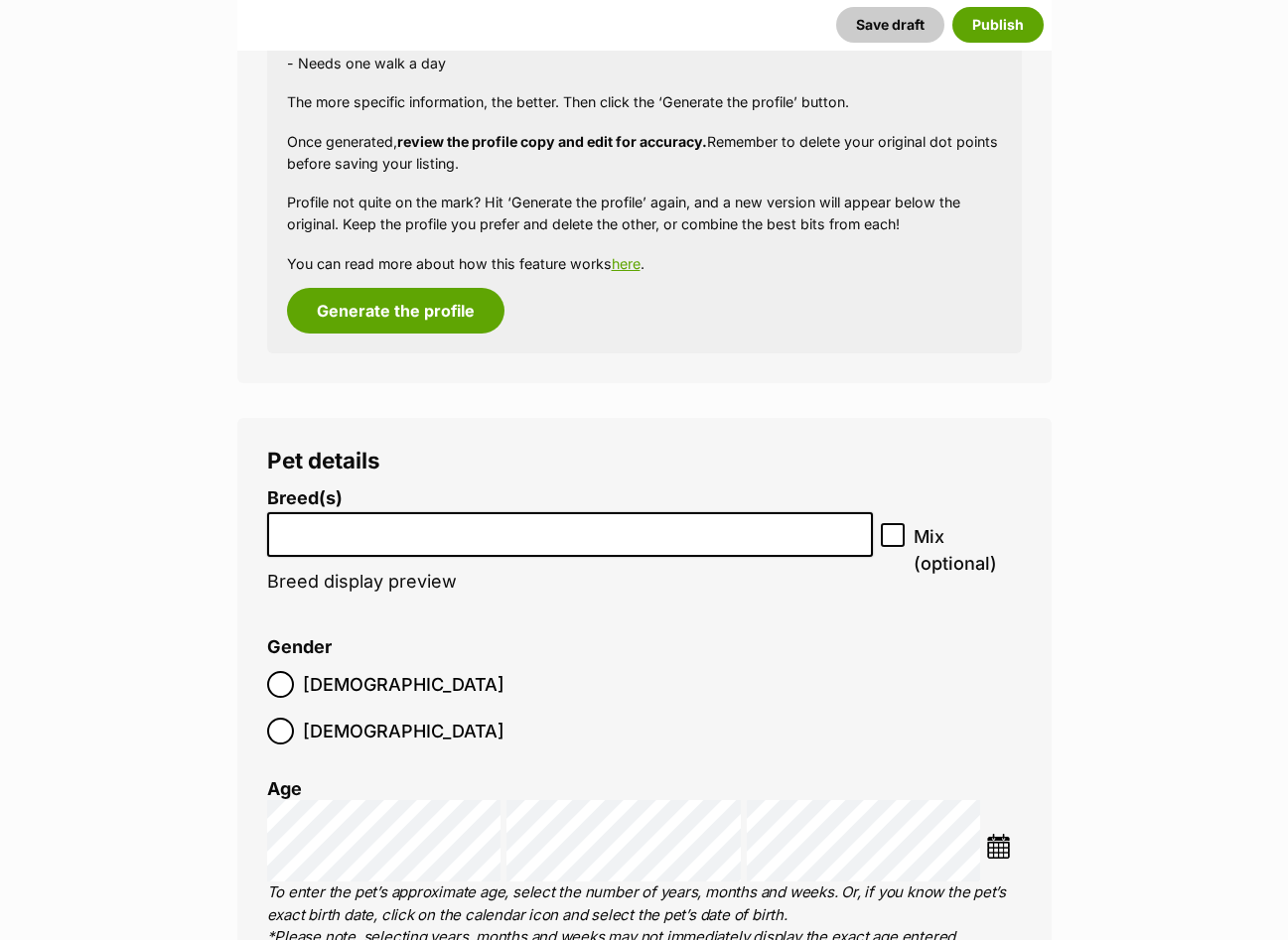 click at bounding box center (570, 529) 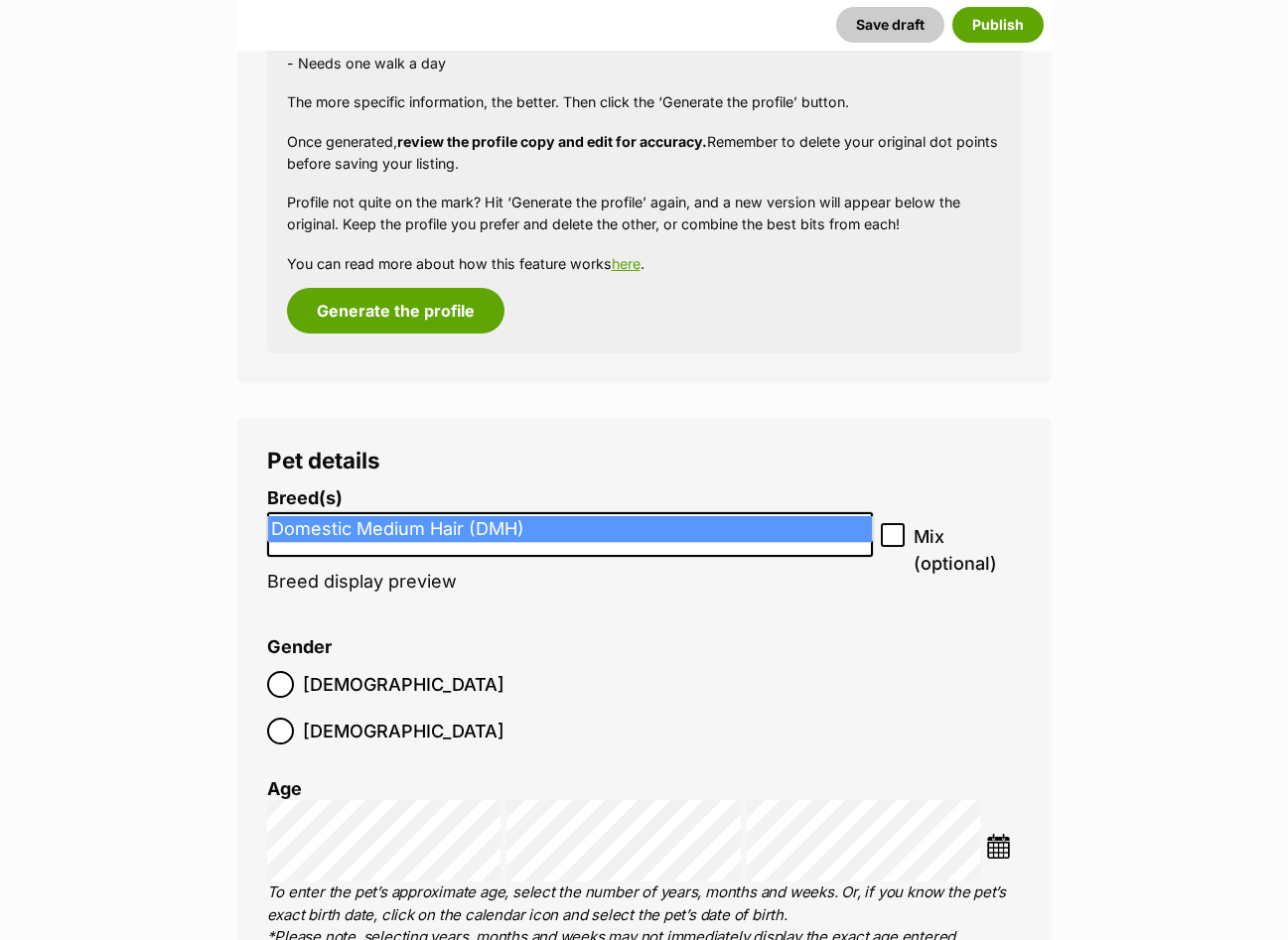 type on "domestic med" 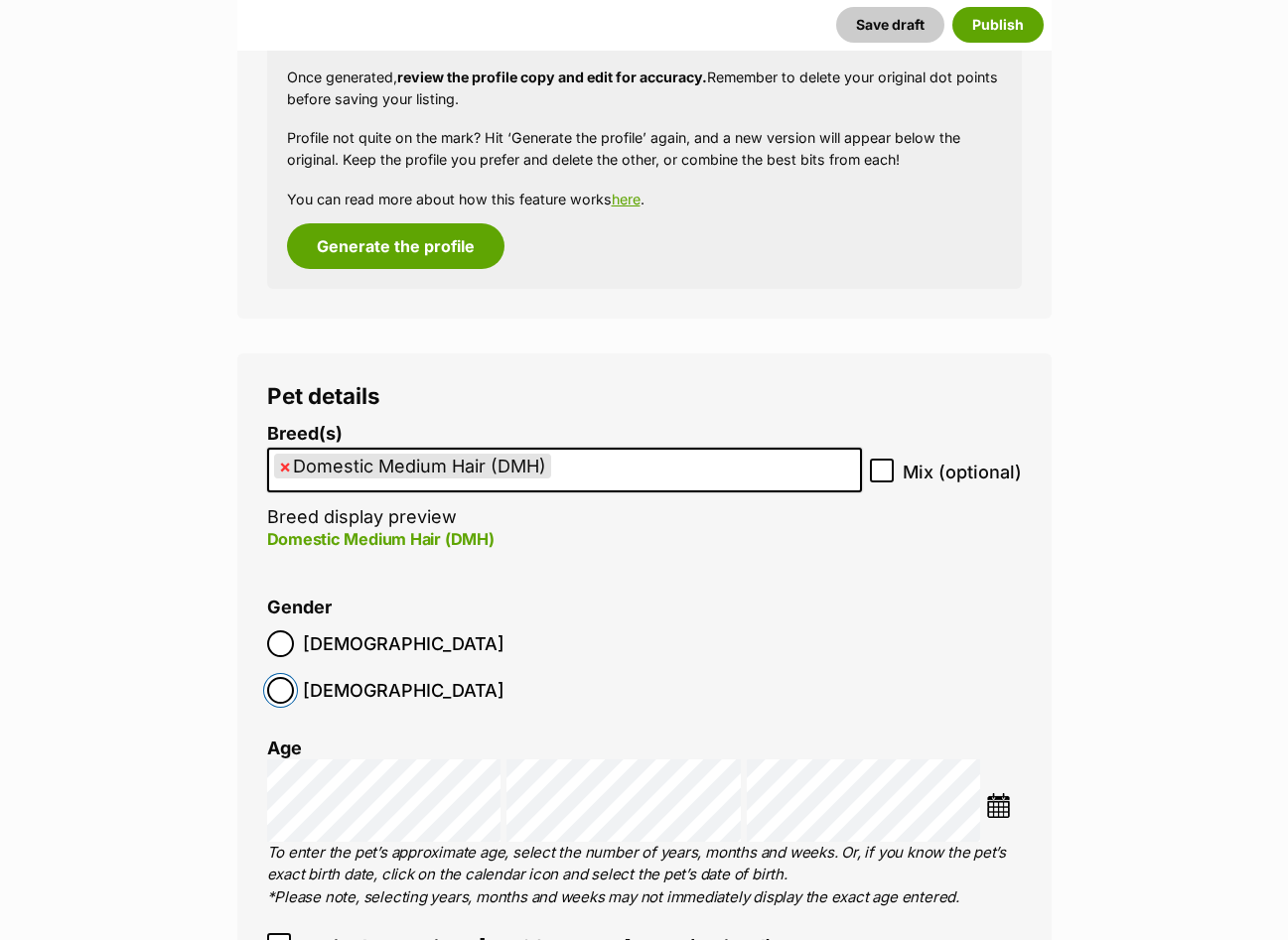 scroll, scrollTop: 2210, scrollLeft: 0, axis: vertical 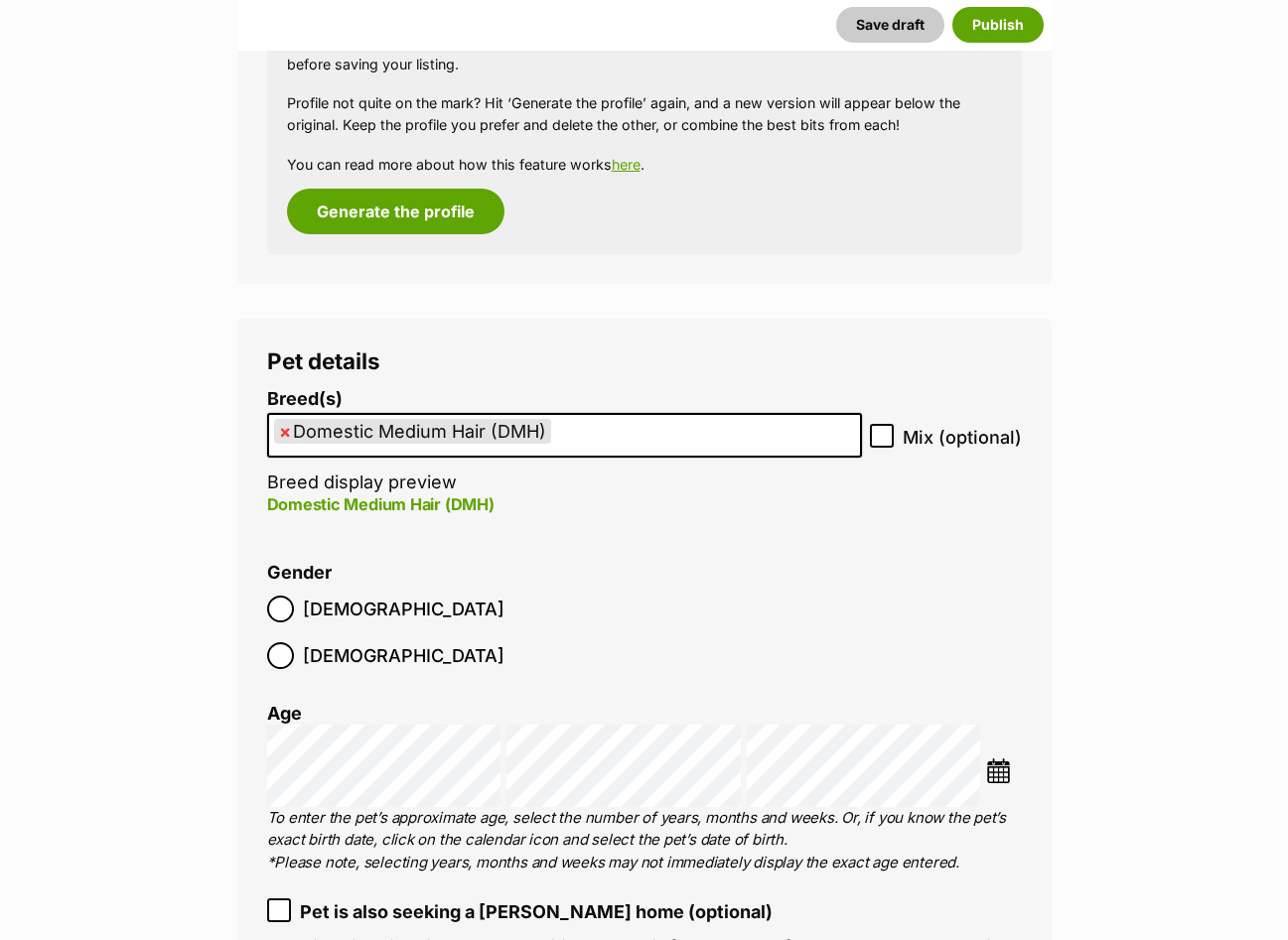 click at bounding box center (998, 770) 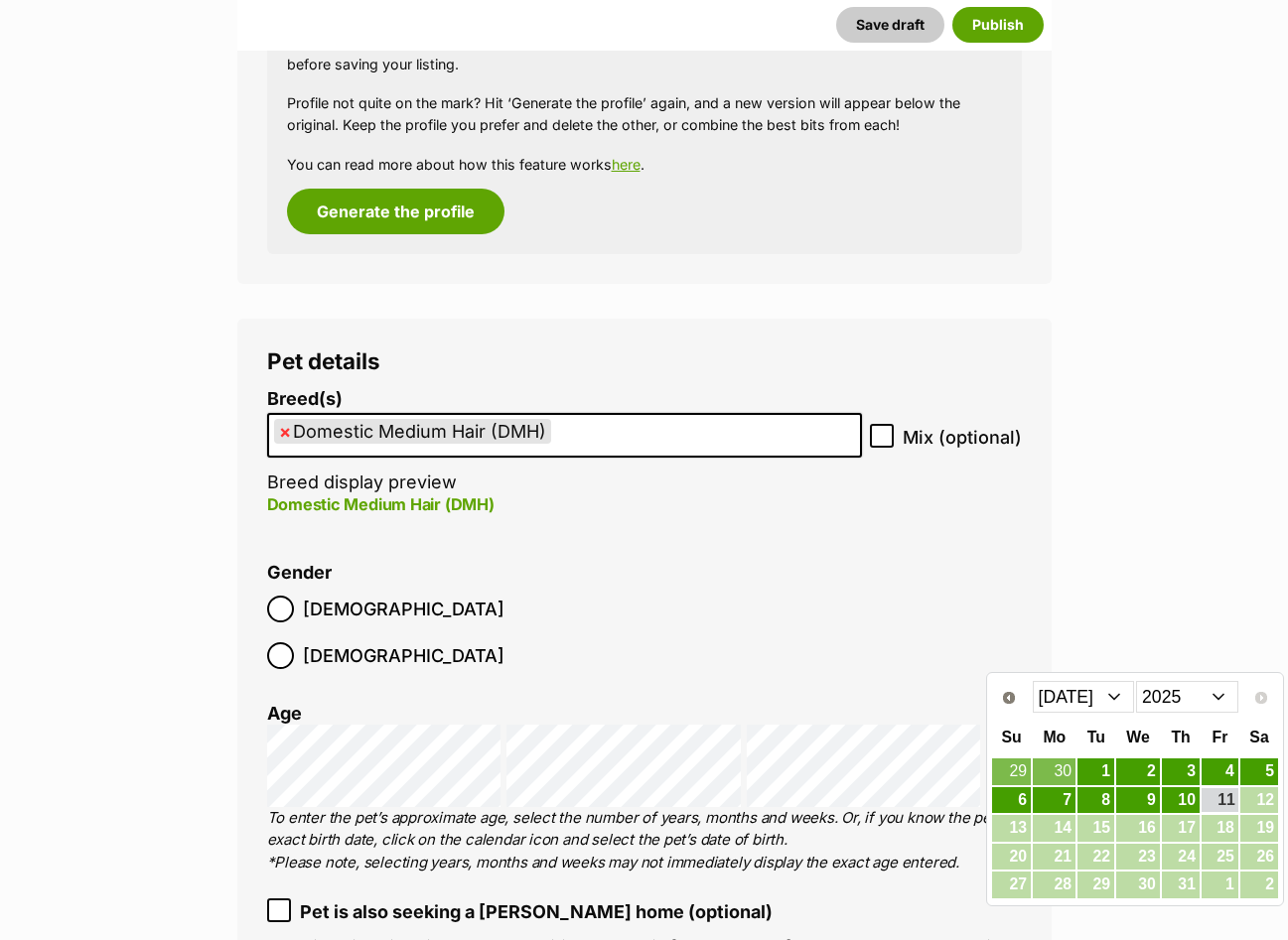 click on "Prev" at bounding box center [1009, 698] 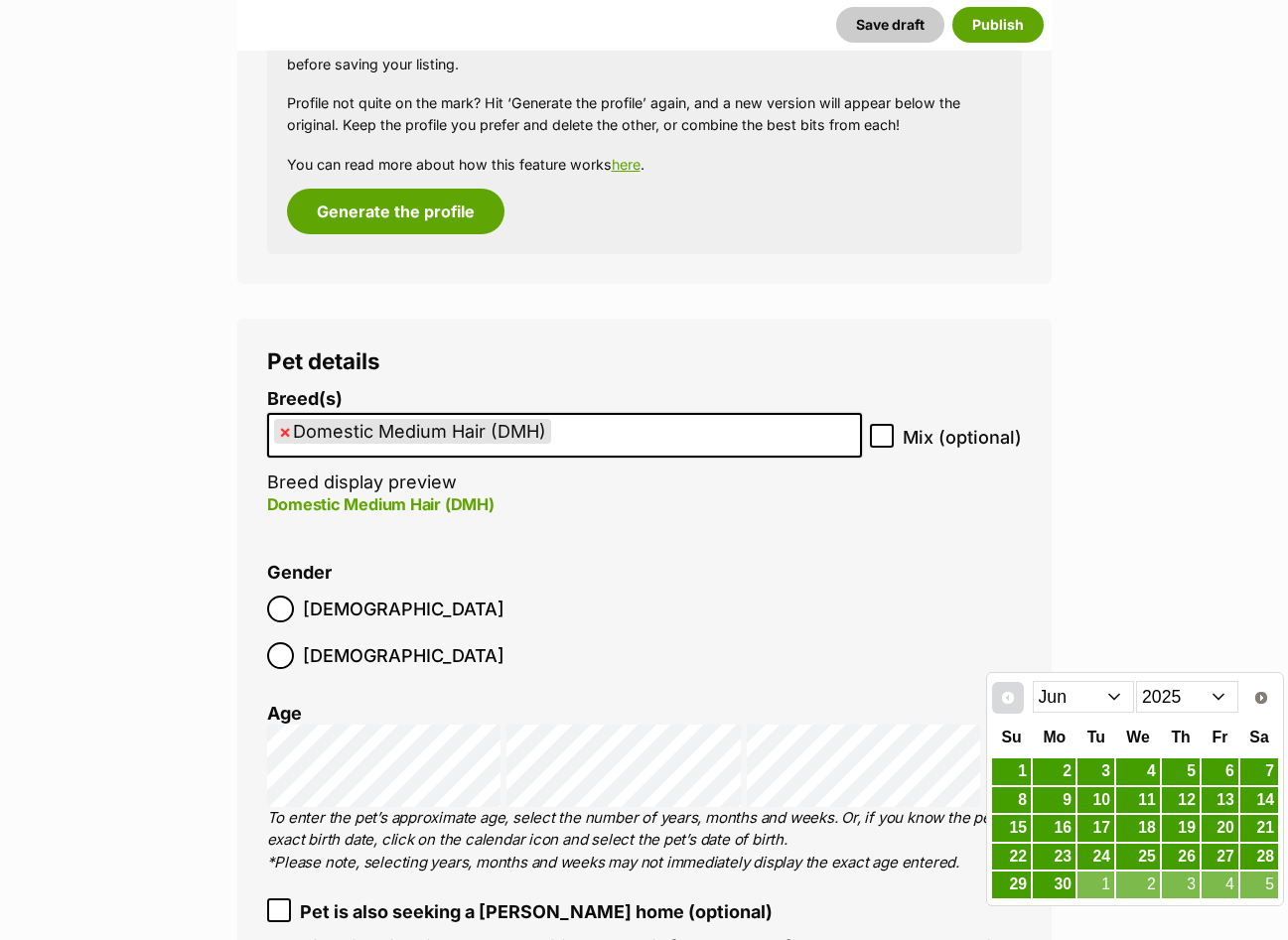 click on "Prev" at bounding box center (1008, 698) 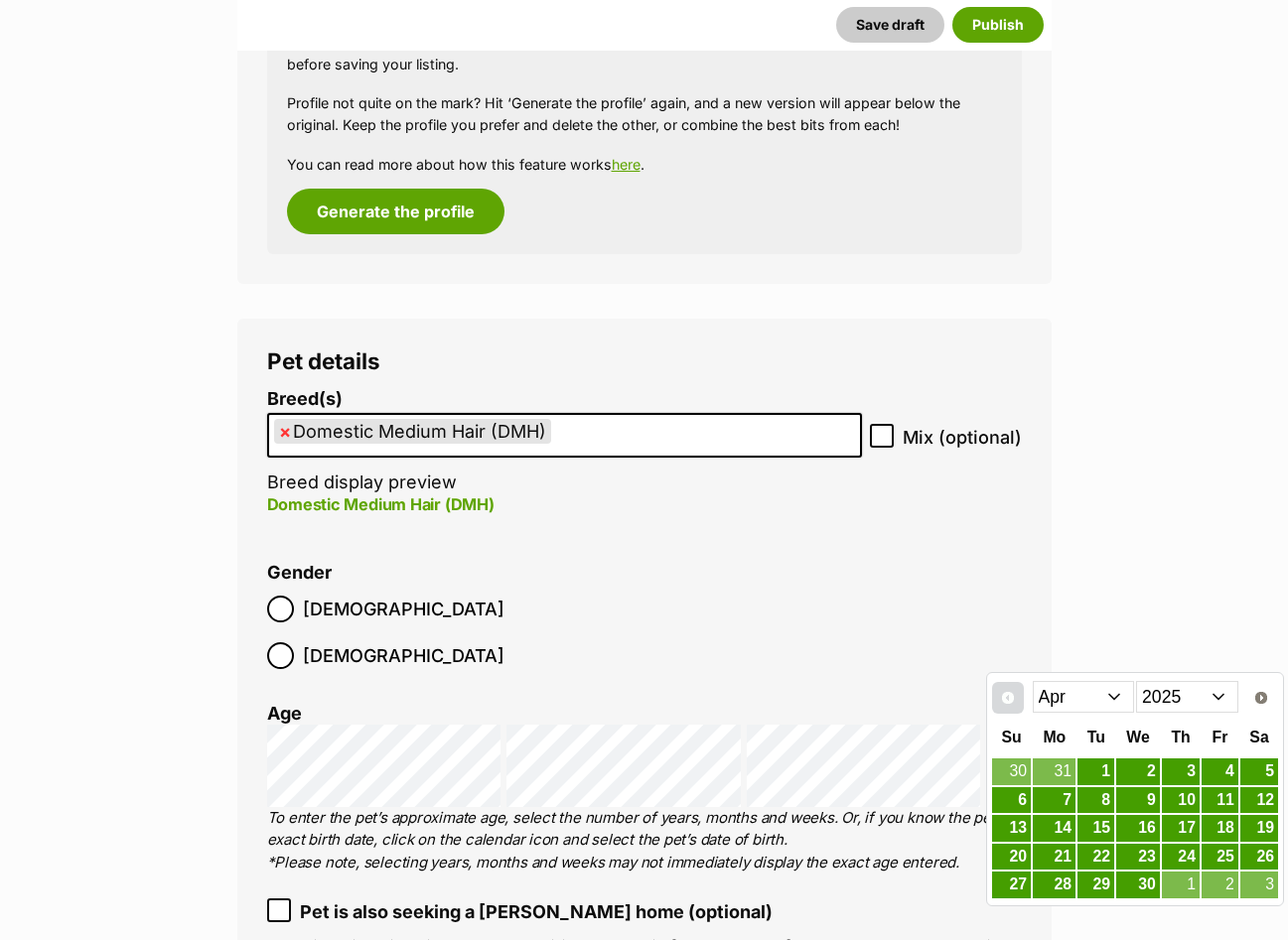click on "Prev" at bounding box center (1008, 698) 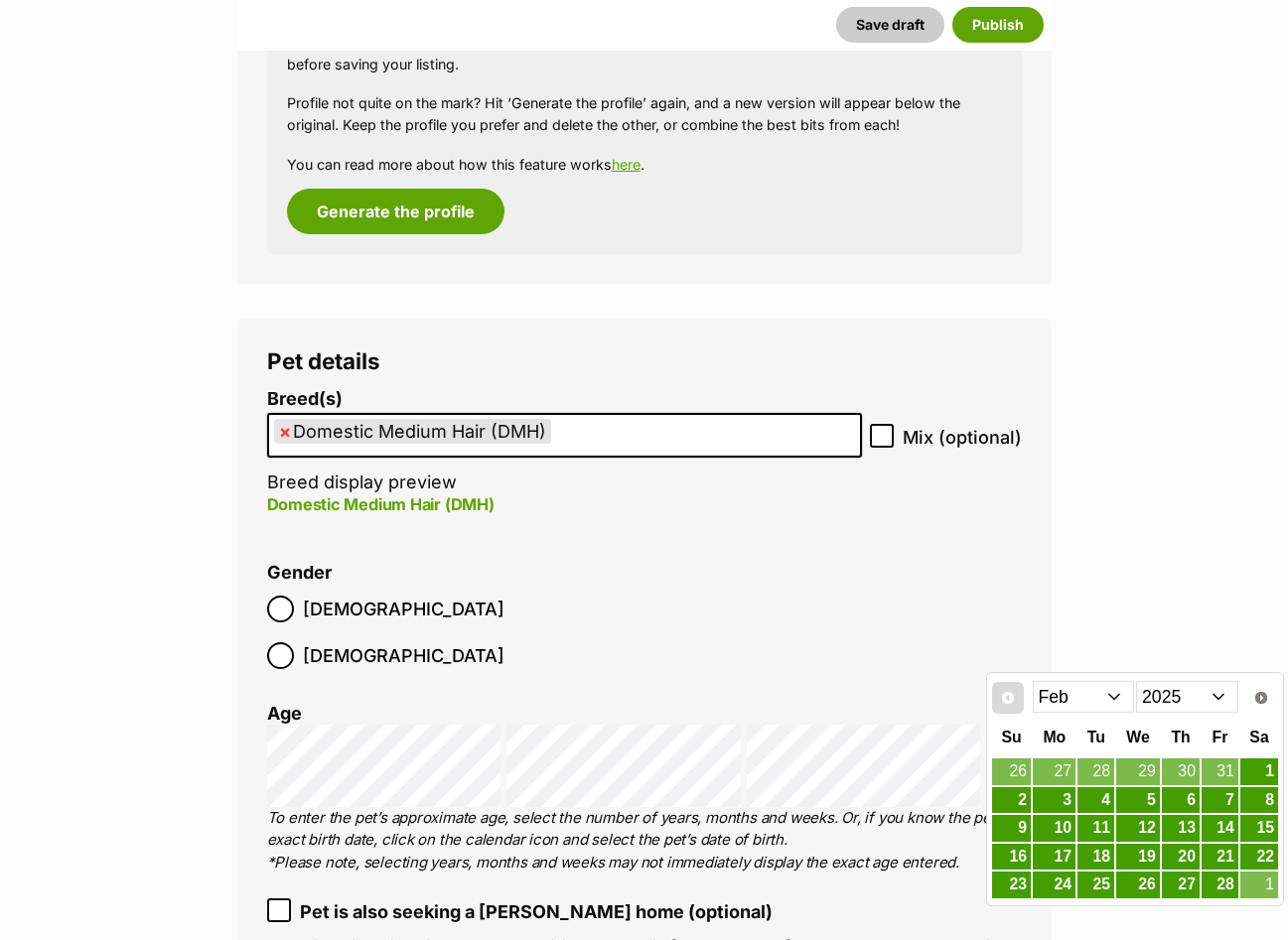 click on "Prev" at bounding box center (1008, 698) 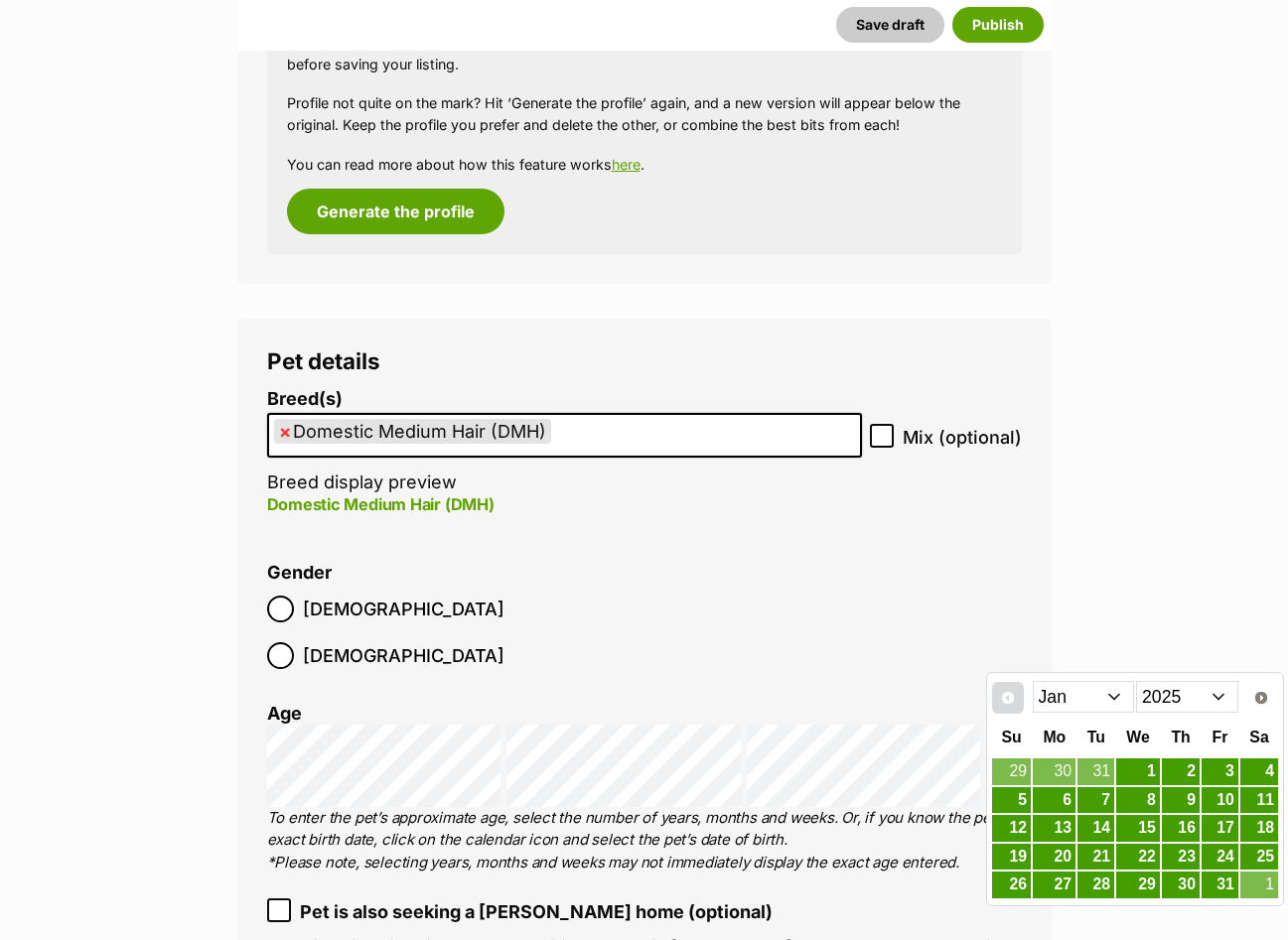 click on "Prev" at bounding box center (1008, 698) 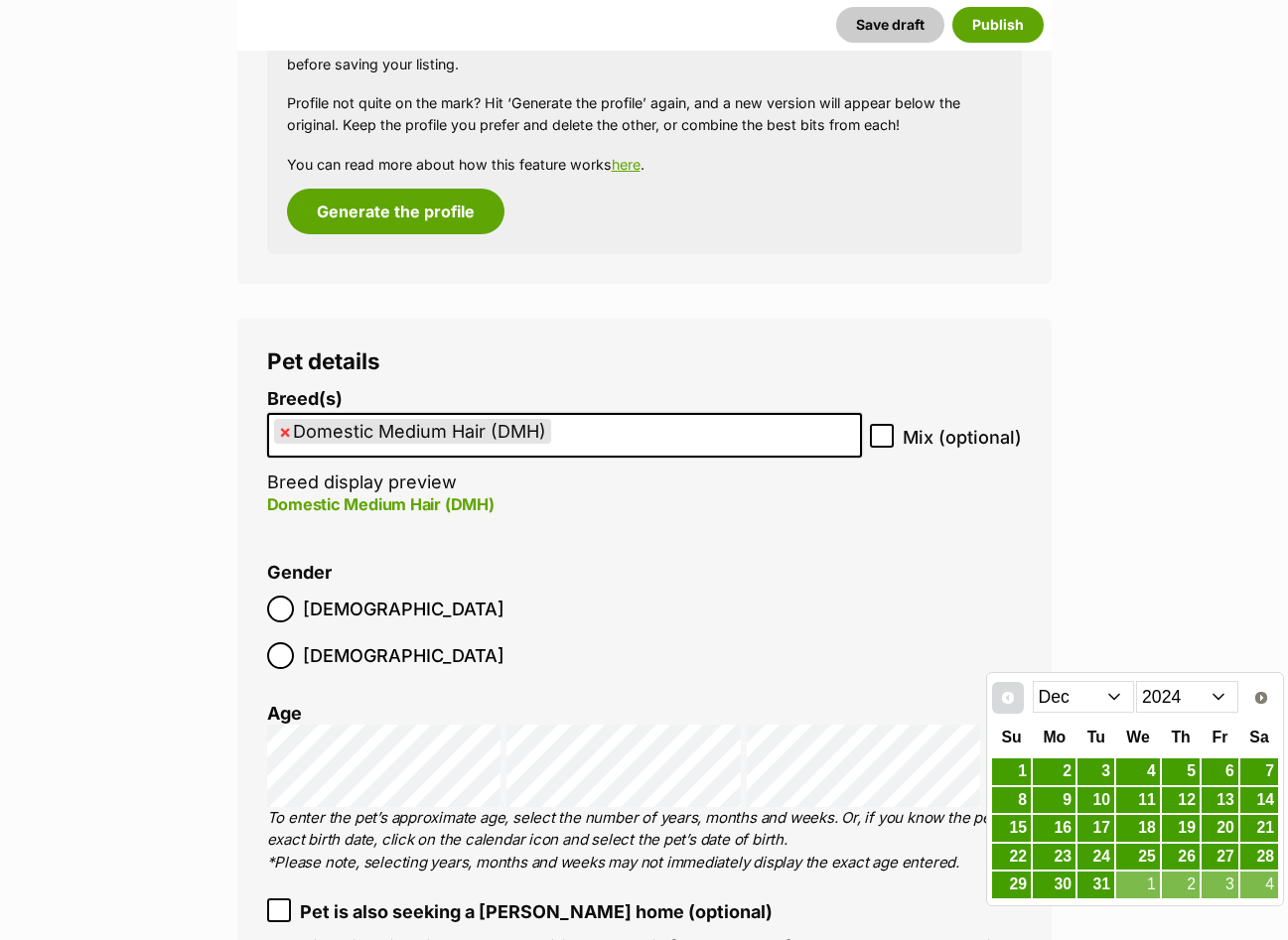 click on "Prev" at bounding box center (1008, 698) 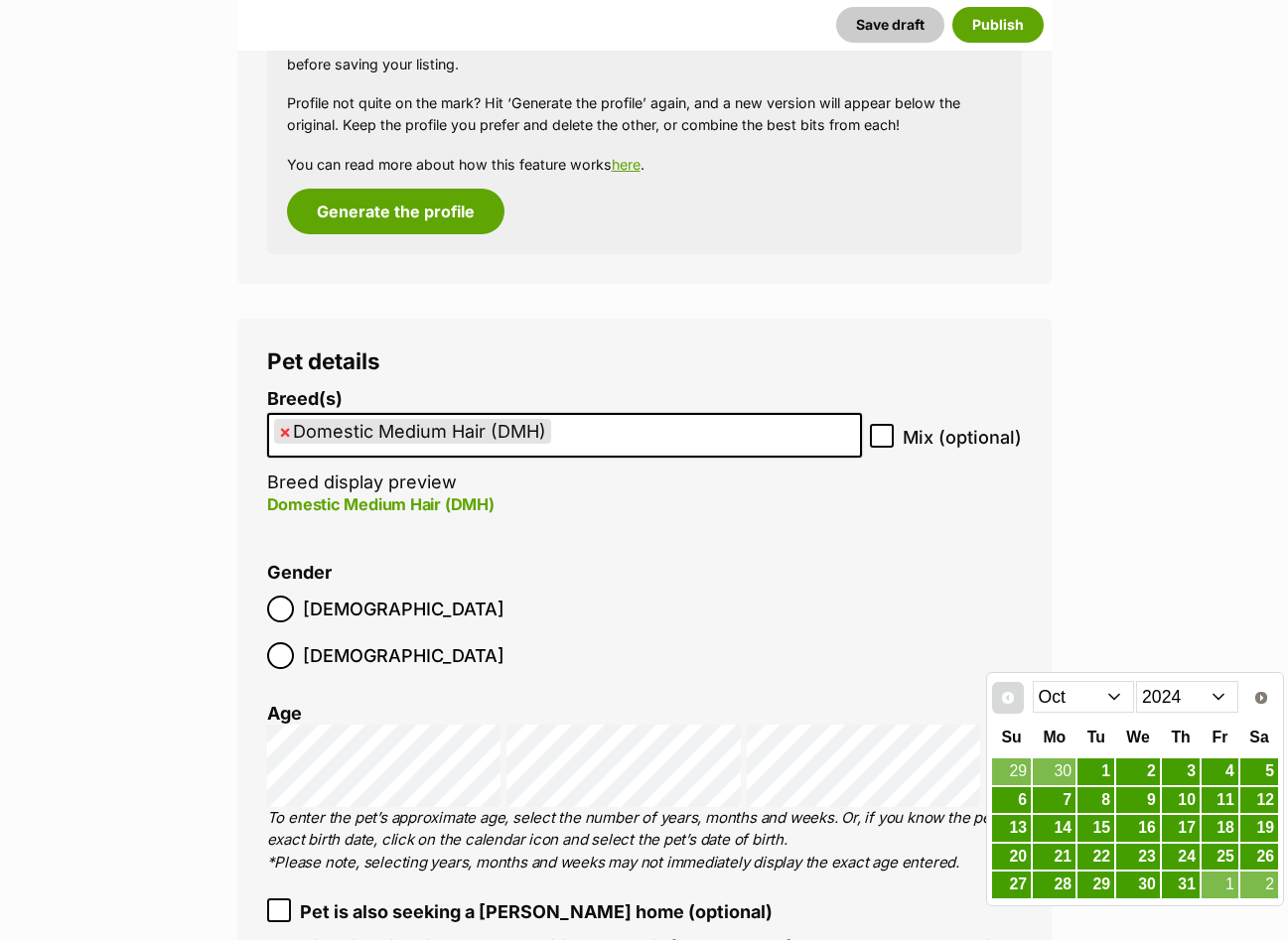 click on "Prev" at bounding box center (1008, 698) 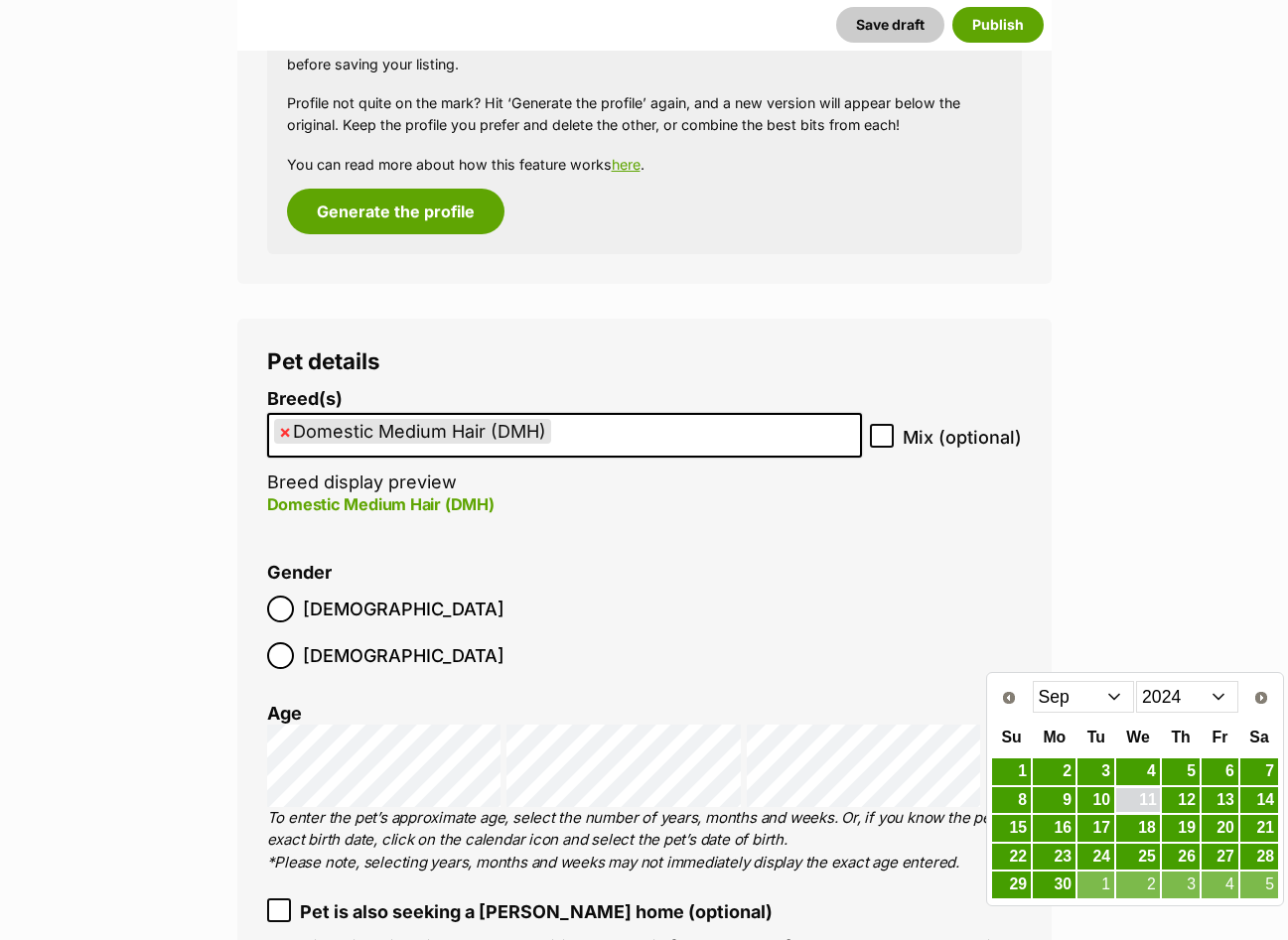 click on "11" at bounding box center [1138, 800] 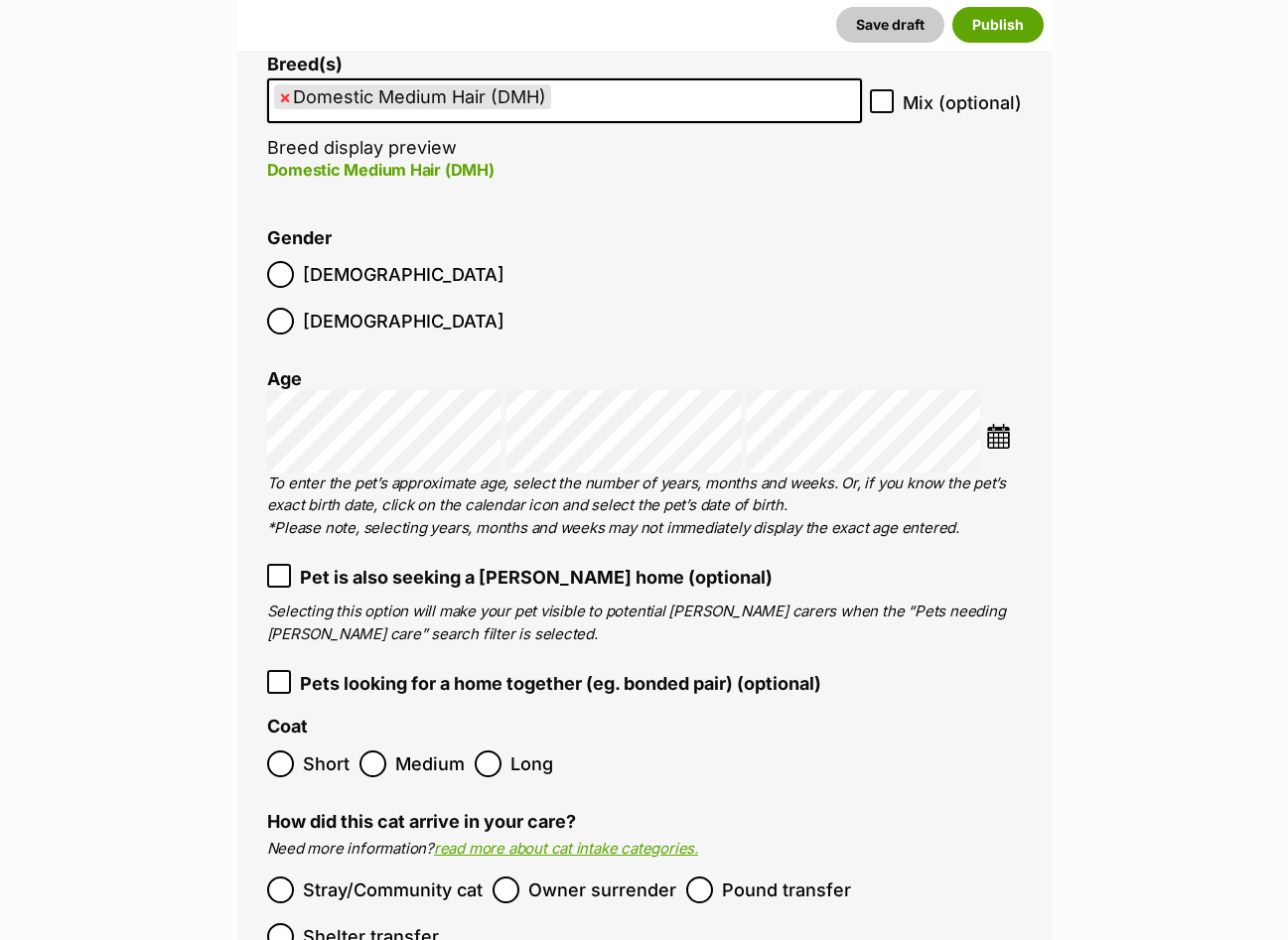 scroll, scrollTop: 2607, scrollLeft: 0, axis: vertical 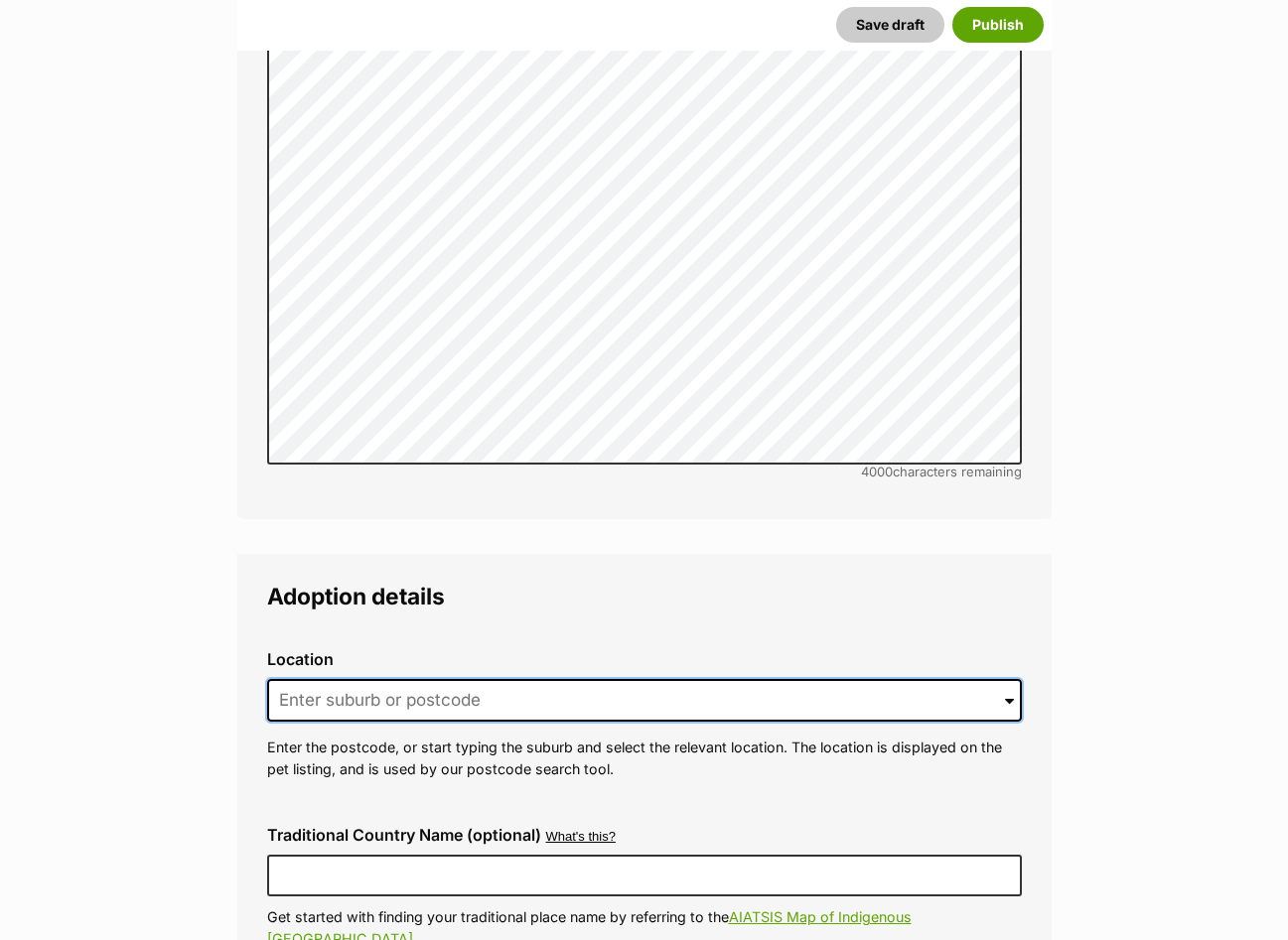 click at bounding box center (644, 701) 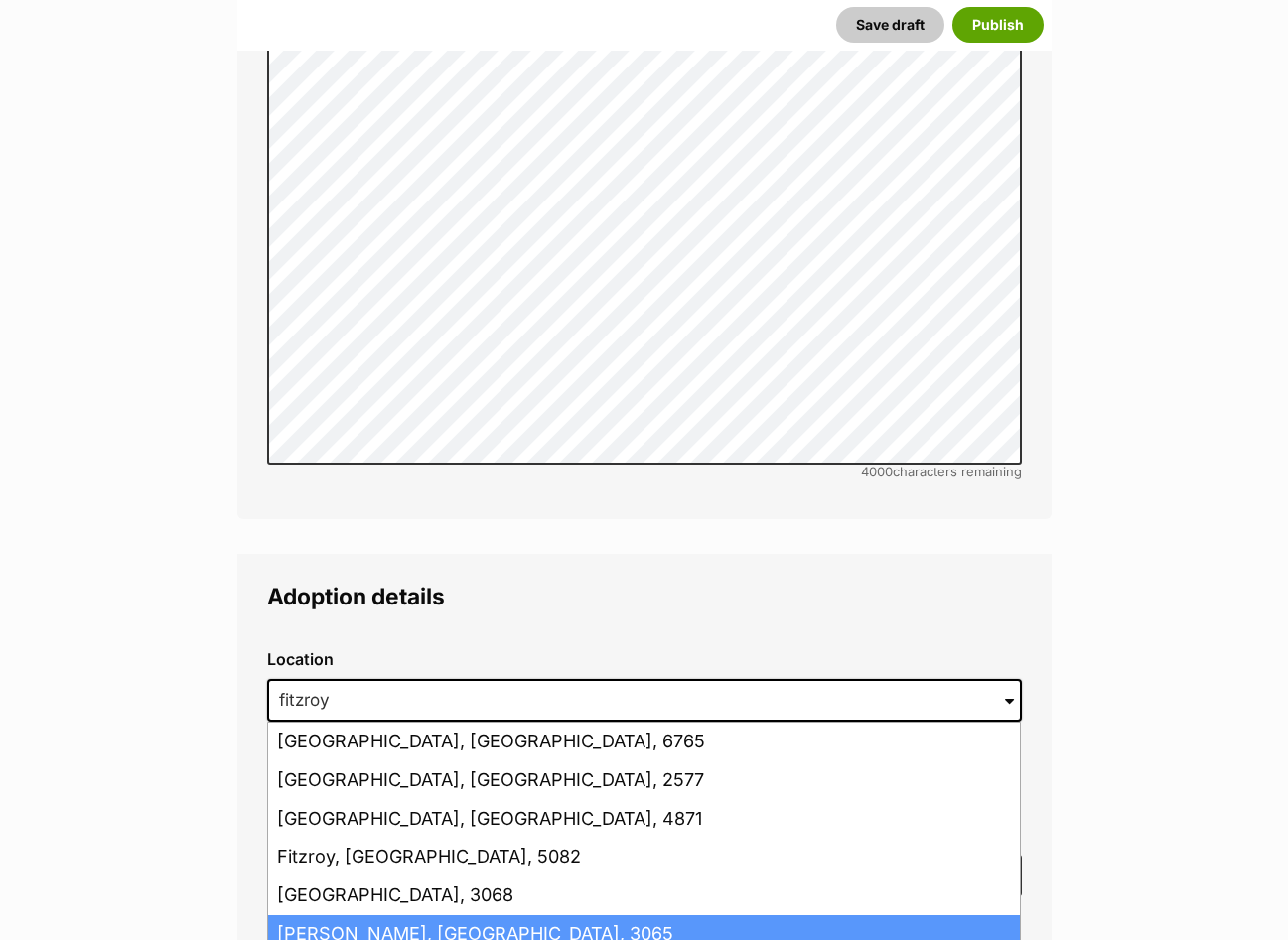 click on "Fitzroy, Victoria, 3065" at bounding box center (644, 934) 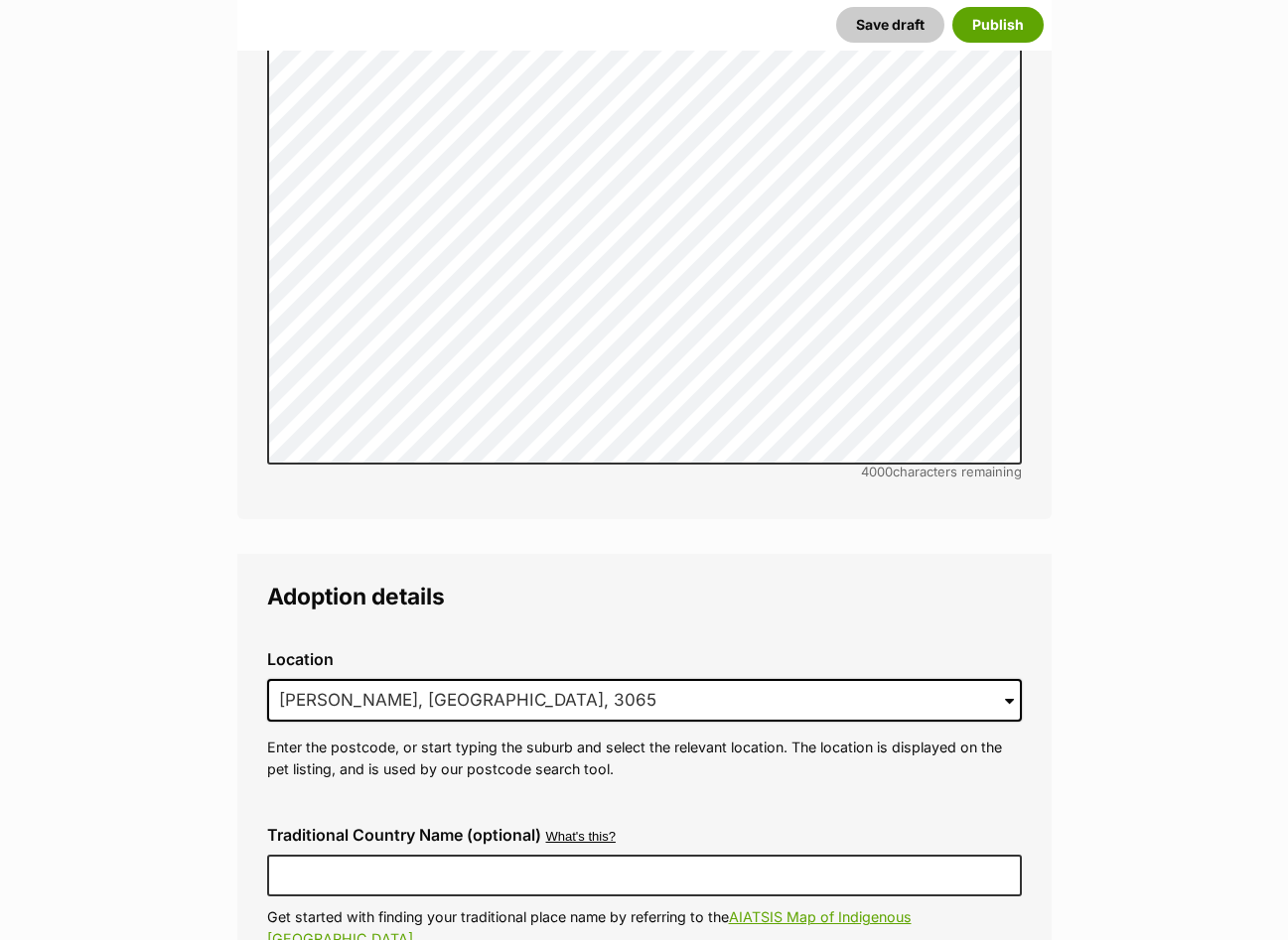 click on "Traditional Country Name (optional)
What's this?
We recognise that Australia always was and always will be Aboriginal land. Our hope is that this addition continues the positive encouragement of our community to learn more about Indigenous culture, history and language. We recommend speaking to the Elders or lands council of a community for more information when confirming place names.
Get started with finding your traditional place name by referring to the  AIATSIS Map of Indigenous Australia." at bounding box center [644, 887] 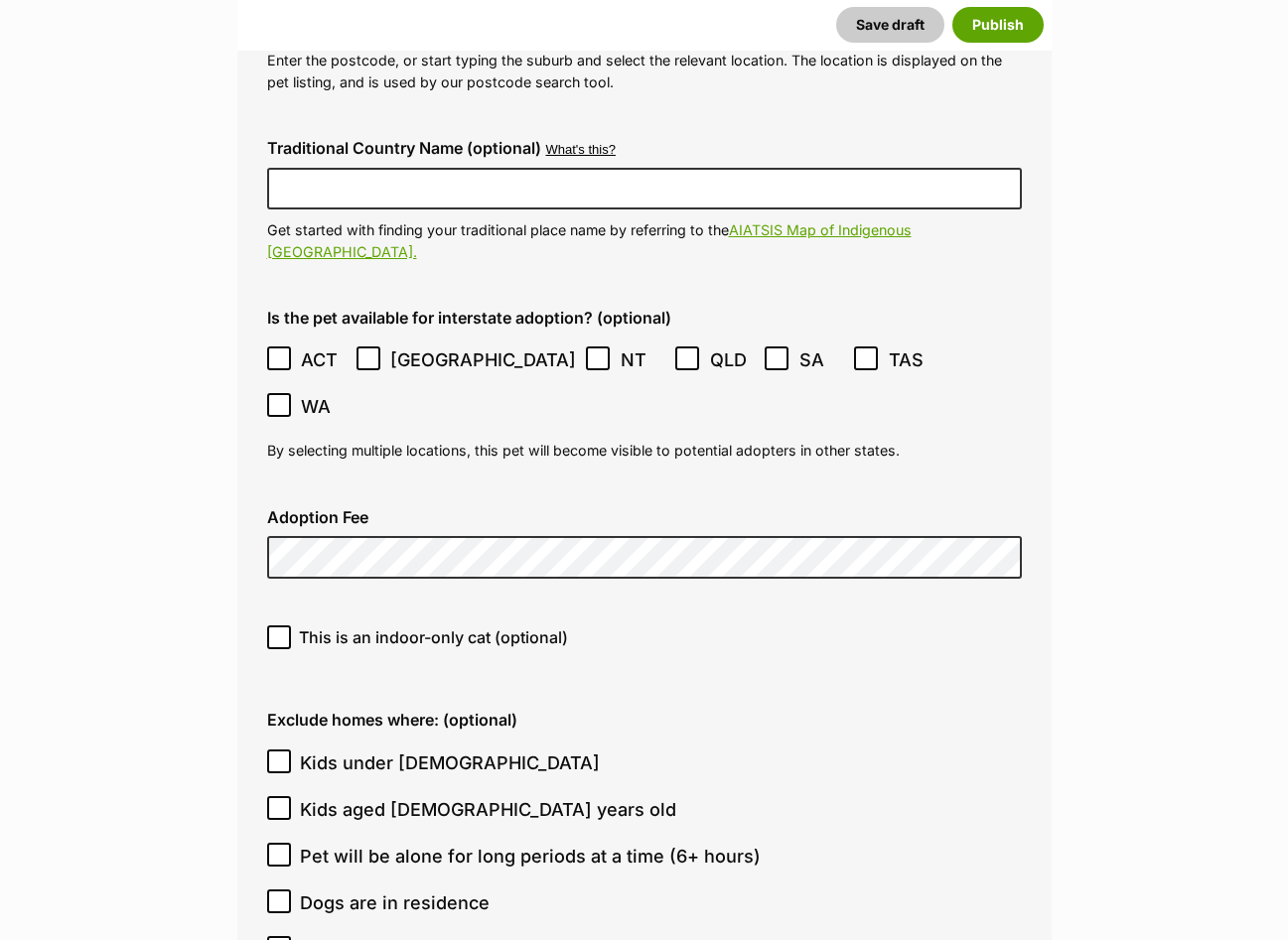 scroll, scrollTop: 5088, scrollLeft: 0, axis: vertical 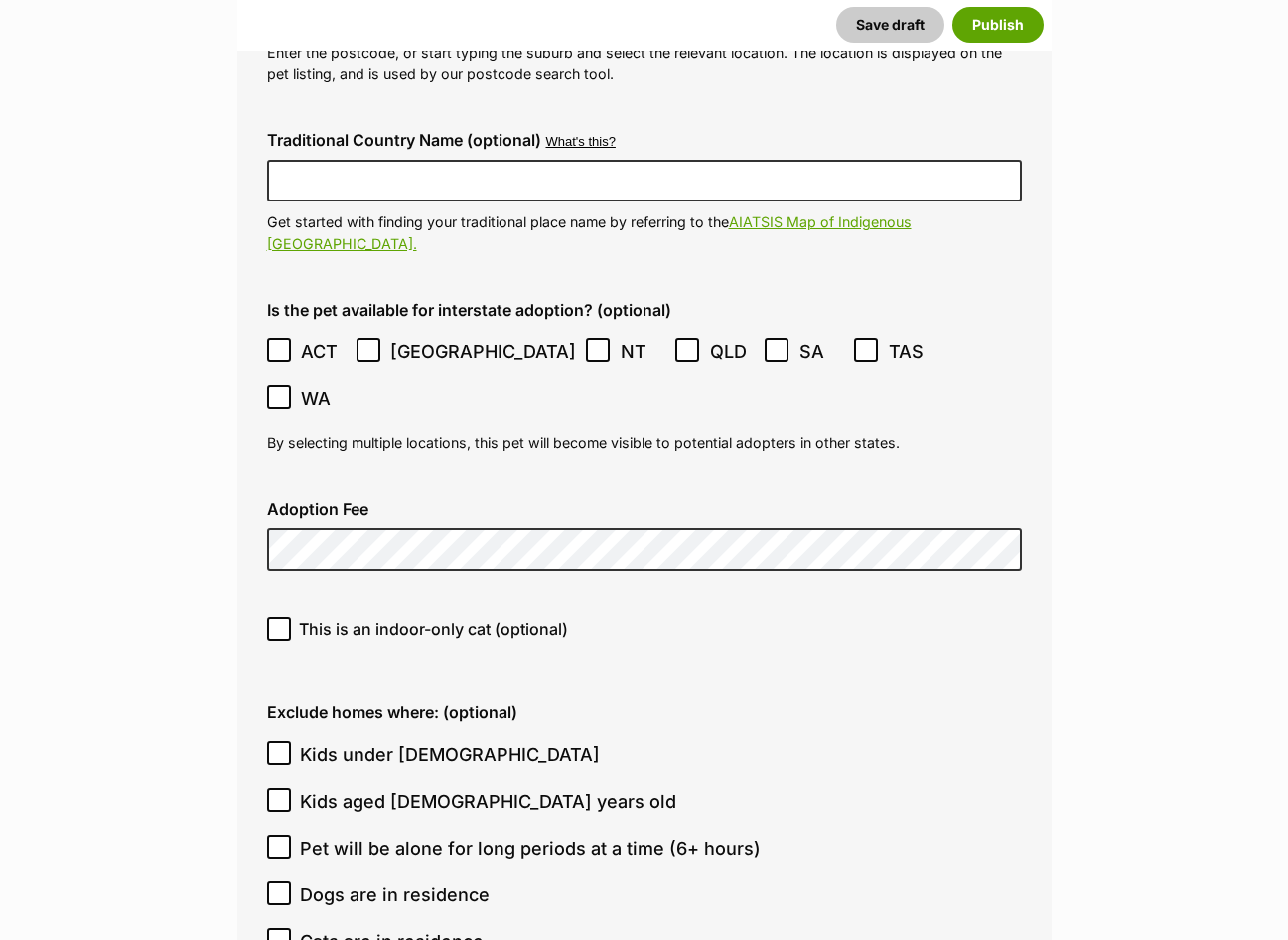 click on "This is an indoor-only cat (optional)" at bounding box center [433, 629] 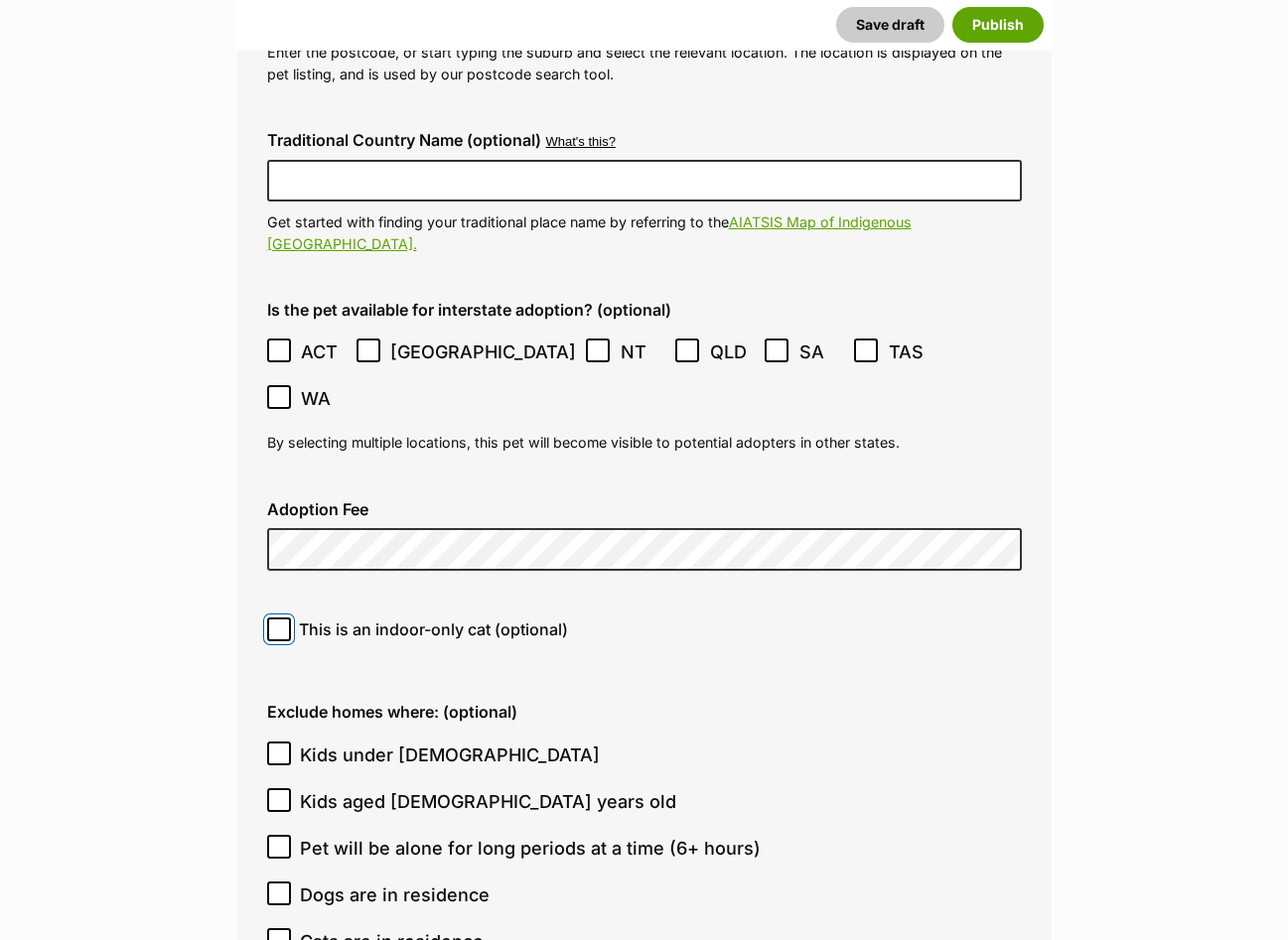 click on "This is an indoor-only cat (optional)" at bounding box center [279, 629] 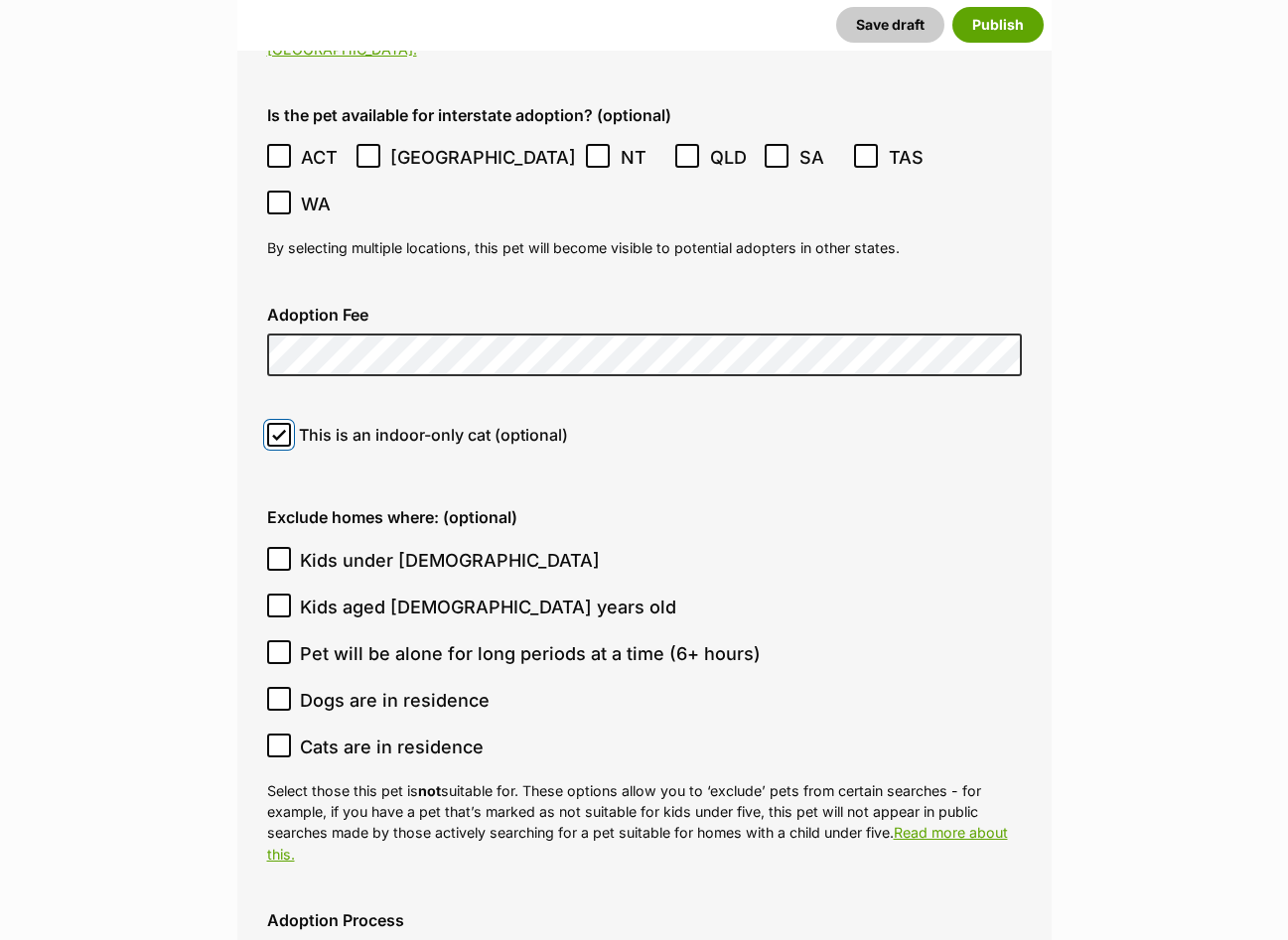 scroll, scrollTop: 5287, scrollLeft: 0, axis: vertical 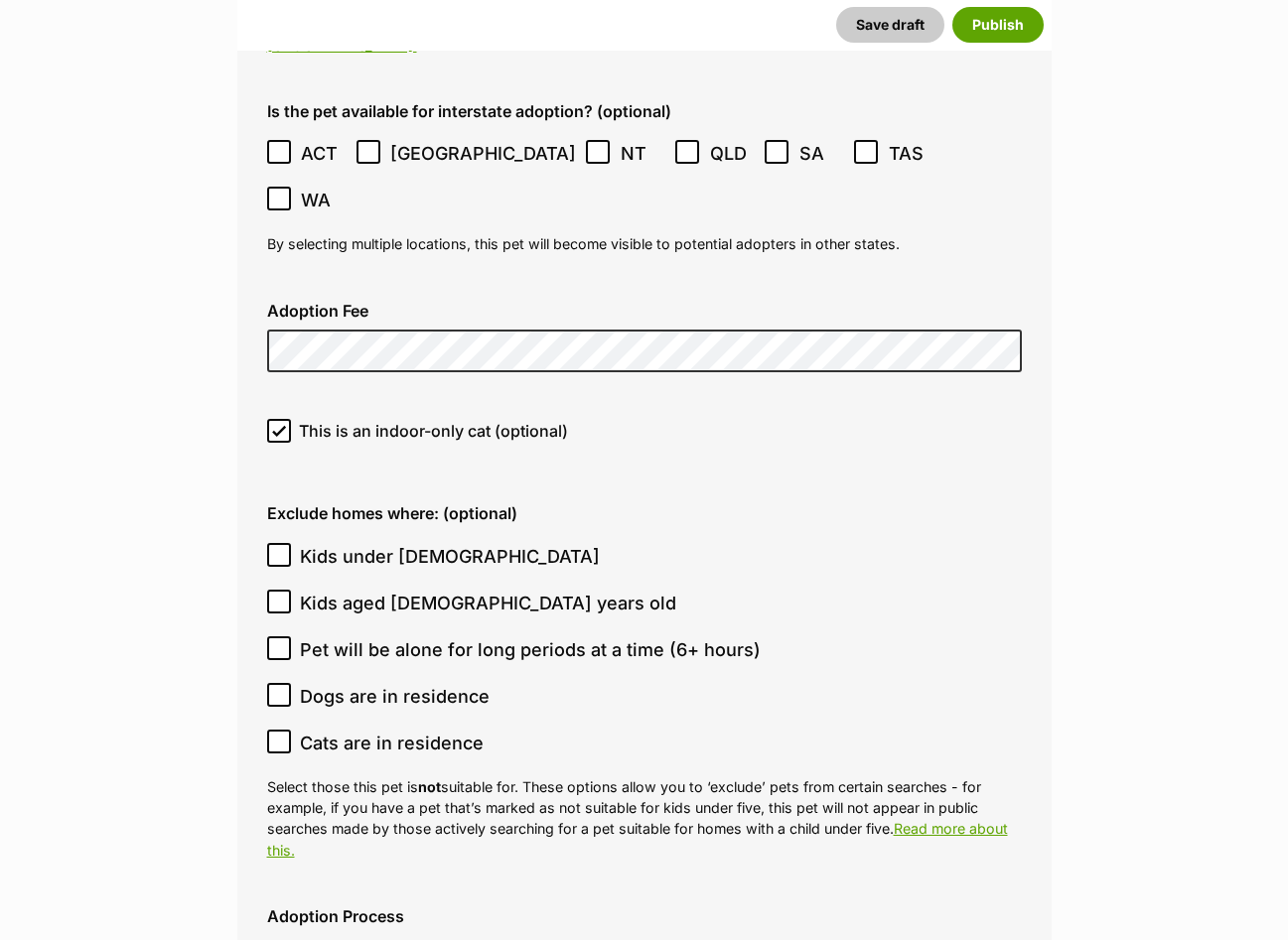 click on "Kids under 5 years old" at bounding box center (450, 556) 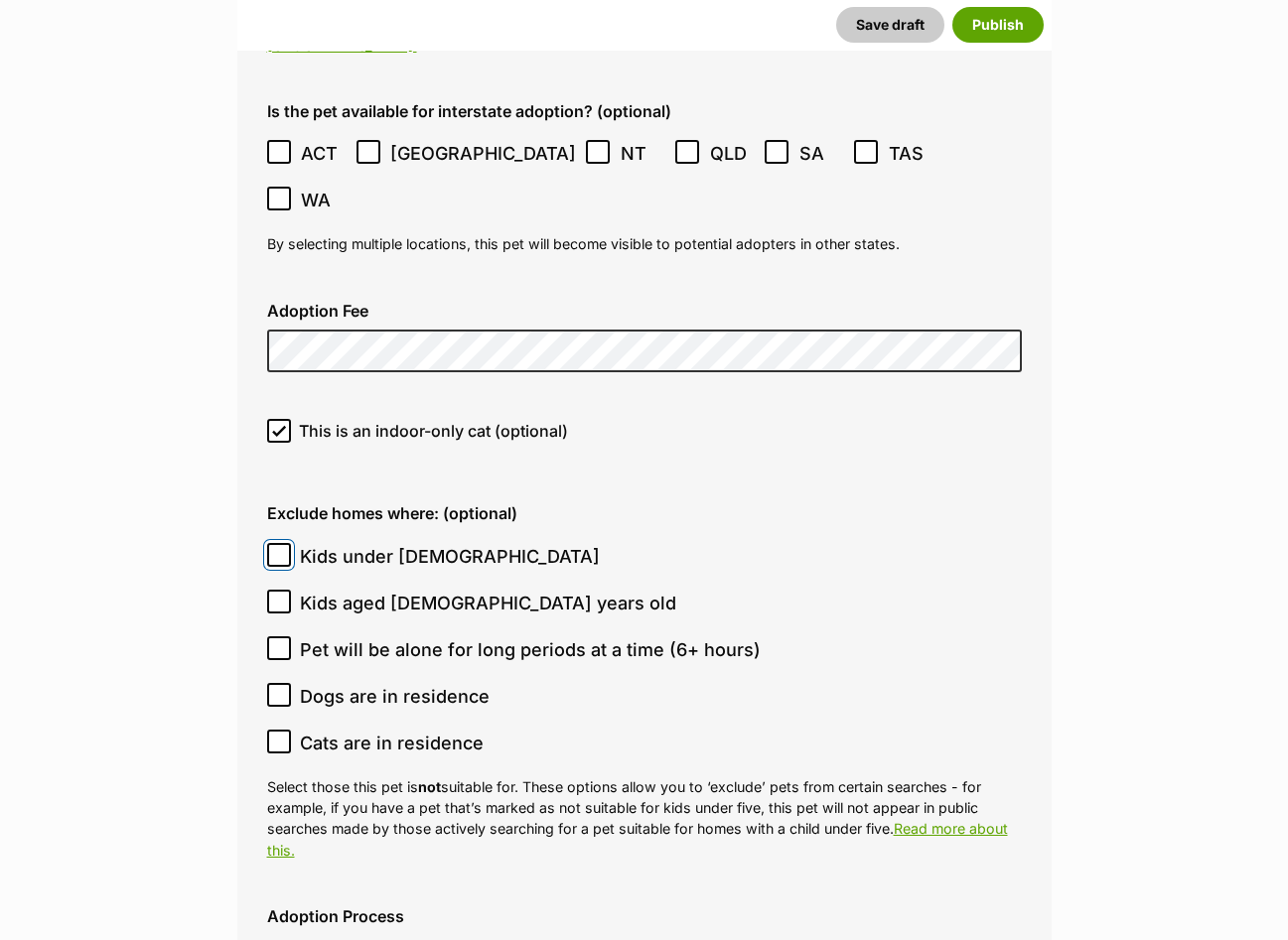 click on "Kids under 5 years old" at bounding box center [279, 555] 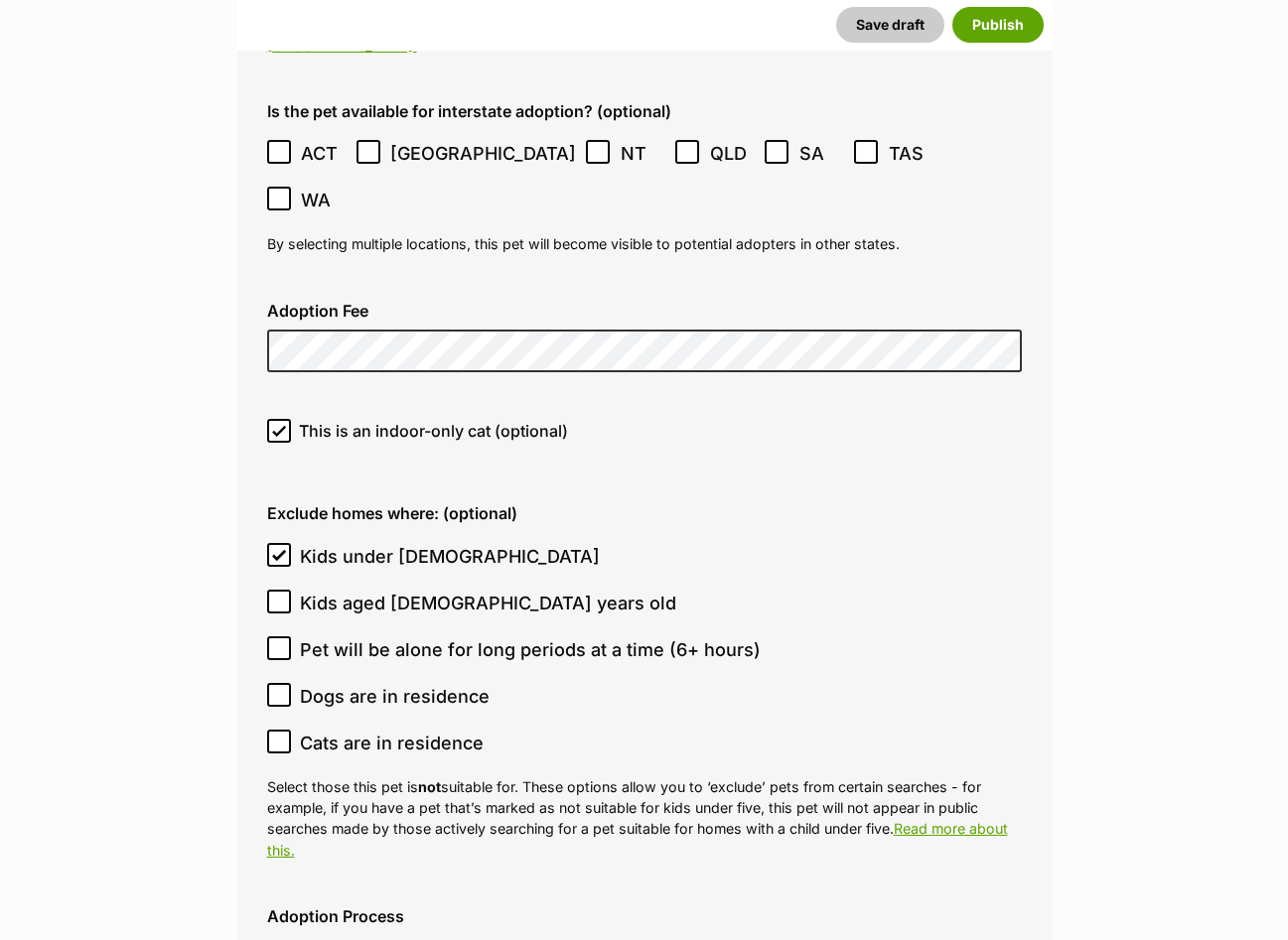 click on "Kids under 5 years old" at bounding box center (450, 556) 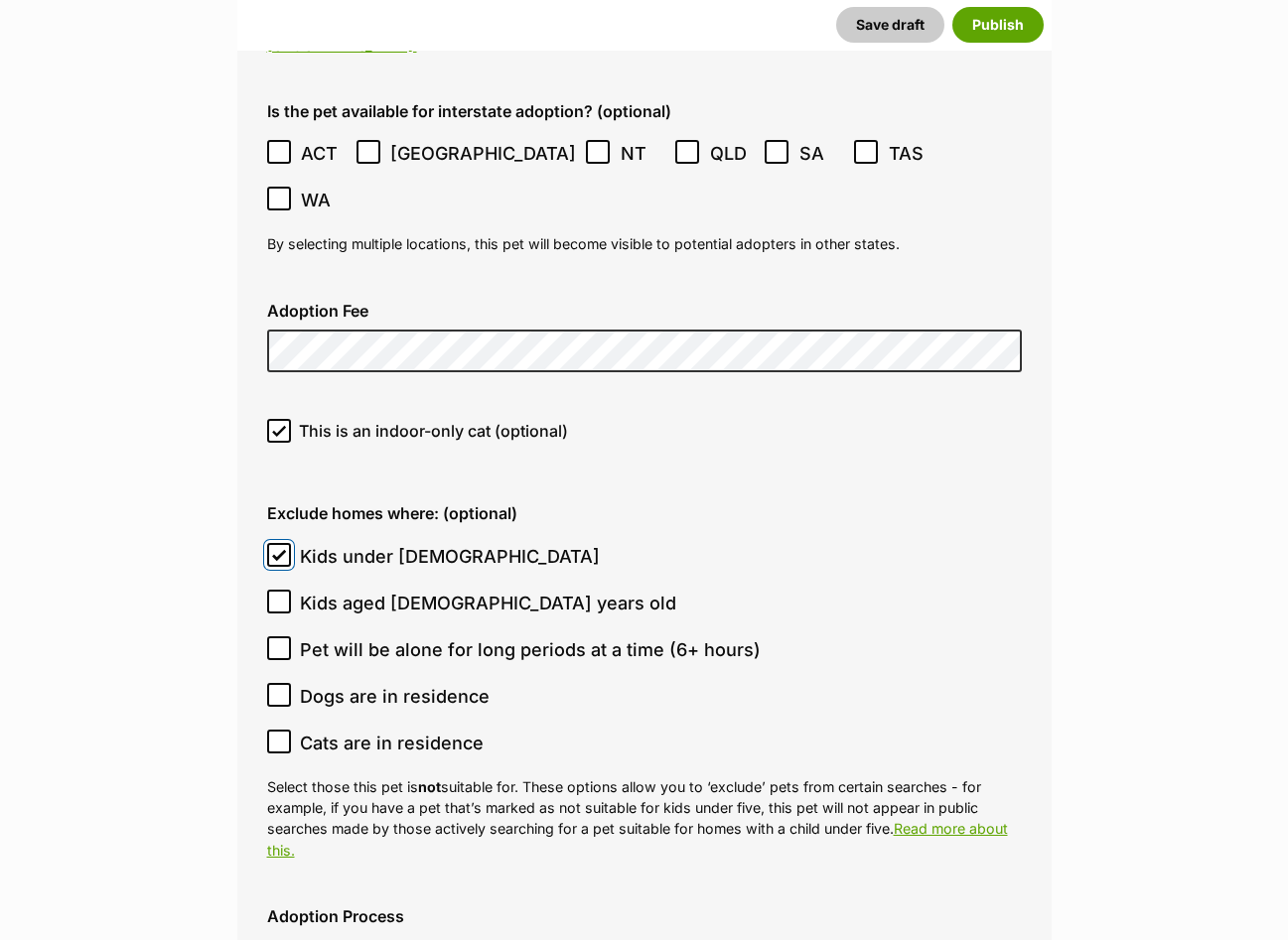 click on "Kids under 5 years old" at bounding box center [279, 555] 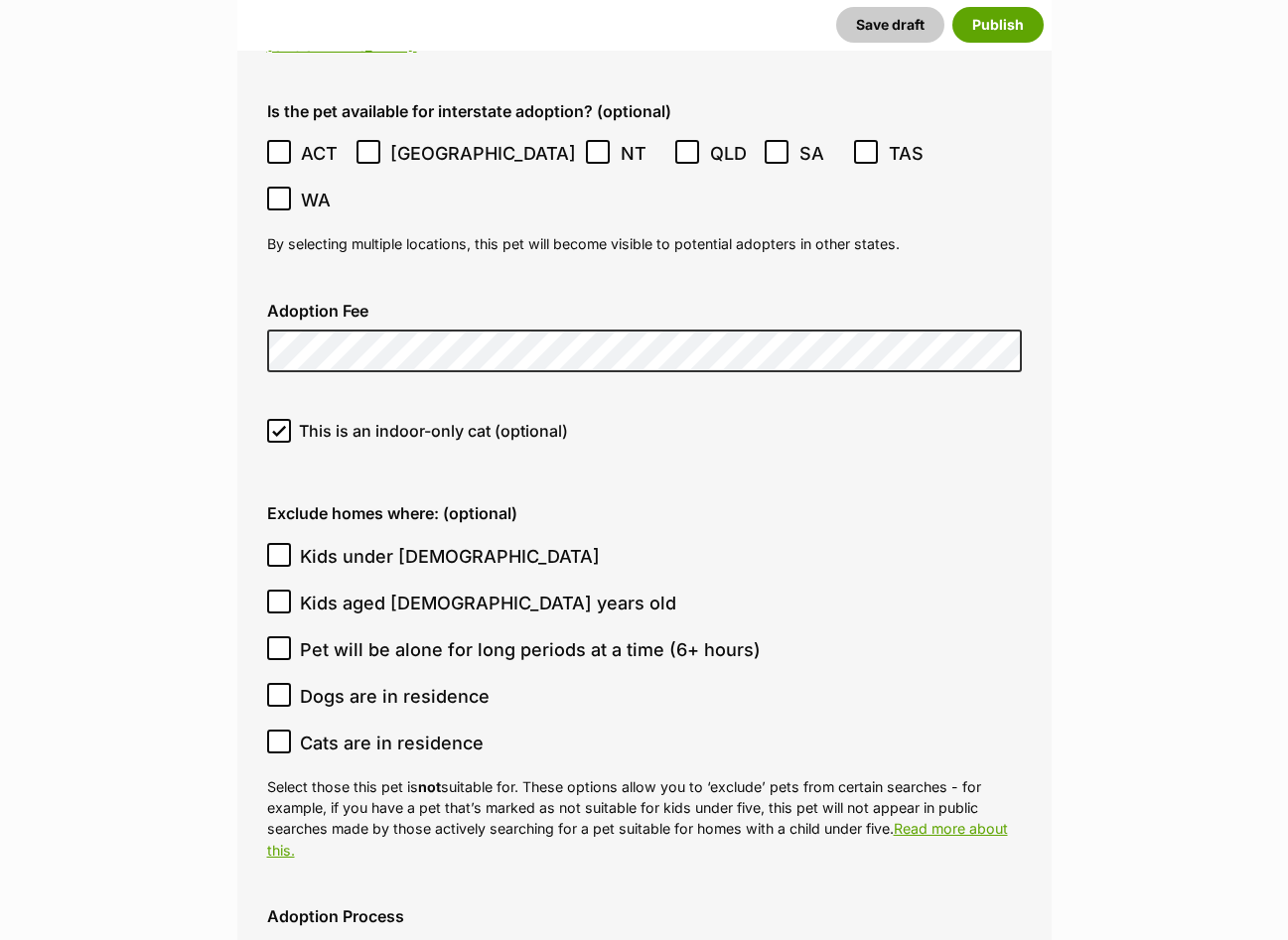 click on "Dogs are in residence" at bounding box center (394, 696) 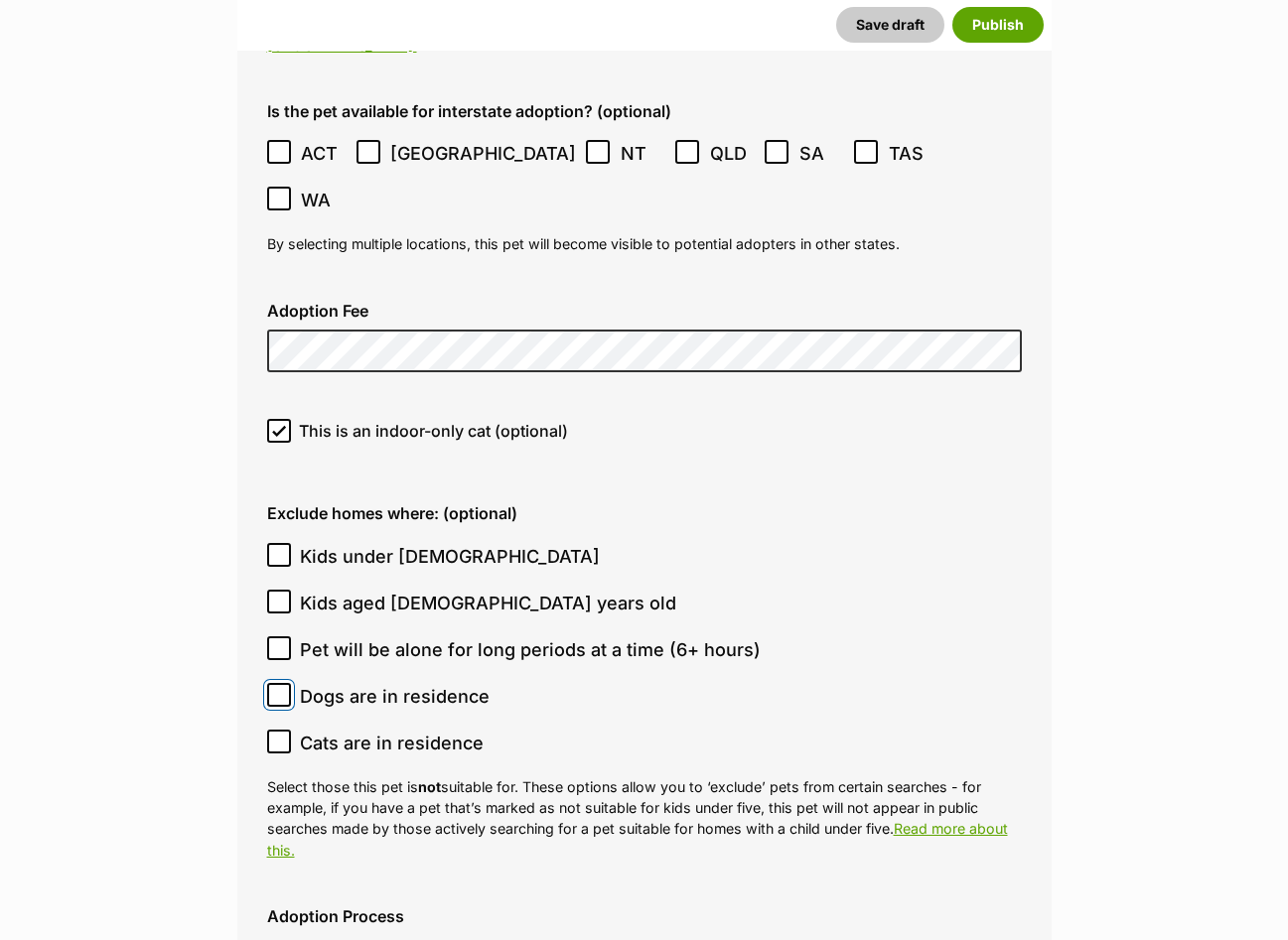 click on "Dogs are in residence" at bounding box center (279, 695) 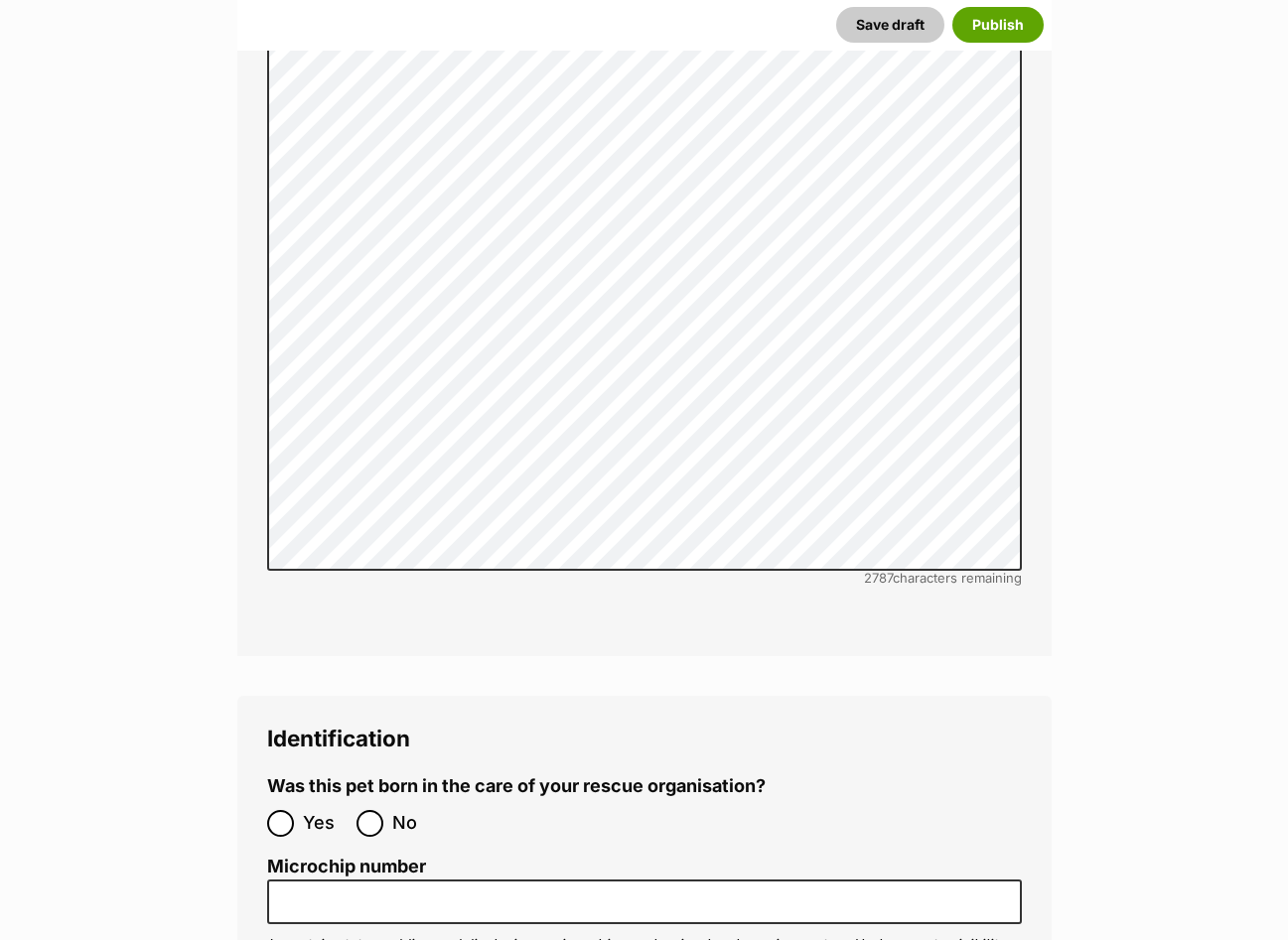 scroll, scrollTop: 6379, scrollLeft: 0, axis: vertical 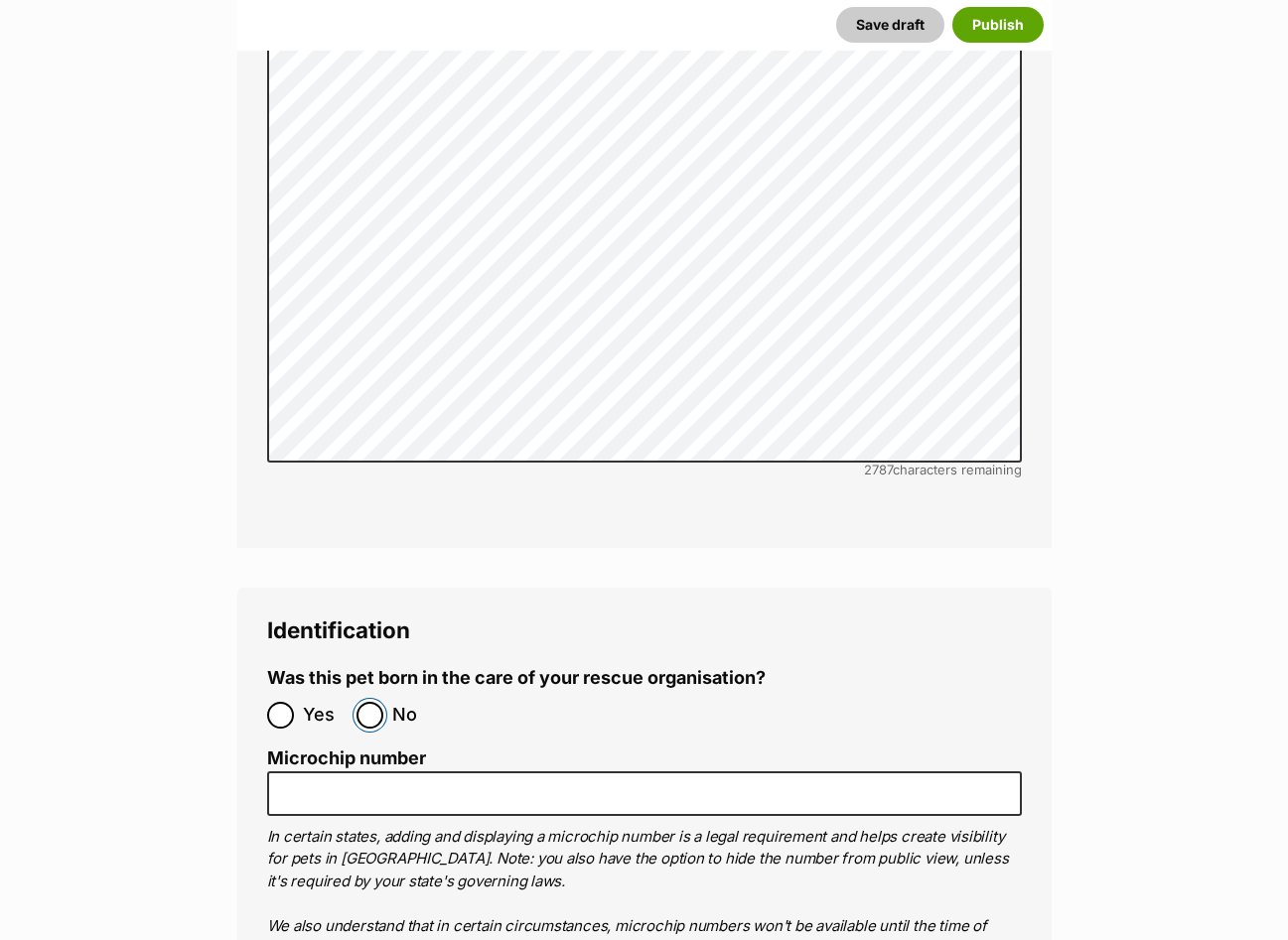 click on "No" at bounding box center [369, 715] 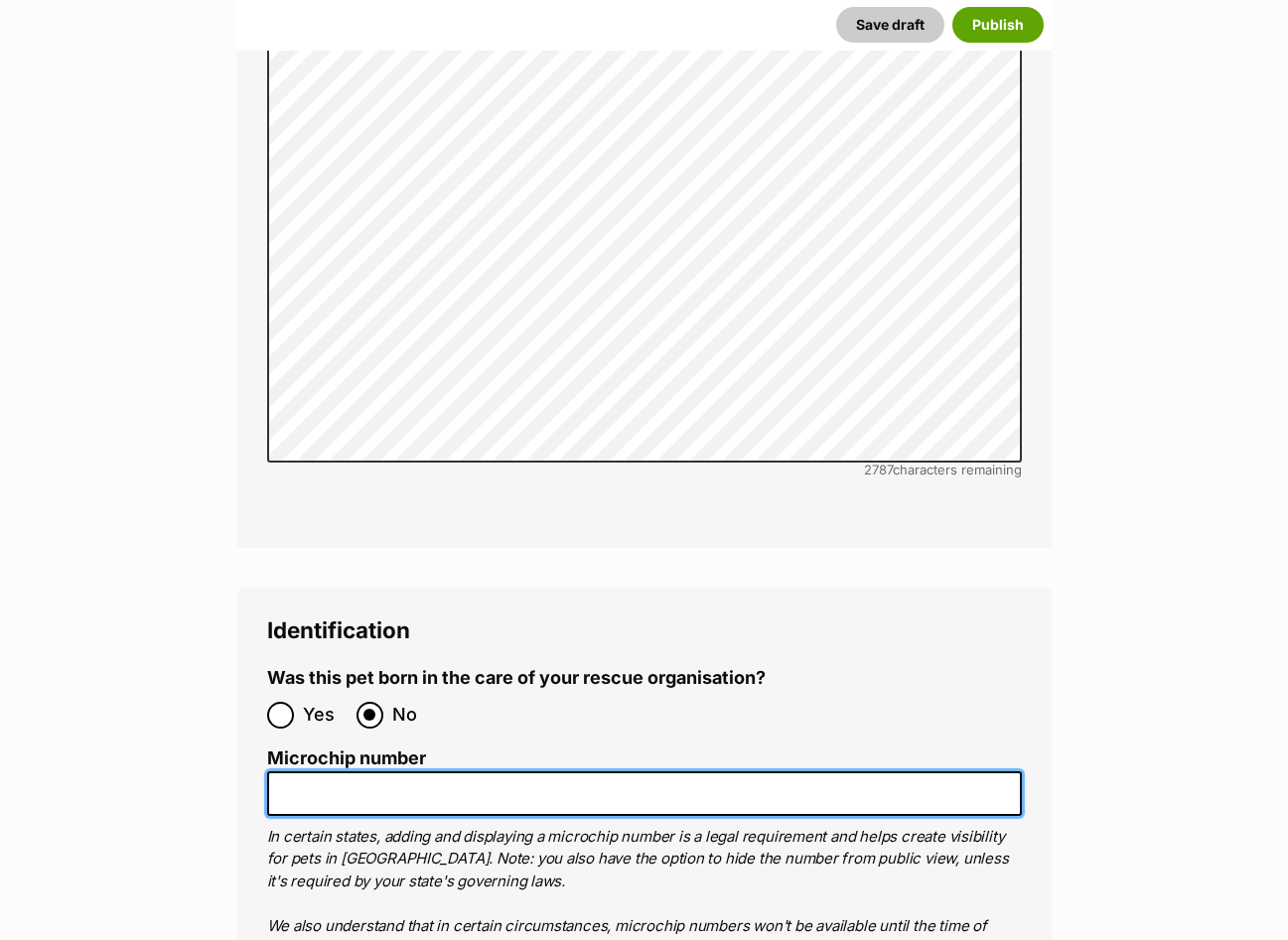 click on "Microchip number" at bounding box center [644, 793] 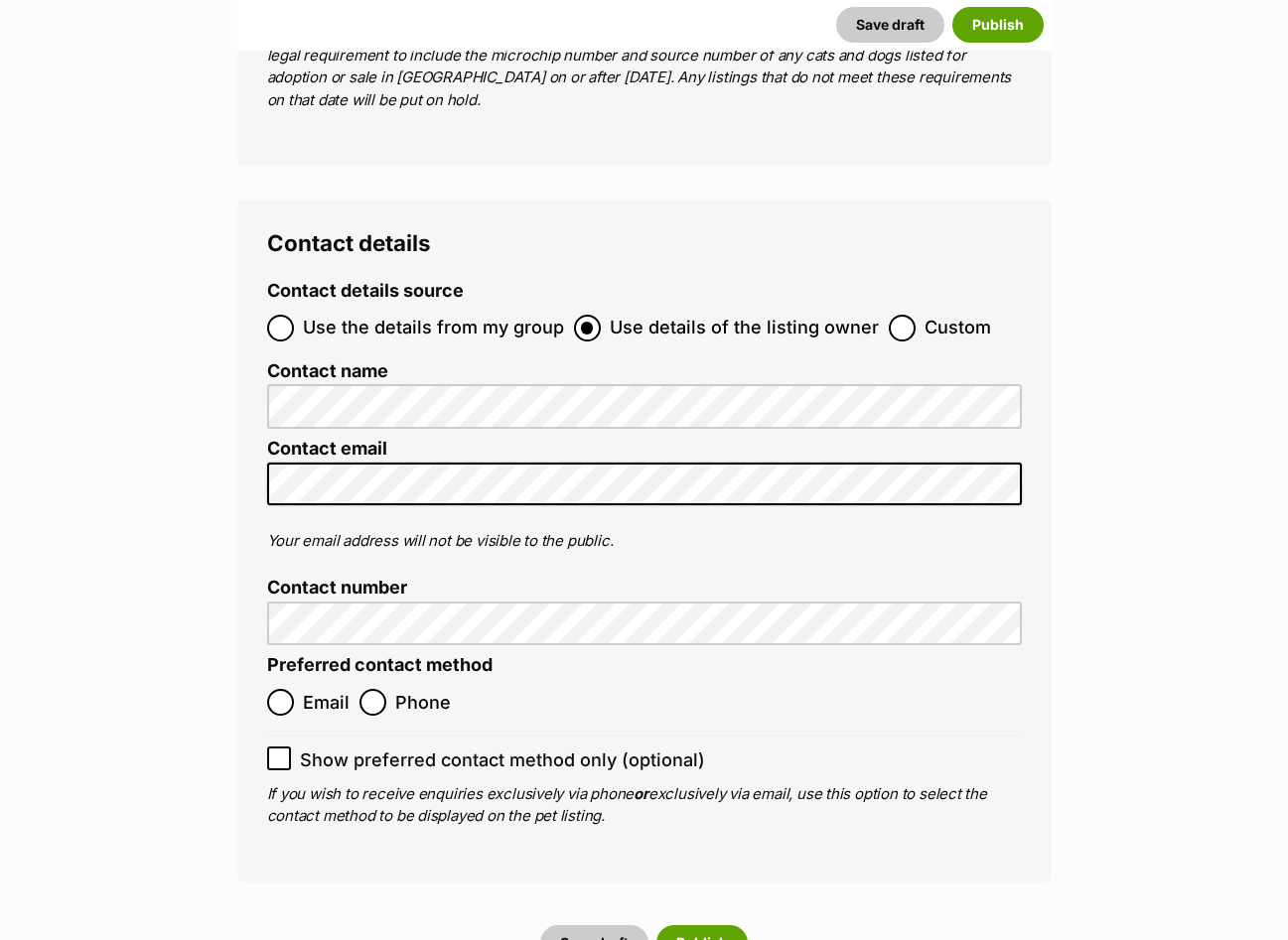 scroll, scrollTop: 7768, scrollLeft: 0, axis: vertical 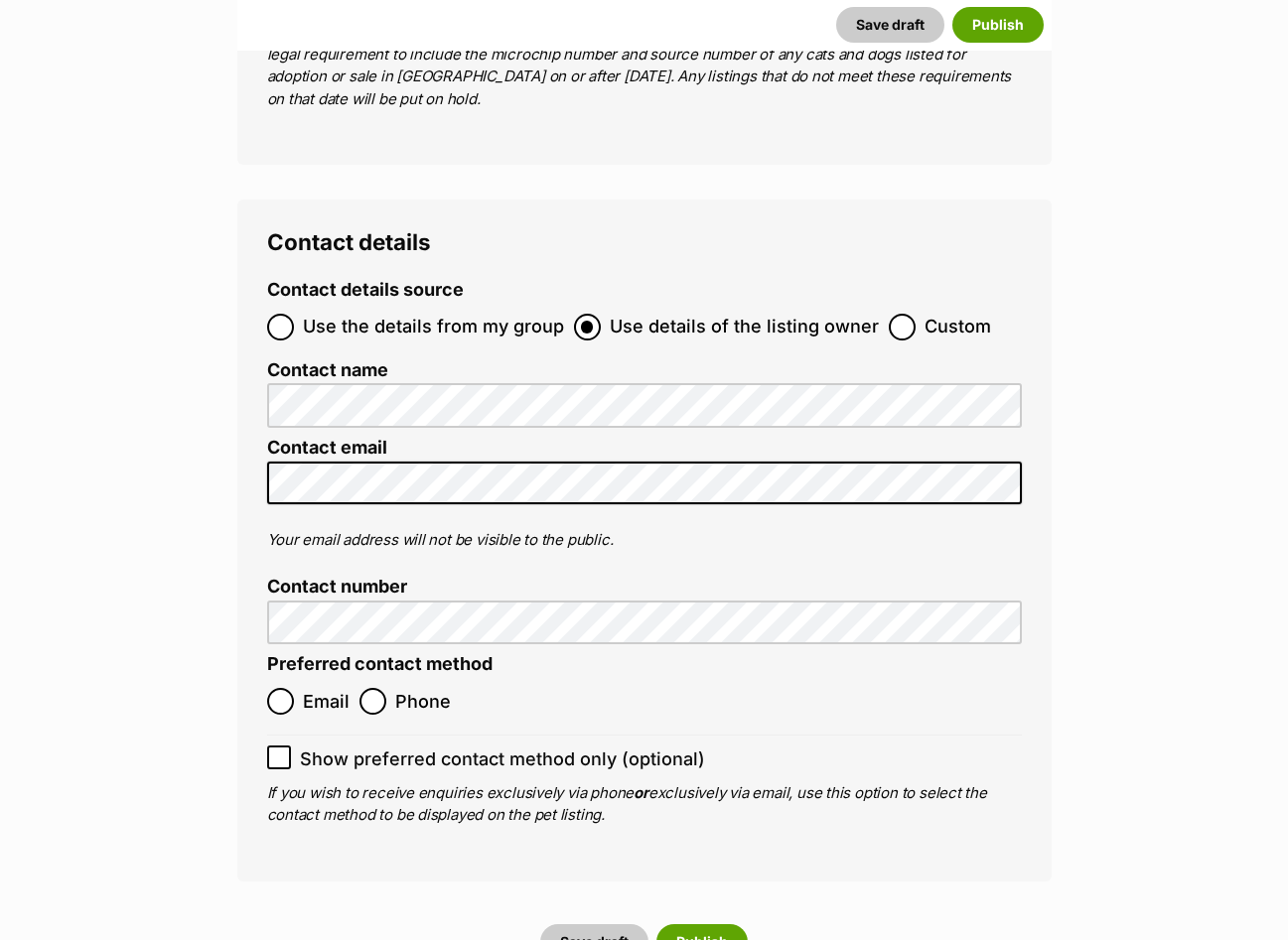 type on "956000018339039" 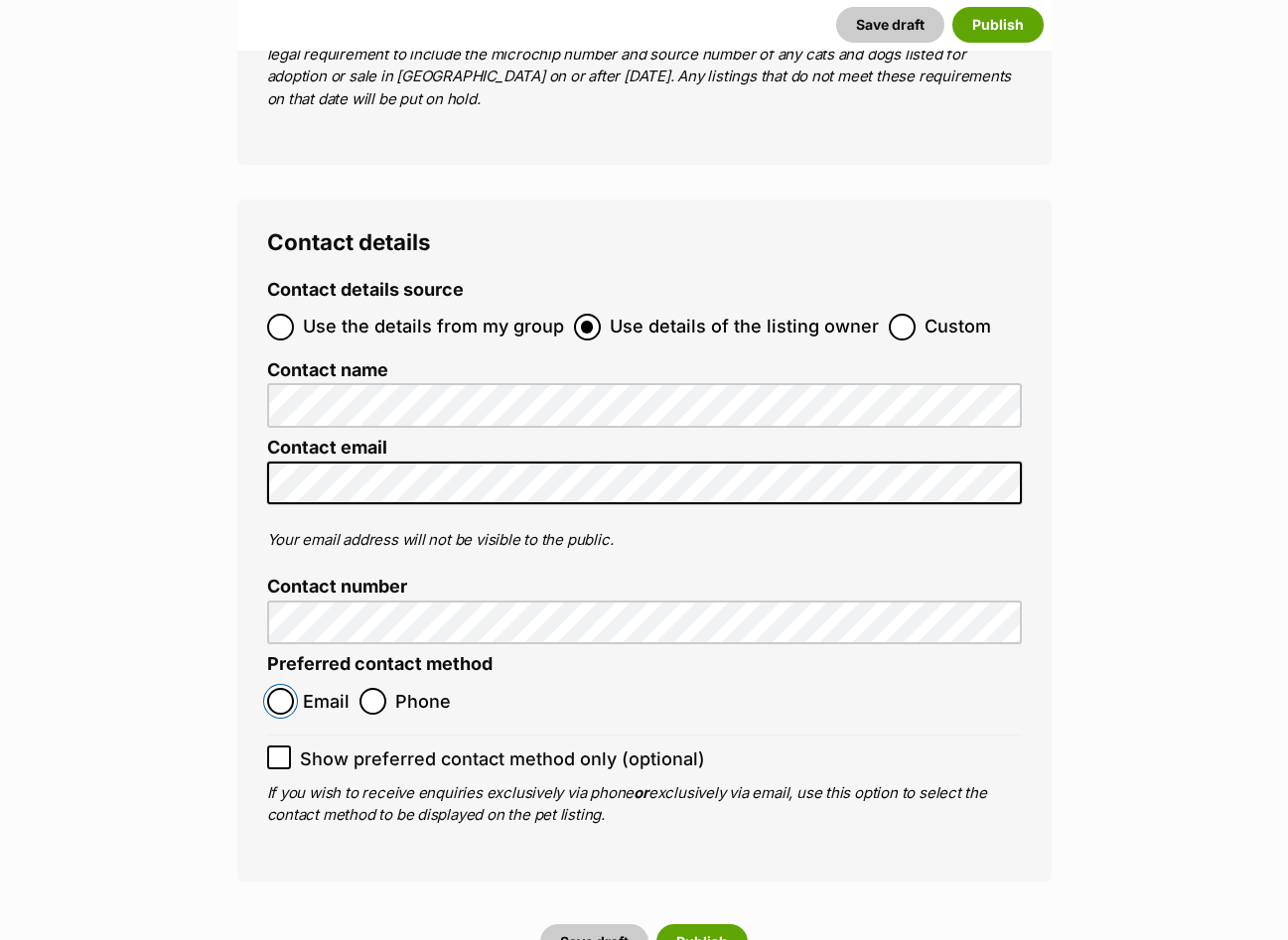 click on "Email" at bounding box center [280, 701] 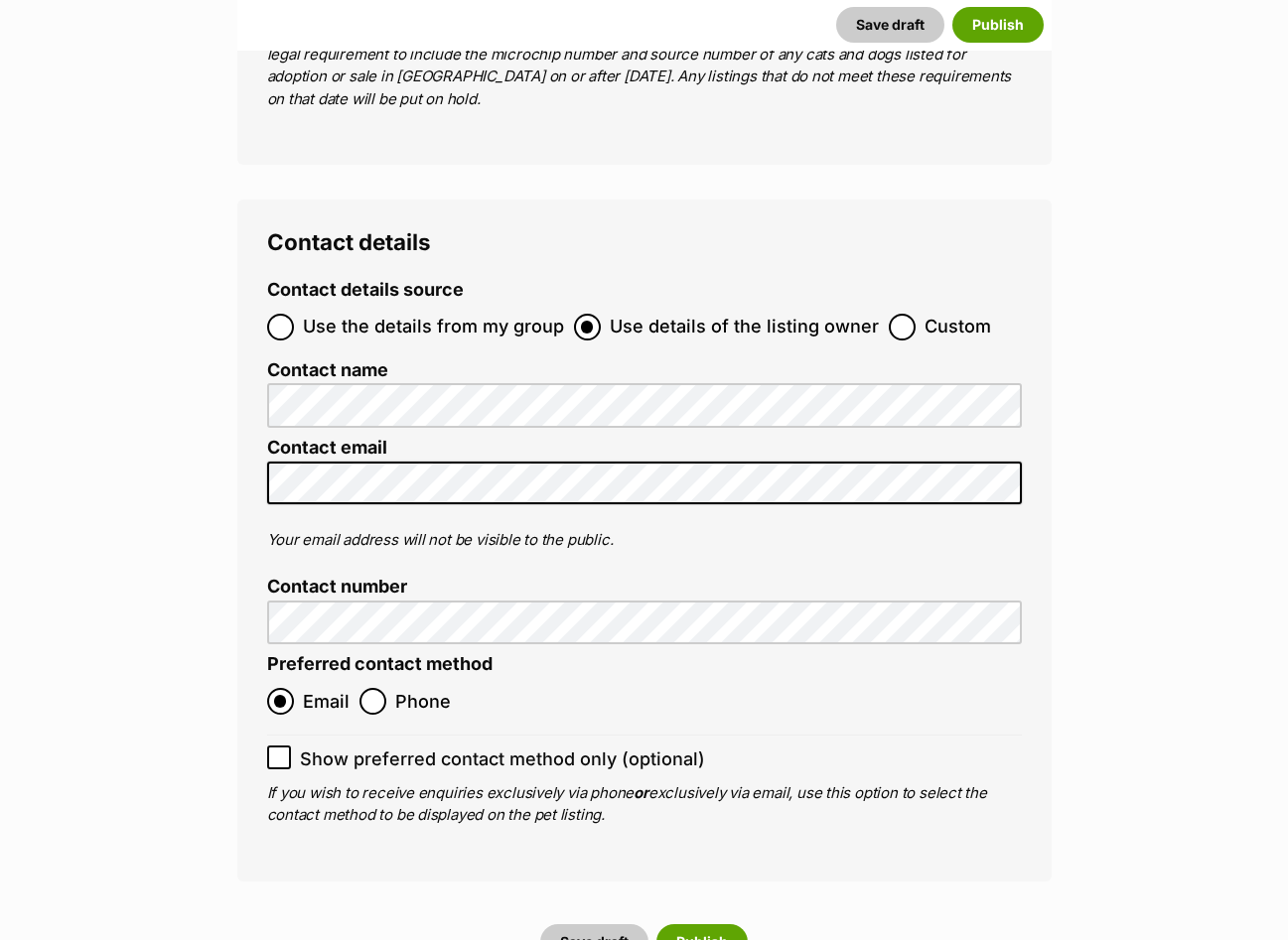 drag, startPoint x: 282, startPoint y: 540, endPoint x: 452, endPoint y: 602, distance: 180.95303 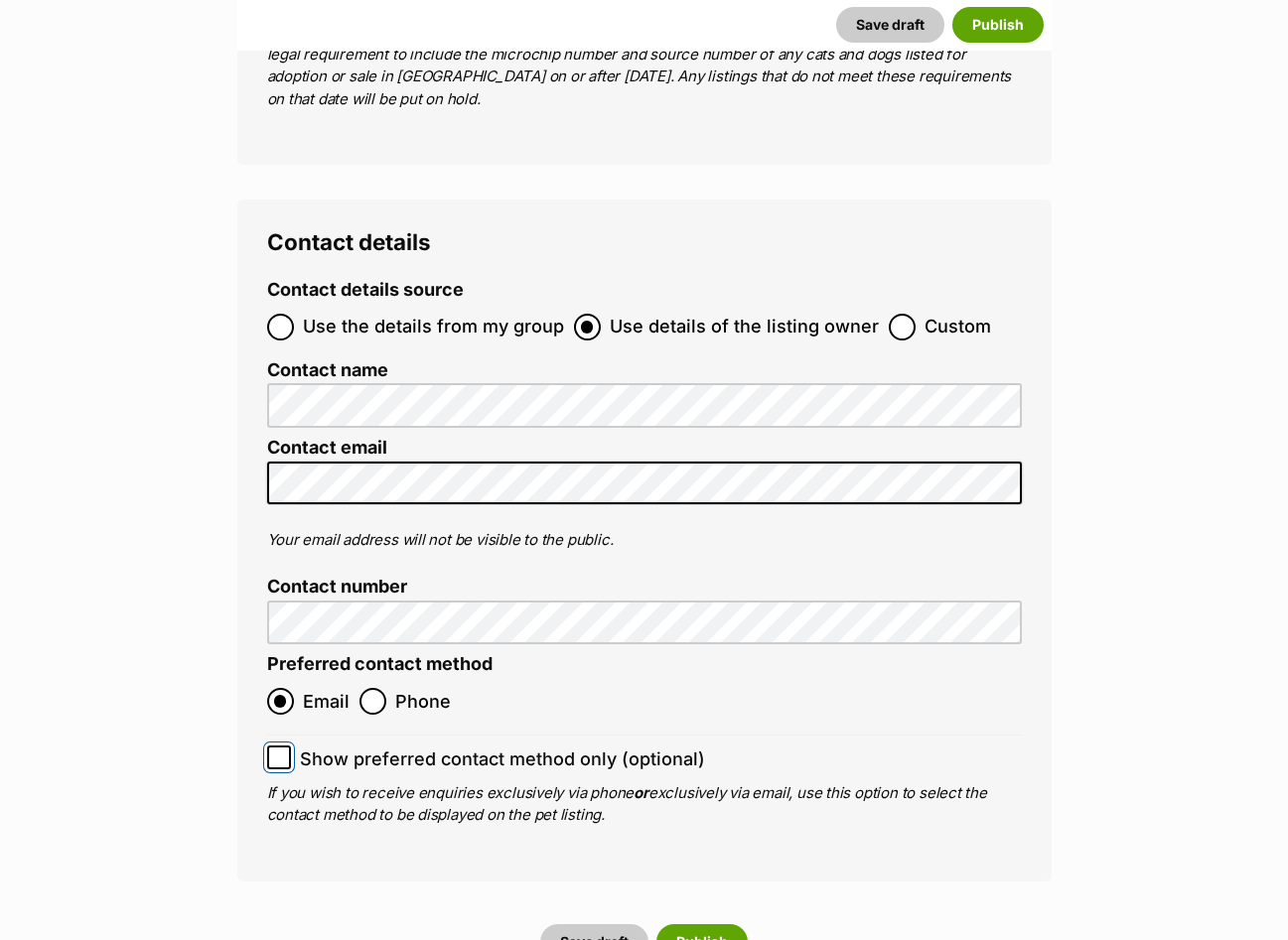 click on "Show preferred contact method only (optional)" at bounding box center [279, 757] 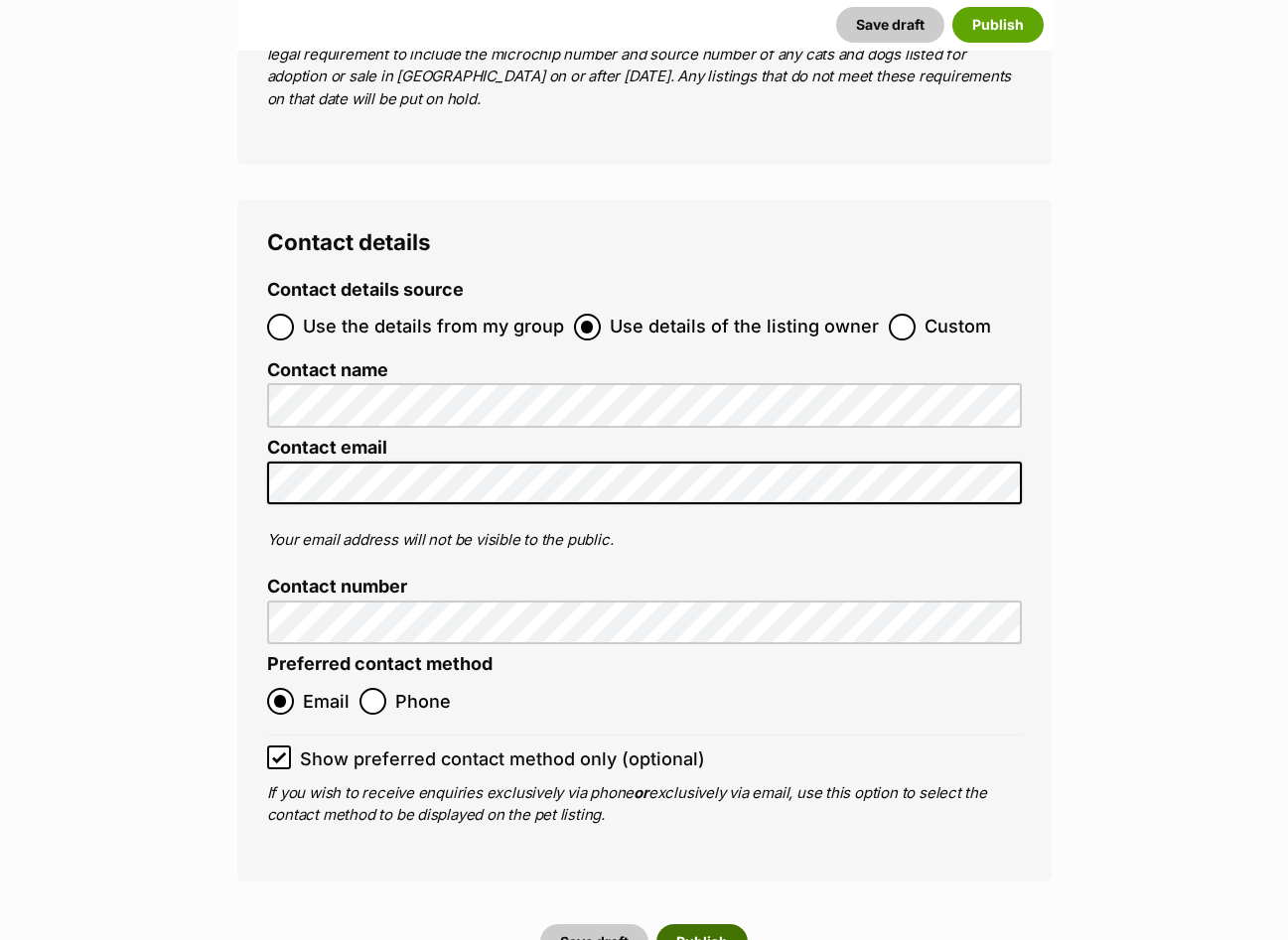 click on "Publish" at bounding box center [702, 942] 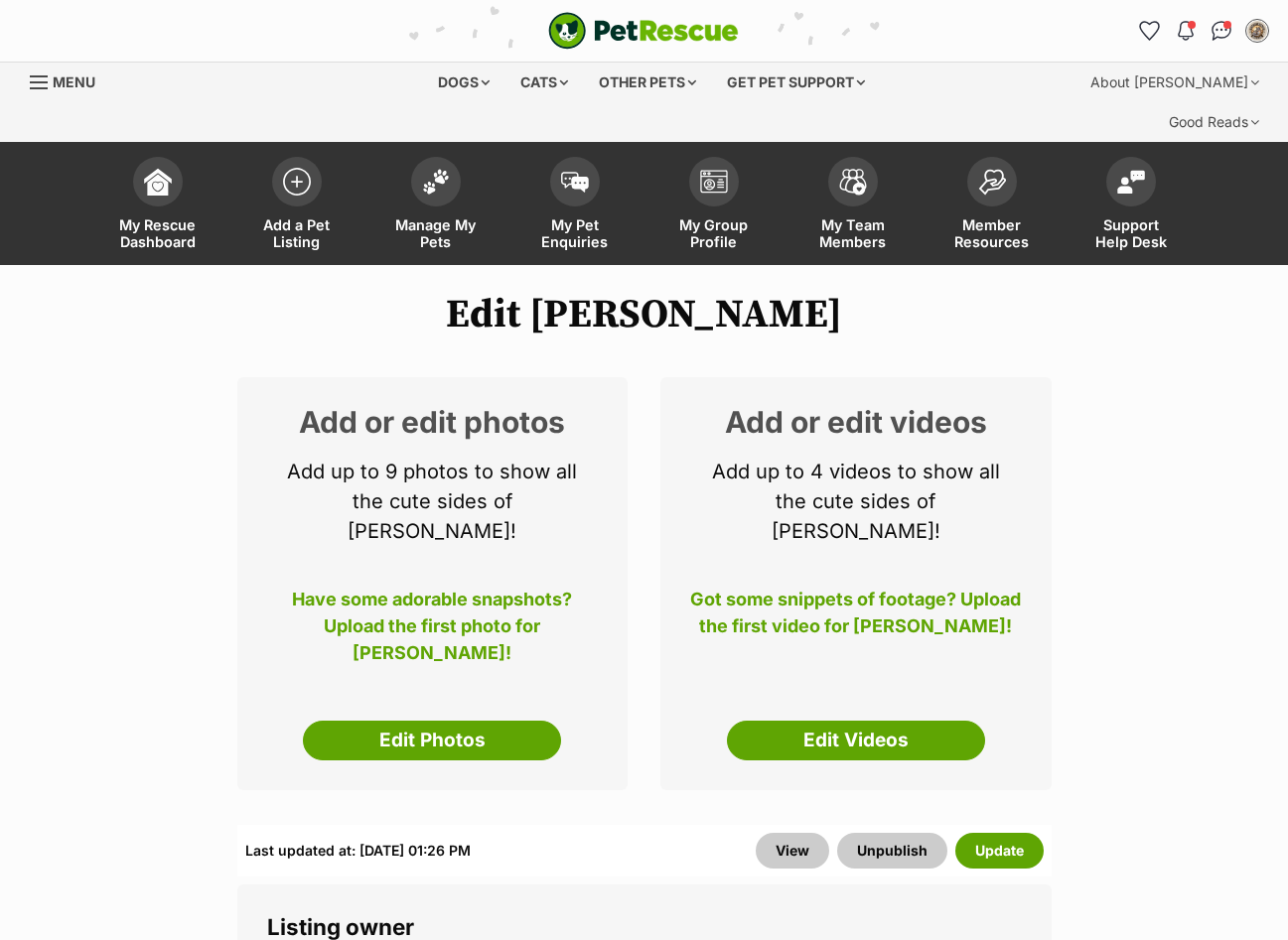 scroll, scrollTop: 0, scrollLeft: 0, axis: both 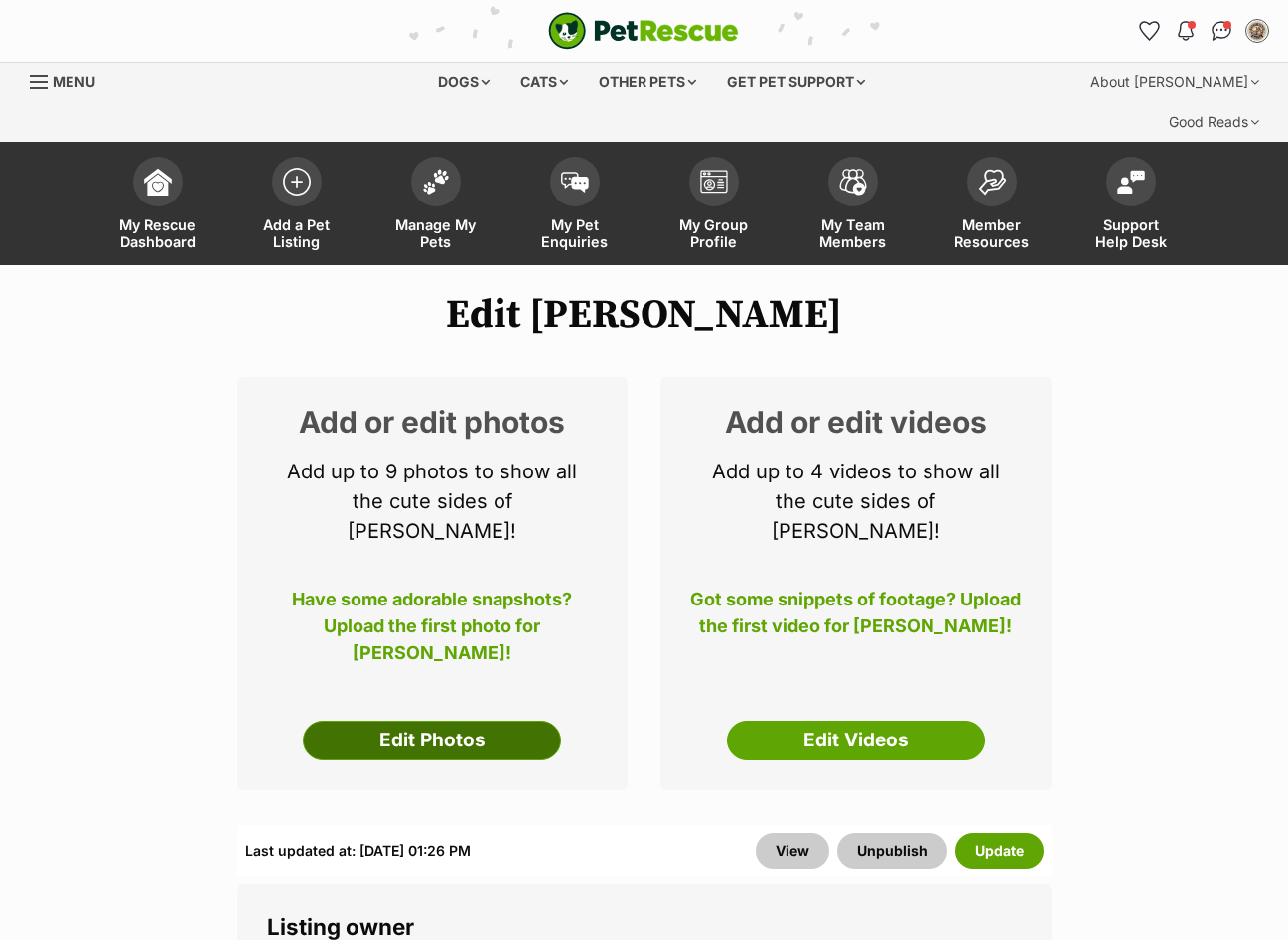 click on "Edit Photos" at bounding box center [432, 740] 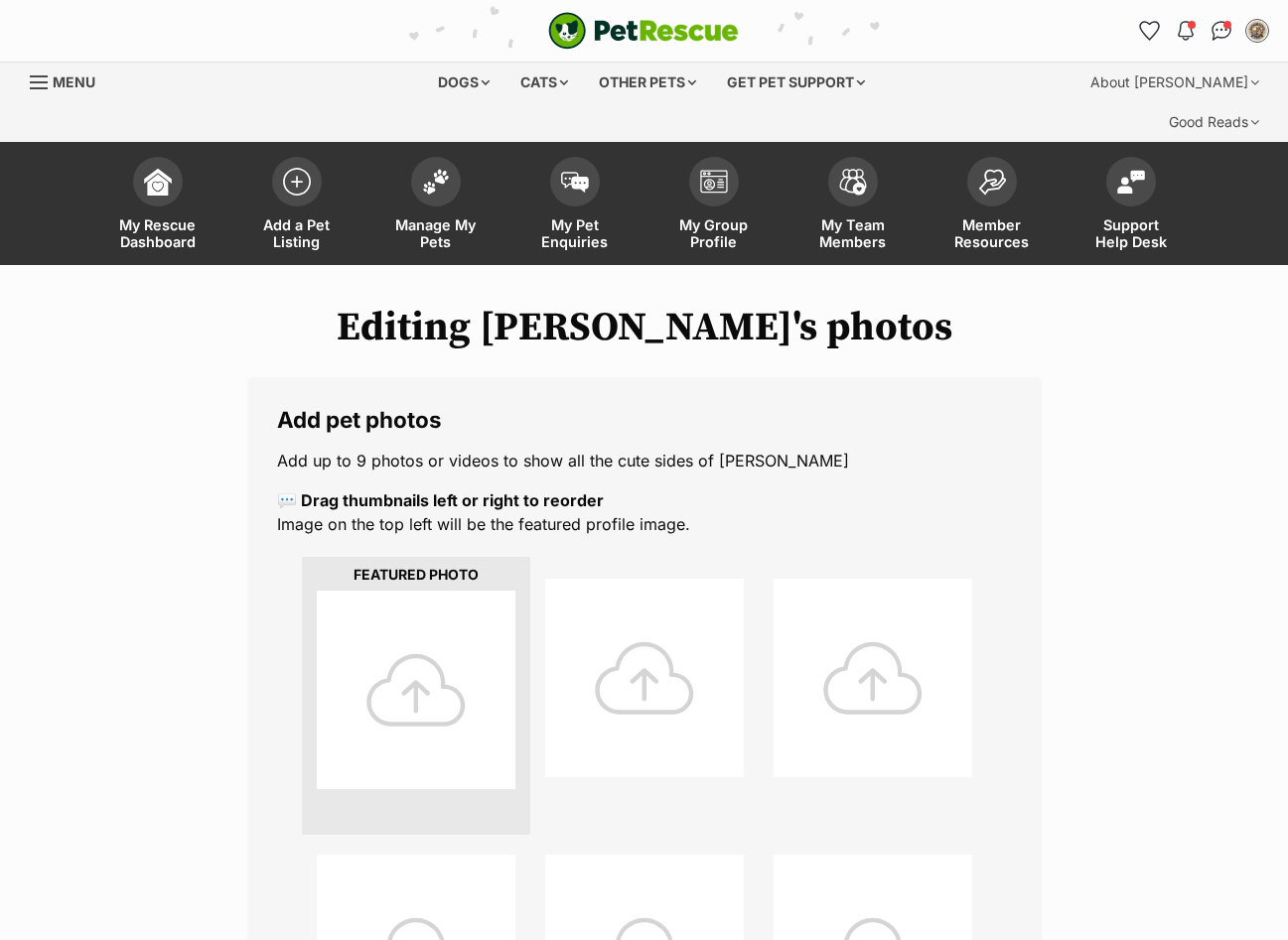 scroll, scrollTop: 0, scrollLeft: 0, axis: both 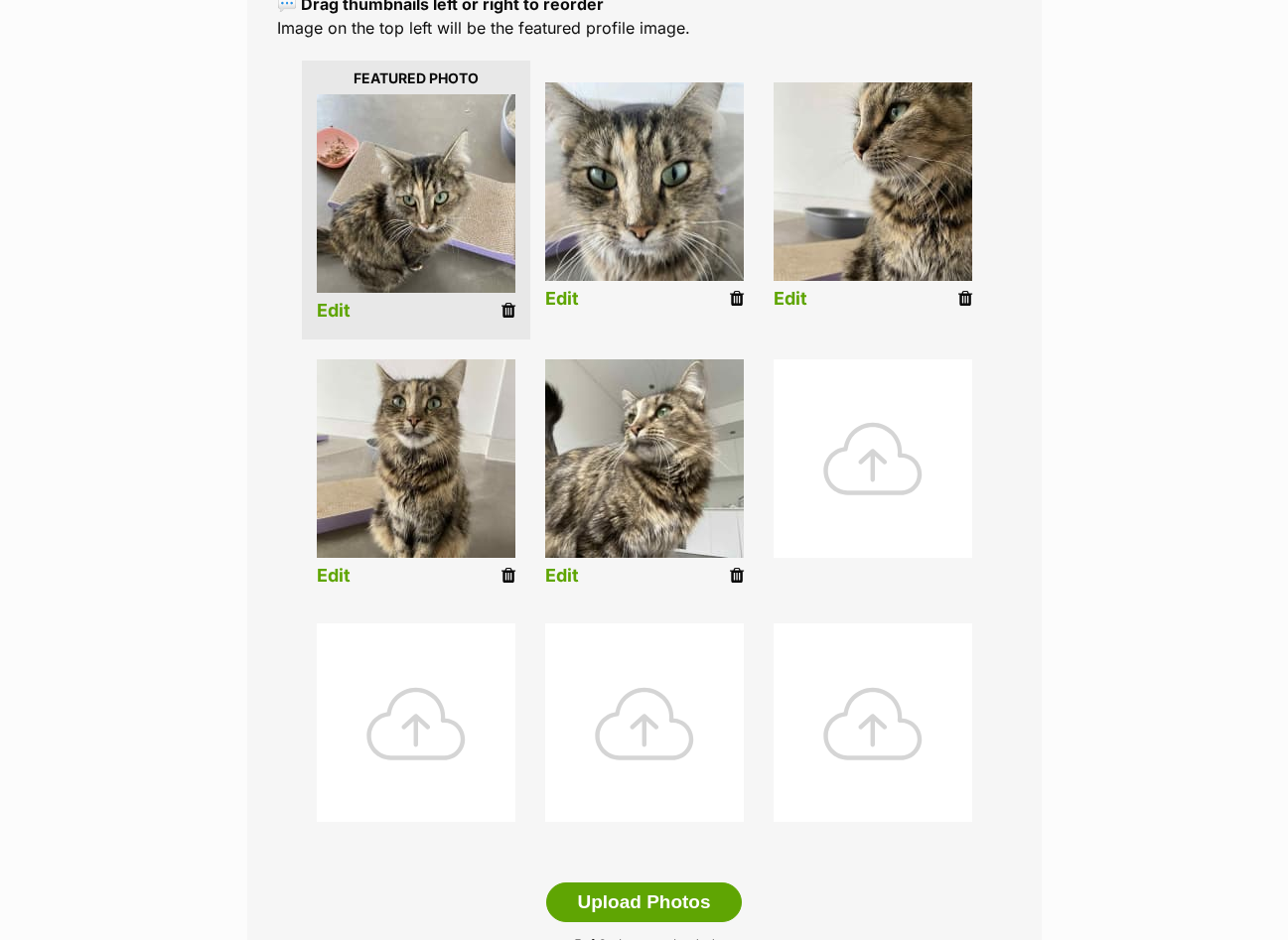 click on "Edit" at bounding box center [334, 311] 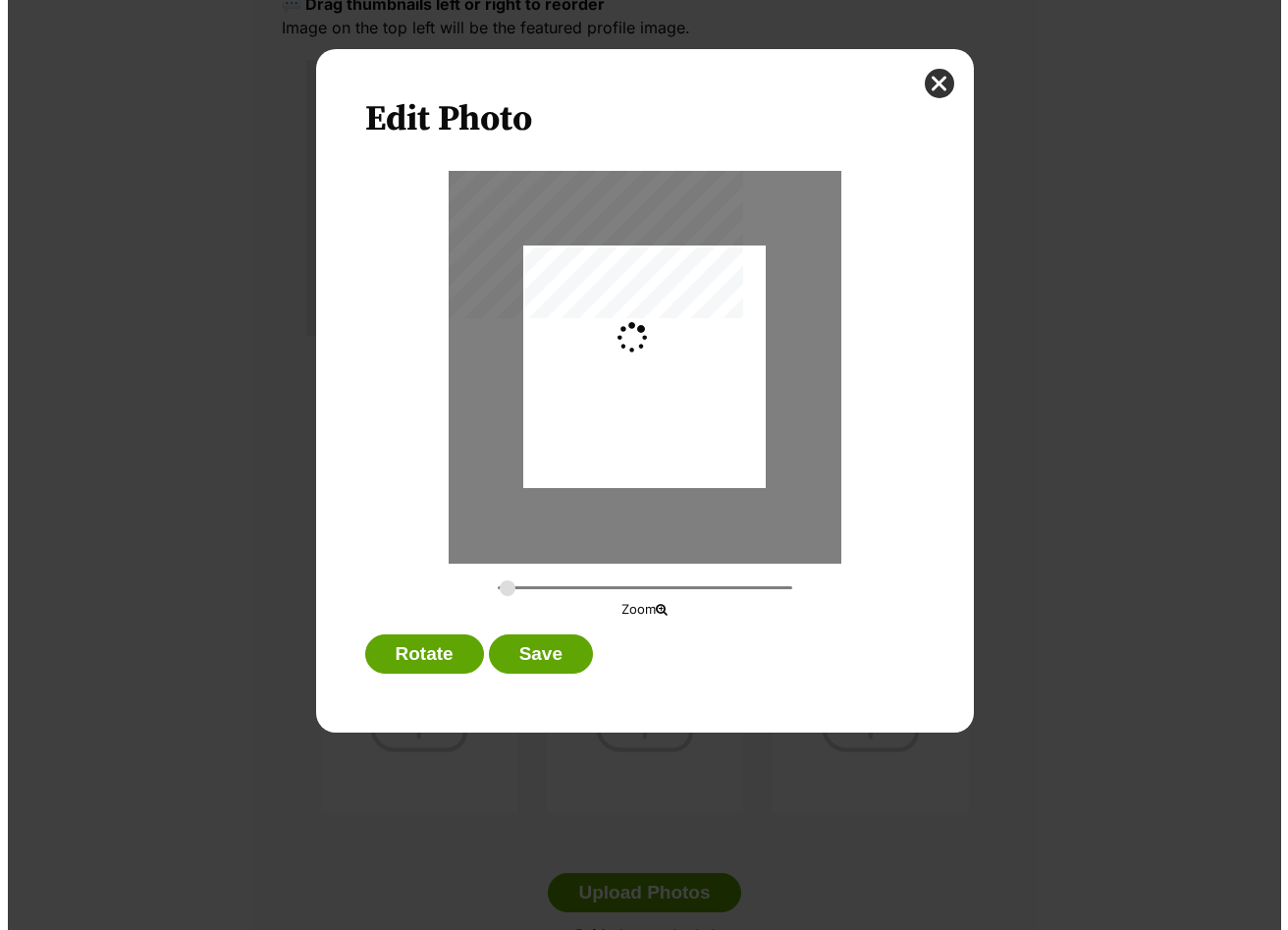 scroll, scrollTop: 0, scrollLeft: 0, axis: both 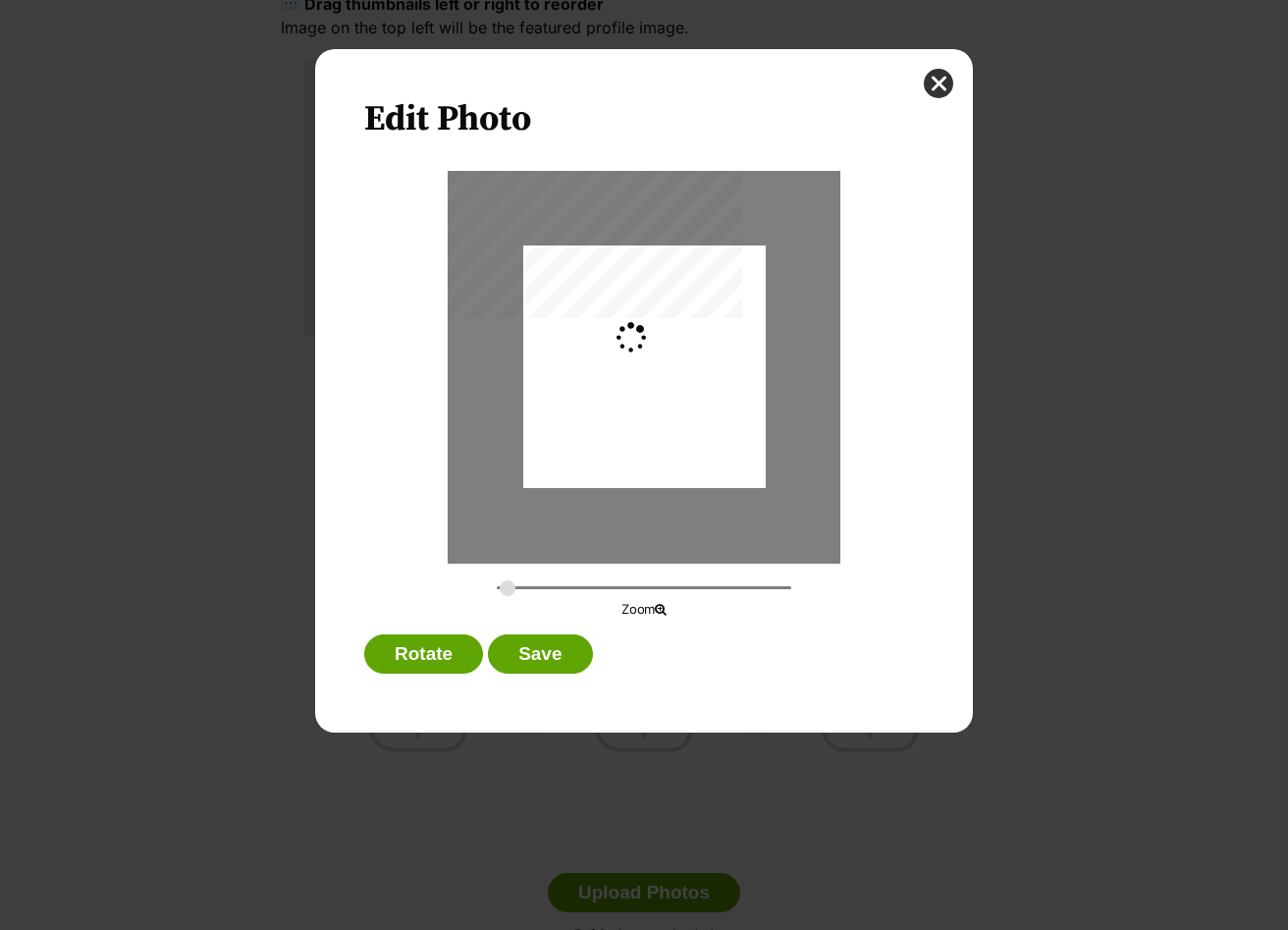 type on "0.2744" 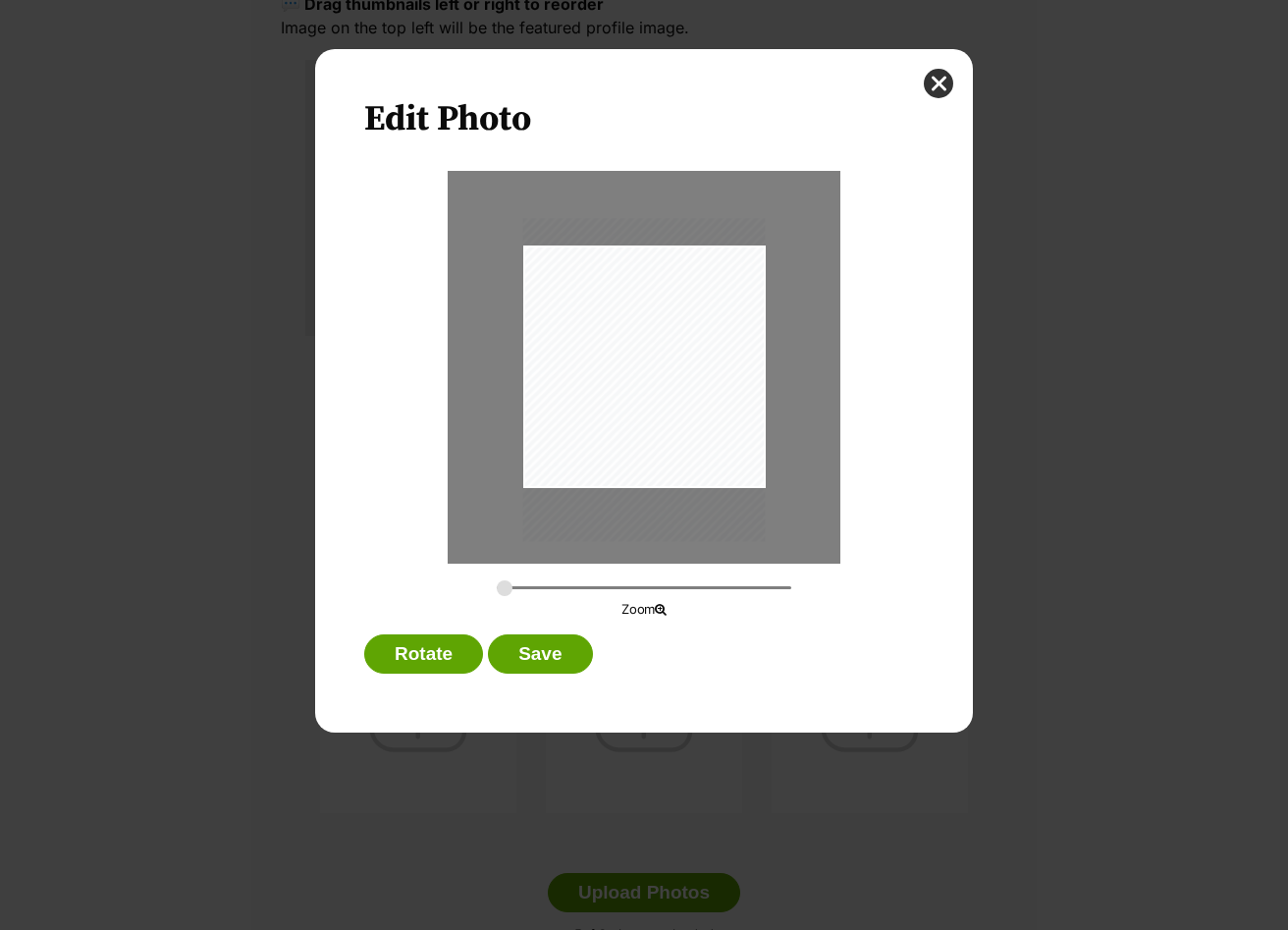 drag, startPoint x: 671, startPoint y: 399, endPoint x: 692, endPoint y: 412, distance: 24.698178 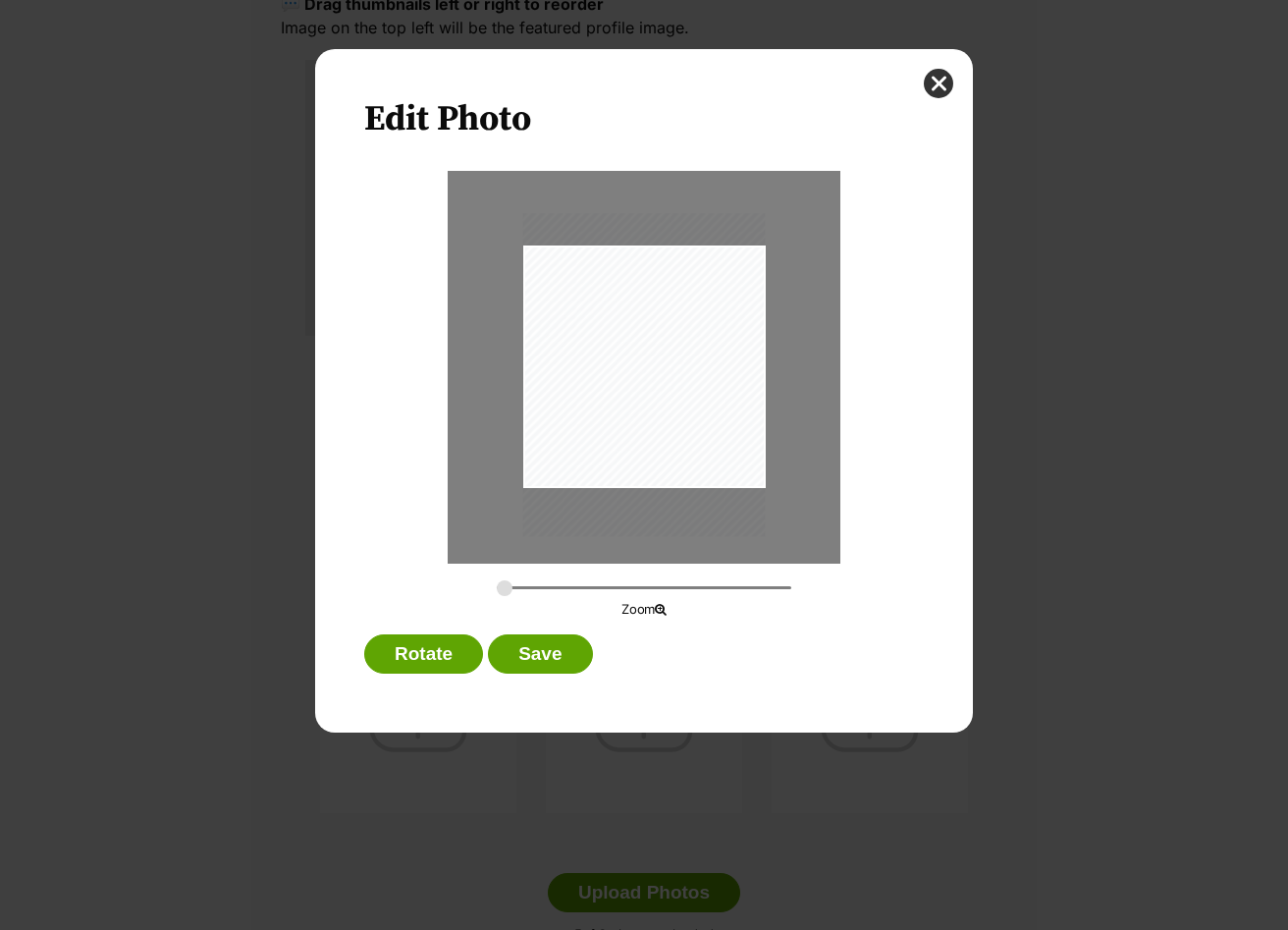 click at bounding box center (643, 374) 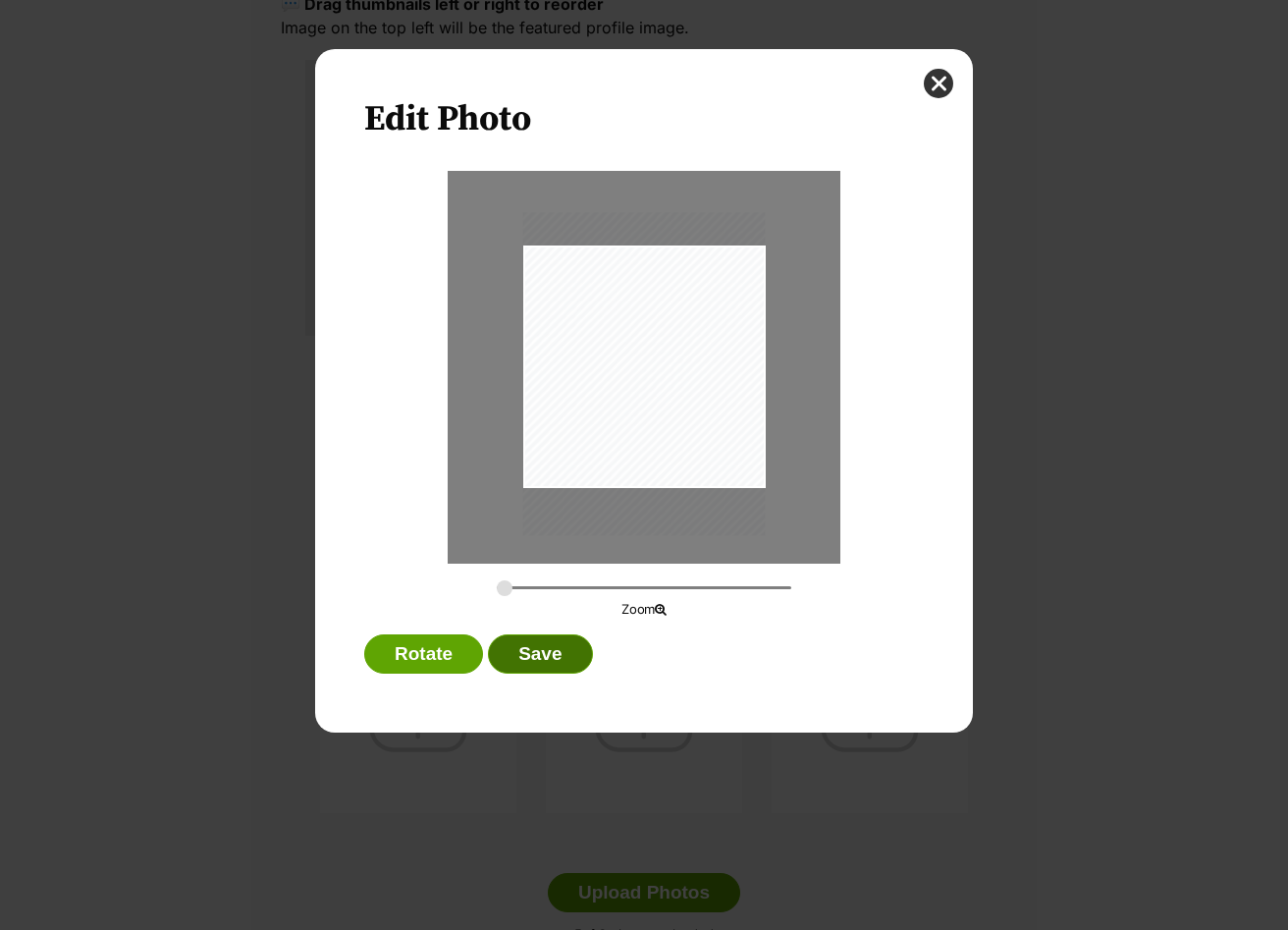 drag, startPoint x: 541, startPoint y: 654, endPoint x: 601, endPoint y: 569, distance: 104.04326 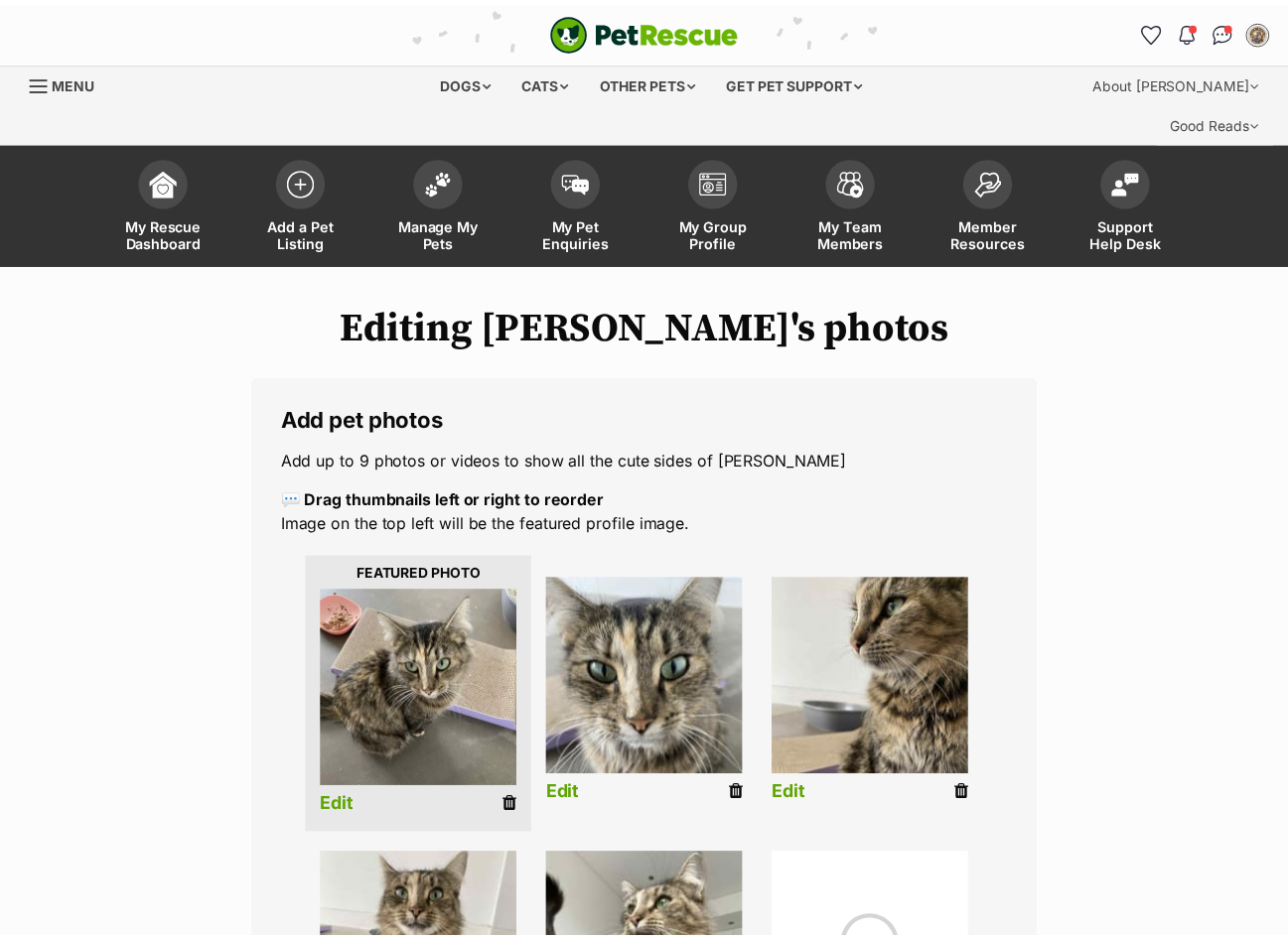 scroll, scrollTop: 496, scrollLeft: 0, axis: vertical 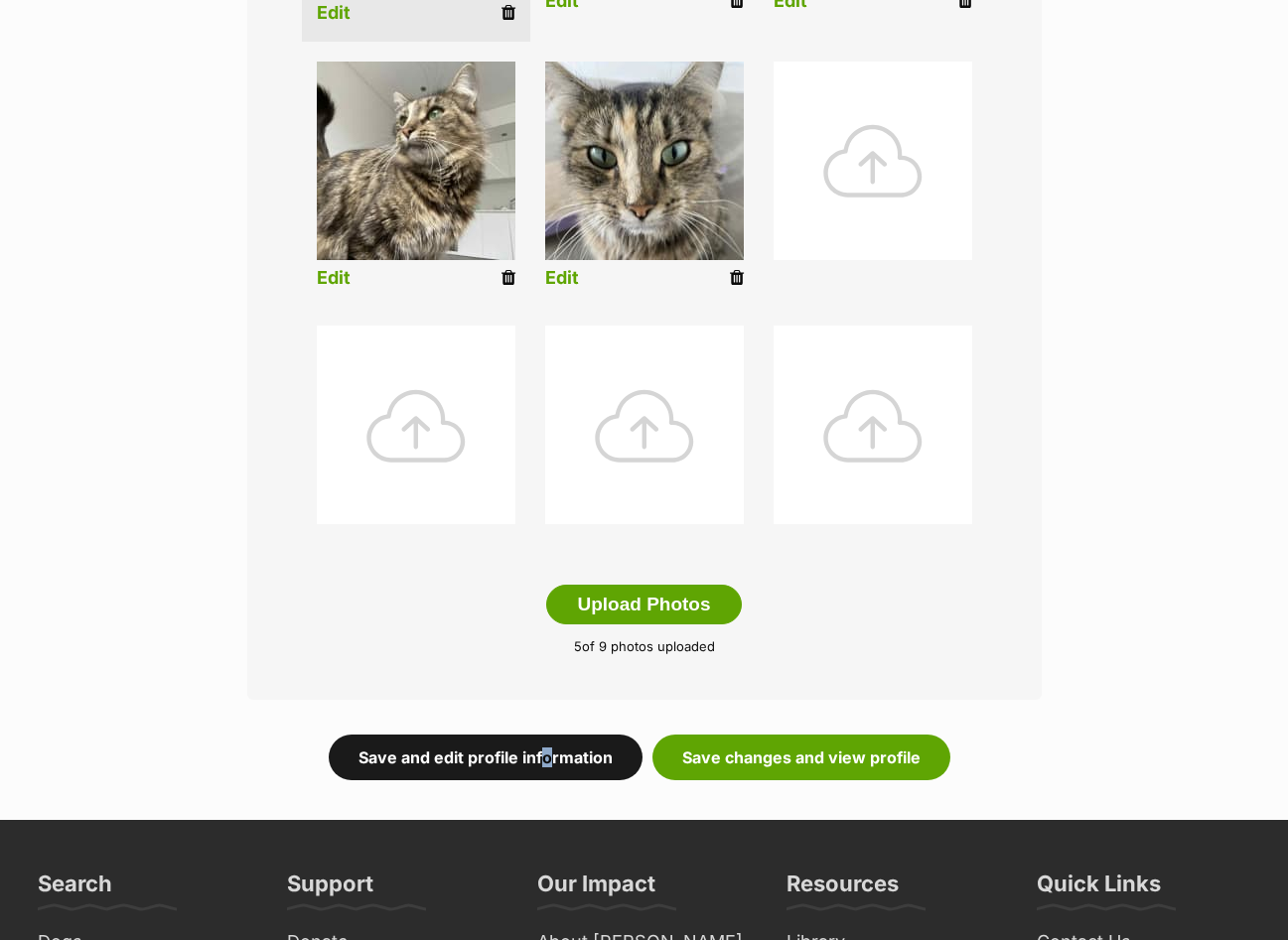 click on "Save and edit profile information" at bounding box center [486, 757] 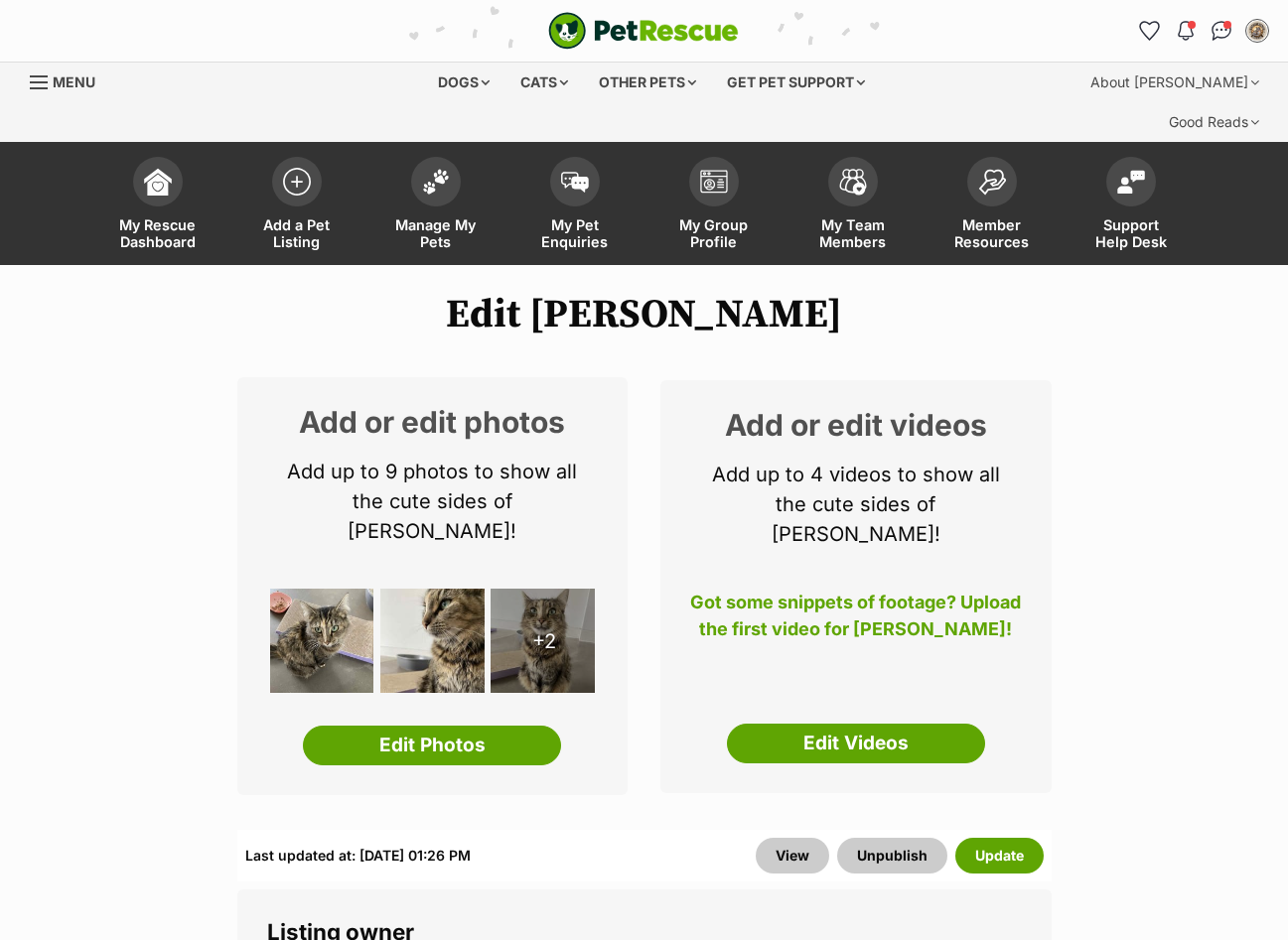 scroll, scrollTop: 0, scrollLeft: 0, axis: both 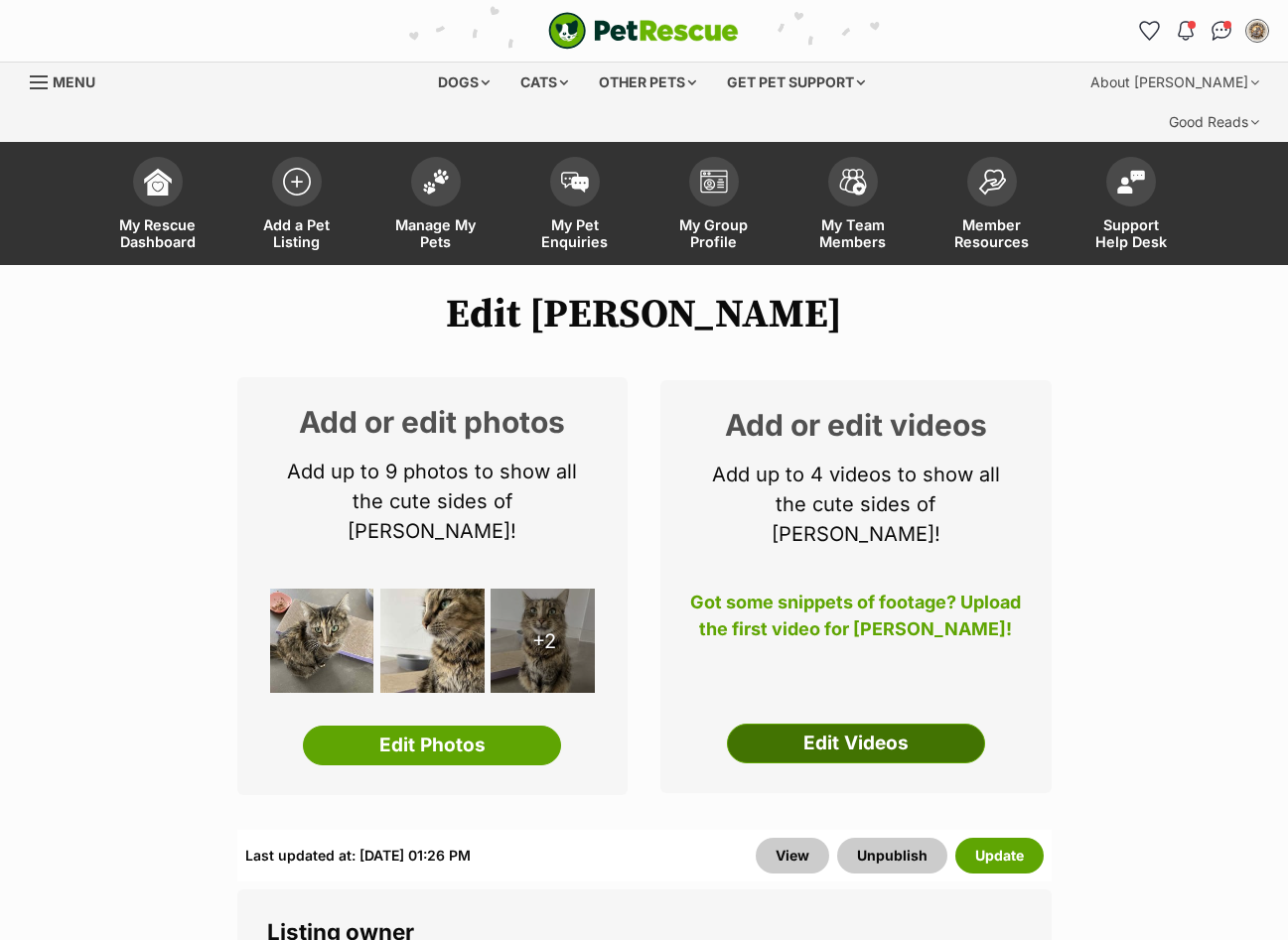 click on "Edit Videos" at bounding box center (856, 743) 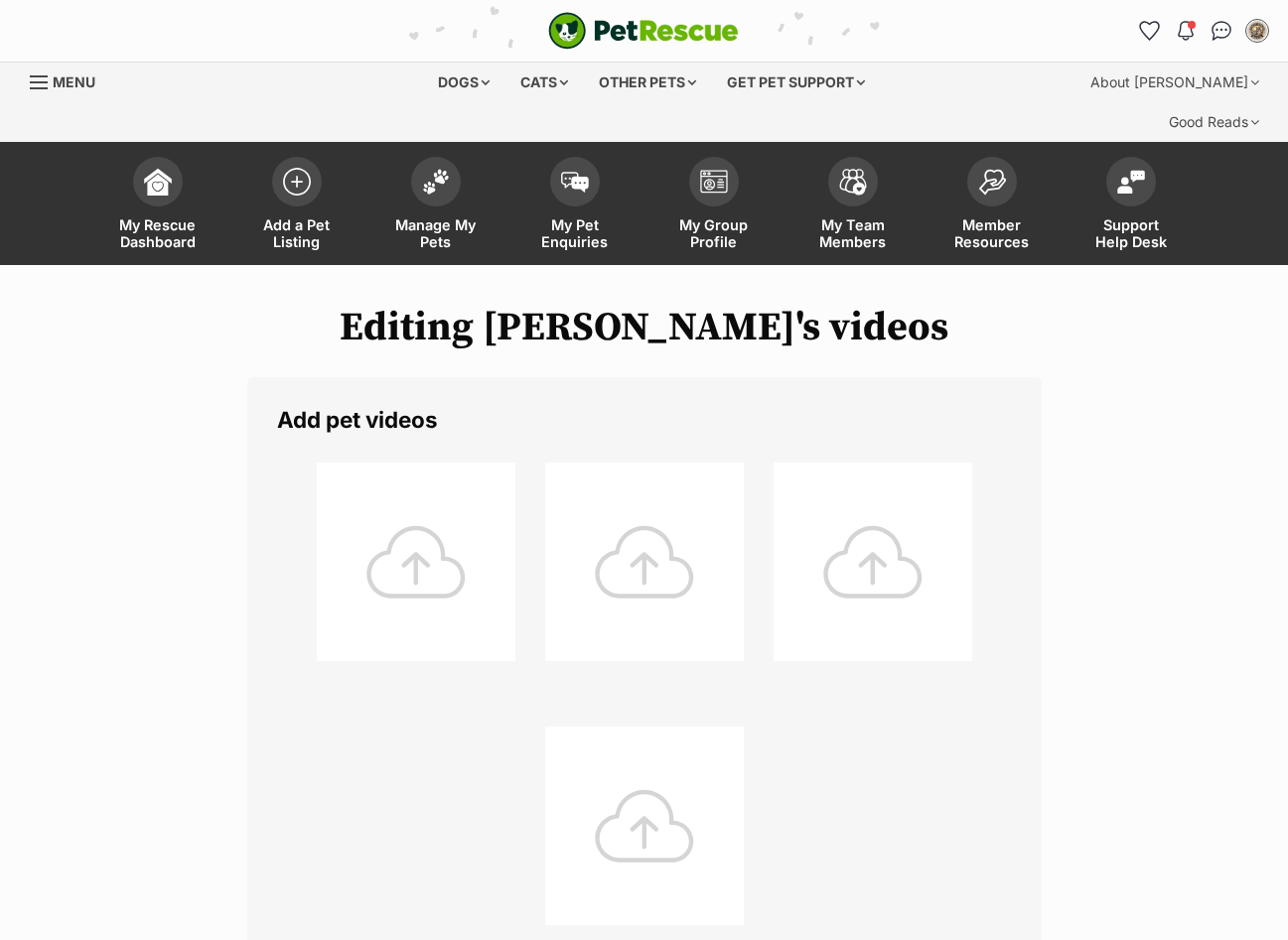 scroll, scrollTop: 0, scrollLeft: 0, axis: both 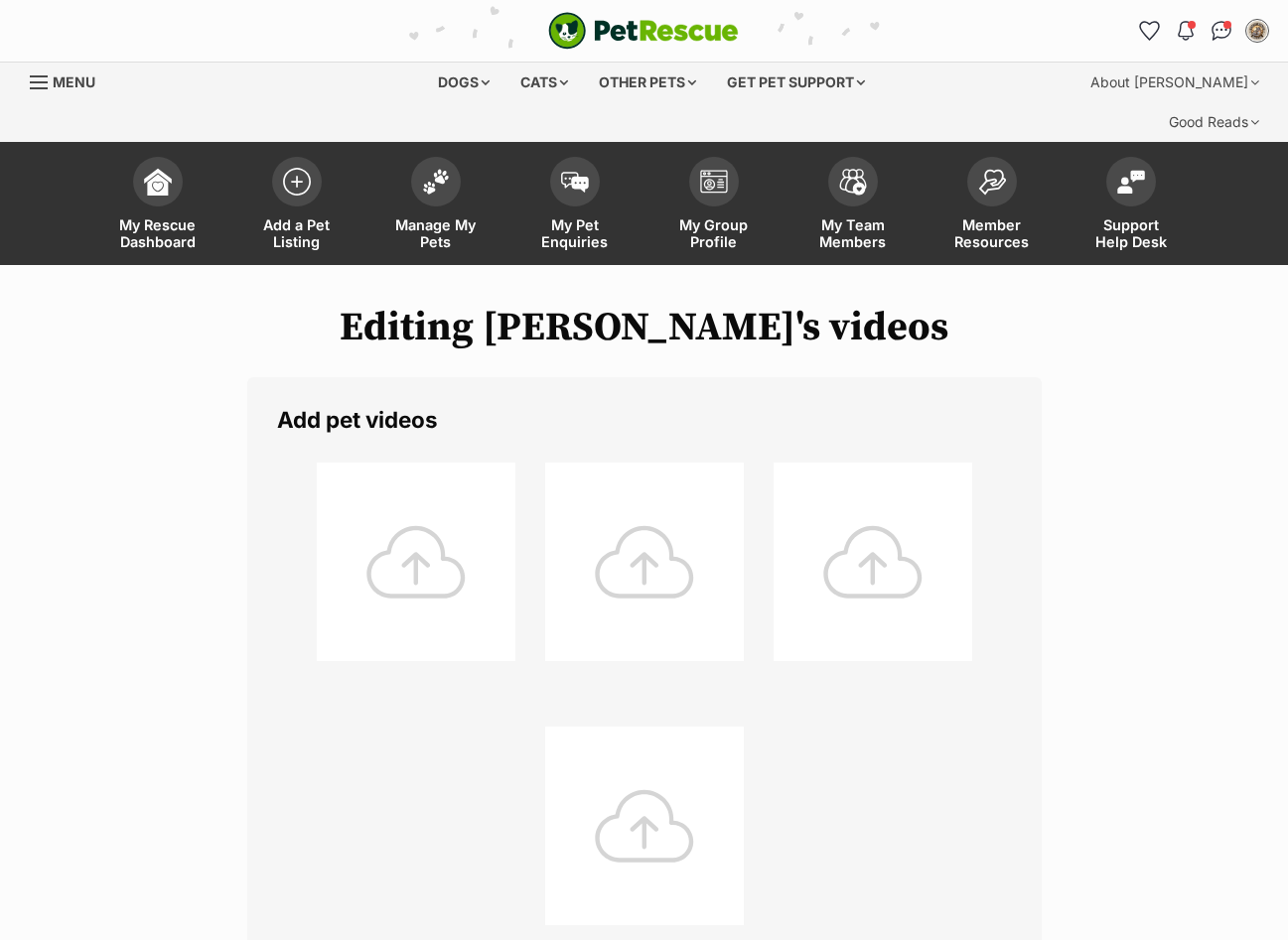 click at bounding box center [416, 562] 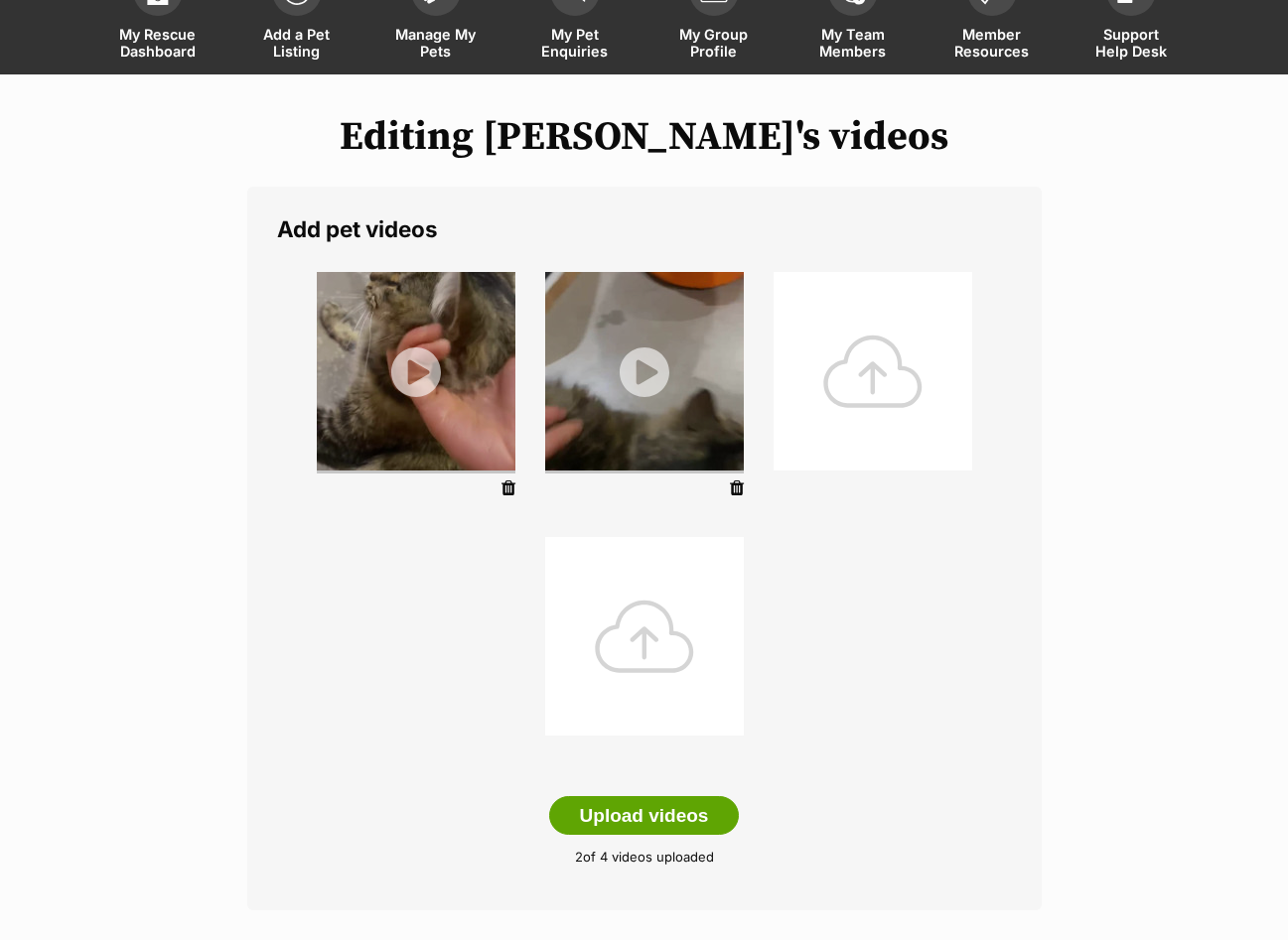 scroll, scrollTop: 397, scrollLeft: 0, axis: vertical 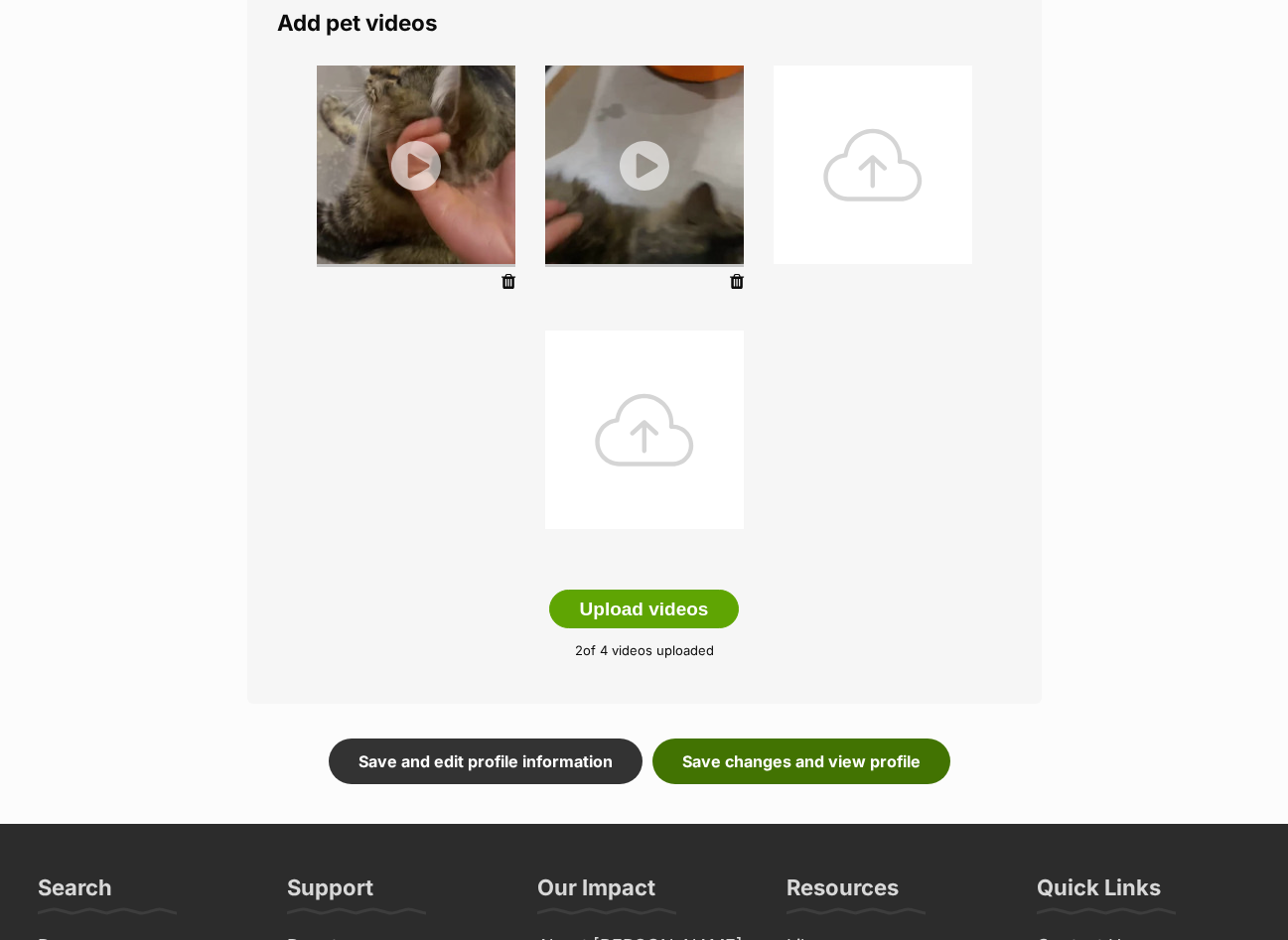 click on "Save changes and view profile" at bounding box center [801, 761] 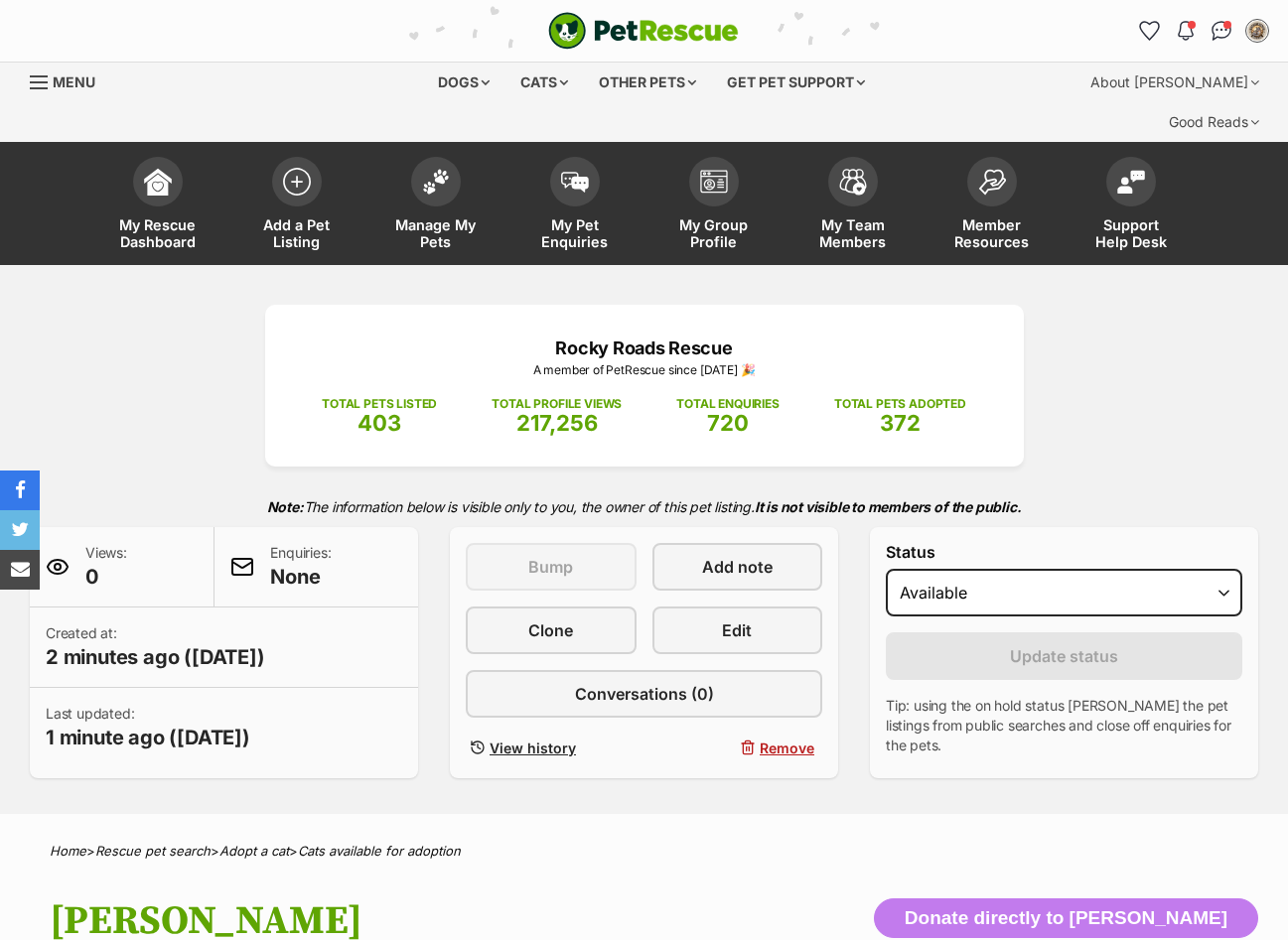 scroll, scrollTop: 0, scrollLeft: 0, axis: both 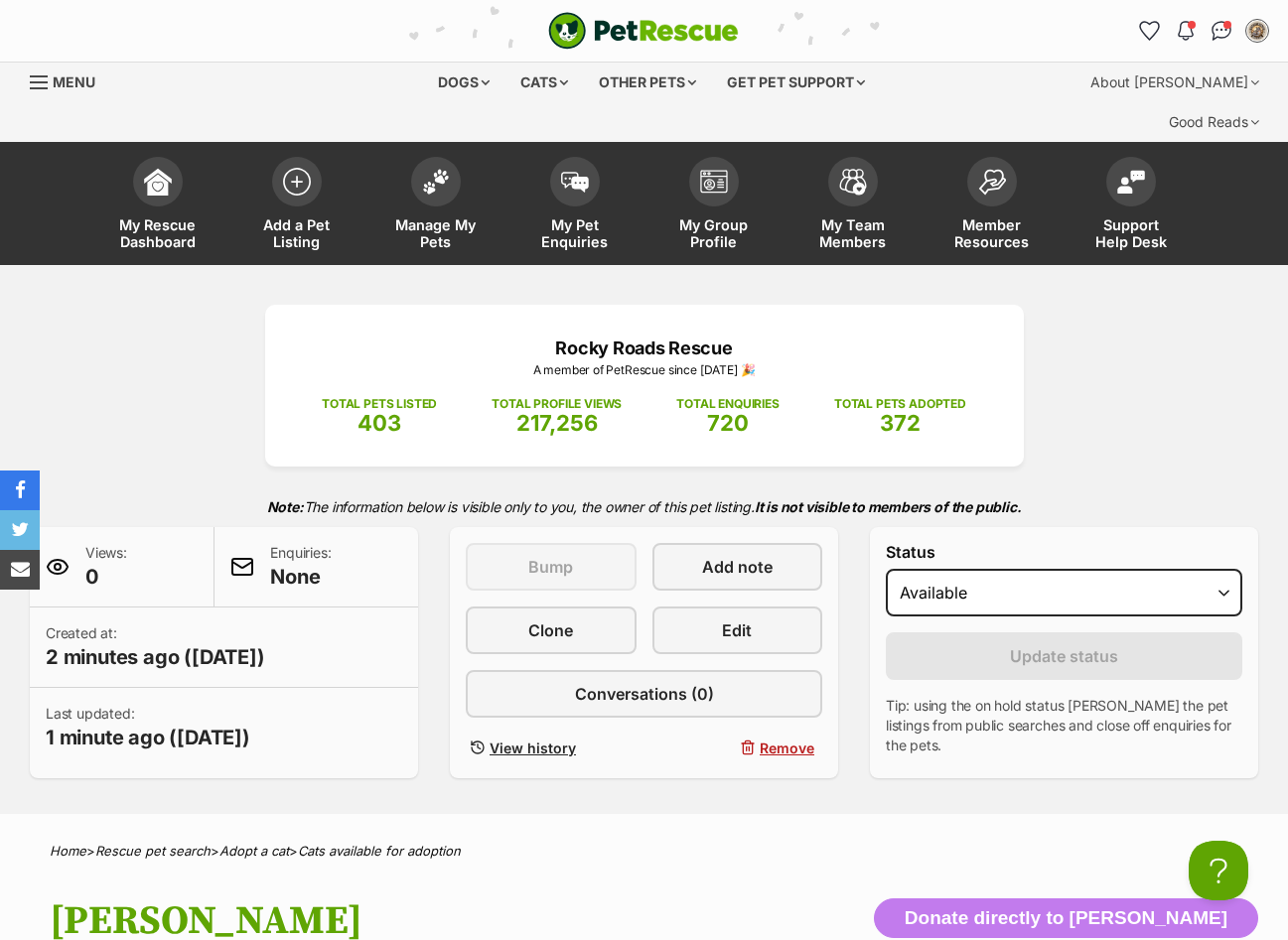 click at bounding box center [644, 31] 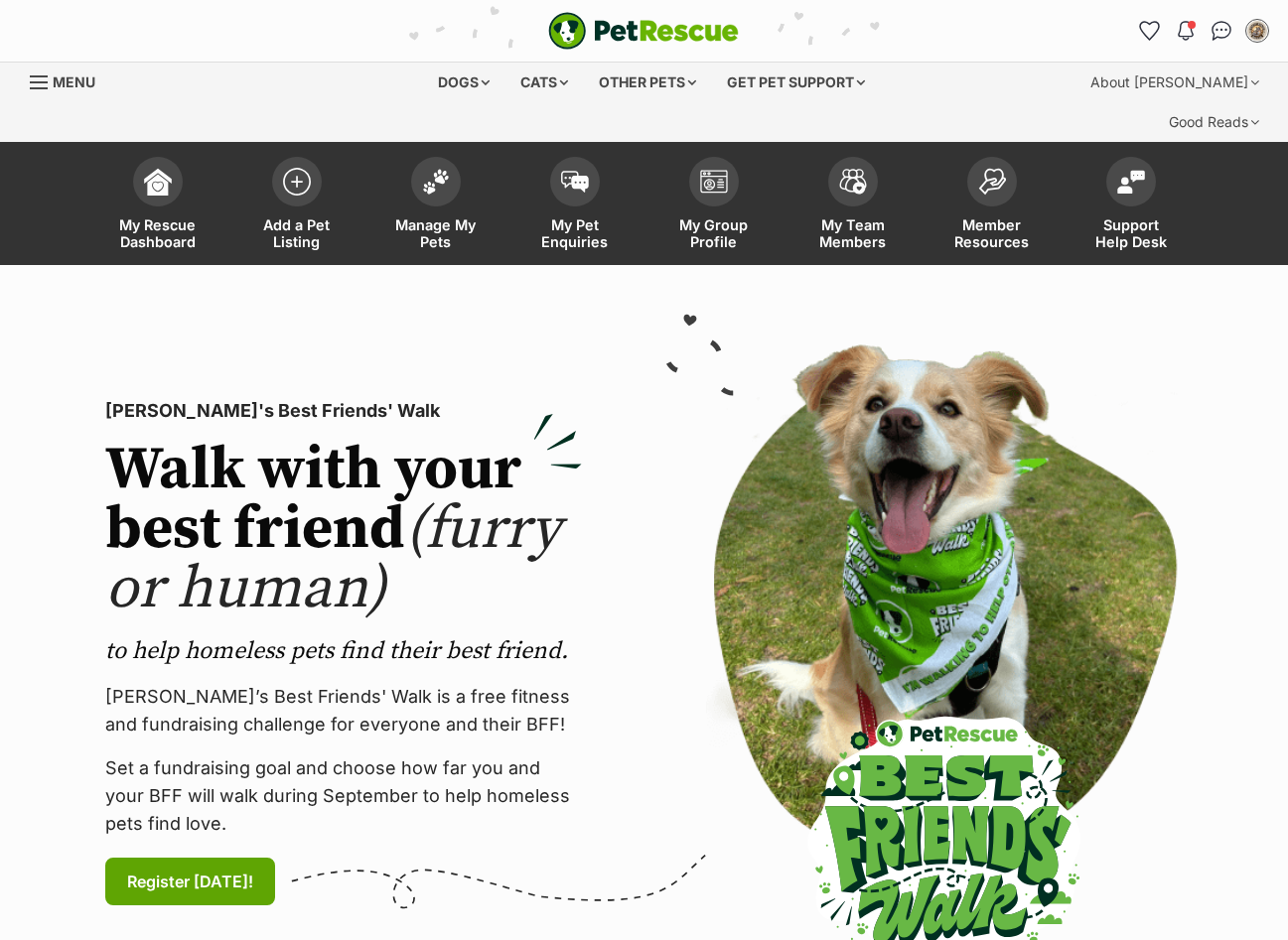 scroll, scrollTop: 0, scrollLeft: 0, axis: both 